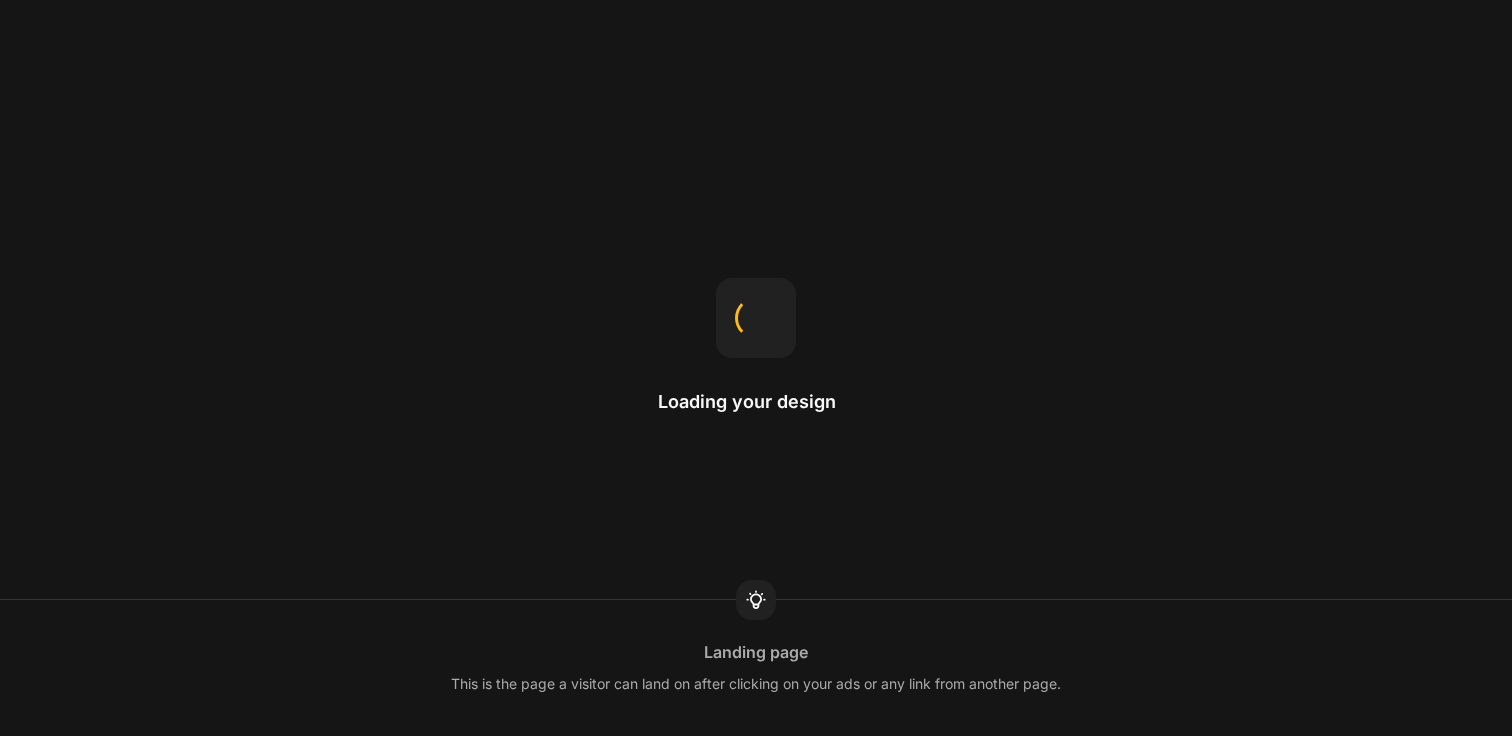 scroll, scrollTop: 0, scrollLeft: 0, axis: both 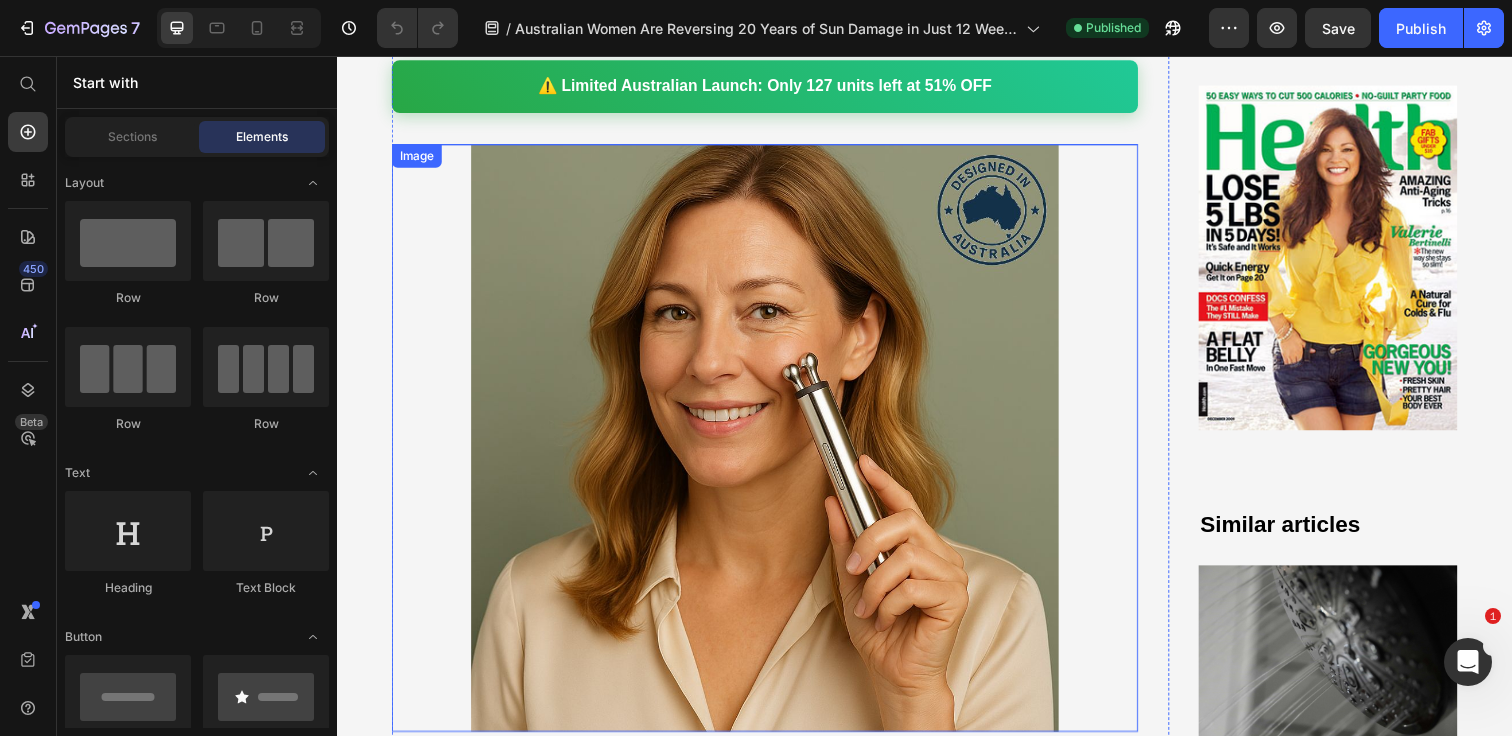 click at bounding box center (774, 446) 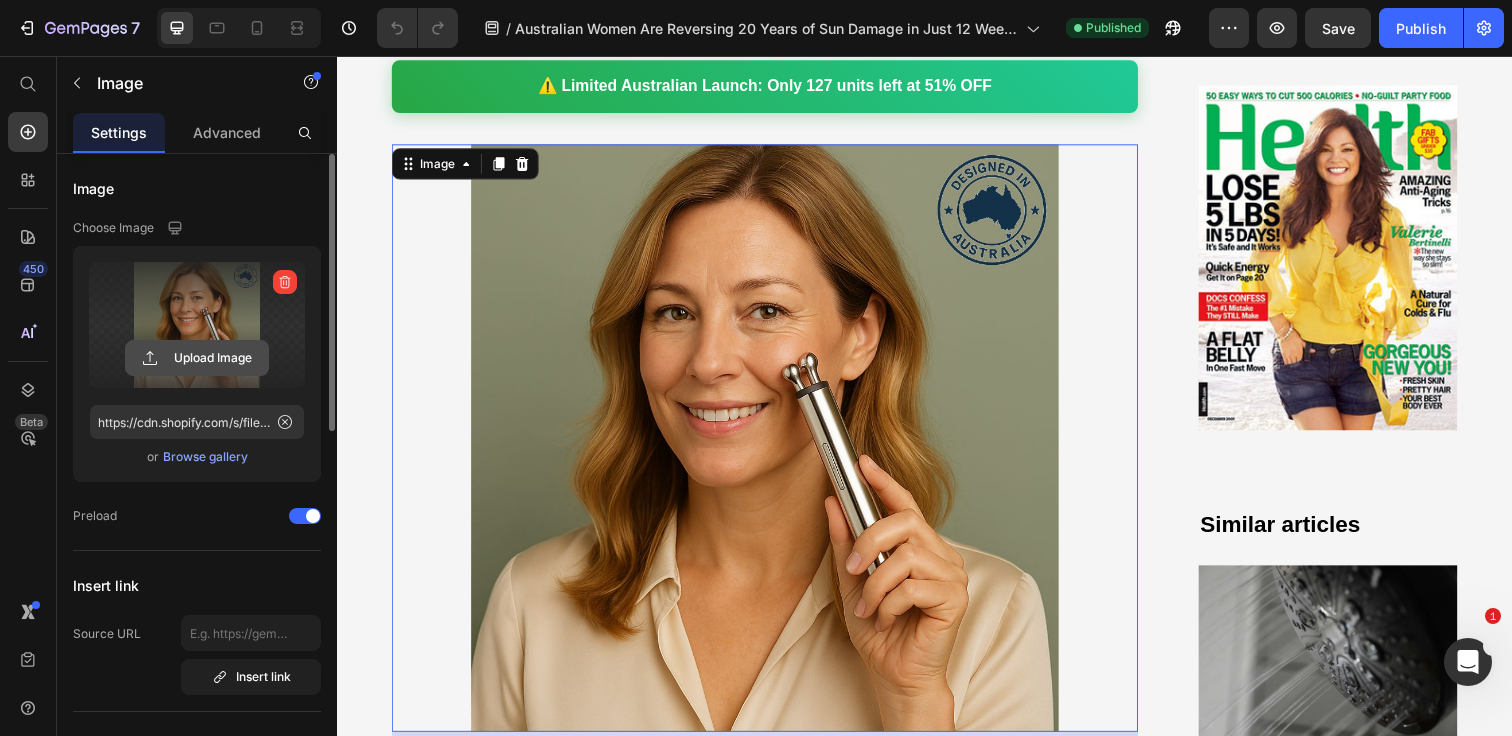 click 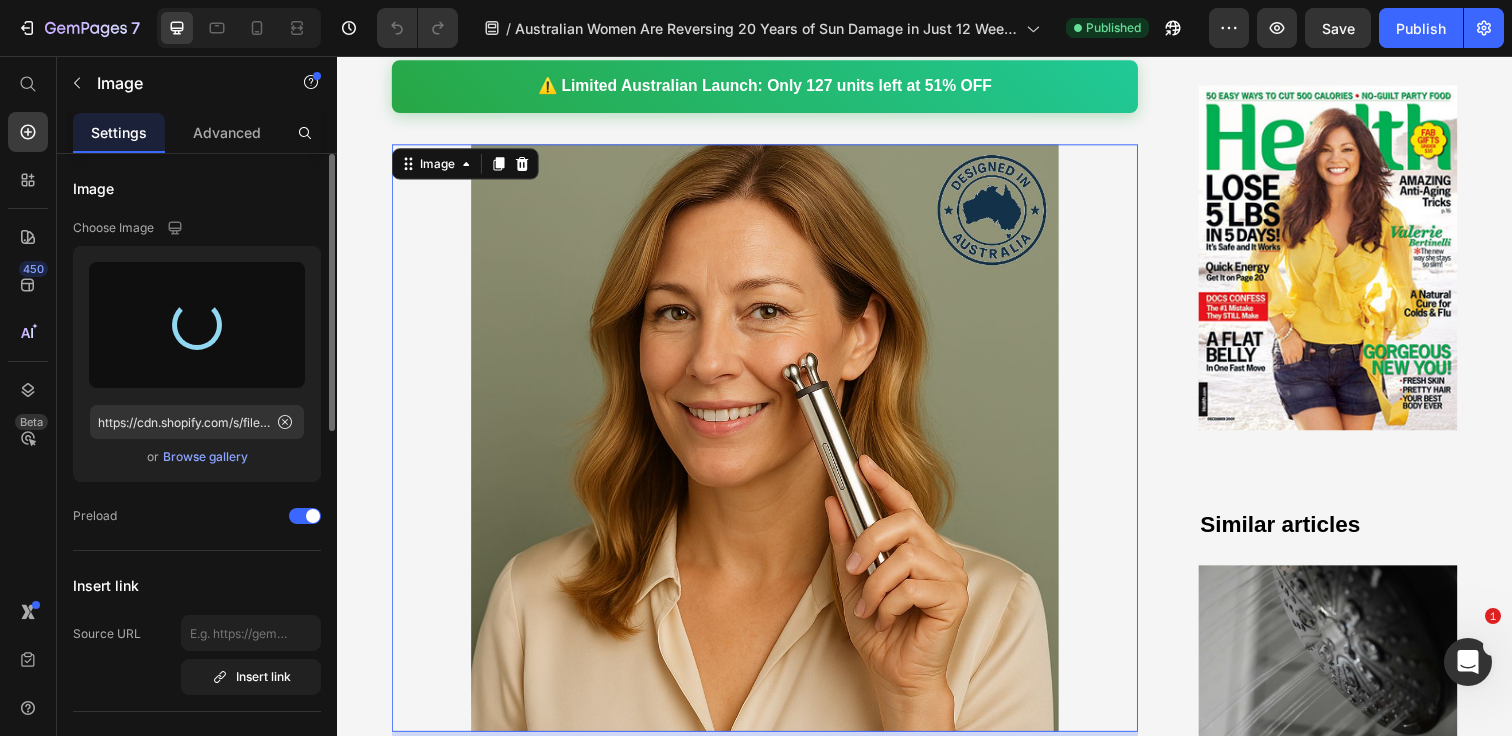 type on "https://cdn.shopify.com/s/files/1/0795/1273/1832/files/gempages_567245569223820369-8801a5ef-fbb1-41d8-becc-495f85b33519.png" 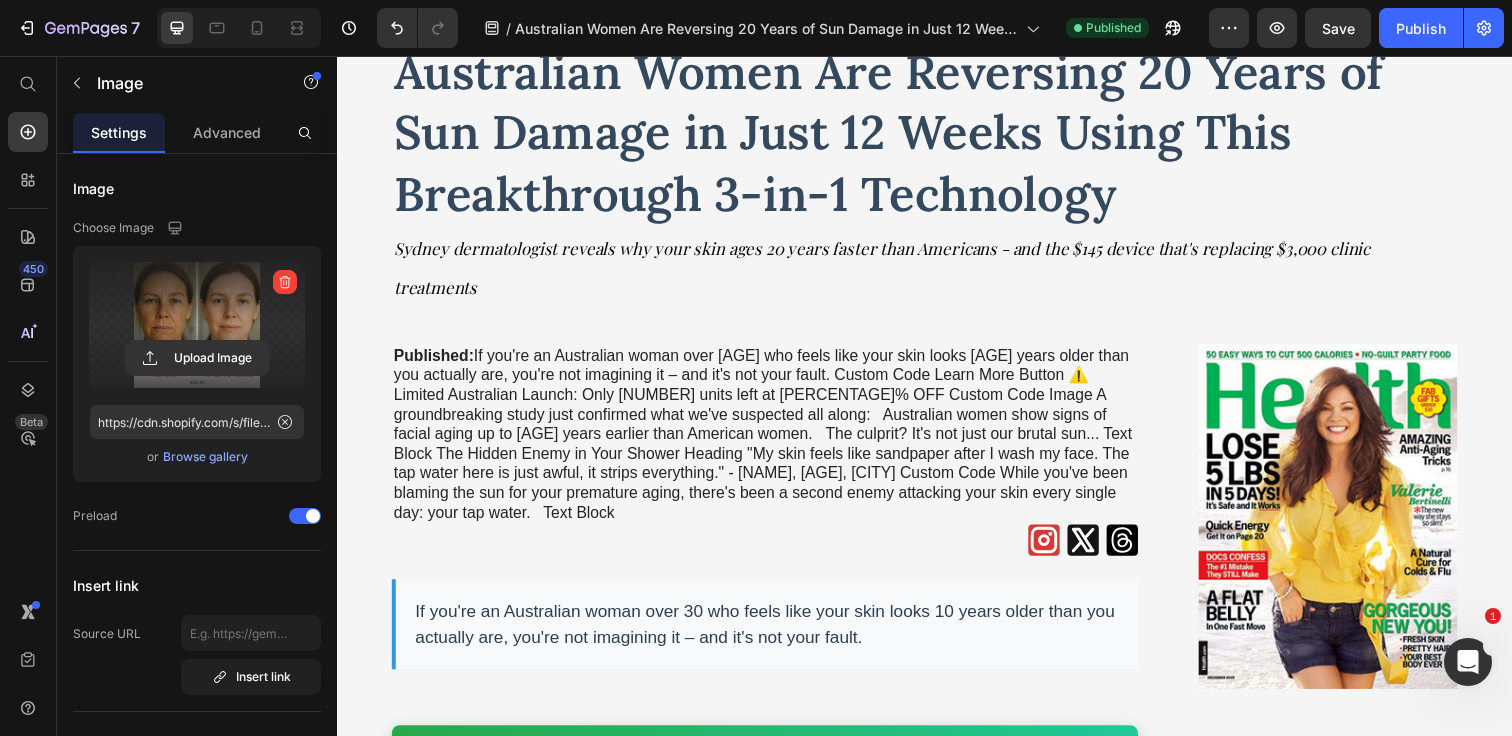 scroll, scrollTop: 171, scrollLeft: 0, axis: vertical 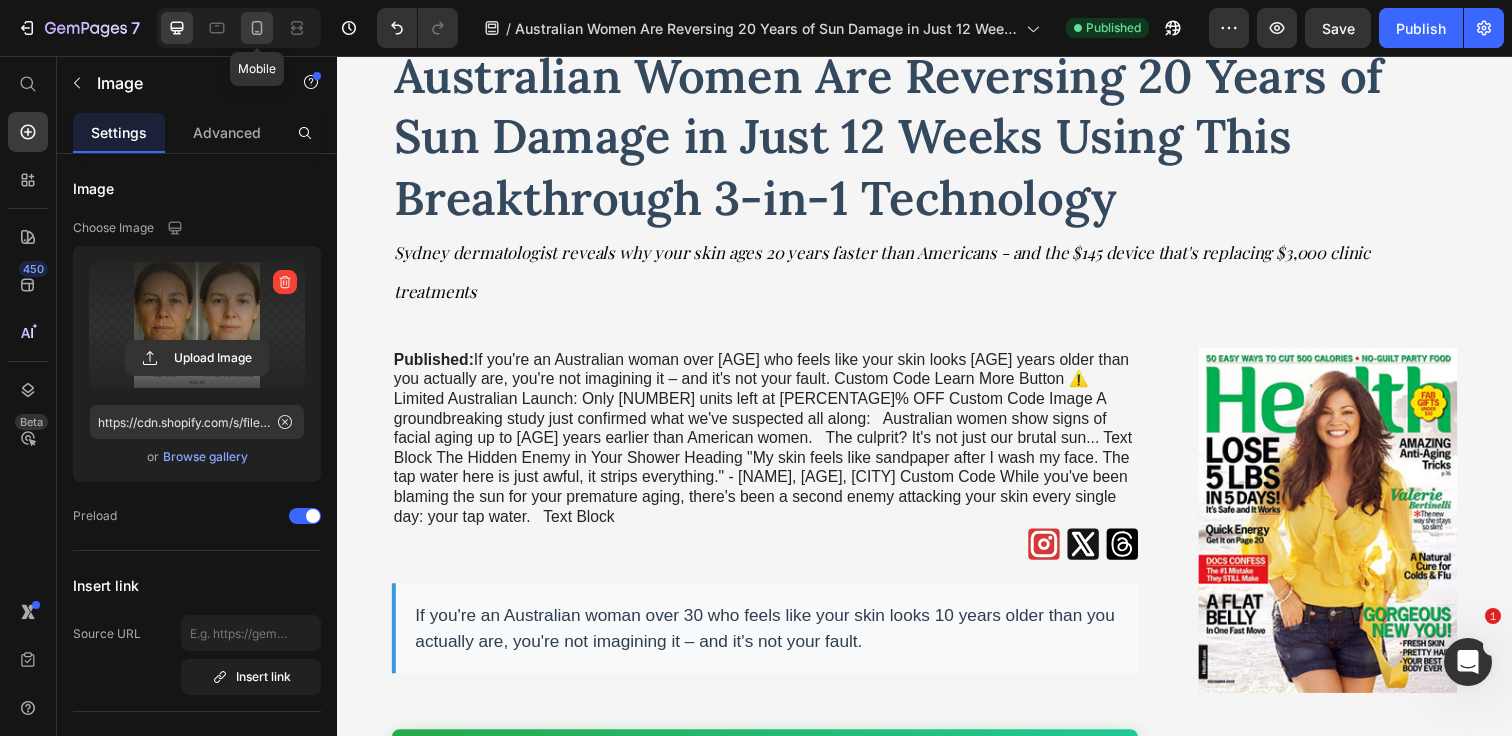 click 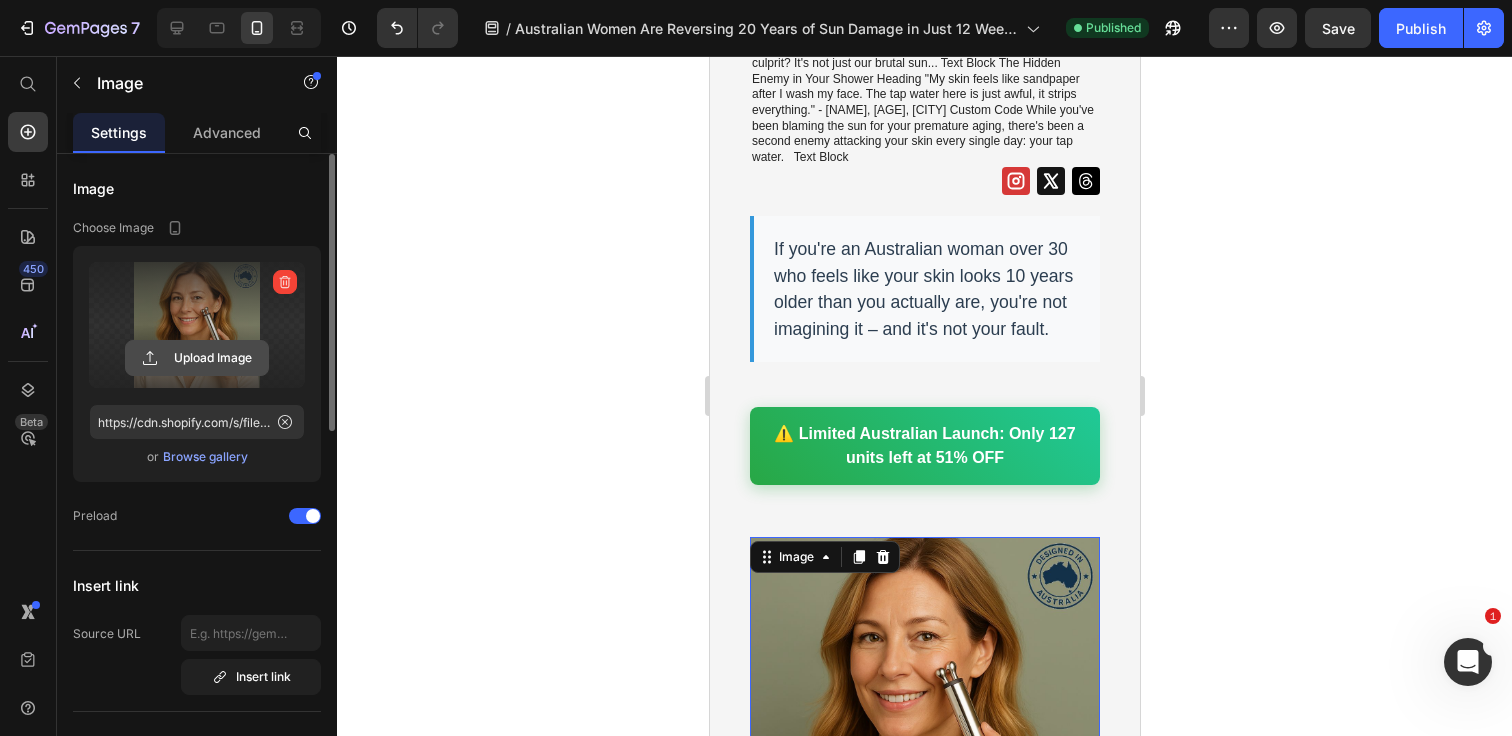 click 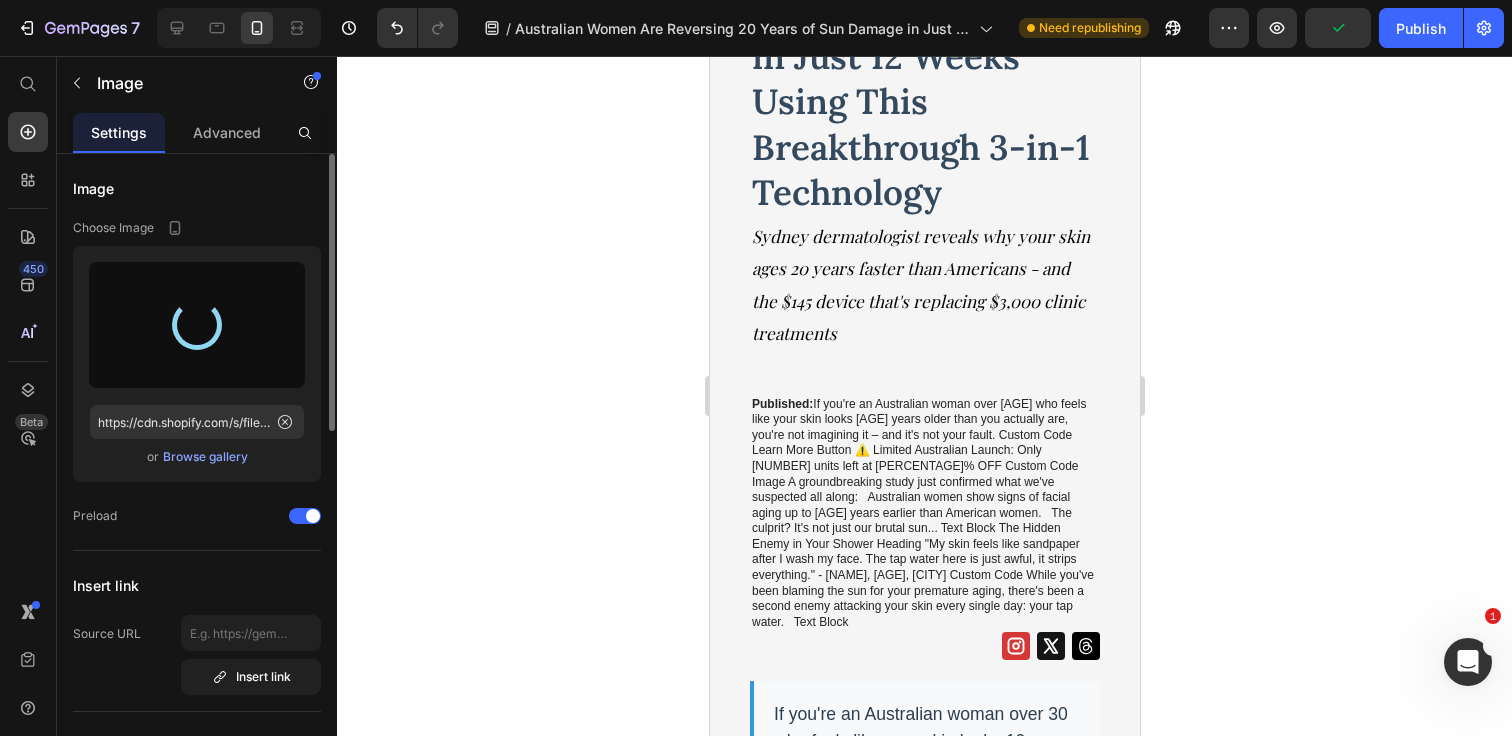scroll, scrollTop: 0, scrollLeft: 0, axis: both 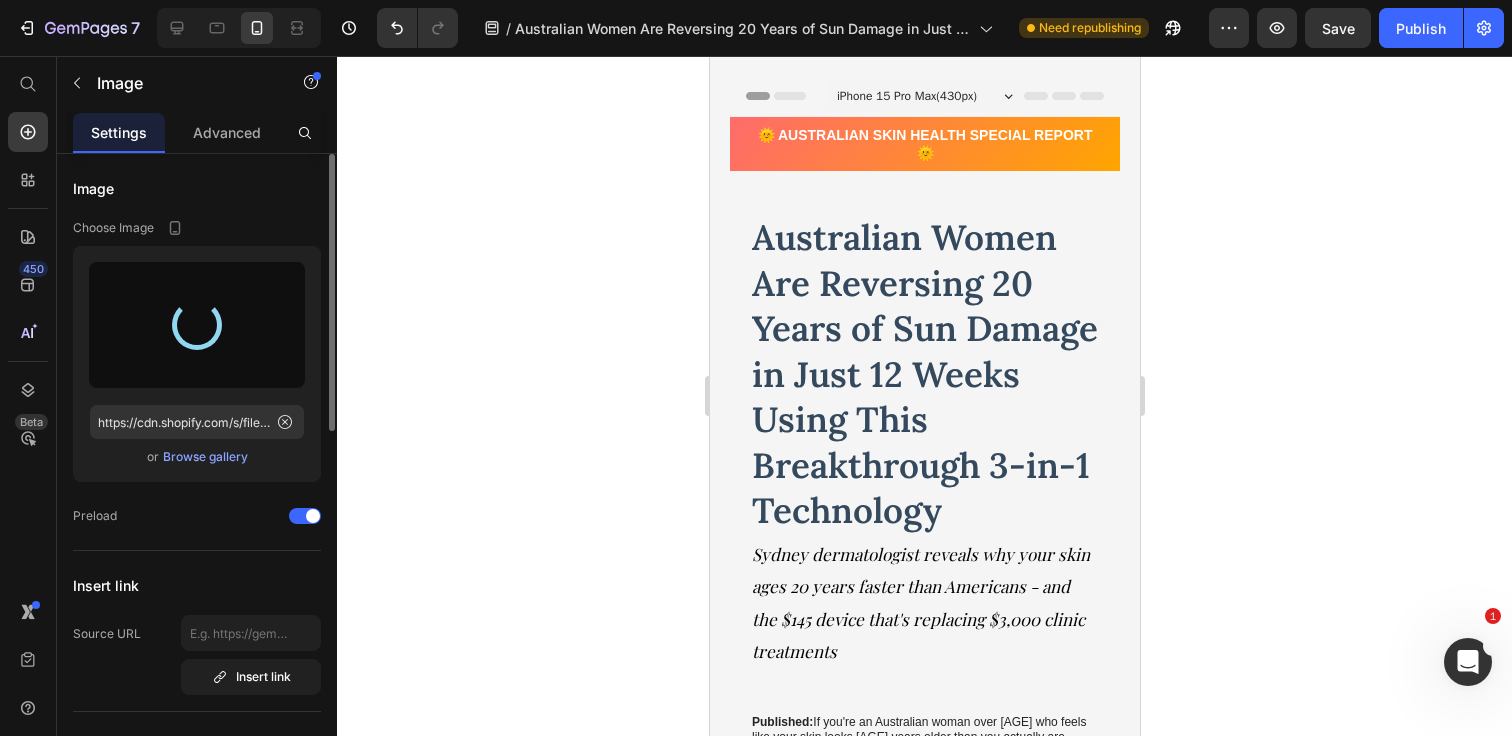 type on "https://cdn.shopify.com/s/files/1/0795/1273/1832/files/gempages_567245569223820369-8801a5ef-fbb1-41d8-becc-495f85b33519.png" 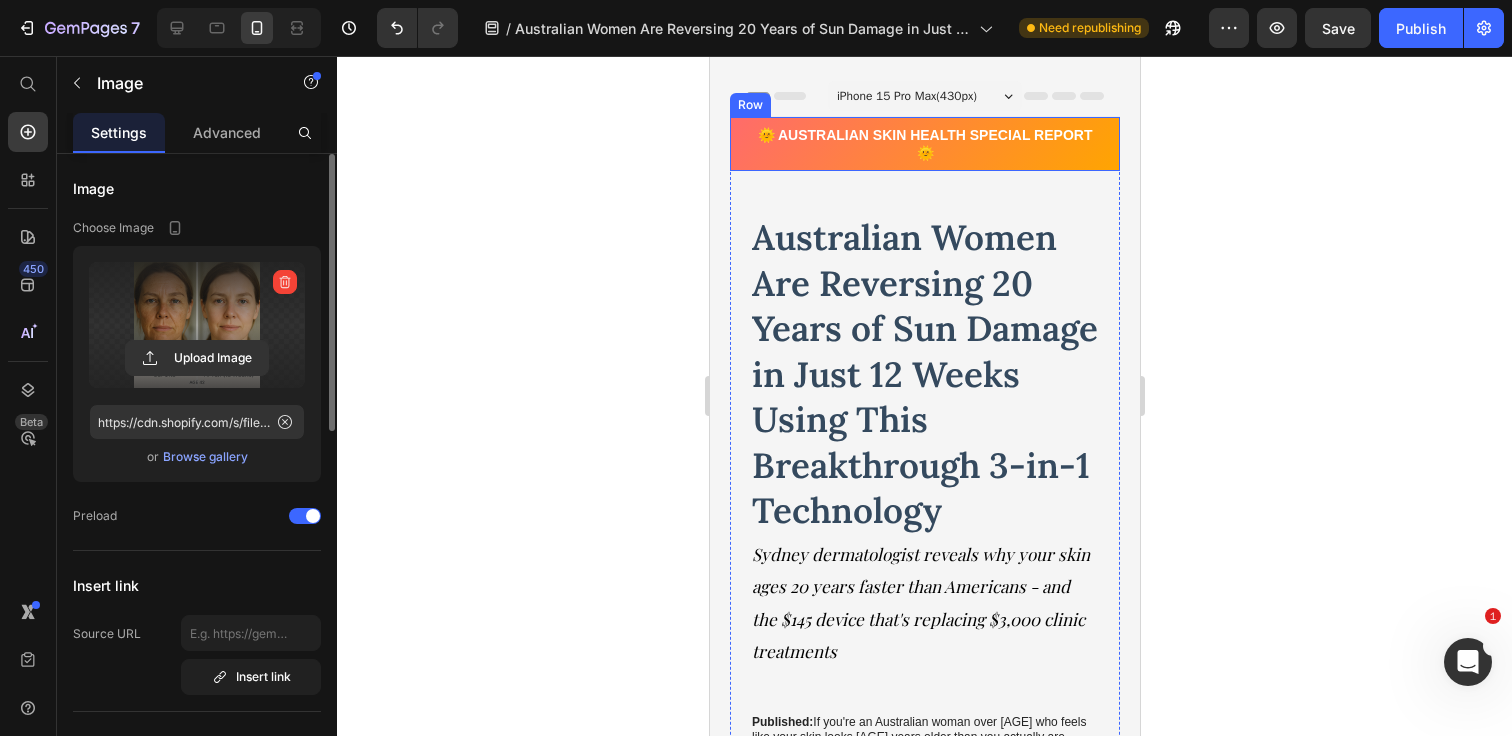 click on "🌞 AUSTRALIAN SKIN HEALTH SPECIAL REPORT 🌞 Text Block Row" at bounding box center [924, 144] 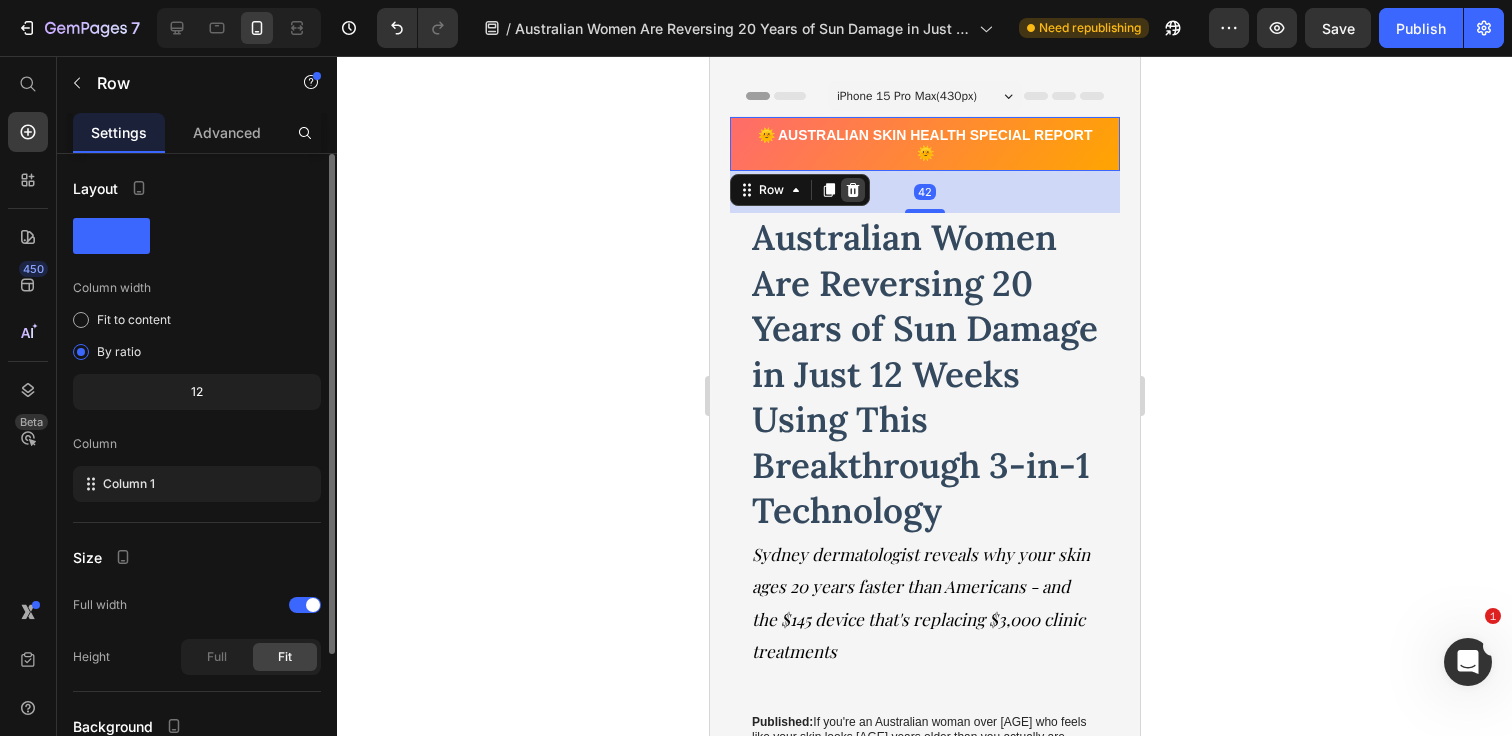 click 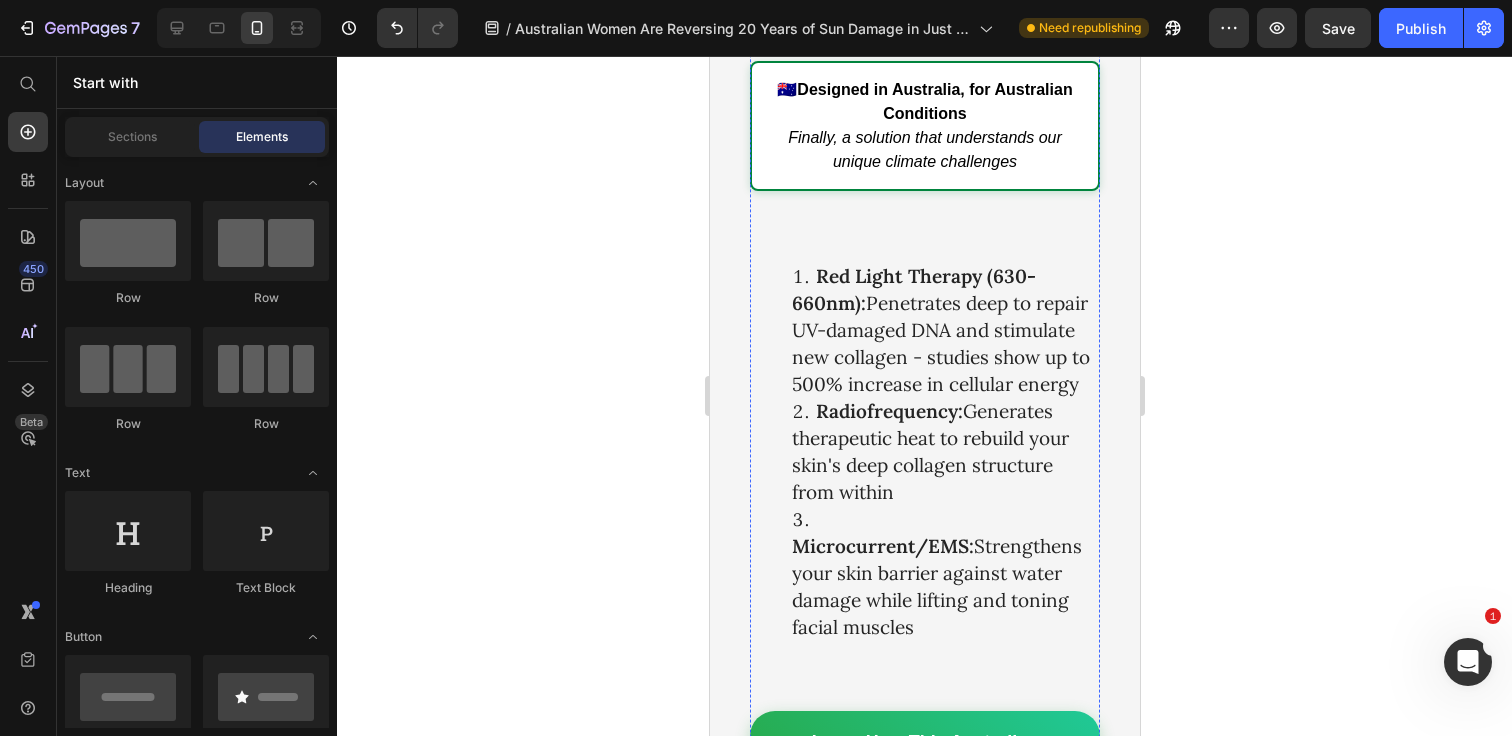 scroll, scrollTop: 4180, scrollLeft: 0, axis: vertical 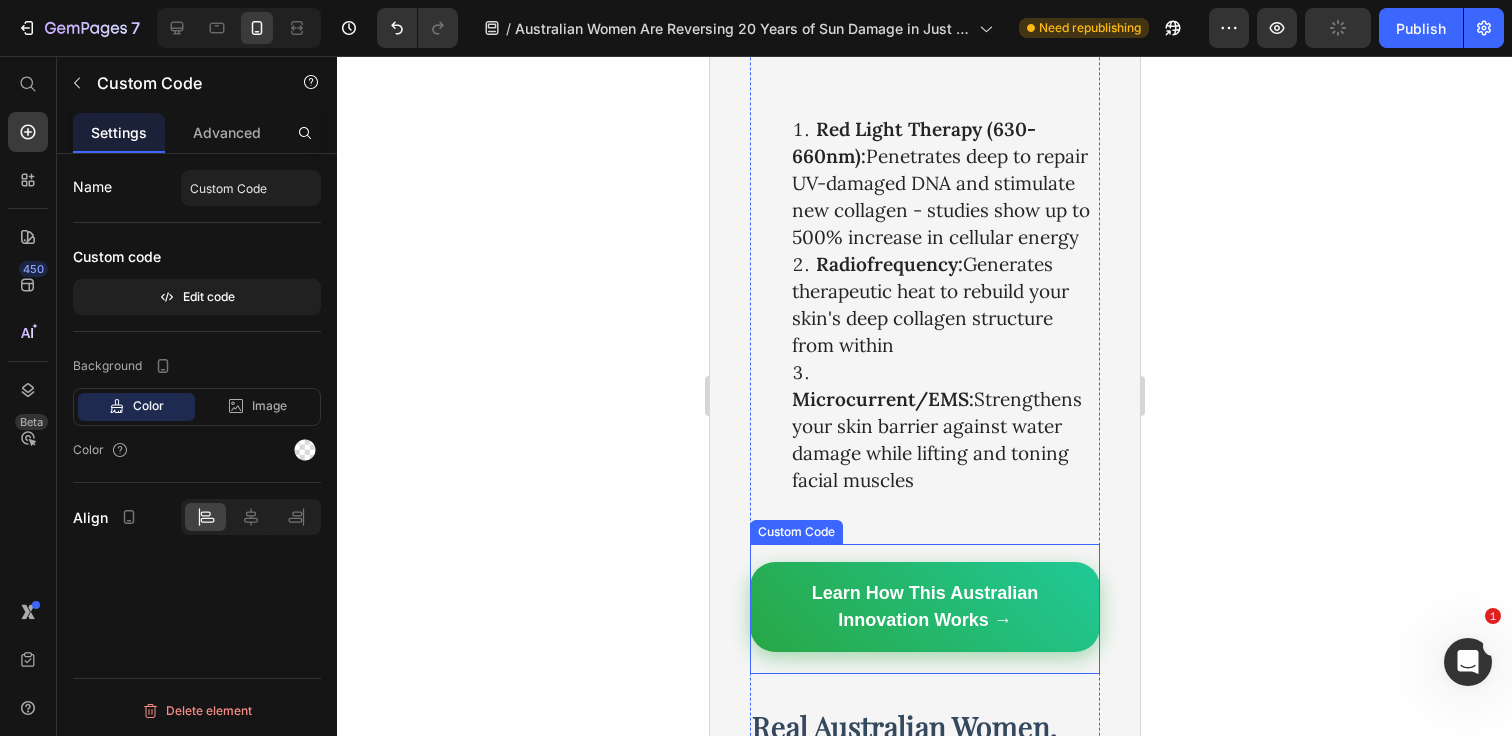 click on "Learn How This Australian Innovation Works →" at bounding box center [924, 607] 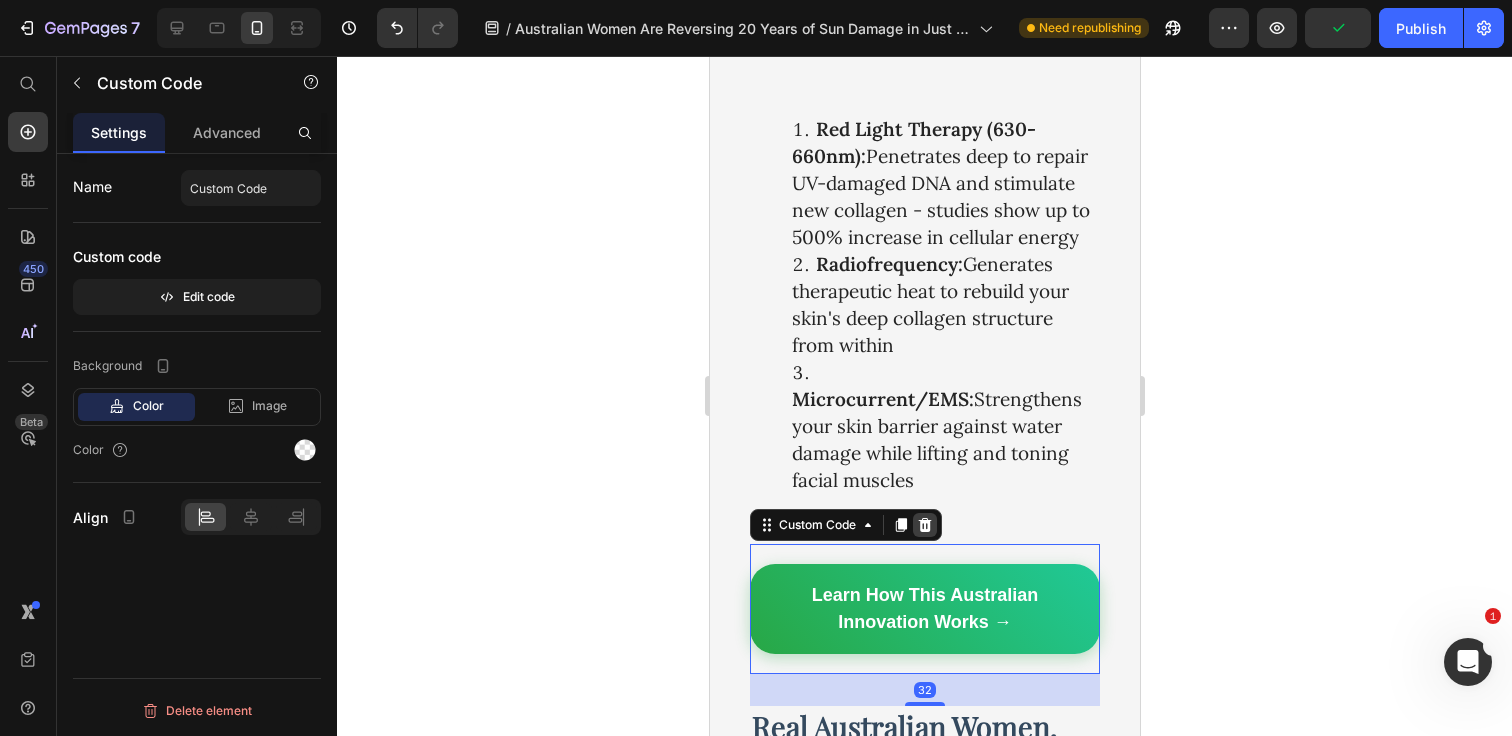 click 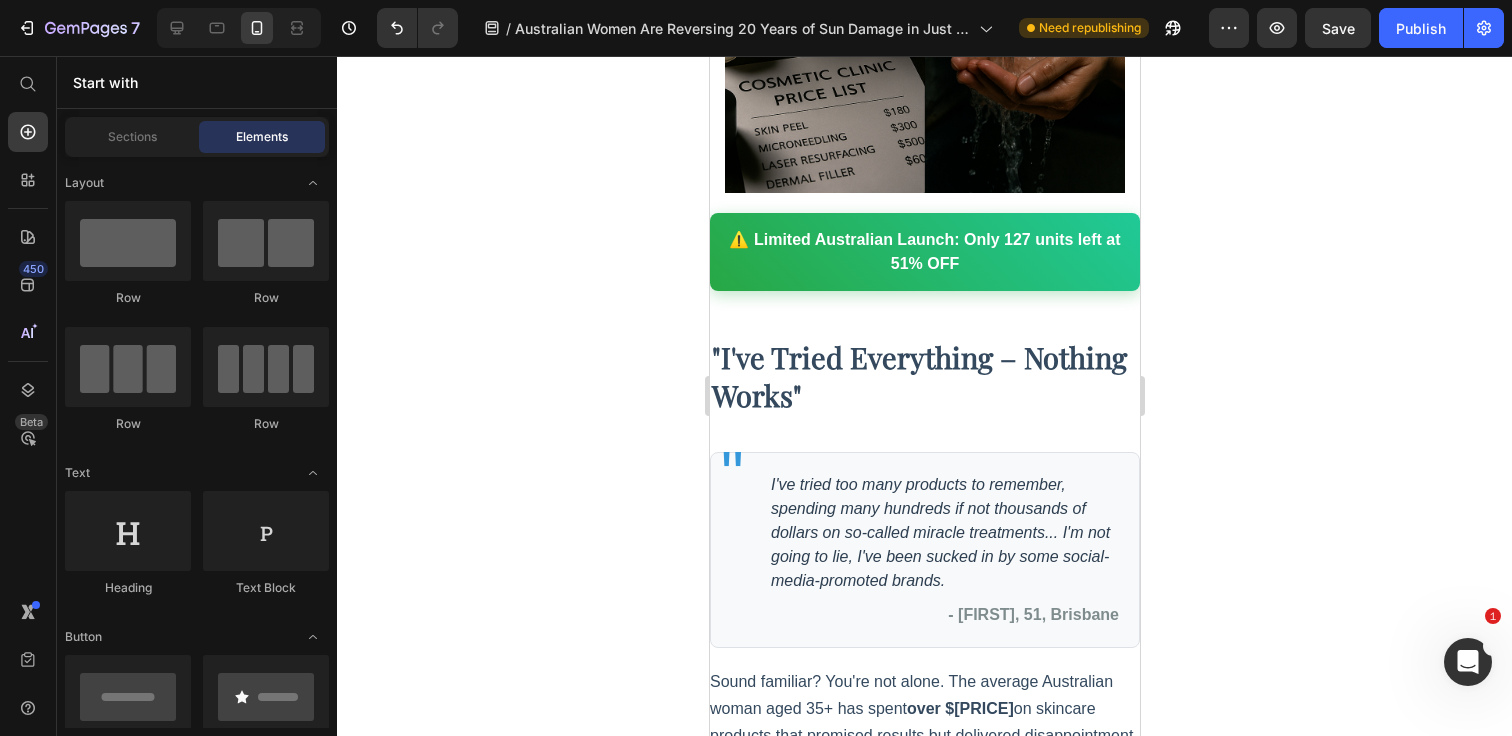 scroll, scrollTop: 6214, scrollLeft: 0, axis: vertical 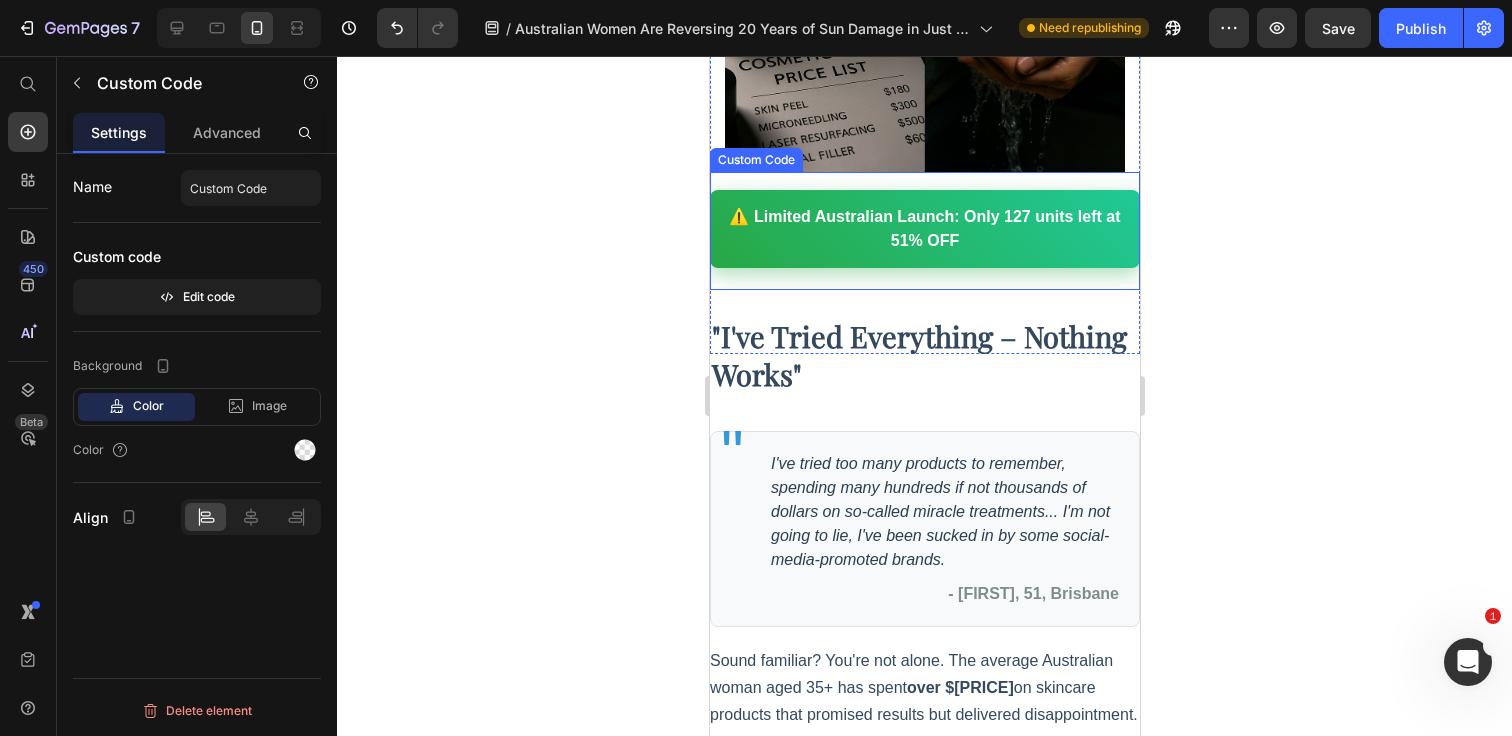 click on "⚠️ Limited Australian Launch: Only 127 units left at 51% OFF" at bounding box center (924, 229) 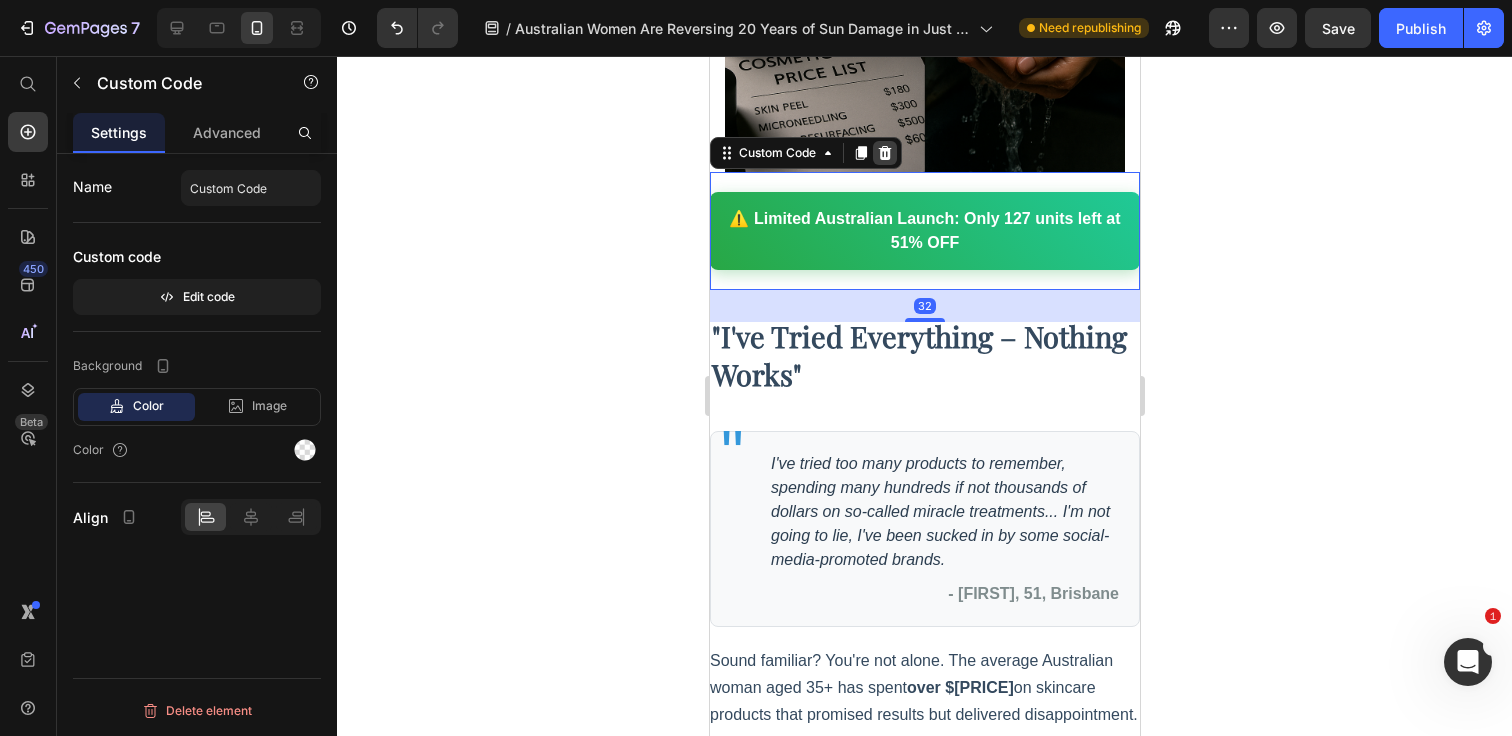 click 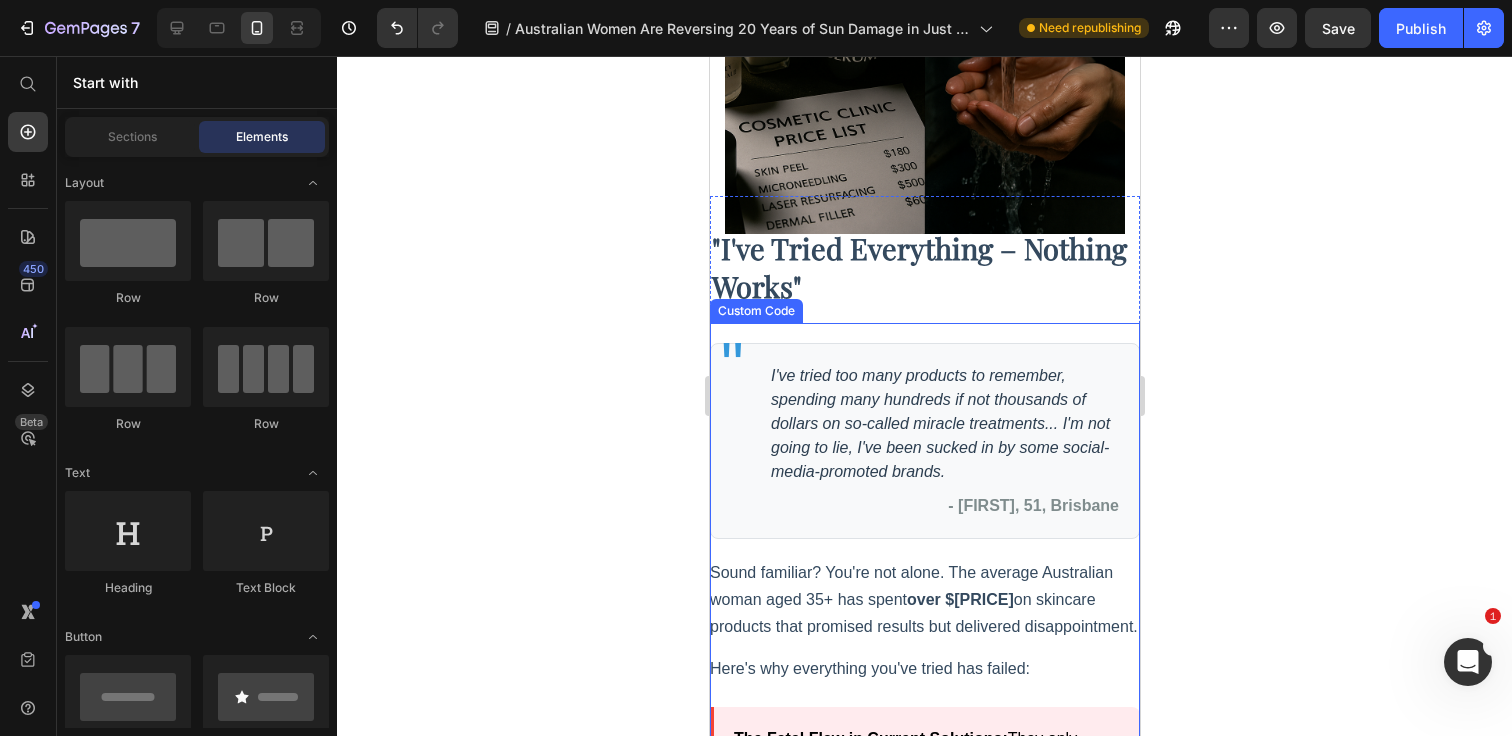scroll, scrollTop: 6150, scrollLeft: 0, axis: vertical 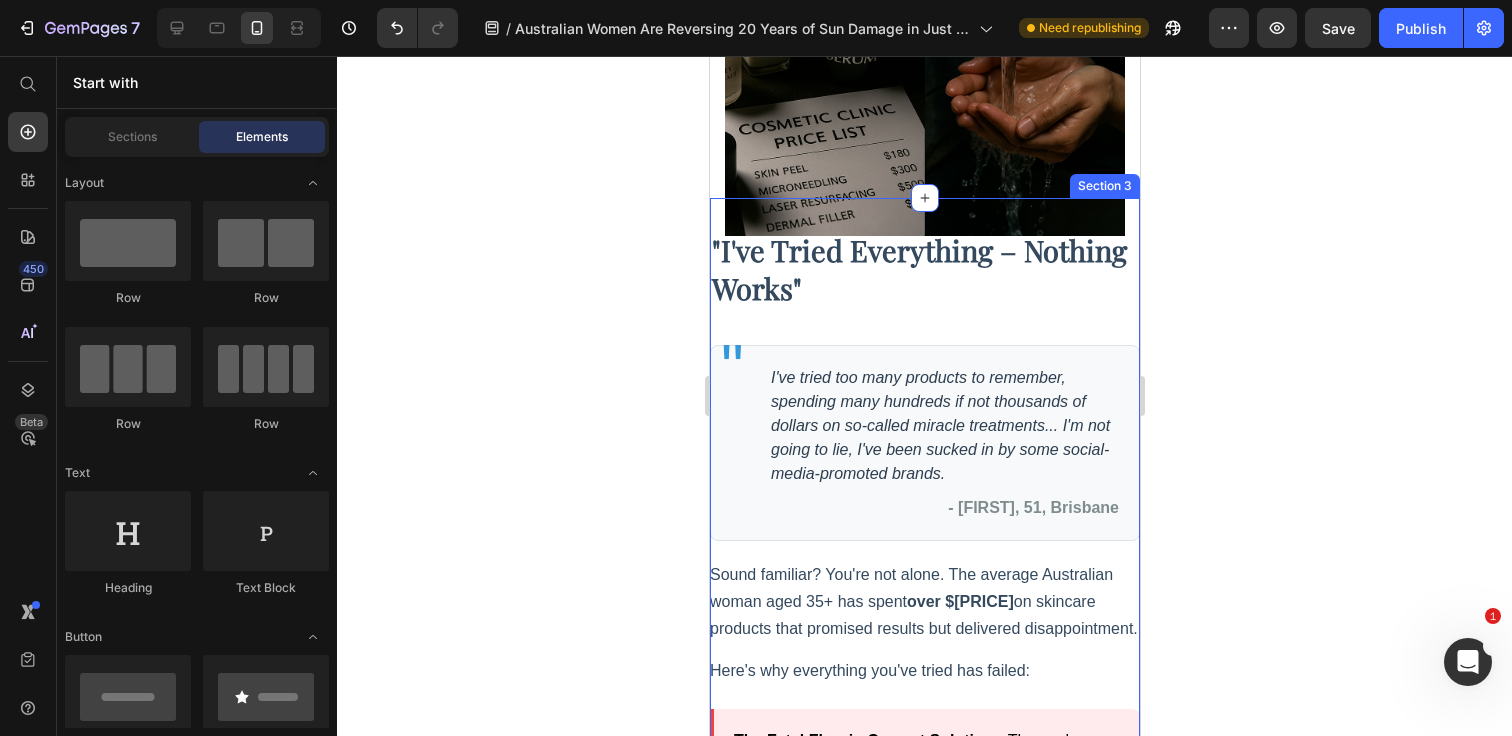 click on ""I've Tried Everything – Nothing Works" Heading
"
I've tried too many products to remember, spending many hundreds if not thousands of dollars on so-called miracle treatments... I'm not going to lie, I've been sucked in by some social-media-promoted brands.
– Sarah, 51, Brisbane
Sound familiar? You're not alone. The average Australian woman aged 35+ has spent  over $3,200  on skincare products that promised results but delivered disappointment.
Here's why everything you've tried has failed:
The Fatal Flaw in Current Solutions:  They only address ONE part of the problem. Creams can't penetrate deep enough to repair collagen. Lasers often make sun-damaged skin worse. And absolutely nothing on the market addresses the daily assault from your shower water.
Discover the Real Solution That Actually Works →
Custom Code Section 3" at bounding box center [924, 639] 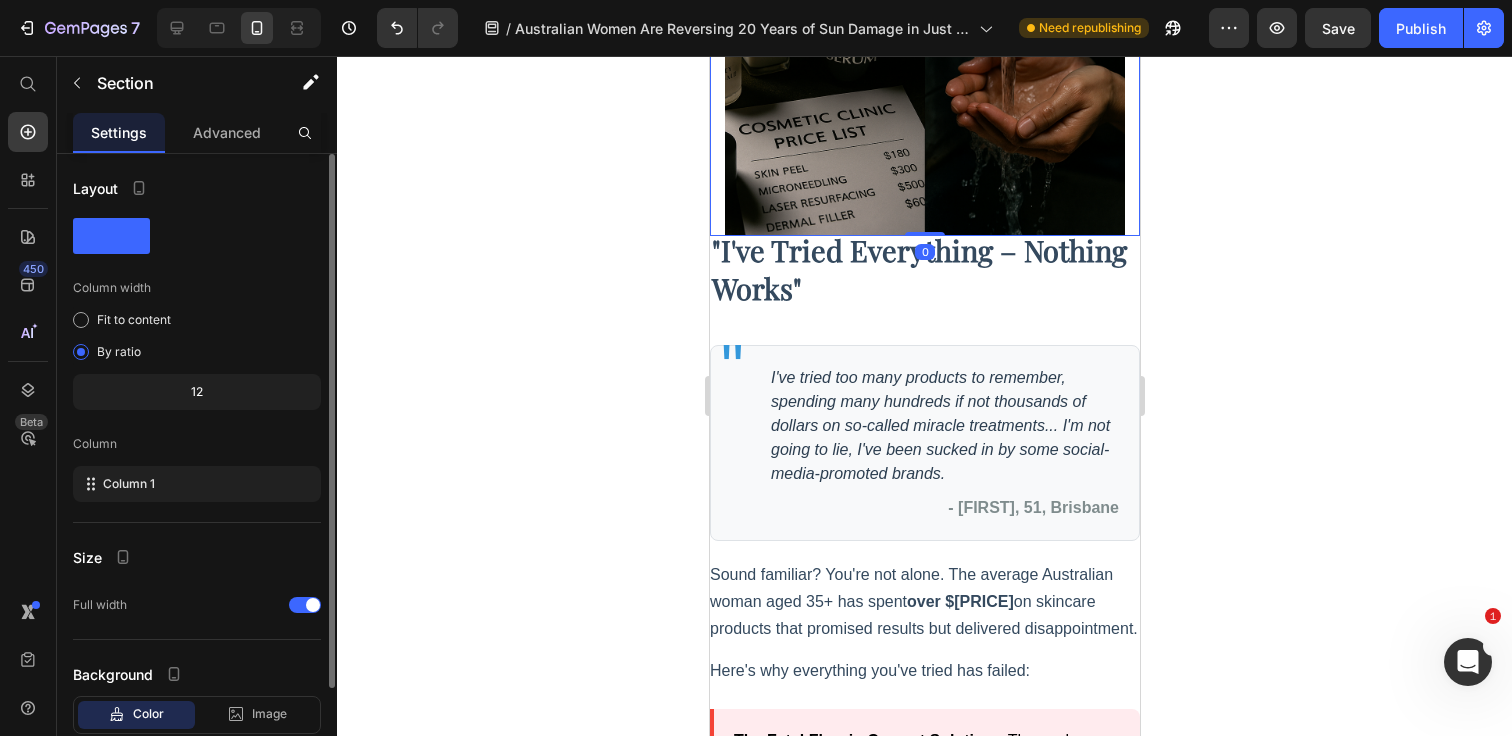 click at bounding box center [924, 86] 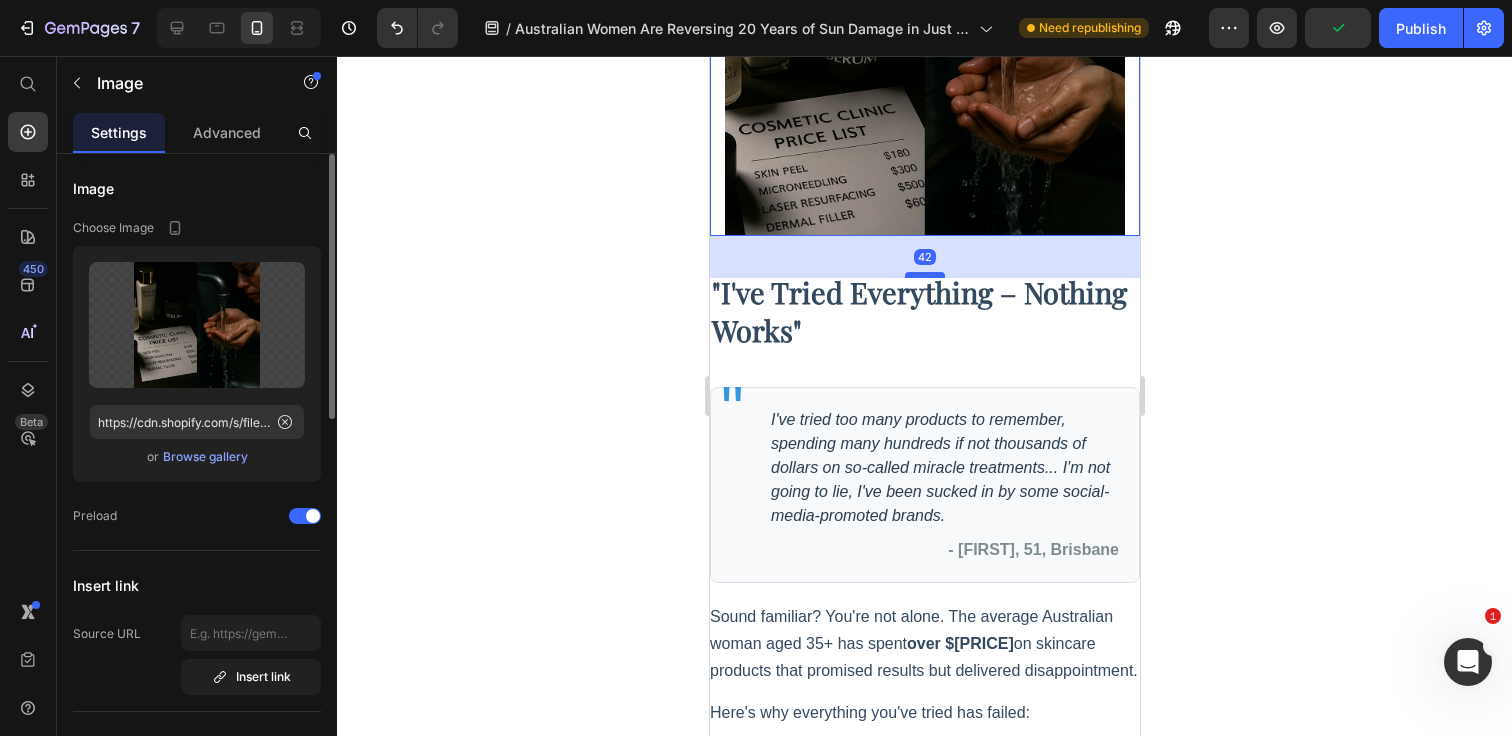 drag, startPoint x: 928, startPoint y: 234, endPoint x: 928, endPoint y: 276, distance: 42 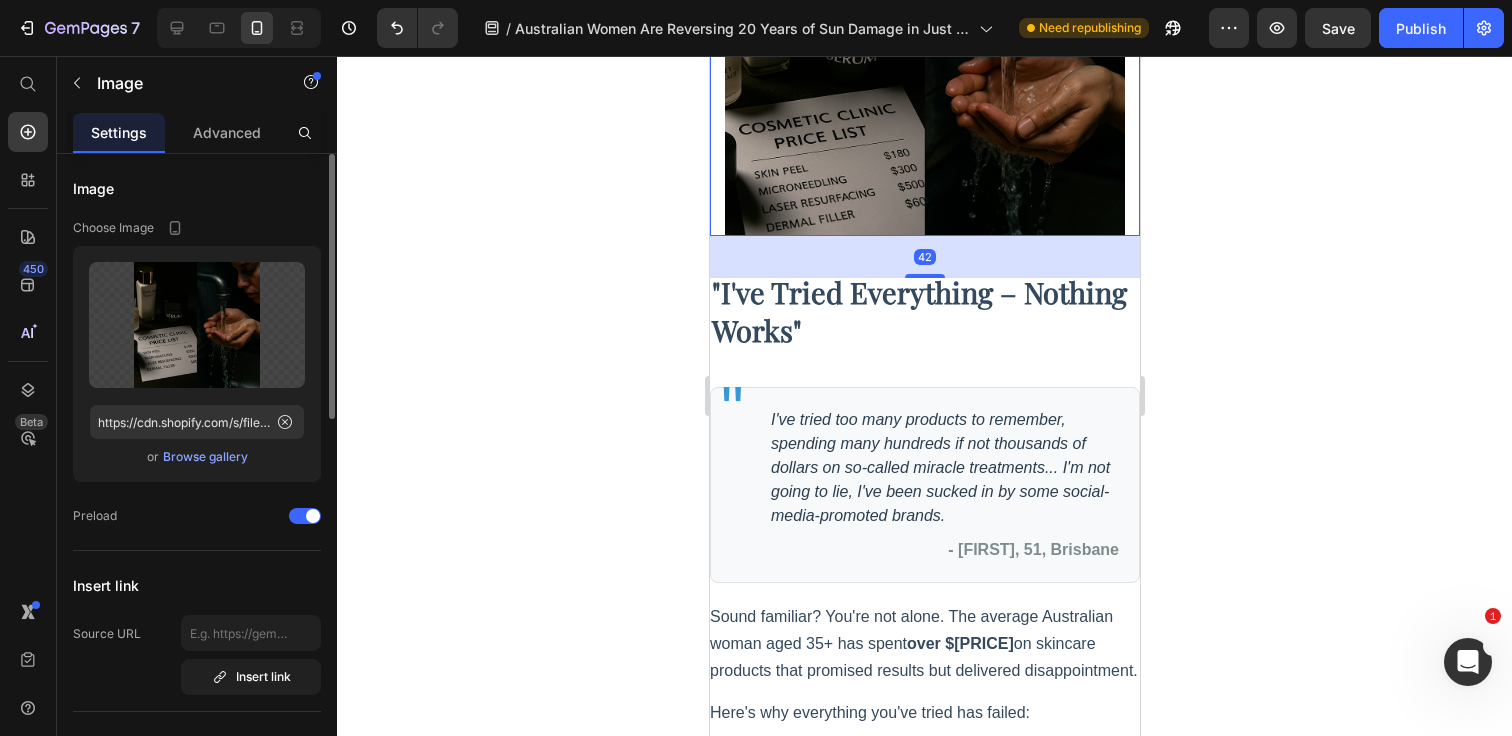 click 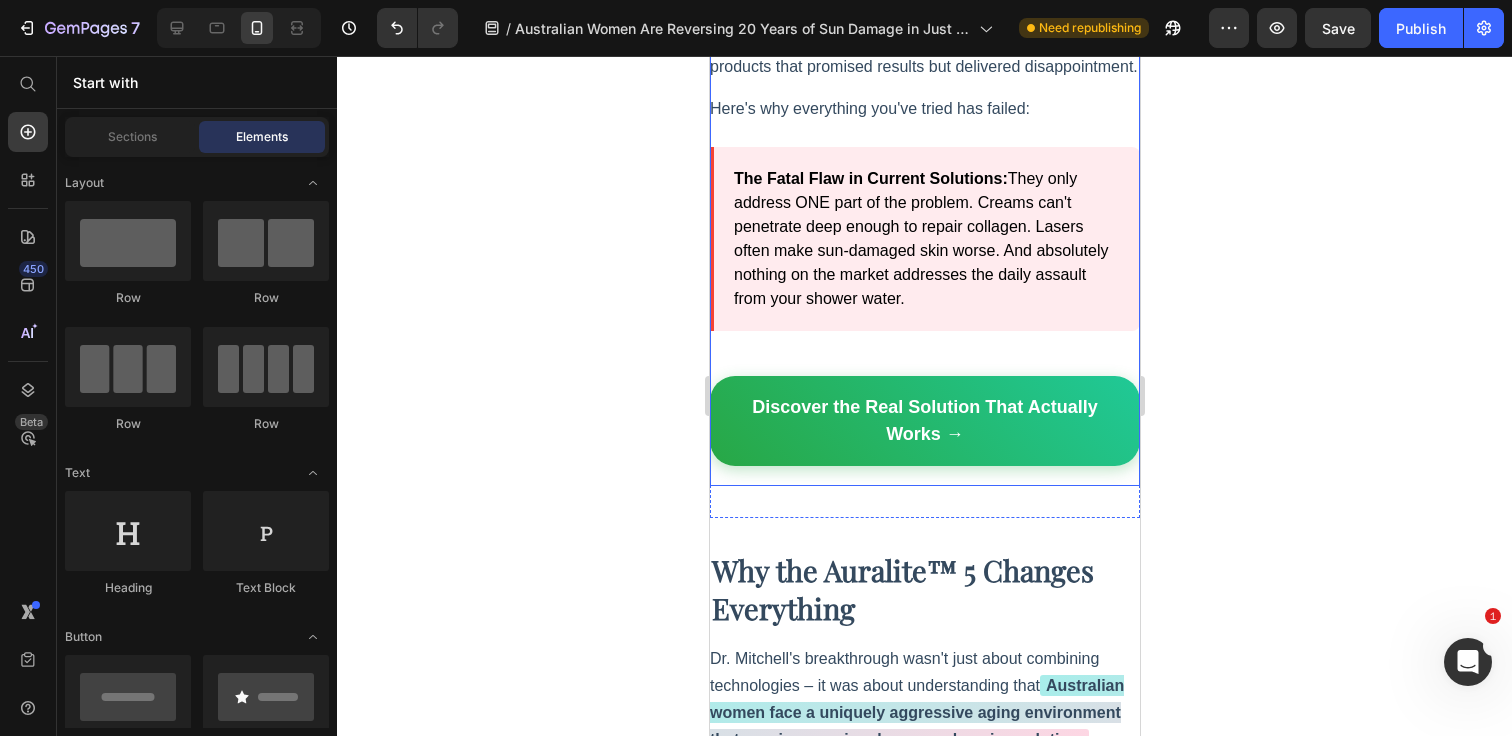 scroll, scrollTop: 6772, scrollLeft: 0, axis: vertical 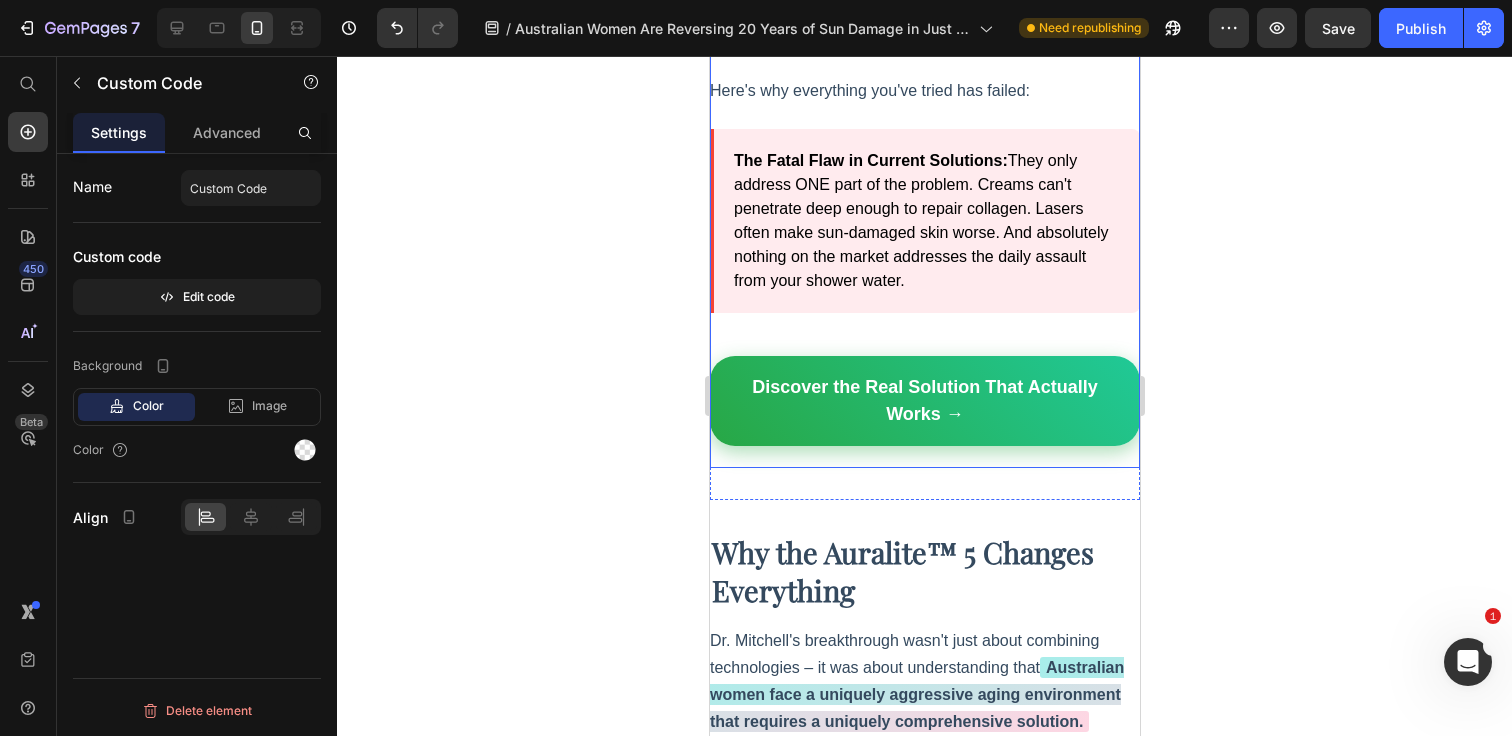 click on "Discover the Real Solution That Actually Works →" at bounding box center [924, 401] 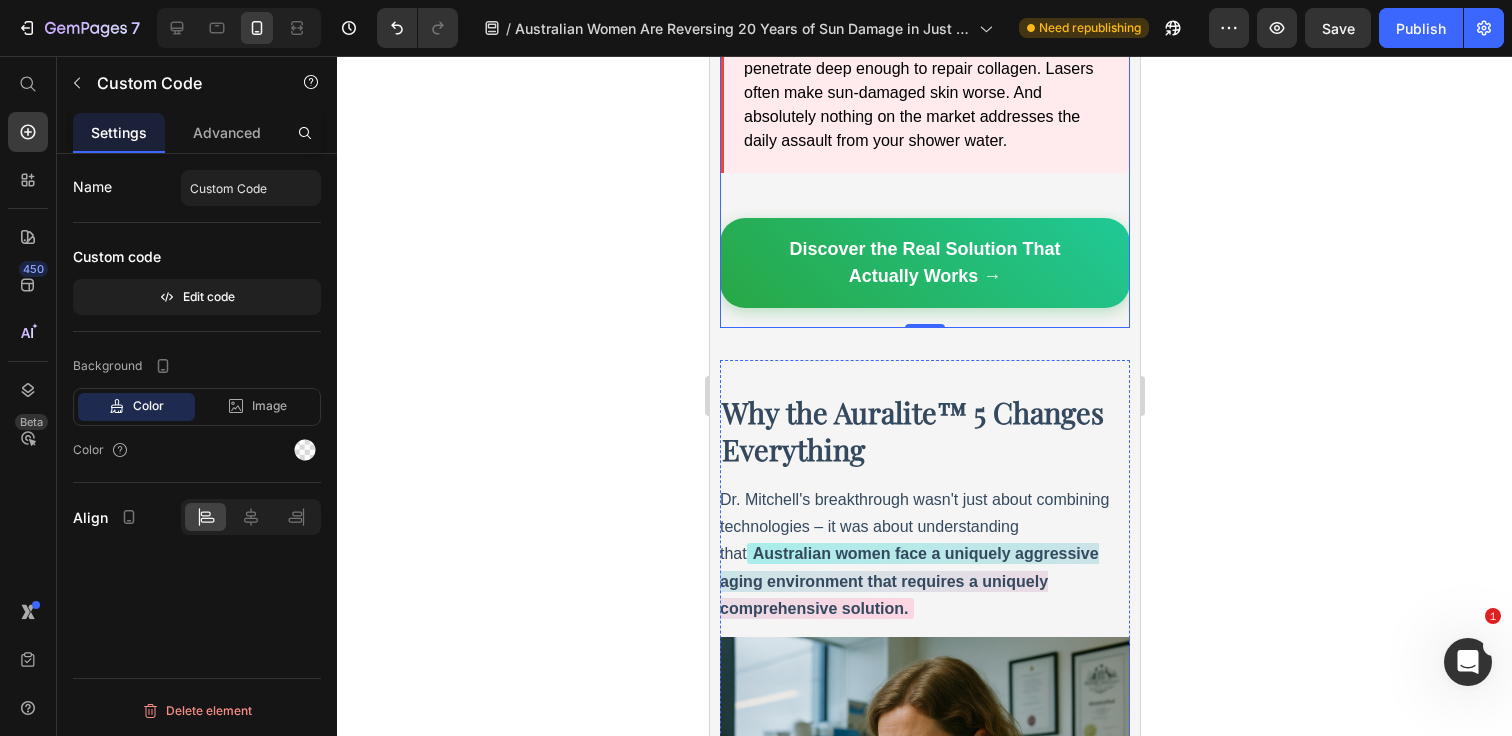 scroll, scrollTop: 6782, scrollLeft: 0, axis: vertical 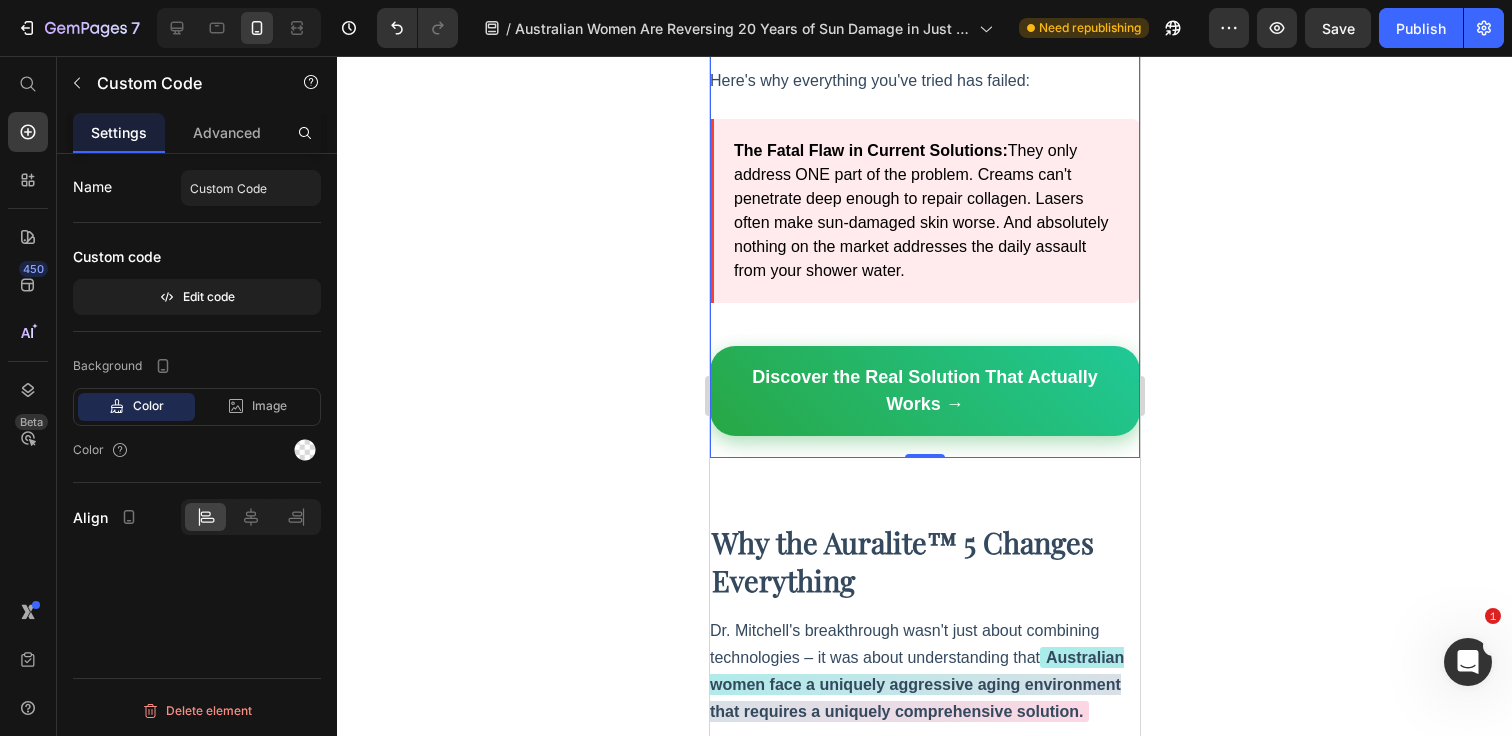 click on "Discover the Real Solution That Actually Works →" at bounding box center [924, 391] 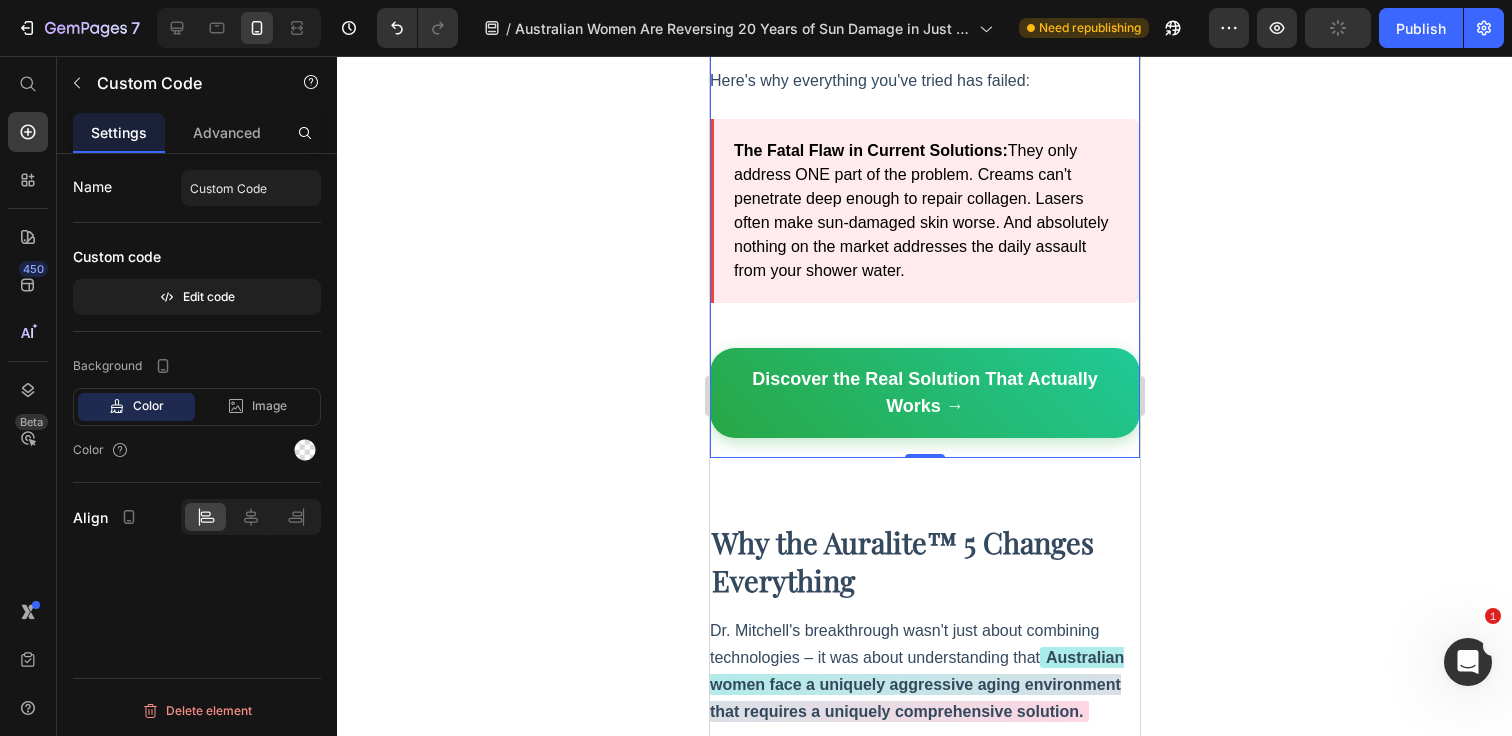 click 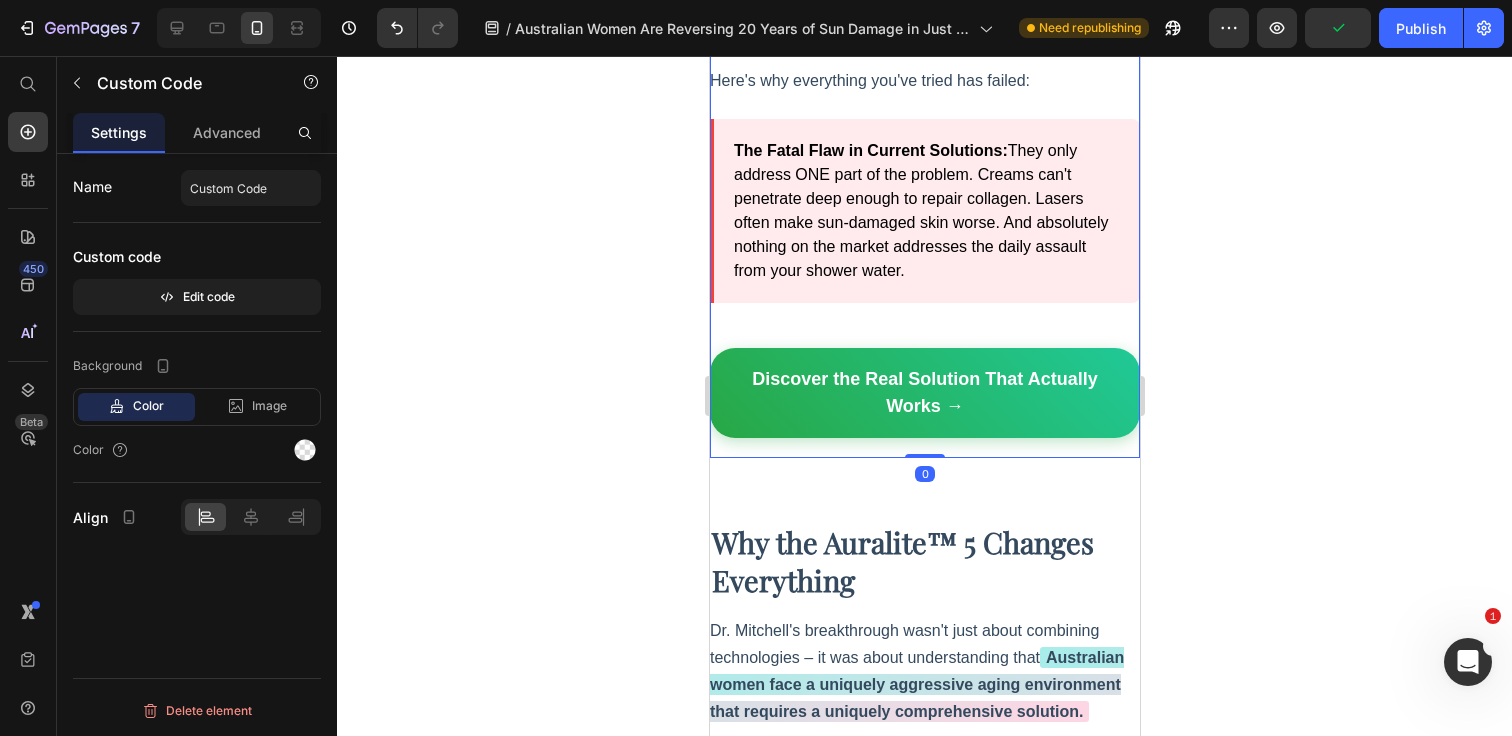 click on ""
I've tried too many products to remember, spending many hundreds if not thousands of dollars on so-called miracle treatments... I'm not going to lie, I've been sucked in by some social-media-promoted brands.
– Sarah, 51, Brisbane
Sound familiar? You're not alone. The average Australian woman aged 35+ has spent  over $3,200  on skincare products that promised results but delivered disappointment.
Here's why everything you've tried has failed:
The Fatal Flaw in Current Solutions:  They only address ONE part of the problem. Creams can't penetrate deep enough to repair collagen. Lasers often make sun-damaged skin worse. And absolutely nothing on the market addresses the daily assault from your shower water.
Discover the Real Solution That Actually Works →" at bounding box center [924, 107] 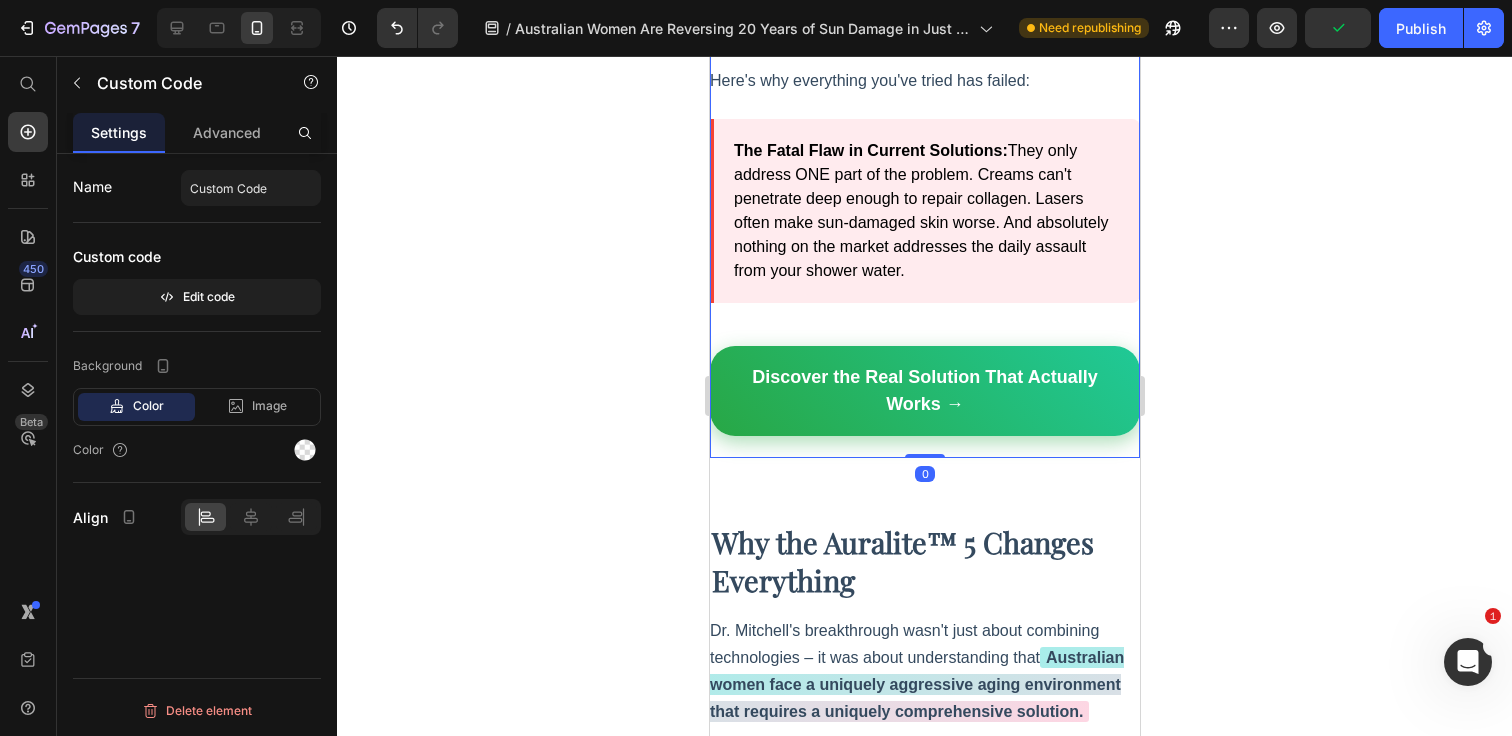 click on "Discover the Real Solution That Actually Works →" at bounding box center [924, 391] 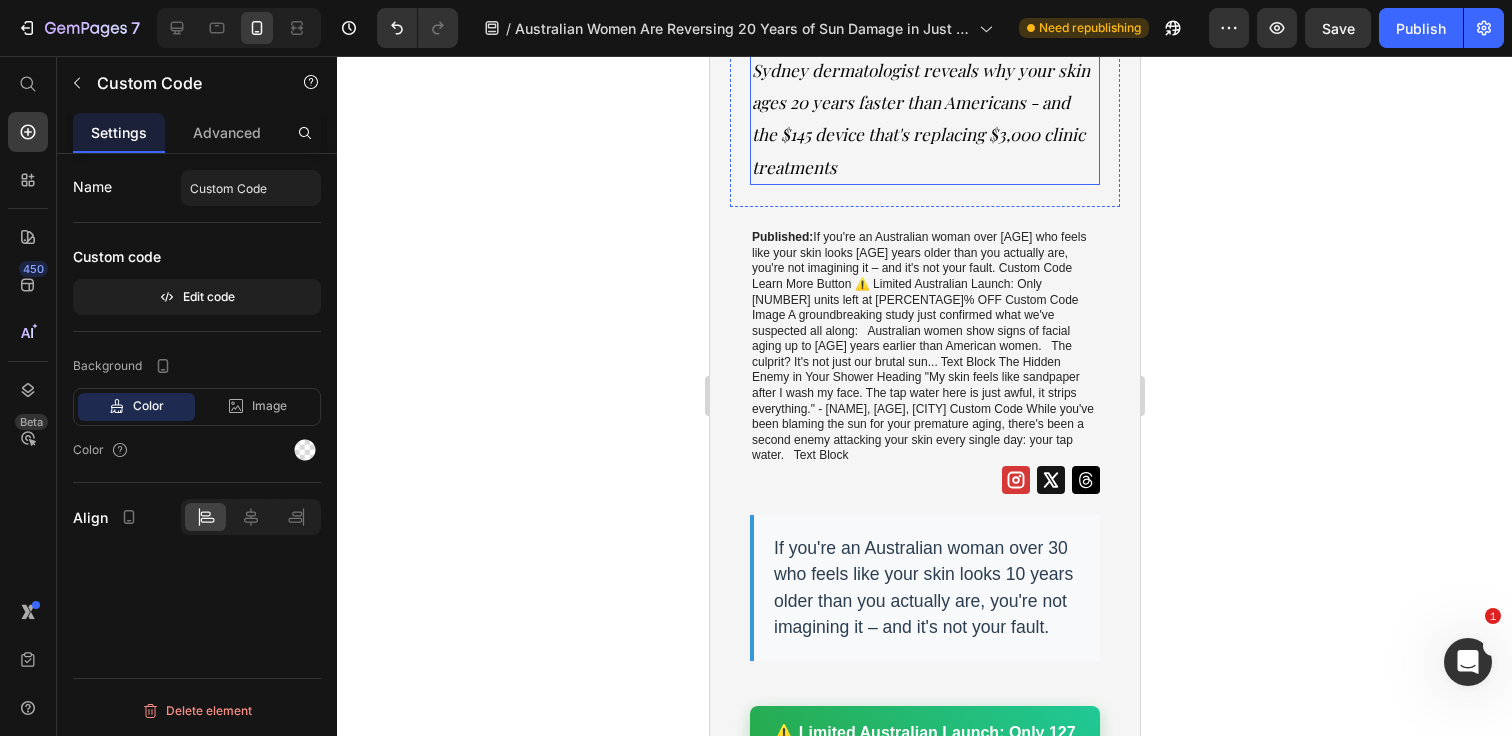 scroll, scrollTop: 502, scrollLeft: 0, axis: vertical 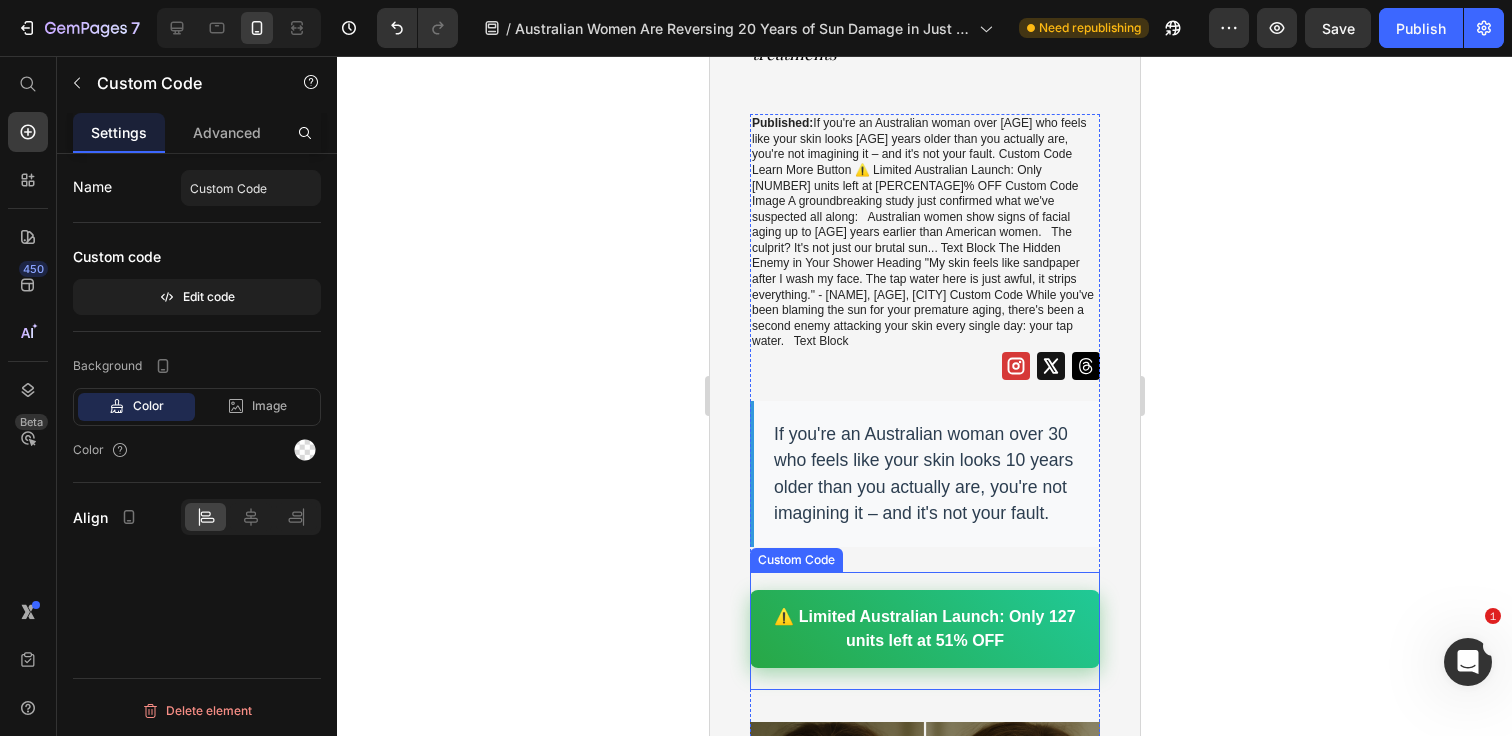 click on "⚠️ Limited Australian Launch: Only 127 units left at 51% OFF" at bounding box center (924, 629) 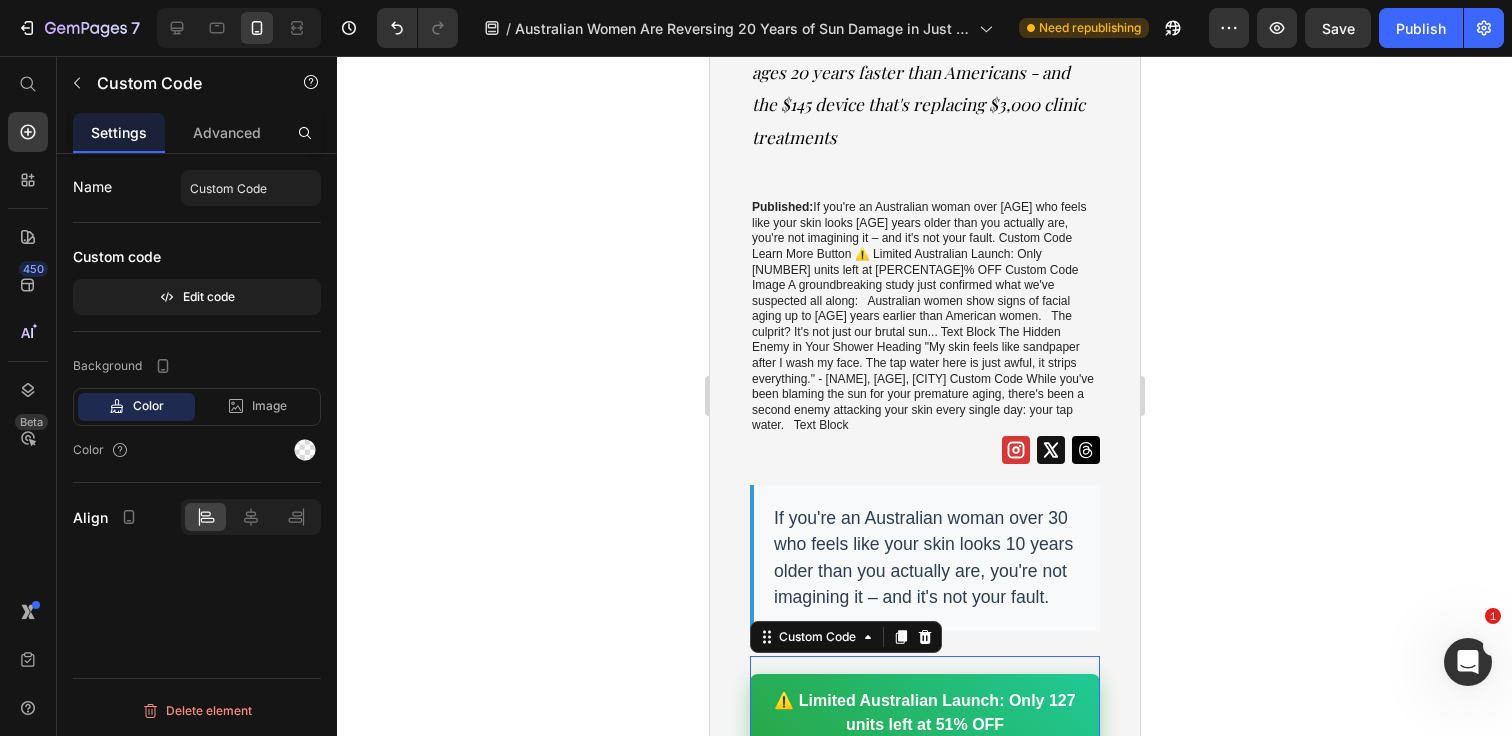 scroll, scrollTop: 408, scrollLeft: 0, axis: vertical 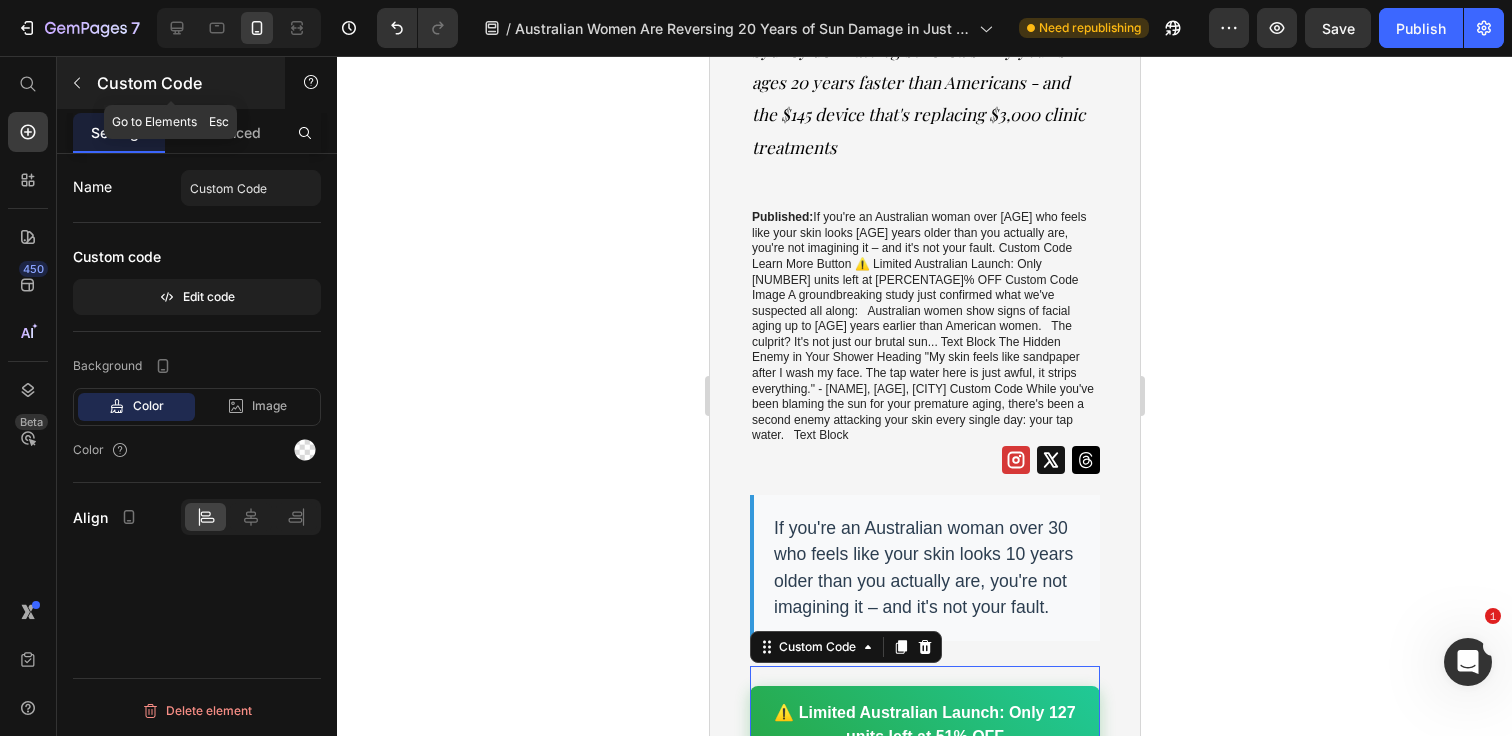 click at bounding box center [77, 83] 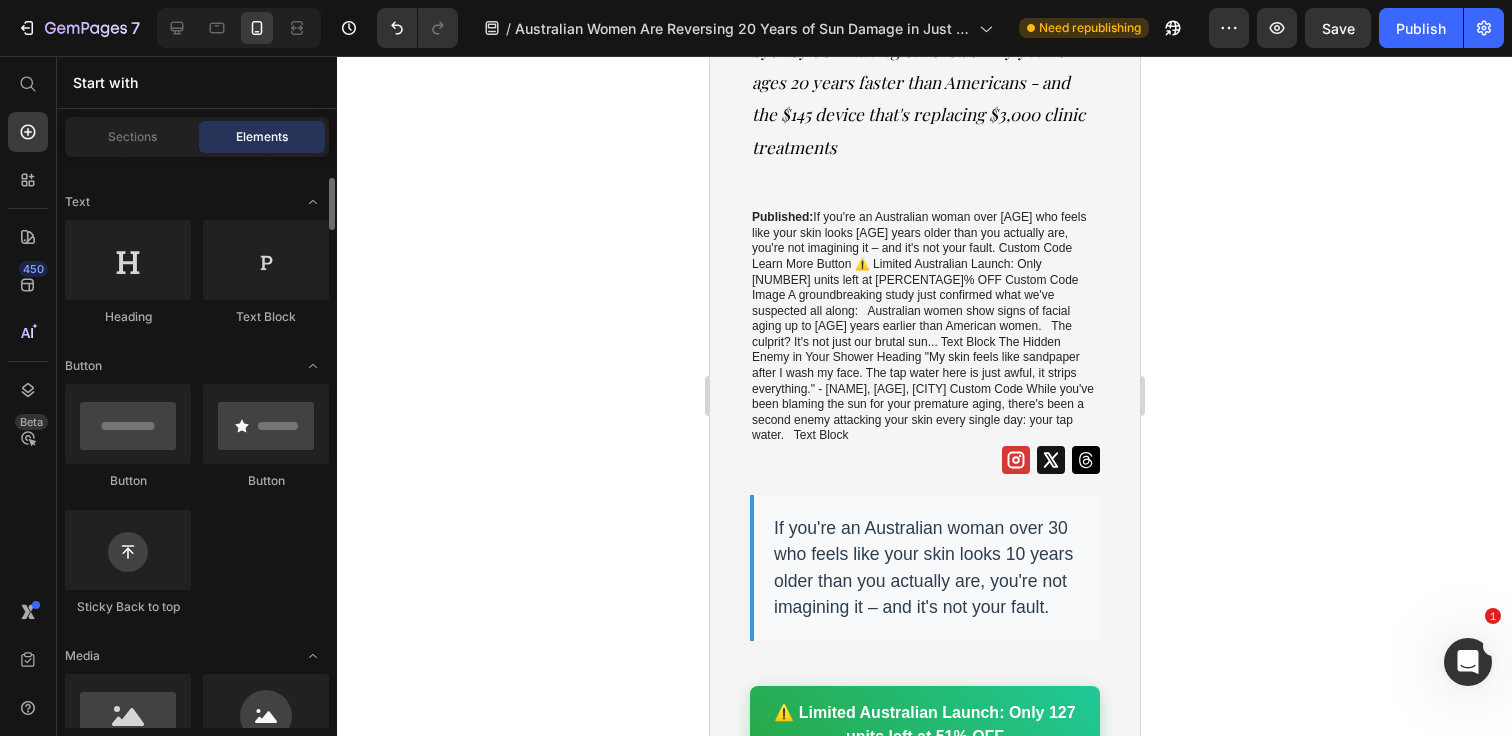 scroll, scrollTop: 277, scrollLeft: 0, axis: vertical 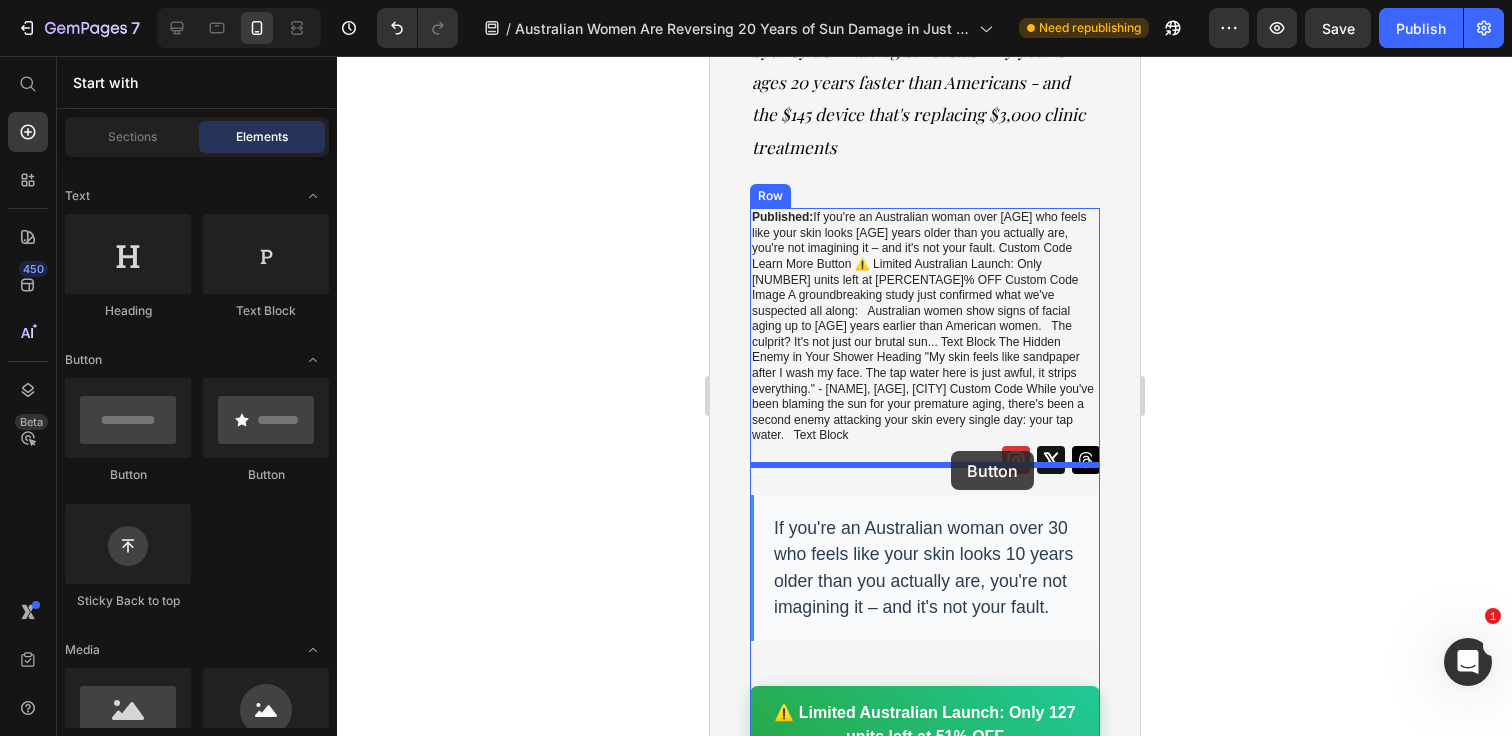 drag, startPoint x: 844, startPoint y: 471, endPoint x: 950, endPoint y: 451, distance: 107.87029 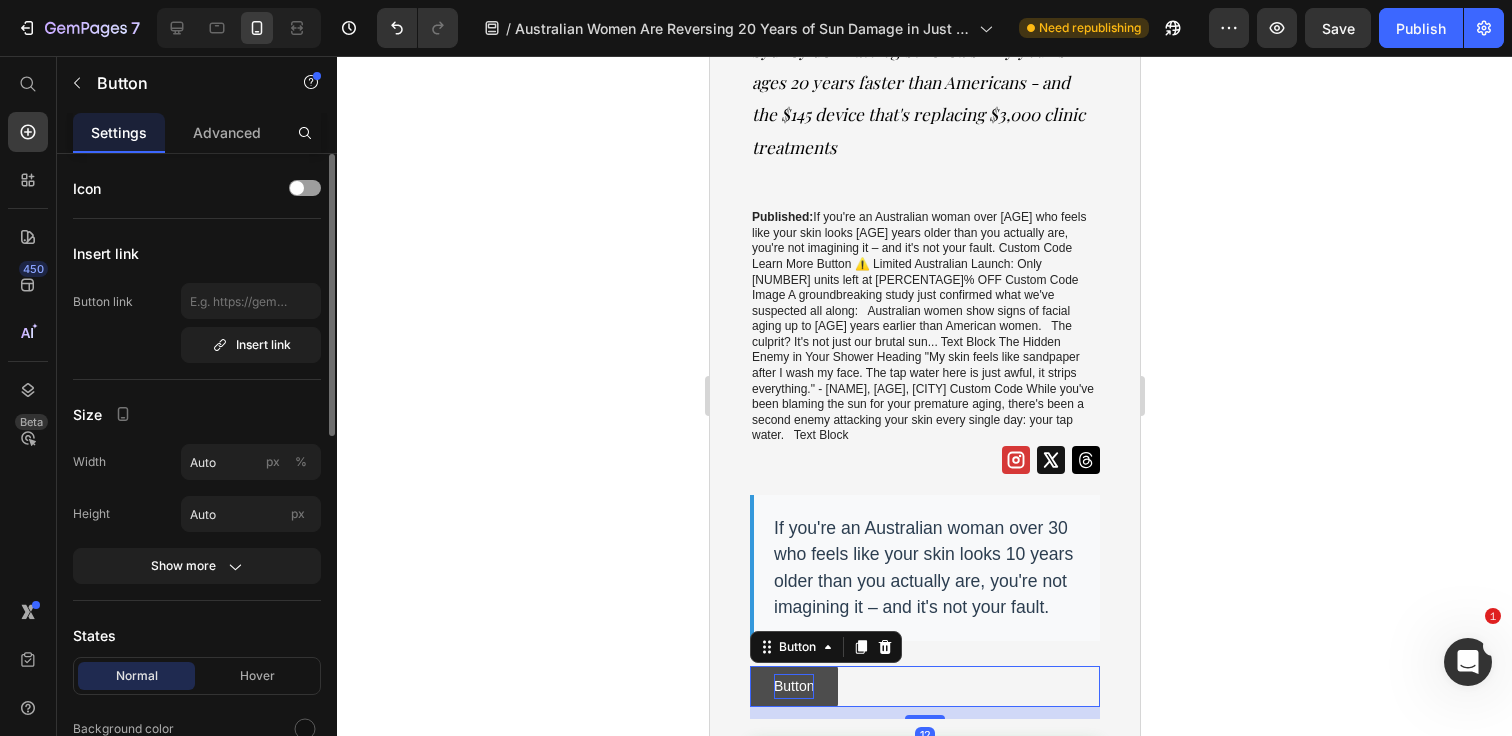 click on "Button" at bounding box center (793, 686) 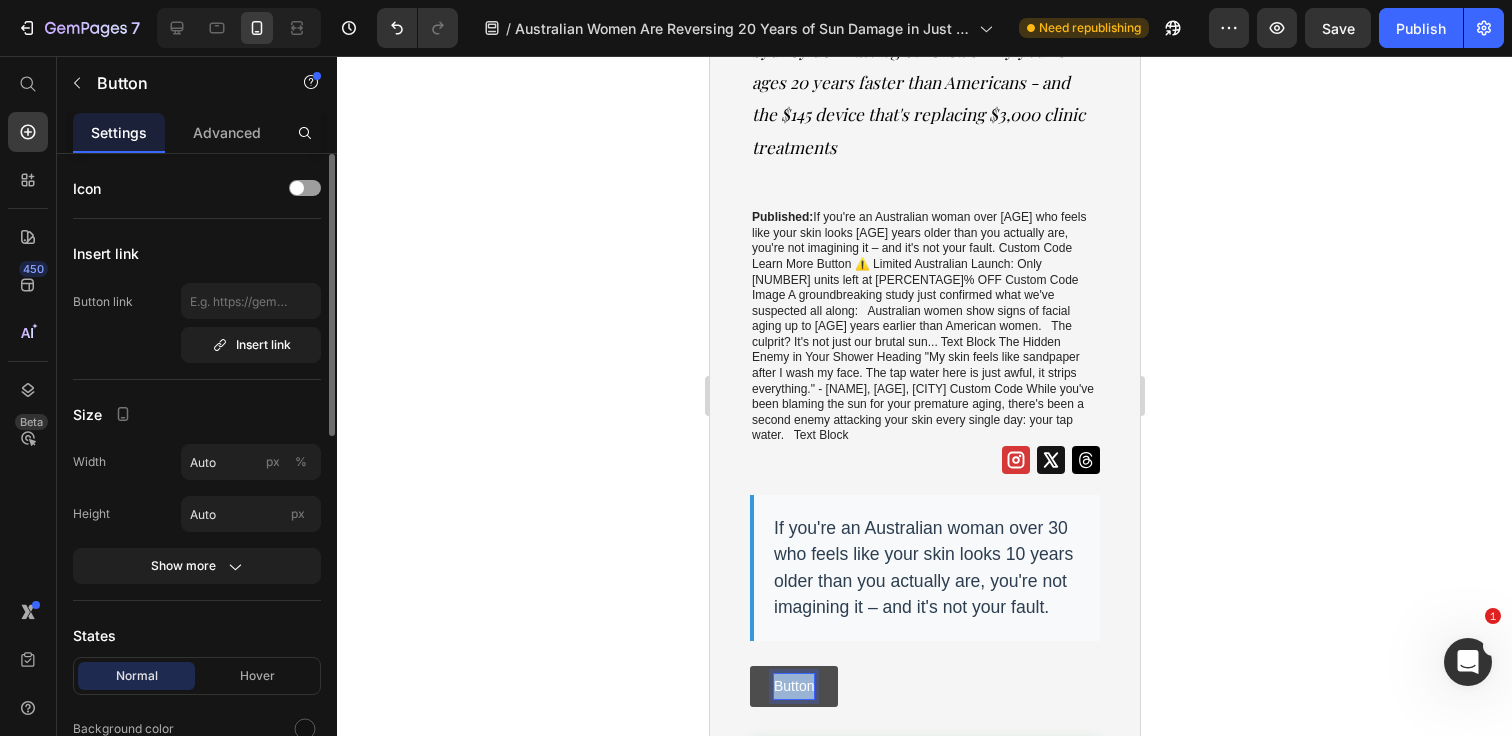 click on "Button" at bounding box center (793, 686) 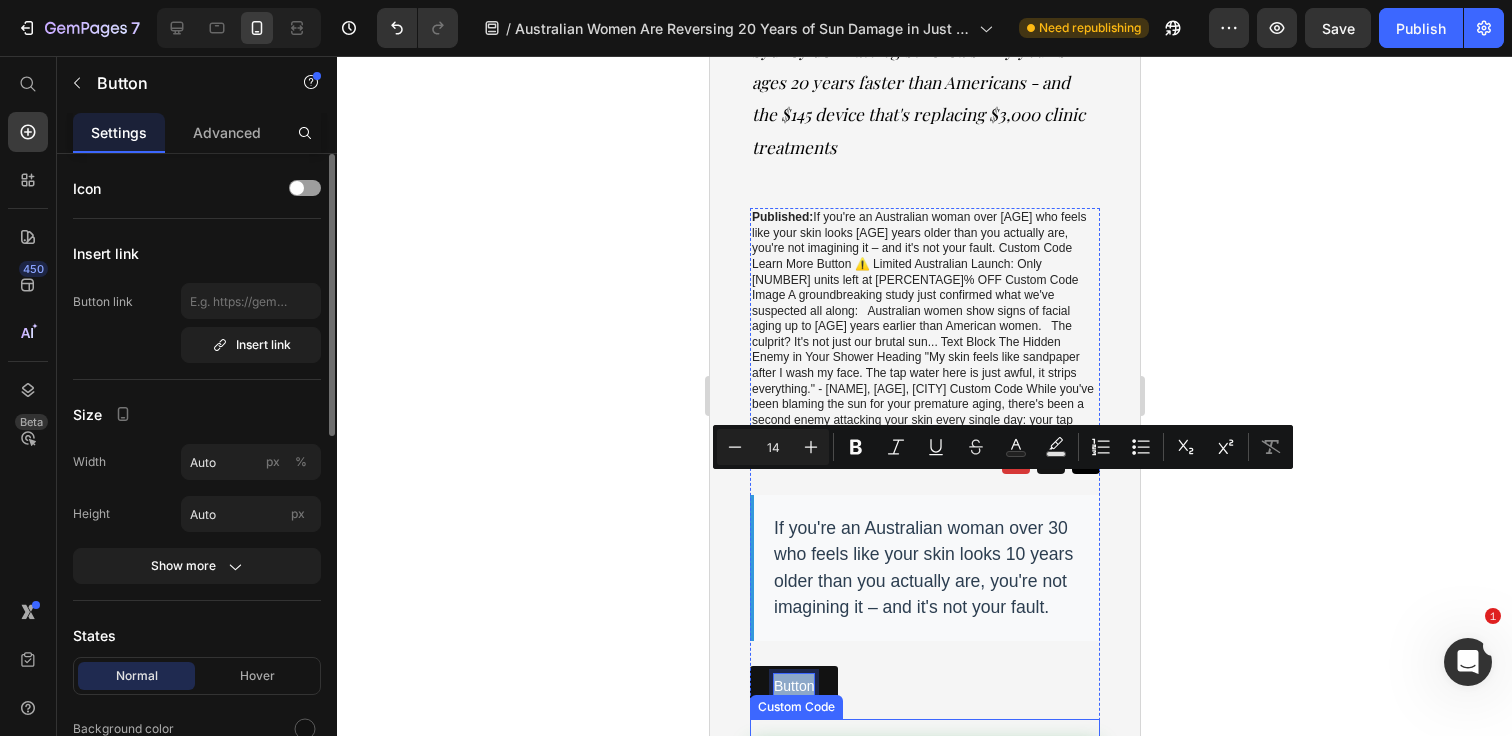 click on "⚠️ Limited Australian Launch: Only 127 units left at 51% OFF" at bounding box center [924, 776] 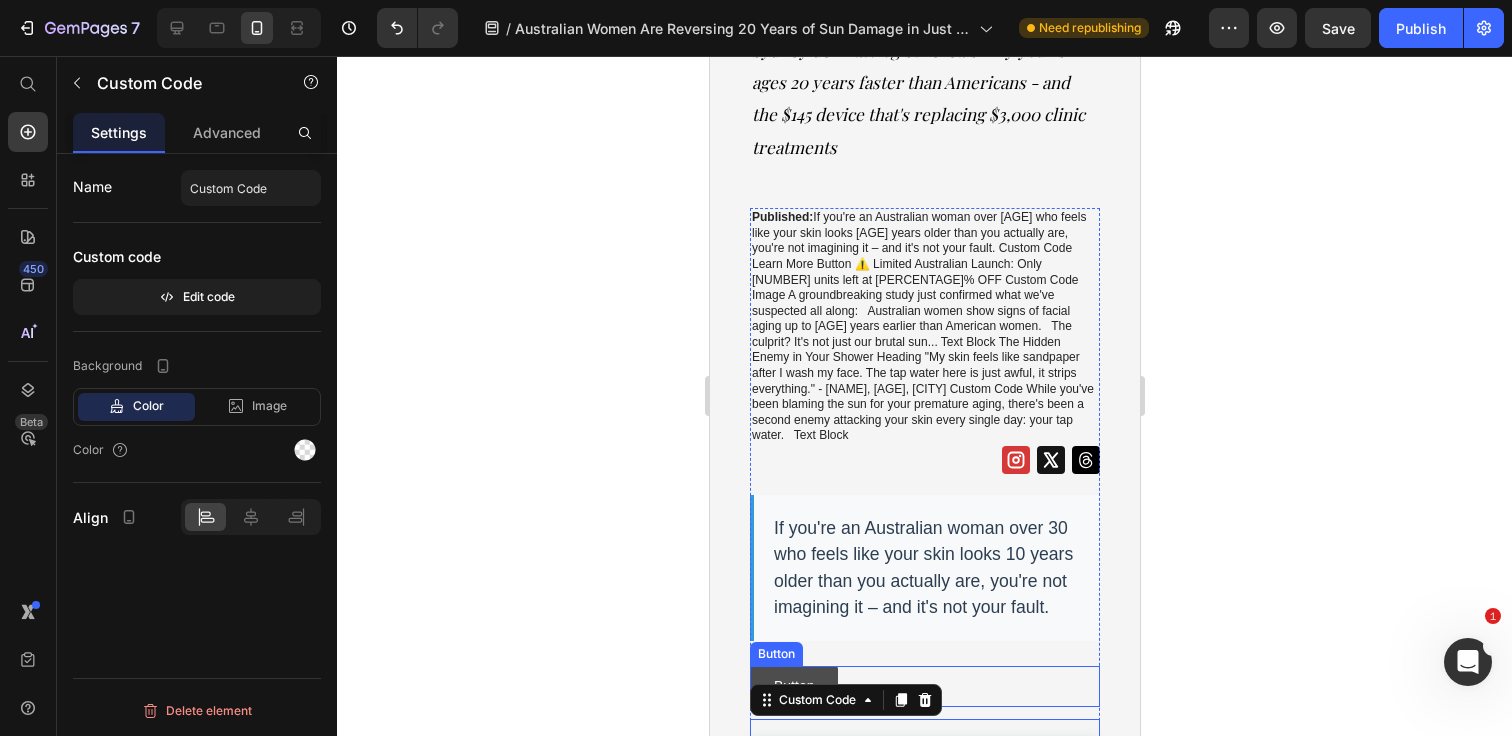 click on "Button" at bounding box center [793, 686] 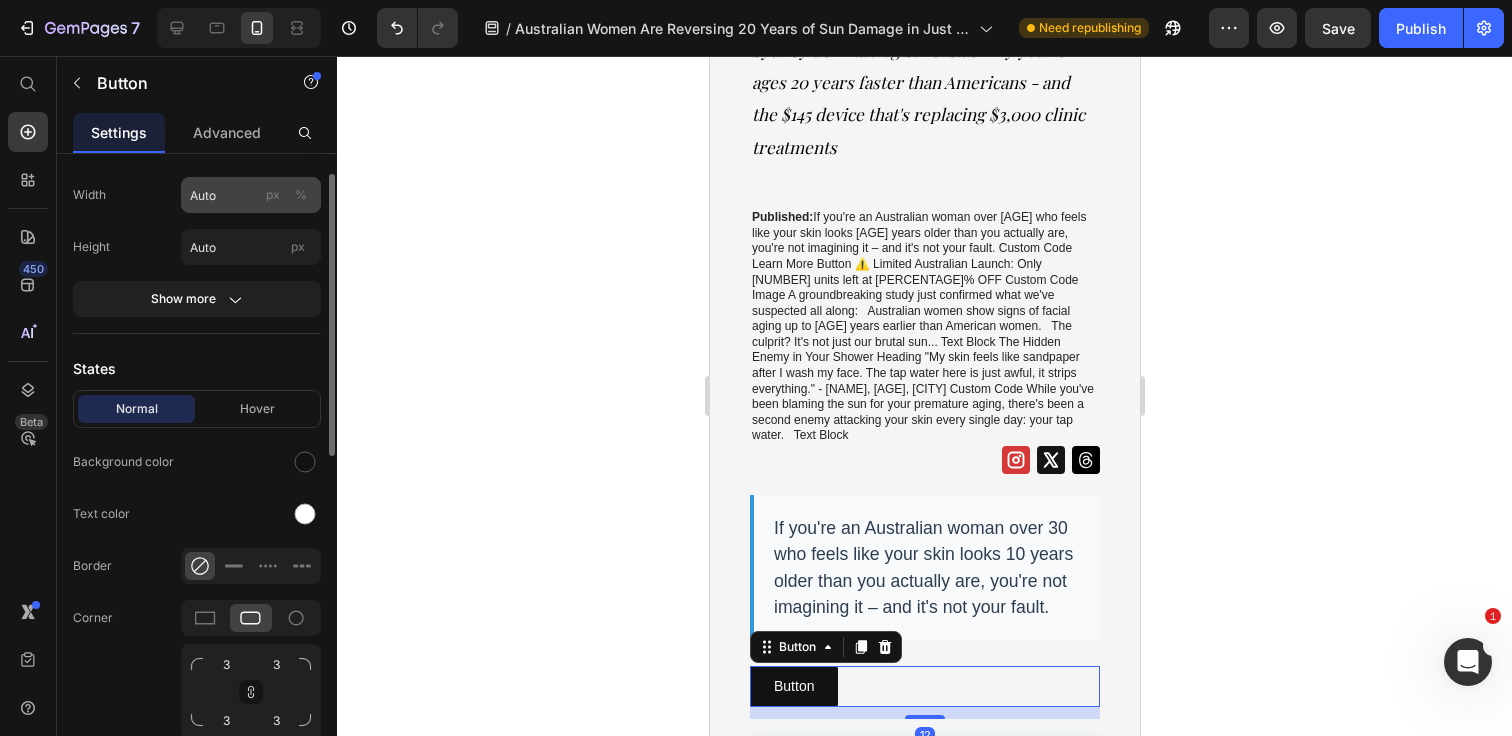 scroll, scrollTop: 438, scrollLeft: 0, axis: vertical 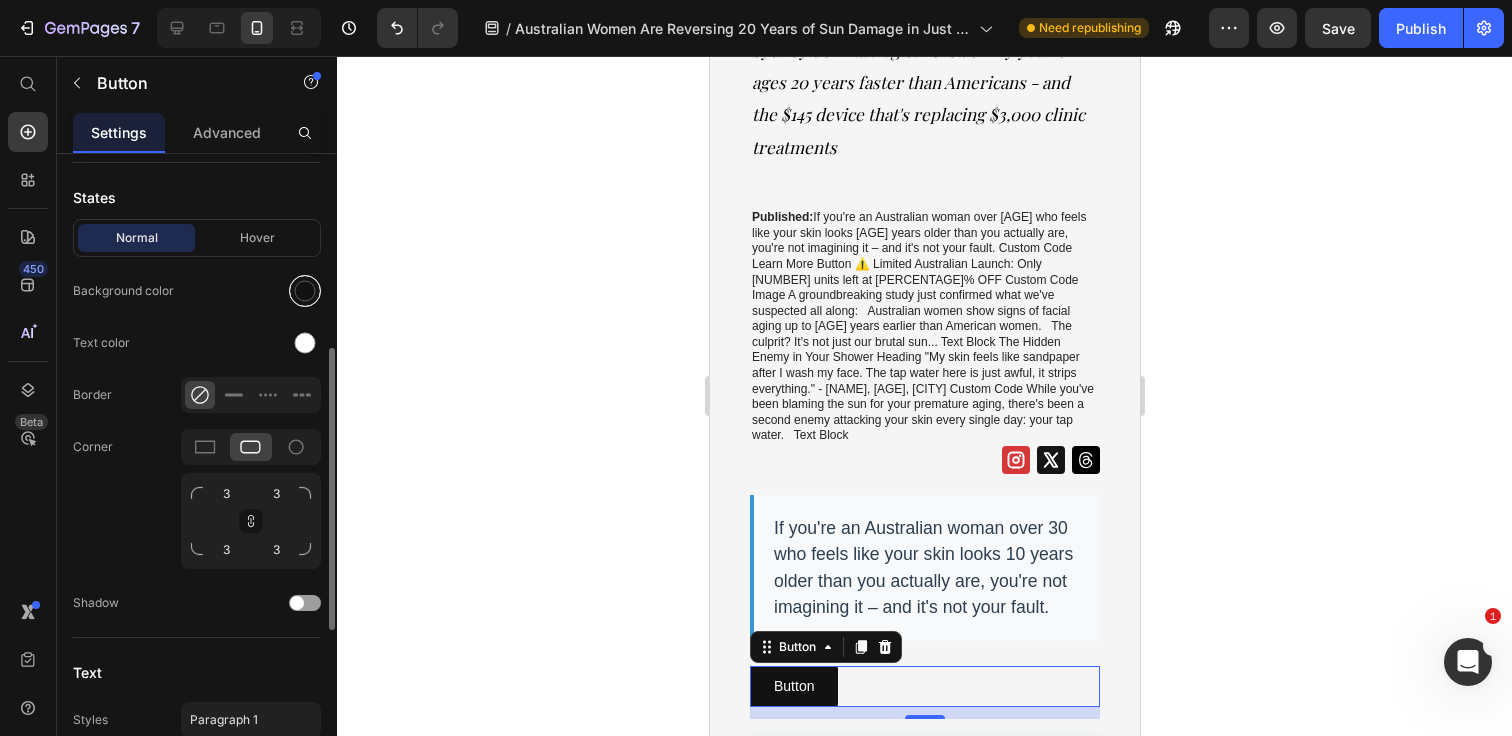 click at bounding box center (305, 291) 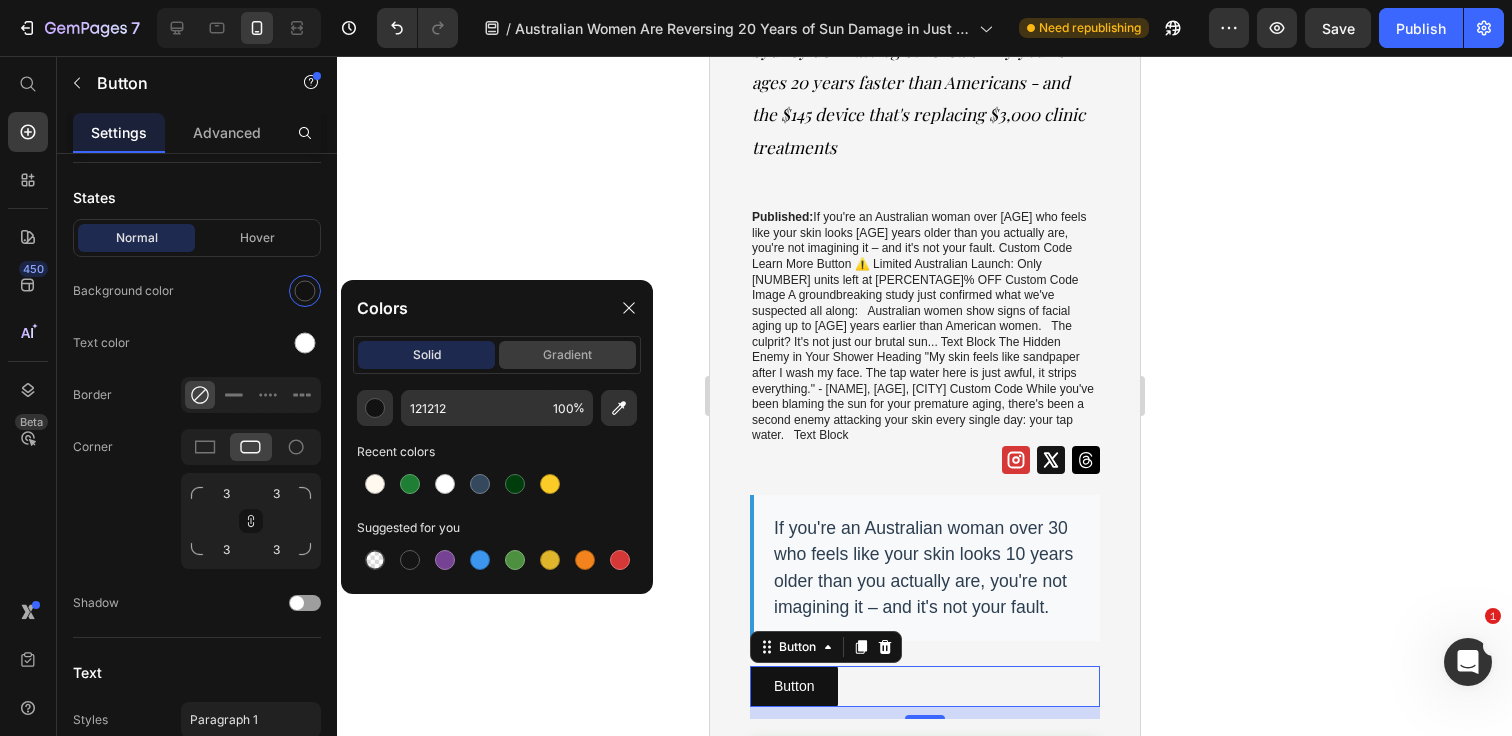 click on "gradient" 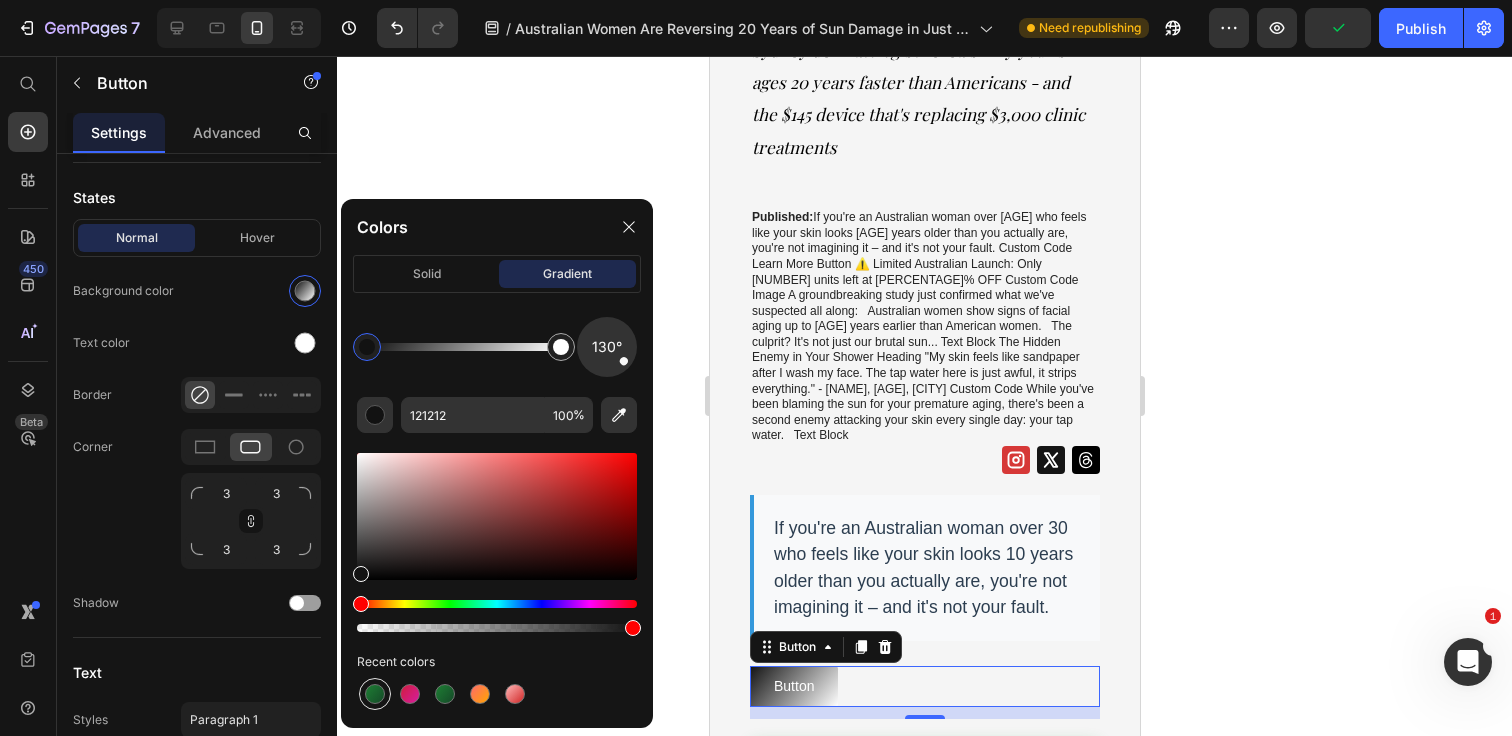 click at bounding box center [375, 694] 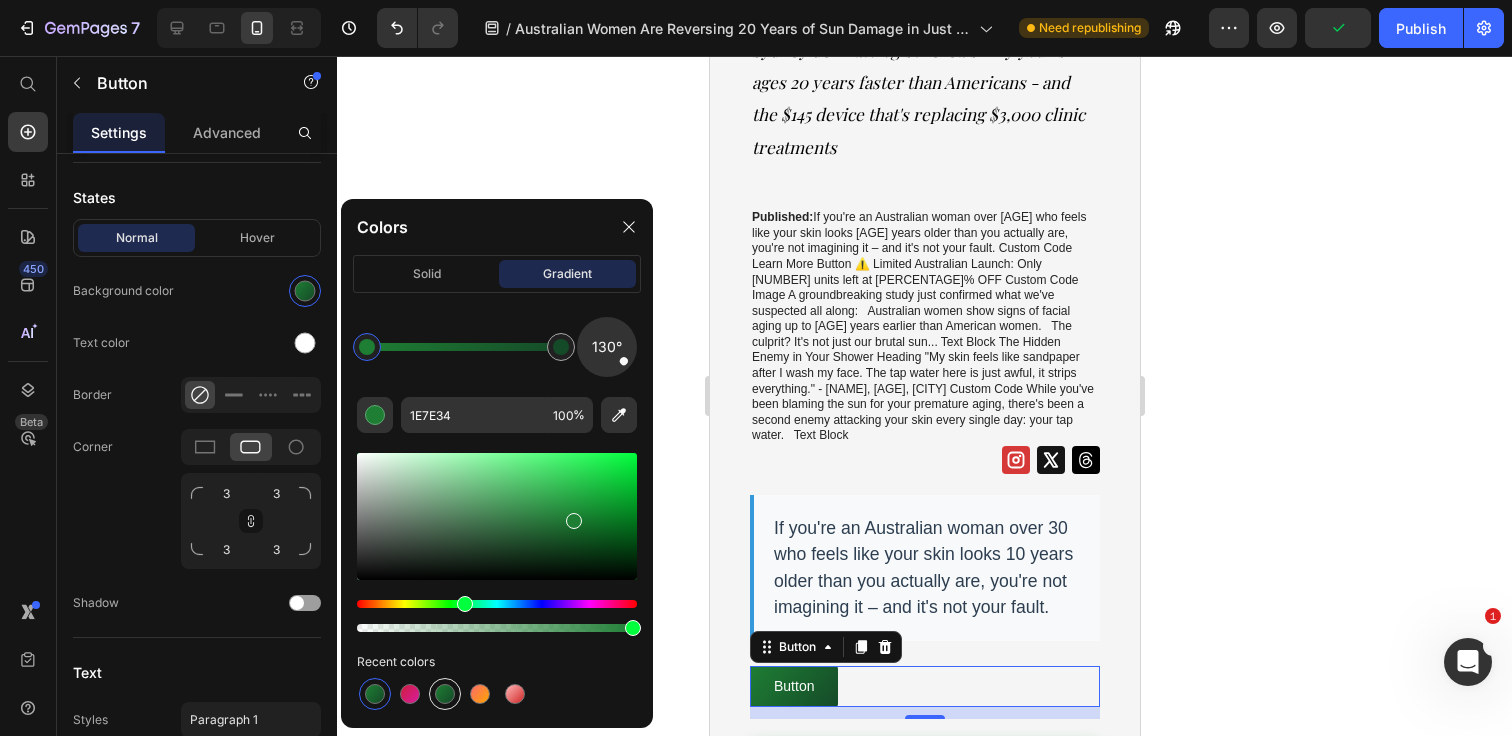 click at bounding box center (445, 694) 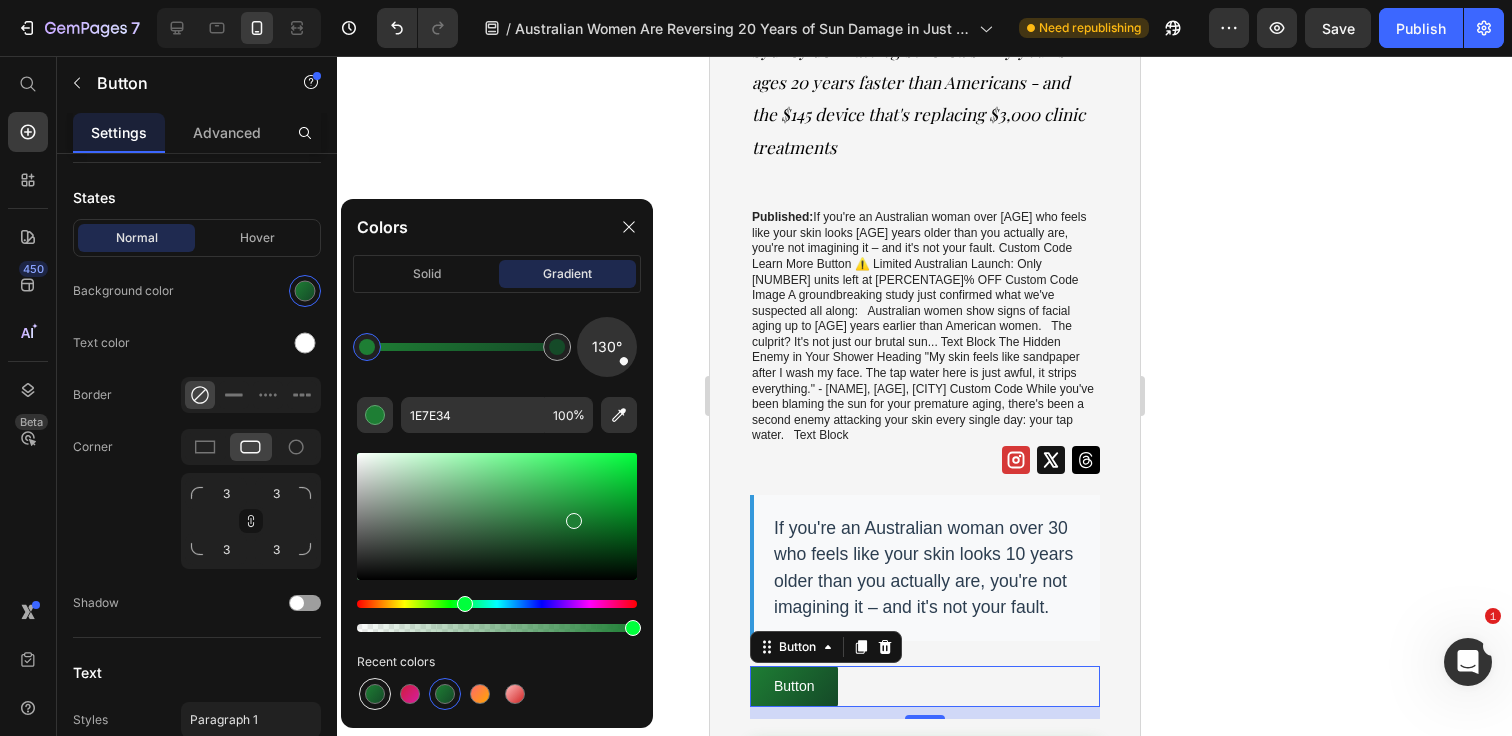 click at bounding box center [375, 694] 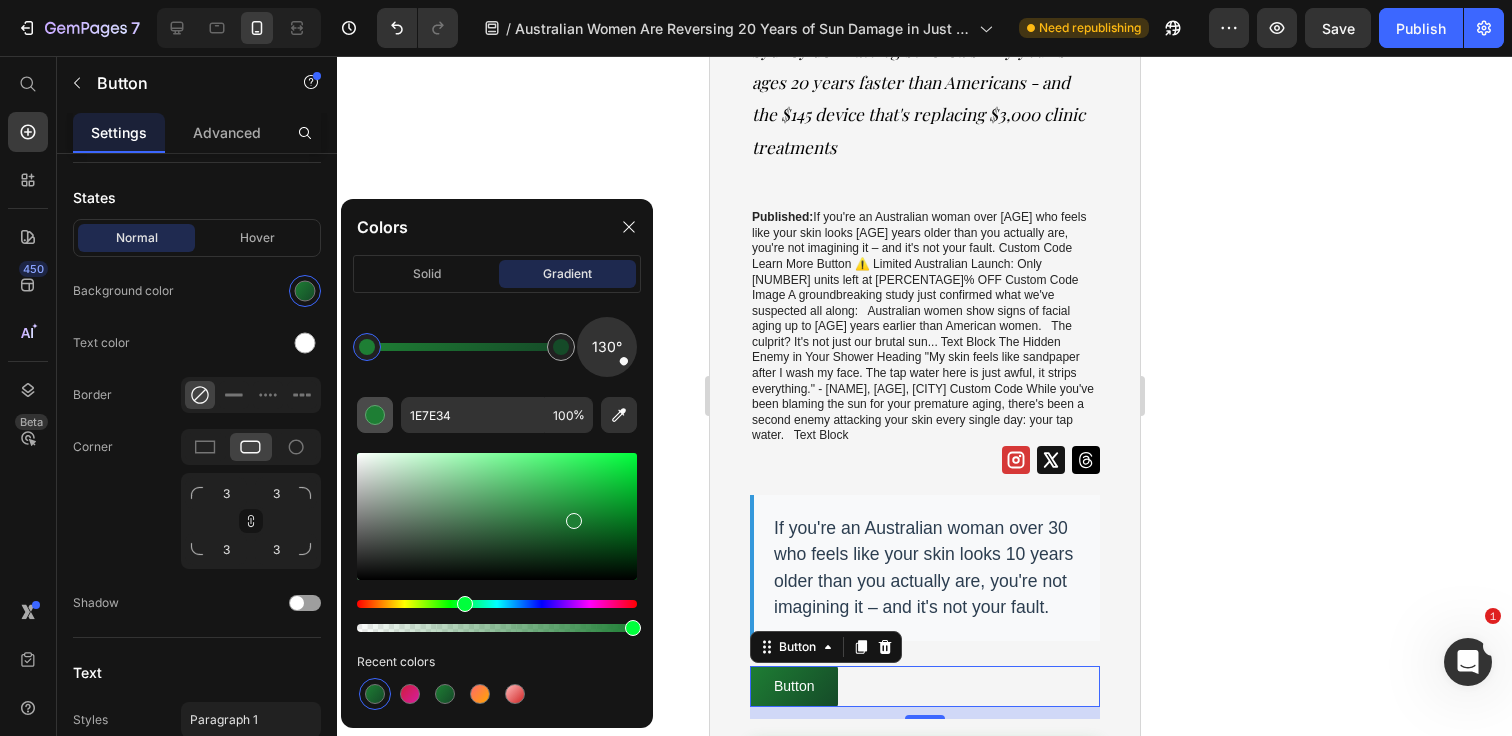 click at bounding box center (375, 415) 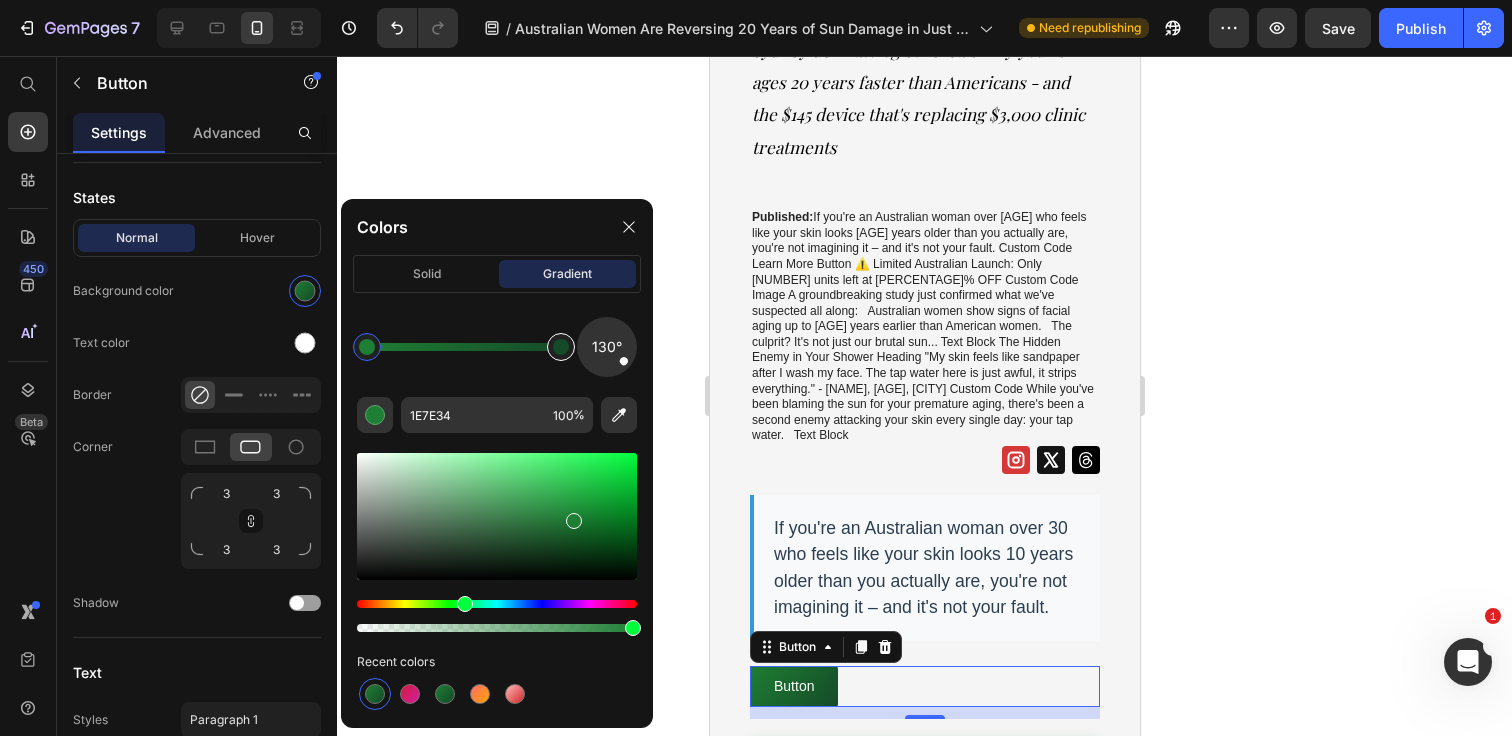 type on "154A28" 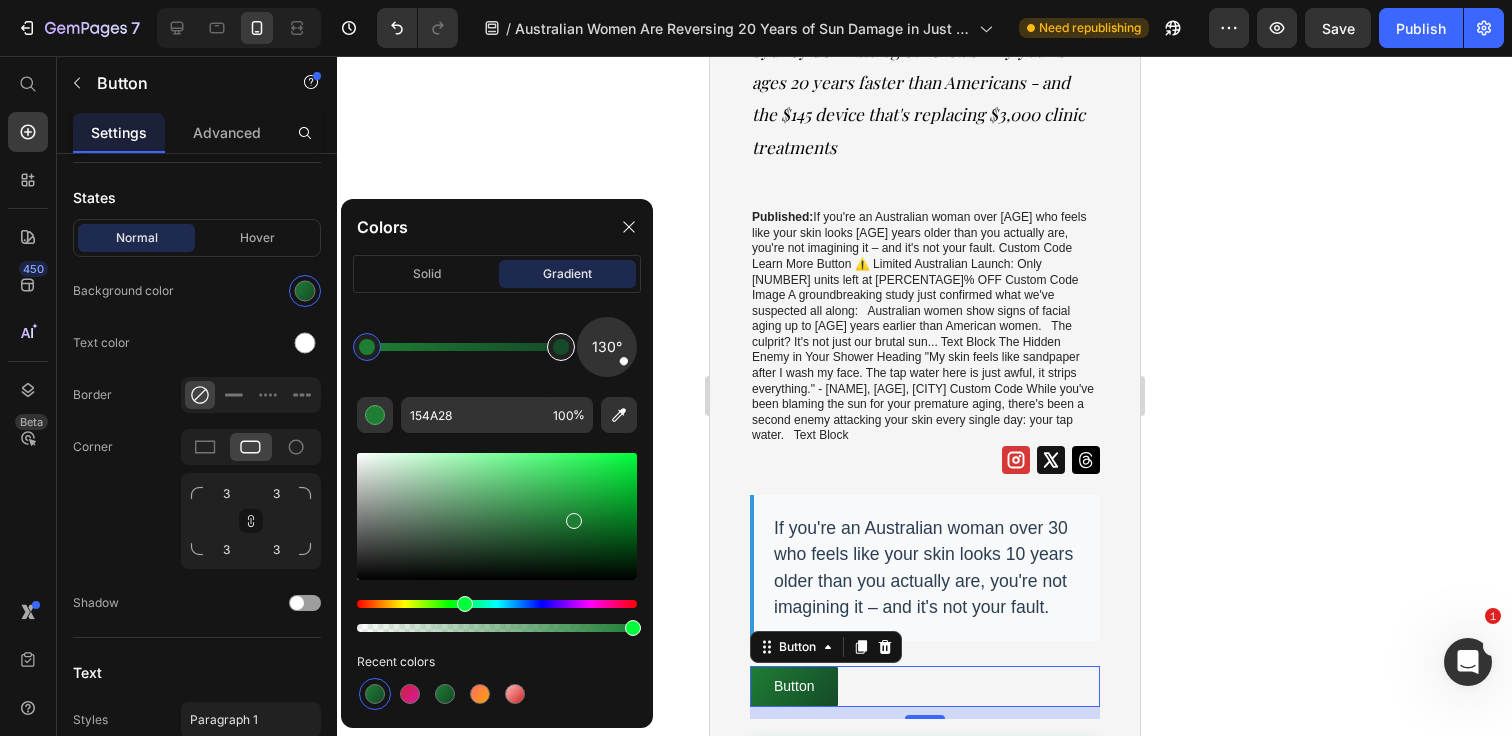 click at bounding box center (561, 347) 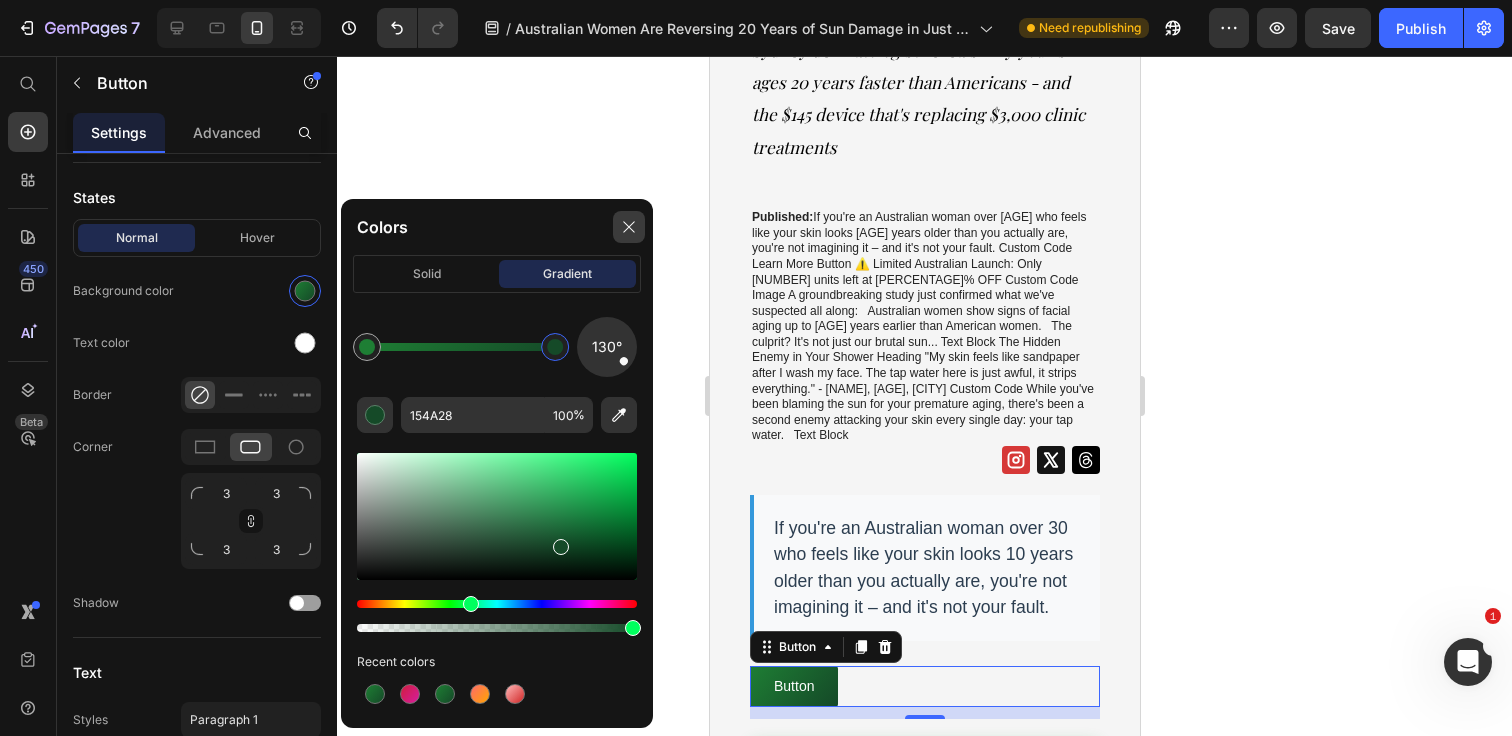 click at bounding box center [629, 227] 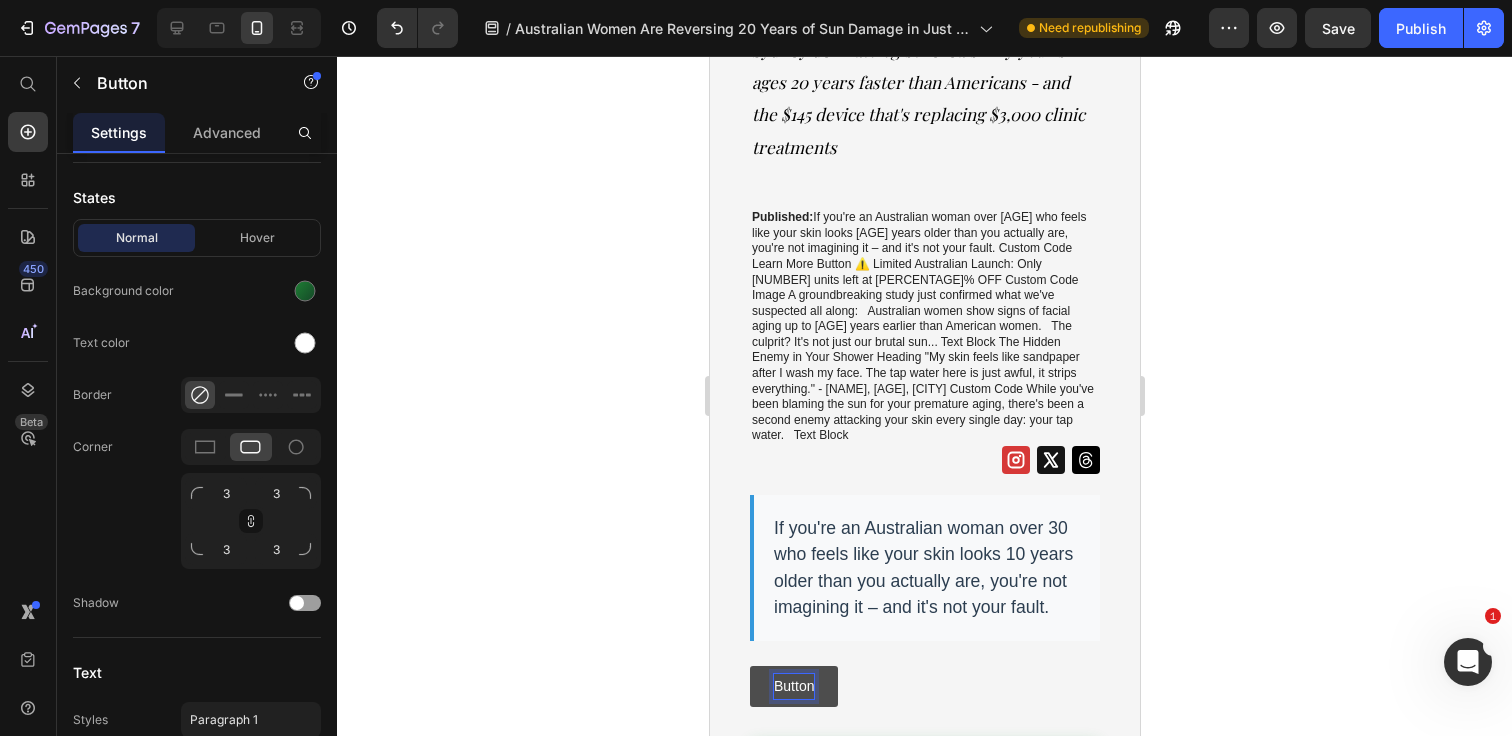 click on "Button" at bounding box center [793, 686] 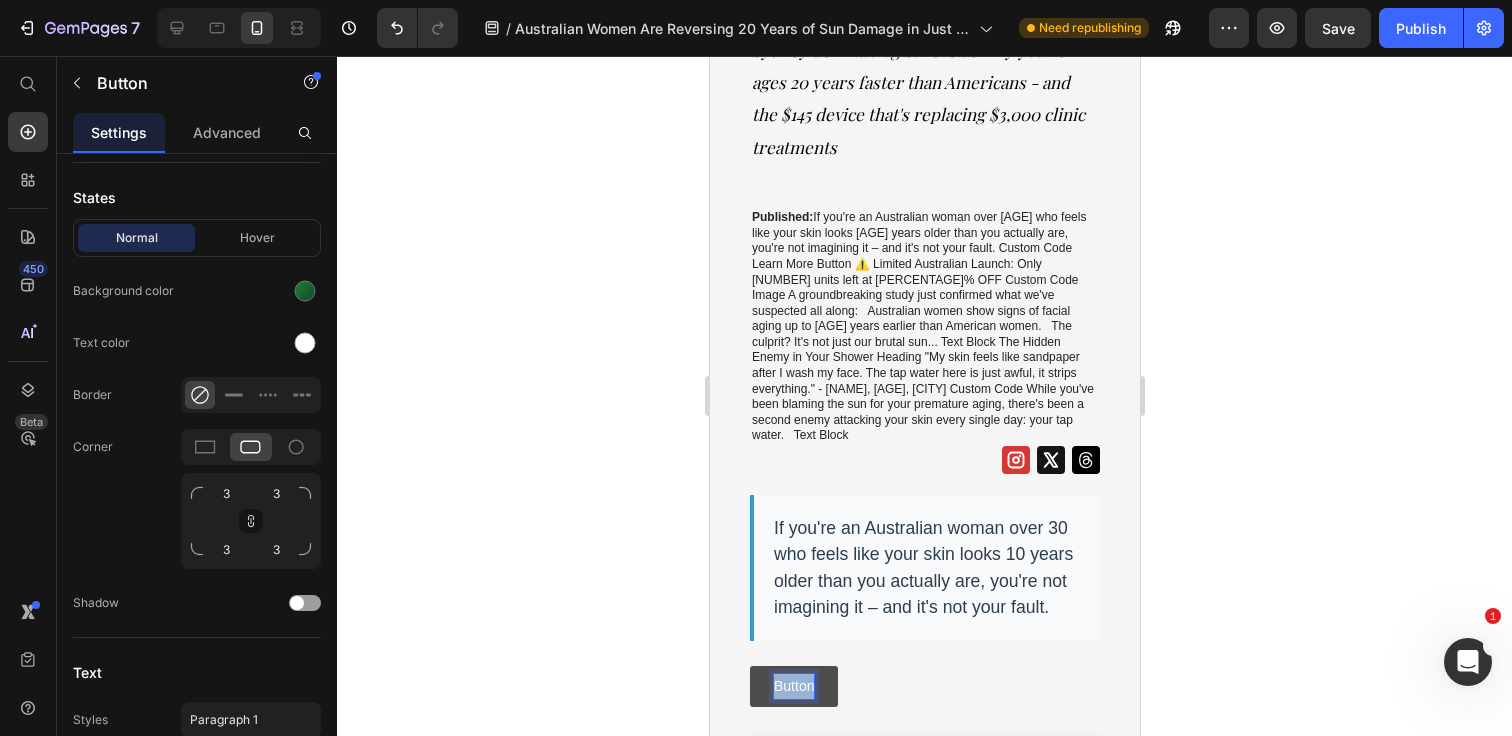 click on "Button" at bounding box center (793, 686) 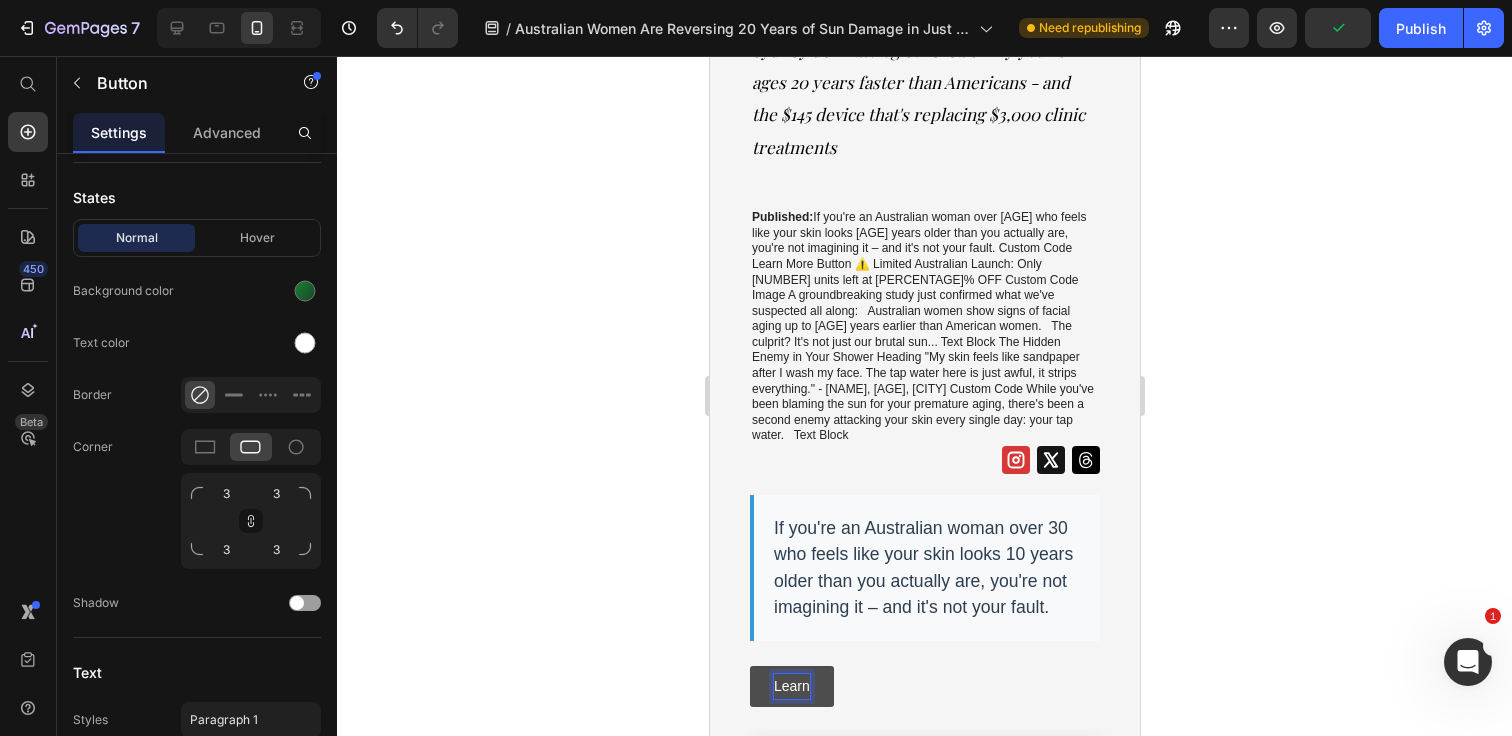 click on "Learn" at bounding box center [791, 686] 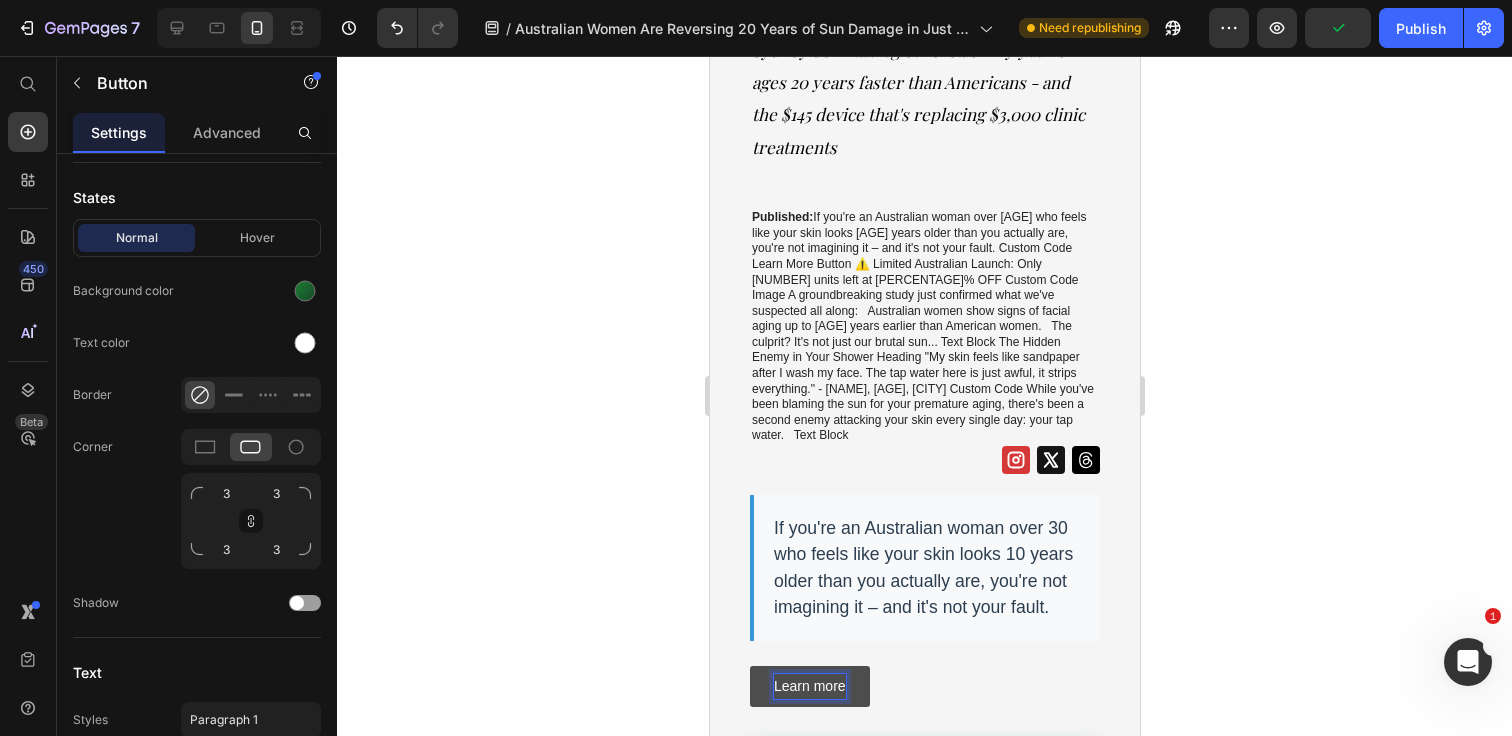 click on "Learn more" at bounding box center (809, 686) 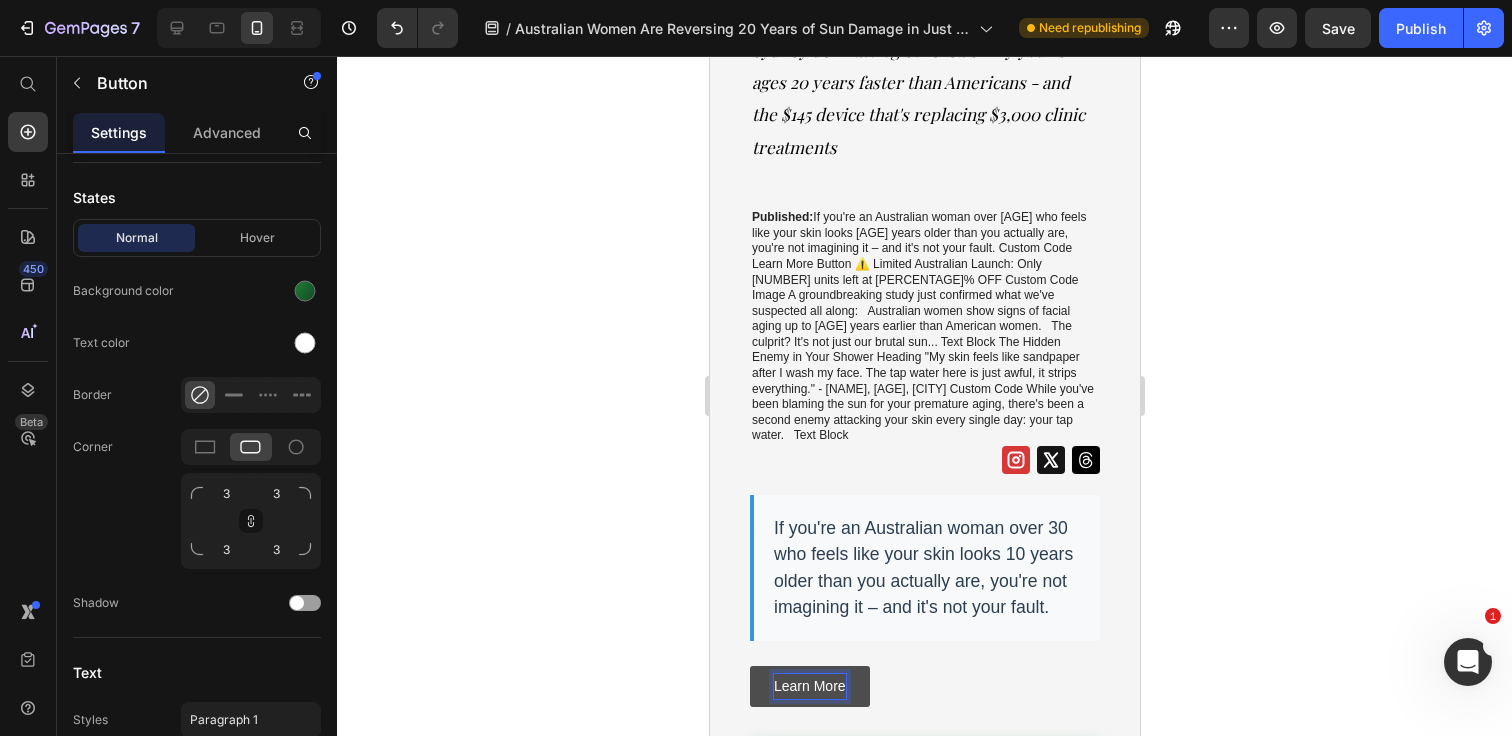 click on "Learn More" at bounding box center (809, 686) 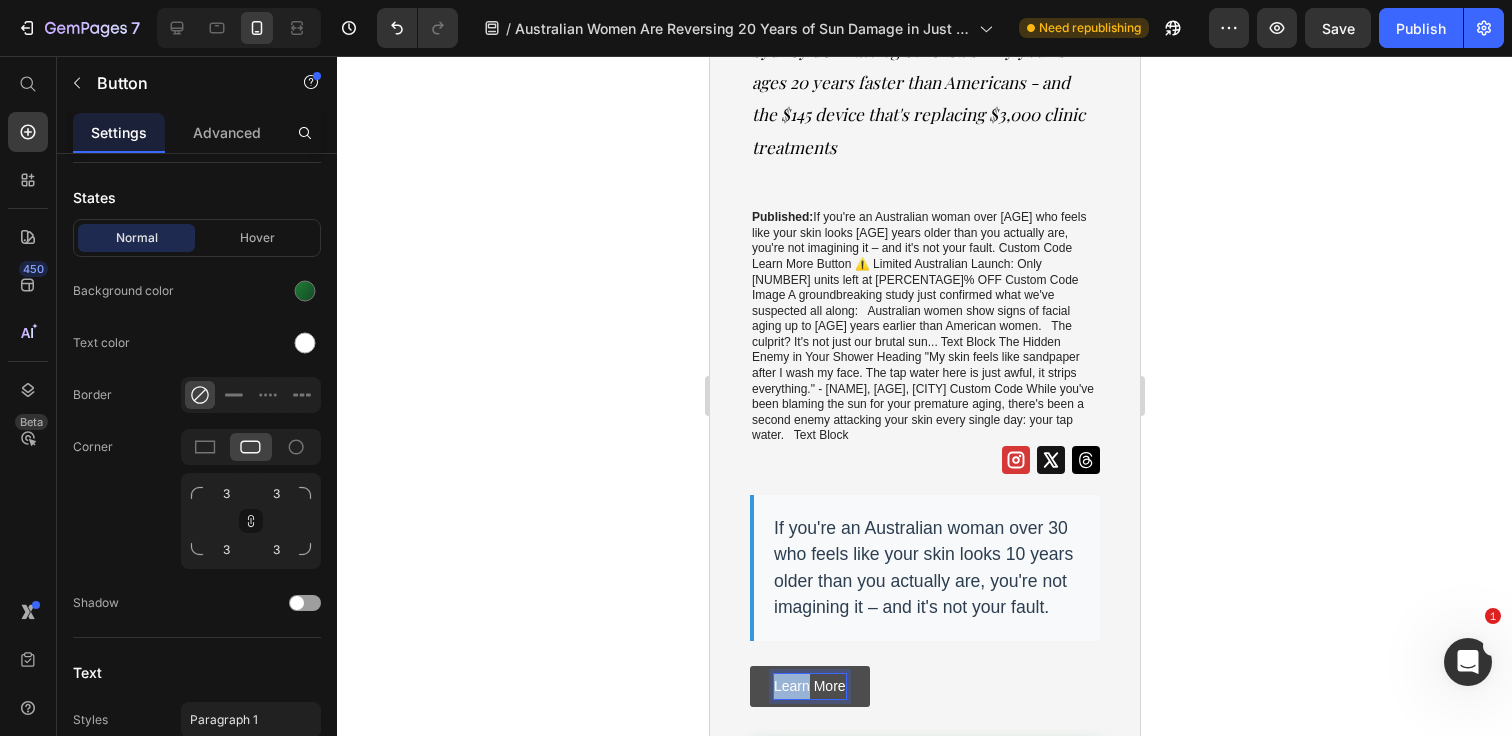 click on "Learn More" at bounding box center (809, 686) 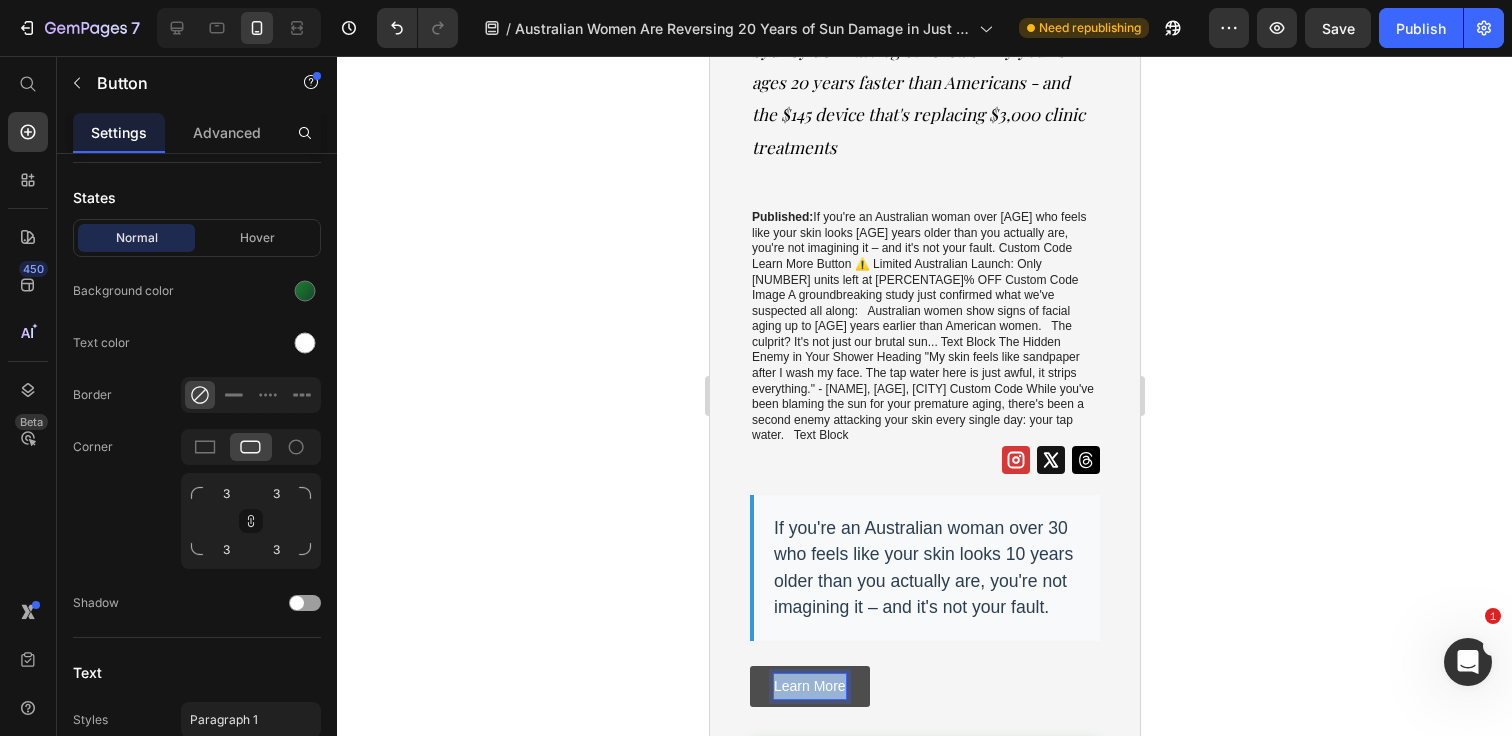 click on "Learn More" at bounding box center (809, 686) 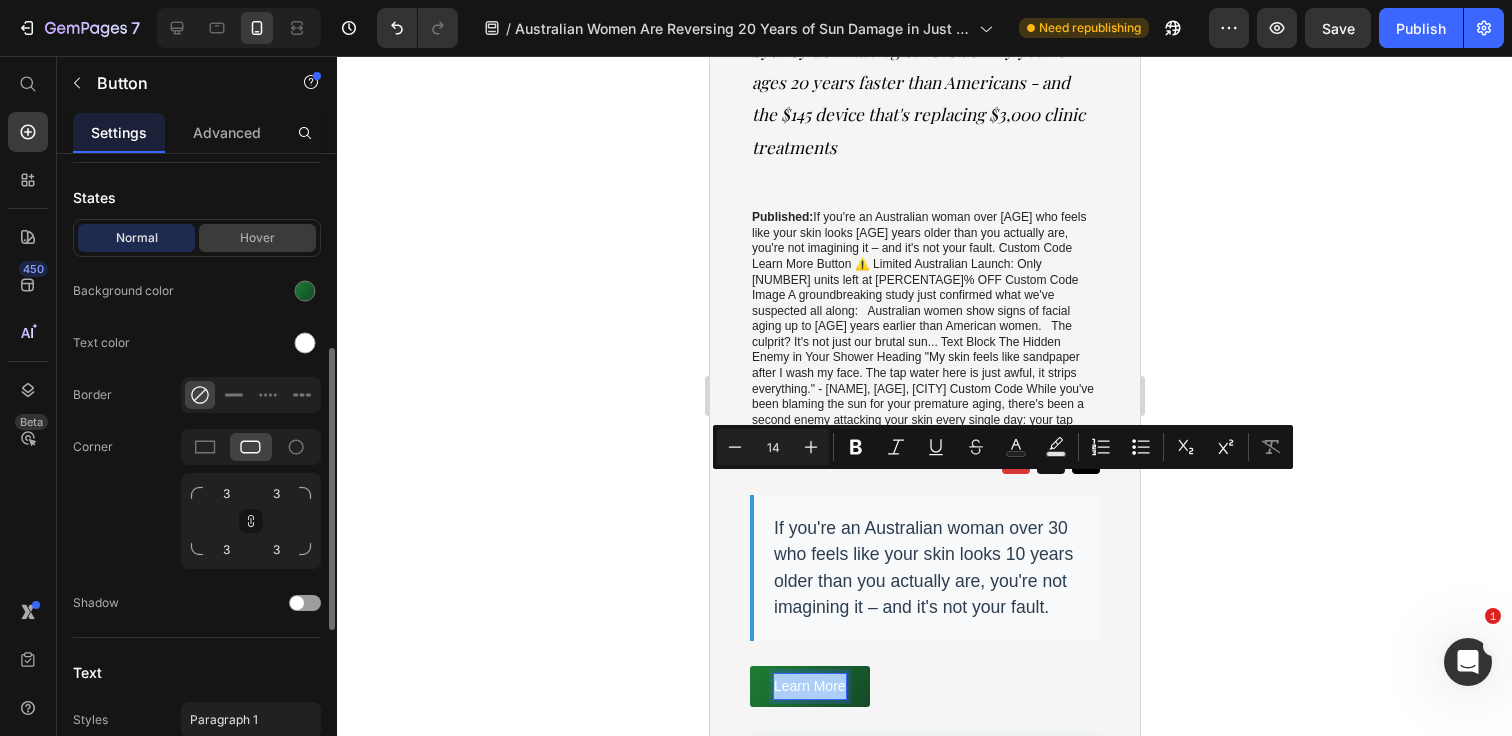 click on "Hover" at bounding box center (257, 238) 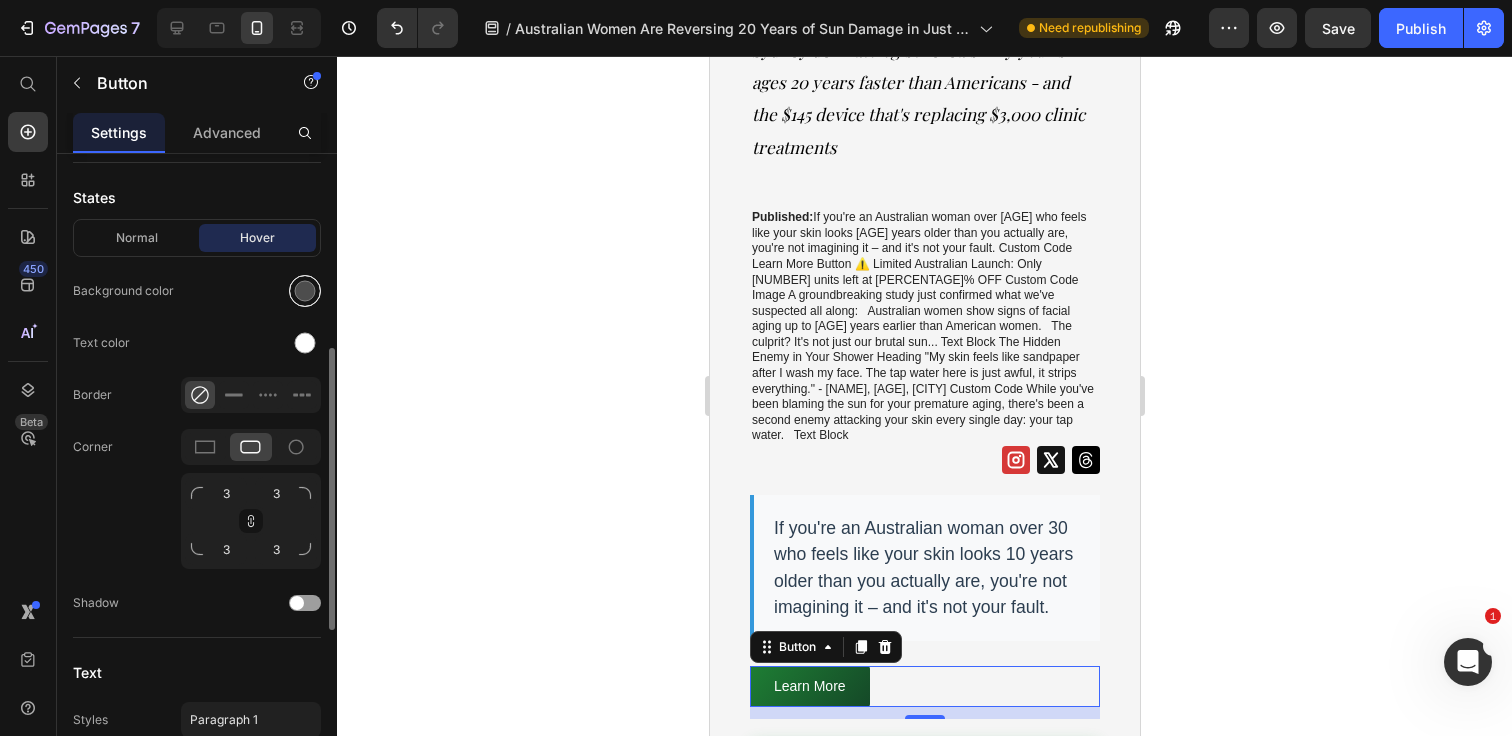 click at bounding box center [305, 291] 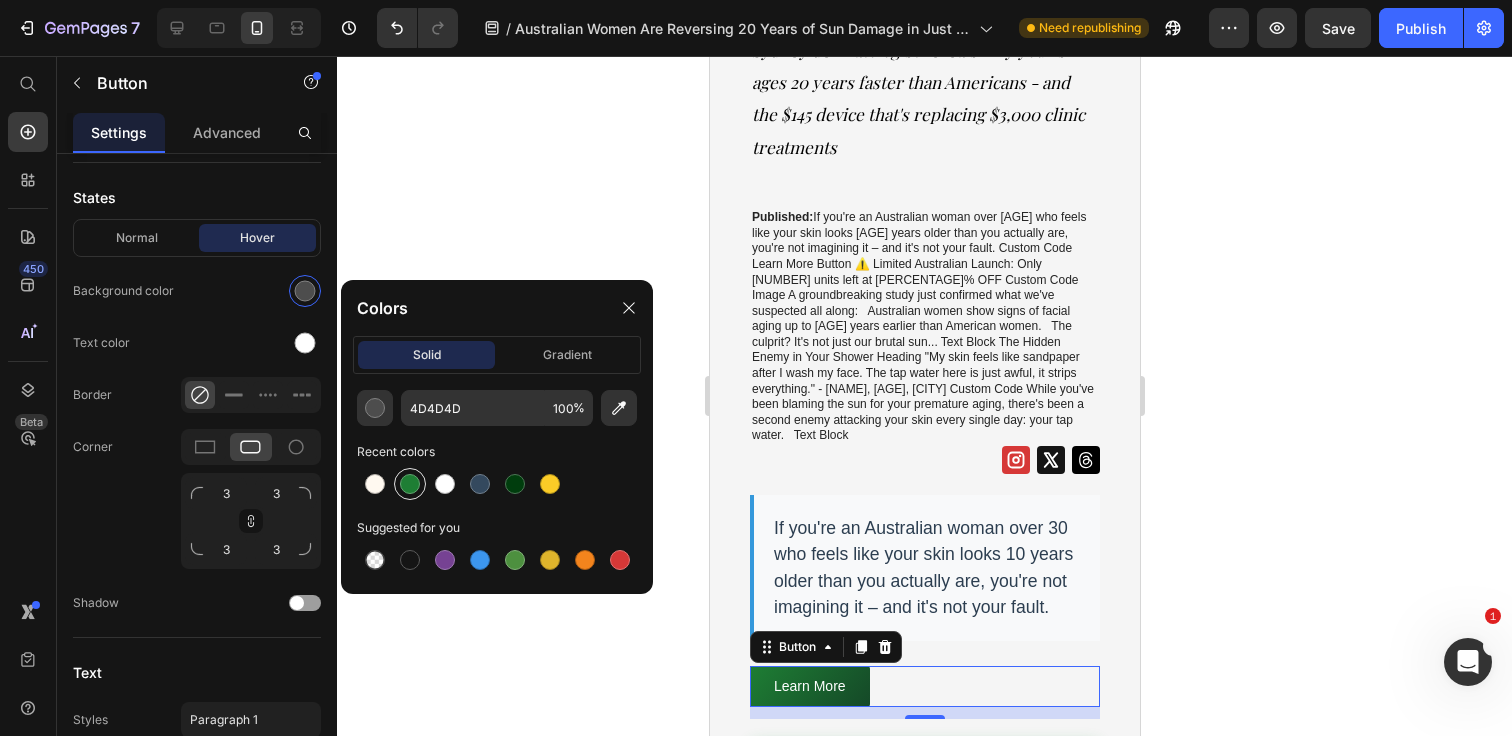 click at bounding box center [410, 484] 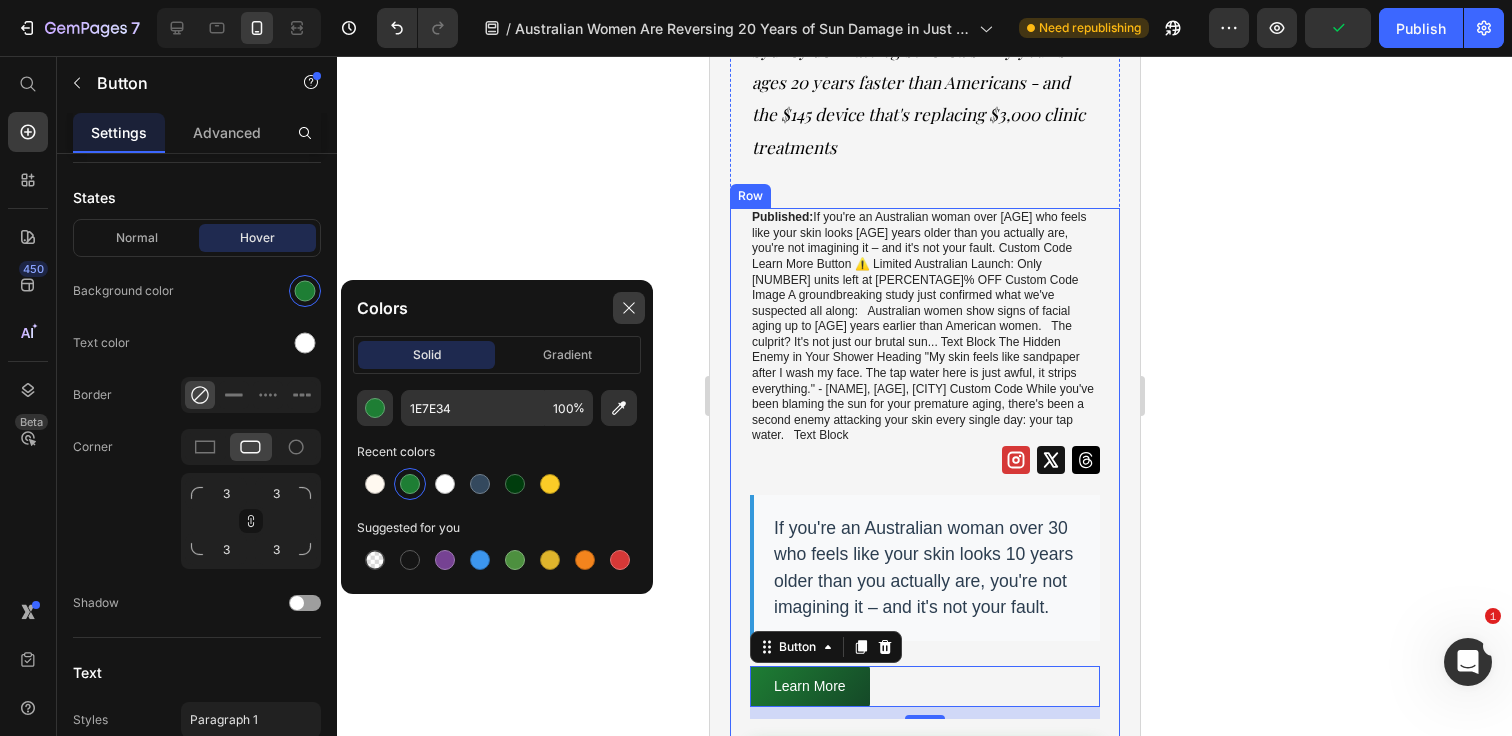 click 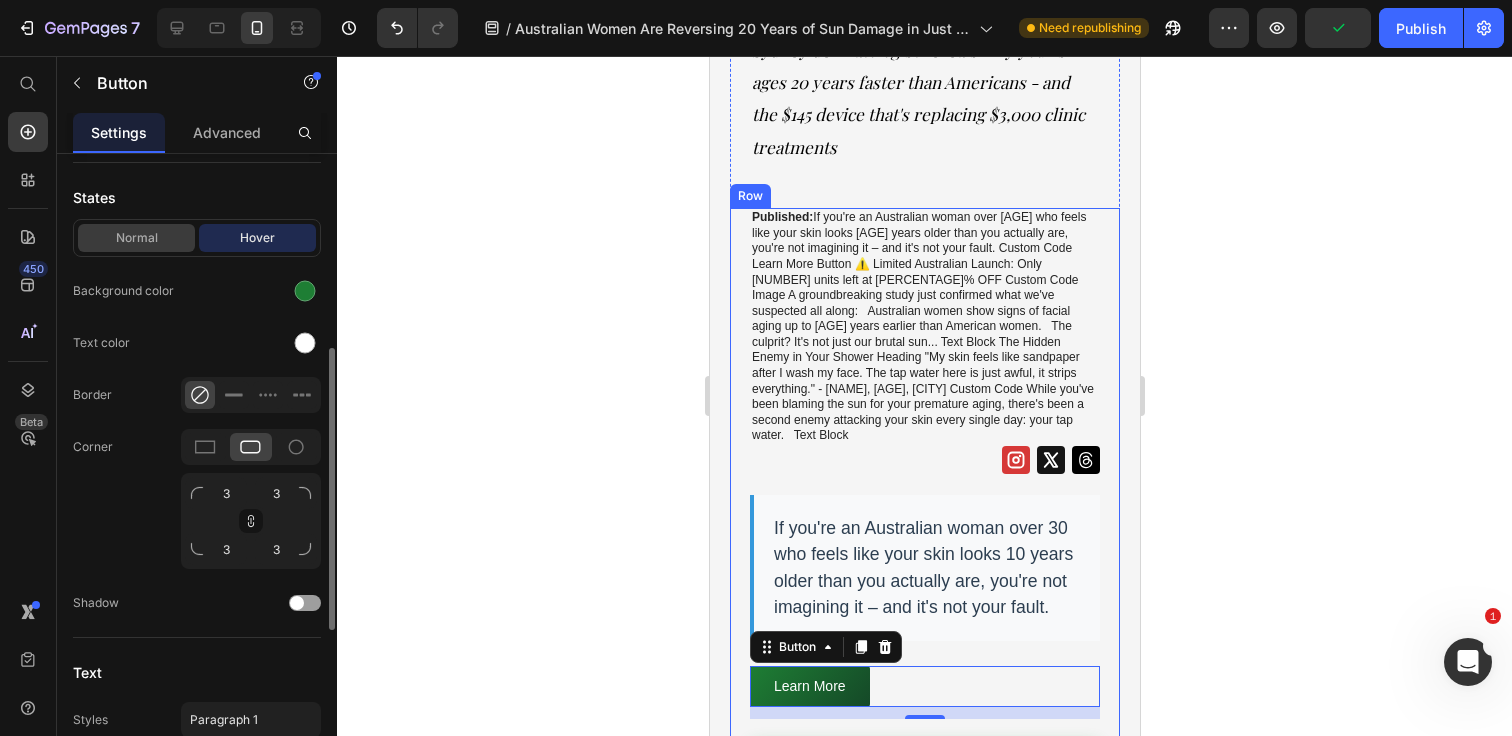 click on "Normal" at bounding box center [136, 238] 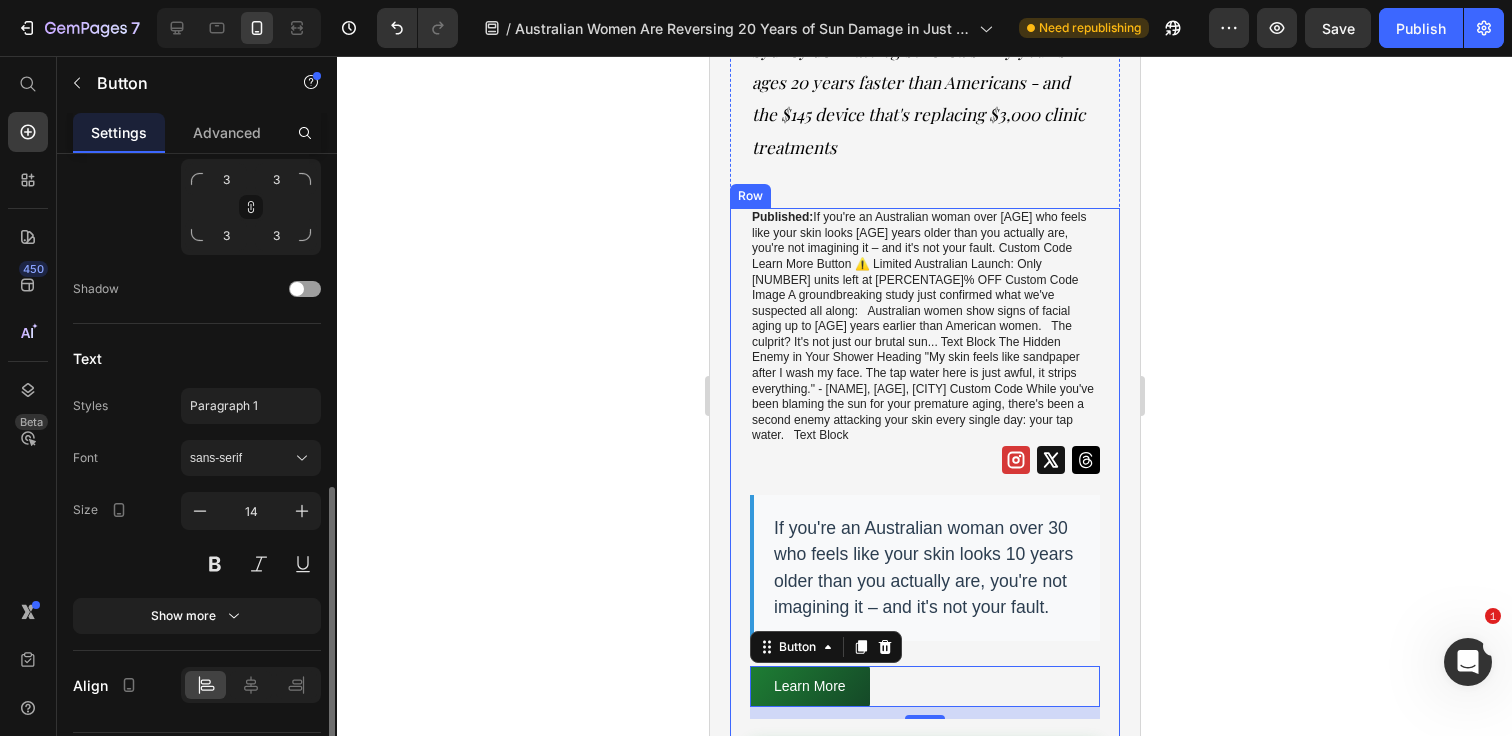 scroll, scrollTop: 754, scrollLeft: 0, axis: vertical 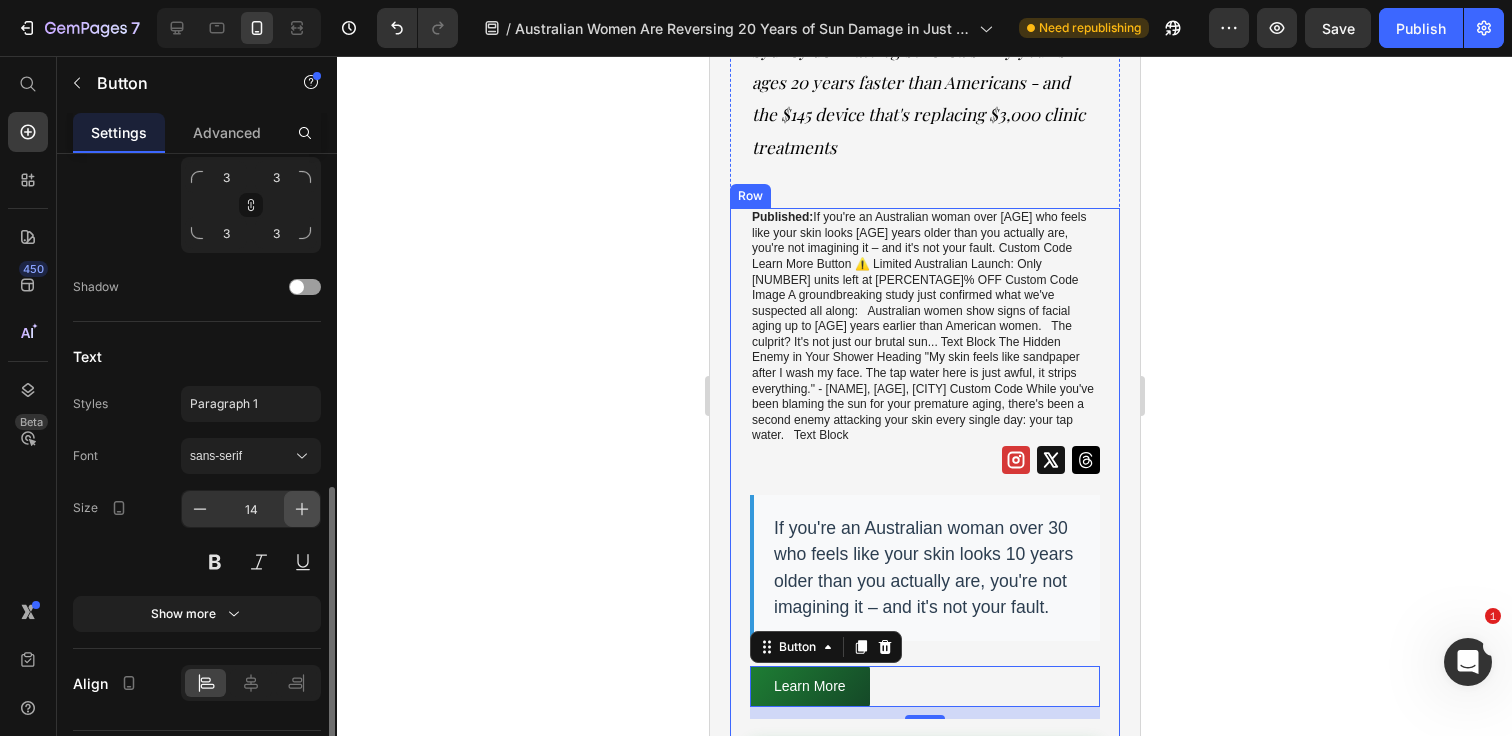 click 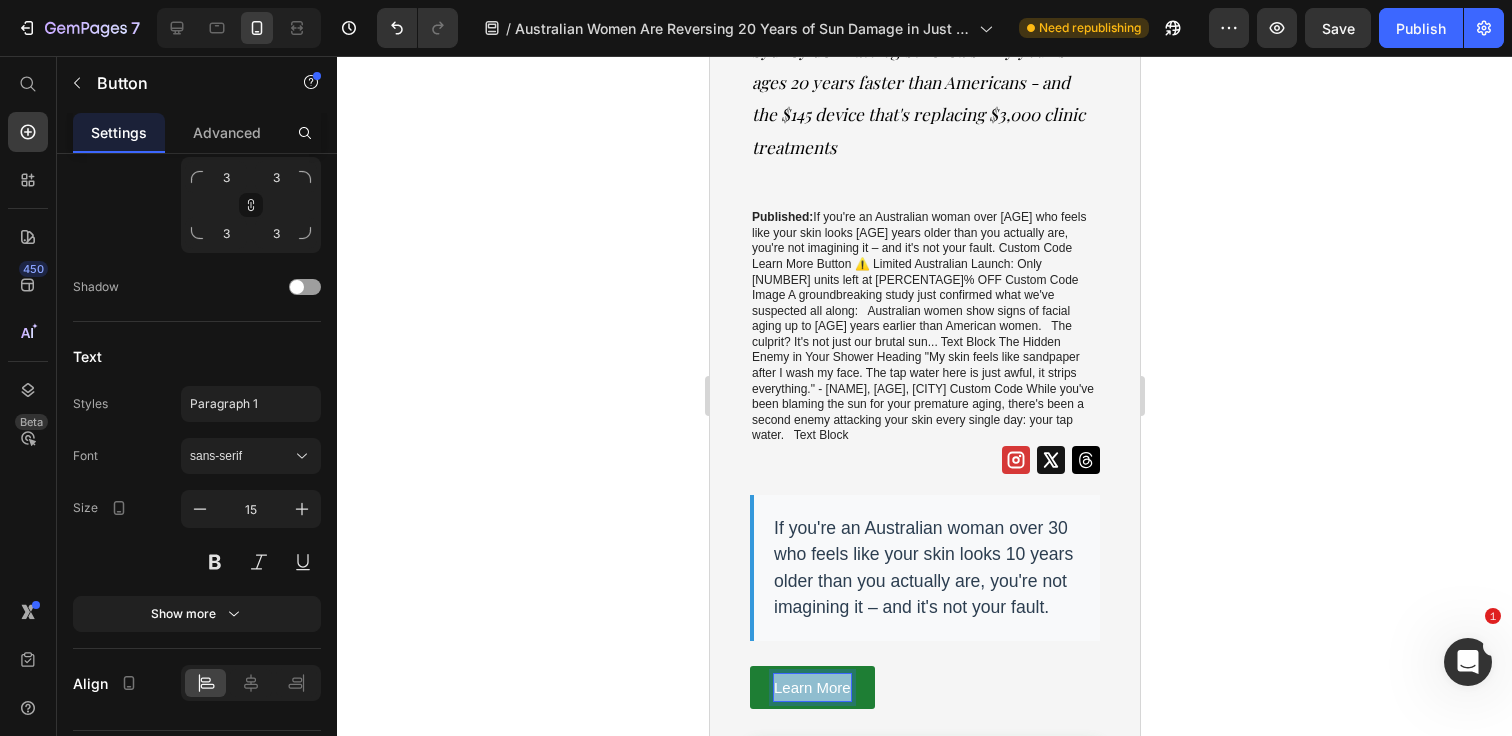 click on "Learn More" at bounding box center [811, 687] 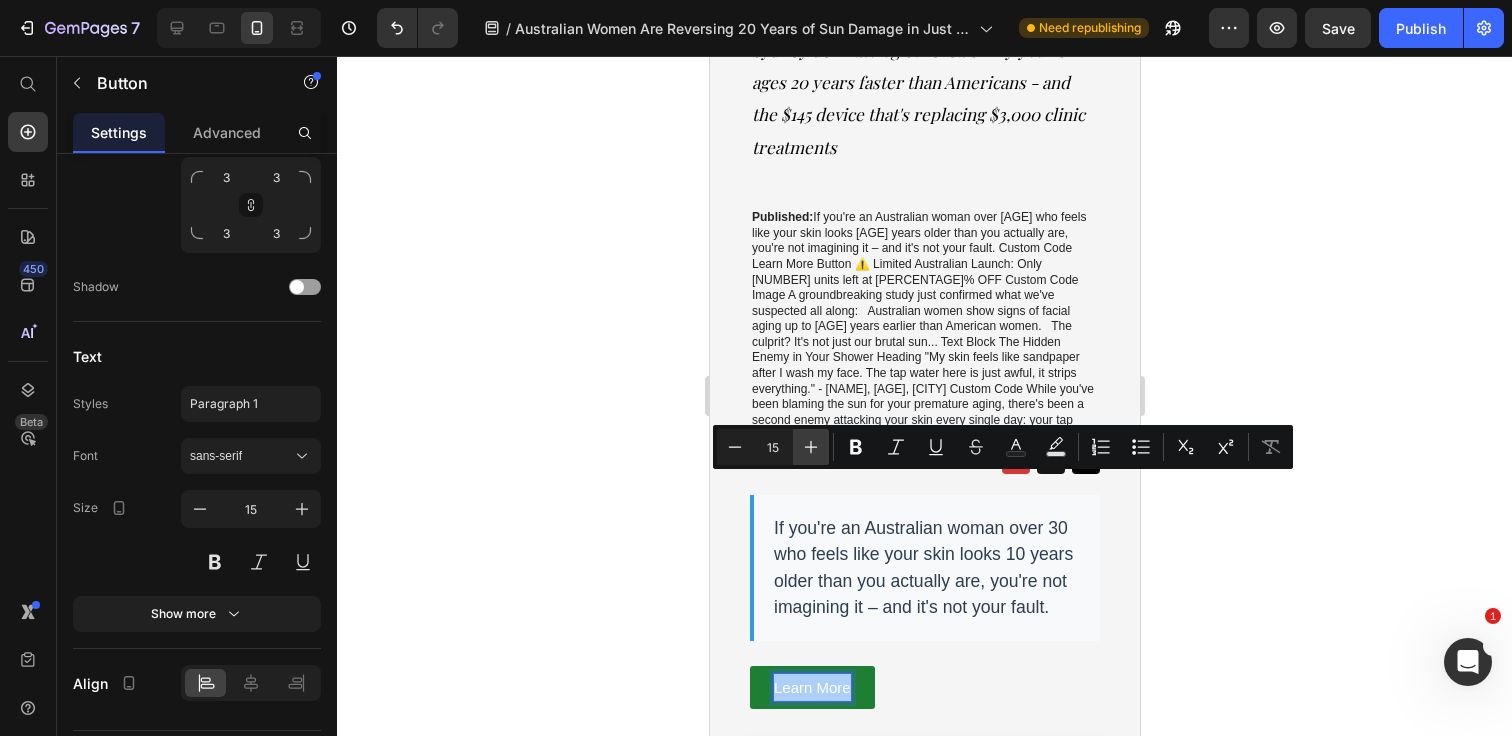 click 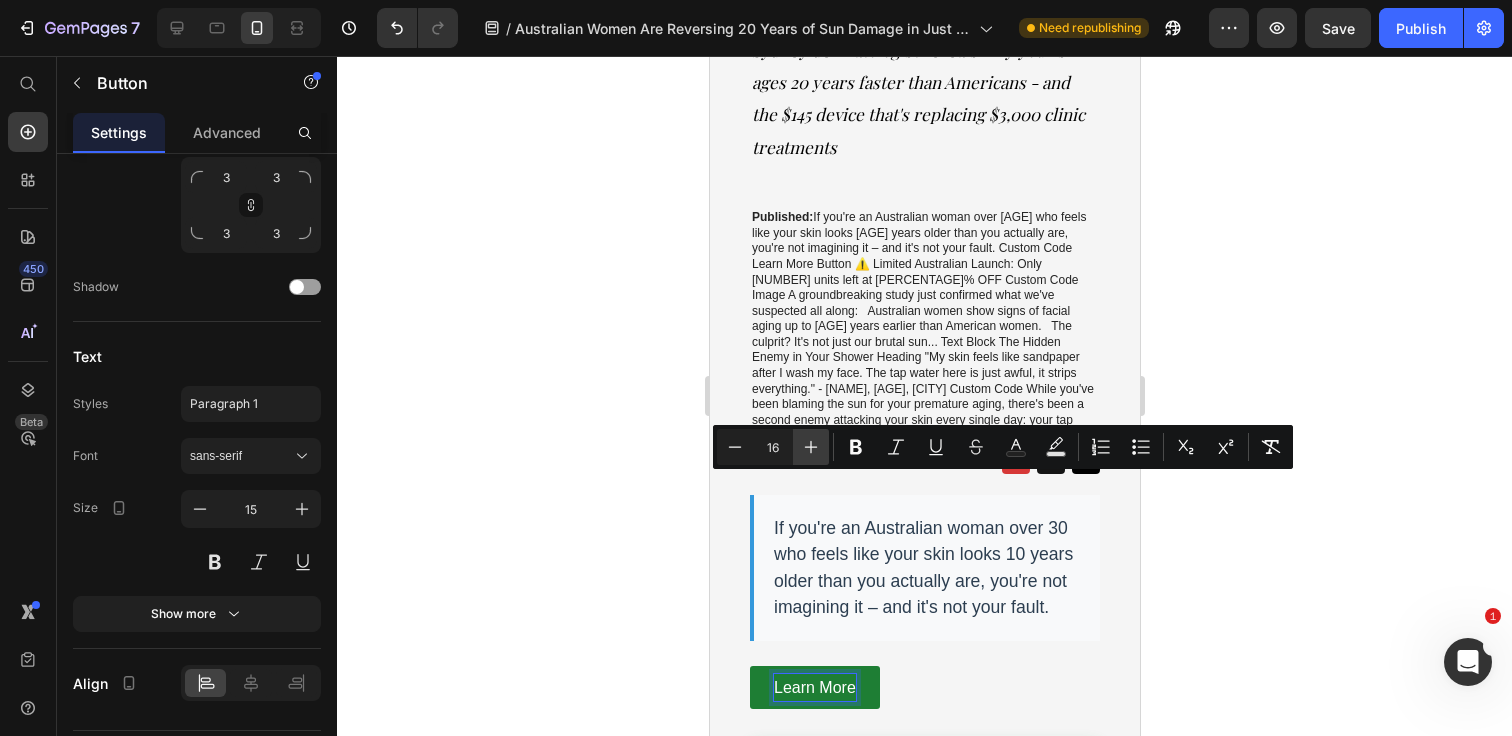 click 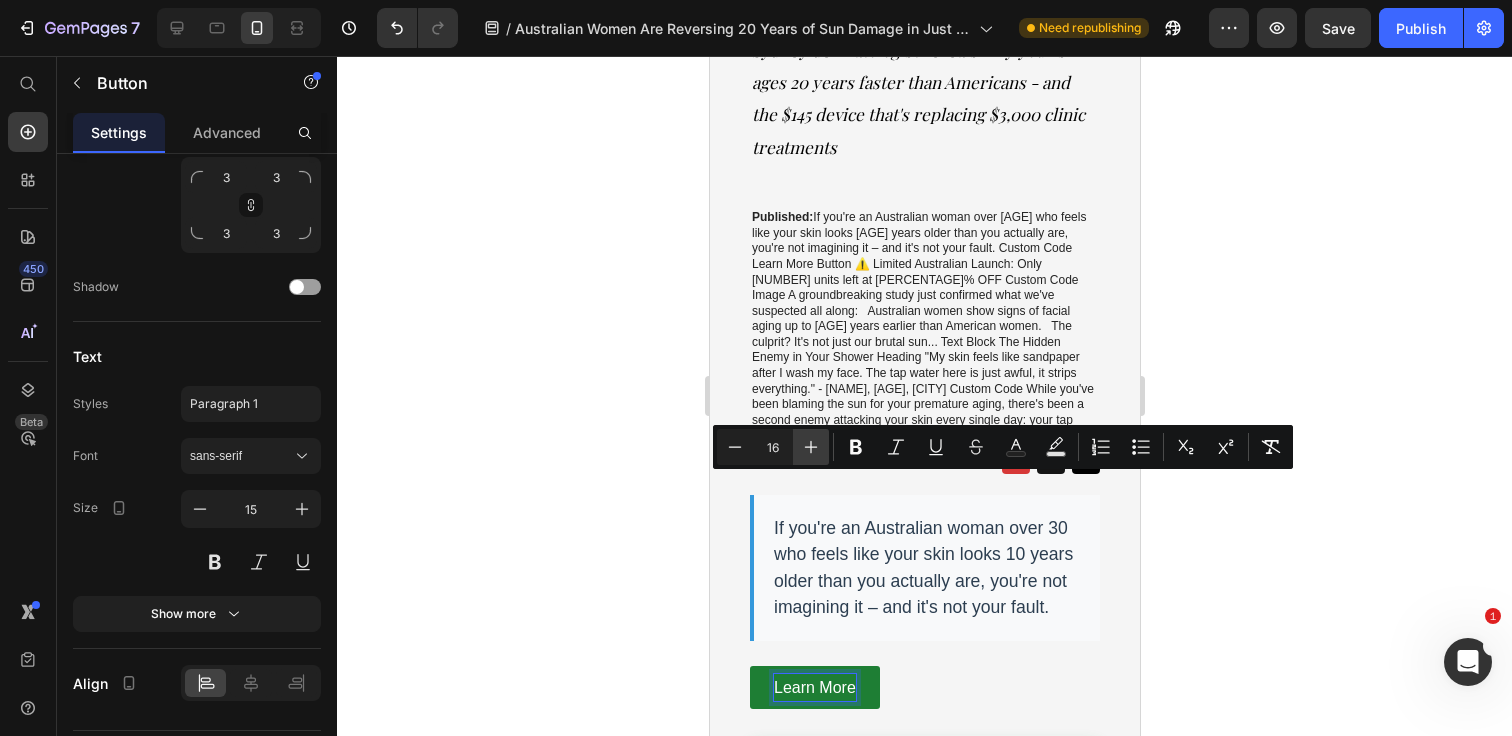 type on "17" 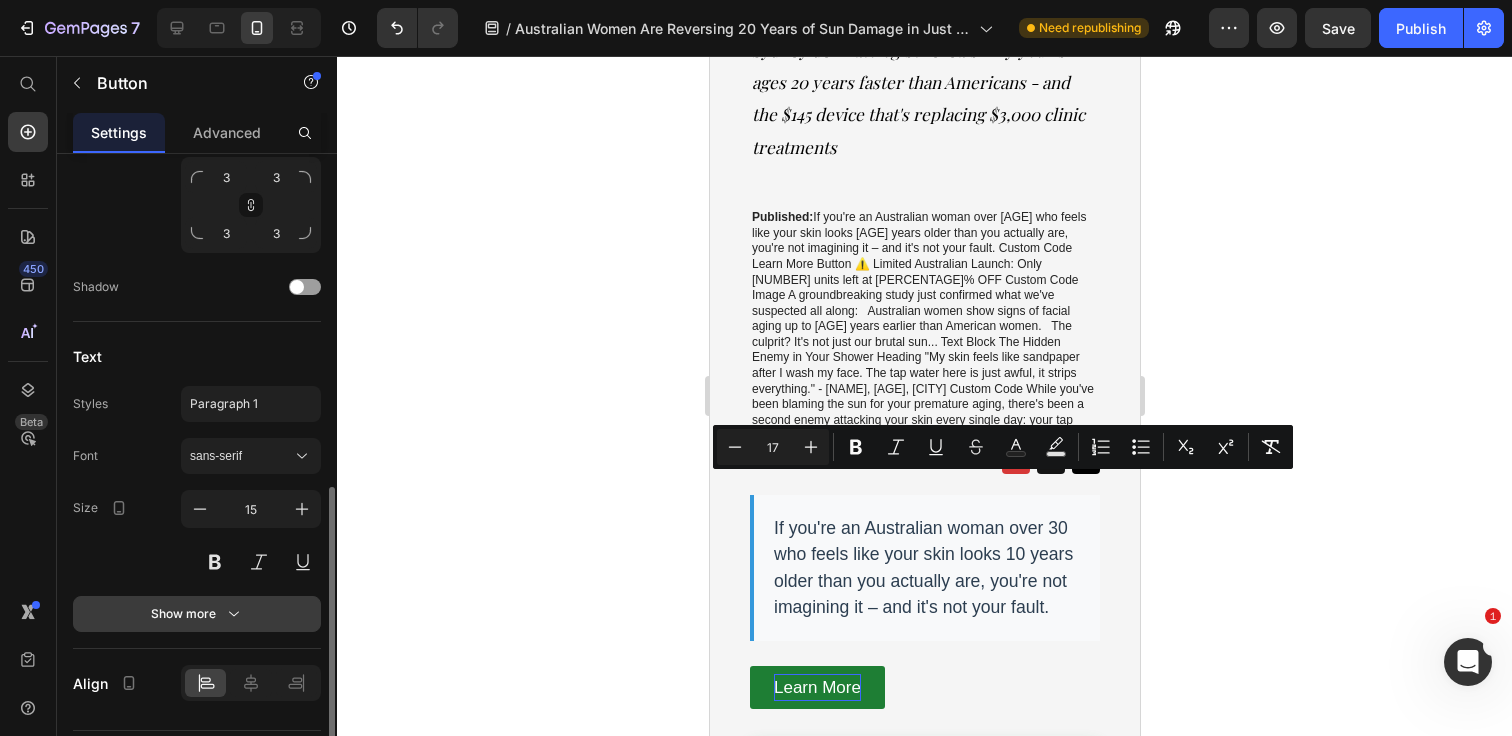 click 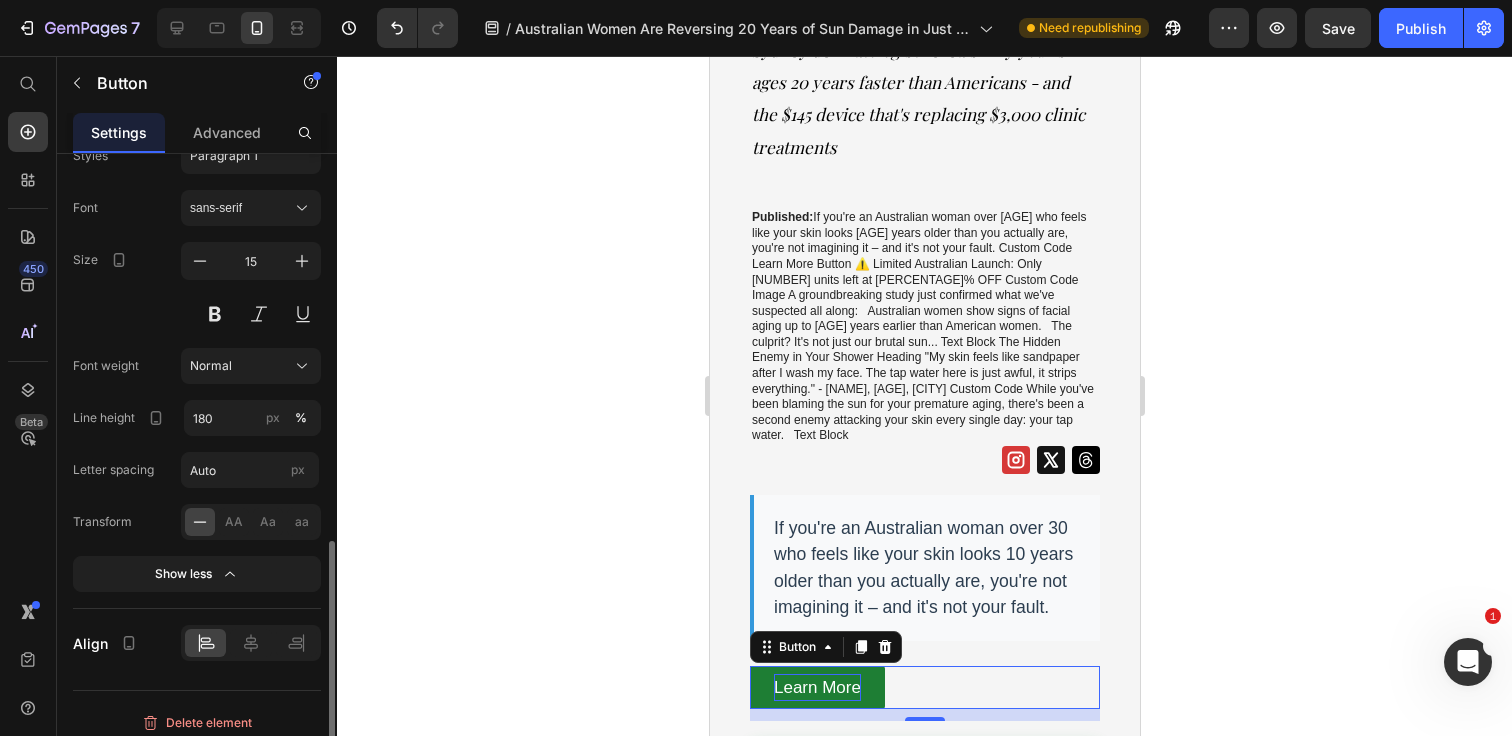 scroll, scrollTop: 1014, scrollLeft: 0, axis: vertical 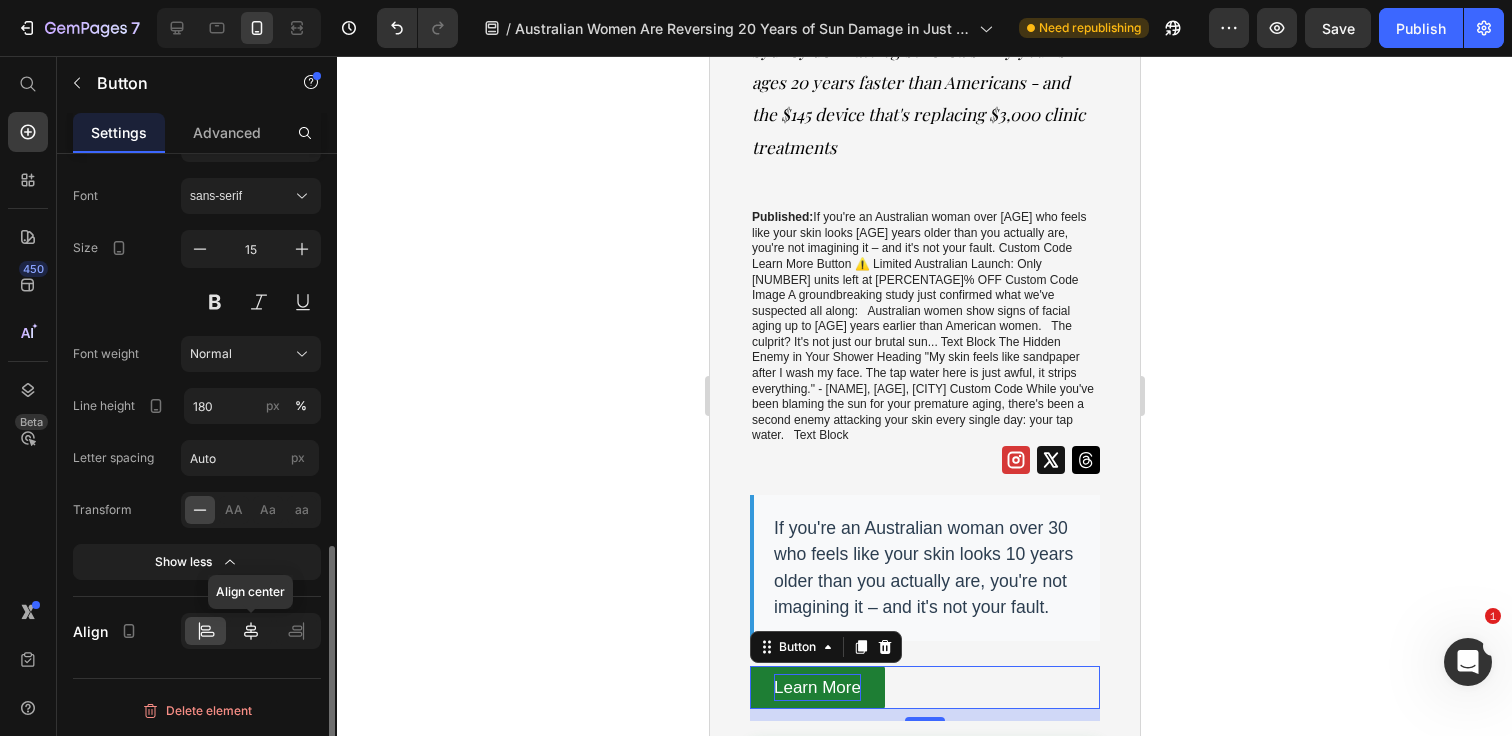 click 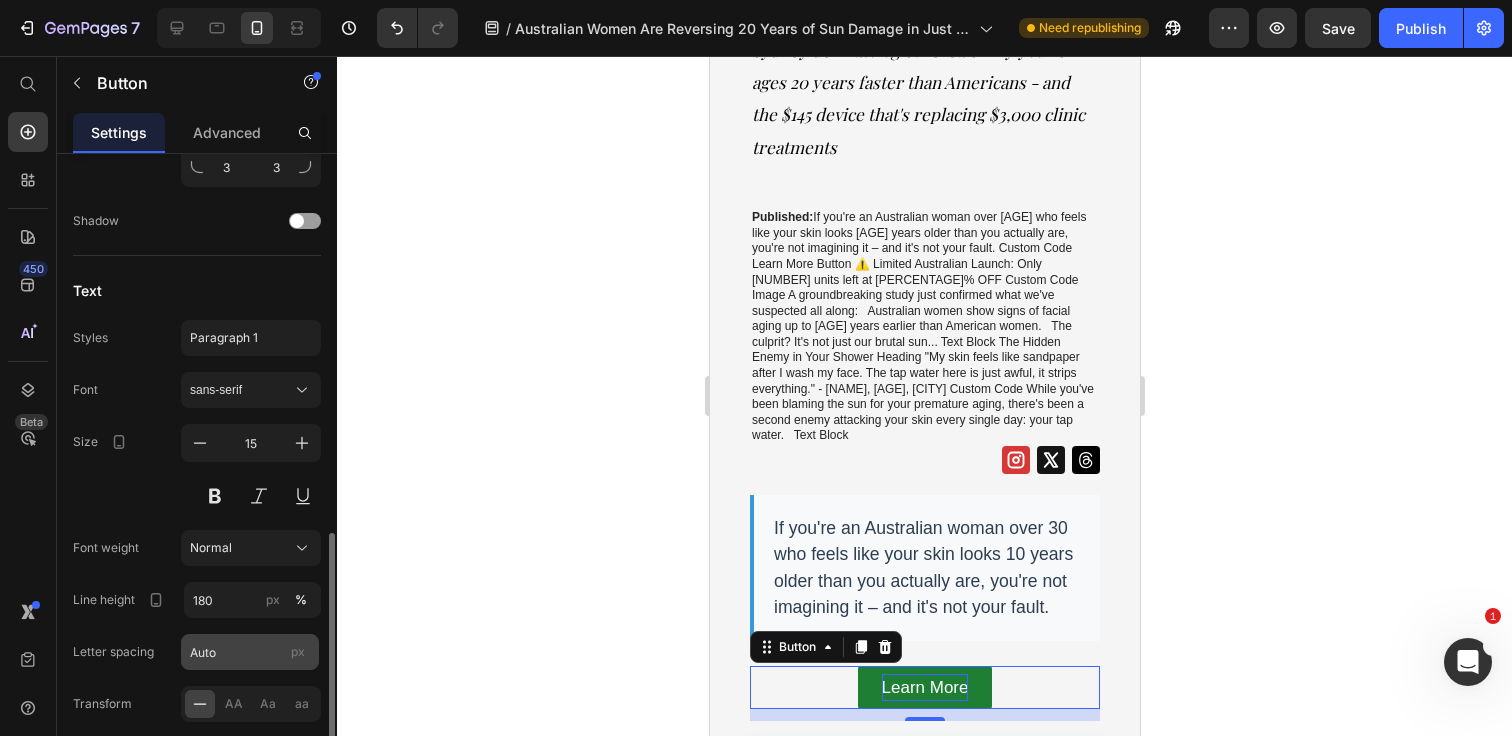 scroll, scrollTop: 809, scrollLeft: 0, axis: vertical 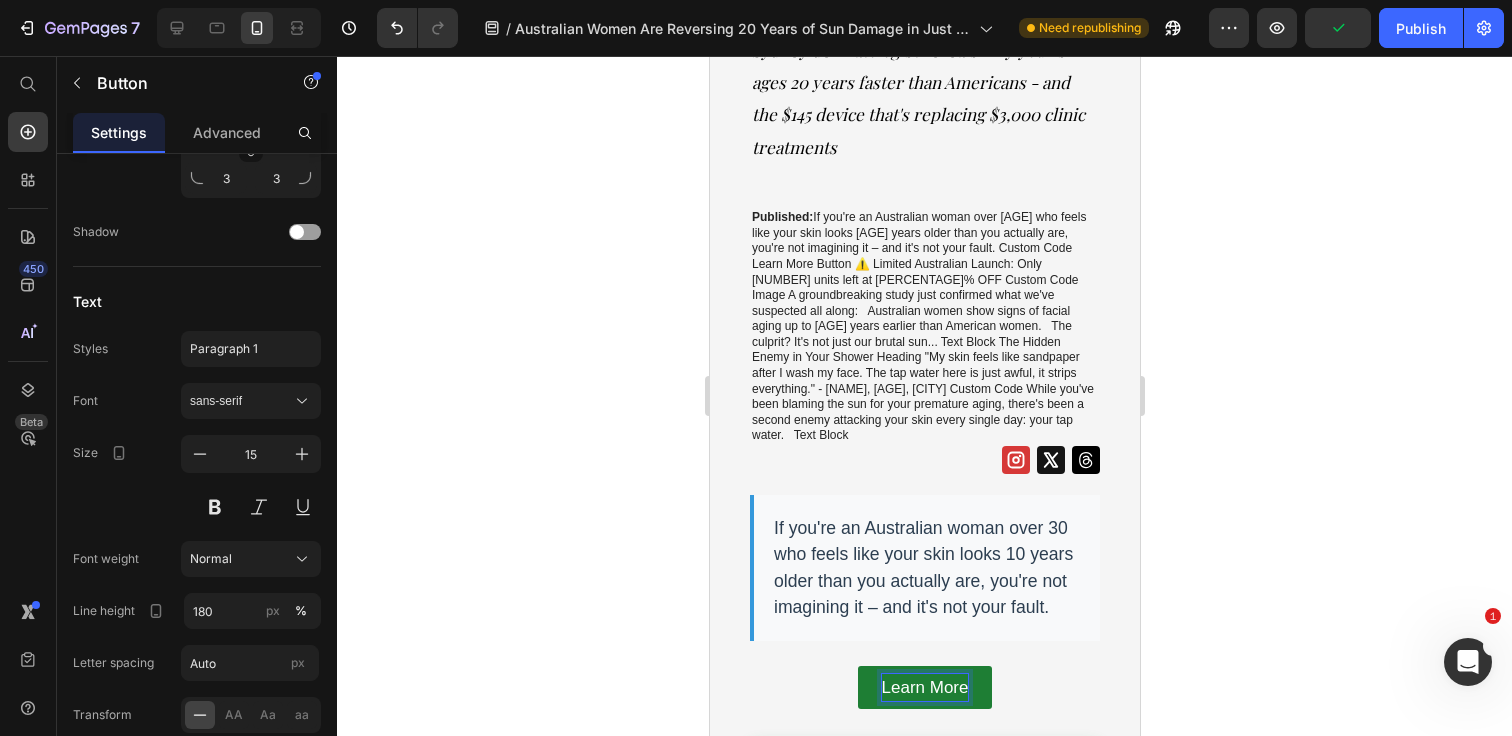 click on "Learn More" at bounding box center (924, 687) 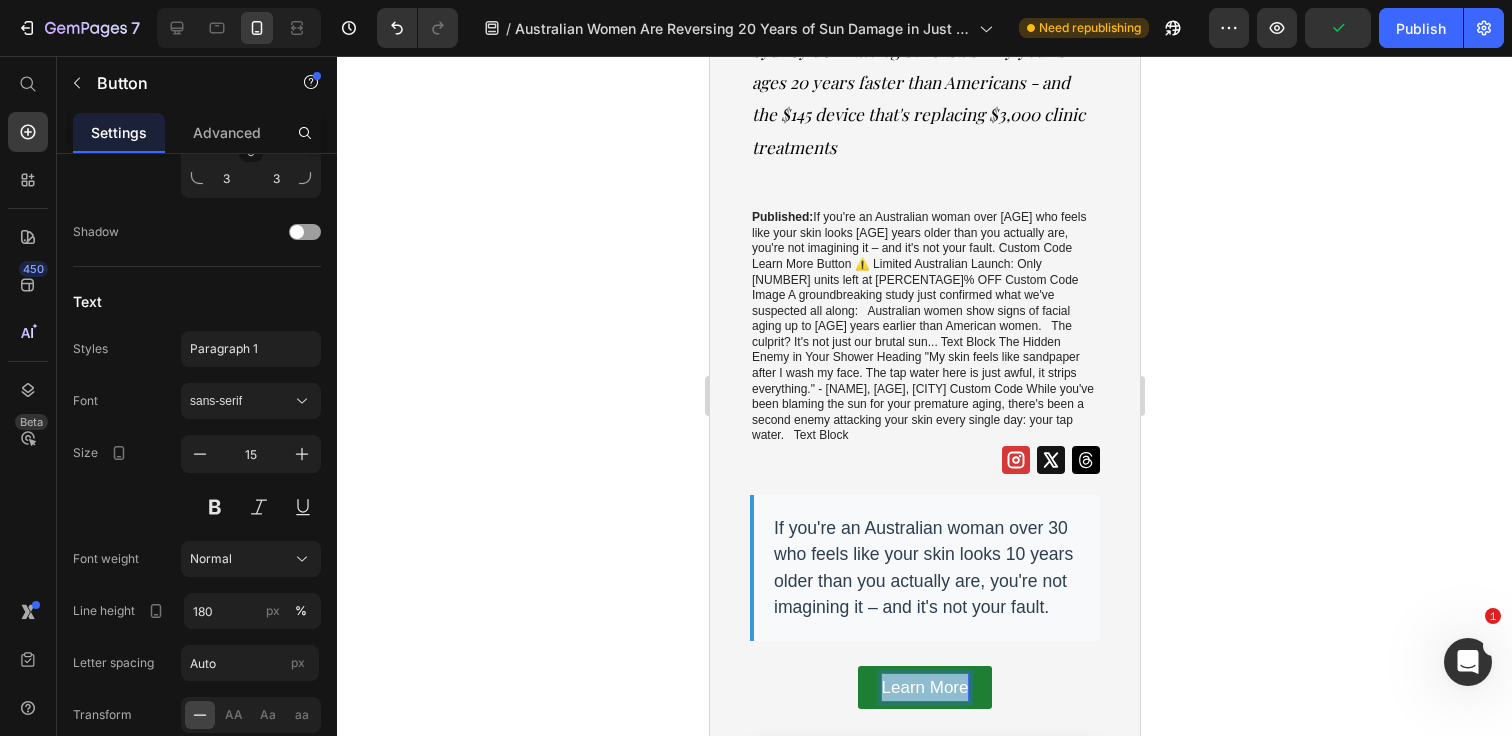 click on "Learn More" at bounding box center (924, 687) 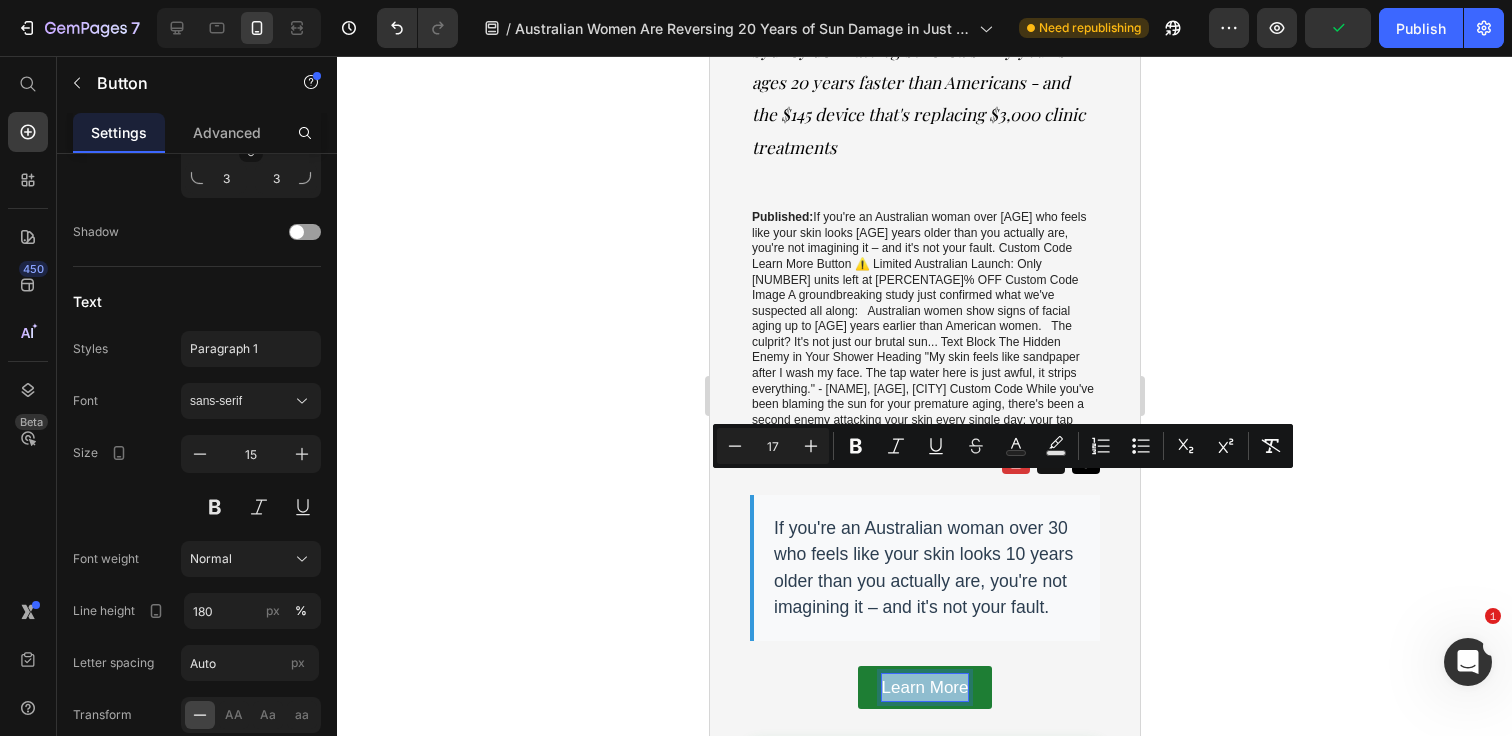 click on "Minus 17 Plus Bold Italic Underline       Strikethrough
Text Color
Text Background Color Numbered List Bulleted List Subscript Superscript Remove Format" at bounding box center (1003, 446) 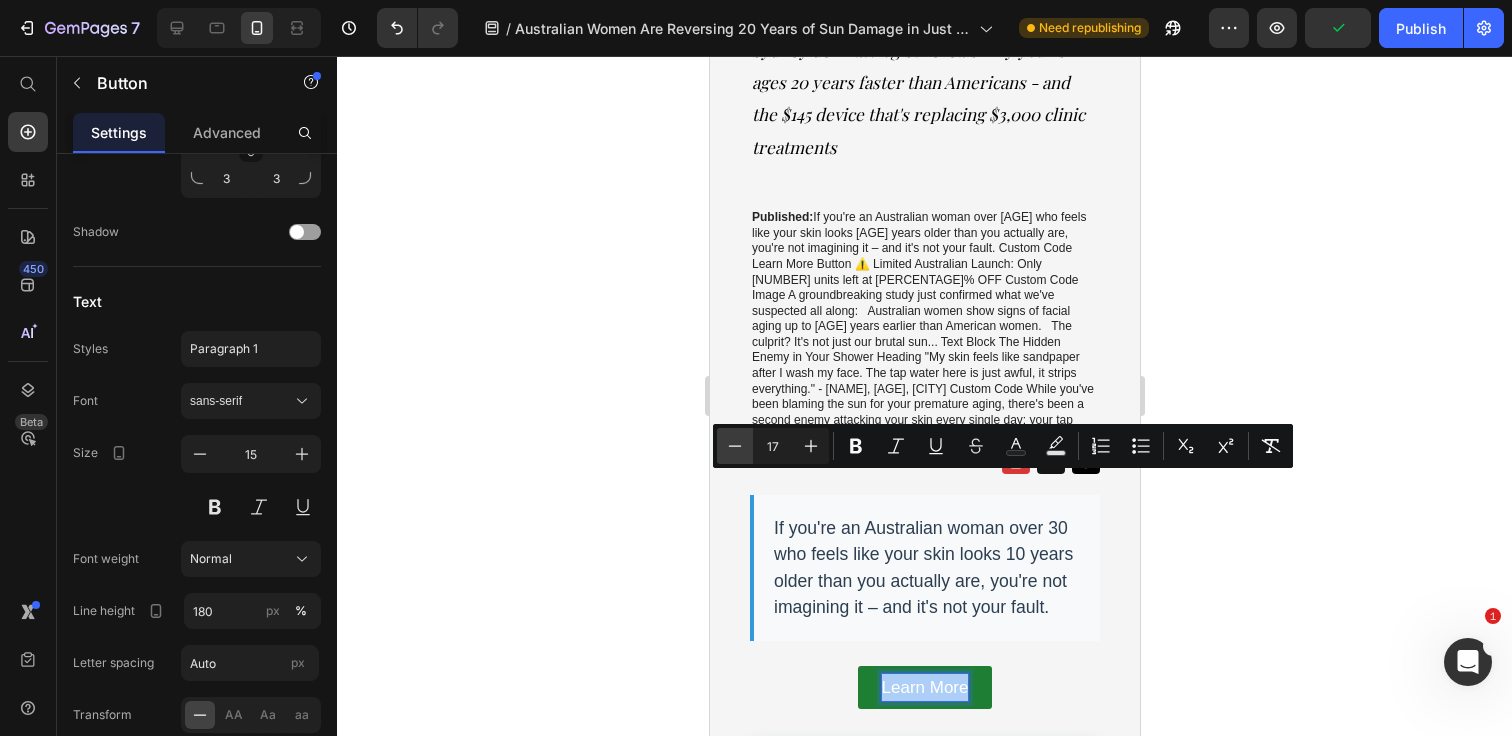 click 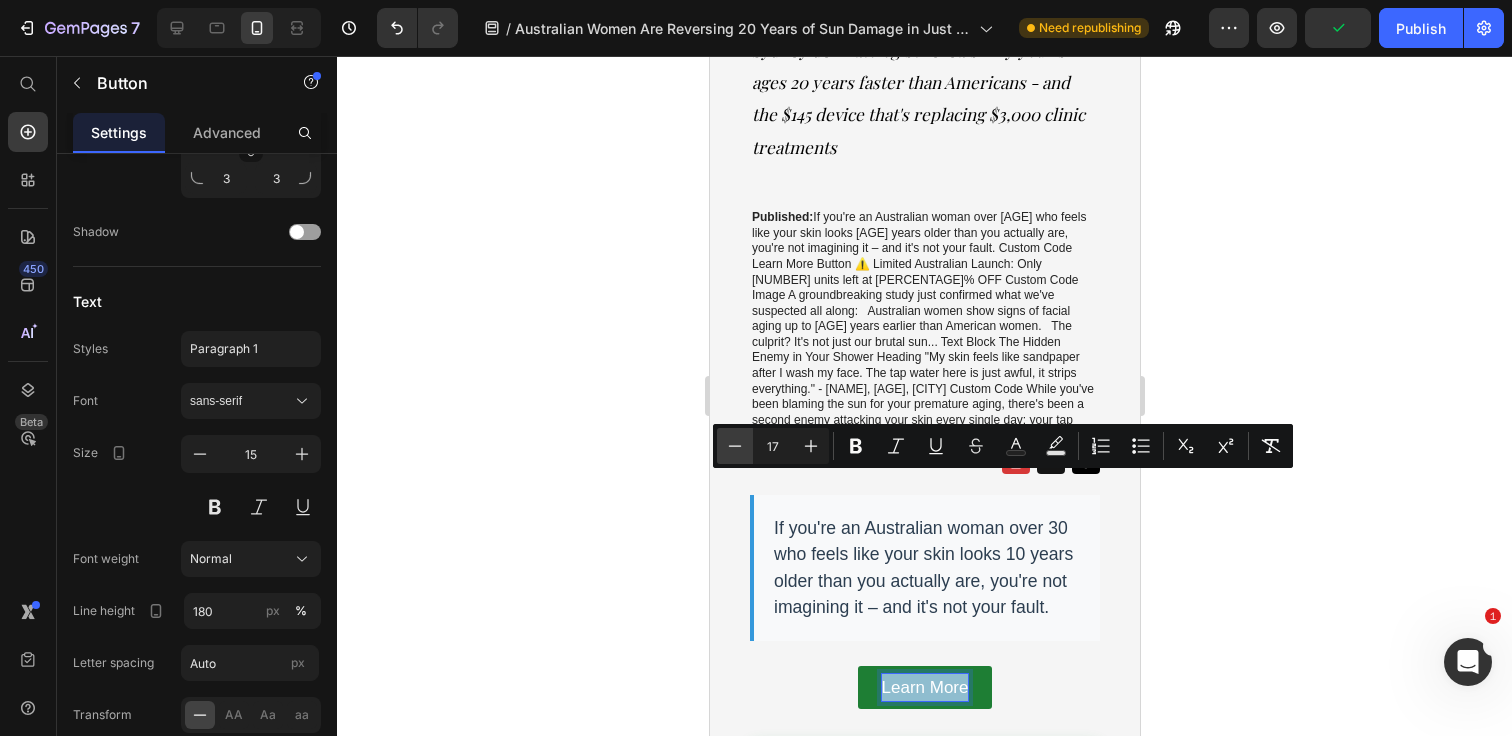 type on "16" 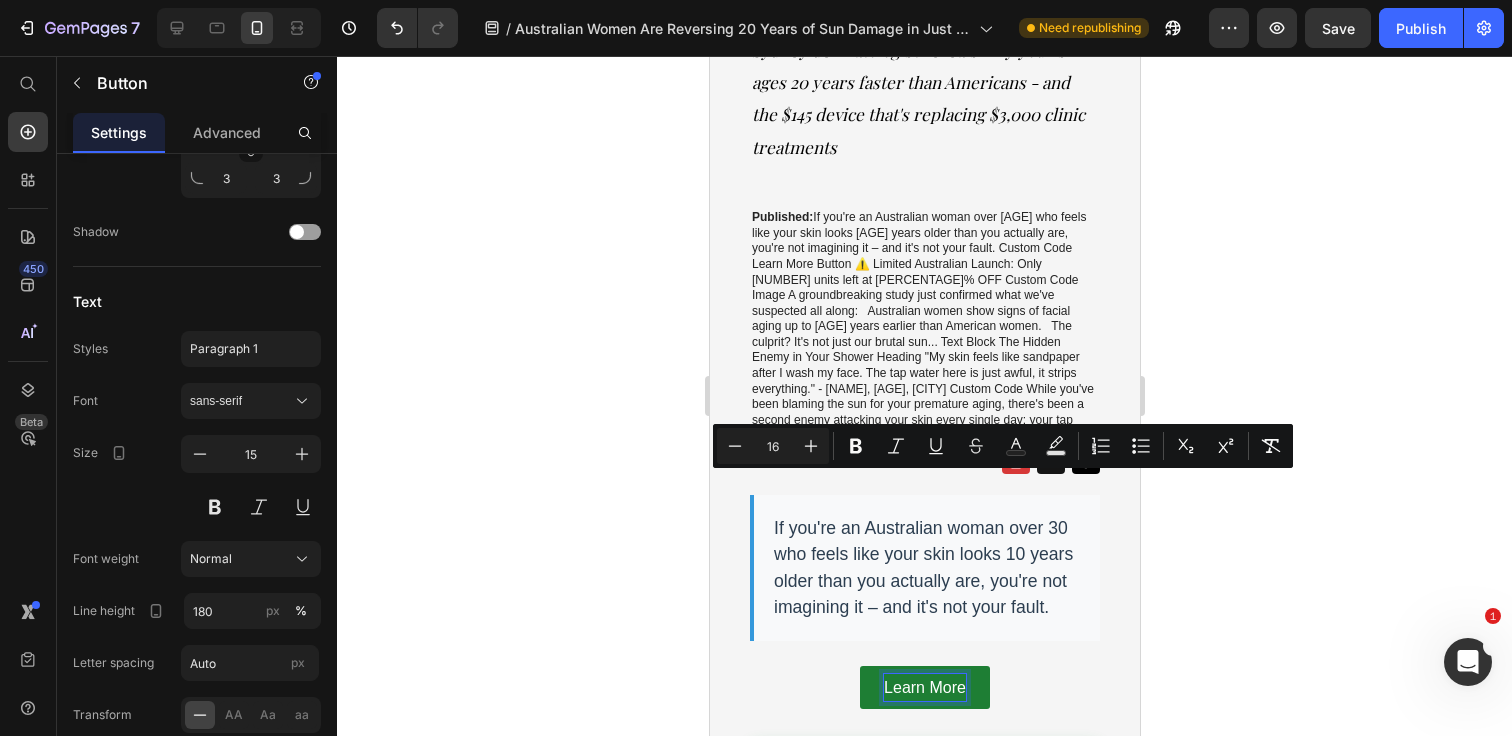 click 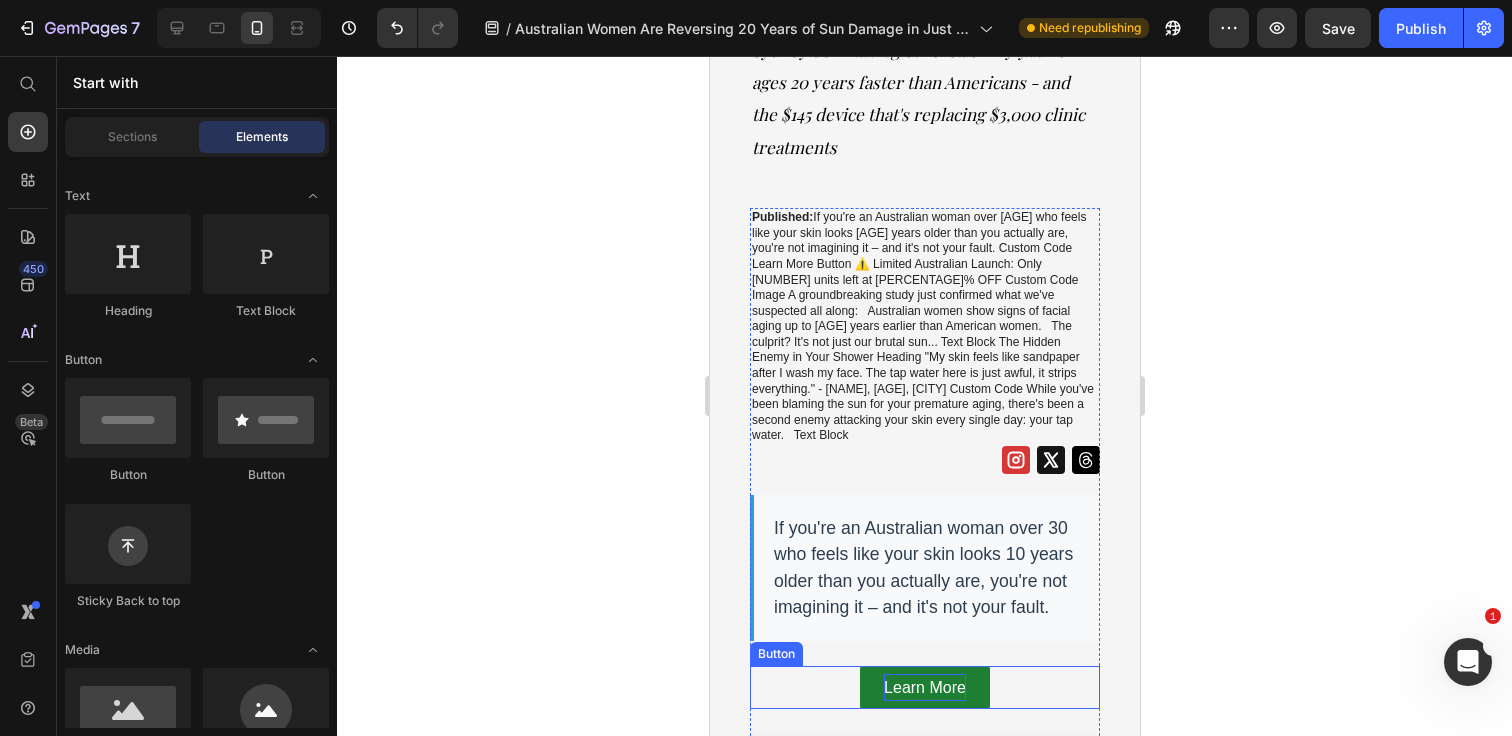 click on "Learn More" at bounding box center [924, 687] 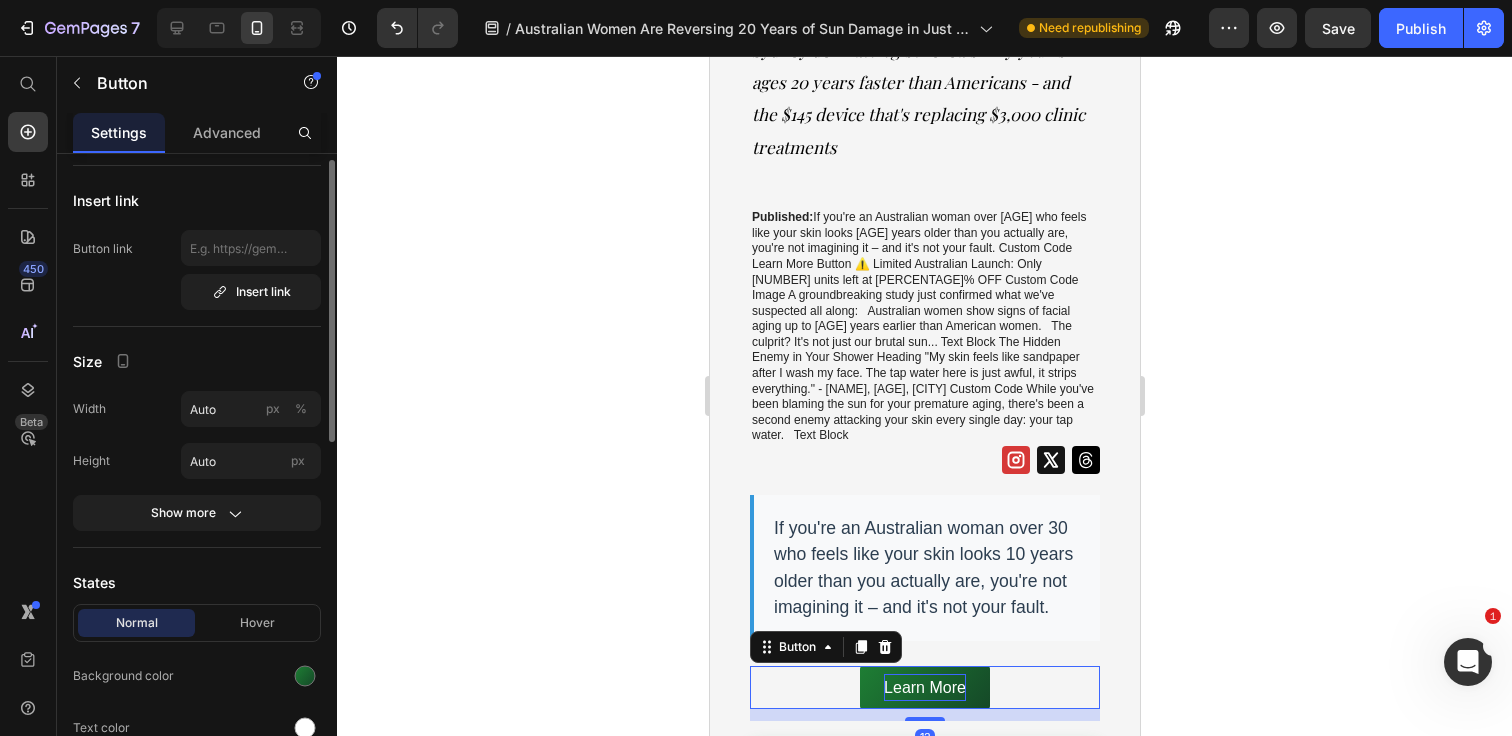 scroll, scrollTop: 0, scrollLeft: 0, axis: both 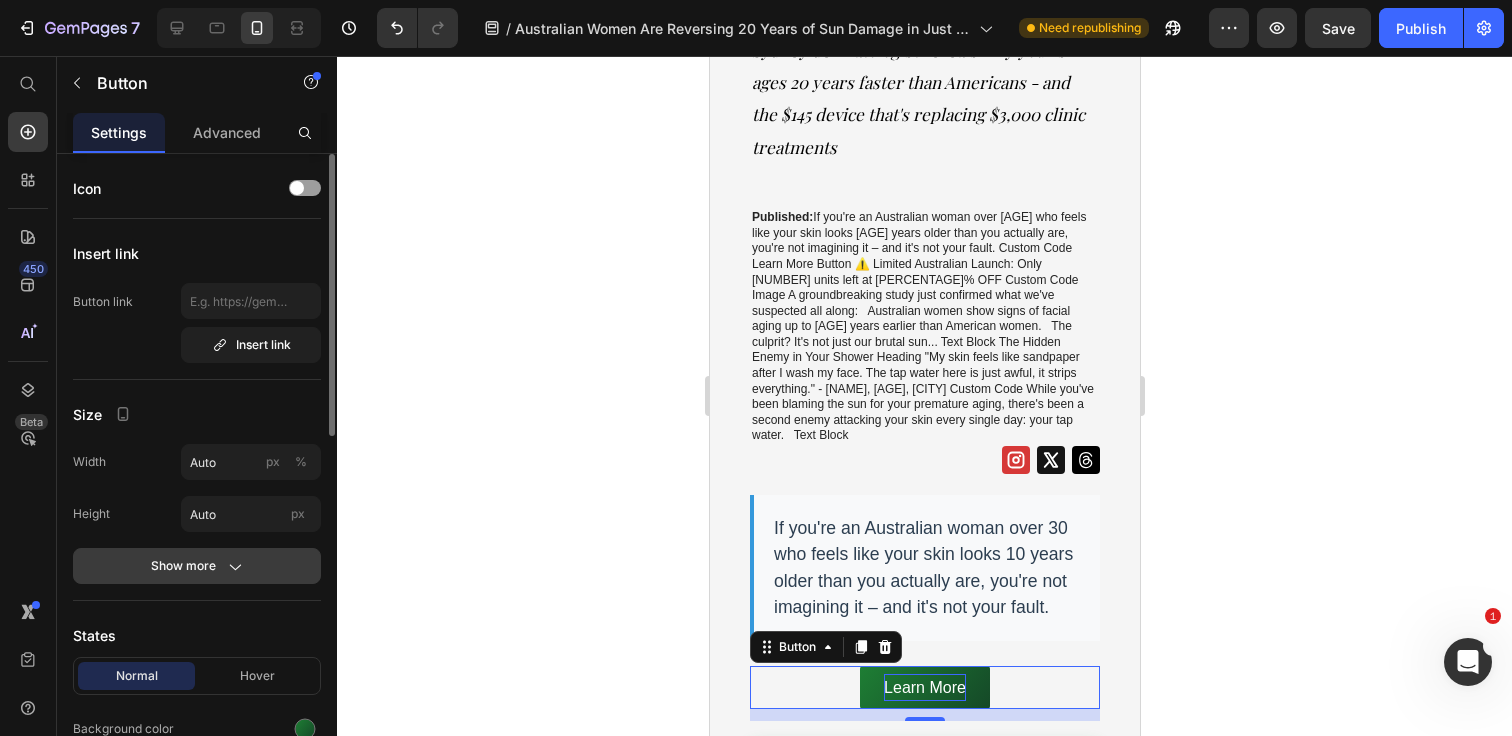 click on "Show more" at bounding box center (197, 566) 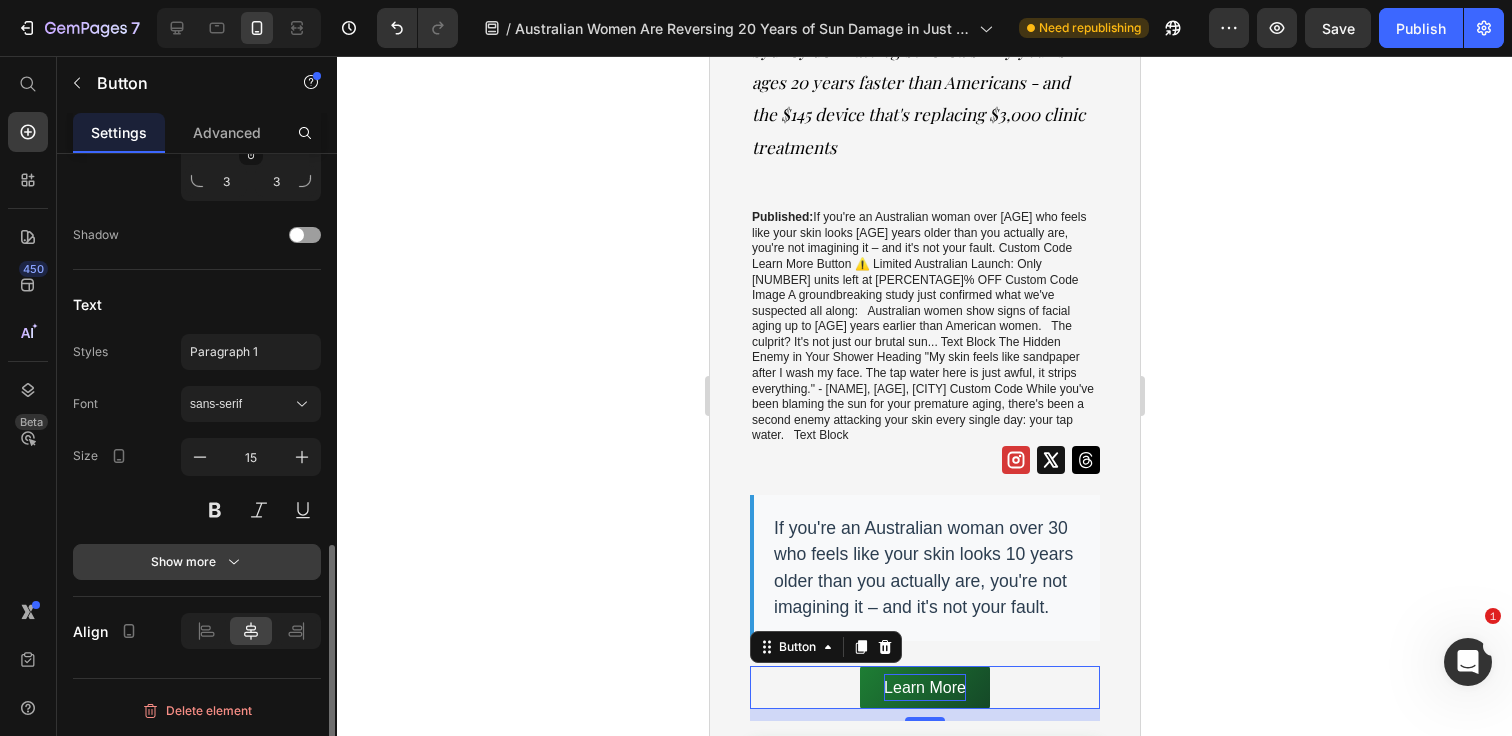 click on "Show more" at bounding box center (197, 562) 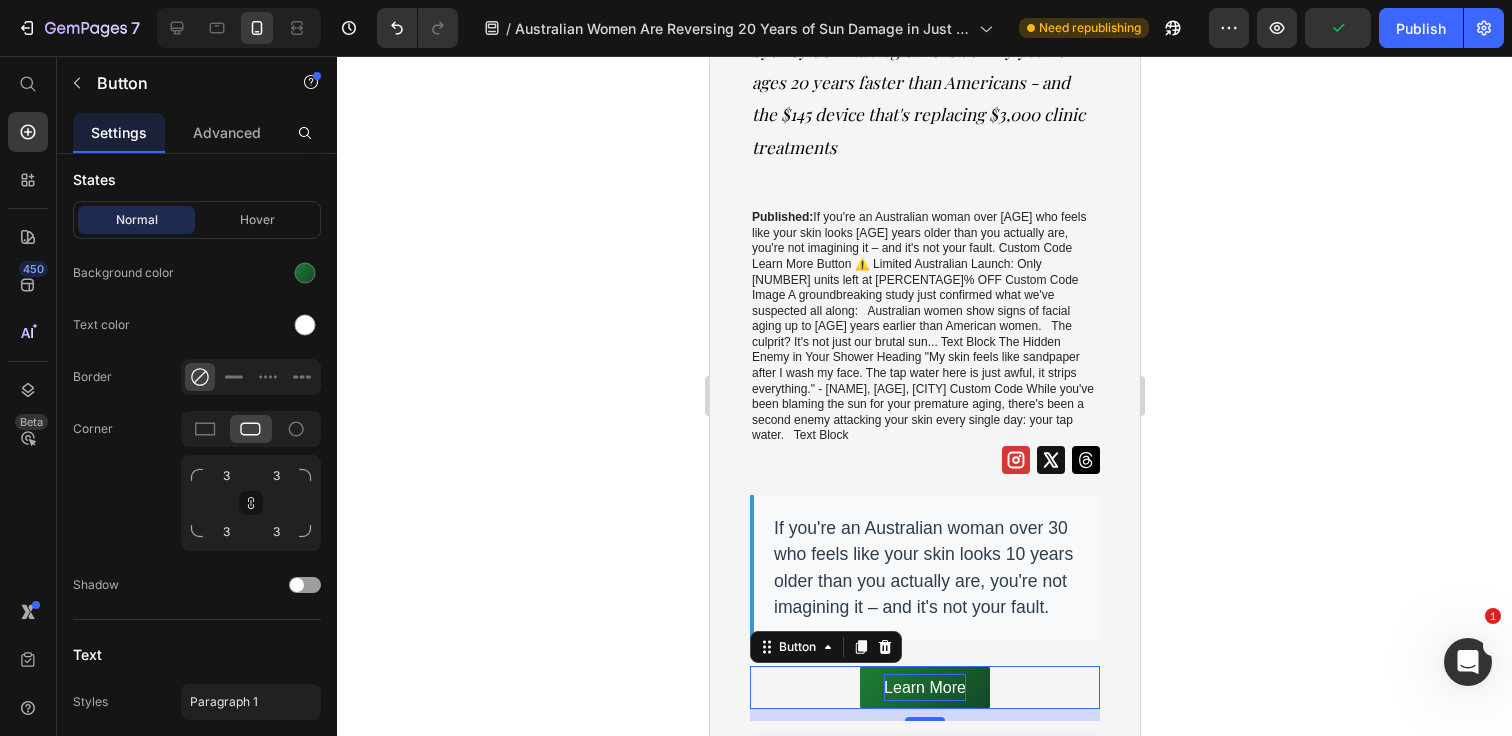 scroll, scrollTop: 52, scrollLeft: 0, axis: vertical 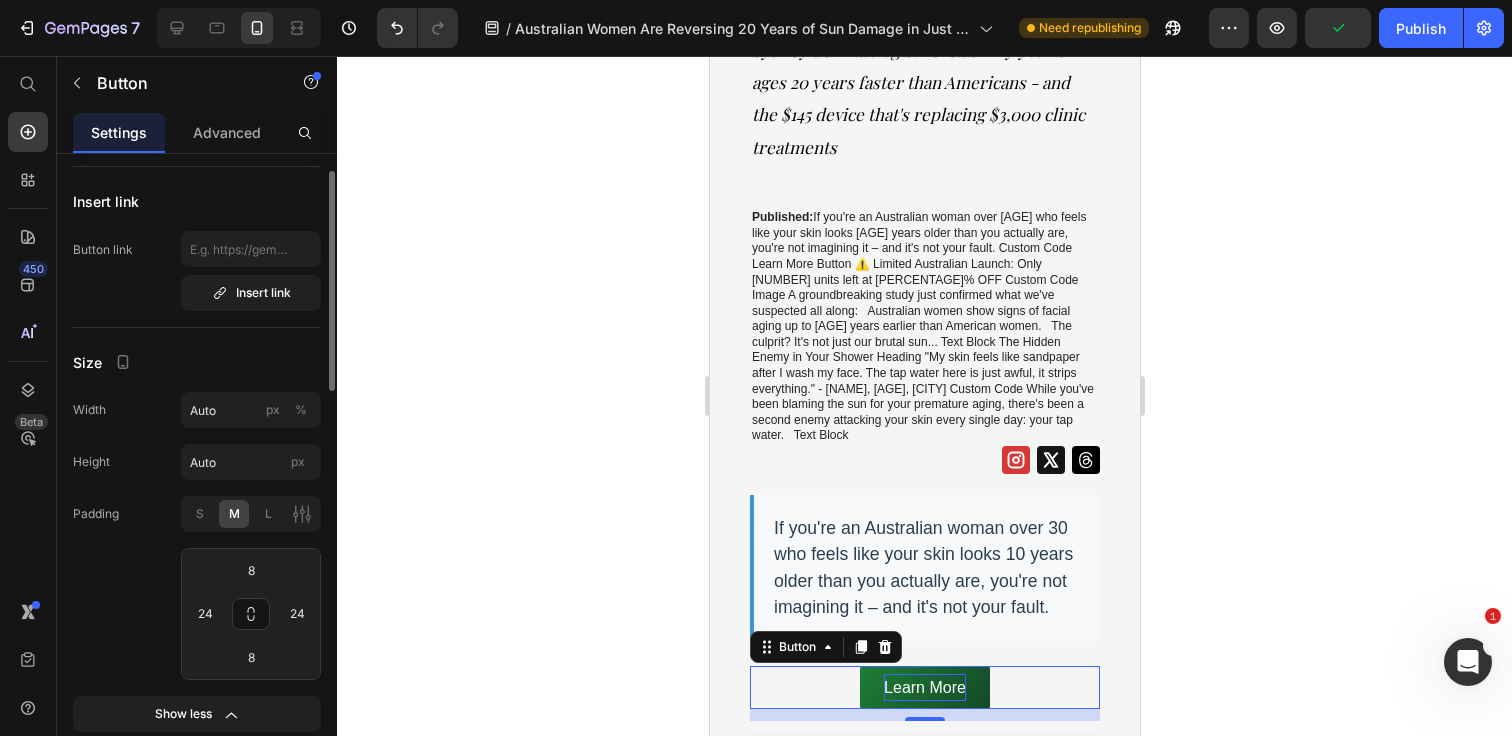 click on "Learn More Button   12" at bounding box center [924, 687] 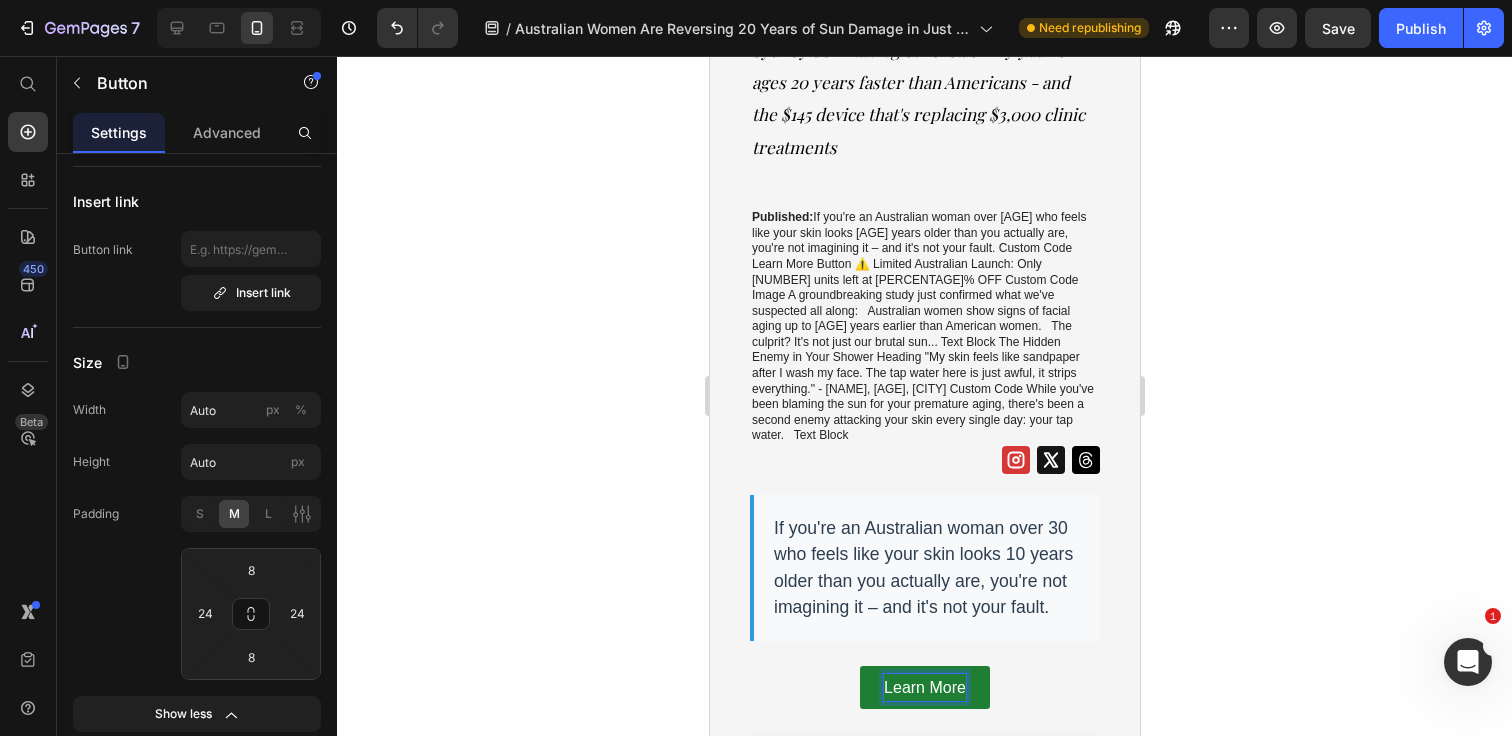 click on "Learn More" at bounding box center [924, 687] 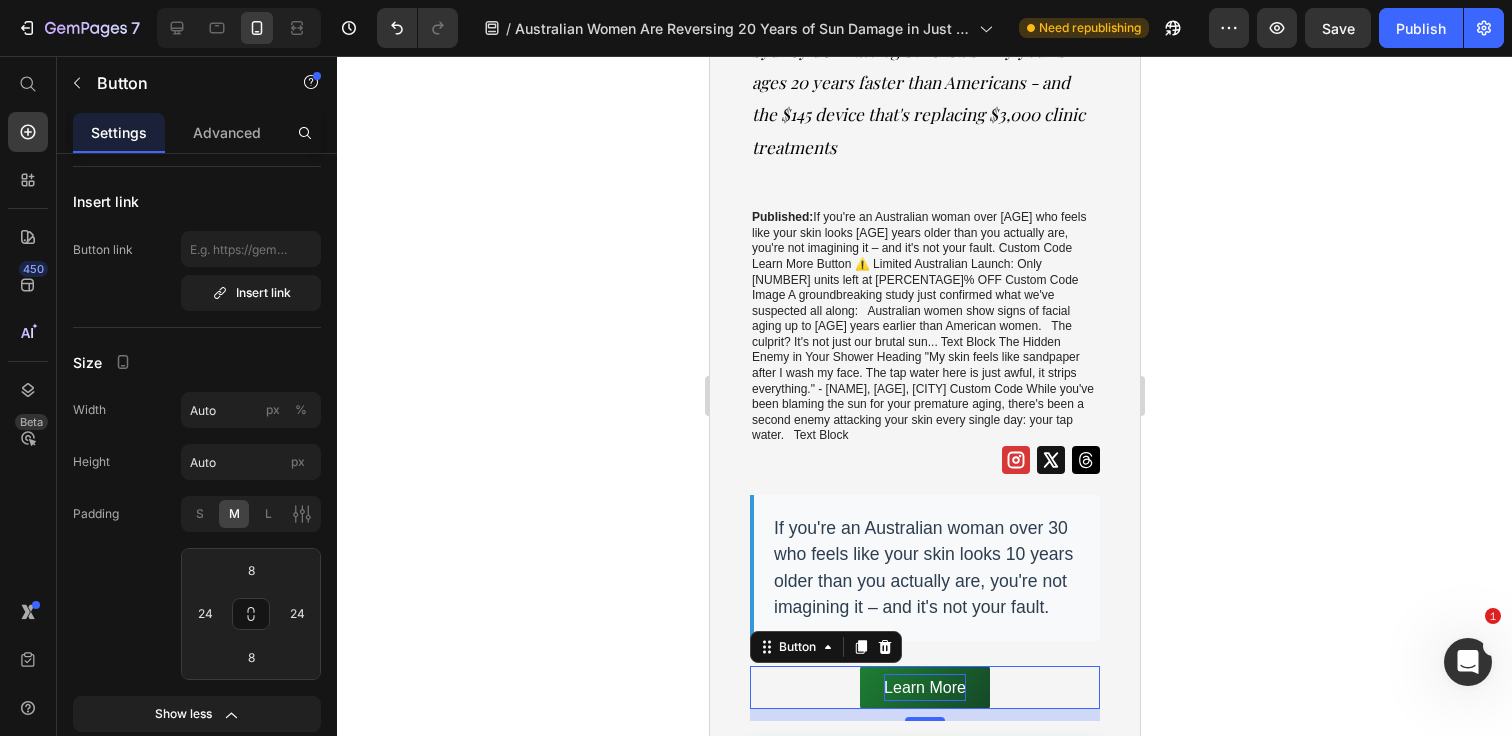 drag, startPoint x: 848, startPoint y: 480, endPoint x: 765, endPoint y: 480, distance: 83 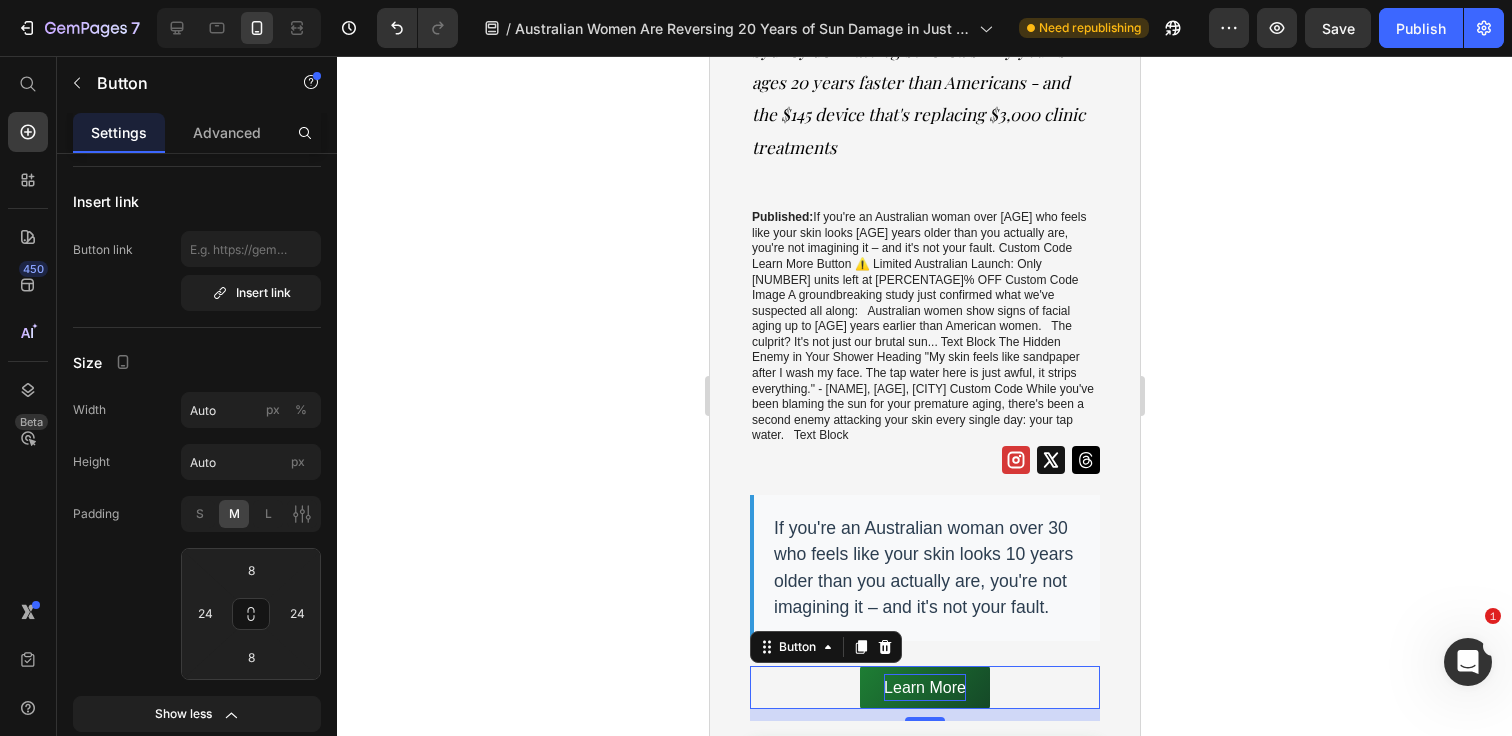 click on "Learn More Button   12" at bounding box center [924, 687] 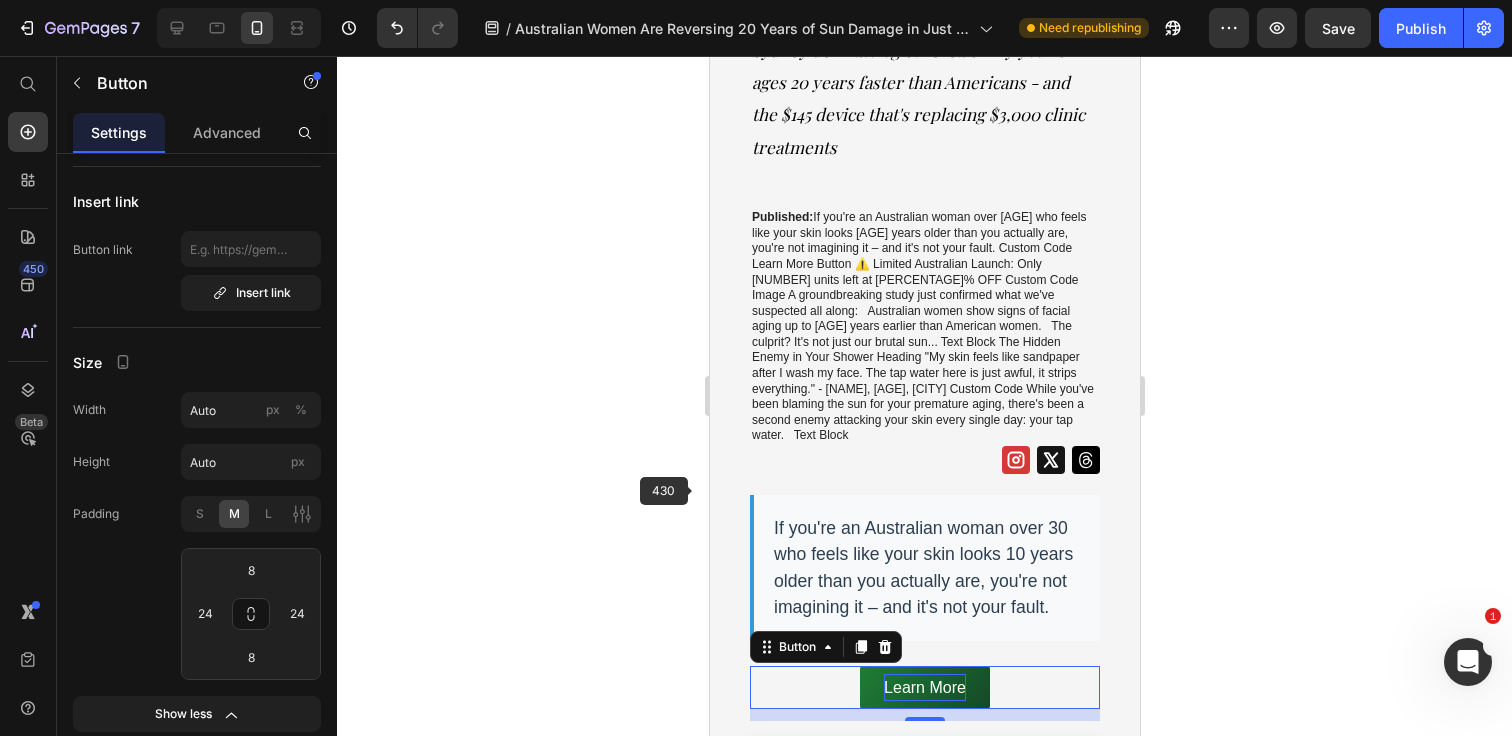click 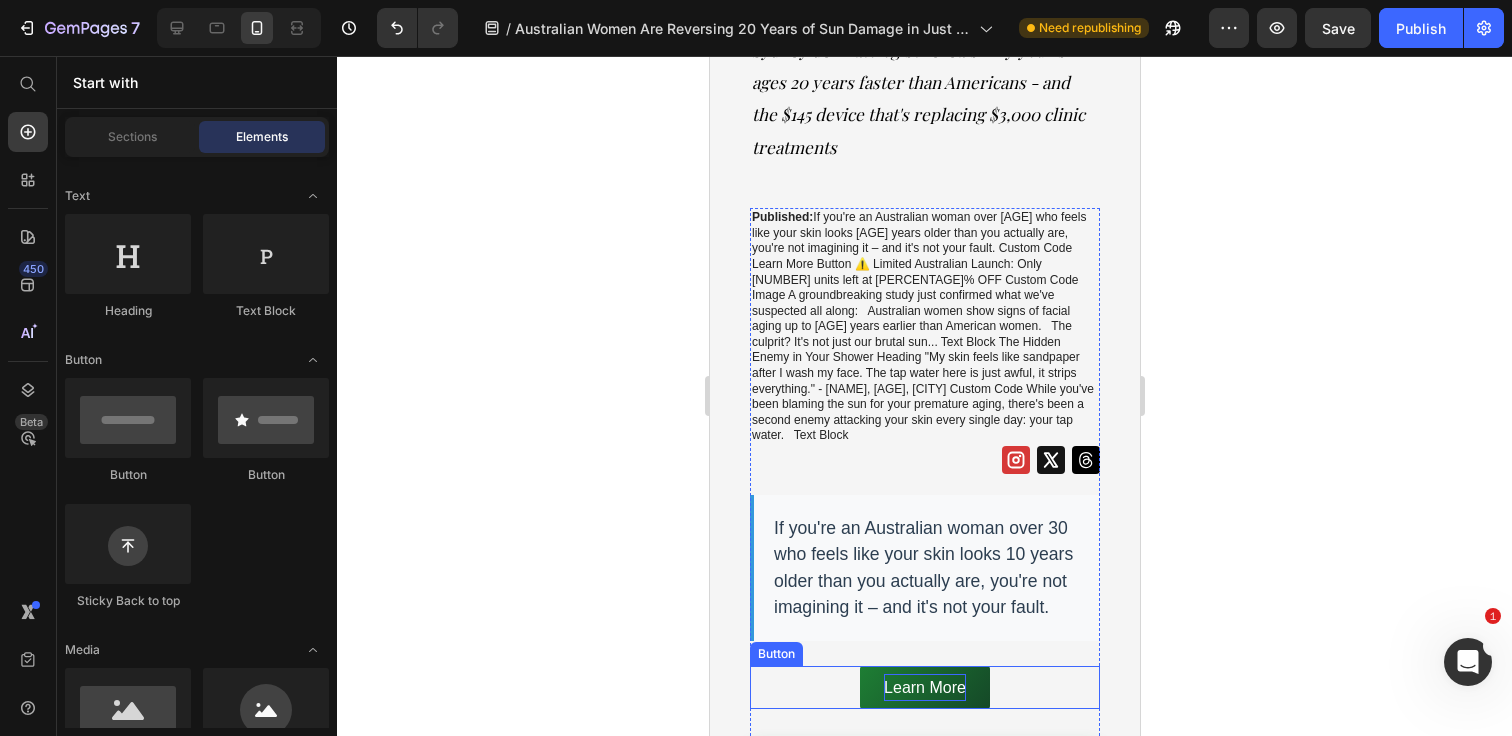 click on "Learn More Button" at bounding box center [924, 687] 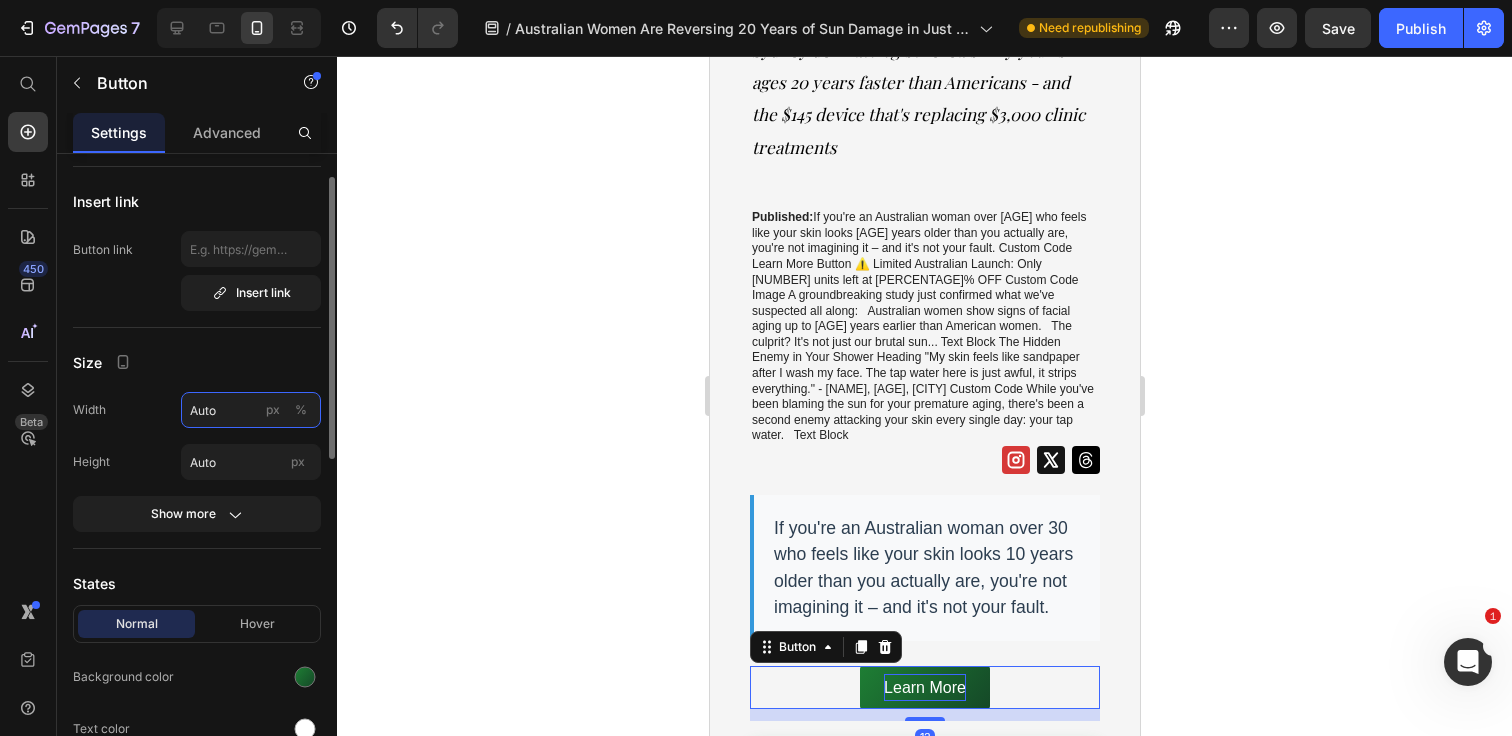 click on "Auto" at bounding box center (251, 410) 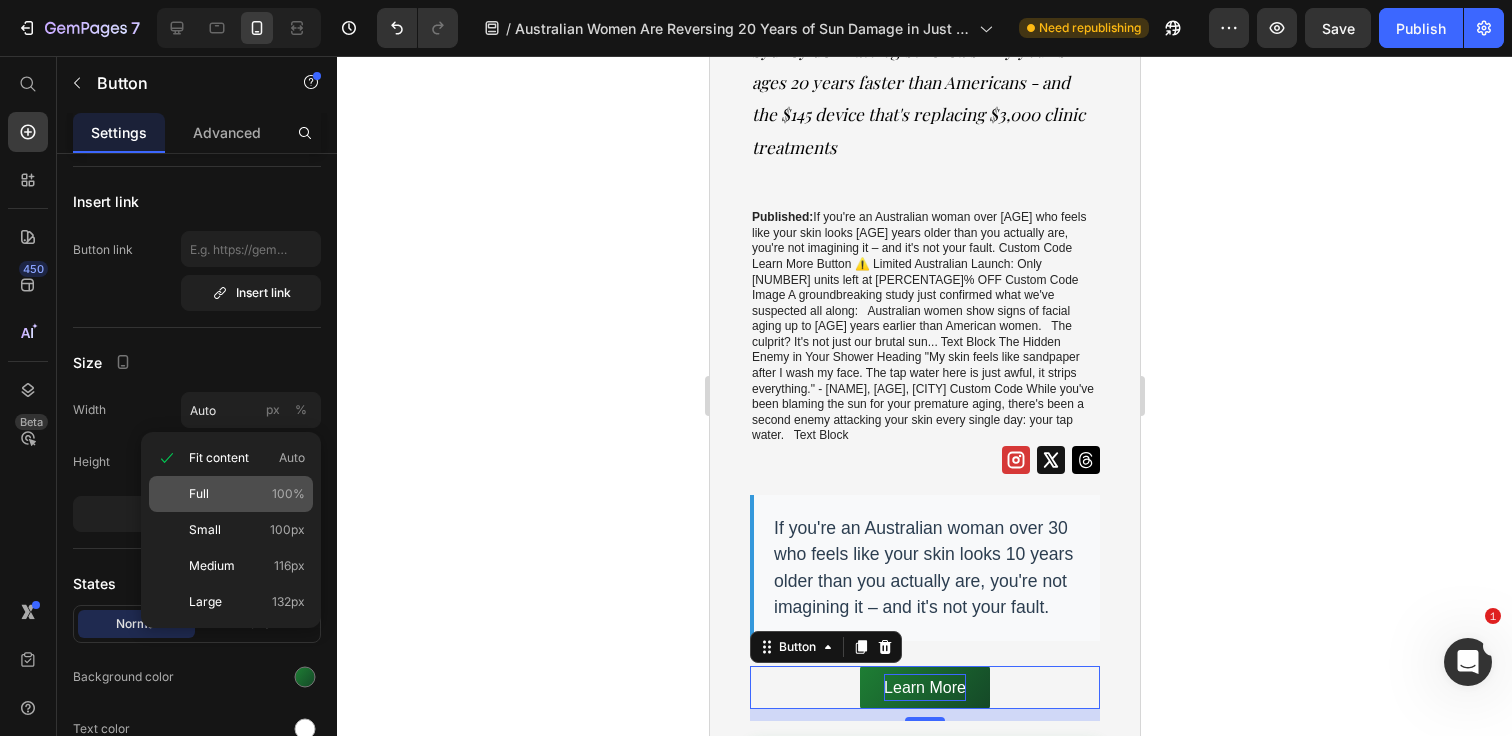 click on "Full 100%" 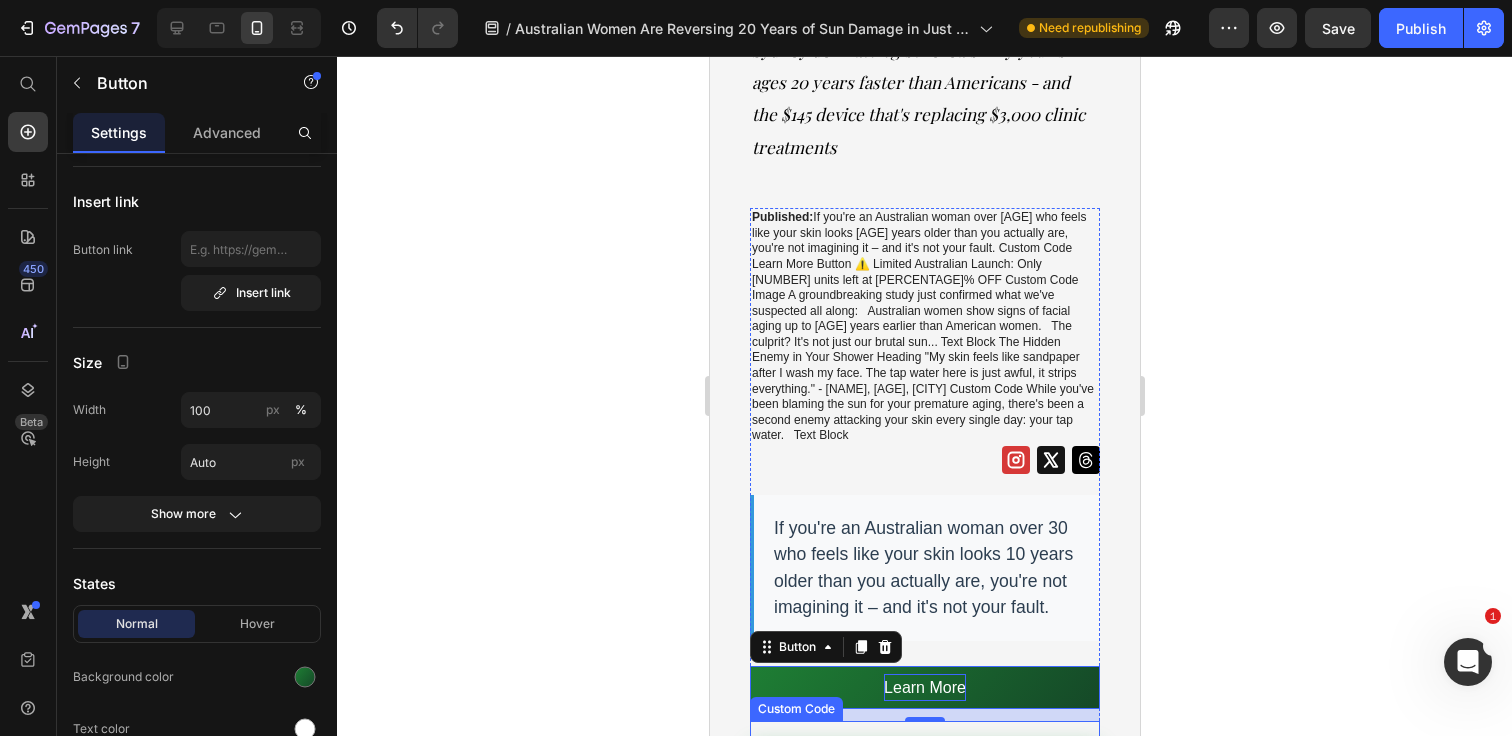 click on "⚠️ Limited Australian Launch: Only 127 units left at 51% OFF" at bounding box center [924, 778] 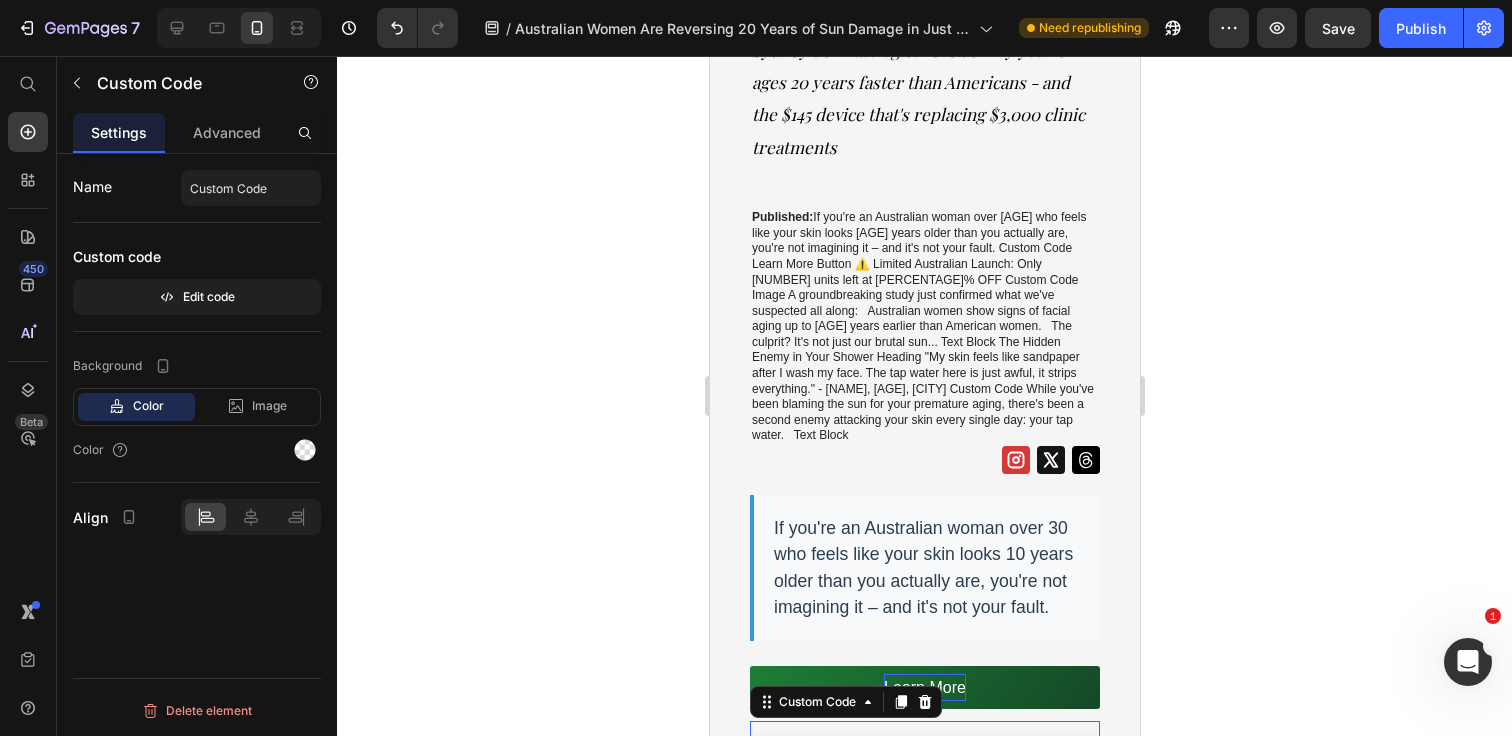 click 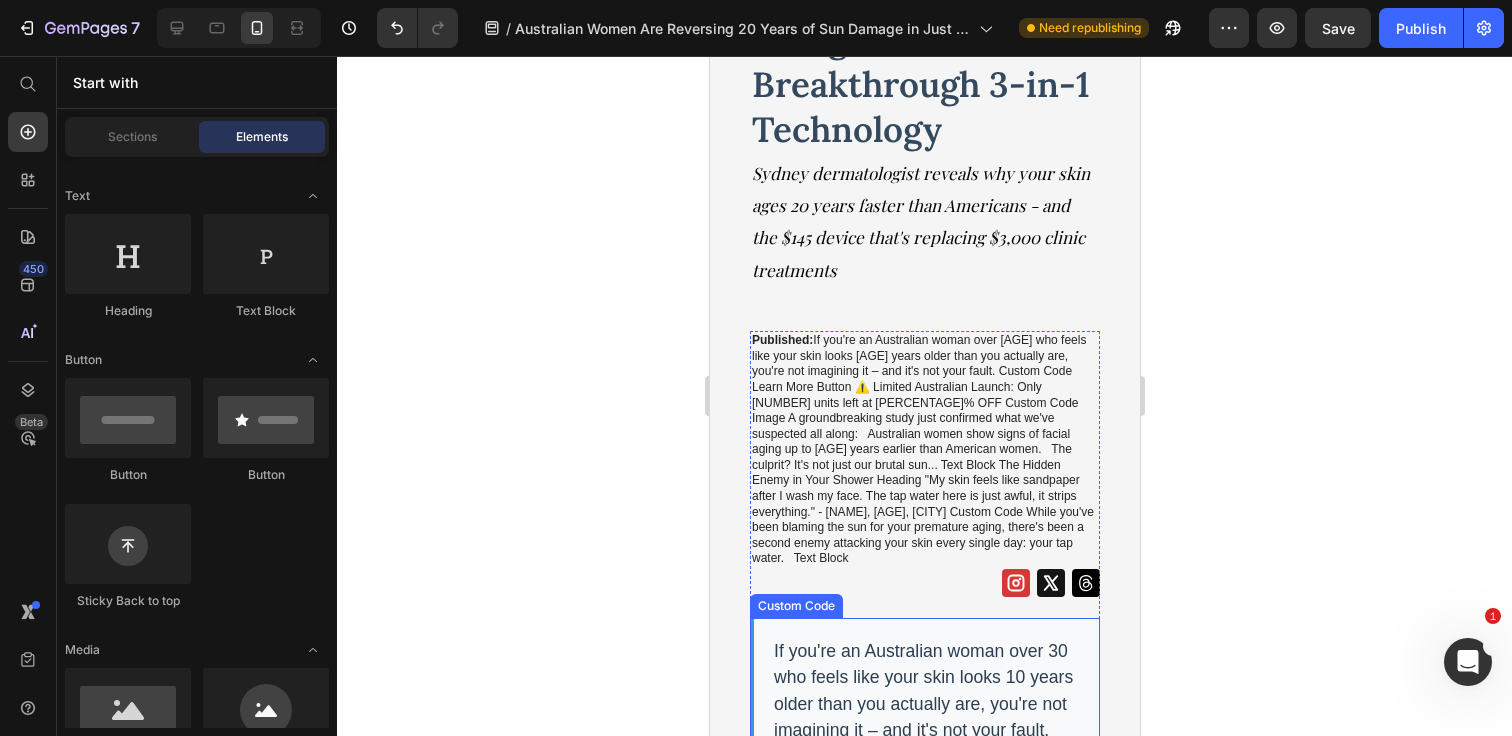 scroll, scrollTop: 287, scrollLeft: 0, axis: vertical 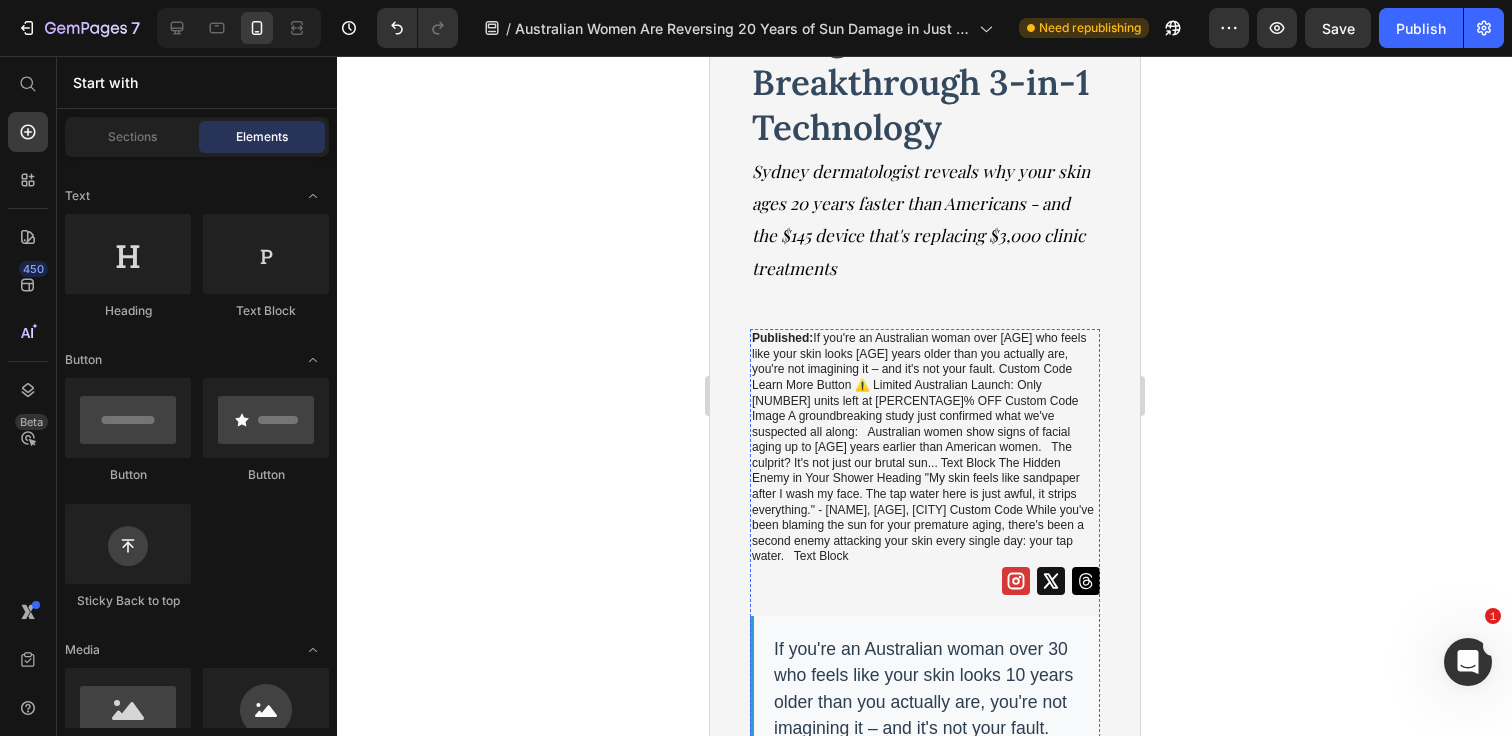 click on "Learn More" at bounding box center (924, 808) 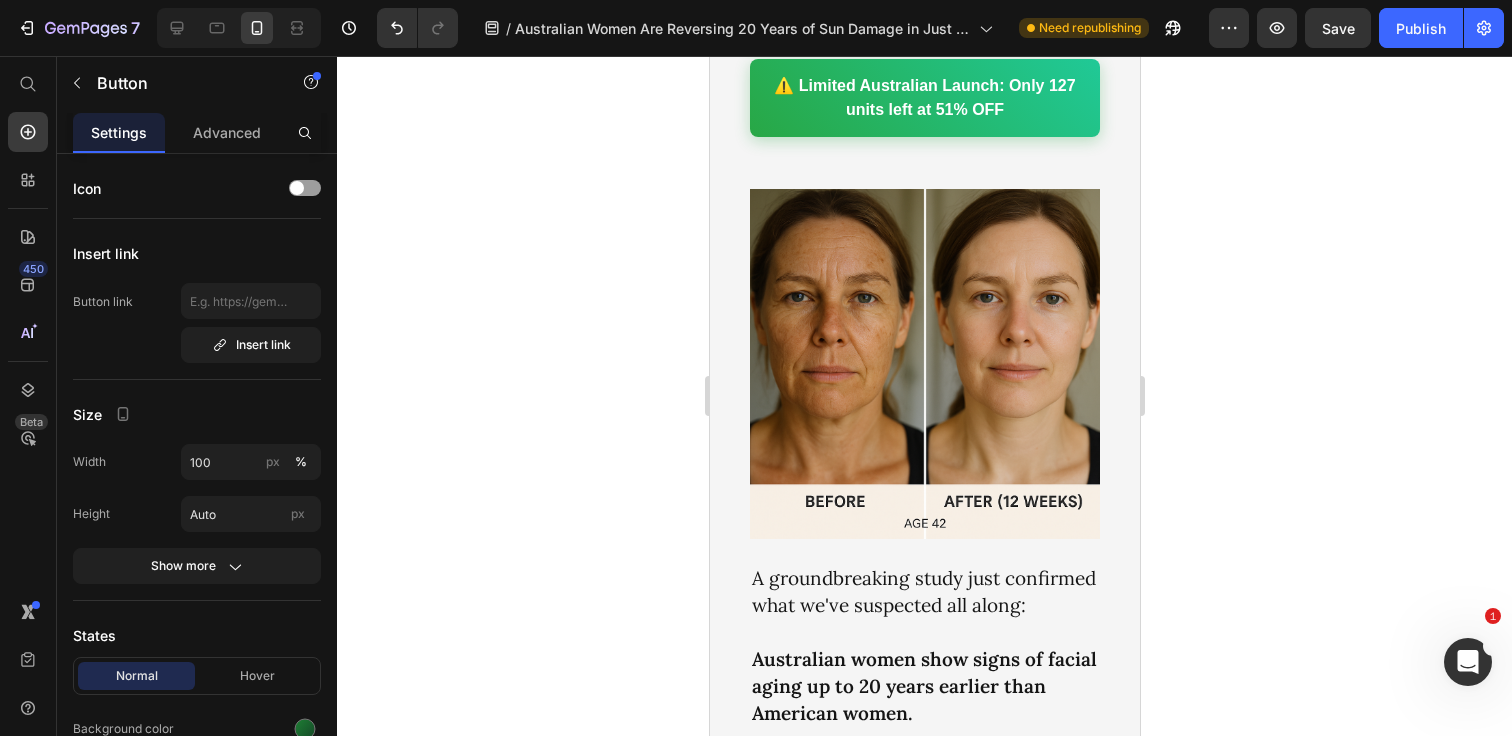scroll, scrollTop: 1113, scrollLeft: 0, axis: vertical 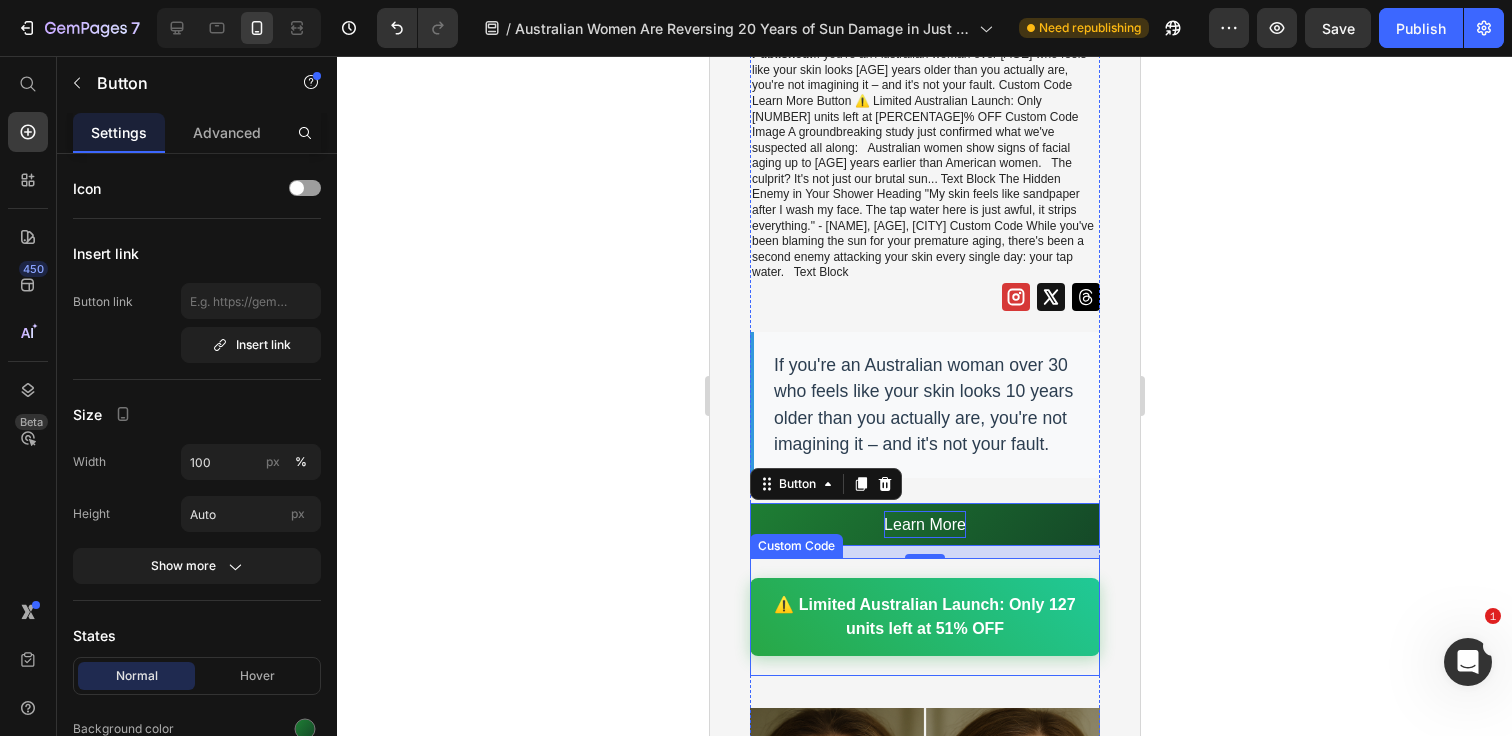 click on "⚠️ Limited Australian Launch: Only 127 units left at 51% OFF
Custom Code" at bounding box center [924, 617] 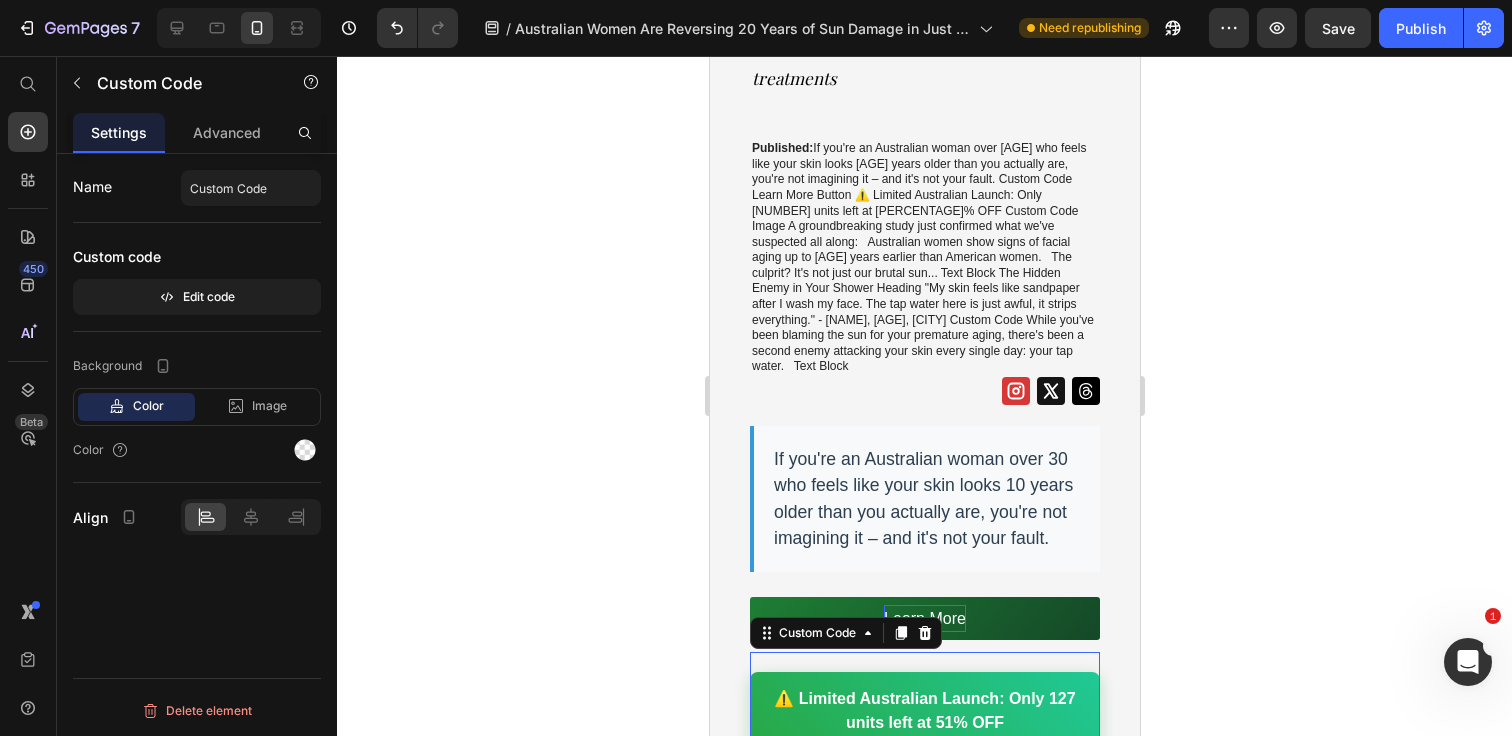 scroll, scrollTop: 410, scrollLeft: 0, axis: vertical 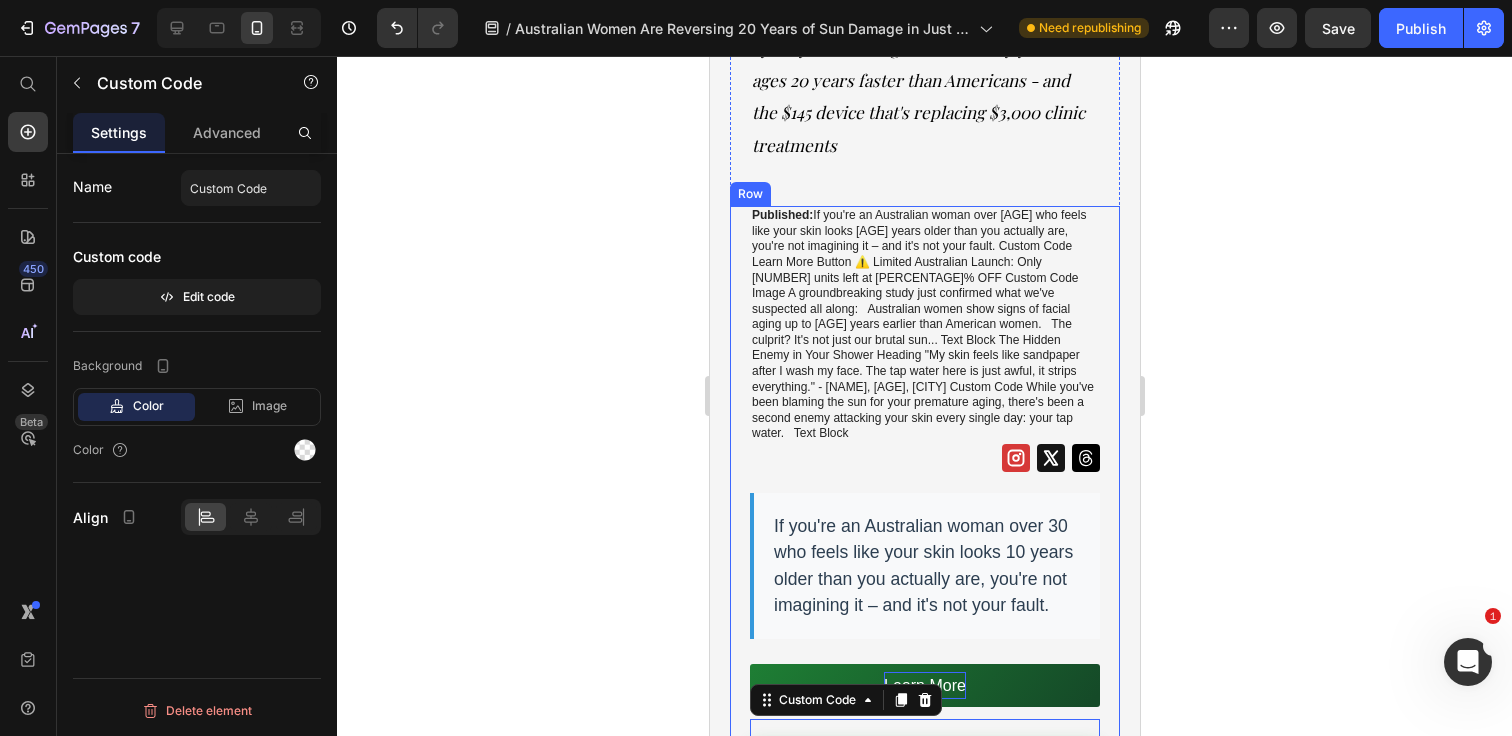 click on "Published:  Monday, June 30, 2025 | By: Dr. Sarah Mitchell, Dermatological Research Institute Text Block
Icon
Icon
Icon Row Row
If you're an Australian woman over 30 who feels like your skin looks 10 years older than you actually are, you're not imagining it – and it's not your fault.
Custom Code Learn More Button
⚠️ Limited Australian Launch: Only 127 units left at 51% OFF
Custom Code   32 Image A groundbreaking study just confirmed what we've suspected all along:   Australian women show signs of facial aging up to 20 years earlier than American women.   The culprit? It's not just our brutal sun... Text Block The Hidden Enemy in Your Shower Heading
"My skin feels like sandpaper after I wash my face. The tap water here is just awful, it strips everything." - Lisa, 38, Perth
Custom Code While you've been blaming the sun for your premature aging, there's been a second enemy attacking your skin every single day: your tap water.   Text Block" at bounding box center [924, 2742] 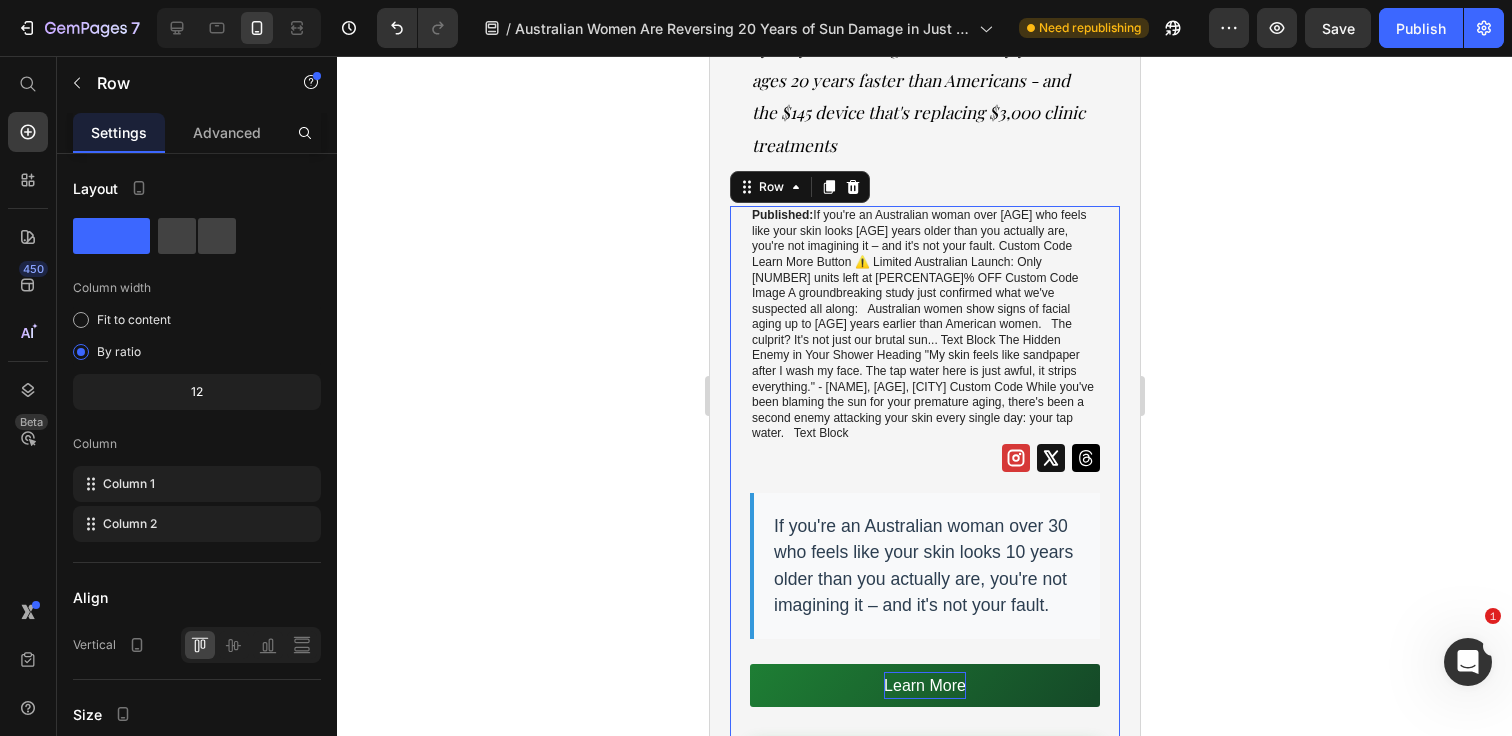 click on "iPhone 15 Pro Max  ( 430 px) iPhone 13 Mini iPhone 13 Pro iPhone 11 Pro Max iPhone 15 Pro Max Pixel 7 Galaxy S8+ Galaxy S20 Ultra iPad Mini iPad Air iPad Pro Header Australian Women Are Reversing 20 Years of Sun Damage in Just 12 Weeks Using This Breakthrough 3-in-1 Technology Heading Sydney dermatologist reveals why your skin ages 20 years faster than Americans - and the $145 device that's replacing $3,000 clinic treatments Text Block Row Published:  Monday, June 30, 2025 | By: Dr. Sarah Mitchell, Dermatological Research Institute Text Block
Icon
Icon
Icon Row Row
If you're an Australian woman over 30 who feels like your skin looks 10 years older than you actually are, you're not imagining it – and it's not your fault.
Custom Code Learn More Button
⚠️ Limited Australian Launch: Only 127 units left at 51% OFF
Custom Code Image A groundbreaking study just confirmed what we've suspected all along:     The culprit? It's not just our brutal sun..." at bounding box center (924, 5642) 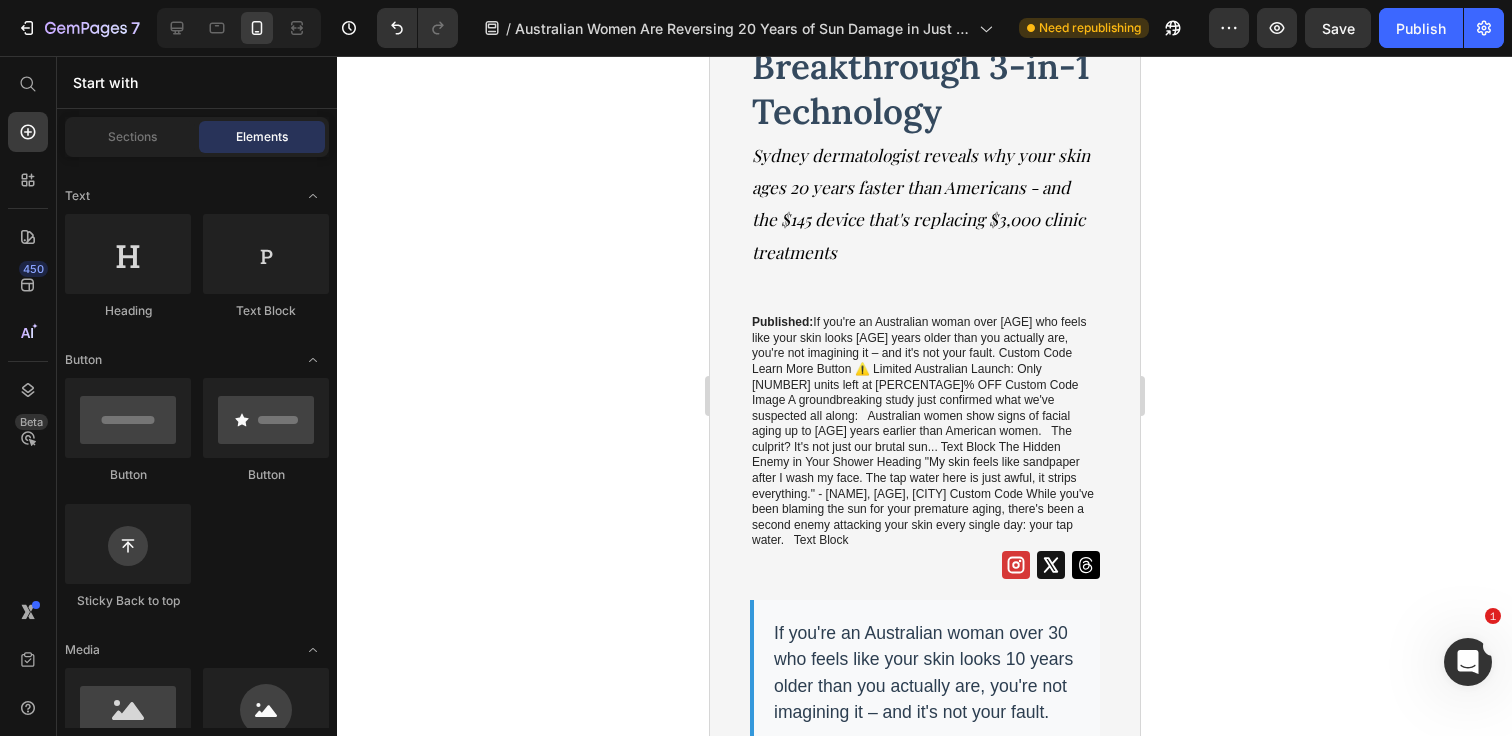 scroll, scrollTop: 260, scrollLeft: 0, axis: vertical 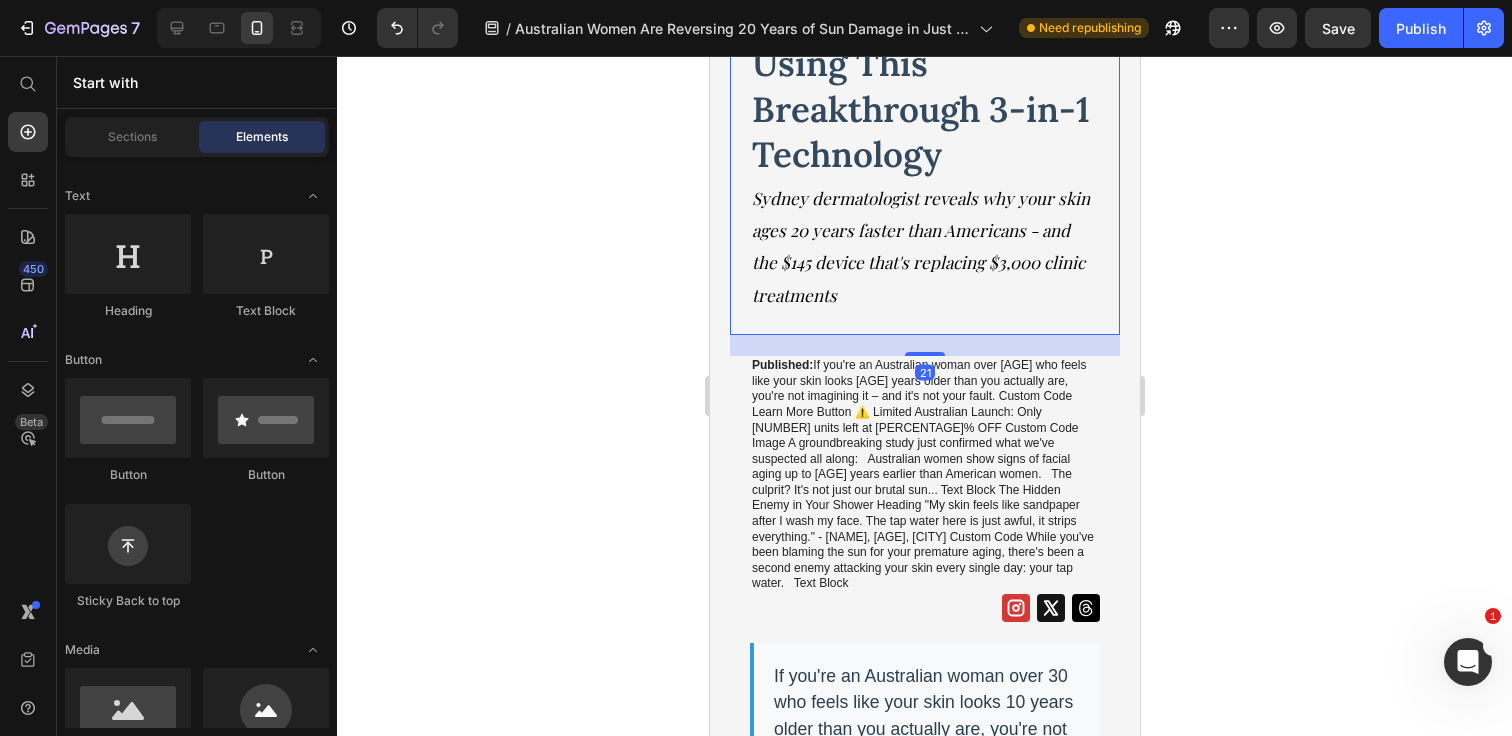 click on "Australian Women Are Reversing 20 Years of Sun Damage in Just 12 Weeks Using This Breakthrough 3-in-1 Technology Heading Sydney dermatologist reveals why your skin ages 20 years faster than Americans - and the $145 device that's replacing $3,000 clinic treatments Text Block Row   21" at bounding box center [924, 96] 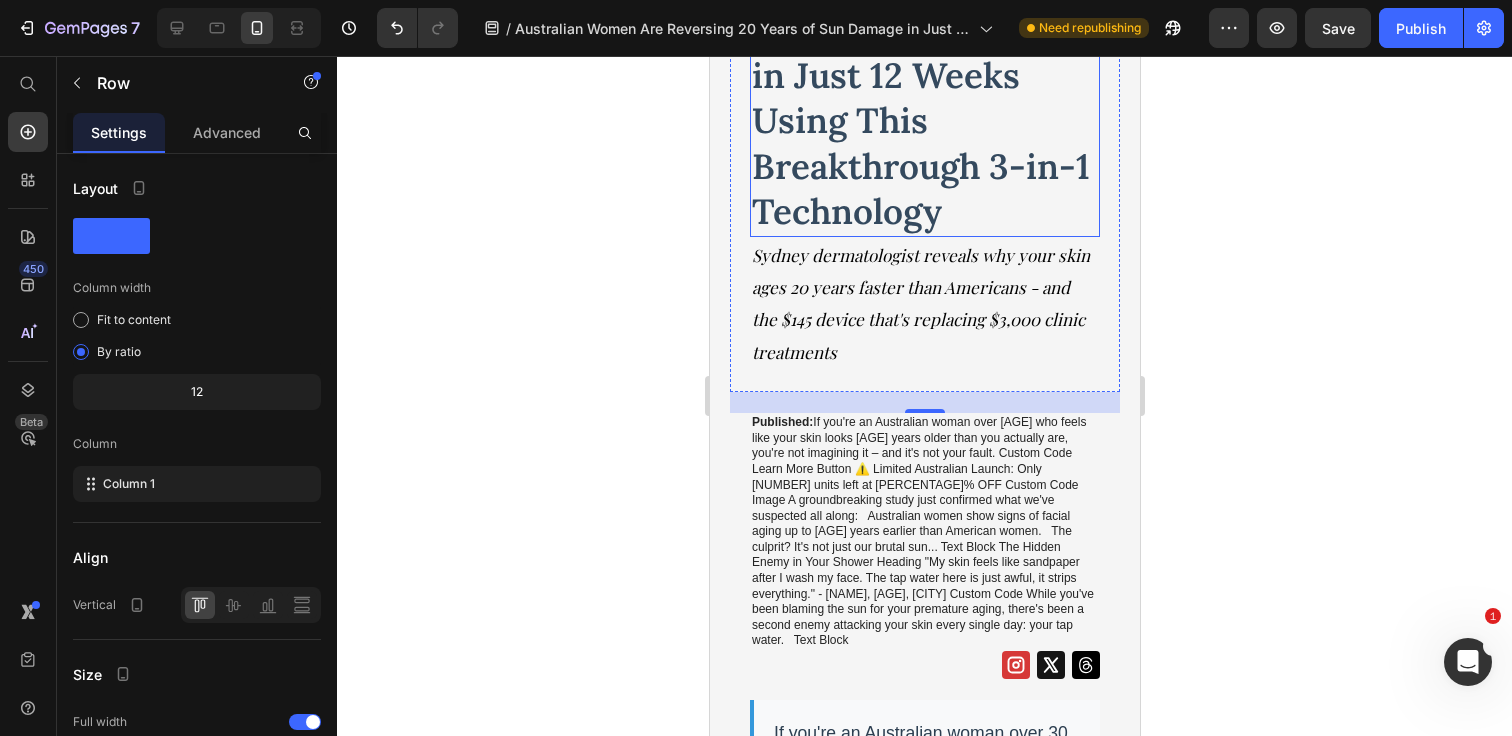 scroll, scrollTop: 321, scrollLeft: 0, axis: vertical 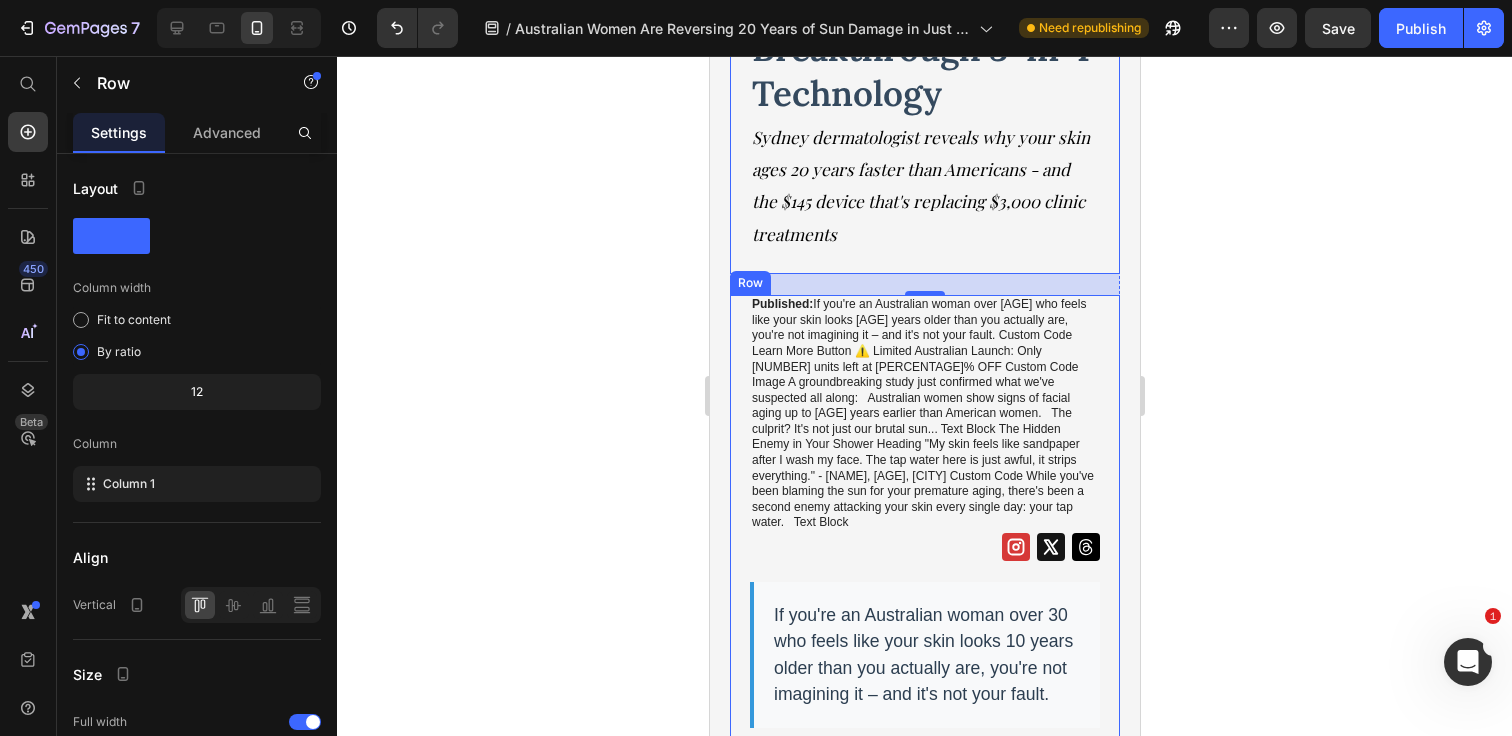 click on "Published:  Monday, June 30, 2025 | By: Dr. Sarah Mitchell, Dermatological Research Institute Text Block
Icon
Icon
Icon Row Row
If you're an Australian woman over 30 who feels like your skin looks 10 years older than you actually are, you're not imagining it – and it's not your fault.
Custom Code Learn More Button
⚠️ Limited Australian Launch: Only 127 units left at 51% OFF
Custom Code Image A groundbreaking study just confirmed what we've suspected all along:   Australian women show signs of facial aging up to 20 years earlier than American women.   The culprit? It's not just our brutal sun... Text Block The Hidden Enemy in Your Shower Heading
"My skin feels like sandpaper after I wash my face. The tap water here is just awful, it strips everything." - Lisa, 38, Perth
Custom Code While you've been blaming the sun for your premature aging, there's been a second enemy attacking your skin every single day: your tap water.   Text Block" at bounding box center [924, 2831] 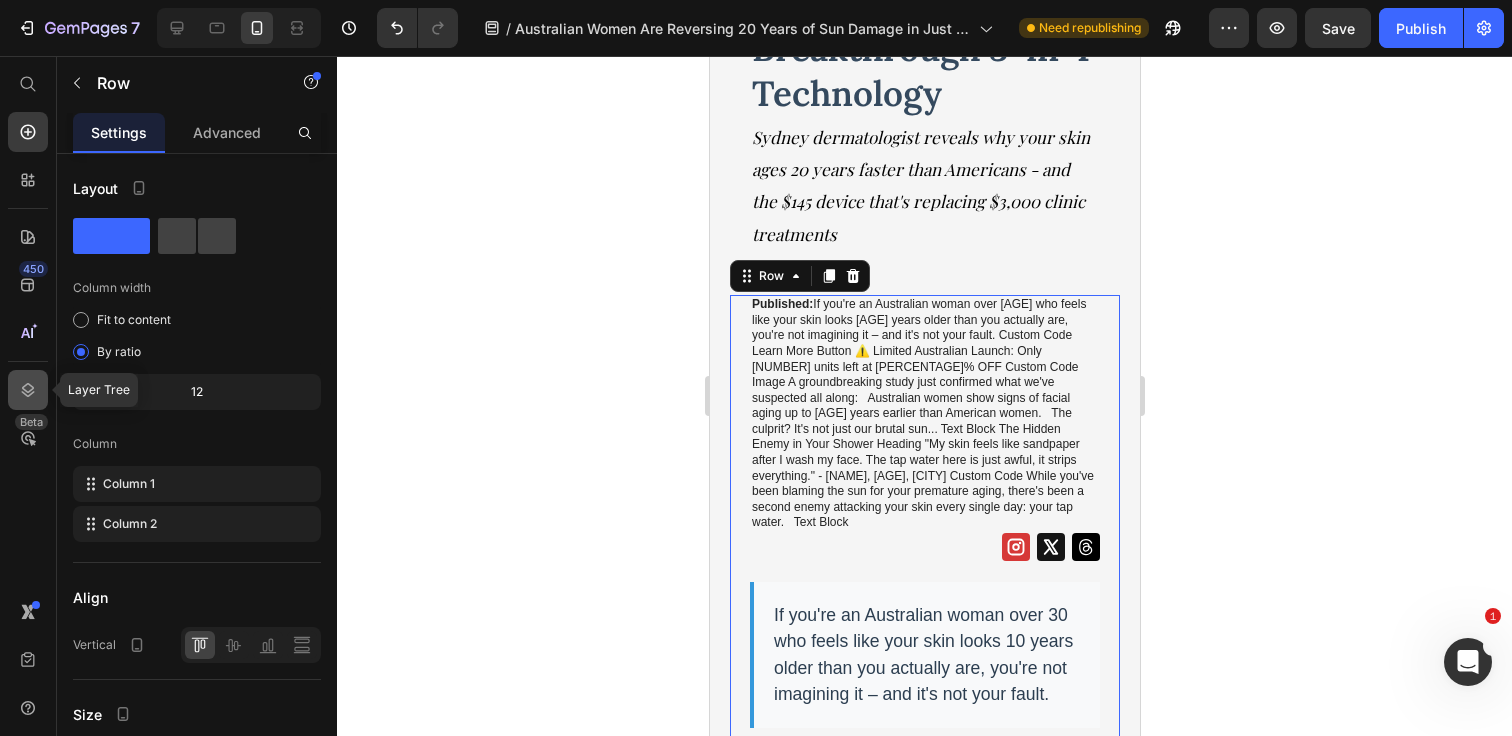 click 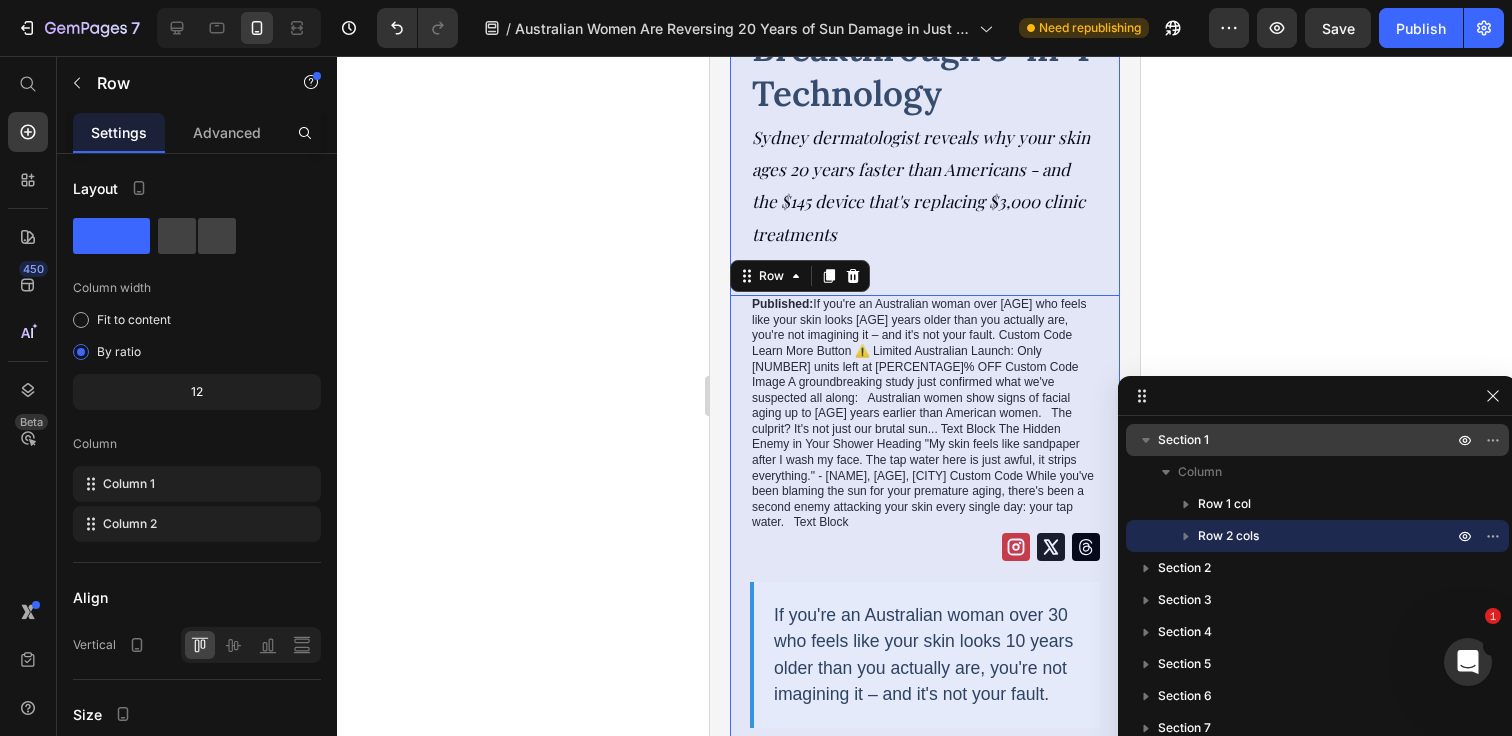 click on "Section 1" at bounding box center (1183, 440) 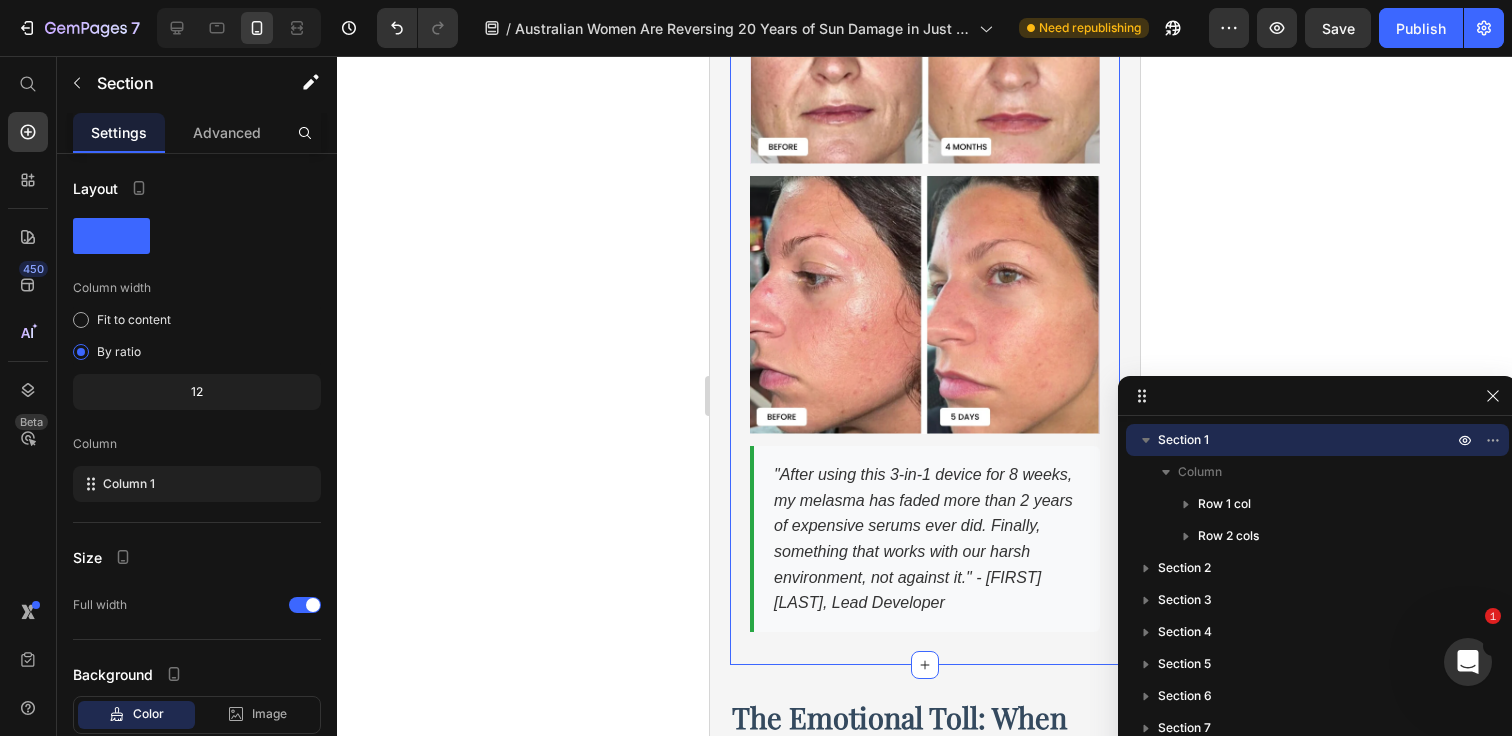 scroll, scrollTop: 5046, scrollLeft: 0, axis: vertical 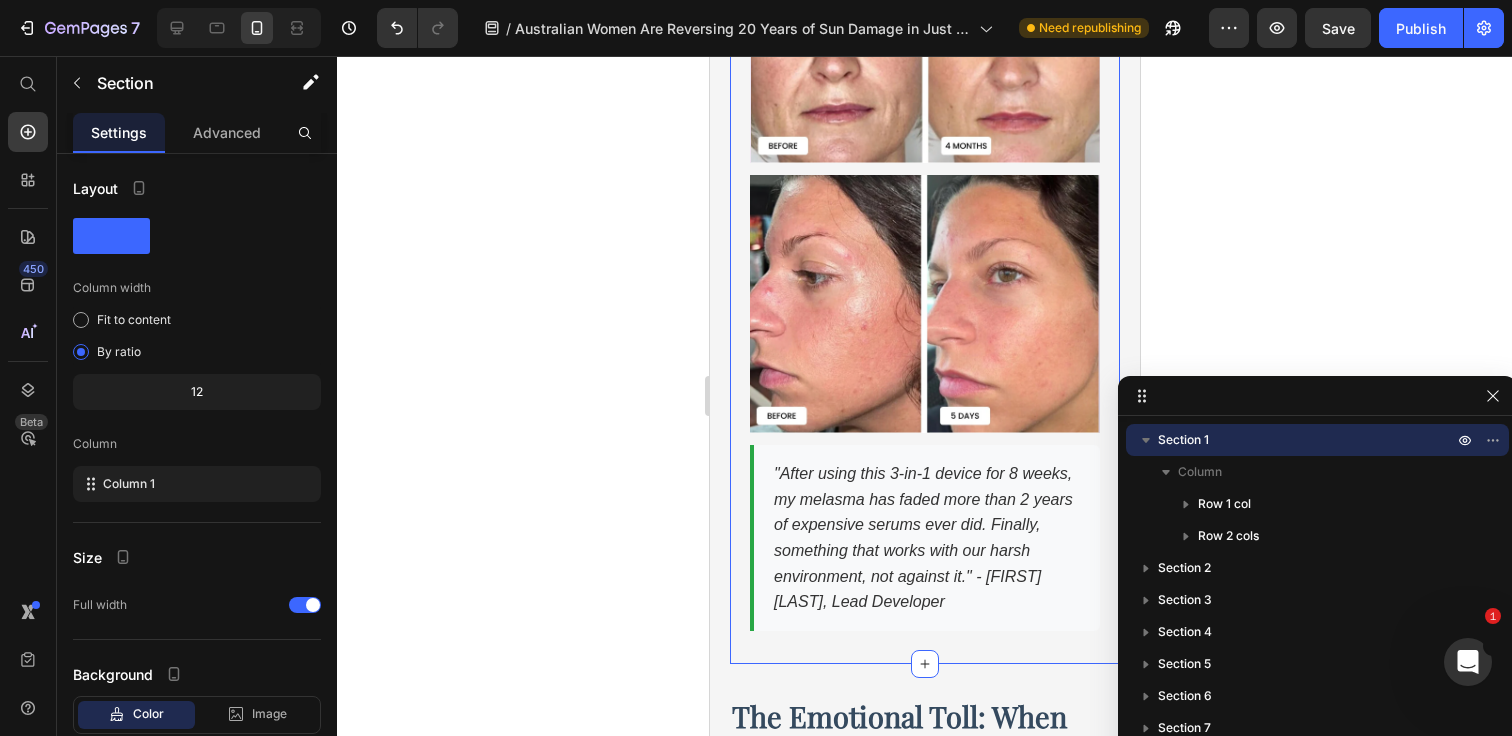 click 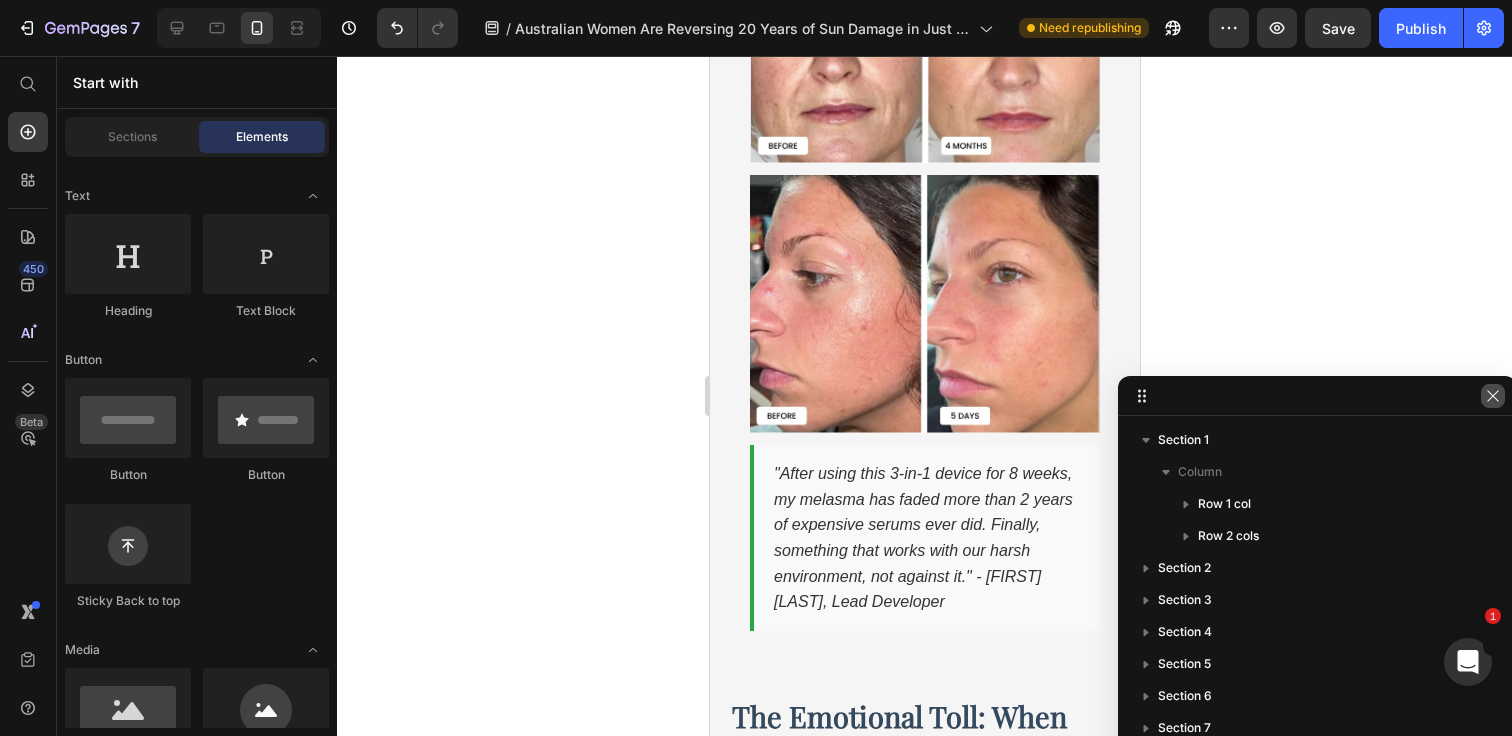 click at bounding box center (1493, 396) 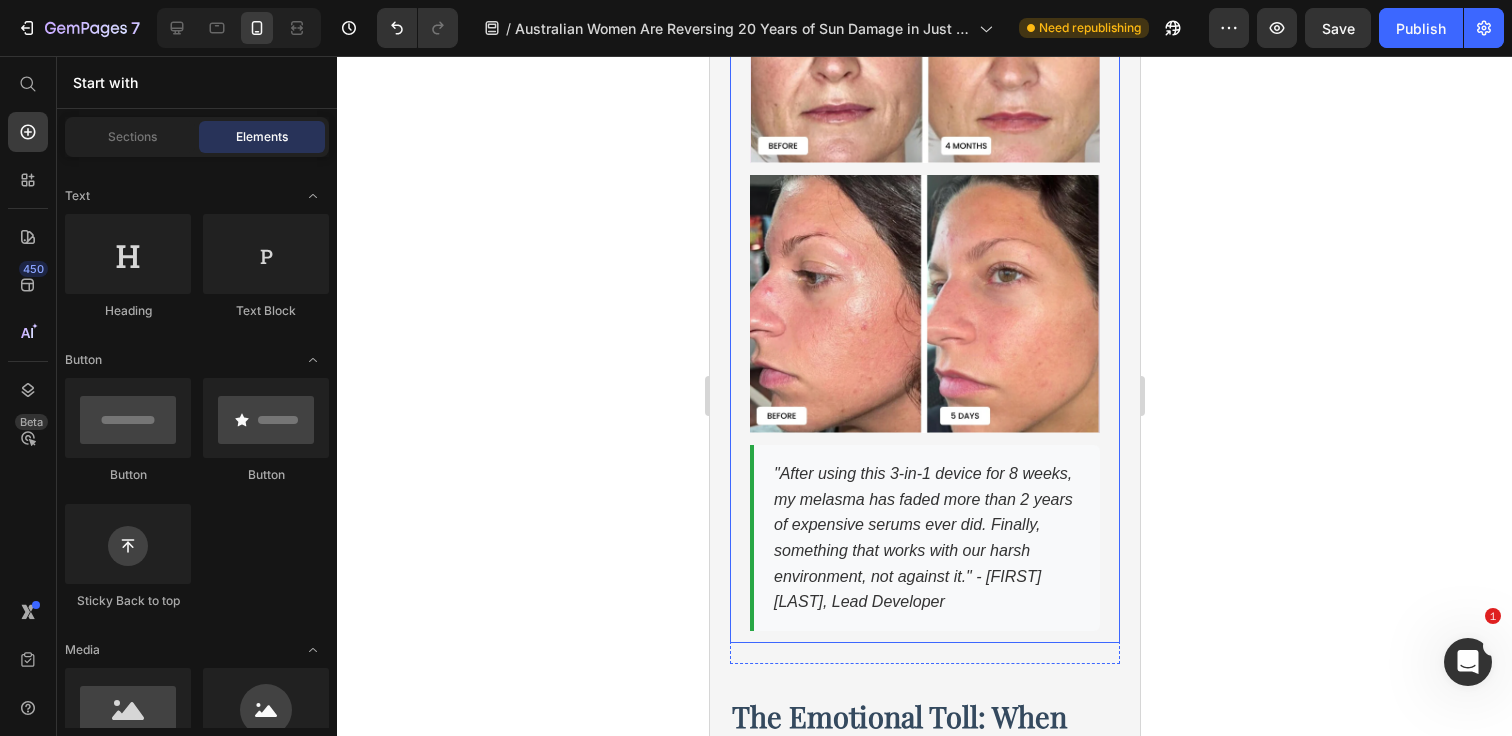 click on "Published:  Monday, June 30, 2025 | By: Dr. Sarah Mitchell, Dermatological Research Institute Text Block
Icon
Icon
Icon Row Row
If you're an Australian woman over 30 who feels like your skin looks 10 years older than you actually are, you're not imagining it – and it's not your fault.
Custom Code Learn More Button
⚠️ Limited Australian Launch: Only 127 units left at 51% OFF
Custom Code Image A groundbreaking study just confirmed what we've suspected all along:   Australian women show signs of facial aging up to 20 years earlier than American women.   The culprit? It's not just our brutal sun... Text Block The Hidden Enemy in Your Shower Heading
"My skin feels like sandpaper after I wash my face. The tap water here is just awful, it strips everything." - Lisa, 38, Perth
Custom Code While you've been blaming the sun for your premature aging, there's been a second enemy attacking your skin every single day: your tap water.   Text Block" at bounding box center [924, -1894] 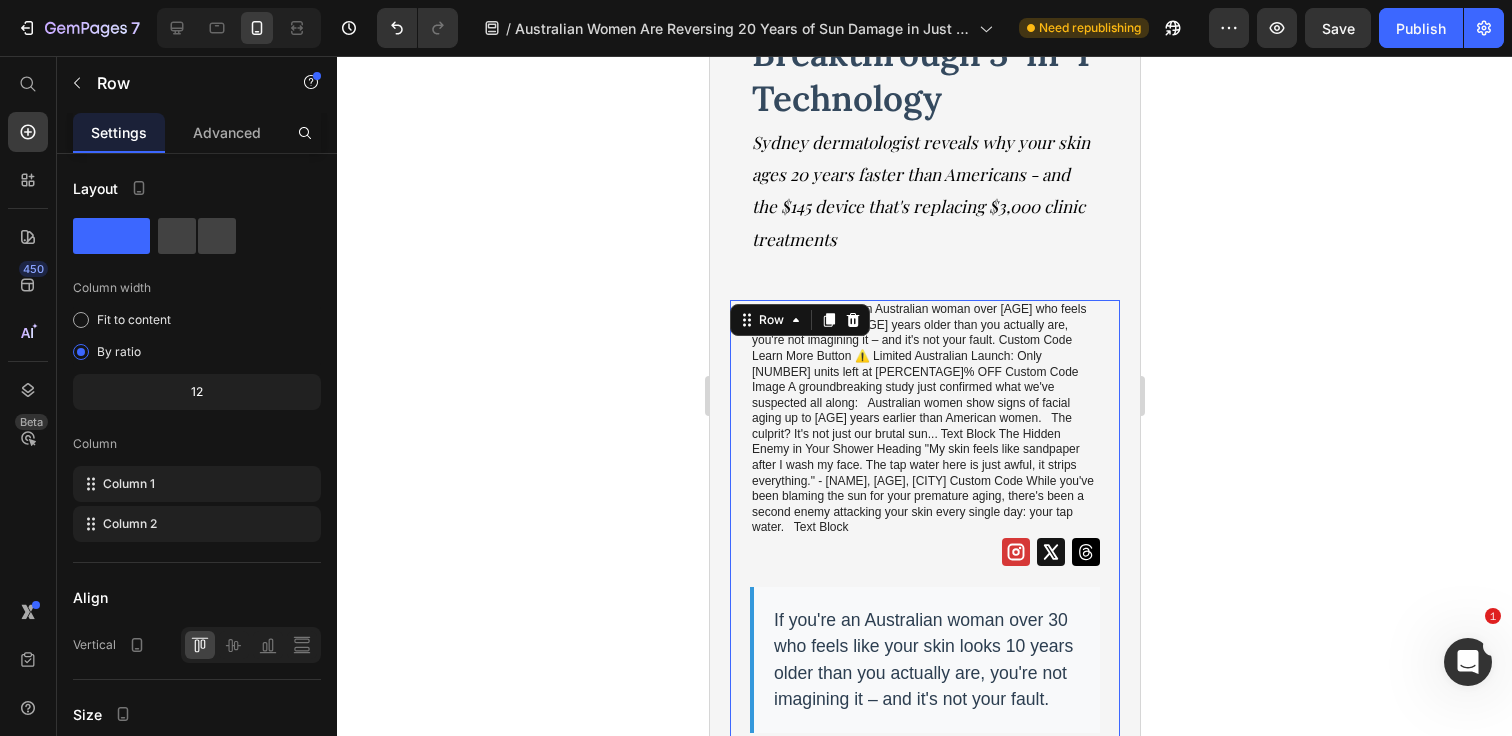 scroll, scrollTop: 305, scrollLeft: 0, axis: vertical 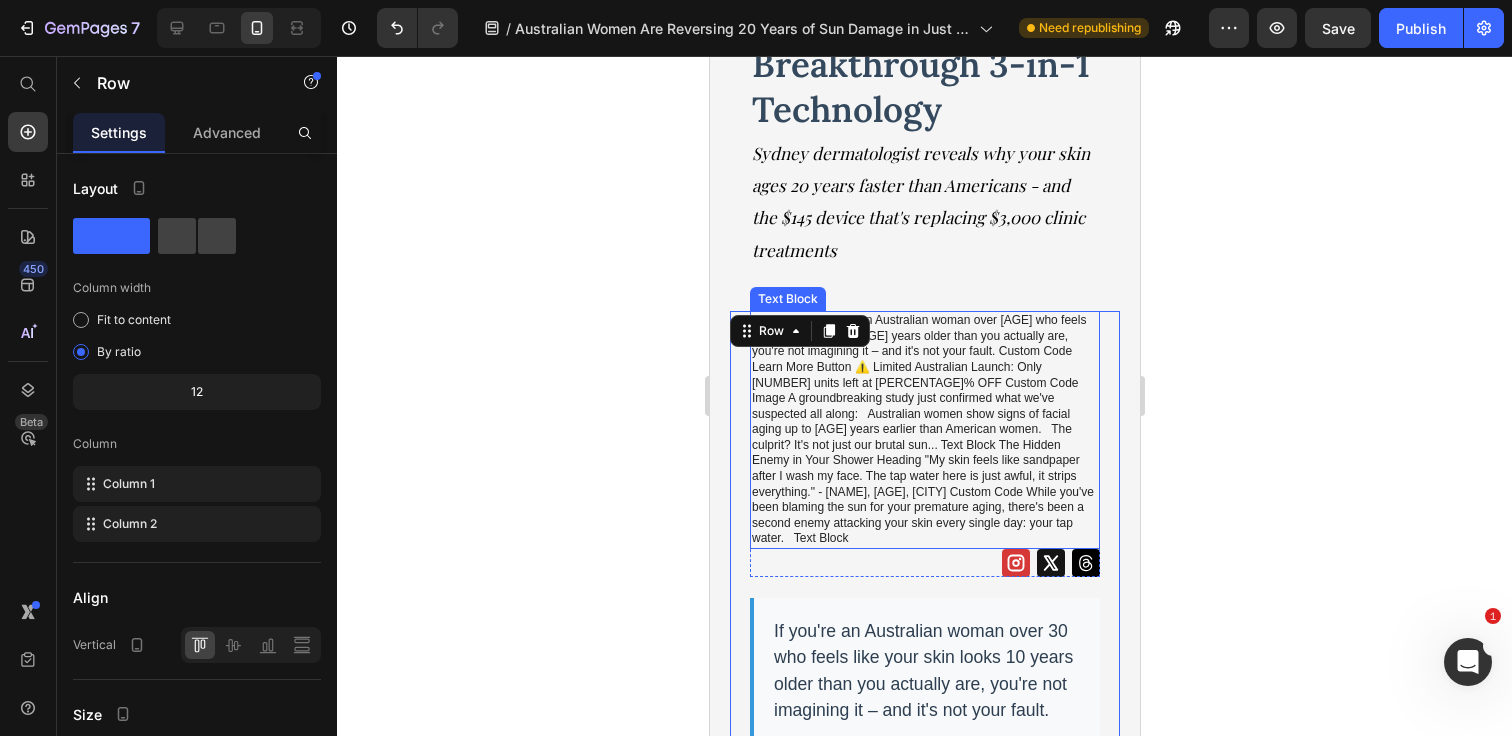 click on "Published:  Monday, June 30, 2025 | By: Dr. Sarah Mitchell, Dermatological Research Institute" at bounding box center [924, 430] 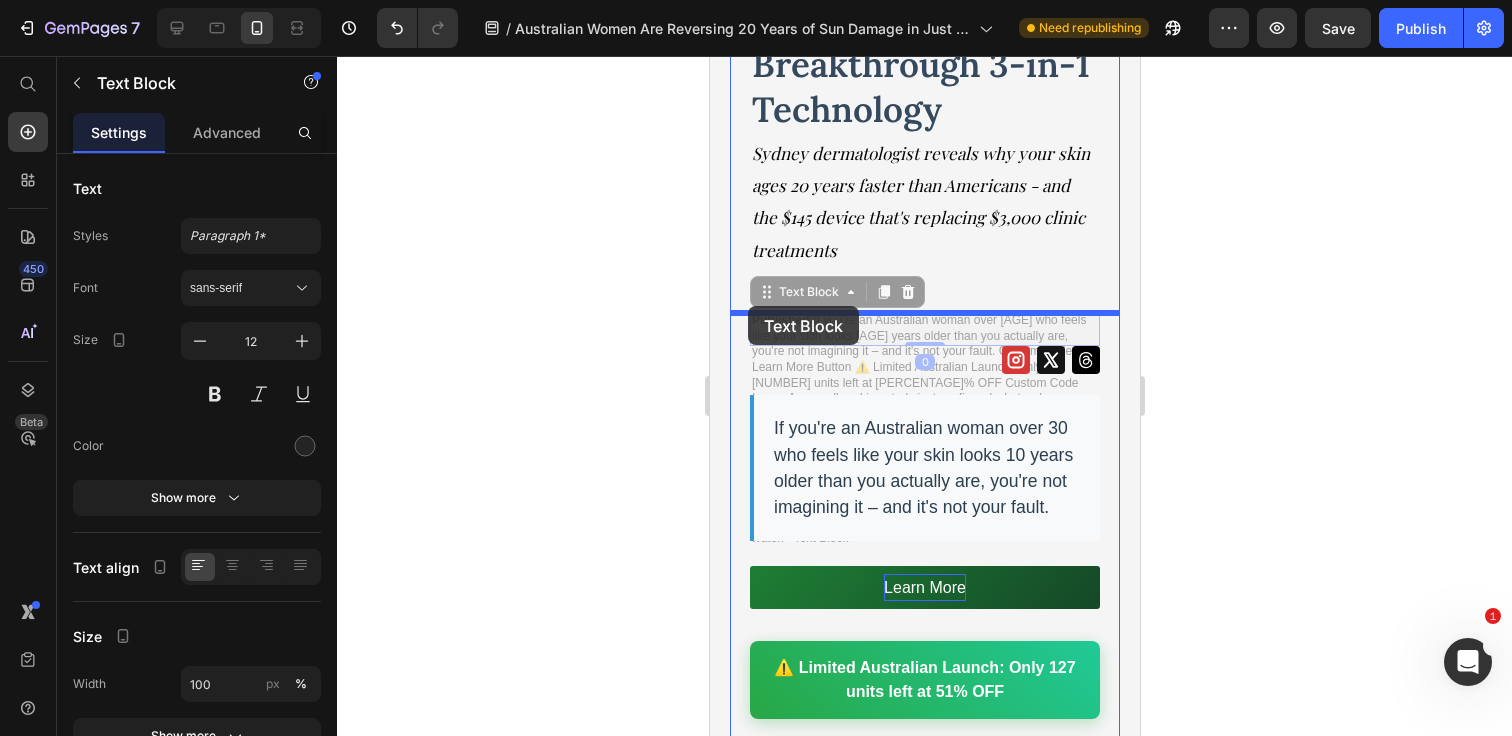 drag, startPoint x: 763, startPoint y: 290, endPoint x: 747, endPoint y: 306, distance: 22.627417 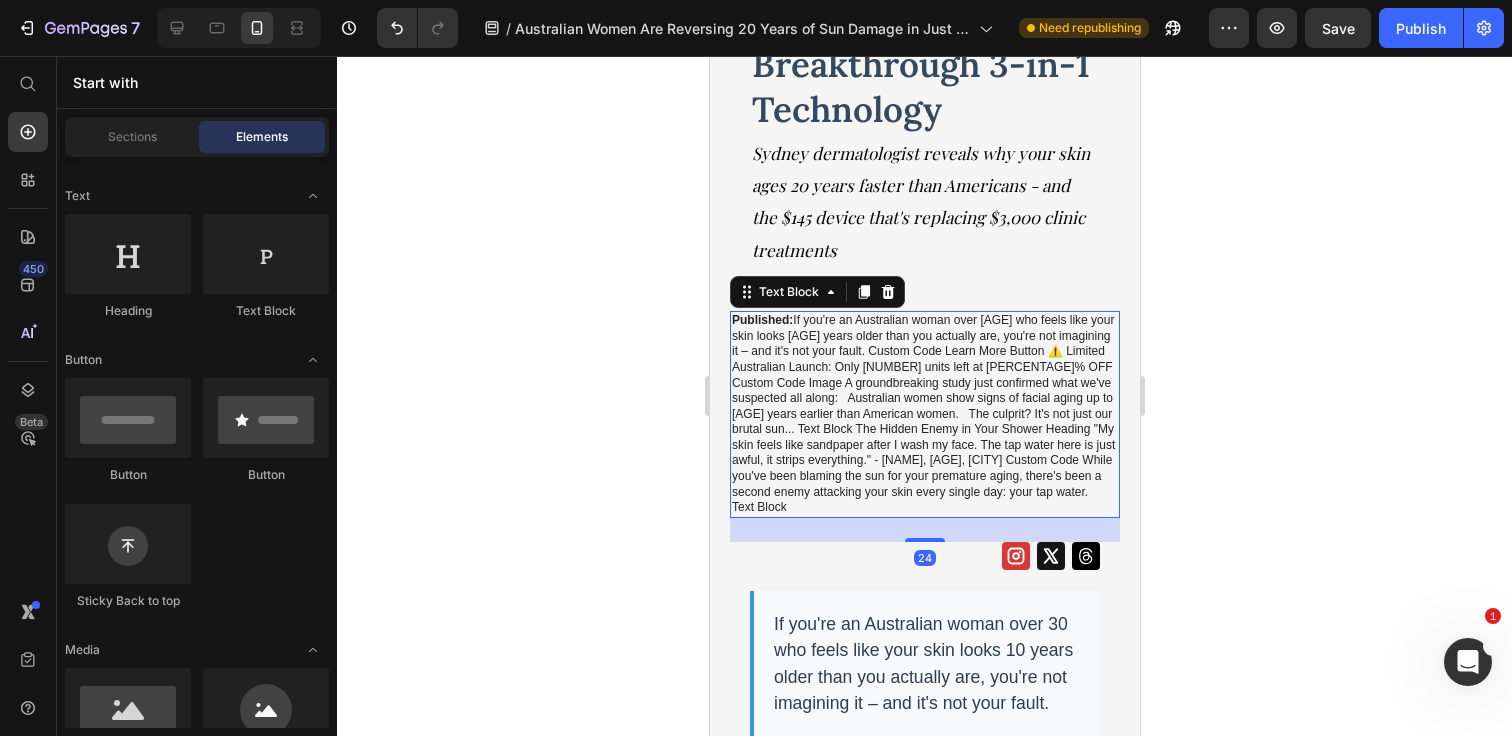 click on "iPhone 15 Pro Max  ( 430 px) iPhone 13 Mini iPhone 13 Pro iPhone 11 Pro Max iPhone 15 Pro Max Pixel 7 Galaxy S8+ Galaxy S20 Ultra iPad Mini iPad Air iPad Pro Header Australian Women Are Reversing 20 Years of Sun Damage in Just 12 Weeks Using This Breakthrough 3-in-1 Technology Heading Sydney dermatologist reveals why your skin ages 20 years faster than Americans - and the $145 device that's replacing $3,000 clinic treatments Text Block Row Published:  Monday, June 30, 2025 | By: Dr. Sarah Mitchell, Dermatological Research Institute Text Block   24
Icon
Icon
Icon Row Row
If you're an Australian woman over 30 who feels like your skin looks 10 years older than you actually are, you're not imagining it – and it's not your fault.
Custom Code Learn More Button
⚠️ Limited Australian Launch: Only 127 units left at 51% OFF
Custom Code Image A groundbreaking study just confirmed what we've suspected all along:     Text Block Heading Custom Code   Image" at bounding box center (924, 5743) 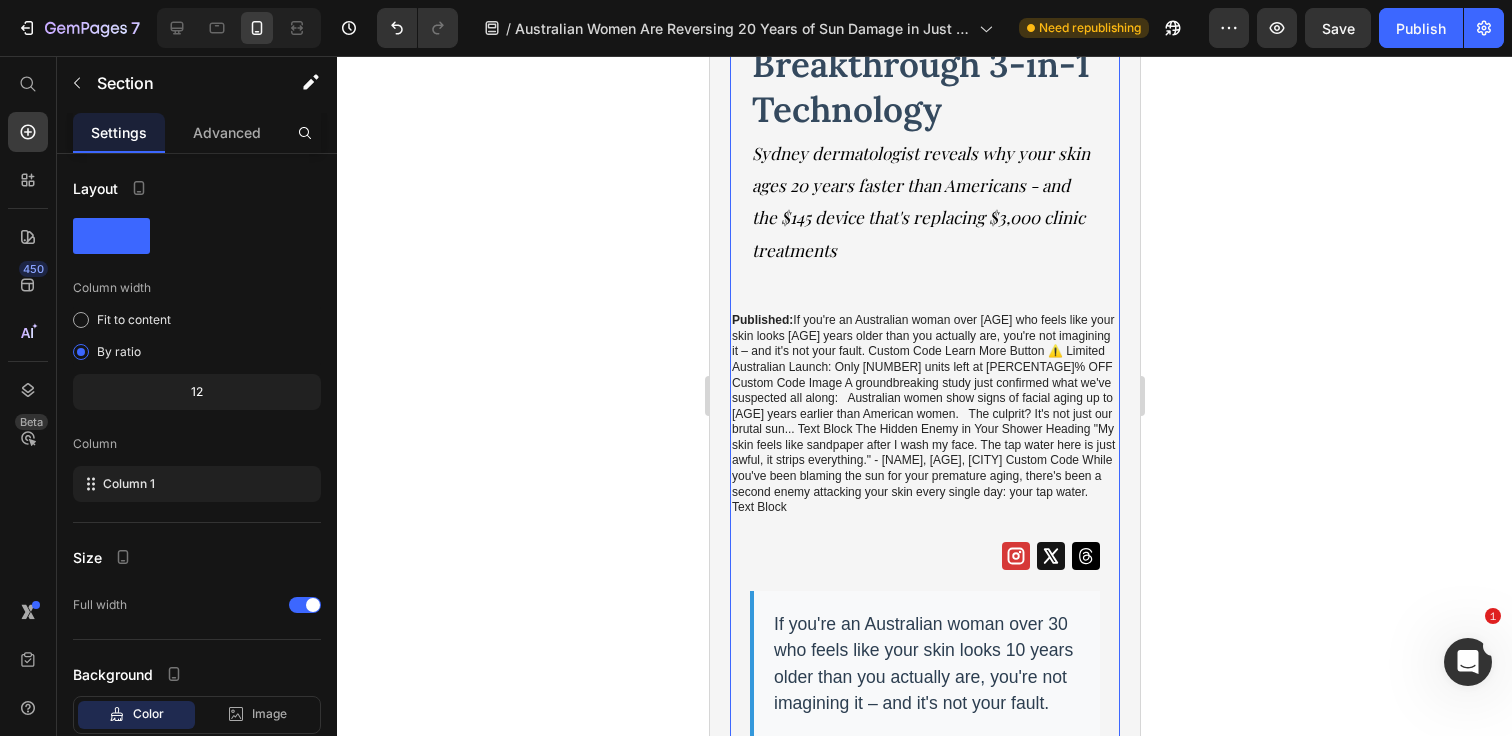 click on "Australian Women Are Reversing 20 Years of Sun Damage in Just 12 Weeks Using This Breakthrough 3-in-1 Technology Heading Sydney dermatologist reveals why your skin ages 20 years faster than Americans - and the $145 device that's replacing $3,000 clinic treatments Text Block Row Published:  Monday, June 30, 2025 | By: Dr. Sarah Mitchell, Dermatological Research Institute Text Block
Icon
Icon
Icon Row Row
If you're an Australian woman over 30 who feels like your skin looks 10 years older than you actually are, you're not imagining it – and it's not your fault.
Custom Code Learn More Button
⚠️ Limited Australian Launch: Only 127 units left at 51% OFF
Custom Code Image A groundbreaking study just confirmed what we've suspected all along:   Australian women show signs of facial aging up to 20 years earlier than American women.   The culprit? It's not just our brutal sun... Text Block The Hidden Enemy in Your Shower Heading Custom Code   Text Block" at bounding box center [924, 2594] 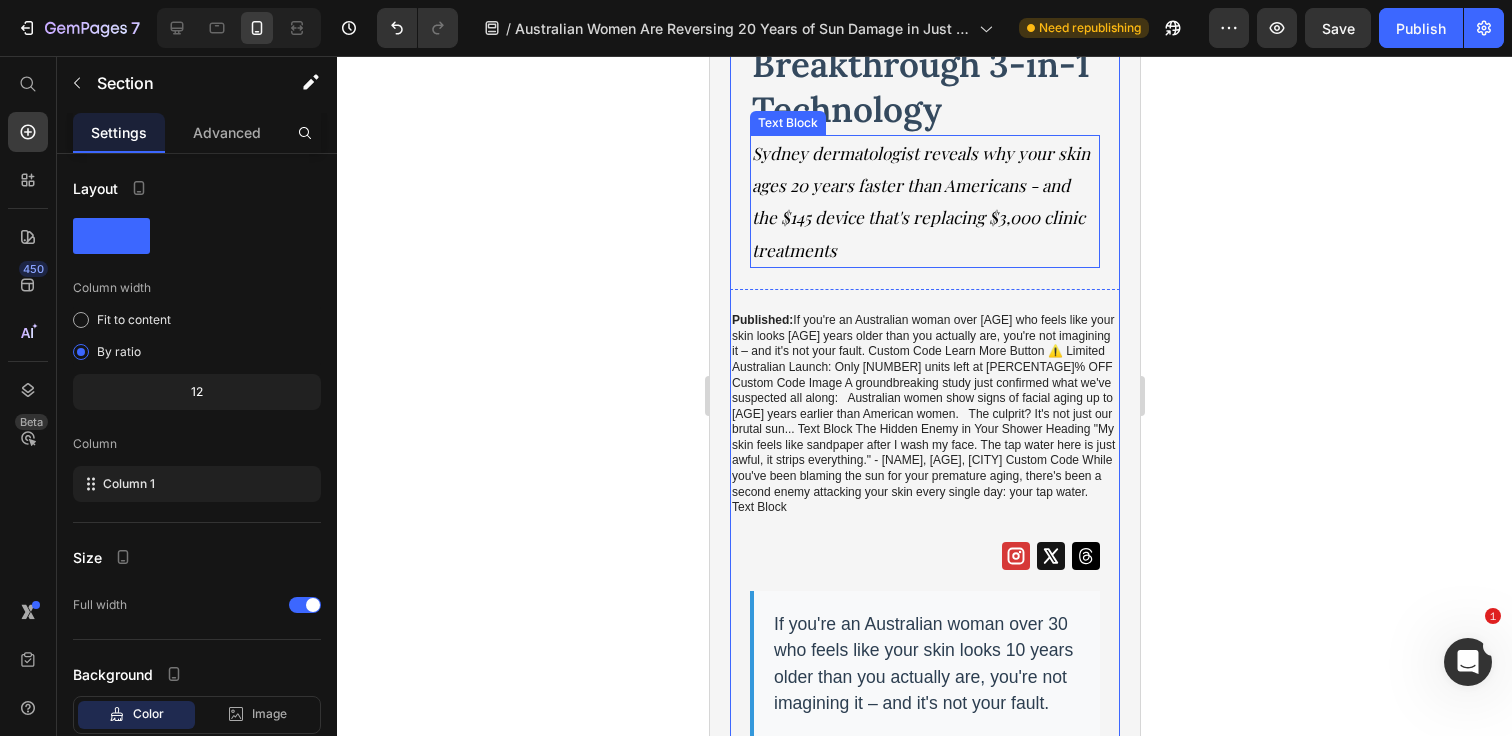 click on "Sydney dermatologist reveals why your skin ages 20 years faster than Americans - and the $145 device that's replacing $3,000 clinic treatments" at bounding box center (924, 202) 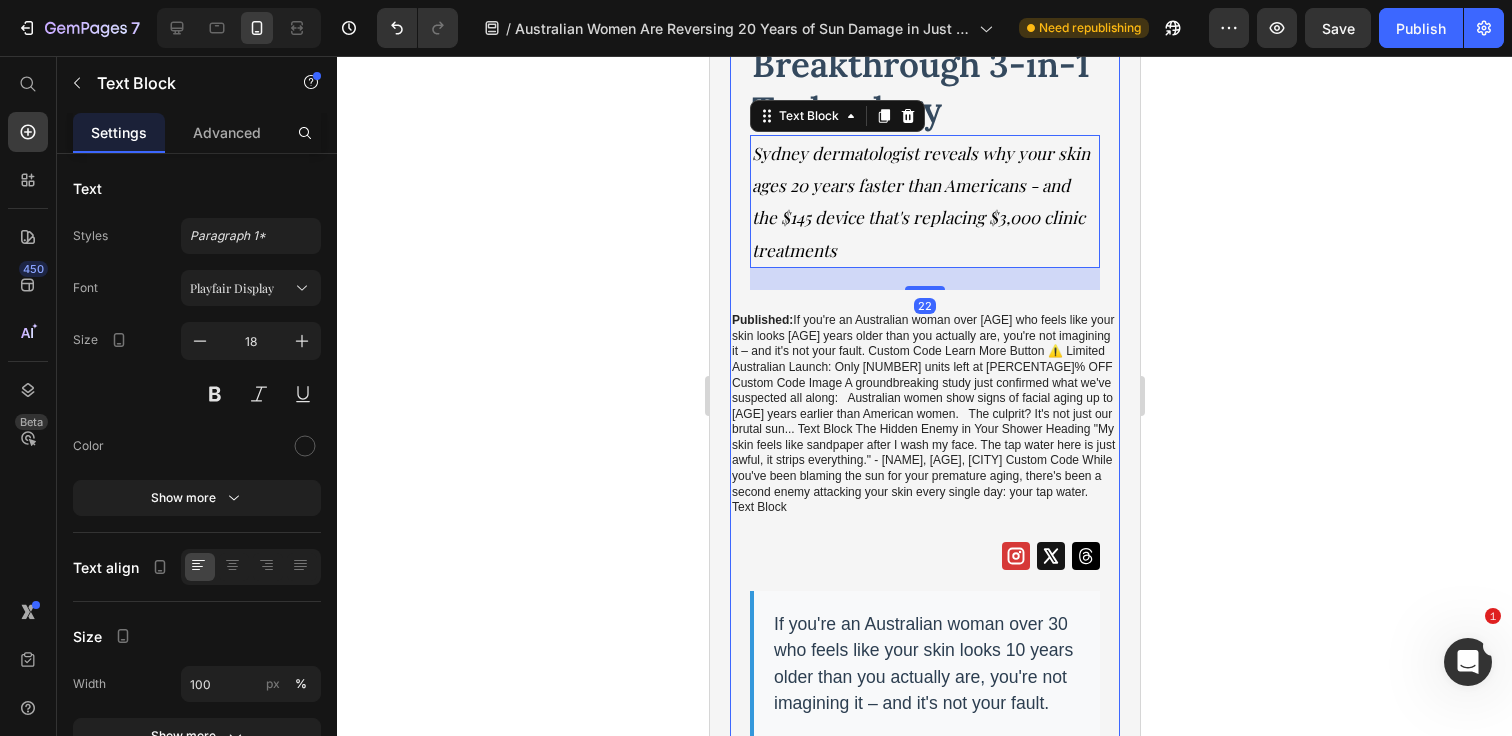 click on "Australian Women Are Reversing 20 Years of Sun Damage in Just 12 Weeks Using This Breakthrough 3-in-1 Technology Heading Sydney dermatologist reveals why your skin ages 20 years faster than Americans - and the $145 device that's replacing $3,000 clinic treatments Text Block   22 Row Published:  Monday, June 30, 2025 | By: Dr. Sarah Mitchell, Dermatological Research Institute Text Block
Icon
Icon
Icon Row Row
If you're an Australian woman over 30 who feels like your skin looks 10 years older than you actually are, you're not imagining it – and it's not your fault.
Custom Code Learn More Button
⚠️ Limited Australian Launch: Only 127 units left at 51% OFF
Custom Code Image A groundbreaking study just confirmed what we've suspected all along:   Australian women show signs of facial aging up to 20 years earlier than American women.   The culprit? It's not just our brutal sun... Text Block The Hidden Enemy in Your Shower Heading Custom Code   Image" at bounding box center [924, 2594] 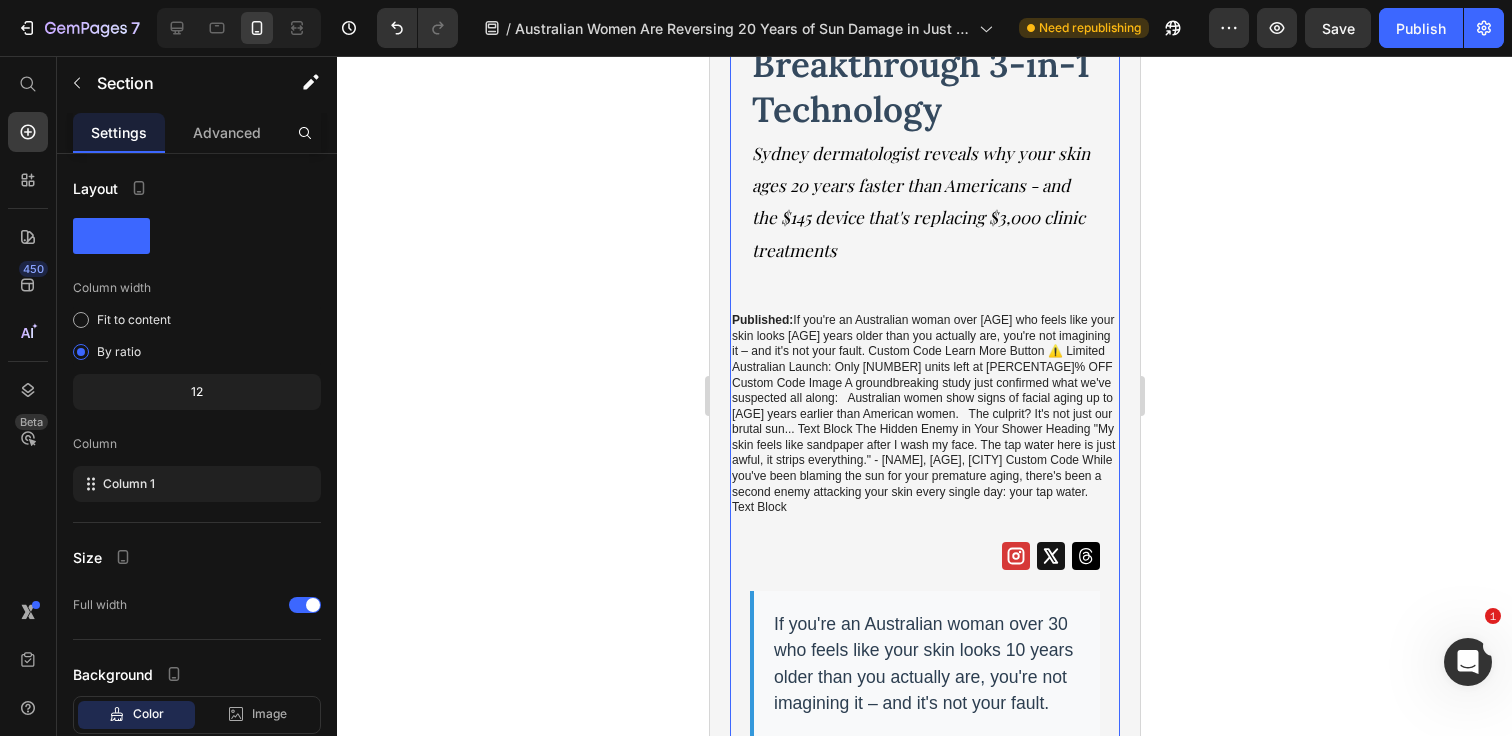click on "Australian Women Are Reversing 20 Years of Sun Damage in Just 12 Weeks Using This Breakthrough 3-in-1 Technology Heading Sydney dermatologist reveals why your skin ages 20 years faster than Americans - and the $145 device that's replacing $3,000 clinic treatments Text Block Row Published:  Monday, June 30, 2025 | By: Dr. Sarah Mitchell, Dermatological Research Institute Text Block
Icon
Icon
Icon Row Row
If you're an Australian woman over 30 who feels like your skin looks 10 years older than you actually are, you're not imagining it – and it's not your fault.
Custom Code Learn More Button
⚠️ Limited Australian Launch: Only 127 units left at 51% OFF
Custom Code Image A groundbreaking study just confirmed what we've suspected all along:   Australian women show signs of facial aging up to 20 years earlier than American women.   The culprit? It's not just our brutal sun... Text Block The Hidden Enemy in Your Shower Heading Custom Code   Text Block" at bounding box center [924, 2594] 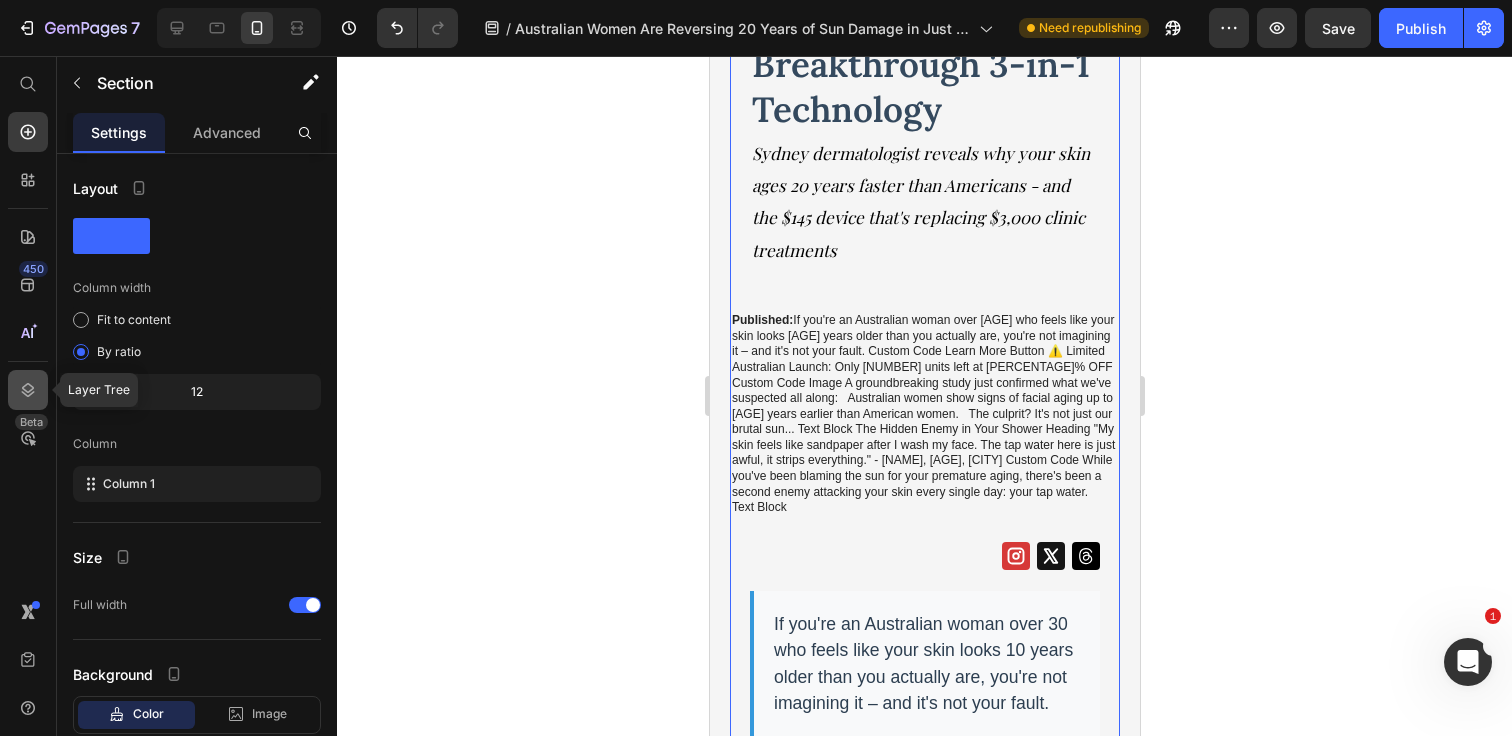 click 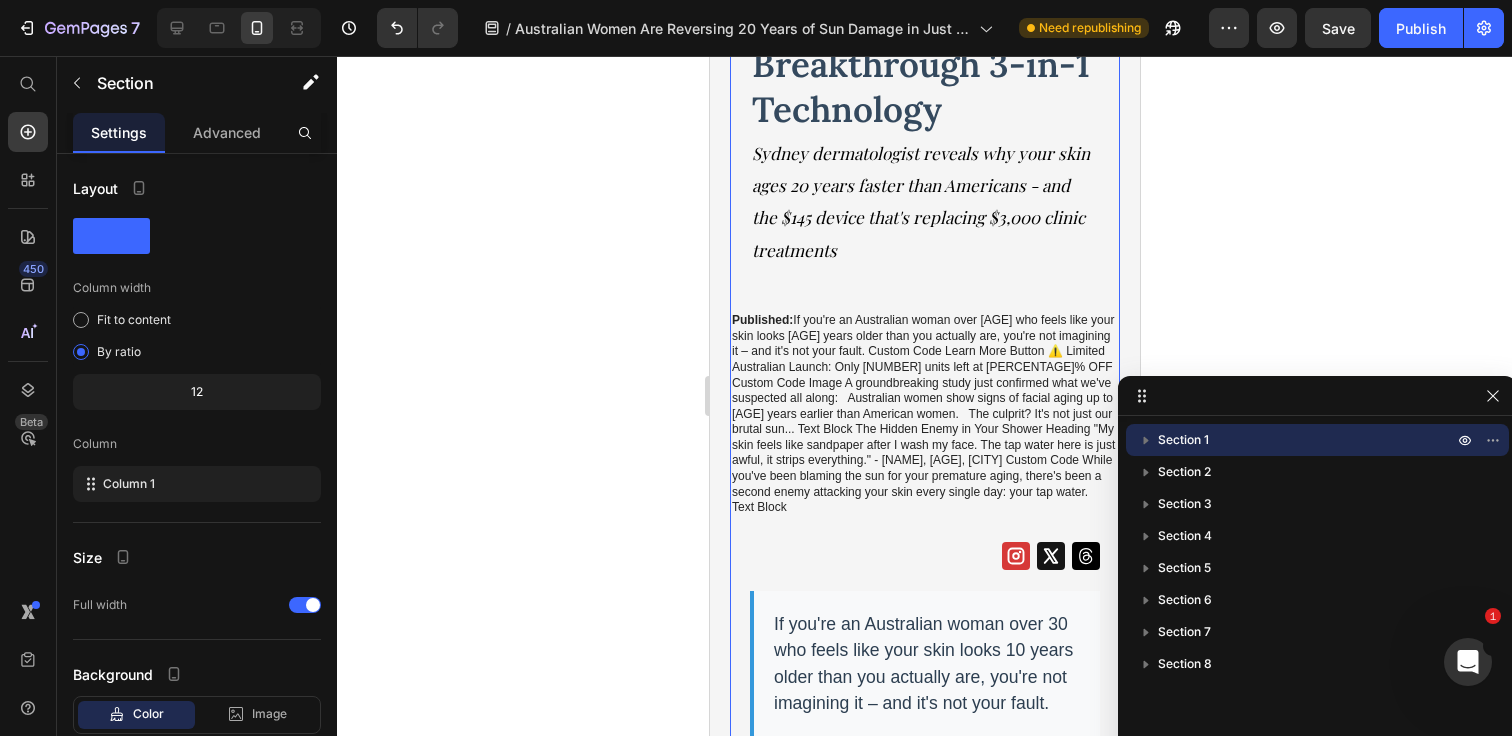 click 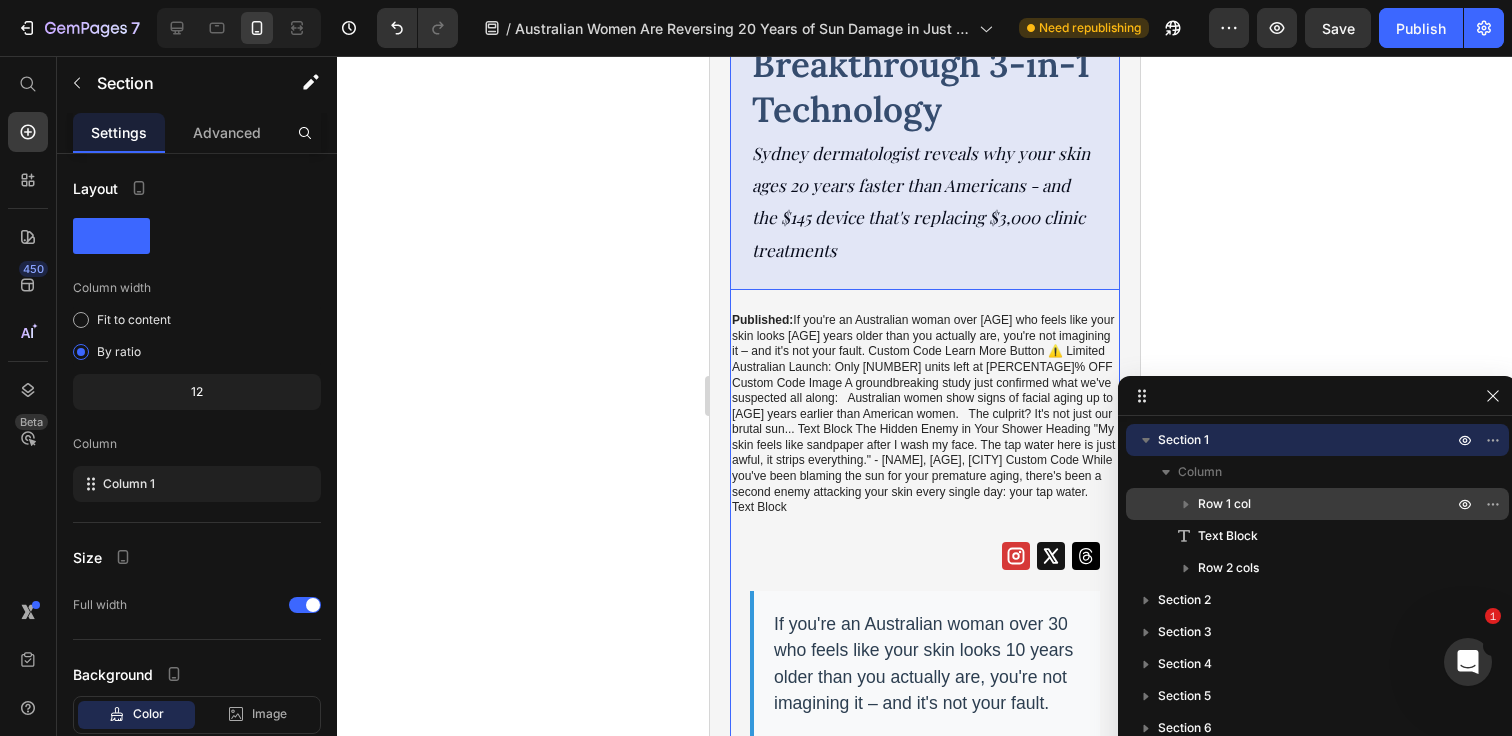 click 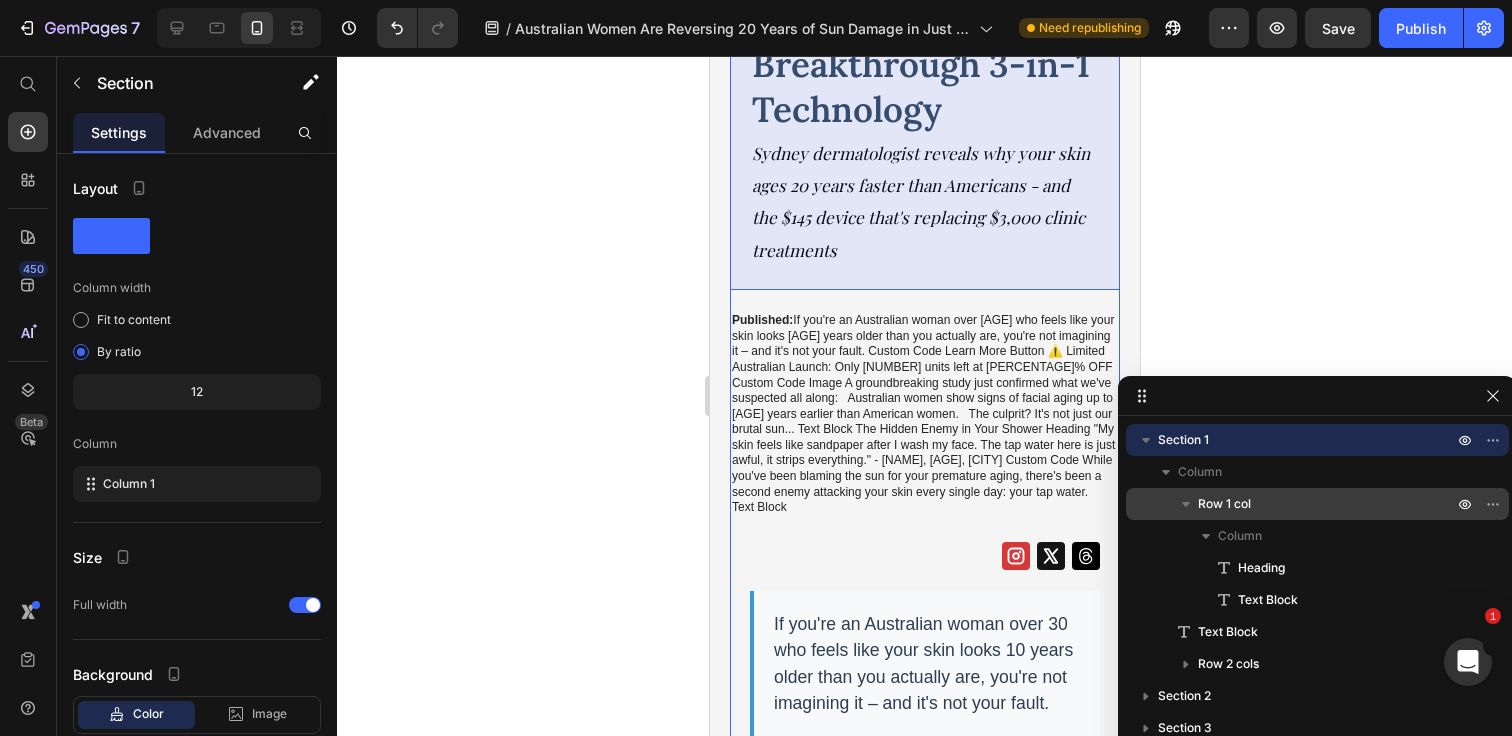 click 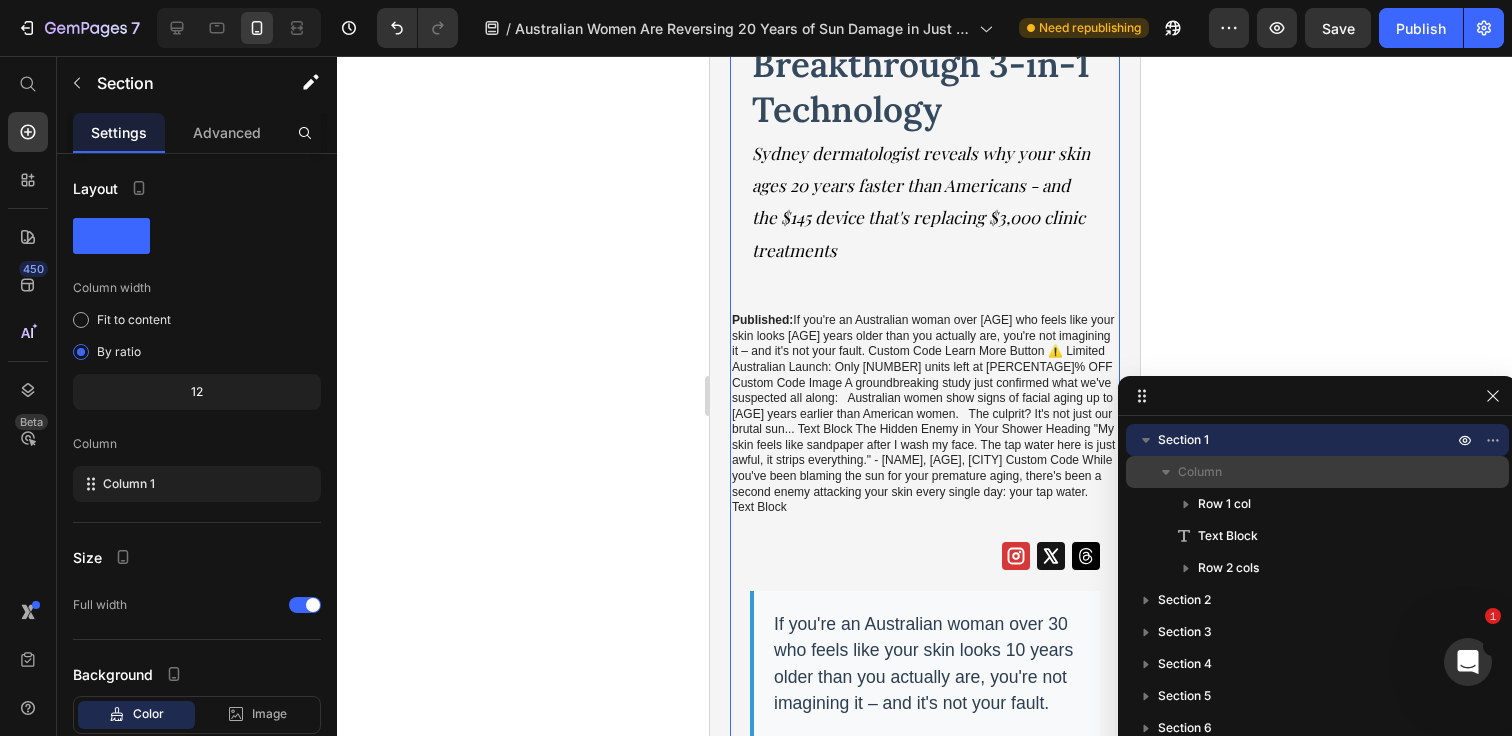 click 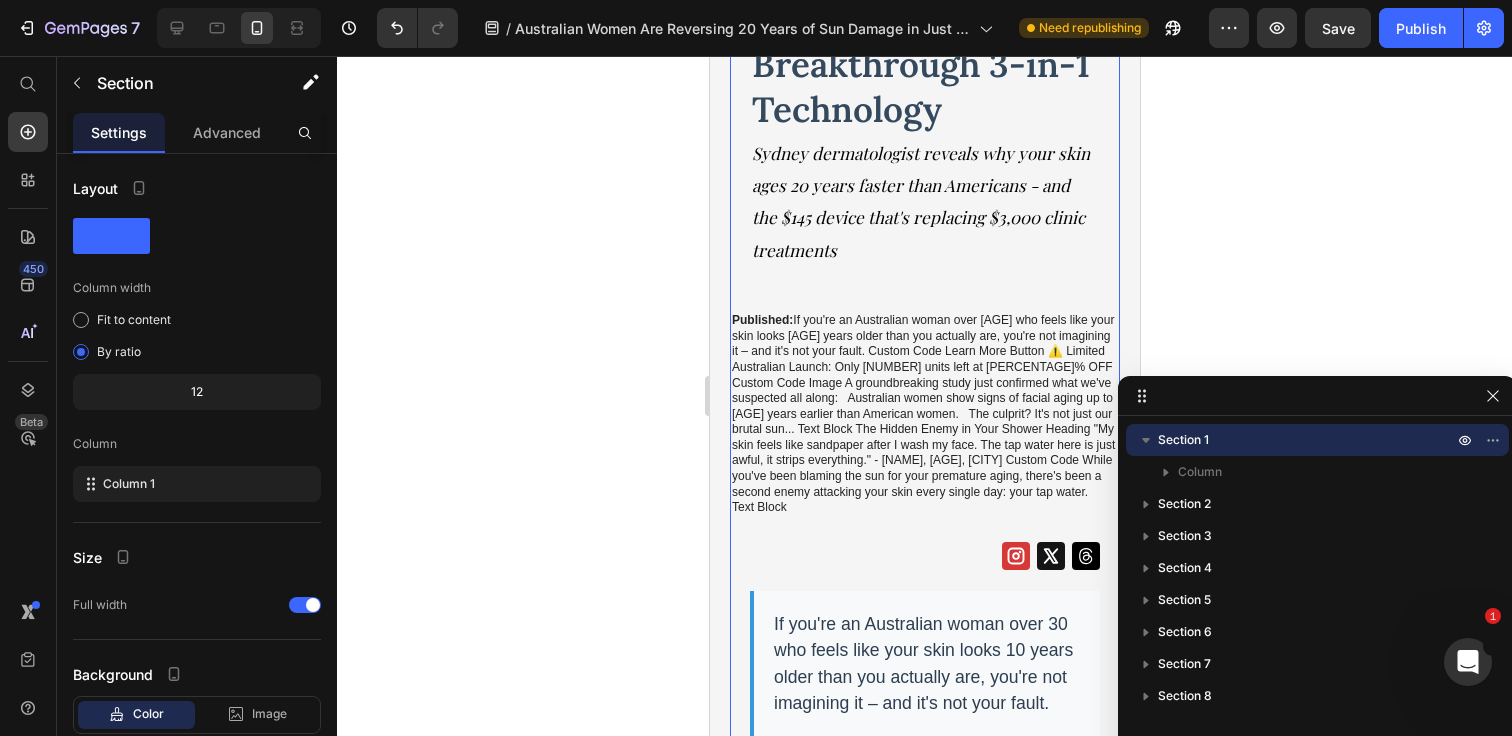 click 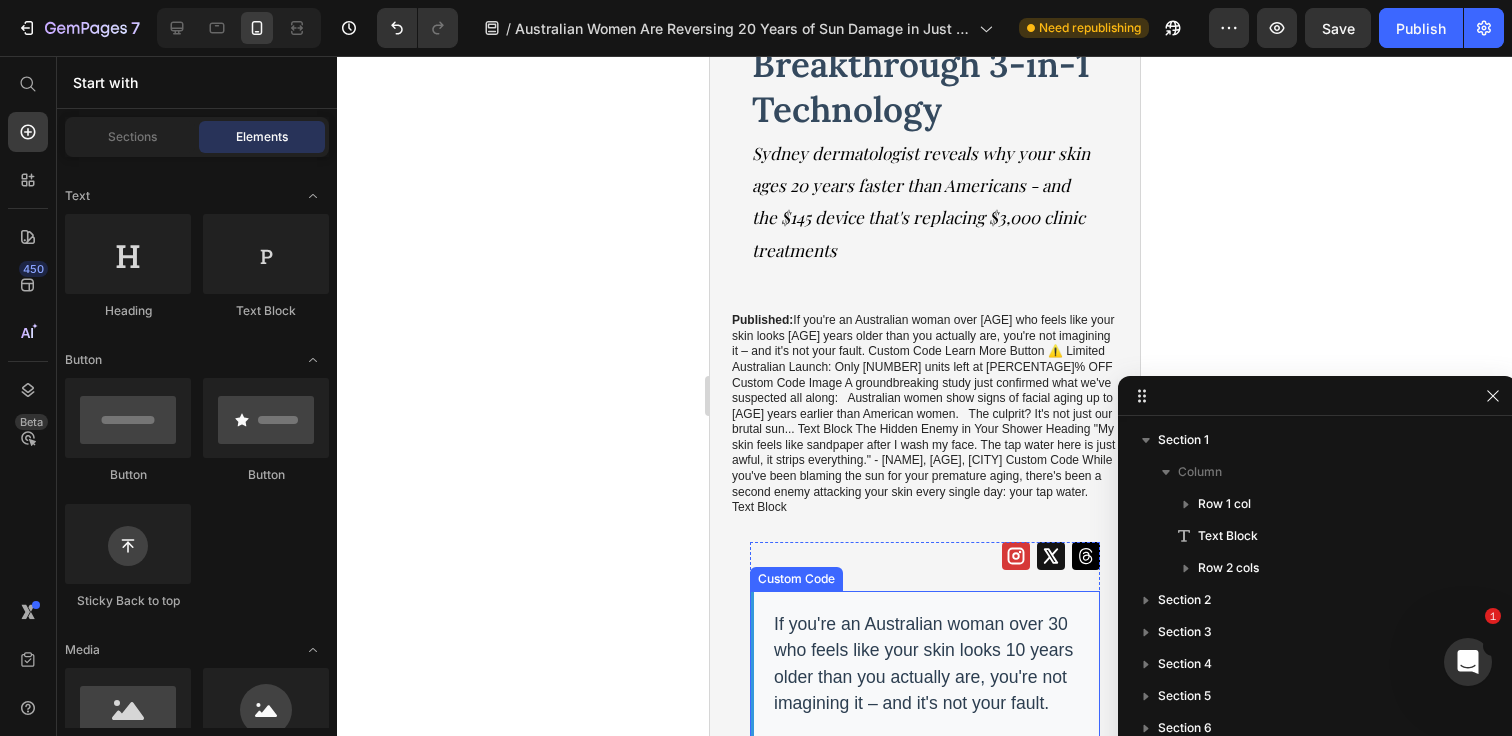 click on "If you're an Australian woman over 30 who feels like your skin looks 10 years older than you actually are, you're not imagining it – and it's not your fault." at bounding box center [924, 664] 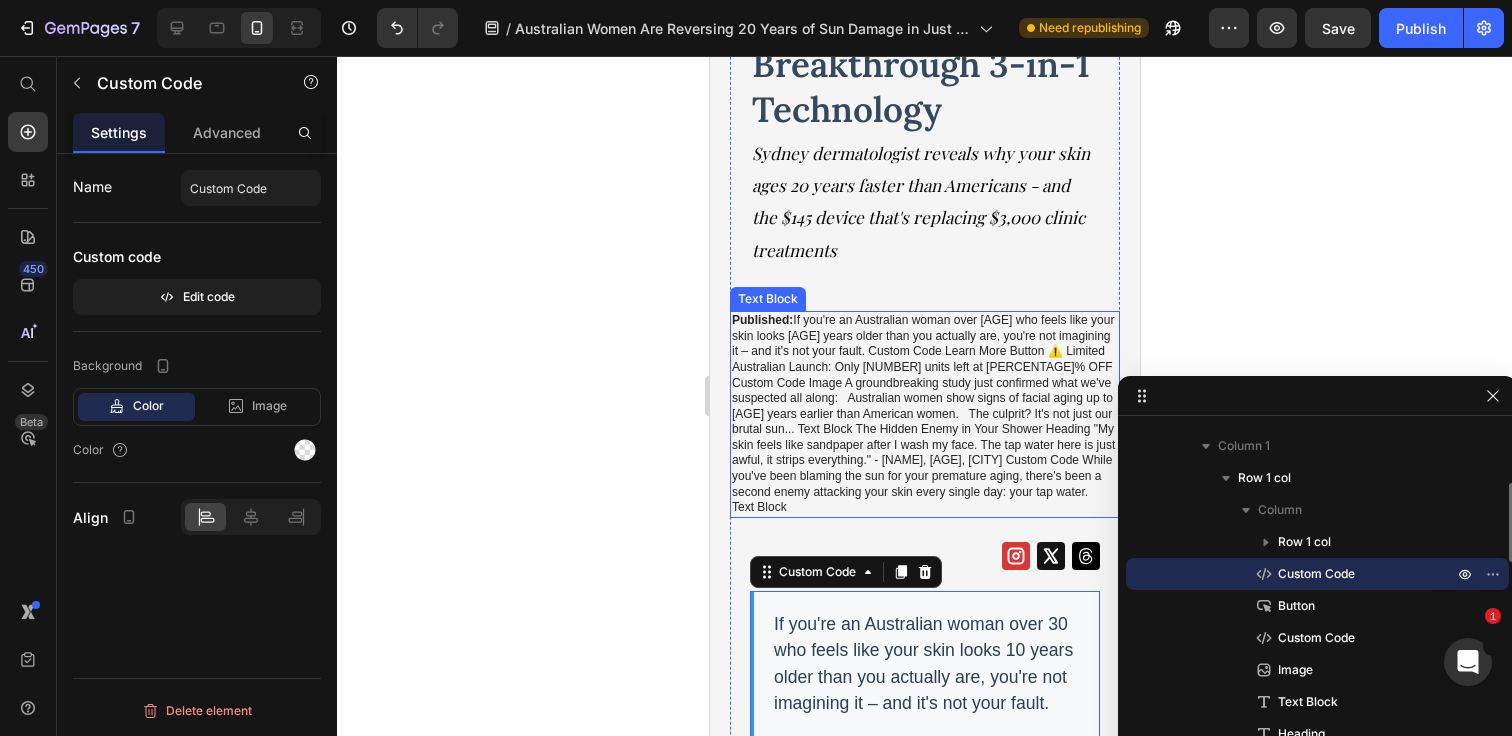 click on "Published:" at bounding box center (761, 320) 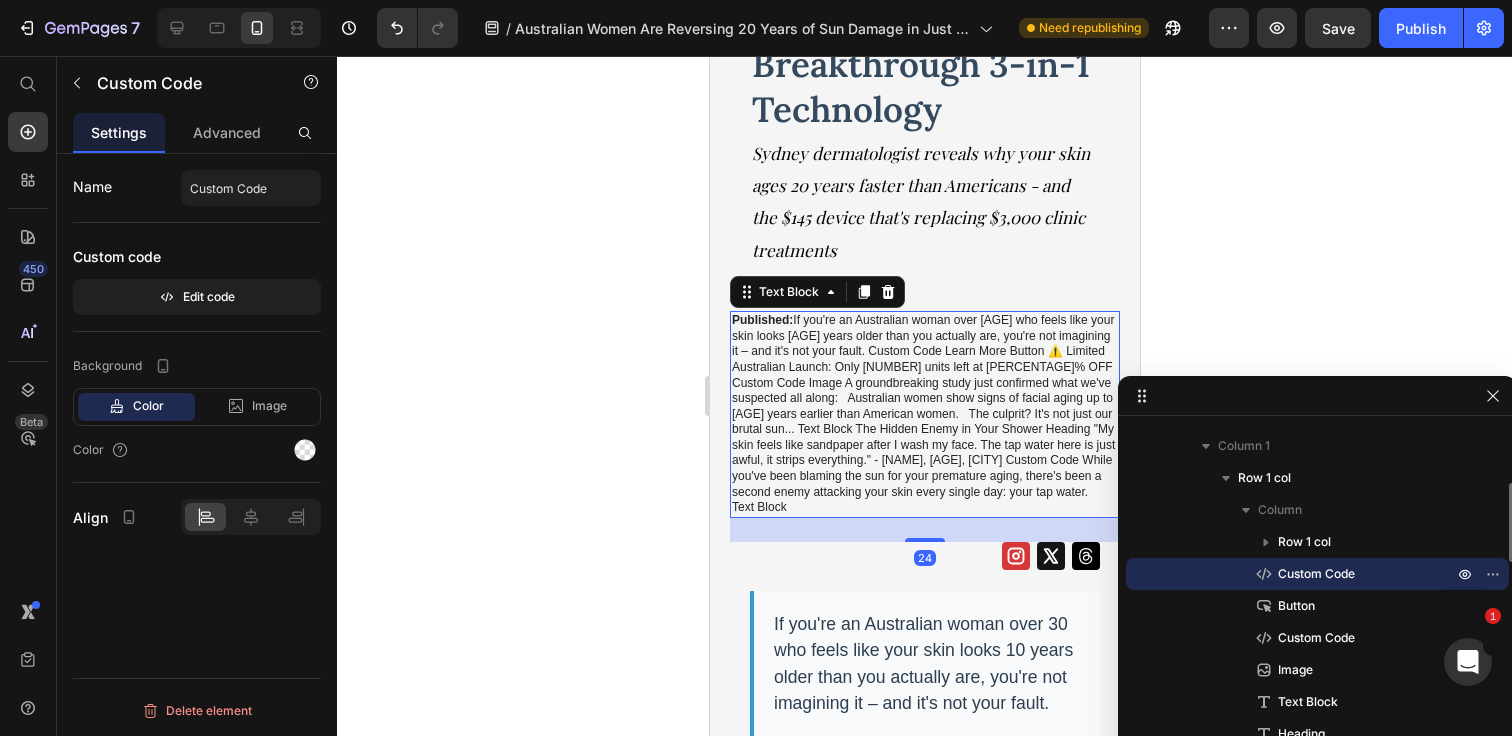 scroll, scrollTop: 58, scrollLeft: 0, axis: vertical 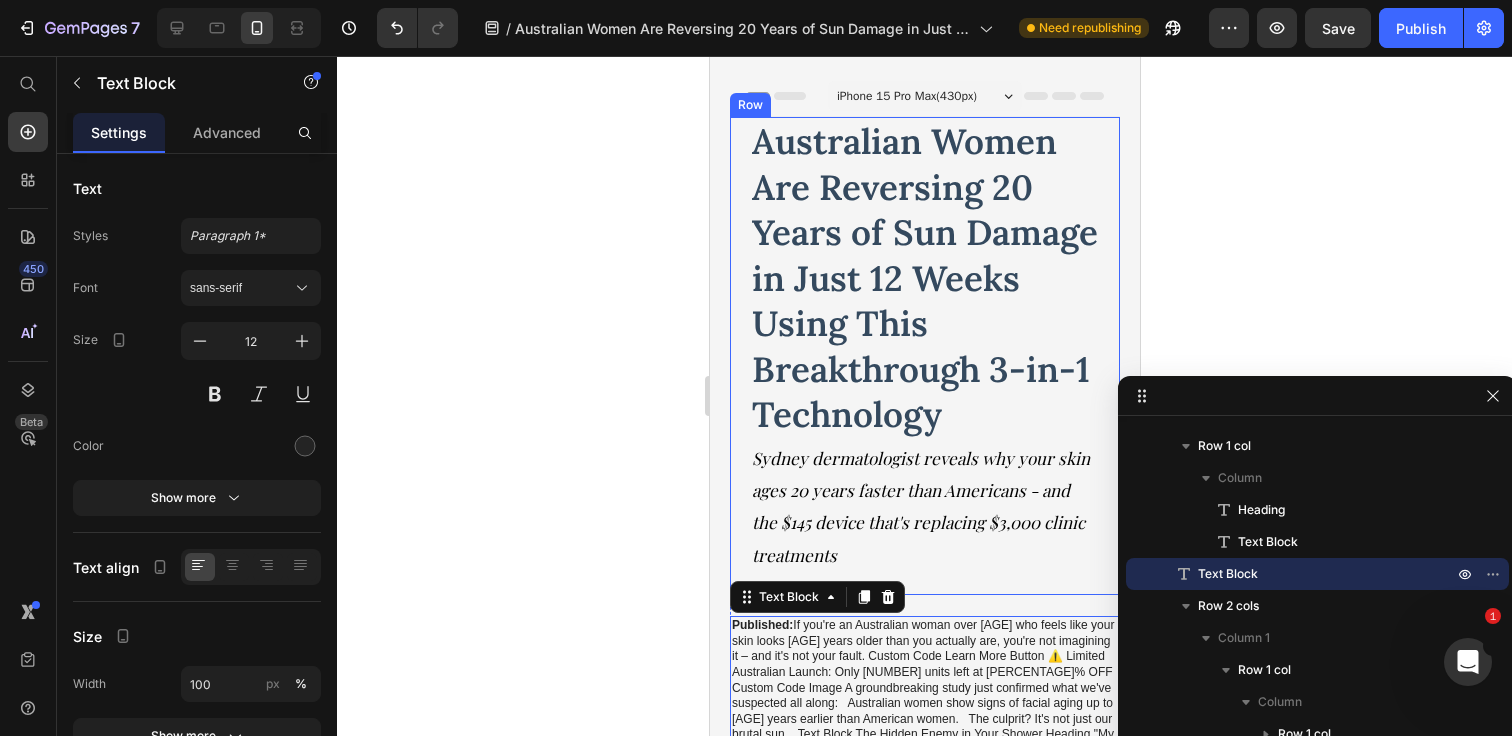 click on "Australian Women Are Reversing 20 Years of Sun Damage in Just 12 Weeks Using This Breakthrough 3-in-1 Technology Heading Sydney dermatologist reveals why your skin ages 20 years faster than Americans - and the $145 device that's replacing $3,000 clinic treatments Text Block Row" at bounding box center (924, 356) 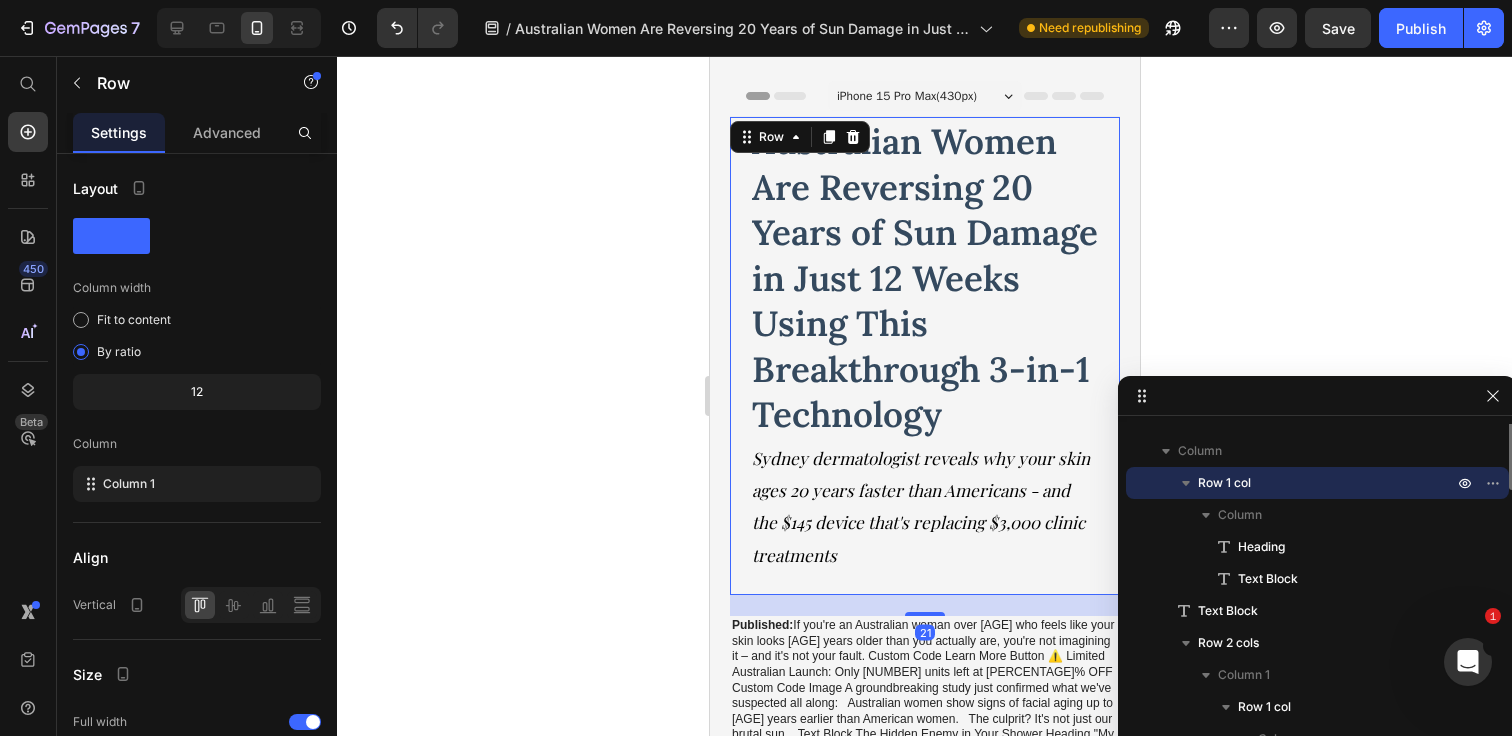 scroll, scrollTop: 0, scrollLeft: 0, axis: both 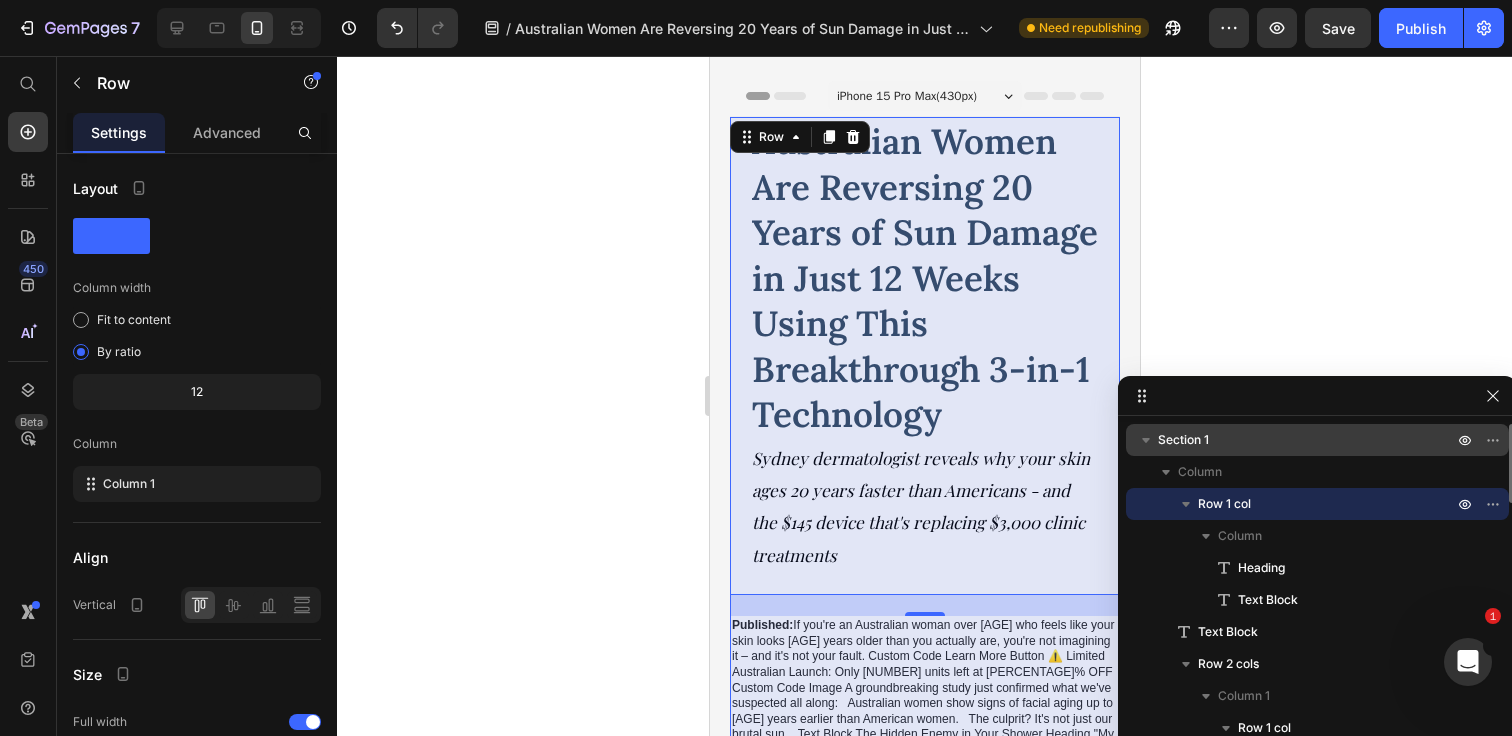 click on "Section 1" at bounding box center (1183, 440) 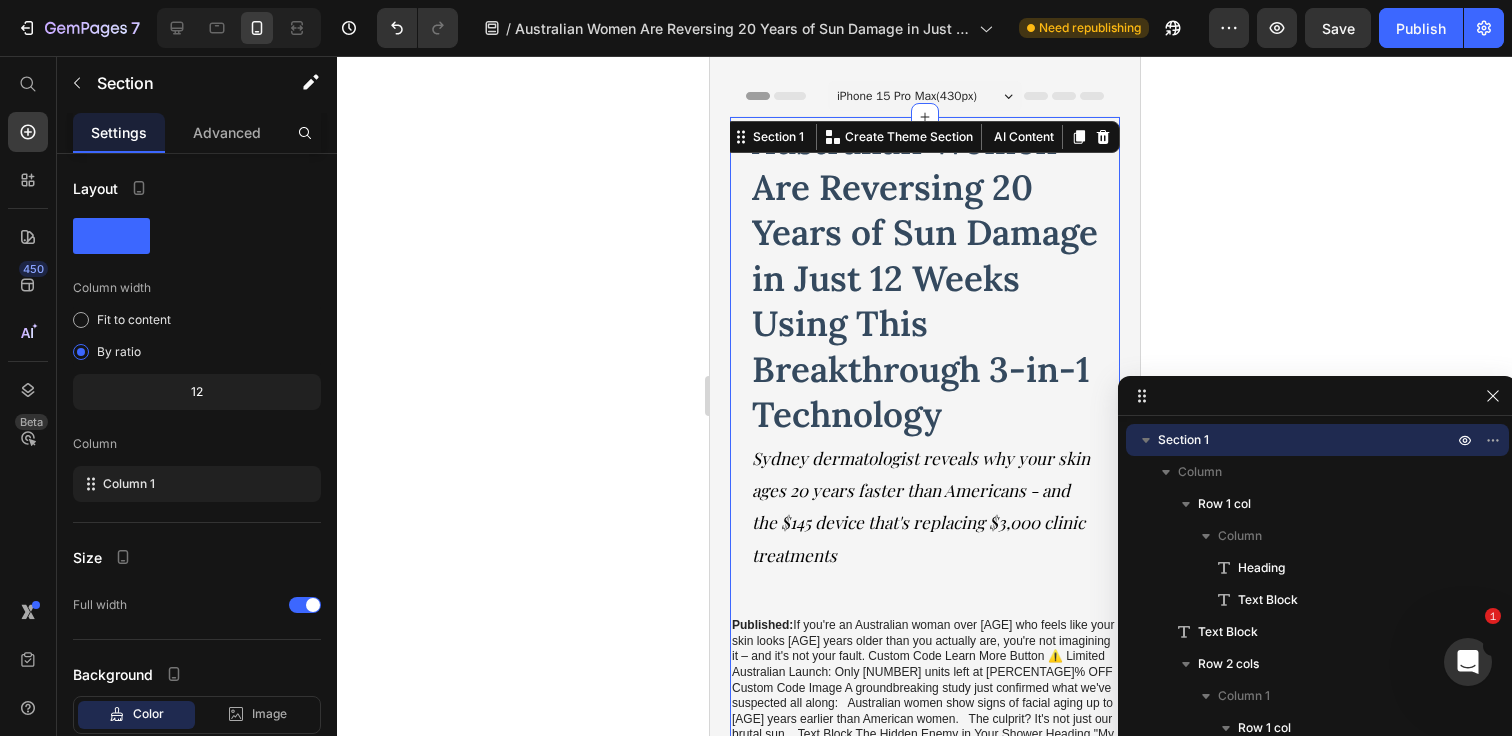 click 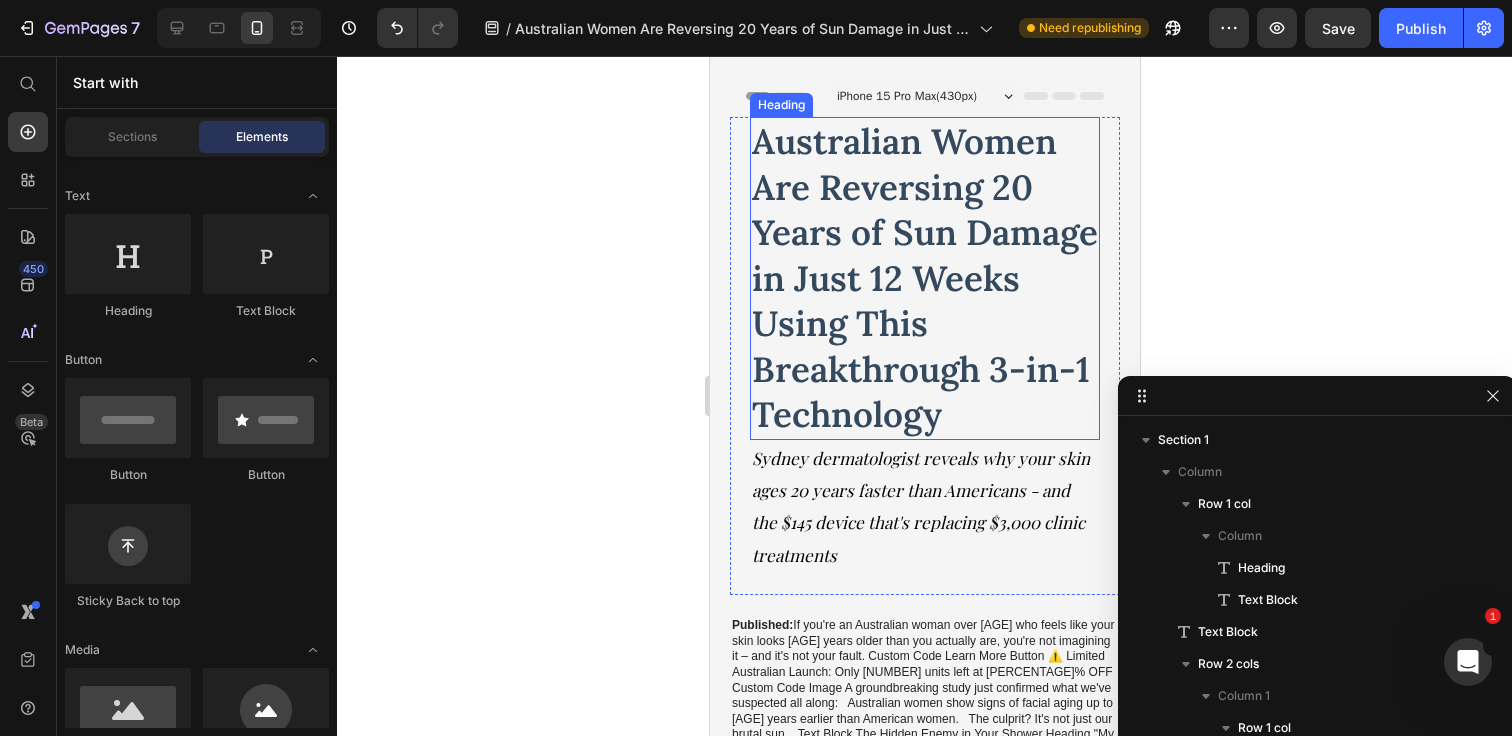 click on "Australian Women Are Reversing 20 Years of Sun Damage in Just 12 Weeks Using This Breakthrough 3-in-1 Technology Heading" at bounding box center (924, 278) 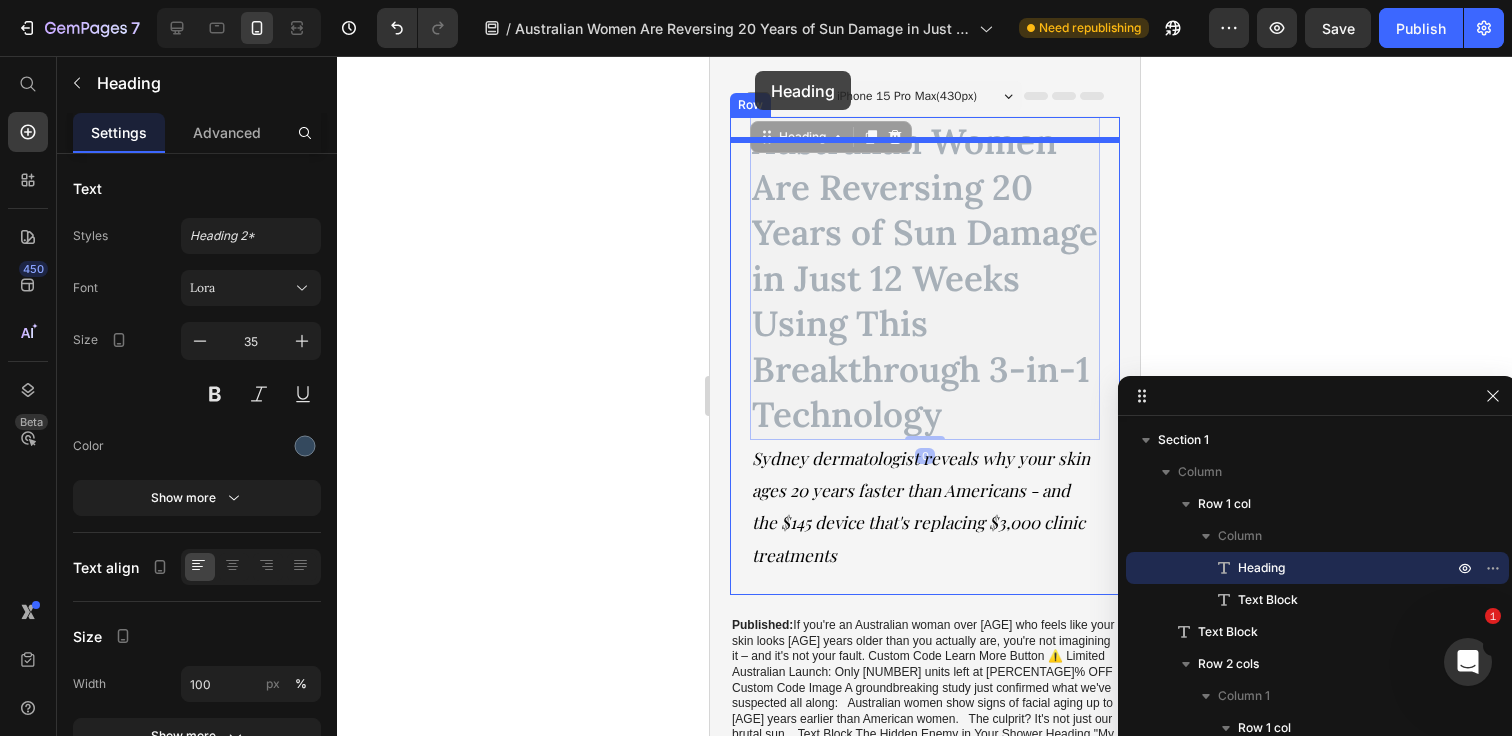 drag, startPoint x: 762, startPoint y: 143, endPoint x: 754, endPoint y: 71, distance: 72.443085 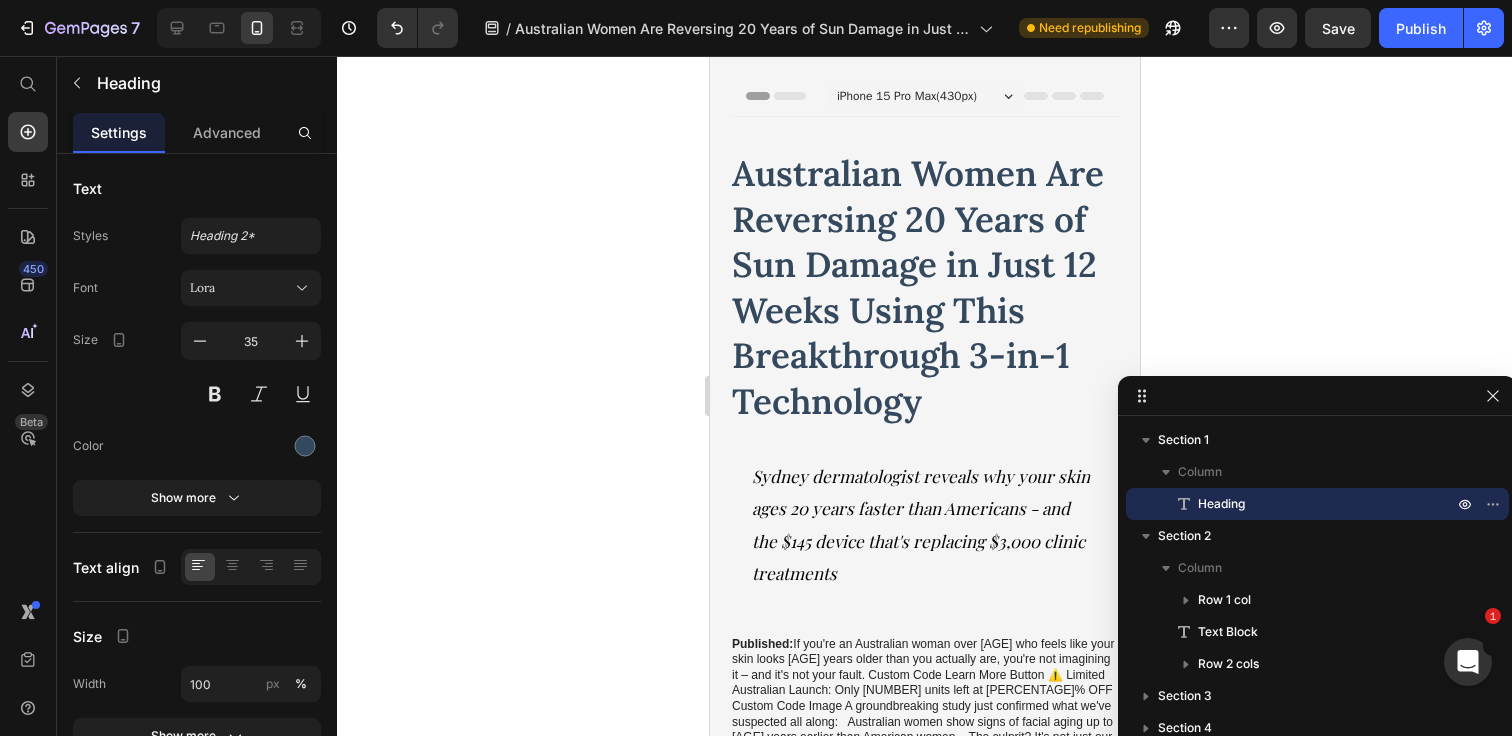 click on "iPhone 15 Pro Max  ( 430 px) iPhone 13 Mini iPhone 13 Pro iPhone 11 Pro Max iPhone 15 Pro Max Pixel 7 Galaxy S8+ Galaxy S20 Ultra iPad Mini iPad Air iPad Pro Header Australian Women Are Reversing 20 Years of Sun Damage in Just 12 Weeks Using This Breakthrough 3-in-1 Technology Heading Section 1 Sydney dermatologist reveals why your skin ages 20 years faster than Americans - and the $145 device that's replacing $3,000 clinic treatments Text Block Row Published:  Monday, June 30, 2025 | By: Dr. Sarah Mitchell, Dermatological Research Institute Text Block
Icon
Icon
Icon Row Row
If you're an Australian woman over 30 who feels like your skin looks 10 years older than you actually are, you're not imagining it – and it's not your fault.
Custom Code Learn More Button
⚠️ Limited Australian Launch: Only 127 units left at 51% OFF
Custom Code Image A groundbreaking study just confirmed what we've suspected all along:     Text Block Heading Custom Code" at bounding box center [924, 6057] 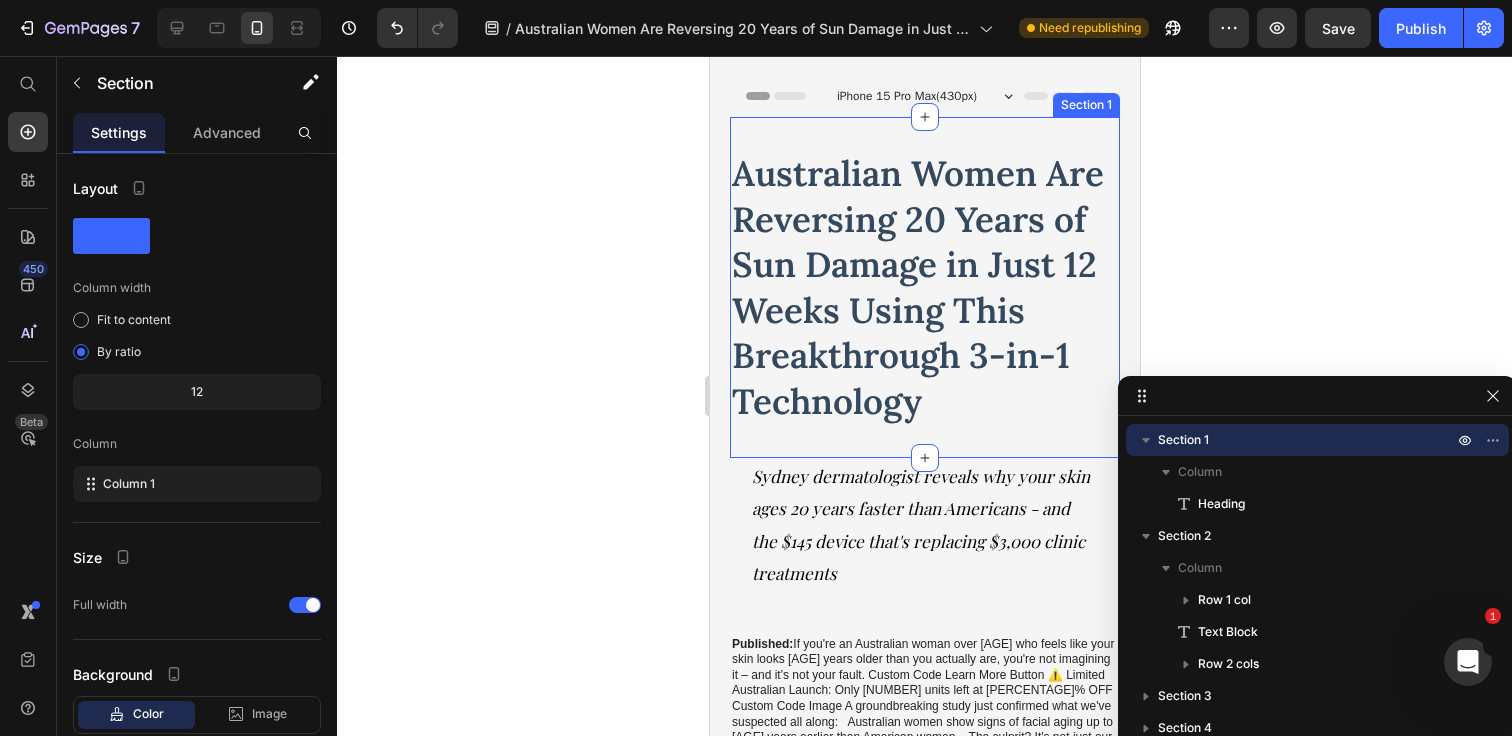 click on "Australian Women Are Reversing 20 Years of Sun Damage in Just 12 Weeks Using This Breakthrough 3-in-1 Technology Heading Section 1" at bounding box center (924, 287) 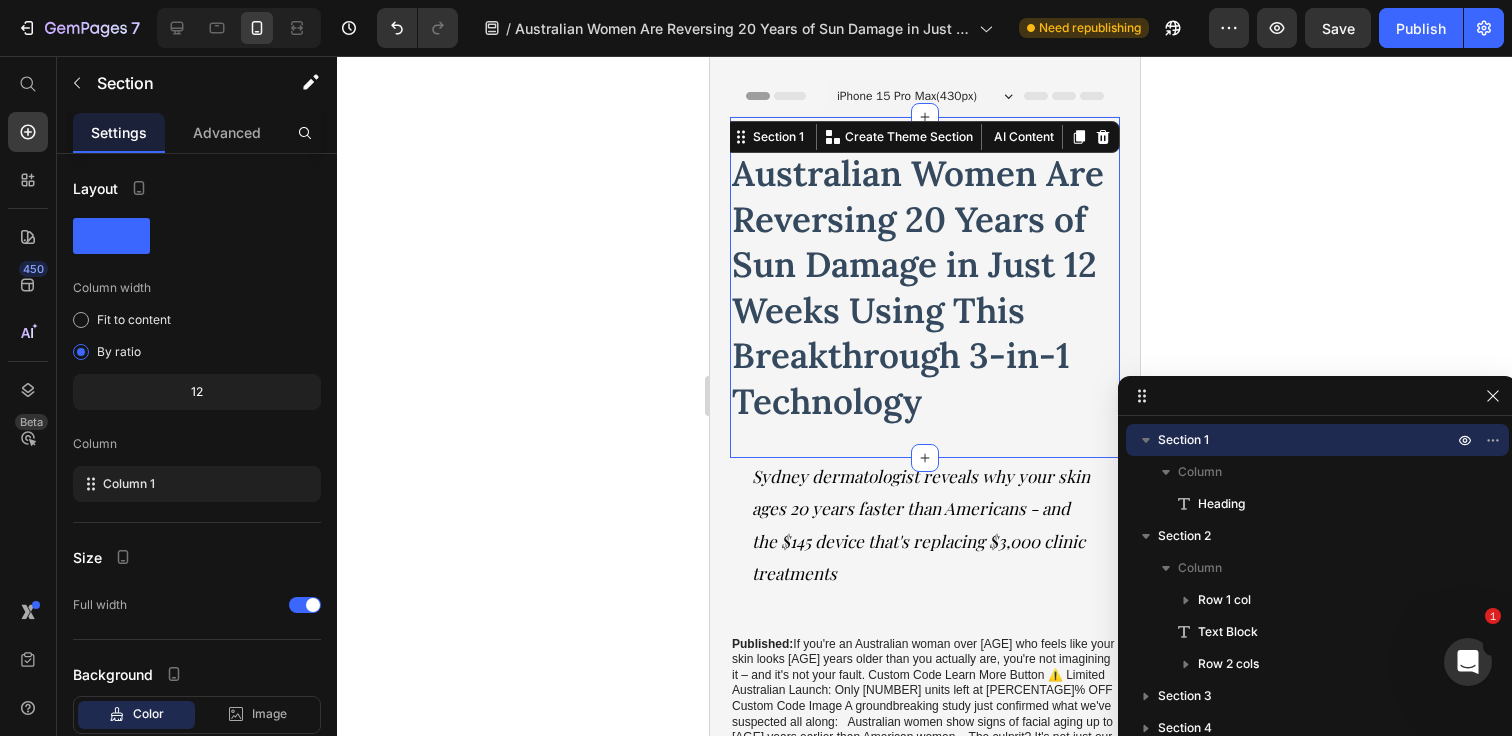 click 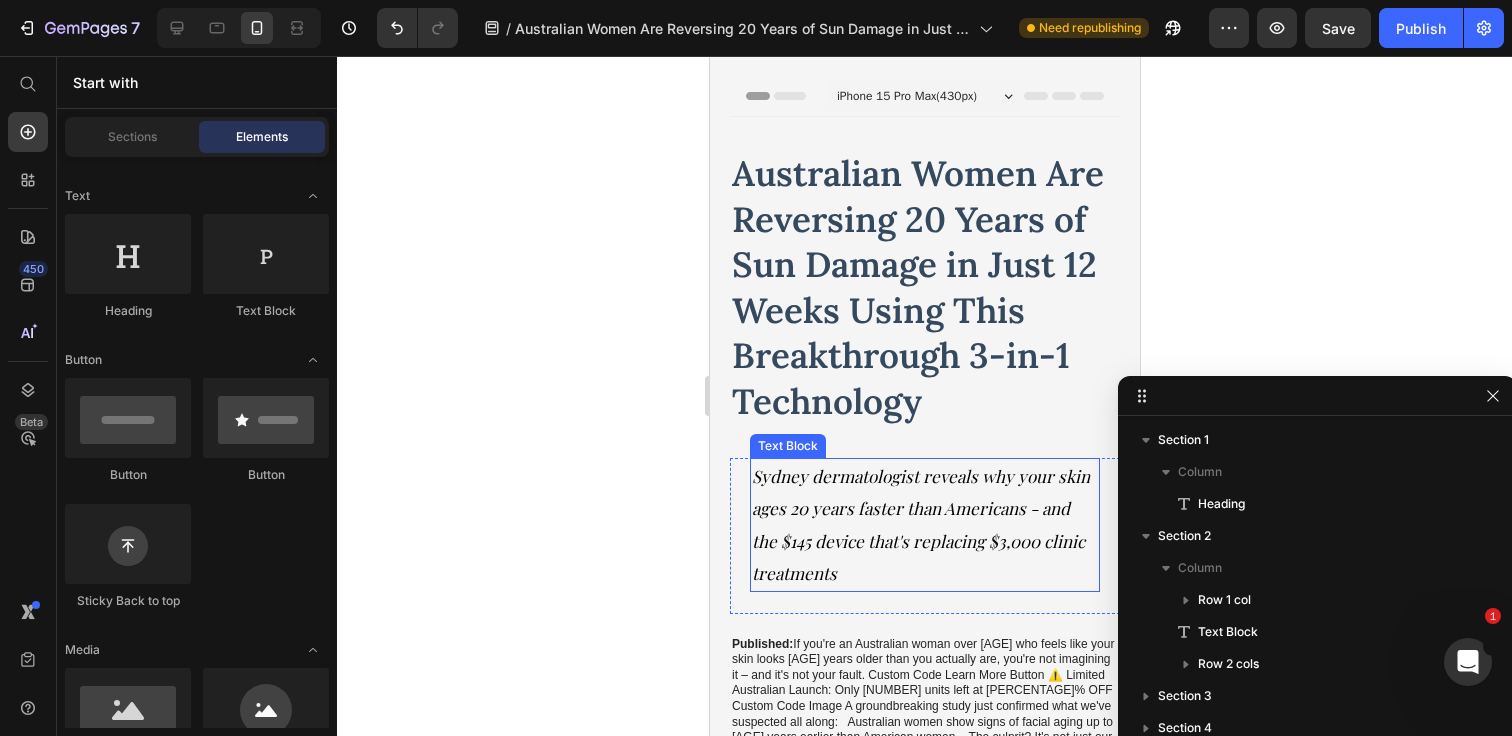 click on "Sydney dermatologist reveals why your skin ages 20 years faster than Americans - and the $145 device that's replacing $3,000 clinic treatments" at bounding box center (920, 524) 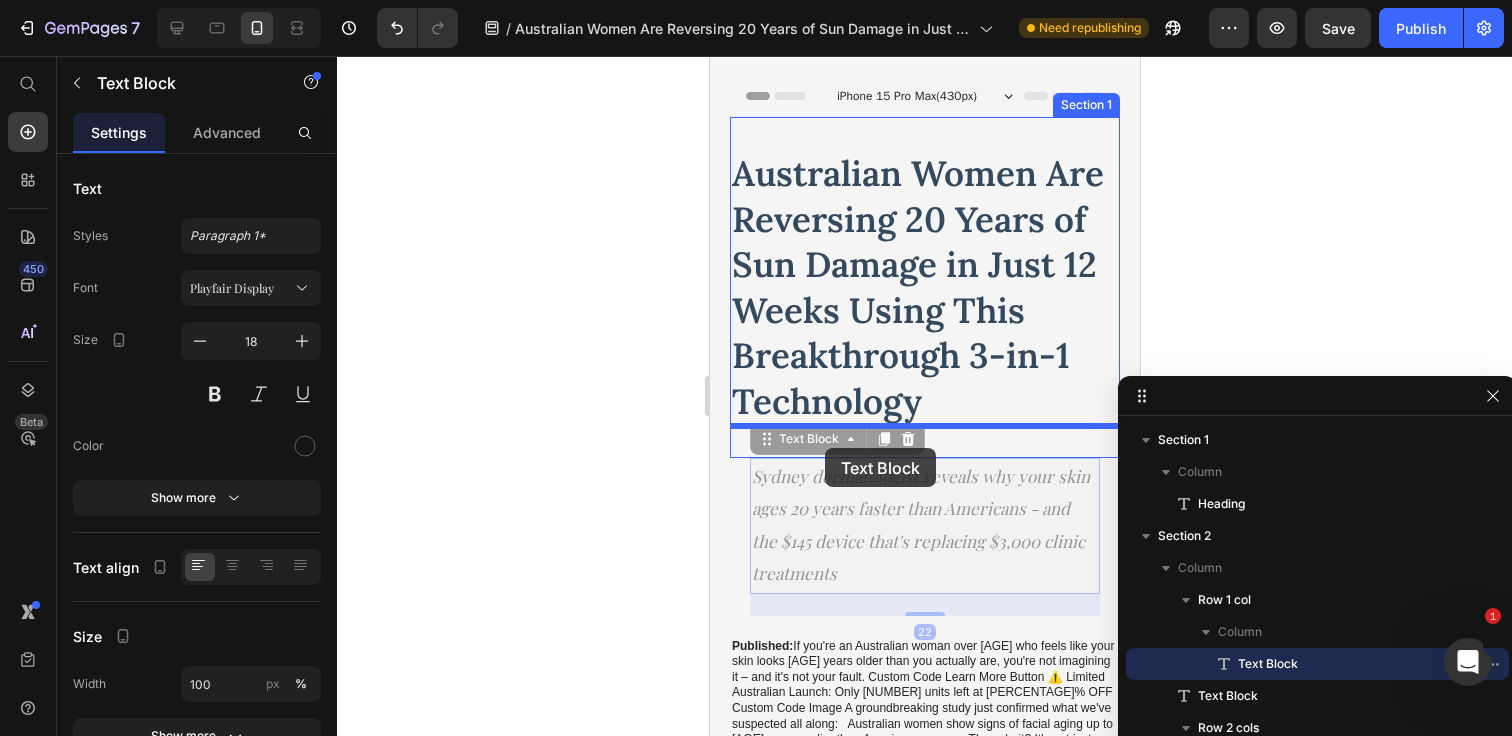 drag, startPoint x: 768, startPoint y: 441, endPoint x: 824, endPoint y: 448, distance: 56.435802 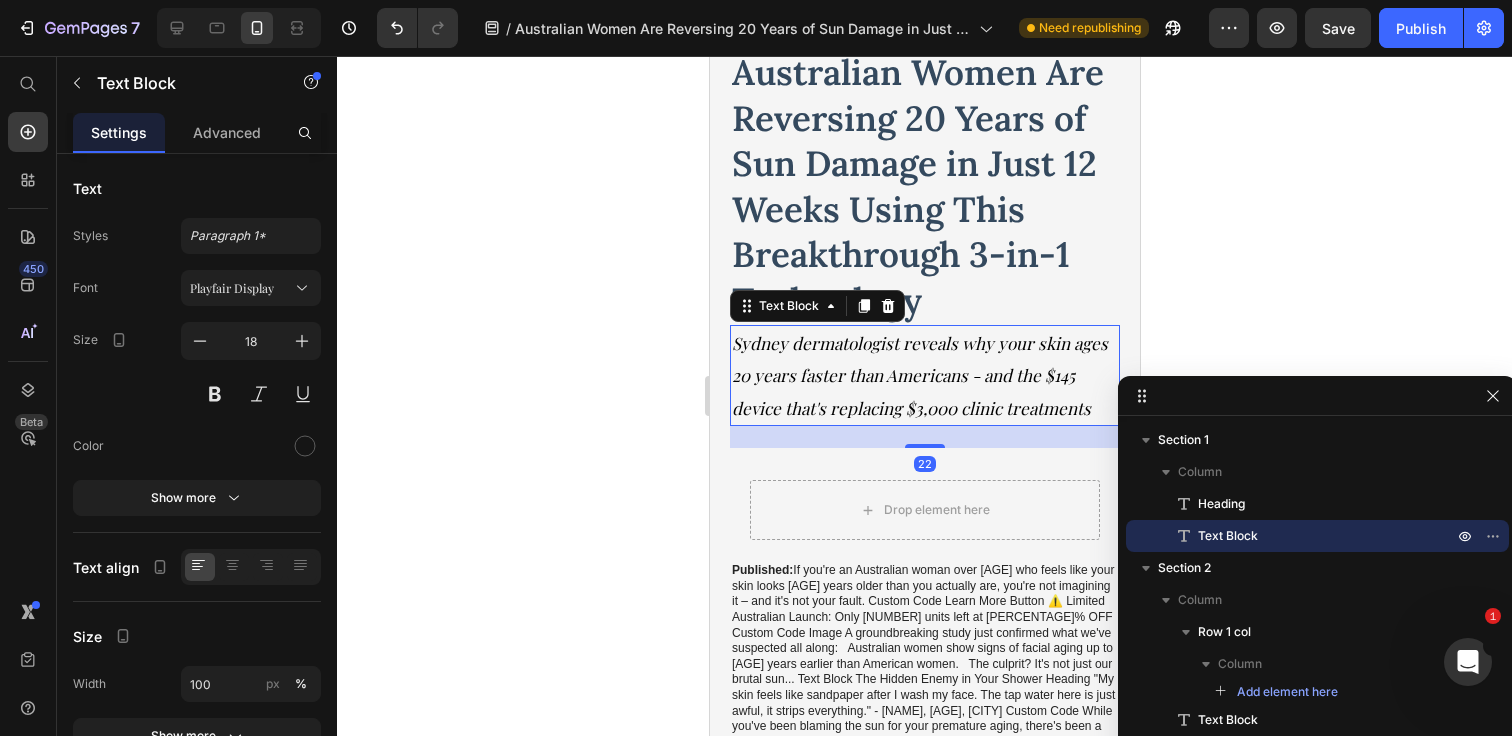 scroll, scrollTop: 153, scrollLeft: 0, axis: vertical 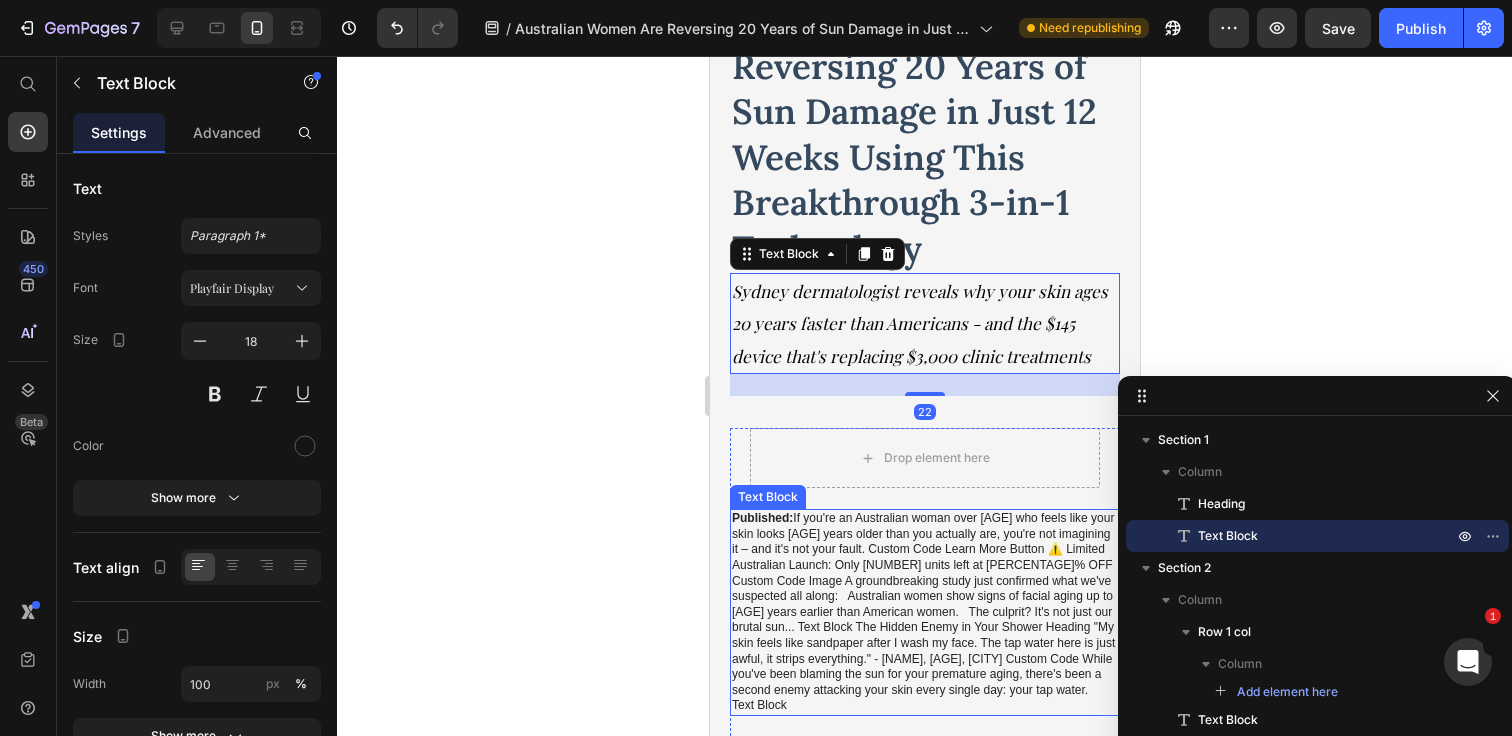 click on "Published:  Monday, June 30, 2025 | By: Dr. Sarah Mitchell, Dermatological Research Institute" at bounding box center (924, 612) 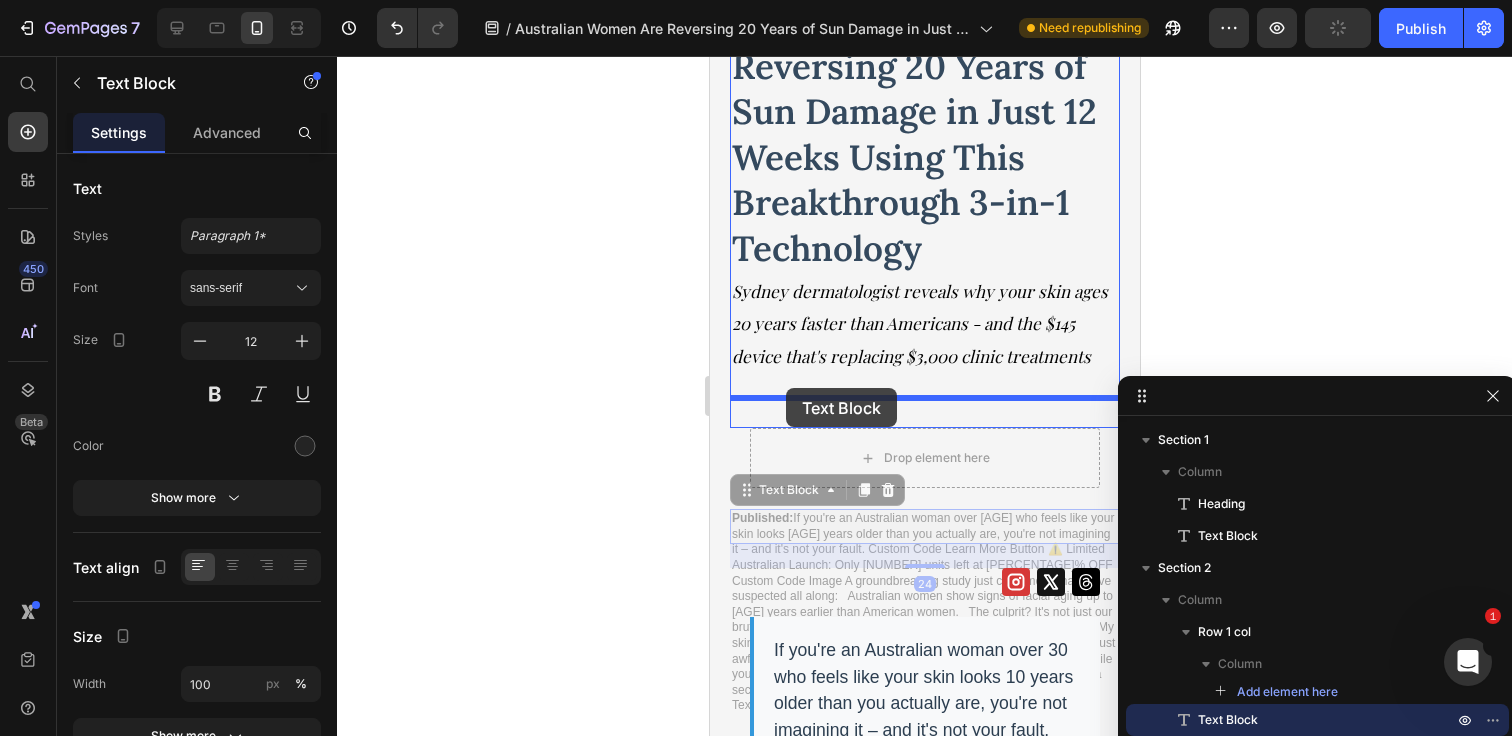 drag, startPoint x: 746, startPoint y: 494, endPoint x: 785, endPoint y: 388, distance: 112.94689 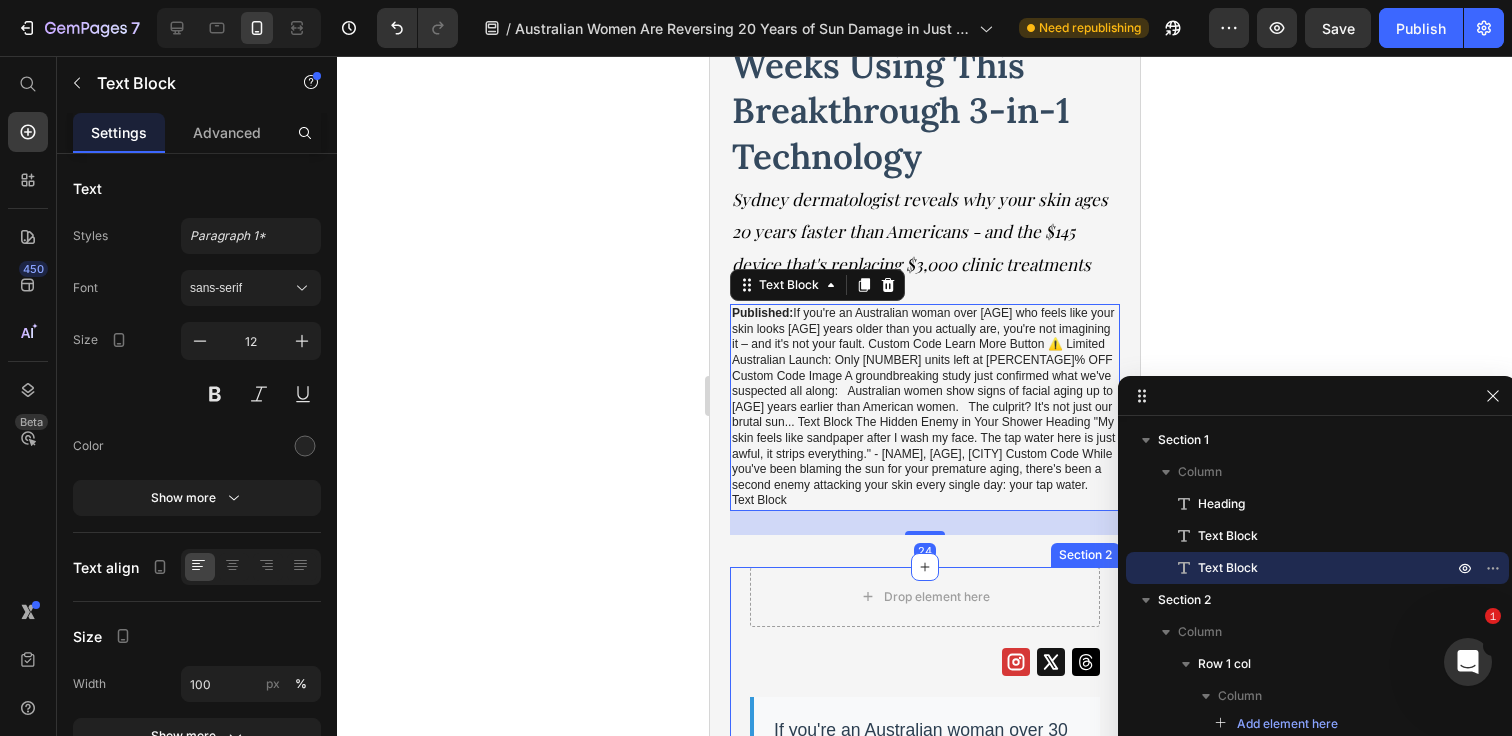 scroll, scrollTop: 249, scrollLeft: 0, axis: vertical 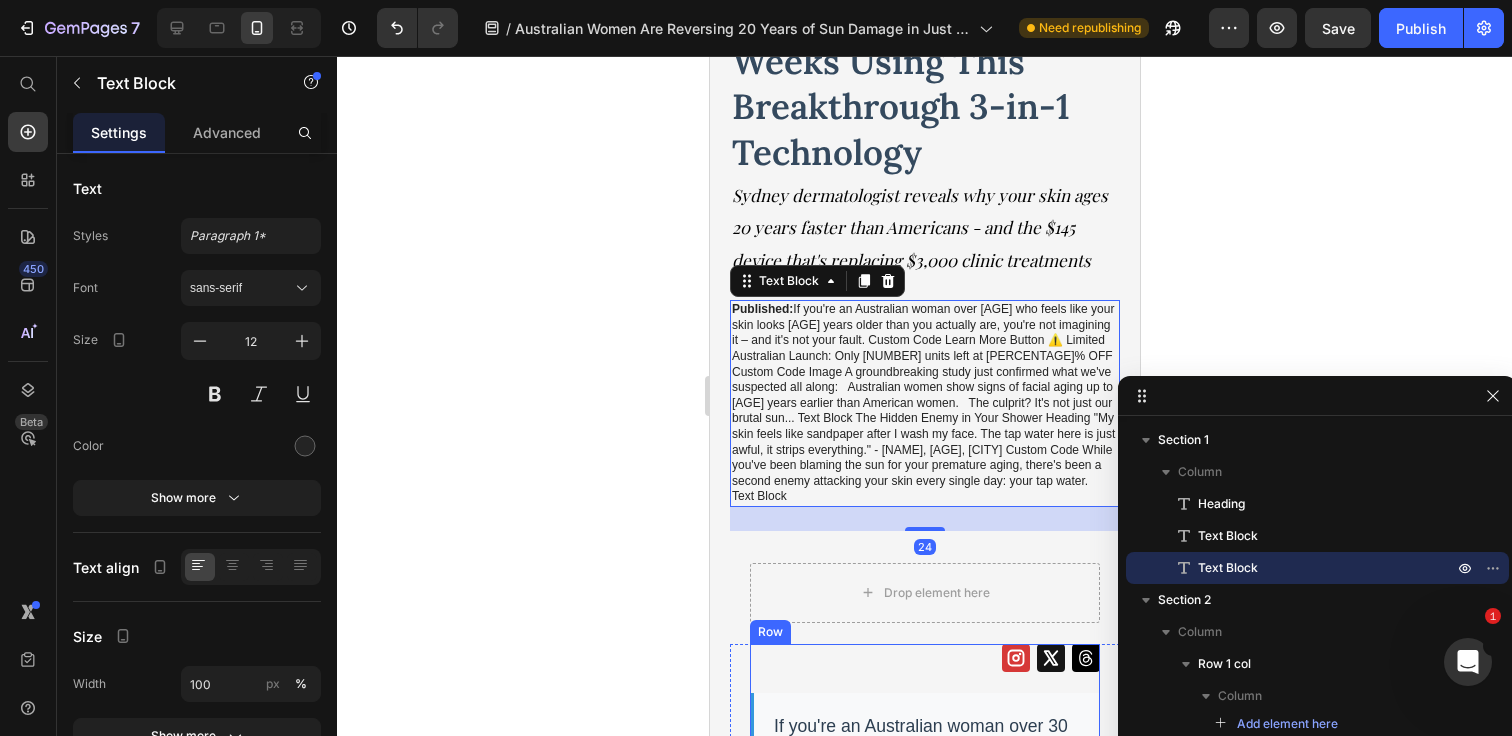 click on "Icon
Icon
Icon Row Row
If you're an Australian woman over 30 who feels like your skin looks 10 years older than you actually are, you're not imagining it – and it's not your fault.
Custom Code Learn More Button
⚠️ Limited Australian Launch: Only 127 units left at 51% OFF
Custom Code Image A groundbreaking study just confirmed what we've suspected all along:   Australian women show signs of facial aging up to 20 years earlier than American women.   The culprit? It's not just our brutal sun... Text Block The Hidden Enemy in Your Shower Heading
"My skin feels like sandpaper after I wash my face. The tap water here is just awful, it strips everything." - Lisa, 38, Perth
Custom Code While you've been blaming the sun for your premature aging, there's been a second enemy attacking your skin every single day: your tap water.   Australia's hard, chlorinated water strips your skin's protective barrier with every shower, making you  Text Block" at bounding box center (924, 3061) 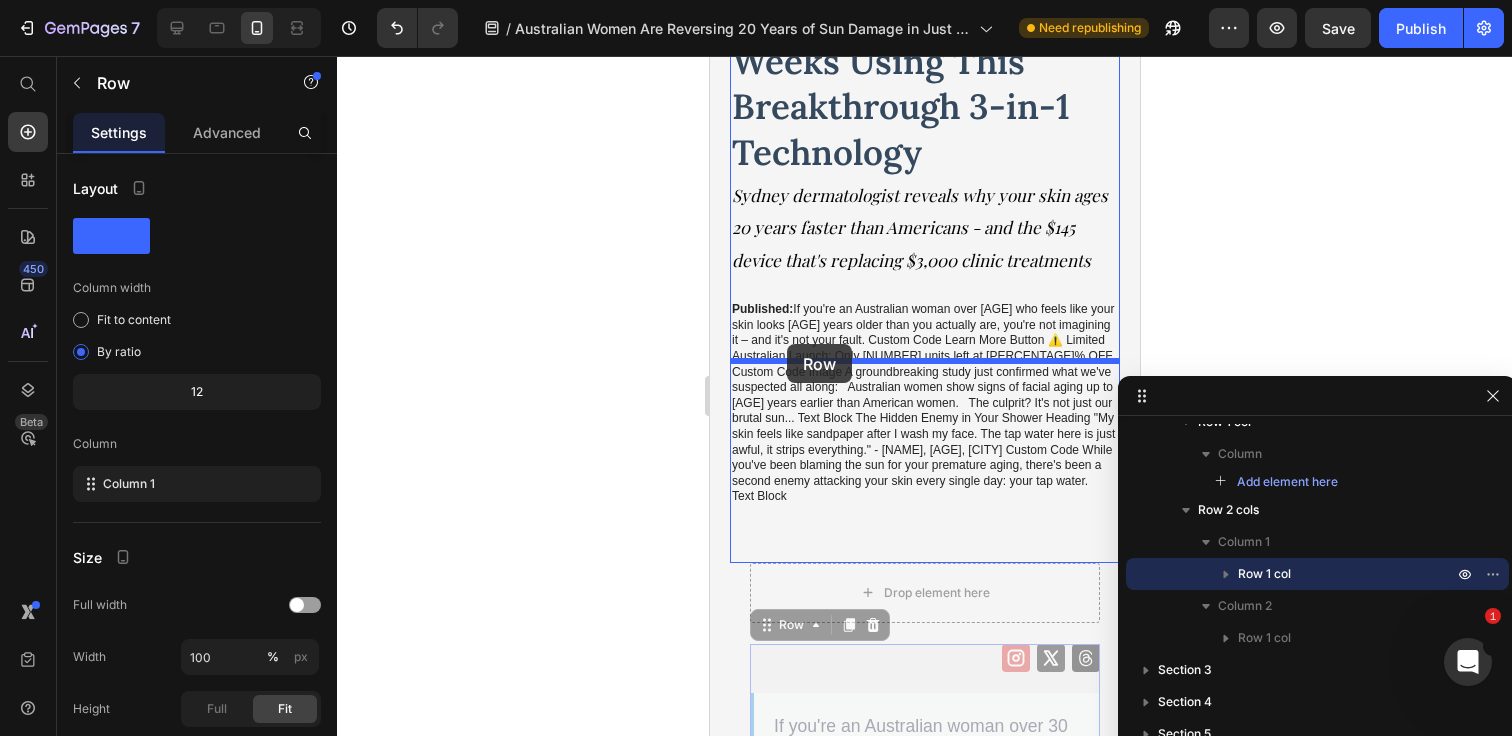 drag, startPoint x: 762, startPoint y: 453, endPoint x: 786, endPoint y: 344, distance: 111.61093 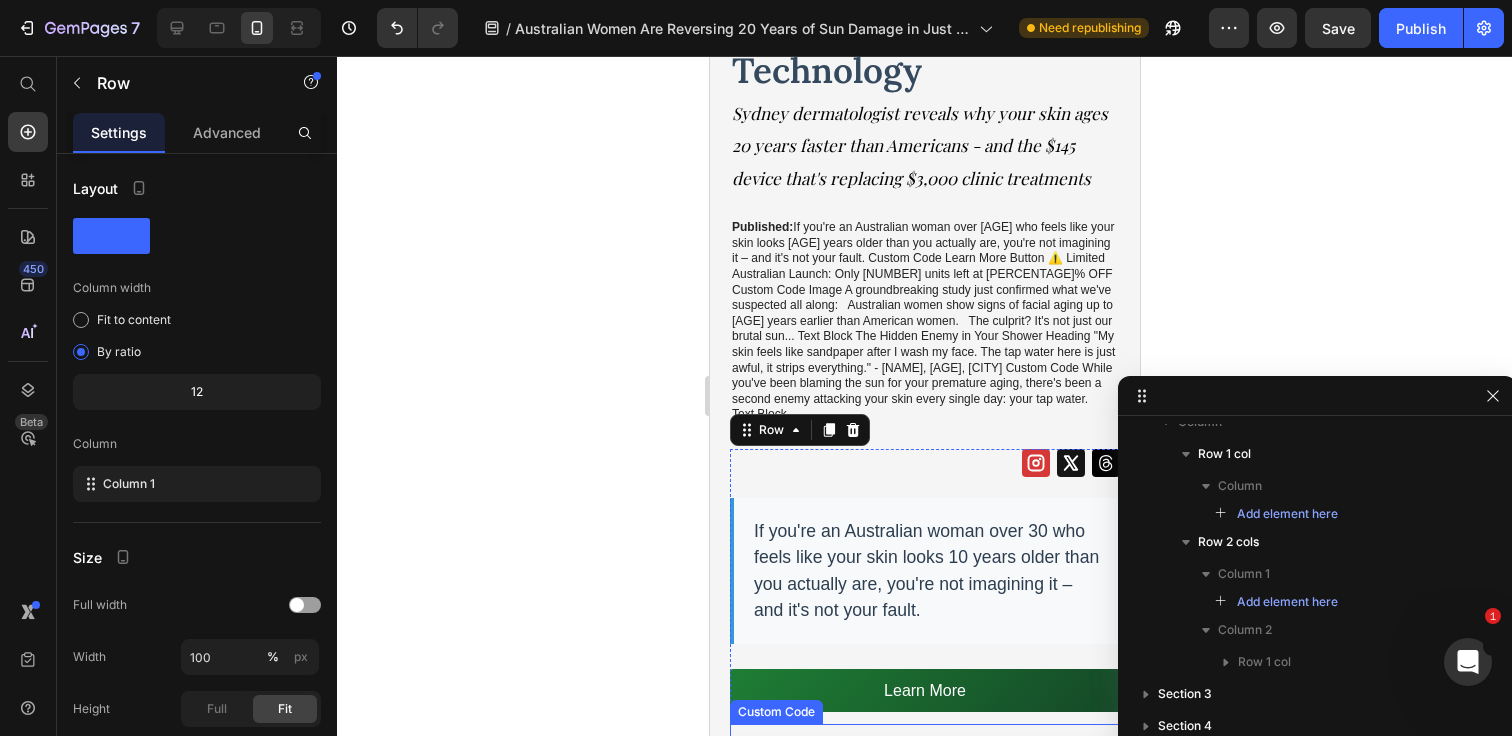 scroll, scrollTop: 360, scrollLeft: 0, axis: vertical 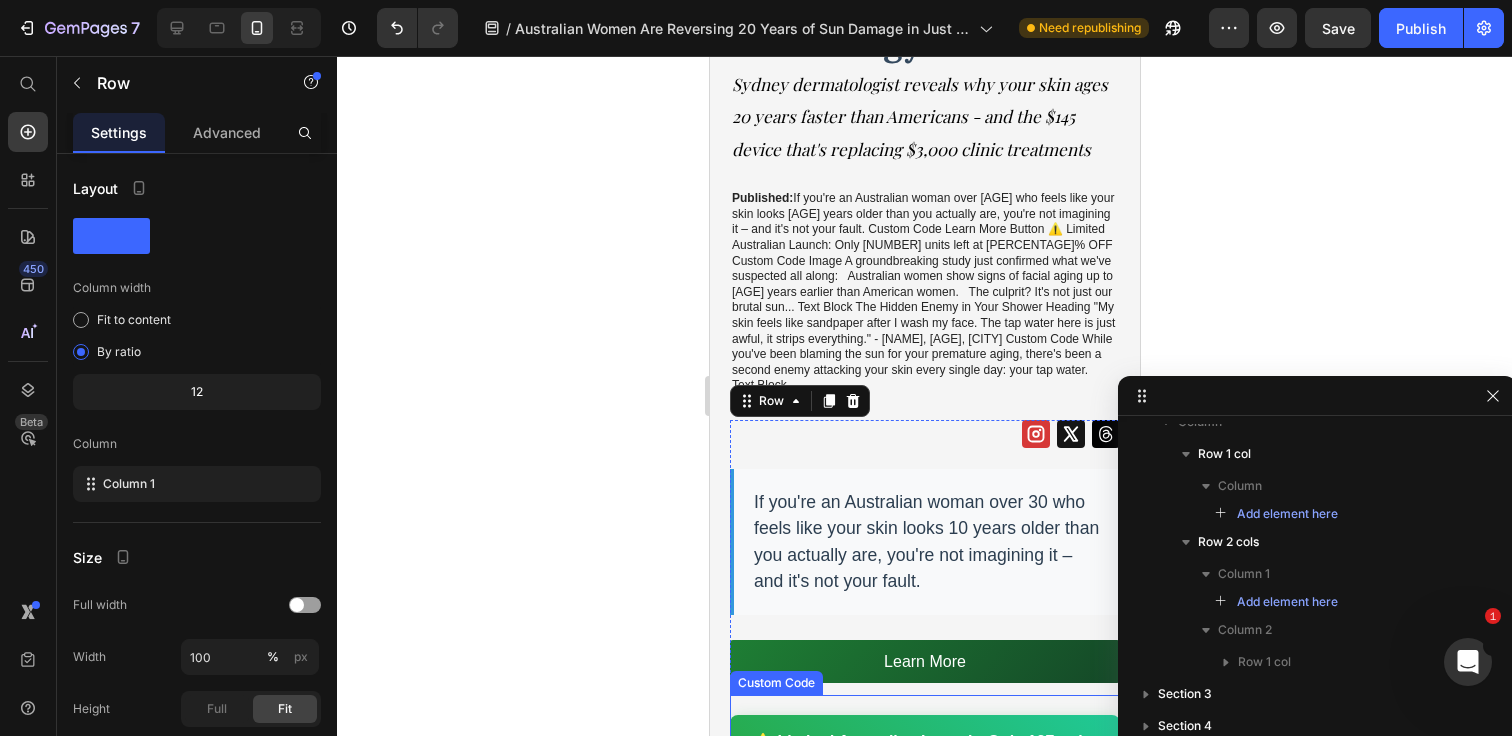 click on "⚠️ Limited Australian Launch: Only 127 units left at 51% OFF
Custom Code" at bounding box center [924, 754] 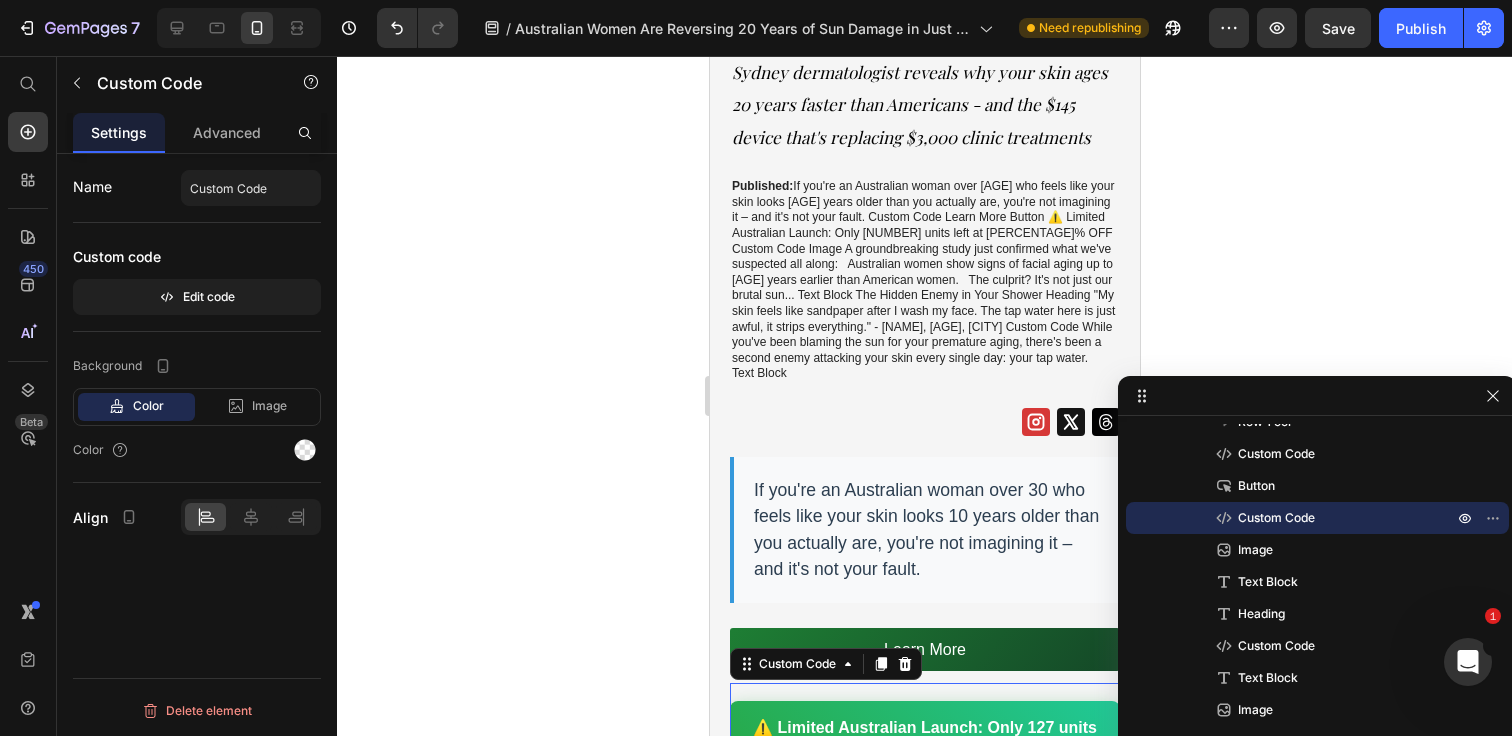 scroll, scrollTop: 261, scrollLeft: 0, axis: vertical 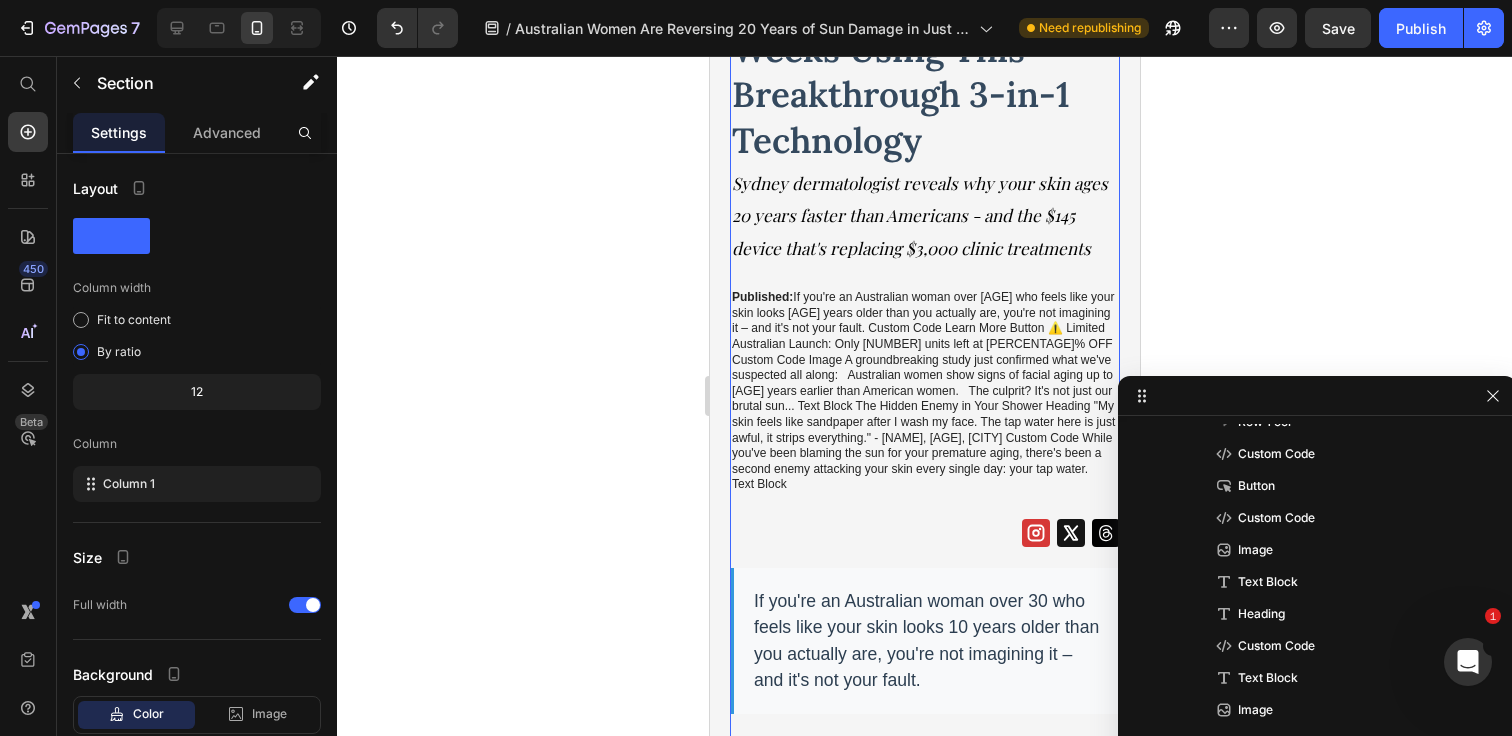 click on "Australian Women Are Reversing 20 Years of Sun Damage in Just 12 Weeks Using This Breakthrough 3-in-1 Technology Heading Sydney dermatologist reveals why your skin ages 20 years faster than Americans - and the $145 device that's replacing $3,000 clinic treatments Text Block Published:  Monday, June 30, 2025 | By: Dr. Sarah Mitchell, Dermatological Research Institute Text Block
Icon
Icon
Icon Row Row
If you're an Australian woman over 30 who feels like your skin looks 10 years older than you actually are, you're not imagining it – and it's not your fault.
Custom Code Learn More Button
⚠️ Limited Australian Launch: Only 127 units left at 51% OFF
Custom Code Image A groundbreaking study just confirmed what we've suspected all along:   Australian women show signs of facial aging up to 20 years earlier than American women.   The culprit? It's not just our brutal sun... Text Block The Hidden Enemy in Your Shower Heading Custom Code   Text Block" at bounding box center (924, 2577) 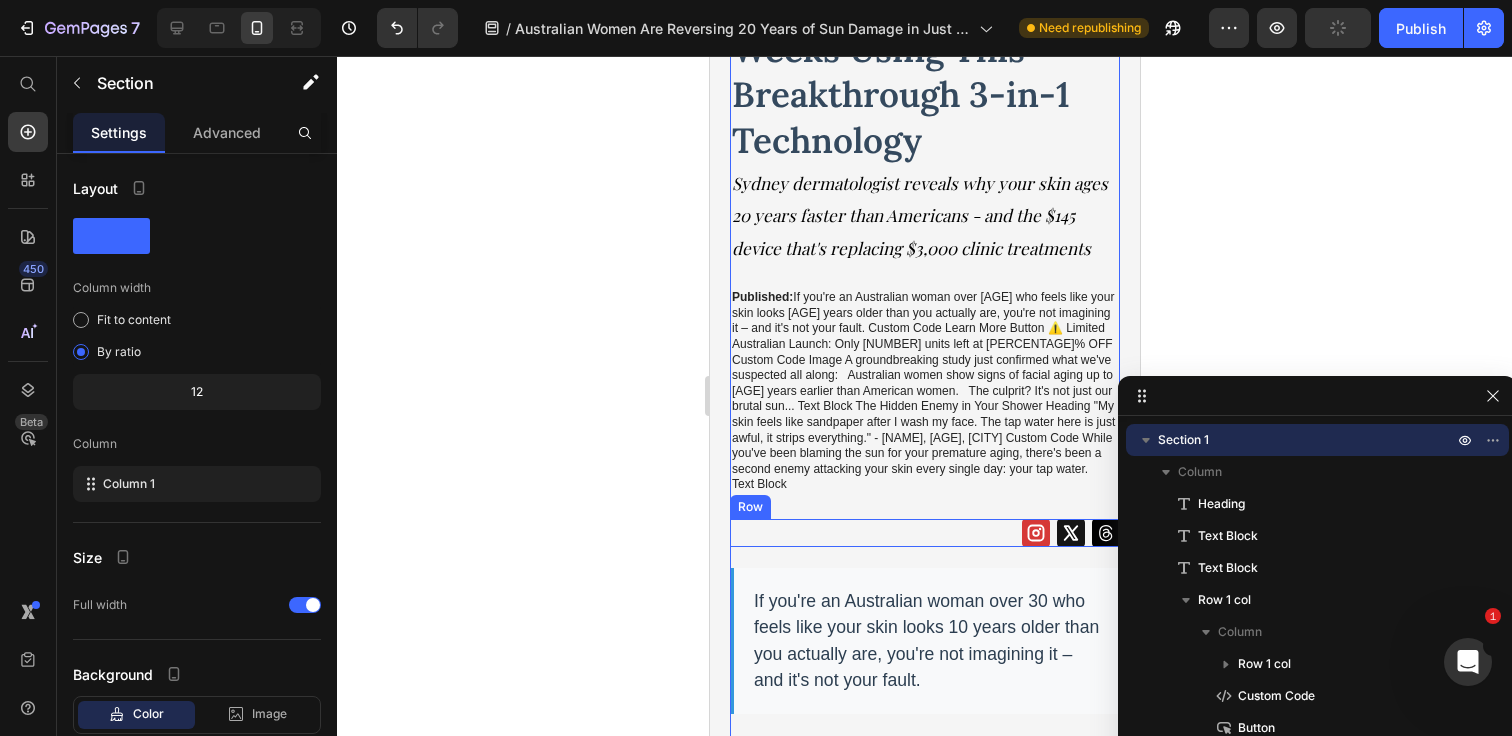 click on "Icon
Icon
Icon Row" at bounding box center [924, 533] 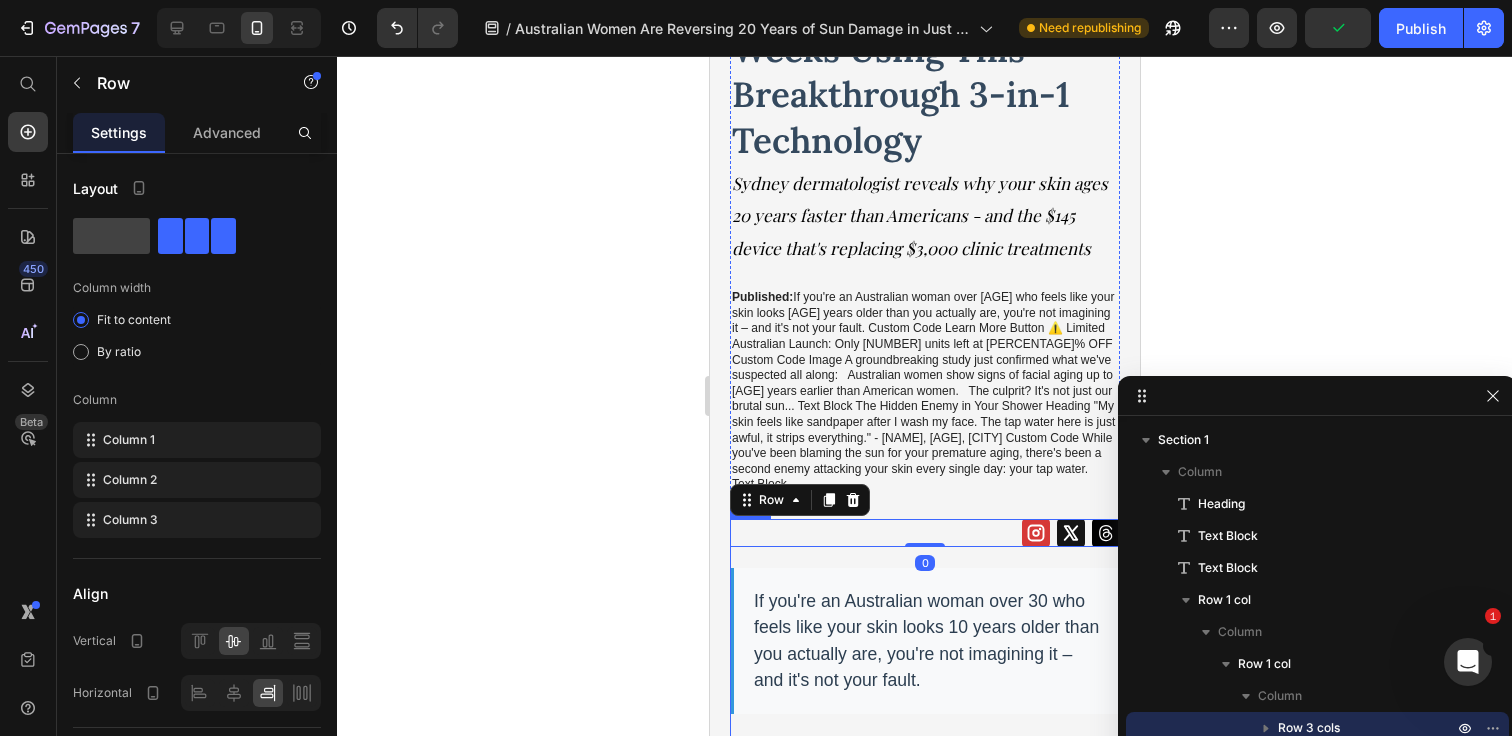 click on "Icon
Icon
Icon Row   0 Row
If you're an Australian woman over 30 who feels like your skin looks 10 years older than you actually are, you're not imagining it – and it's not your fault.
Custom Code Learn More Button
⚠️ Limited Australian Launch: Only 127 units left at 51% OFF
Custom Code Image A groundbreaking study just confirmed what we've suspected all along:   Australian women show signs of facial aging up to 20 years earlier than American women.   The culprit? It's not just our brutal sun... Text Block The Hidden Enemy in Your Shower Heading
"My skin feels like sandpaper after I wash my face. The tap water here is just awful, it strips everything." - Lisa, 38, Perth
Custom Code While you've been blaming the sun for your premature aging, there's been a second enemy attacking your skin every single day: your tap water.   Australia's hard, chlorinated water strips your skin's protective barrier with every shower, making you  Text Block" at bounding box center (924, 2893) 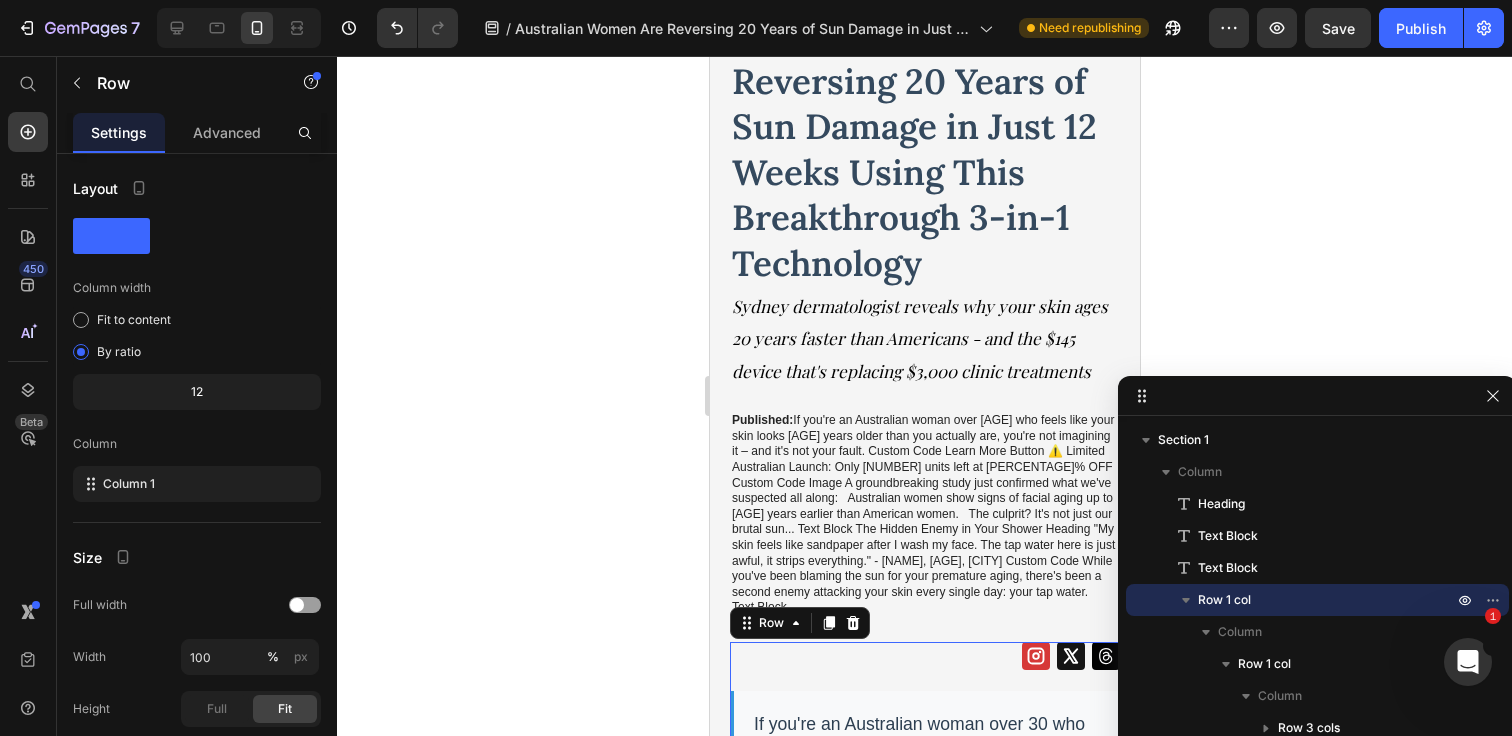 scroll, scrollTop: 123, scrollLeft: 0, axis: vertical 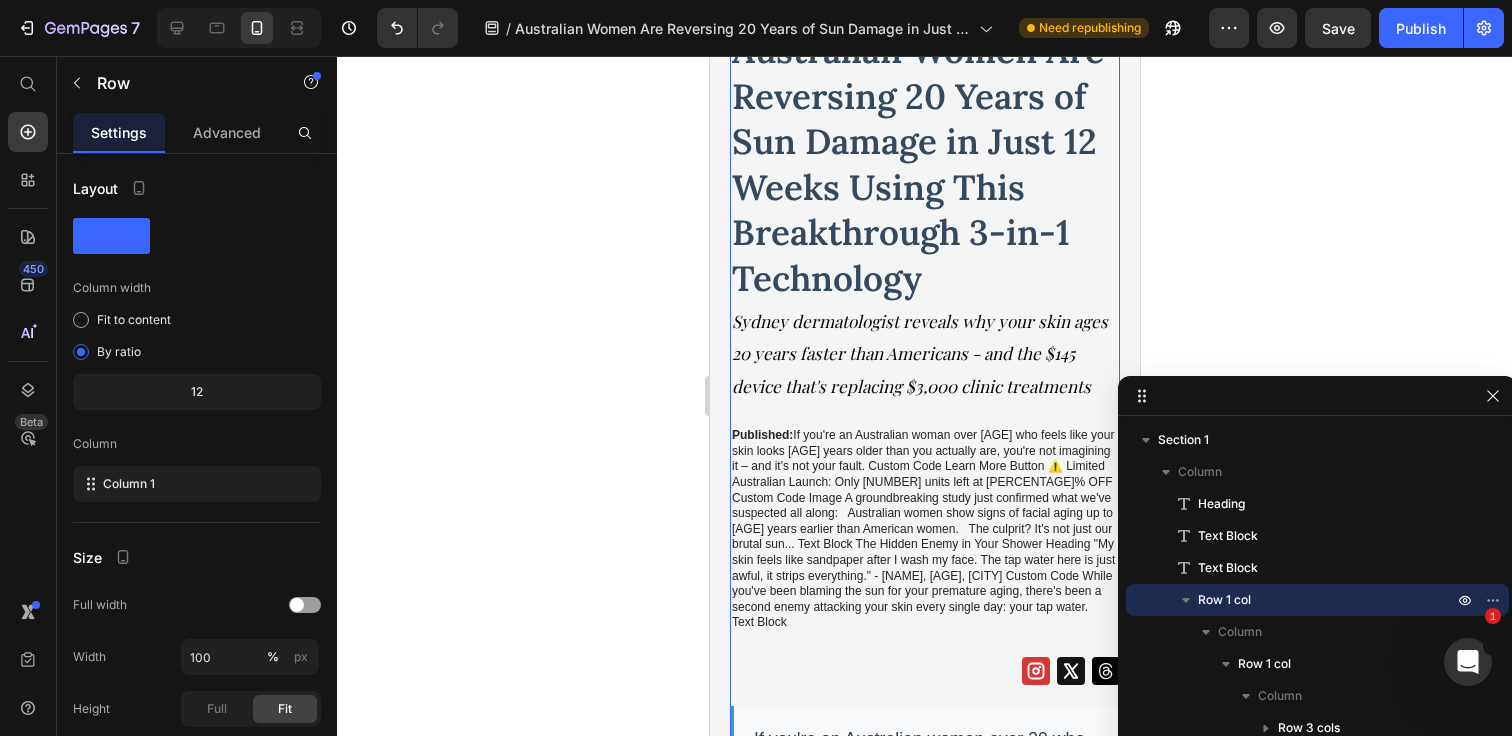 click on "Australian Women Are Reversing 20 Years of Sun Damage in Just 12 Weeks Using This Breakthrough 3-in-1 Technology Heading Sydney dermatologist reveals why your skin ages 20 years faster than Americans - and the $145 device that's replacing $3,000 clinic treatments Text Block Published:  Monday, June 30, 2025 | By: Dr. Sarah Mitchell, Dermatological Research Institute Text Block
Icon
Icon
Icon Row Row
If you're an Australian woman over 30 who feels like your skin looks 10 years older than you actually are, you're not imagining it – and it's not your fault.
Custom Code Learn More Button
⚠️ Limited Australian Launch: Only 127 units left at 51% OFF
Custom Code Image A groundbreaking study just confirmed what we've suspected all along:   Australian women show signs of facial aging up to 20 years earlier than American women.   The culprit? It's not just our brutal sun... Text Block The Hidden Enemy in Your Shower Heading Custom Code   Text Block" at bounding box center [924, 2715] 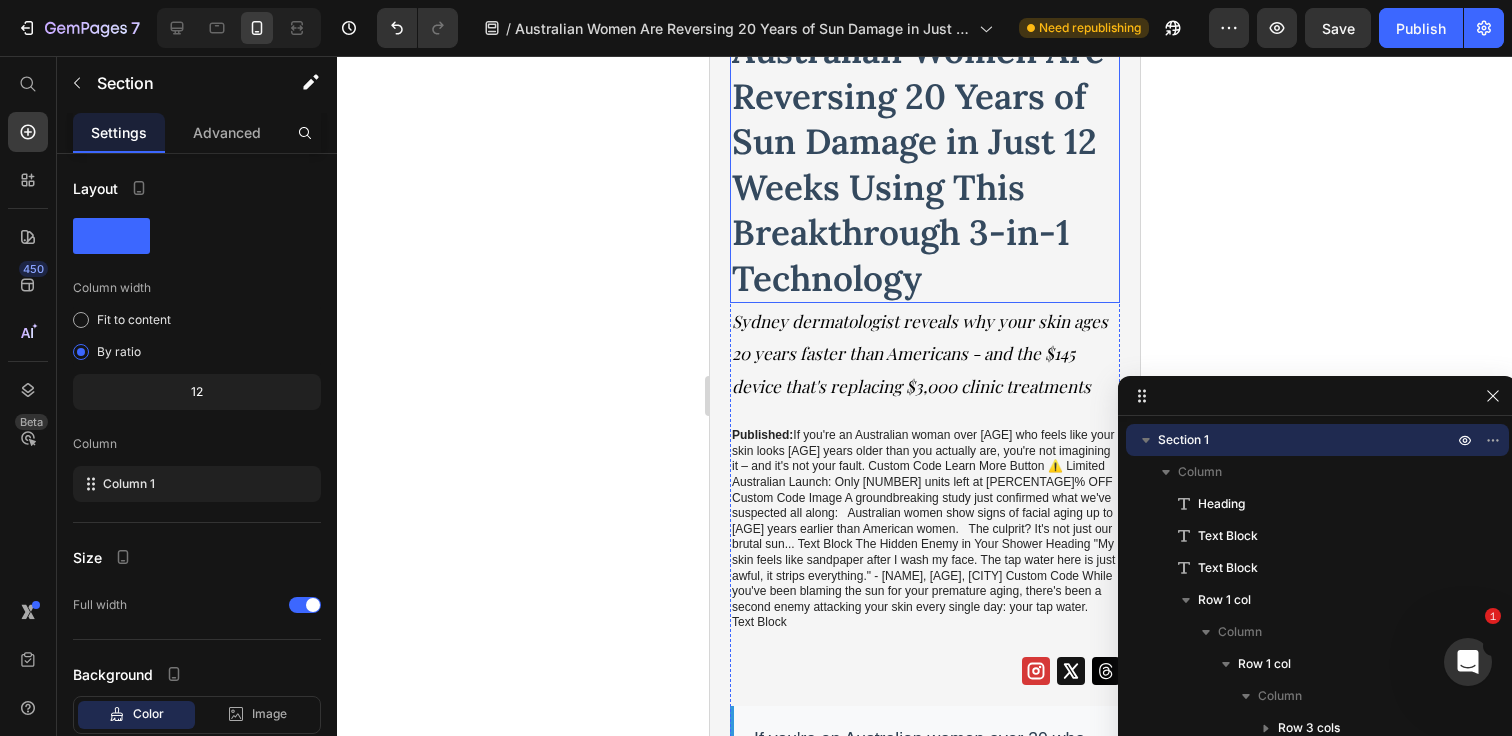 scroll, scrollTop: 0, scrollLeft: 0, axis: both 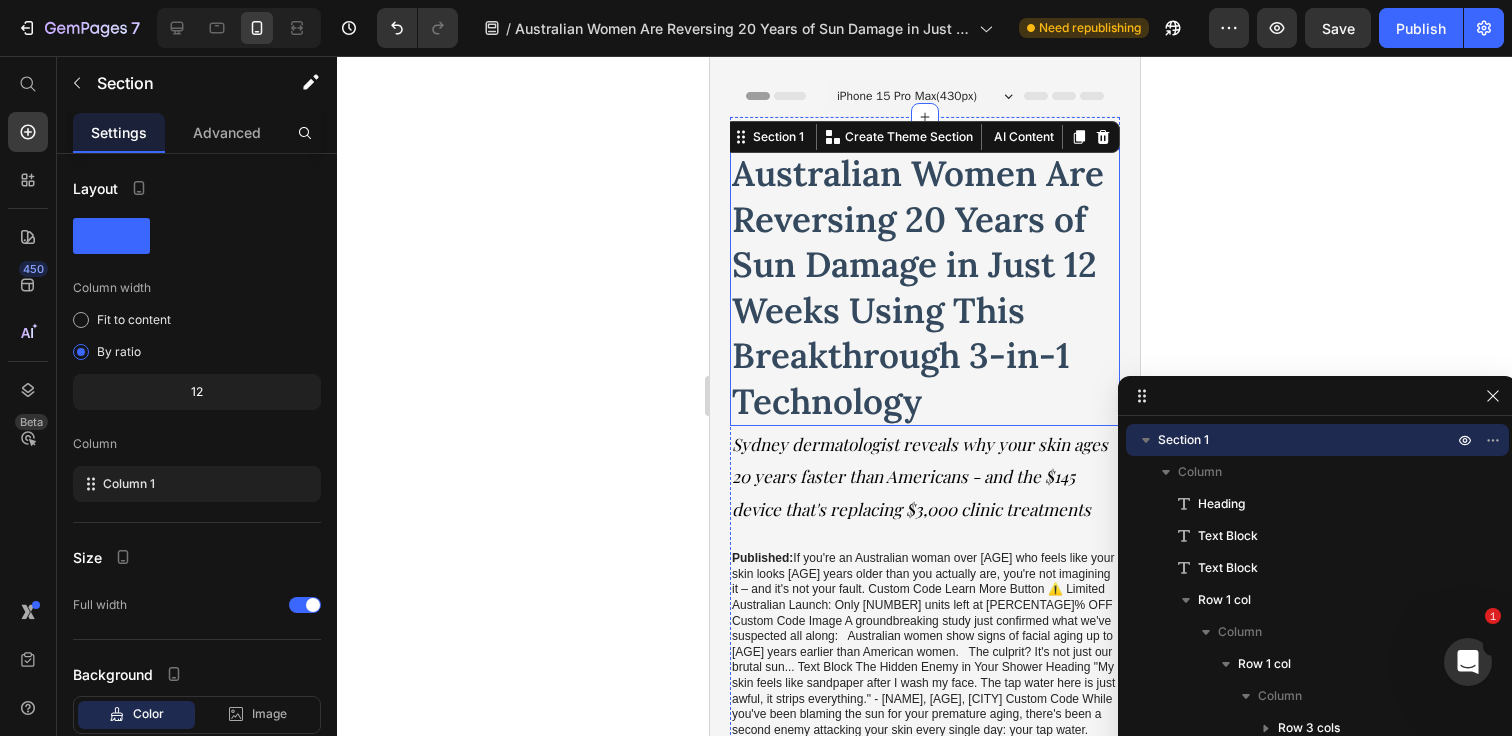 click on "Australian Women Are Reversing 20 Years of Sun Damage in Just 12 Weeks Using This Breakthrough 3-in-1 Technology" at bounding box center (924, 287) 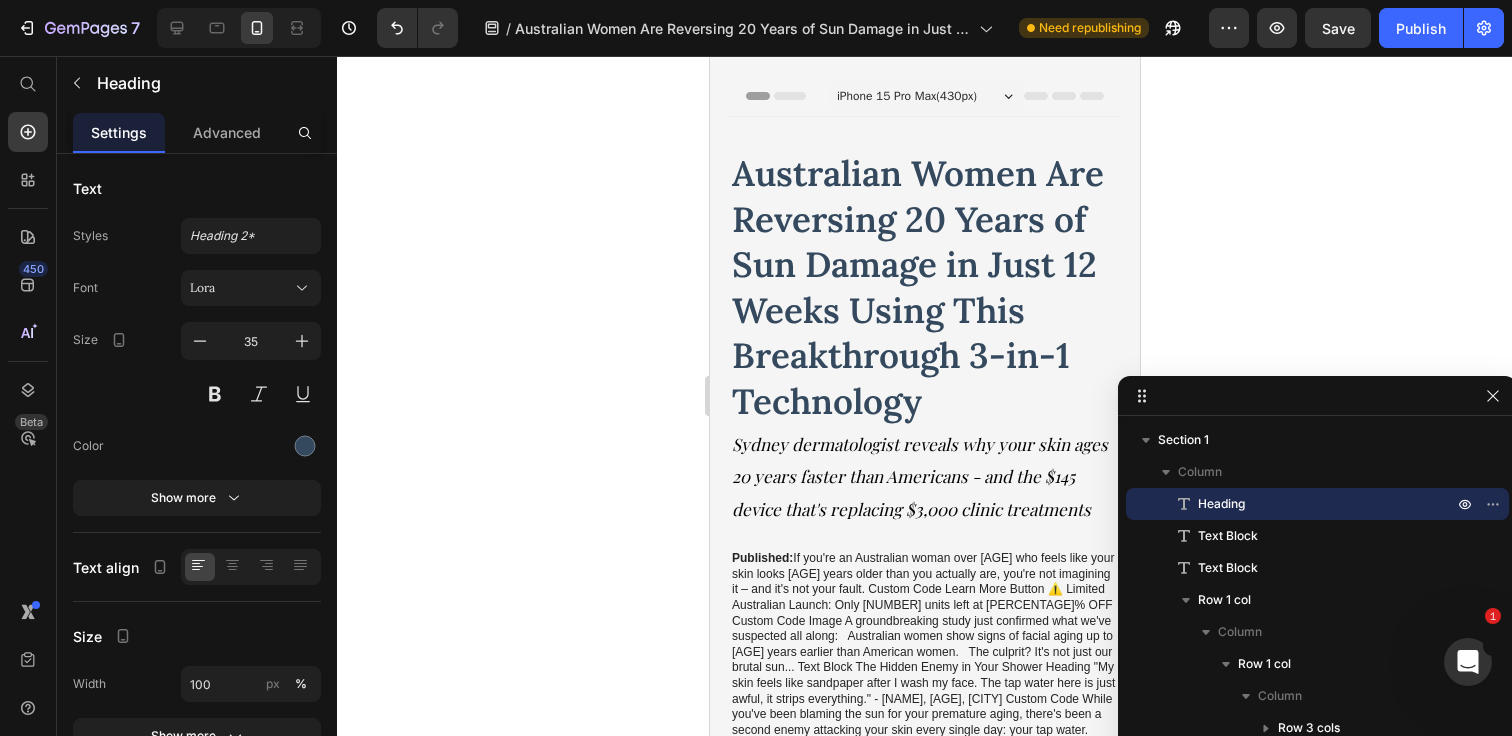 click on "iPhone 15 Pro Max  ( 430 px) iPhone 13 Mini iPhone 13 Pro iPhone 11 Pro Max iPhone 15 Pro Max Pixel 7 Galaxy S8+ Galaxy S20 Ultra iPad Mini iPad Air iPad Pro Header Australian Women Are Reversing 20 Years of Sun Damage in Just 12 Weeks Using This Breakthrough 3-in-1 Technology Heading Sydney dermatologist reveals why your skin ages 20 years faster than Americans - and the $145 device that's replacing $3,000 clinic treatments Text Block Published:  Monday, June 30, 2025 | By: Dr. Sarah Mitchell, Dermatological Research Institute Text Block
Icon
Icon
Icon Row Row
If you're an Australian woman over 30 who feels like your skin looks 10 years older than you actually are, you're not imagining it – and it's not your fault.
Custom Code Learn More Button
⚠️ Limited Australian Launch: Only 127 units left at 51% OFF
Custom Code Image A groundbreaking study just confirmed what we've suspected all along:     The culprit? It's not just our brutal sun..." at bounding box center [924, 6058] 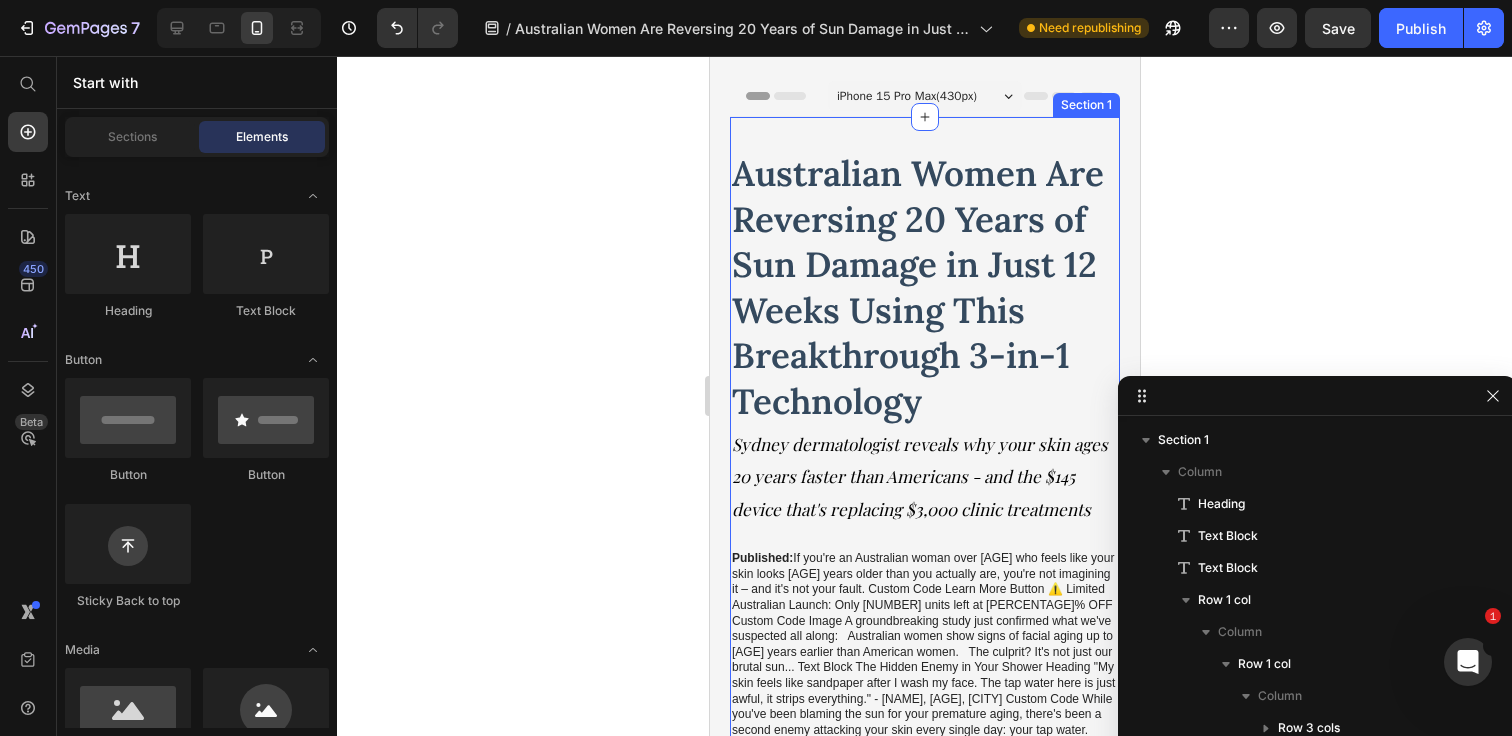 click on "Australian Women Are Reversing 20 Years of Sun Damage in Just 12 Weeks Using This Breakthrough 3-in-1 Technology Heading Sydney dermatologist reveals why your skin ages 20 years faster than Americans - and the $145 device that's replacing $3,000 clinic treatments Text Block Published:  Monday, June 30, 2025 | By: Dr. Sarah Mitchell, Dermatological Research Institute Text Block
Icon
Icon
Icon Row Row
If you're an Australian woman over 30 who feels like your skin looks 10 years older than you actually are, you're not imagining it – and it's not your fault.
Custom Code Learn More Button
⚠️ Limited Australian Launch: Only 127 units left at 51% OFF
Custom Code Image A groundbreaking study just confirmed what we've suspected all along:   Australian women show signs of facial aging up to 20 years earlier than American women.   The culprit? It's not just our brutal sun... Text Block The Hidden Enemy in Your Shower Heading Custom Code   Text Block" at bounding box center [924, 2838] 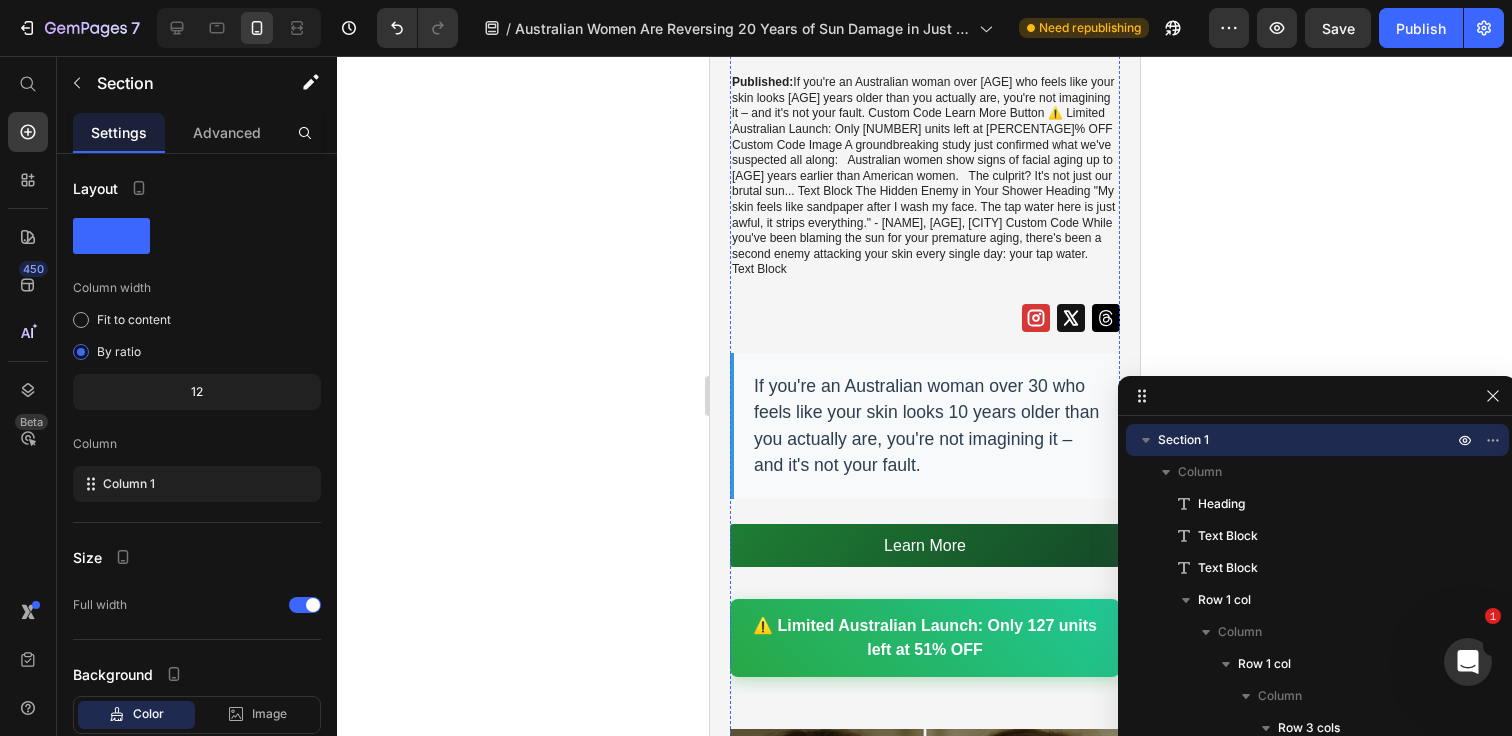 scroll, scrollTop: 485, scrollLeft: 0, axis: vertical 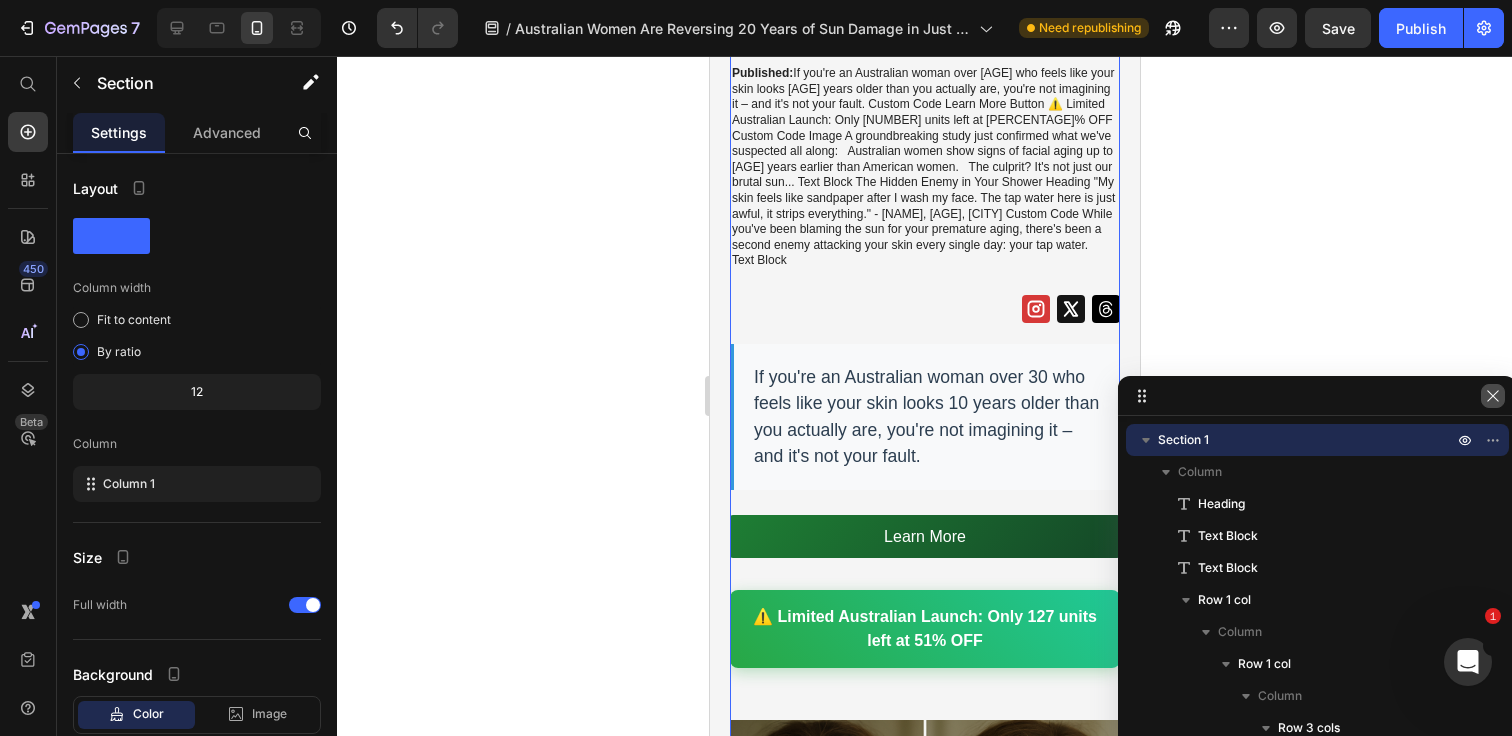 click 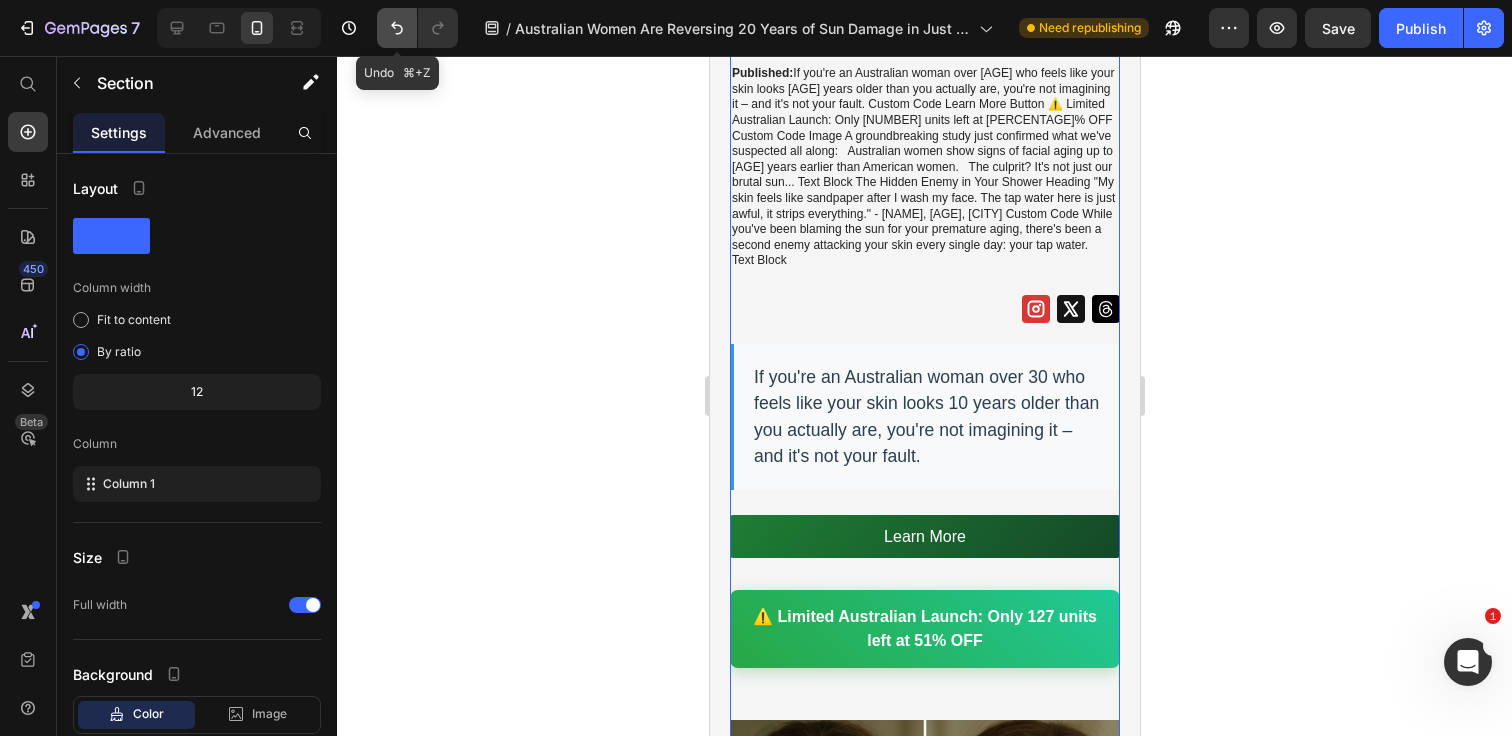 click 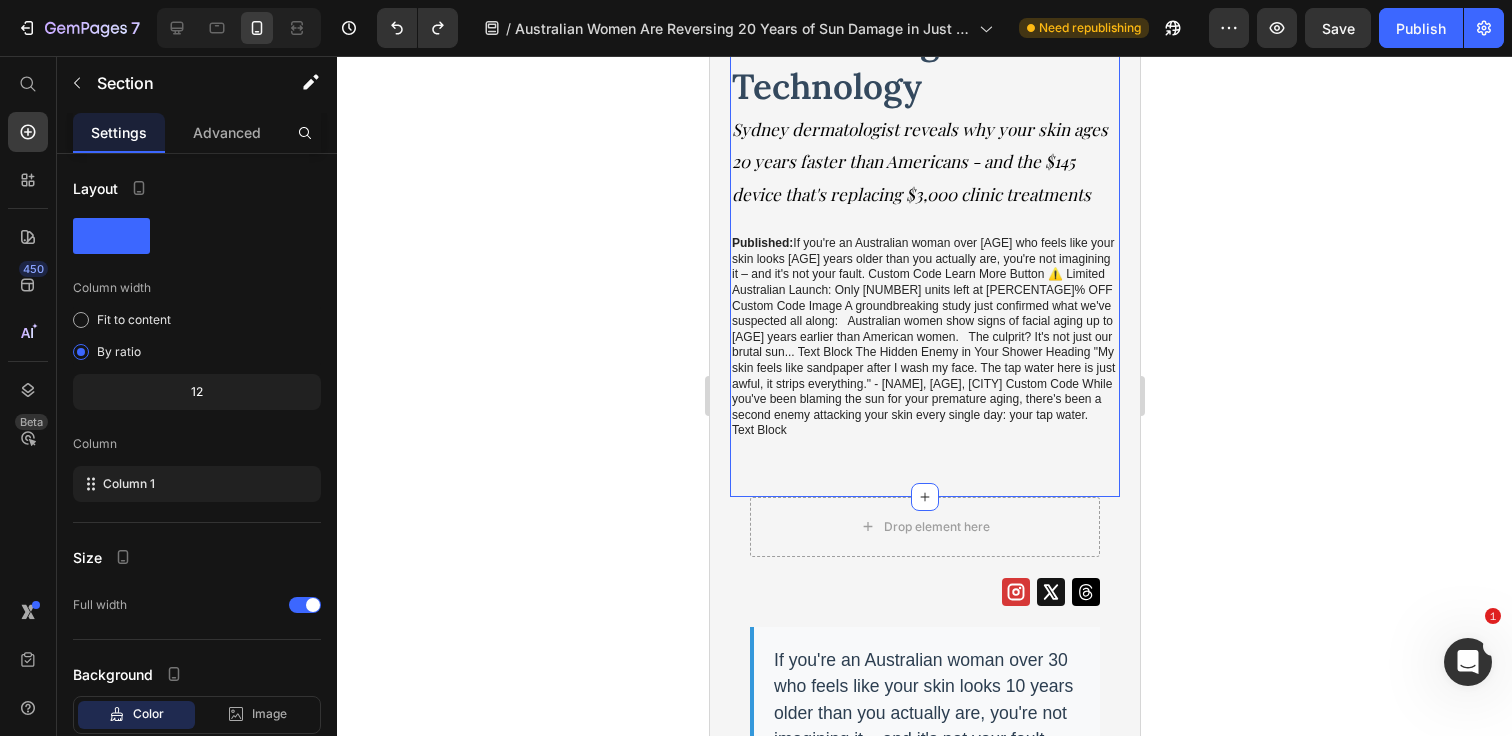 scroll, scrollTop: 406, scrollLeft: 0, axis: vertical 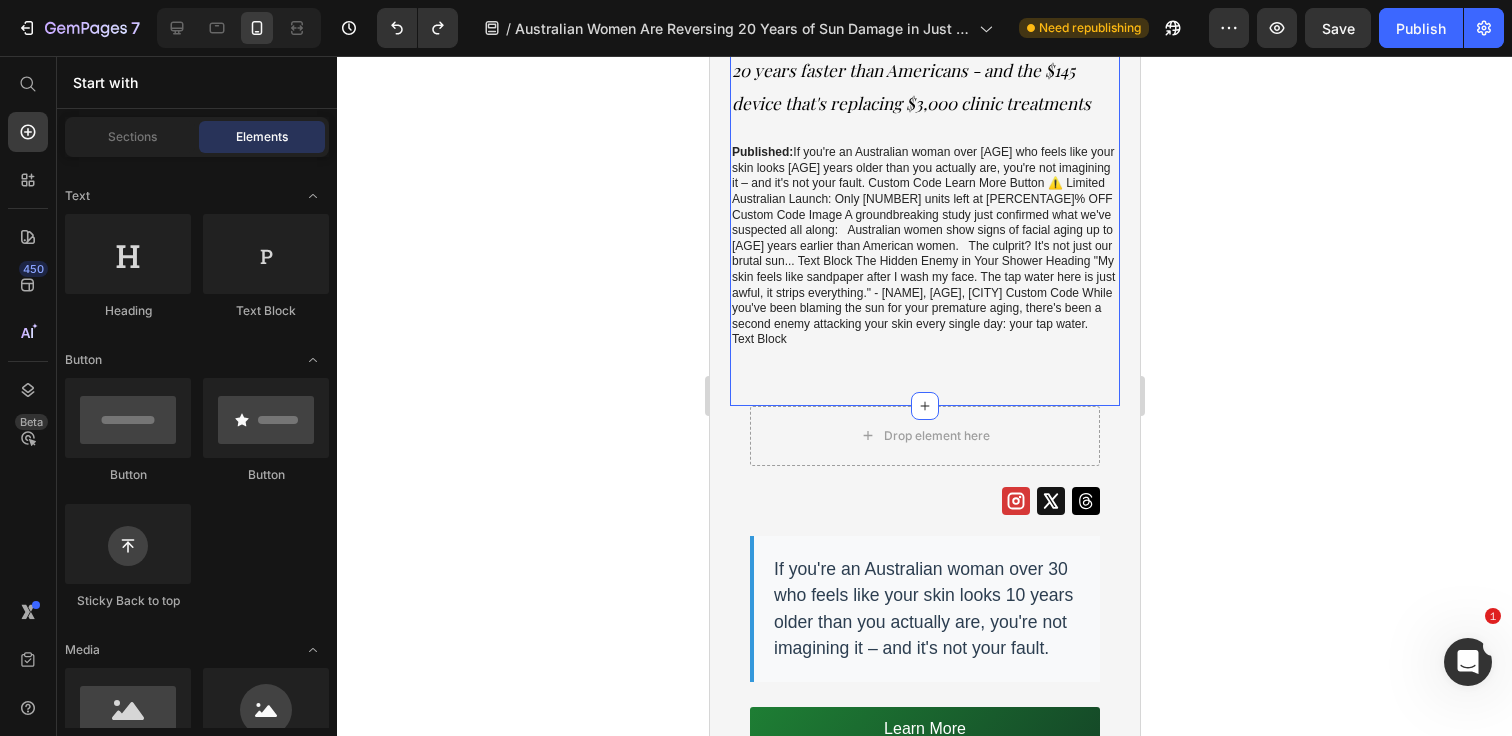 click on "iPhone 15 Pro Max  ( 430 px) iPhone 13 Mini iPhone 13 Pro iPhone 11 Pro Max iPhone 15 Pro Max Pixel 7 Galaxy S8+ Galaxy S20 Ultra iPad Mini iPad Air iPad Pro Header Australian Women Are Reversing 20 Years of Sun Damage in Just 12 Weeks Using This Breakthrough 3-in-1 Technology Heading Sydney dermatologist reveals why your skin ages 20 years faster than Americans - and the $145 device that's replacing $3,000 clinic treatments Text Block Published:  Monday, June 30, 2025 | By: Dr. Sarah Mitchell, Dermatological Research Institute Text Block Section 1   You can create reusable sections Create Theme Section AI Content Write with GemAI What would you like to describe here? Tone and Voice Persuasive Product Advanced Snail 96 Mucin Power Essence Show more Generate
Drop element here Row
Icon
Icon
Icon Row Row Custom Code Learn More Button
⚠️ Limited Australian Launch: Only 127 units left at 51% OFF
Custom Code Image     Text Block Heading" at bounding box center [924, 5665] 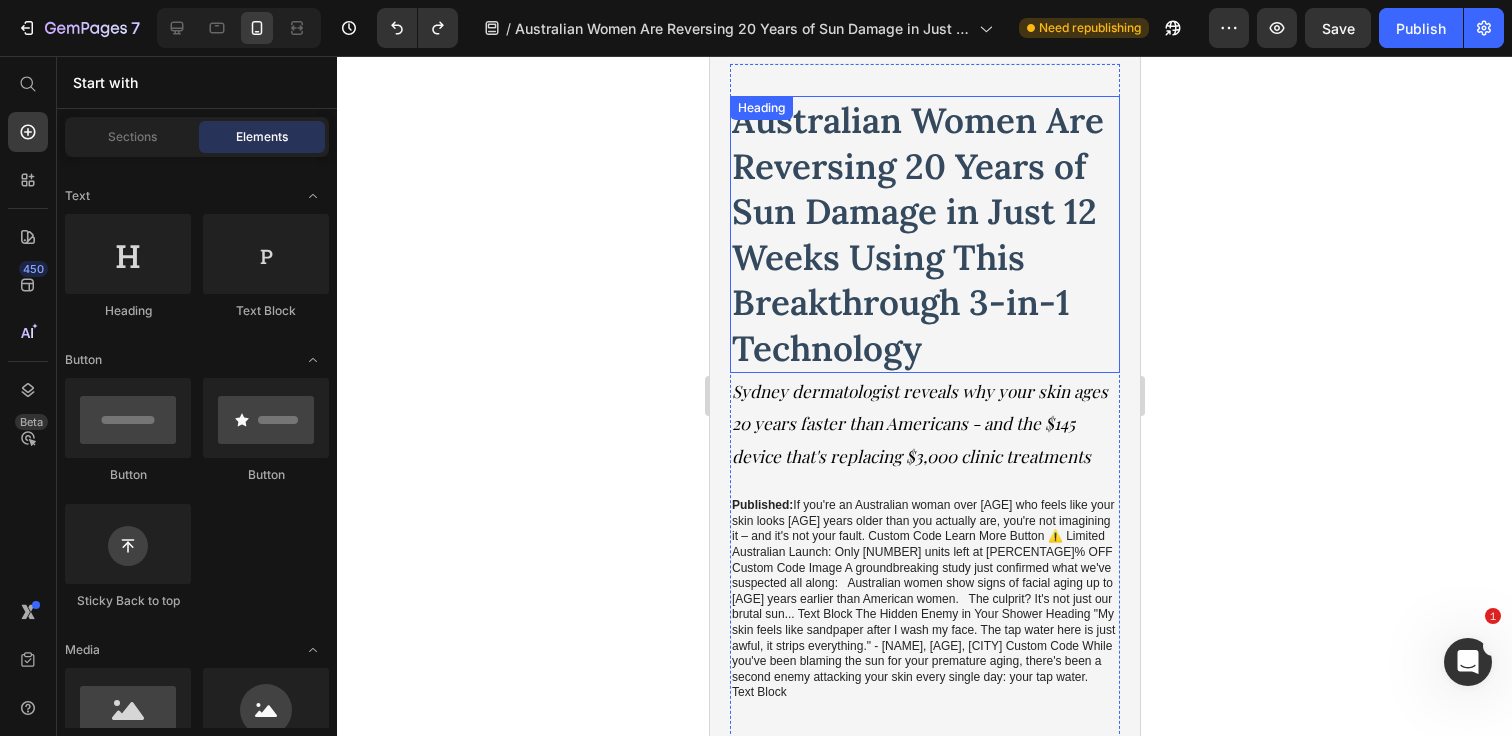 scroll, scrollTop: 0, scrollLeft: 0, axis: both 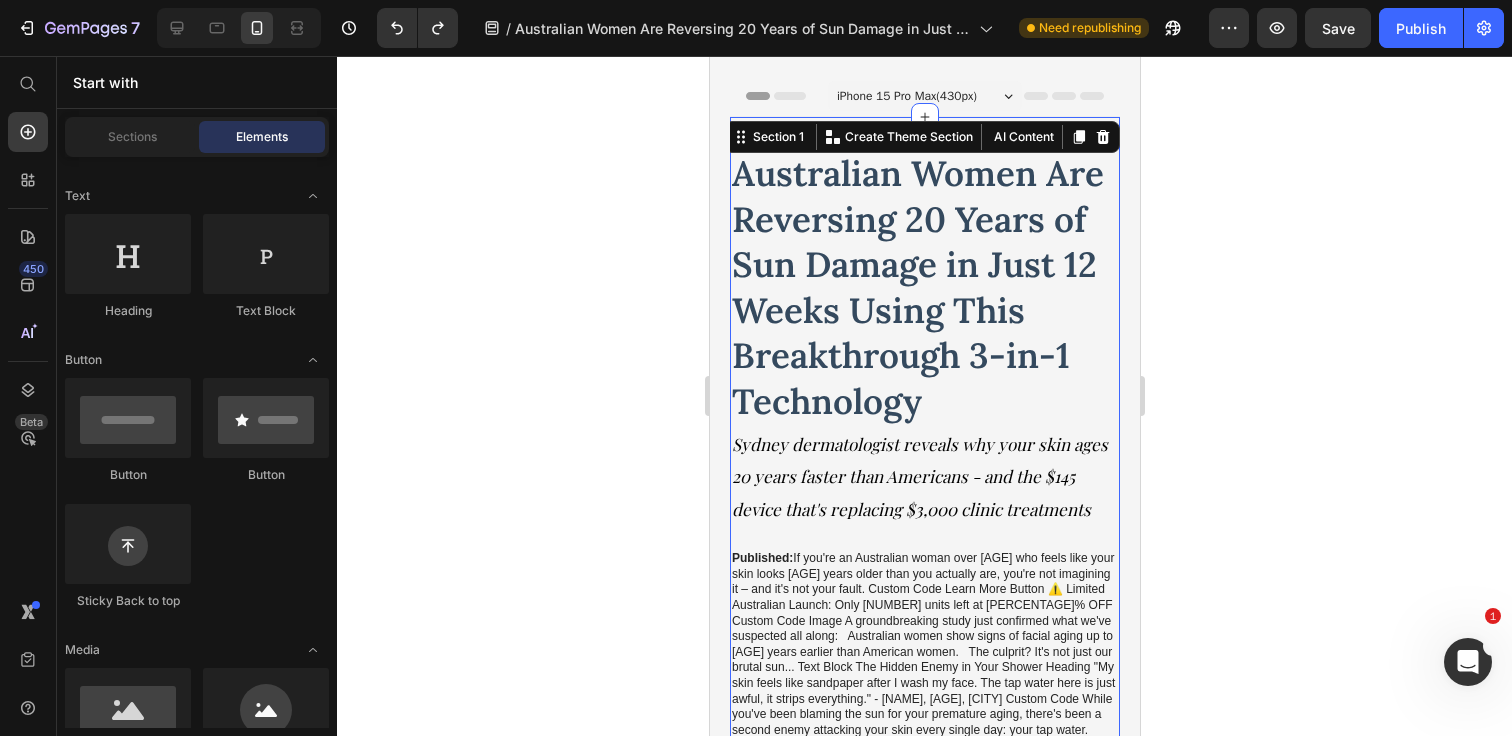 click on "Australian Women Are Reversing 20 Years of Sun Damage in Just 12 Weeks Using This Breakthrough 3-in-1 Technology Heading Sydney dermatologist reveals why your skin ages 20 years faster than Americans - and the $145 device that's replacing $3,000 clinic treatments Text Block Published:  Monday, June 30, 2025 | By: Dr. Sarah Mitchell, Dermatological Research Institute Text Block Section 1   You can create reusable sections Create Theme Section AI Content Write with GemAI What would you like to describe here? Tone and Voice Persuasive Product Advanced Snail 96 Mucin Power Essence Show more Generate" at bounding box center (924, 464) 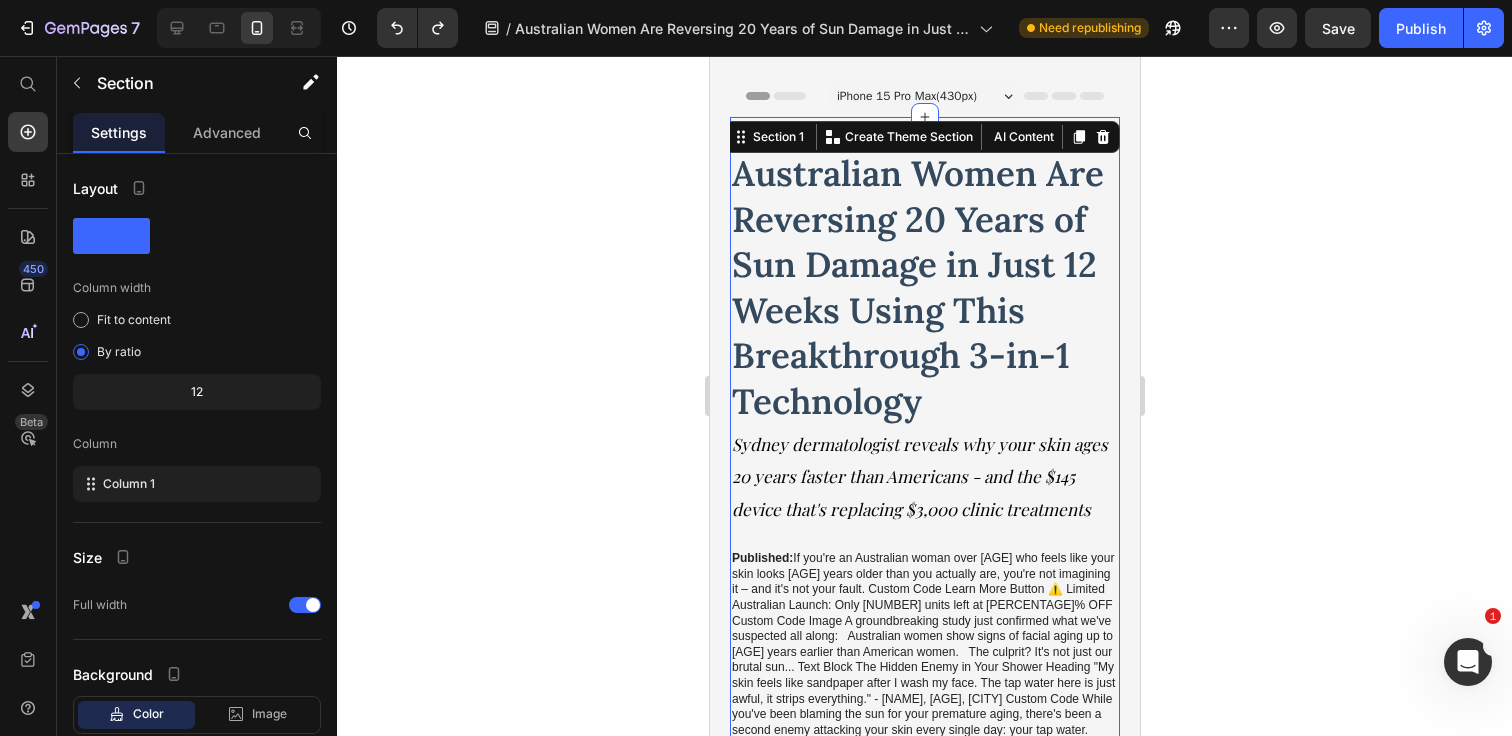 click 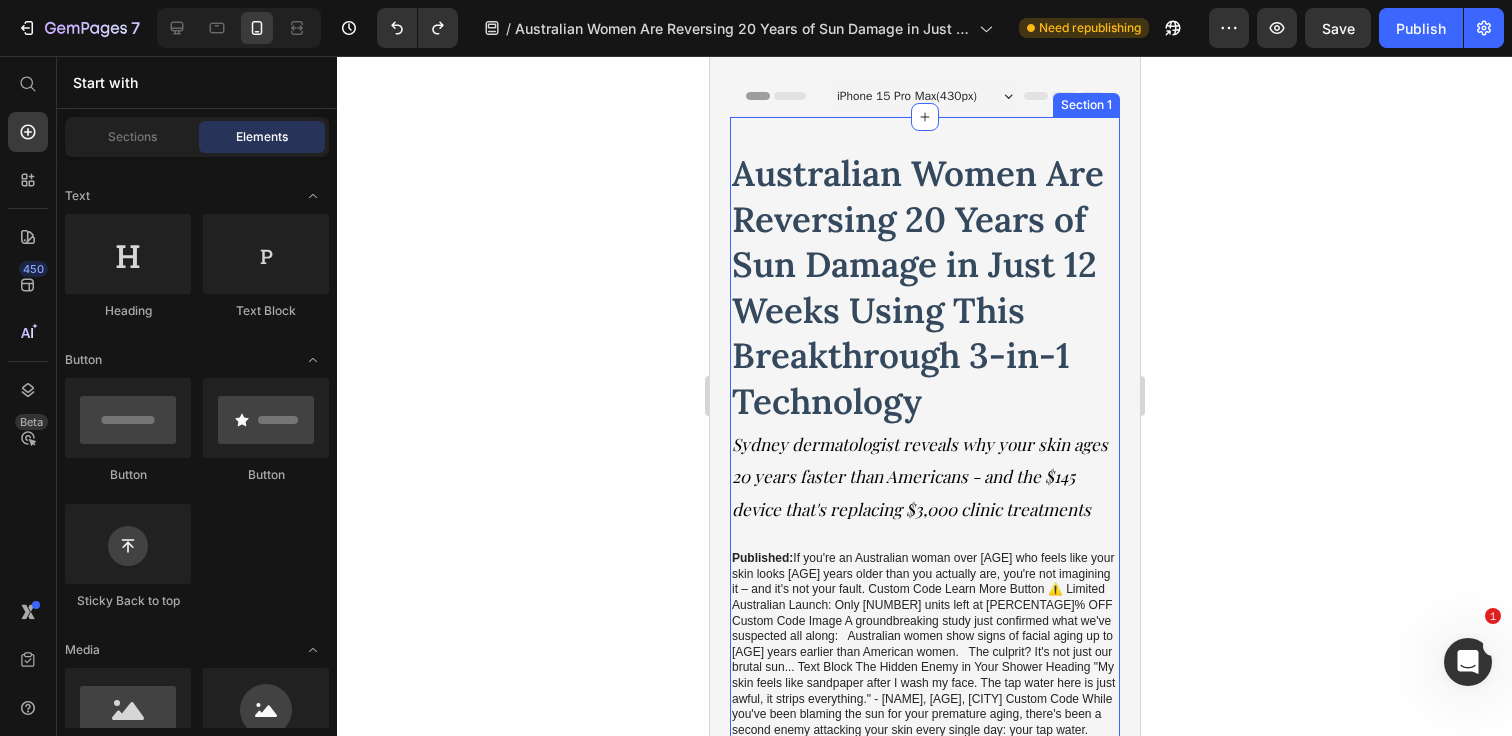 click on "Australian Women Are Reversing 20 Years of Sun Damage in Just 12 Weeks Using This Breakthrough 3-in-1 Technology Heading Sydney dermatologist reveals why your skin ages 20 years faster than Americans - and the $145 device that's replacing $3,000 clinic treatments Text Block Published:  Monday, June 30, 2025 | By: Dr. Sarah Mitchell, Dermatological Research Institute Text Block Section 1" at bounding box center [924, 464] 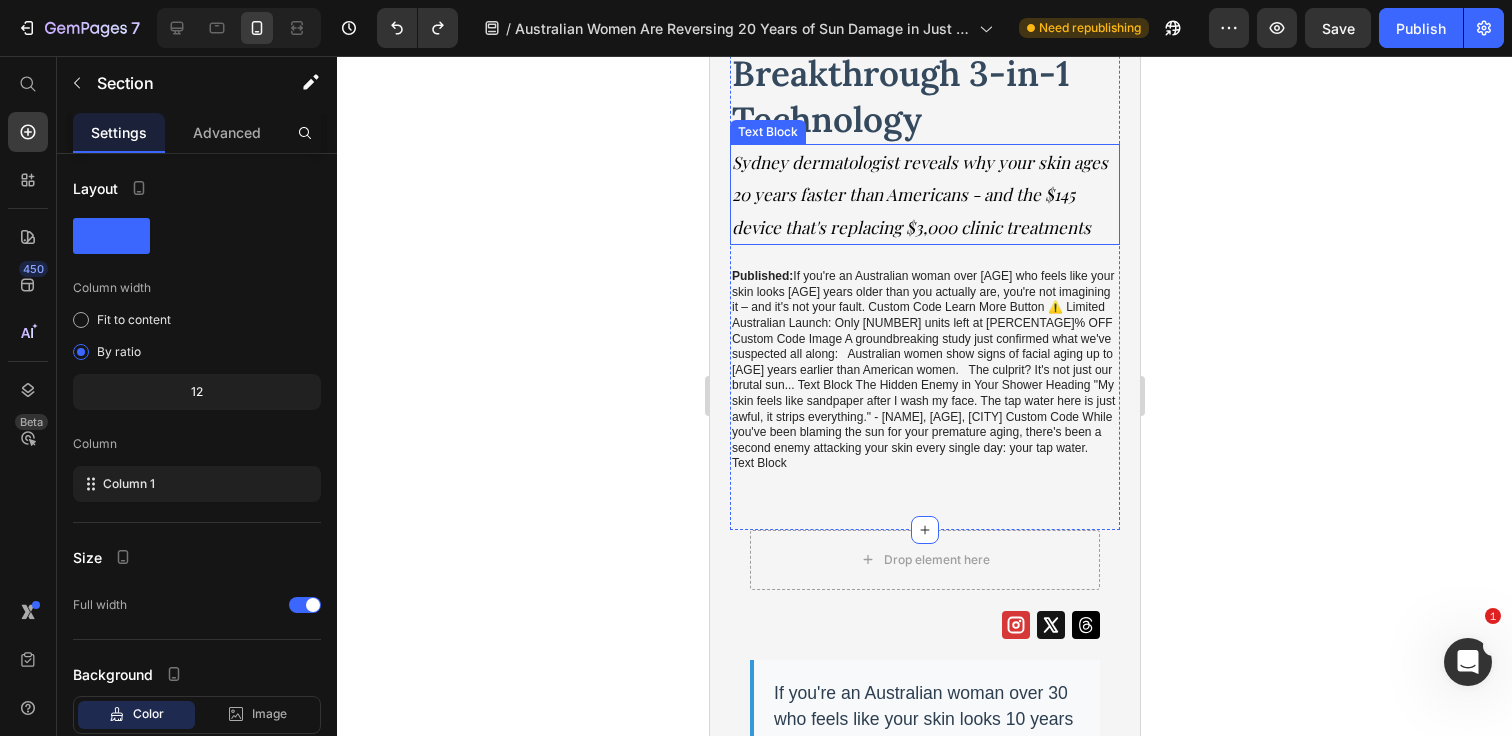 scroll, scrollTop: 339, scrollLeft: 0, axis: vertical 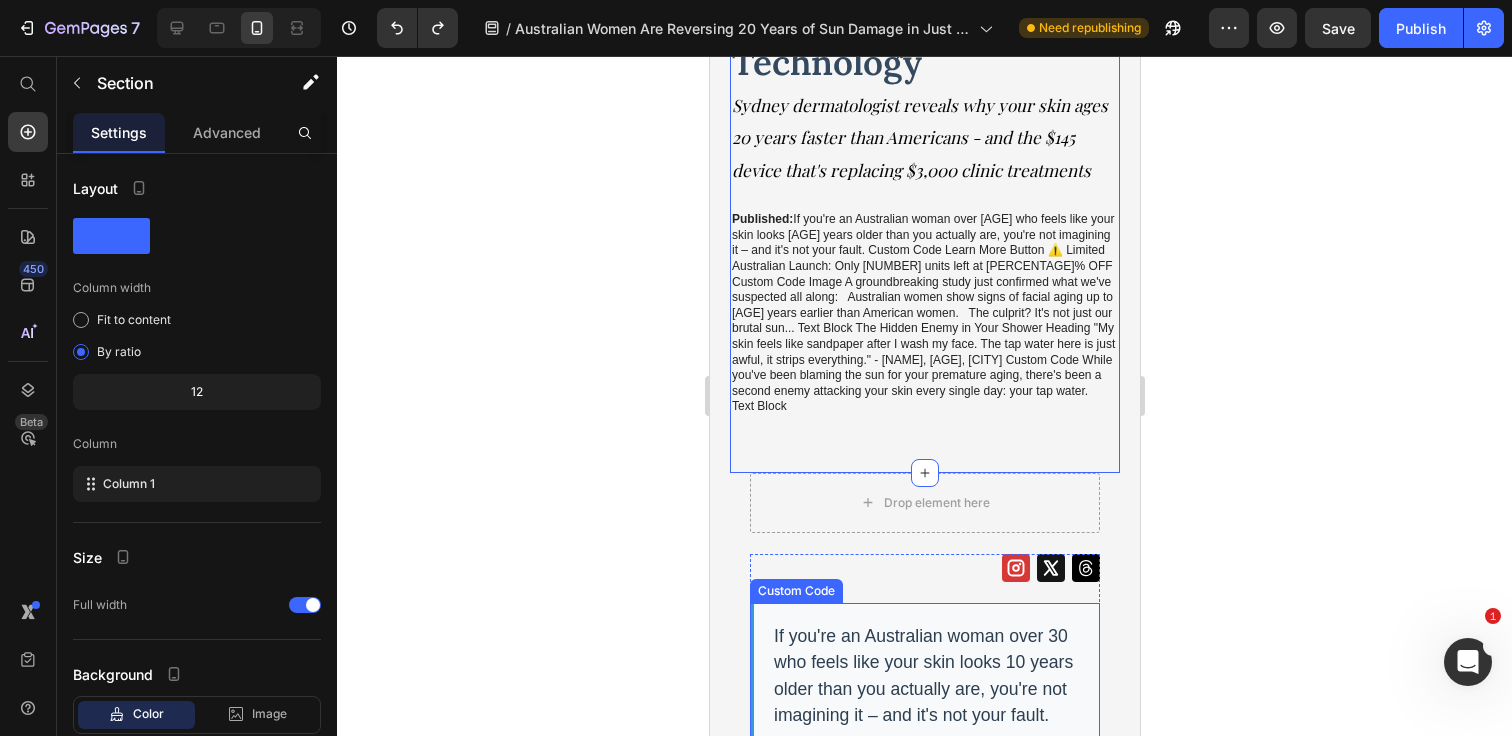 click on "If you're an Australian woman over 30 who feels like your skin looks 10 years older than you actually are, you're not imagining it – and it's not your fault." at bounding box center (924, 676) 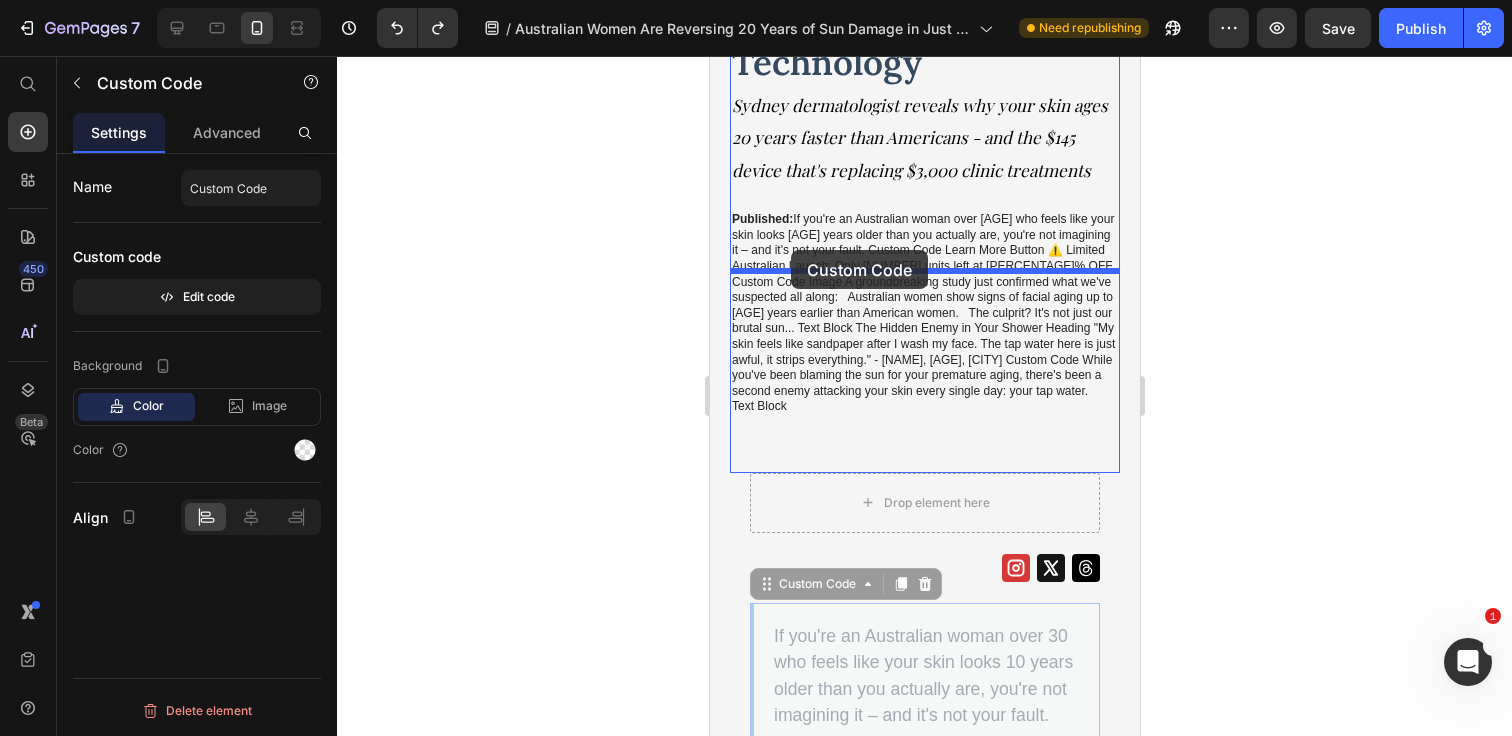drag, startPoint x: 763, startPoint y: 416, endPoint x: 790, endPoint y: 252, distance: 166.2077 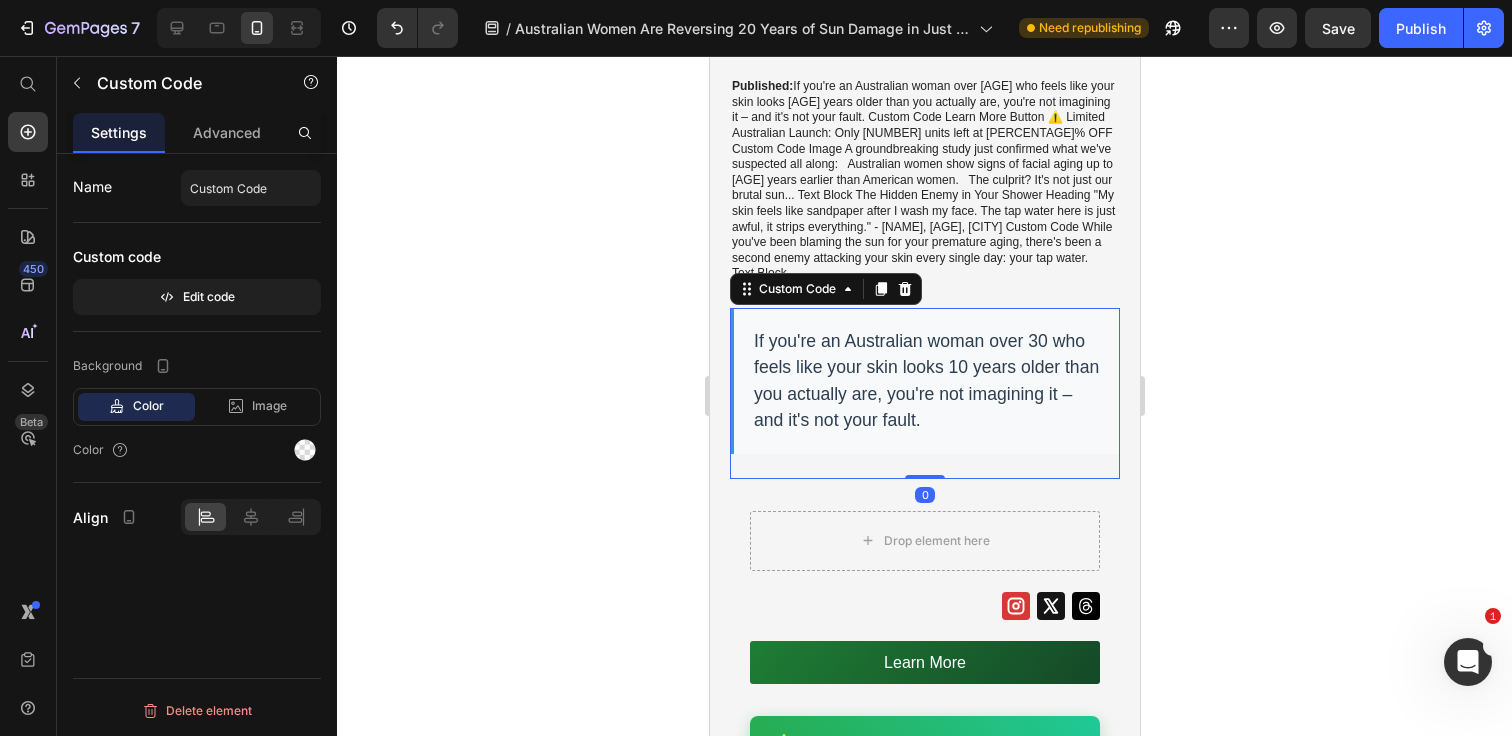 scroll, scrollTop: 494, scrollLeft: 0, axis: vertical 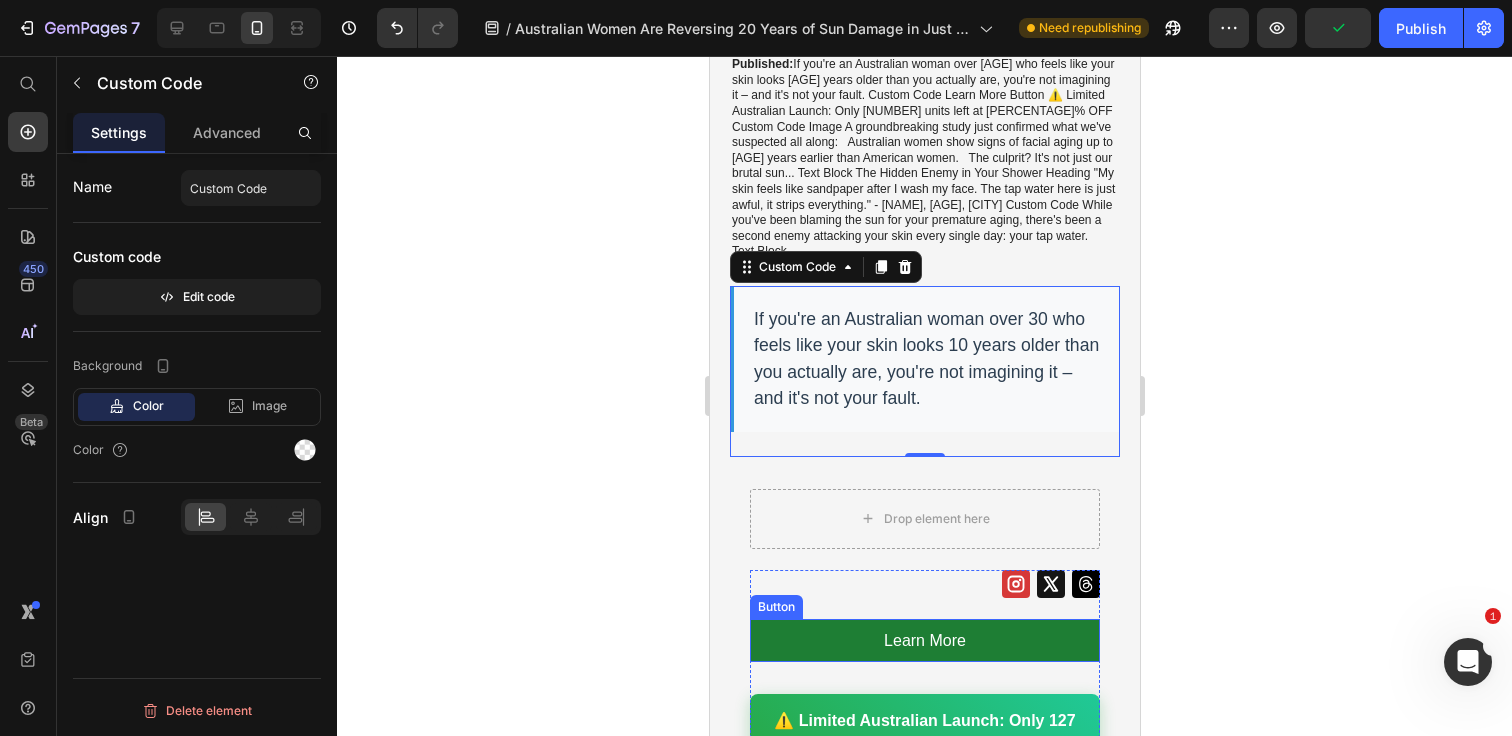 click on "Learn More" at bounding box center [924, 640] 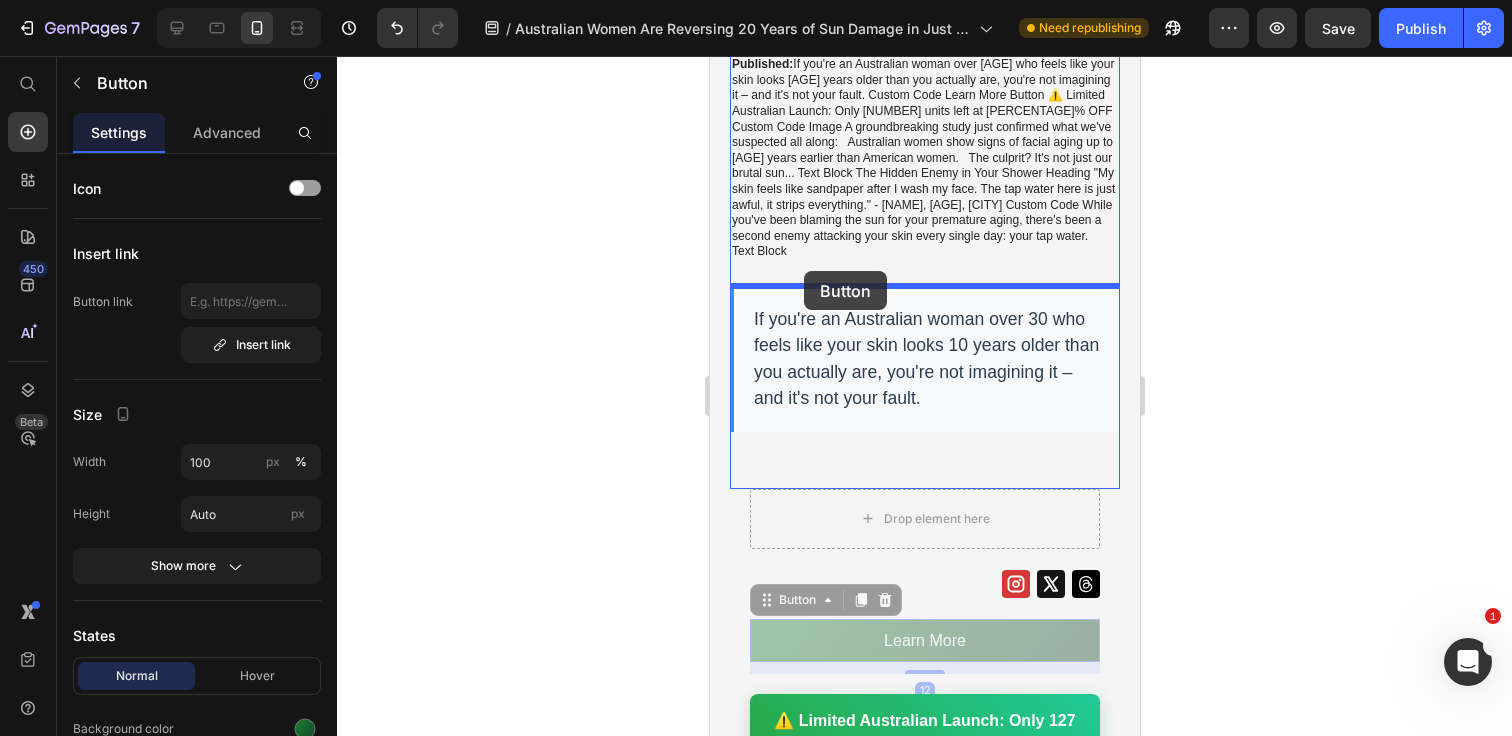 drag, startPoint x: 765, startPoint y: 428, endPoint x: 803, endPoint y: 271, distance: 161.53328 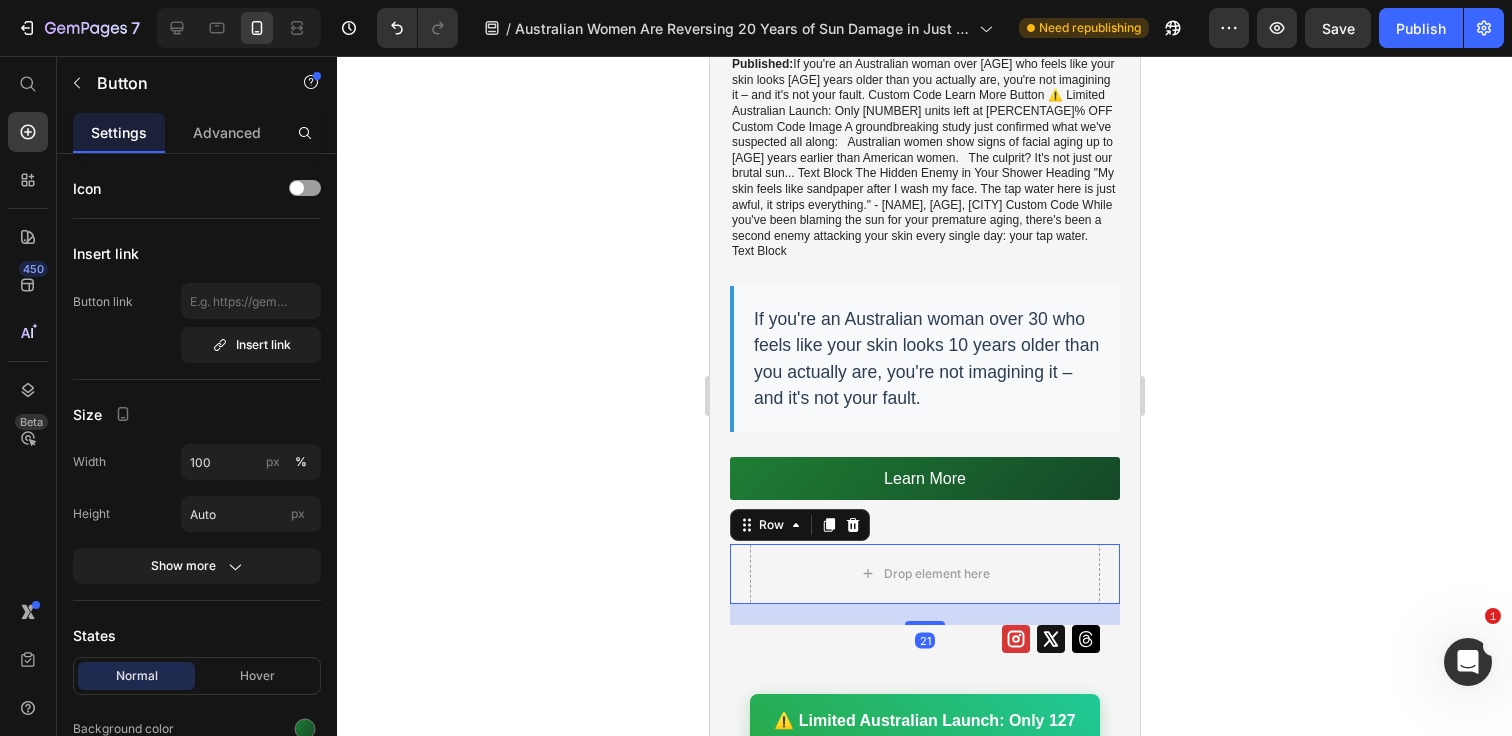 click on "Drop element here Row   21" at bounding box center [924, 574] 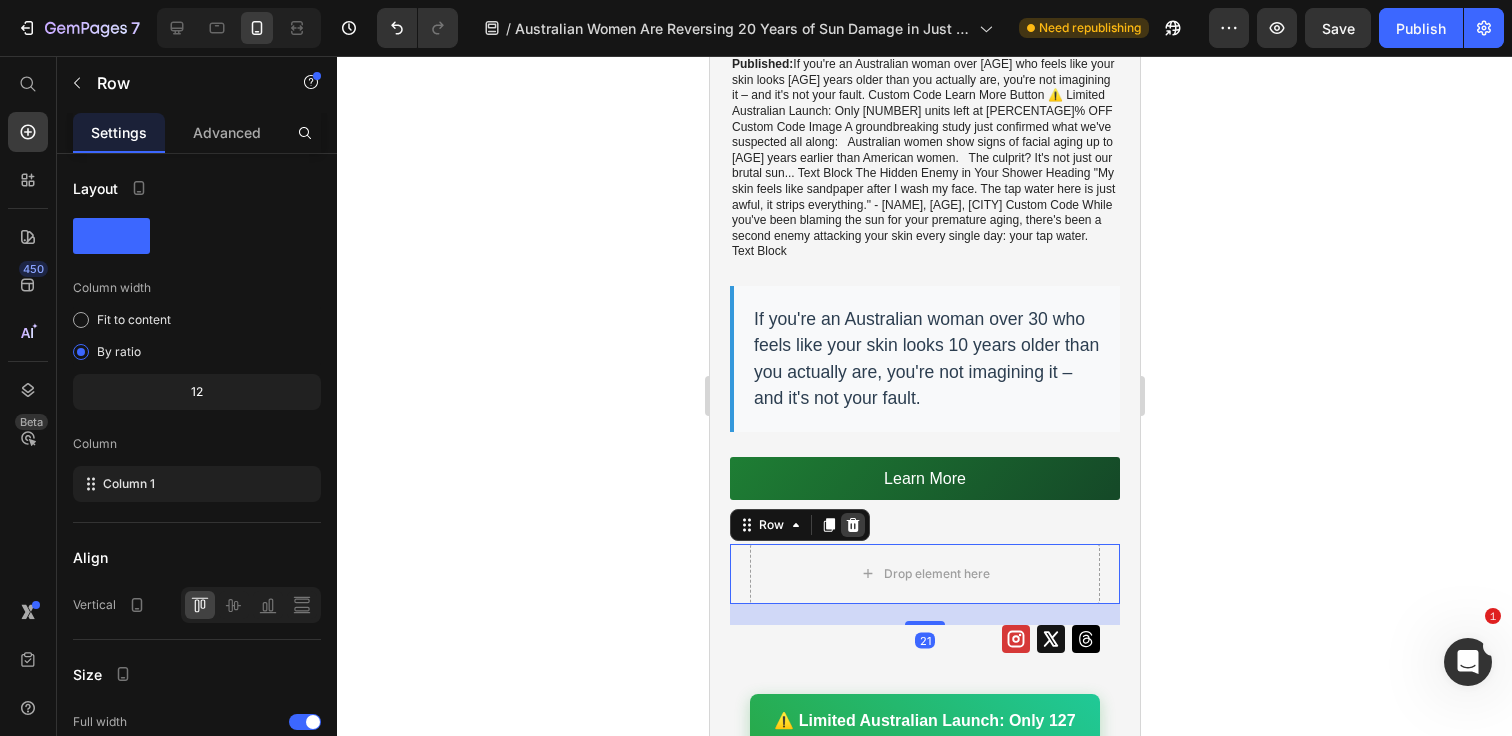 click 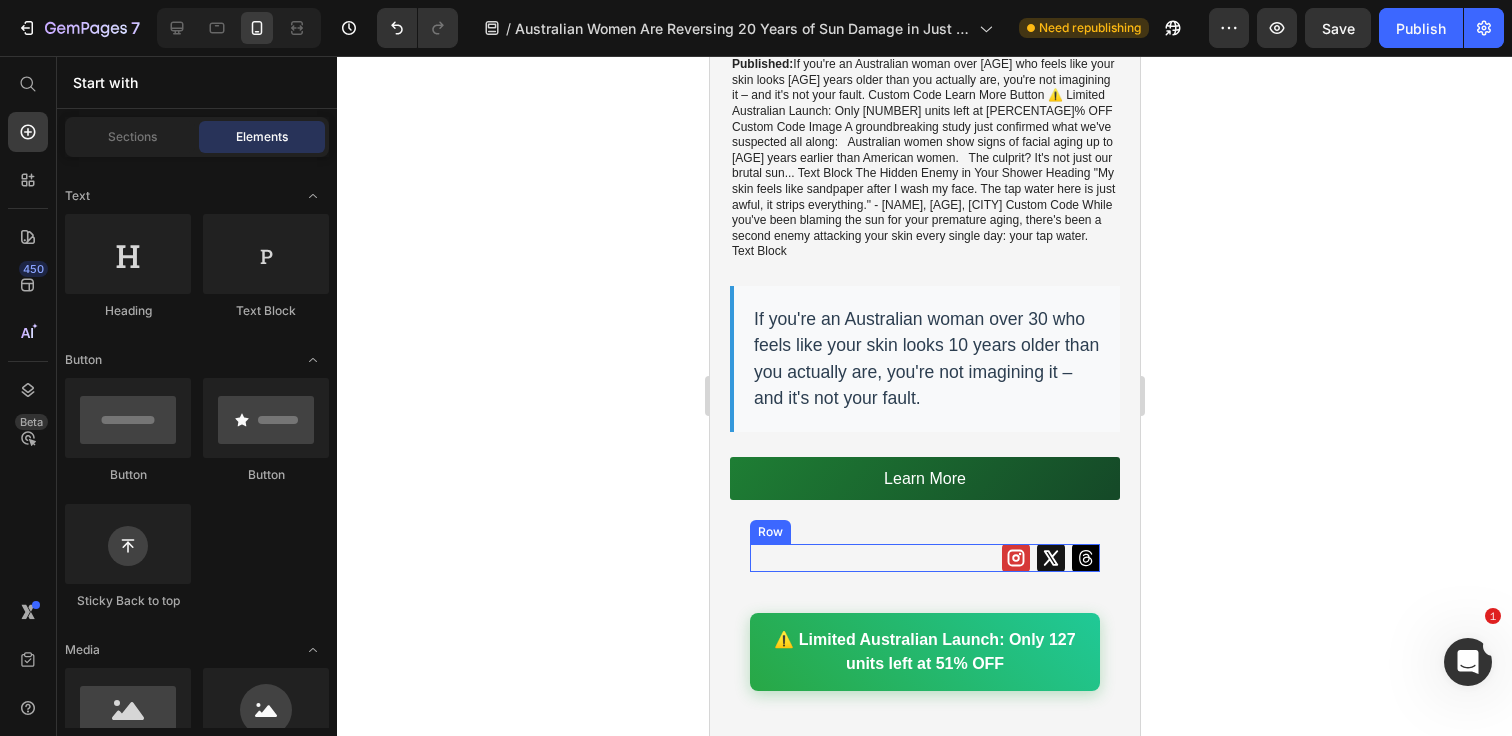 click on "Icon
Icon
Icon Row" at bounding box center (924, 558) 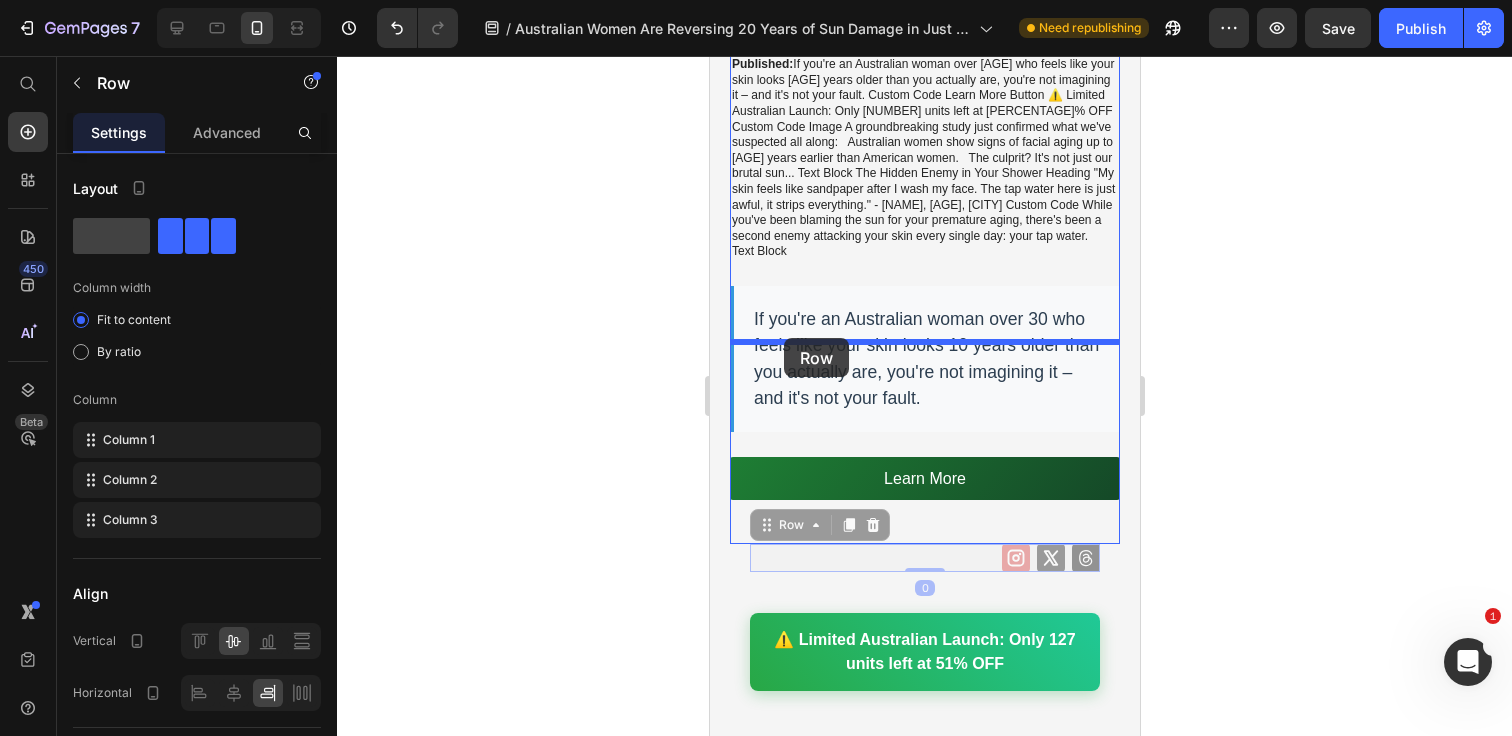 drag, startPoint x: 764, startPoint y: 354, endPoint x: 783, endPoint y: 337, distance: 25.495098 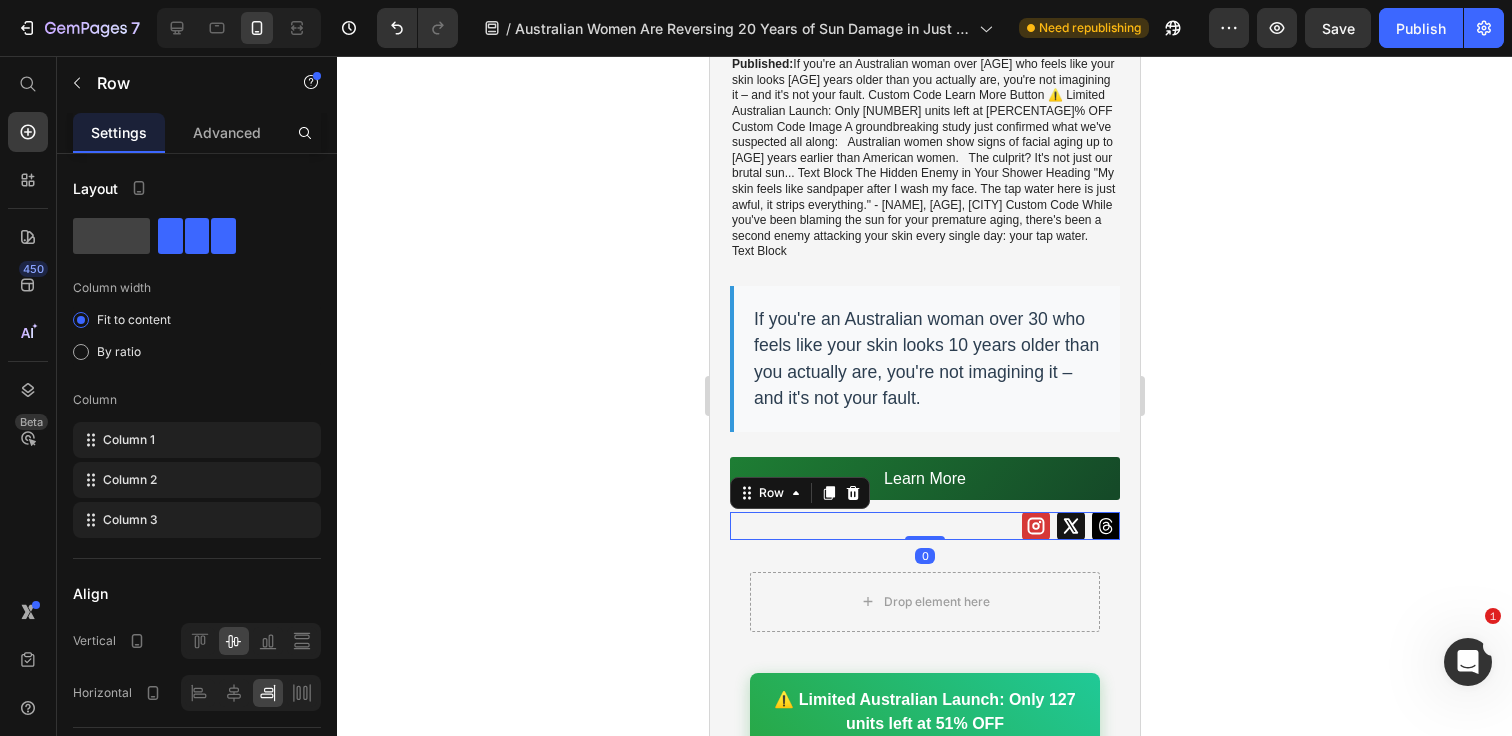 click 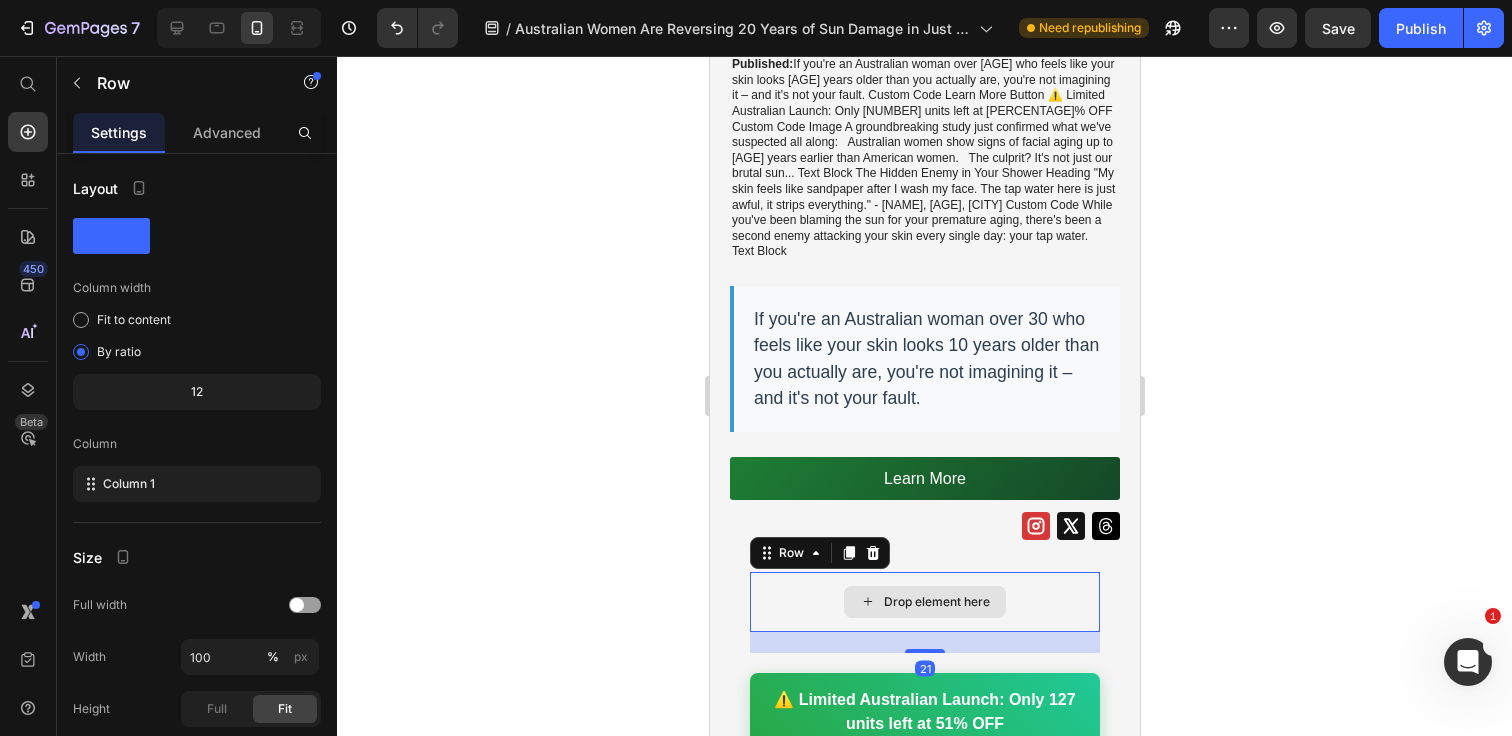 click on "Drop element here" at bounding box center (924, 602) 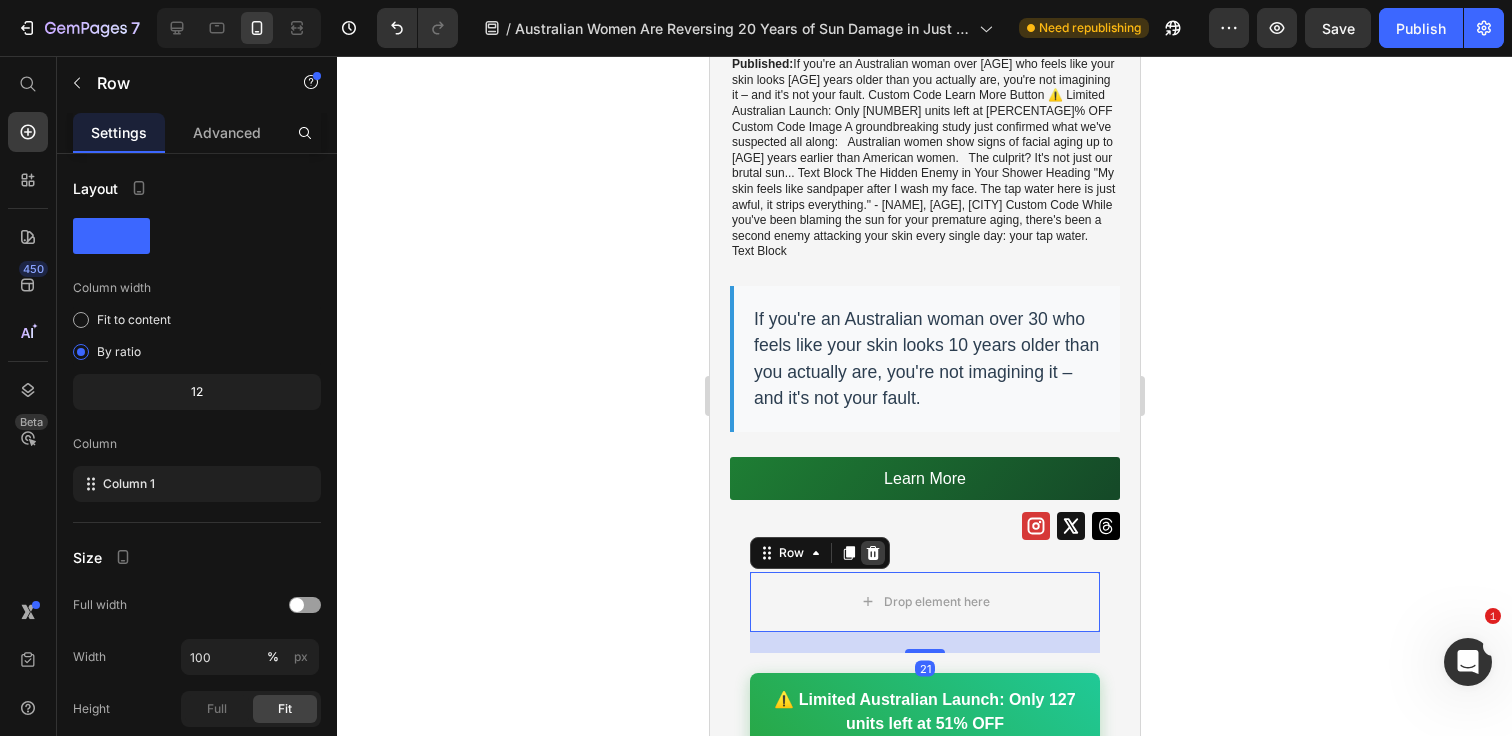 click 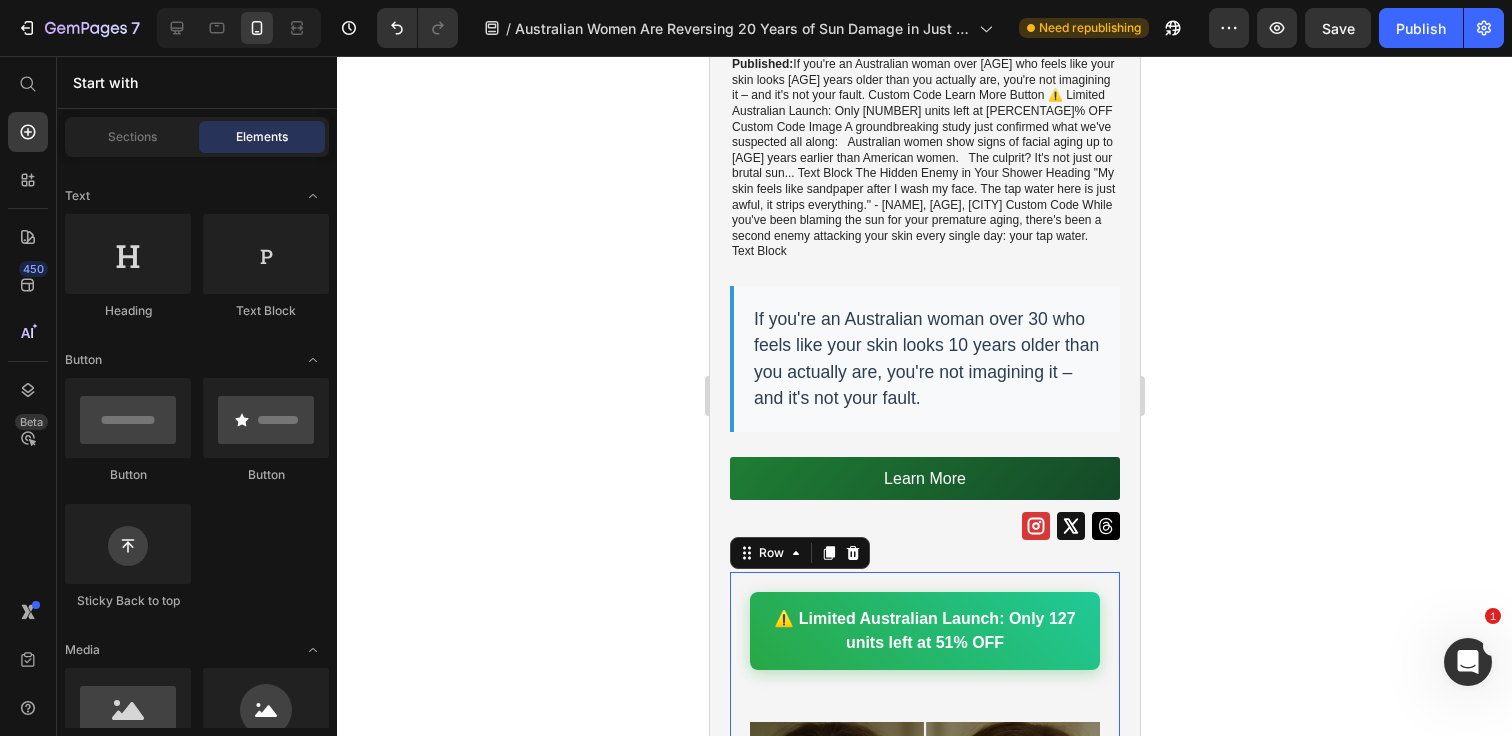 click on "⚠️ Limited Australian Launch: Only 127 units left at 51% OFF
Custom Code Image A groundbreaking study just confirmed what we've suspected all along:   Australian women show signs of facial aging up to 20 years earlier than American women.   The culprit? It's not just our brutal sun... Text Block The Hidden Enemy in Your Shower Heading
"My skin feels like sandpaper after I wash my face. The tap water here is just awful, it strips everything." - Lisa, 38, Perth
Custom Code While you've been blaming the sun for your premature aging, there's been a second enemy attacking your skin every single day: your tap water.   Australia's hard, chlorinated water strips your skin's protective barrier with every shower, making you  MORE vulnerable to sun damage.  It's a vicious cycle that no amount of sunscreen can fix. Text Block Image Why Creams and Clinic Treatments Fail Heading Think about it: Expensive serums only work on the surface - they can't repair deep collagen damage Text Block
Custom Code" at bounding box center (924, 2852) 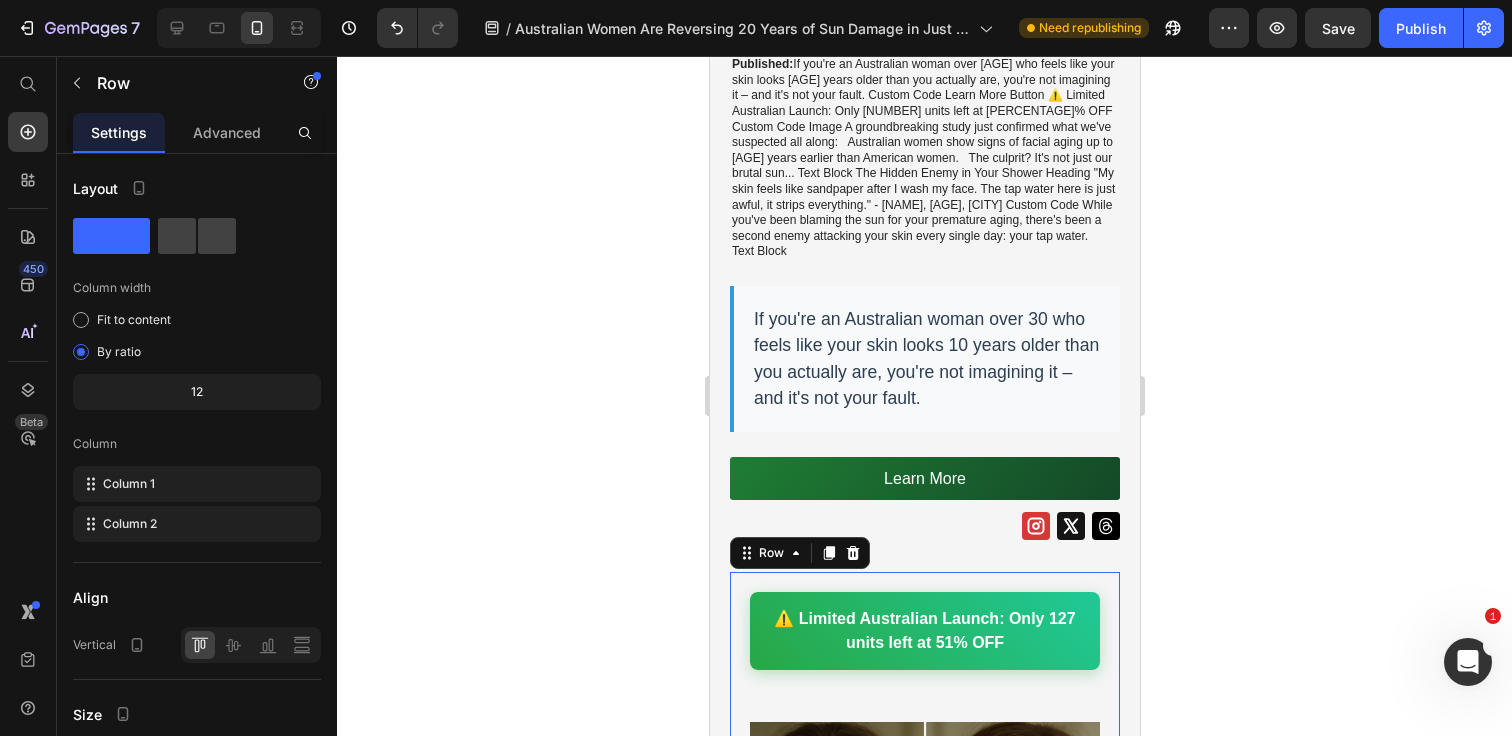 click on "iPhone 15 Pro Max  ( 430 px) iPhone 13 Mini iPhone 13 Pro iPhone 11 Pro Max iPhone 15 Pro Max Pixel 7 Galaxy S8+ Galaxy S20 Ultra iPad Mini iPad Air iPad Pro Header Australian Women Are Reversing 20 Years of Sun Damage in Just 12 Weeks Using This Breakthrough 3-in-1 Technology Heading Sydney dermatologist reveals why your skin ages 20 years faster than Americans - and the $145 device that's replacing $3,000 clinic treatments Text Block Published:  Monday, June 30, 2025 | By: Dr. Sarah Mitchell, Dermatological Research Institute Text Block
If you're an Australian woman over 30 who feels like your skin looks 10 years older than you actually are, you're not imagining it – and it's not your fault.
Custom Code Learn More Button
Icon
Icon
Icon Row Section 1
⚠️ Limited Australian Launch: Only 127 units left at 51% OFF
Custom Code Image A groundbreaking study just confirmed what we've suspected all along:     Text Block The Hidden Enemy in Your Shower" at bounding box center [924, 5526] 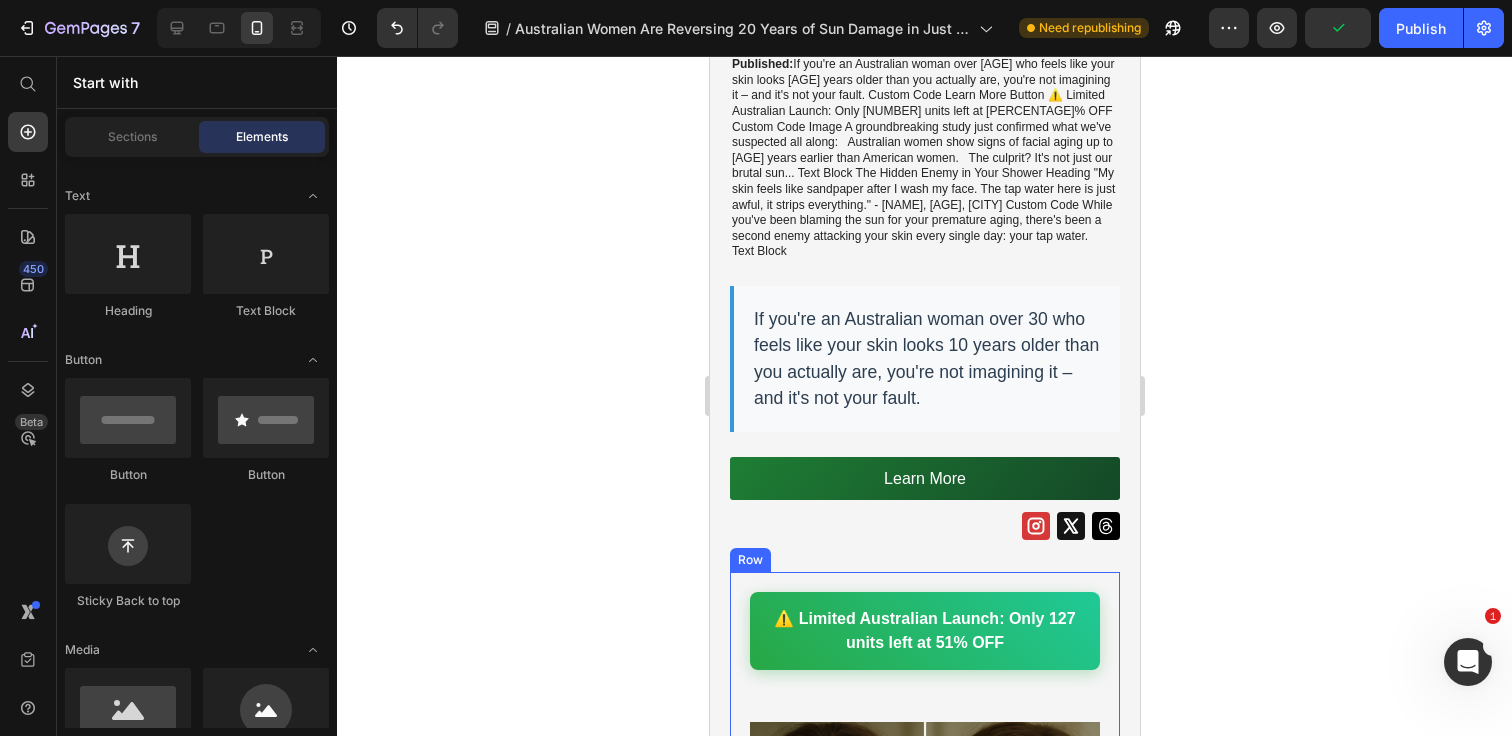 click on "⚠️ Limited Australian Launch: Only 127 units left at 51% OFF
Custom Code Image A groundbreaking study just confirmed what we've suspected all along:   Australian women show signs of facial aging up to 20 years earlier than American women.   The culprit? It's not just our brutal sun... Text Block The Hidden Enemy in Your Shower Heading
"My skin feels like sandpaper after I wash my face. The tap water here is just awful, it strips everything." - Lisa, 38, Perth
Custom Code While you've been blaming the sun for your premature aging, there's been a second enemy attacking your skin every single day: your tap water.   Australia's hard, chlorinated water strips your skin's protective barrier with every shower, making you  MORE vulnerable to sun damage.  It's a vicious cycle that no amount of sunscreen can fix. Text Block Image Why Creams and Clinic Treatments Fail Heading Think about it: Expensive serums only work on the surface - they can't repair deep collagen damage Text Block
Custom Code" at bounding box center (924, 2852) 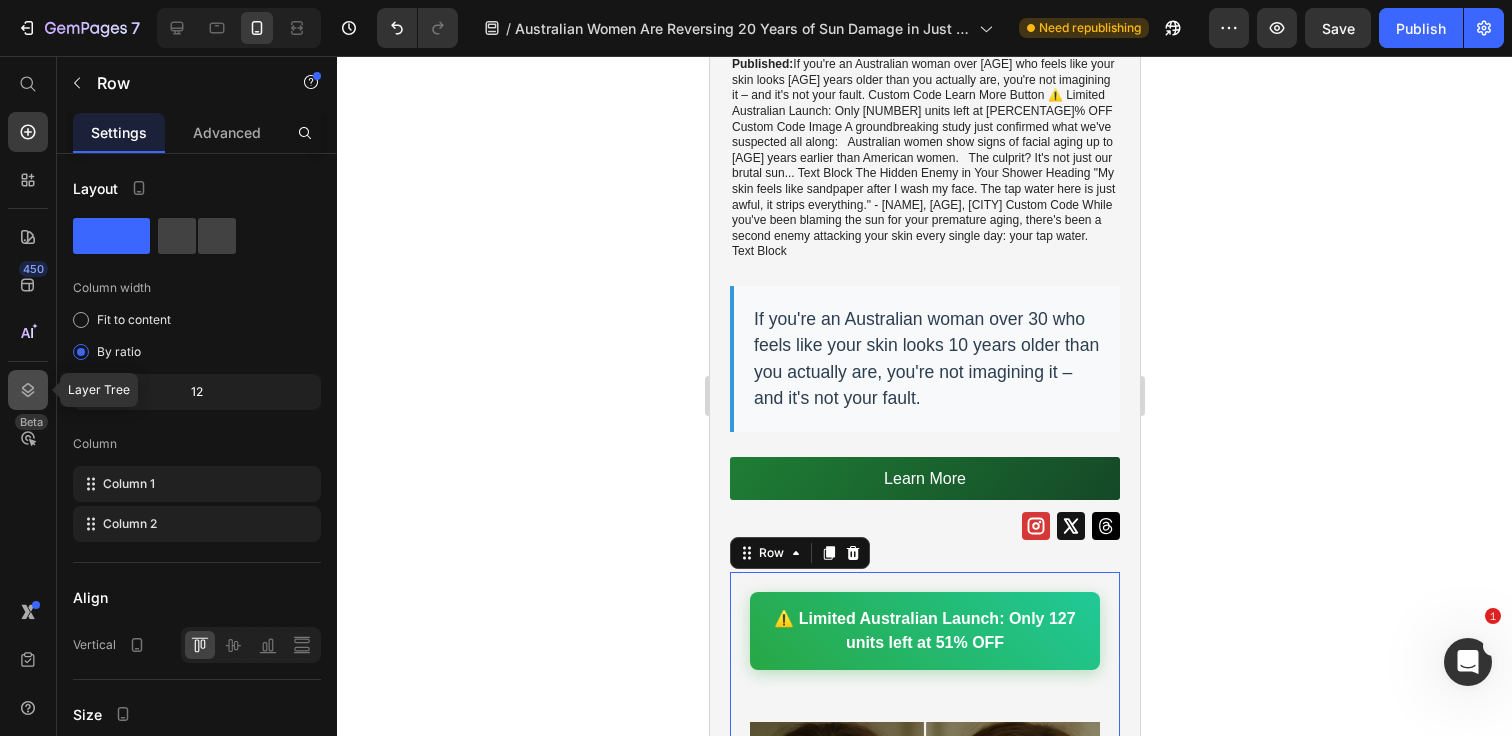 click 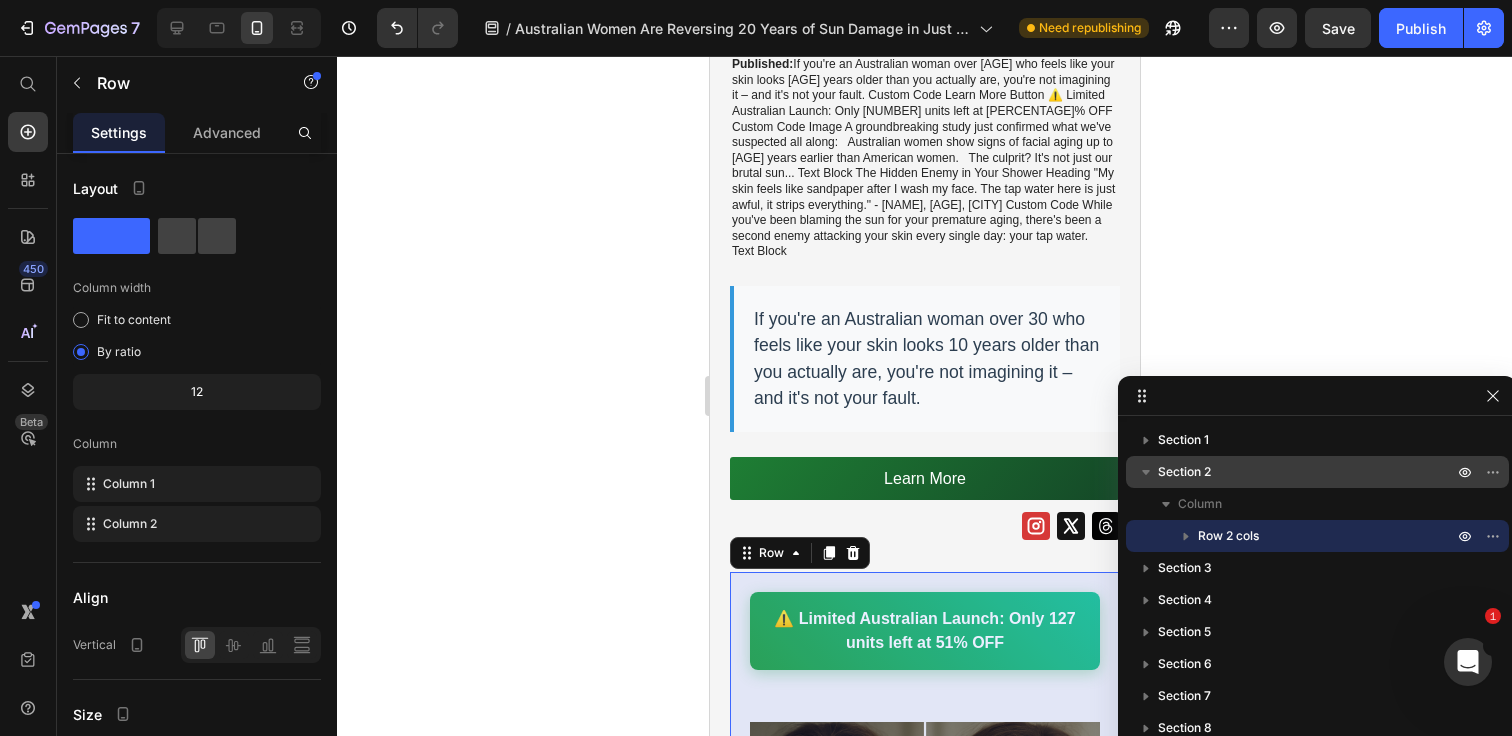 click on "Section 2" at bounding box center (1184, 472) 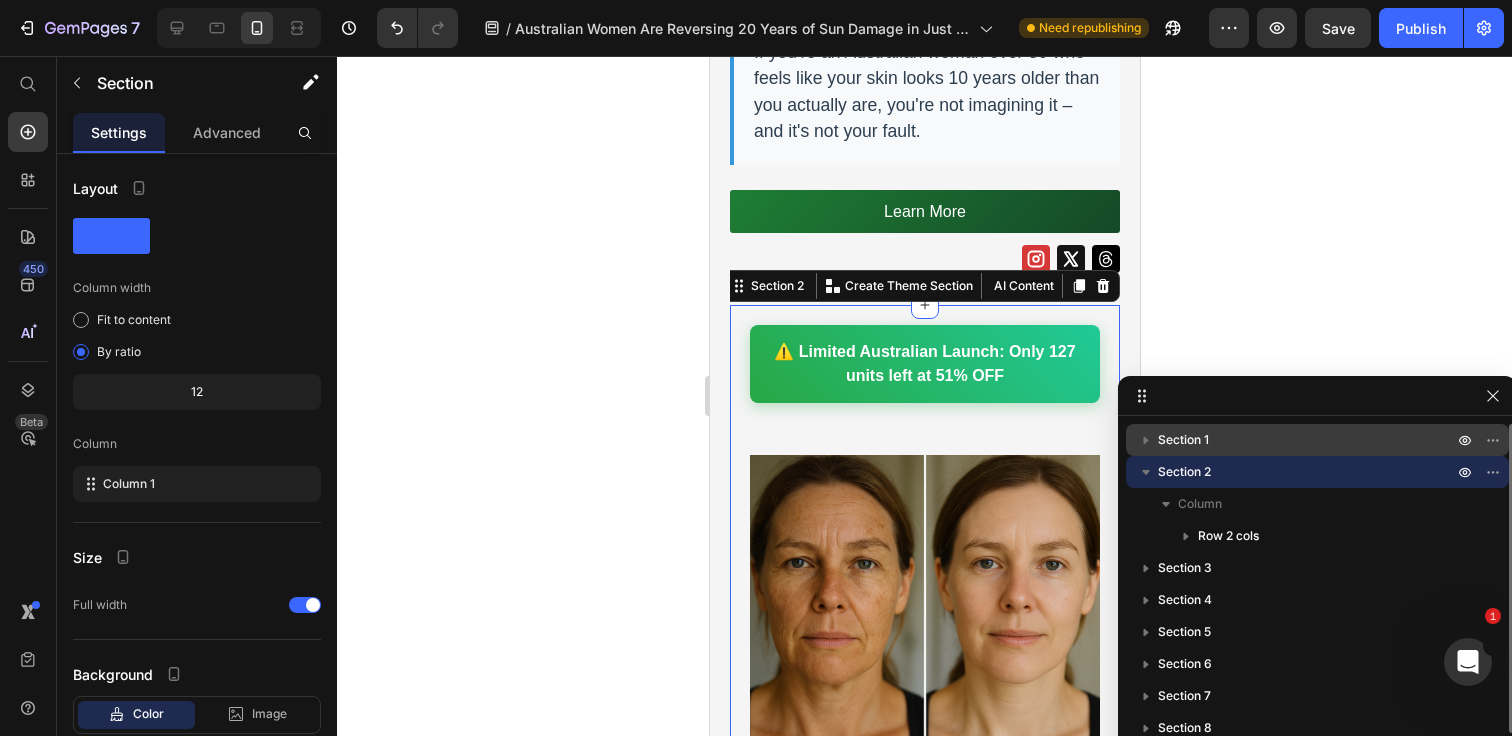 scroll, scrollTop: 770, scrollLeft: 0, axis: vertical 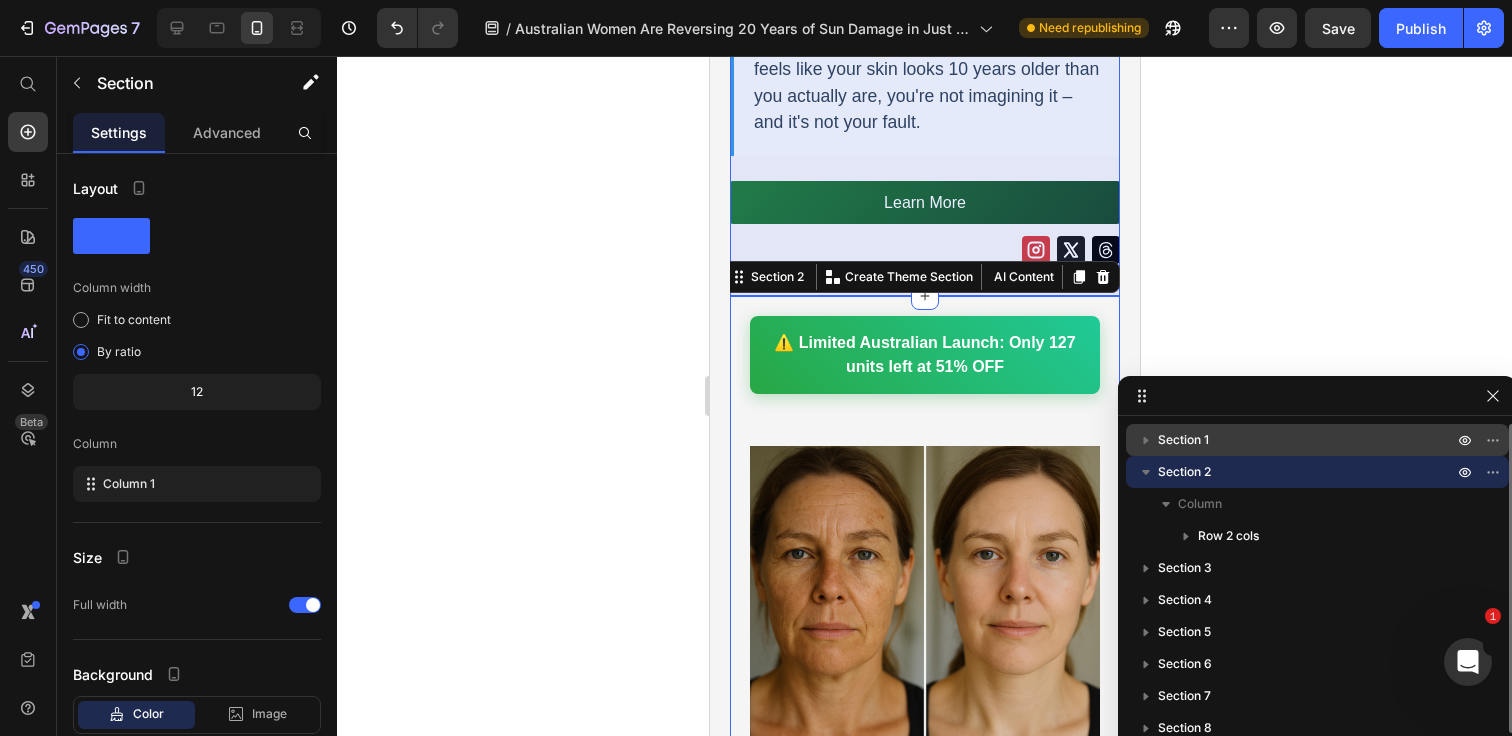 click on "Section 1" at bounding box center (1183, 440) 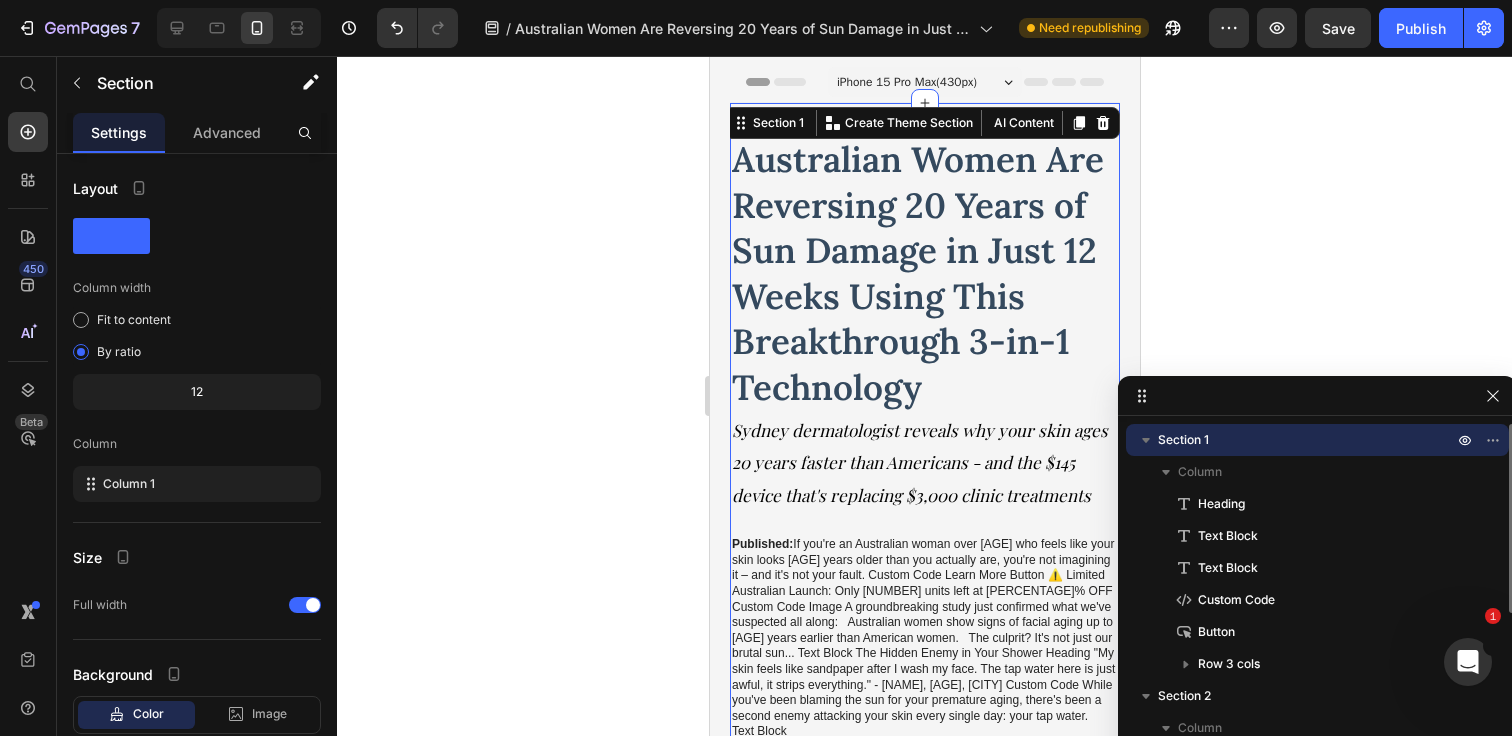 scroll, scrollTop: 0, scrollLeft: 0, axis: both 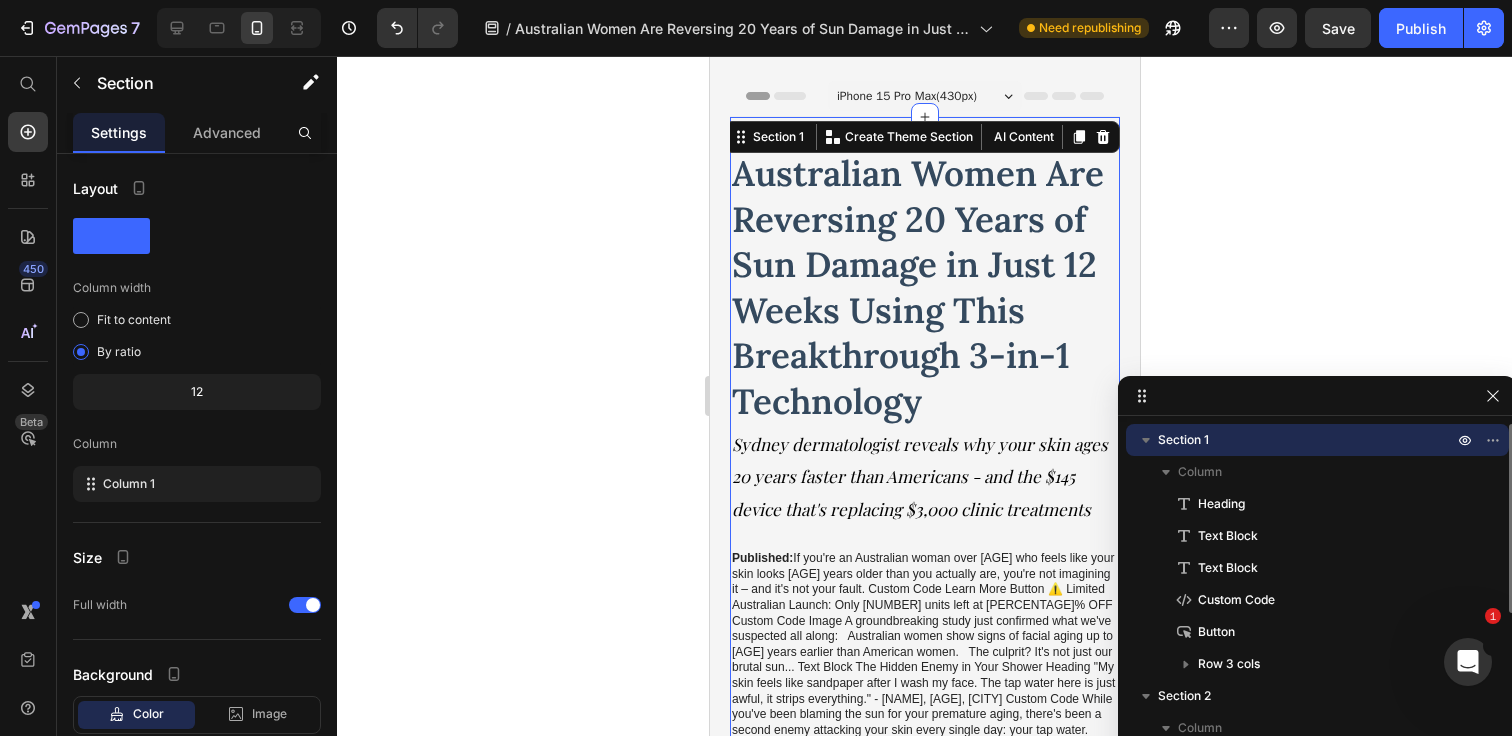 click 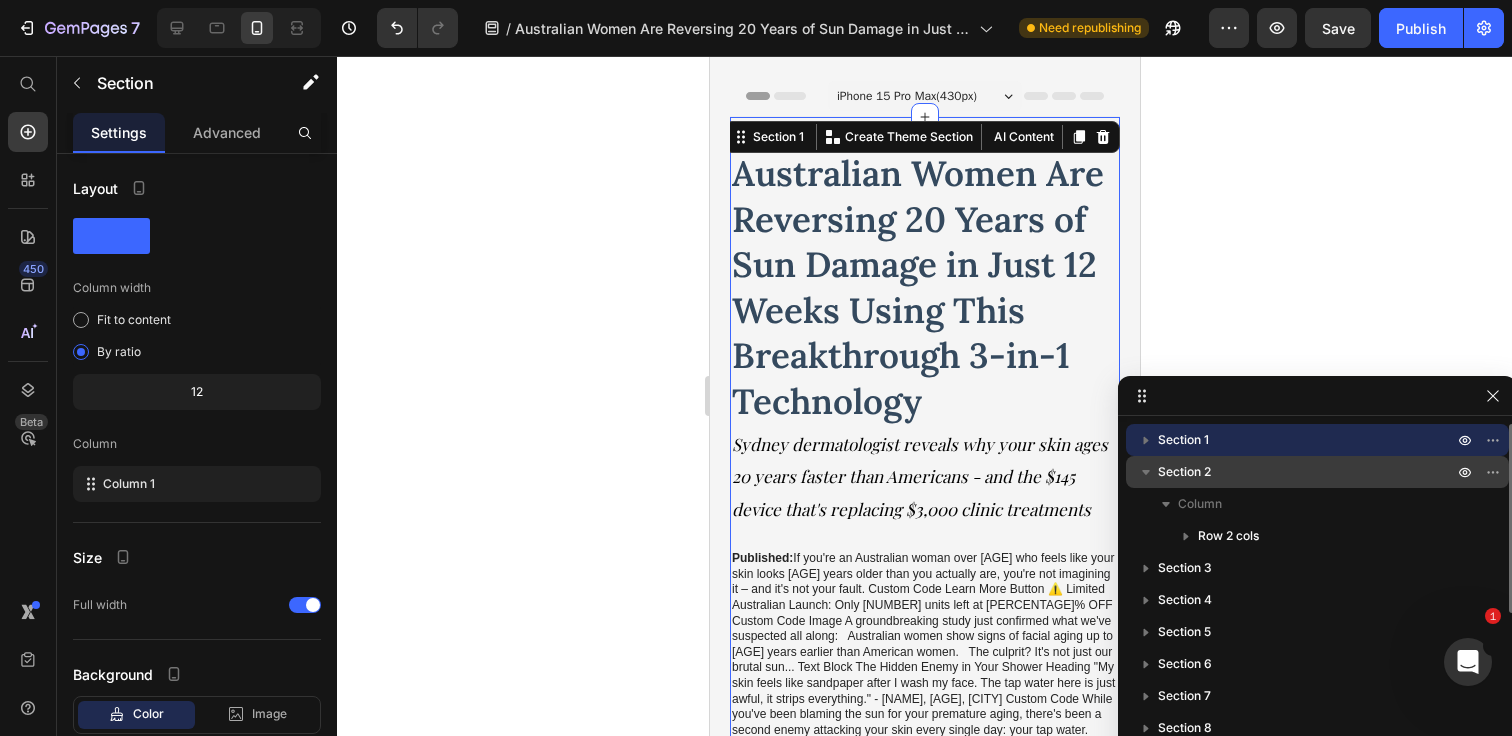 click on "Section 2" at bounding box center [1184, 472] 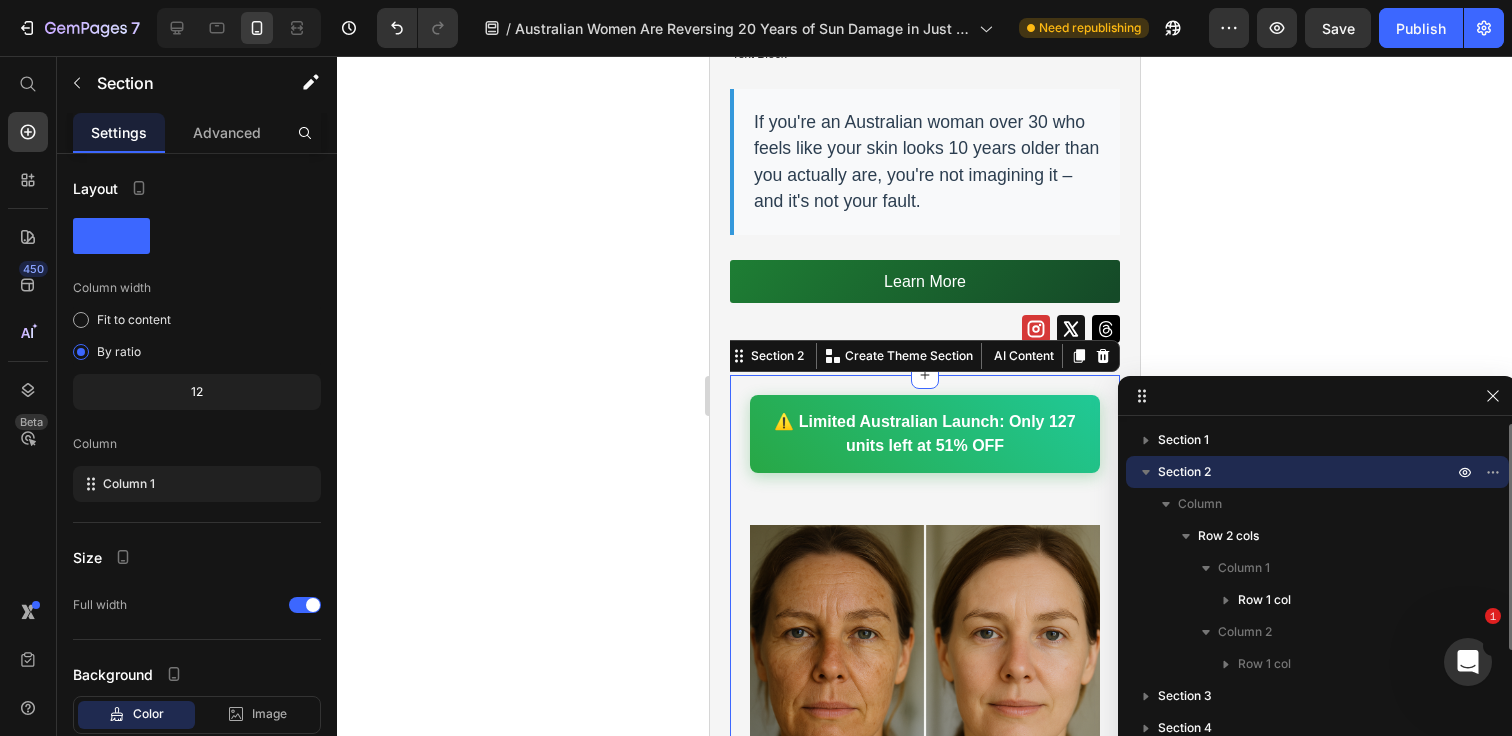scroll, scrollTop: 770, scrollLeft: 0, axis: vertical 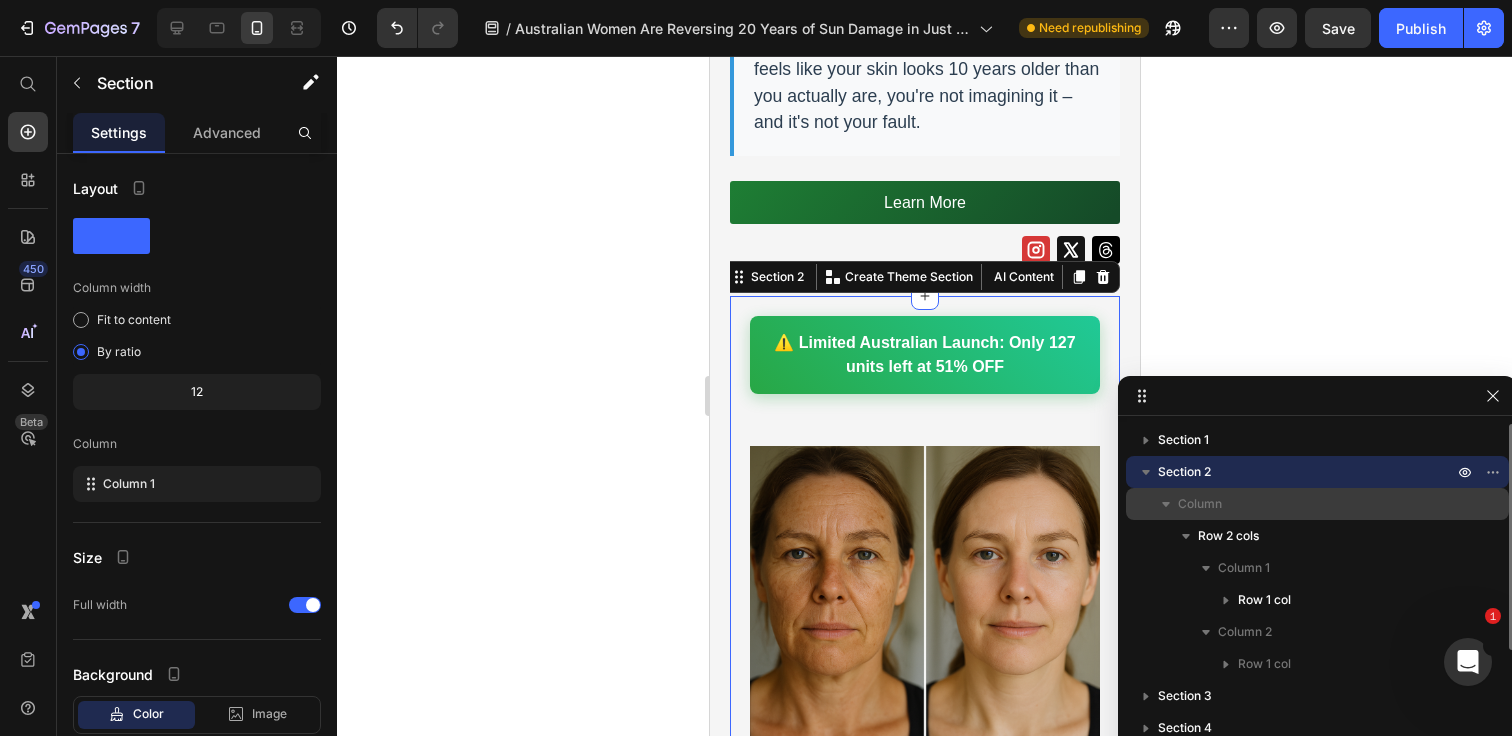 click 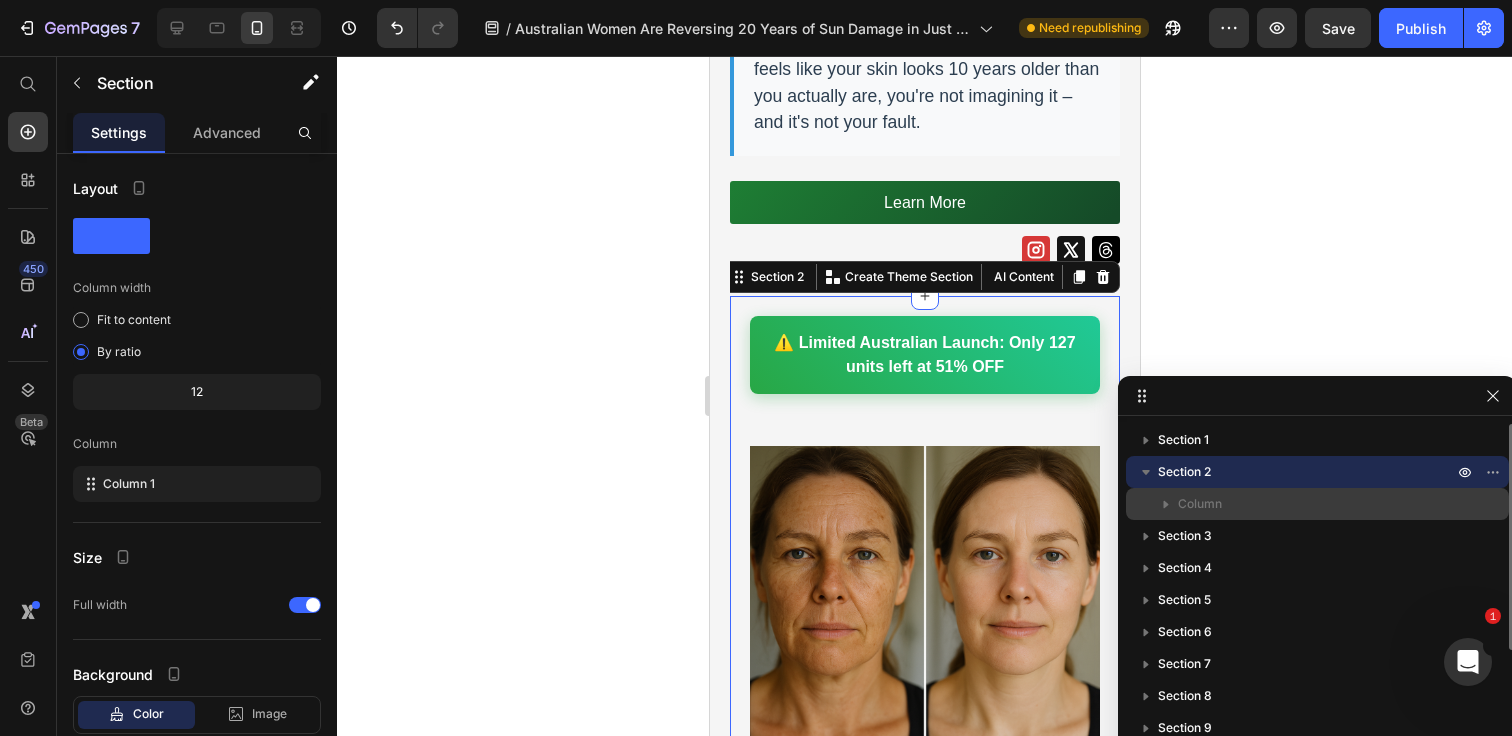 click 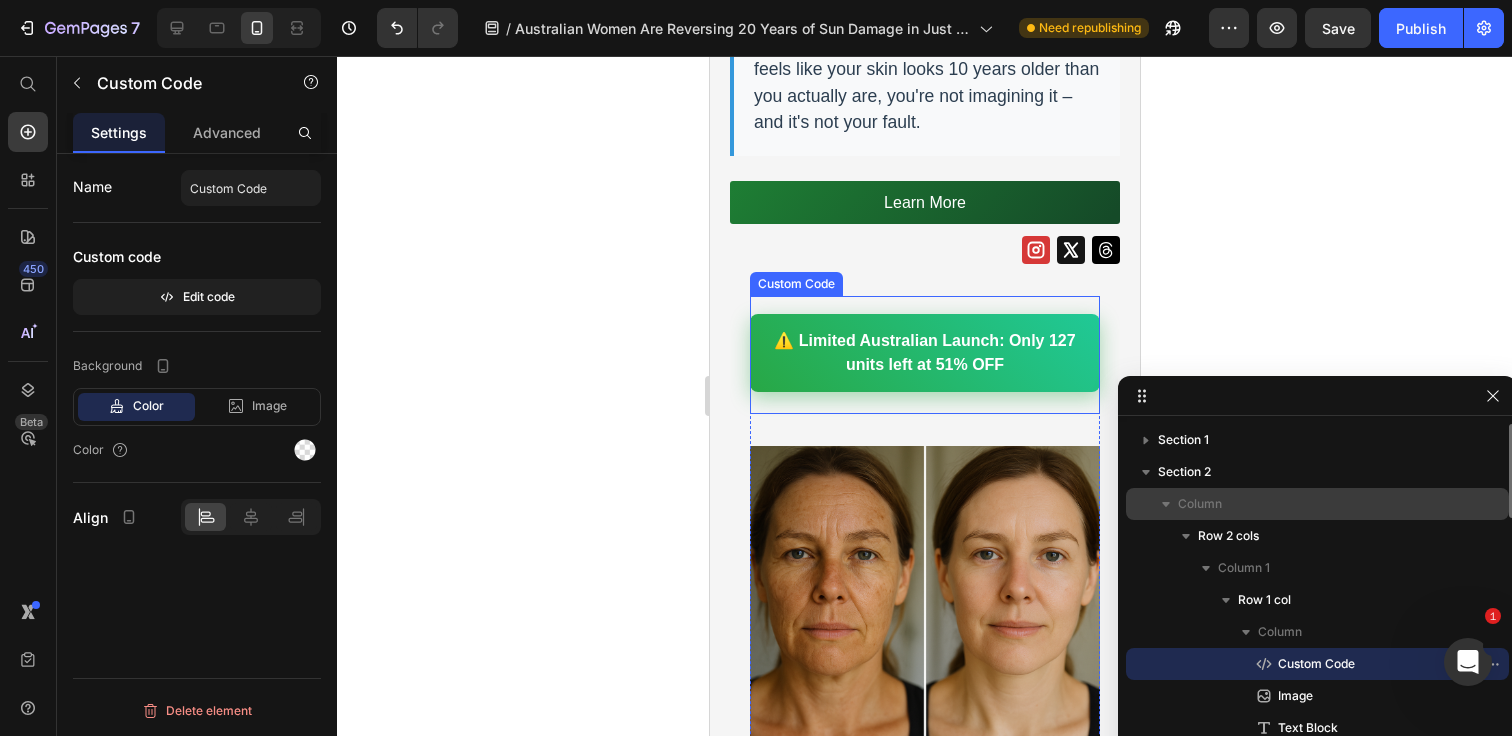 click on "⚠️ Limited Australian Launch: Only 127 units left at 51% OFF" at bounding box center (924, 353) 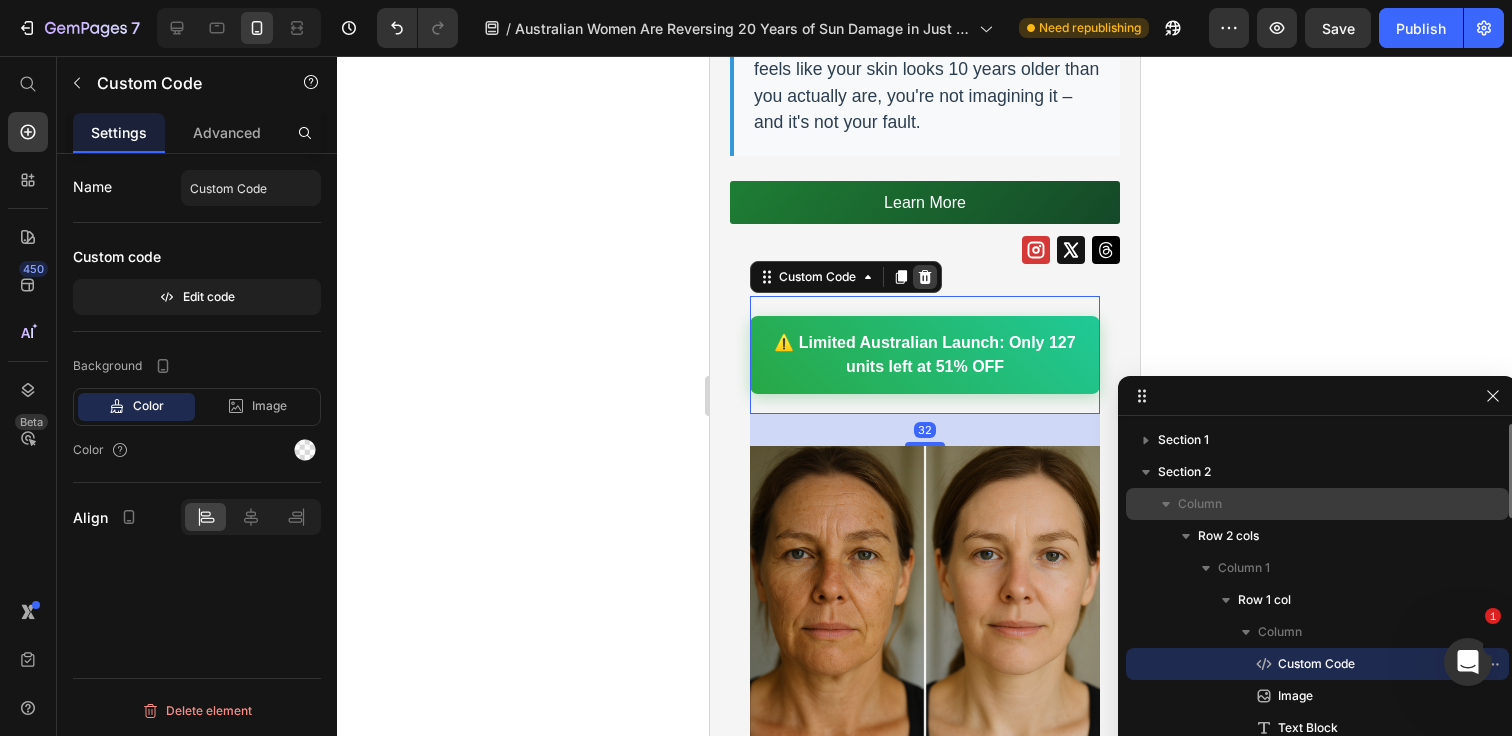 click 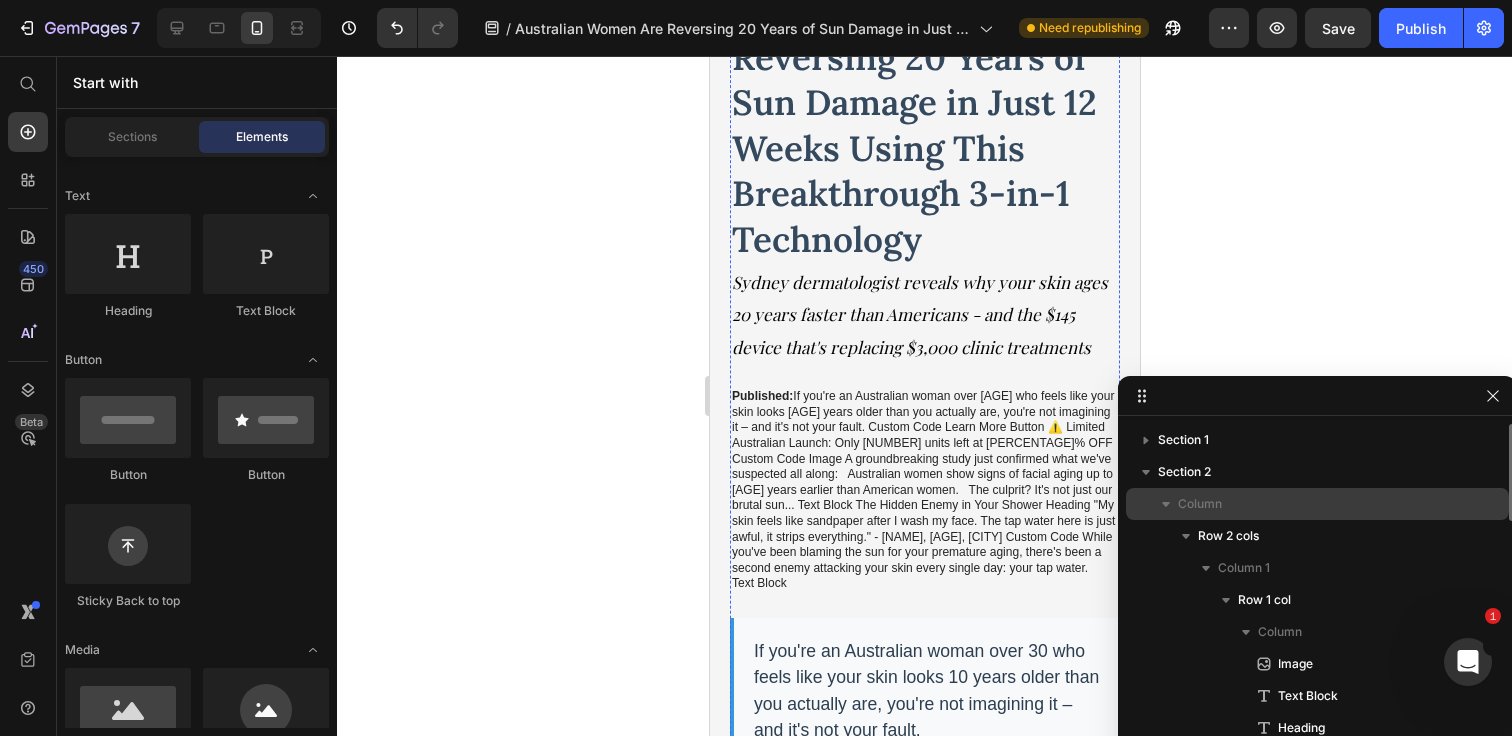 scroll, scrollTop: 157, scrollLeft: 0, axis: vertical 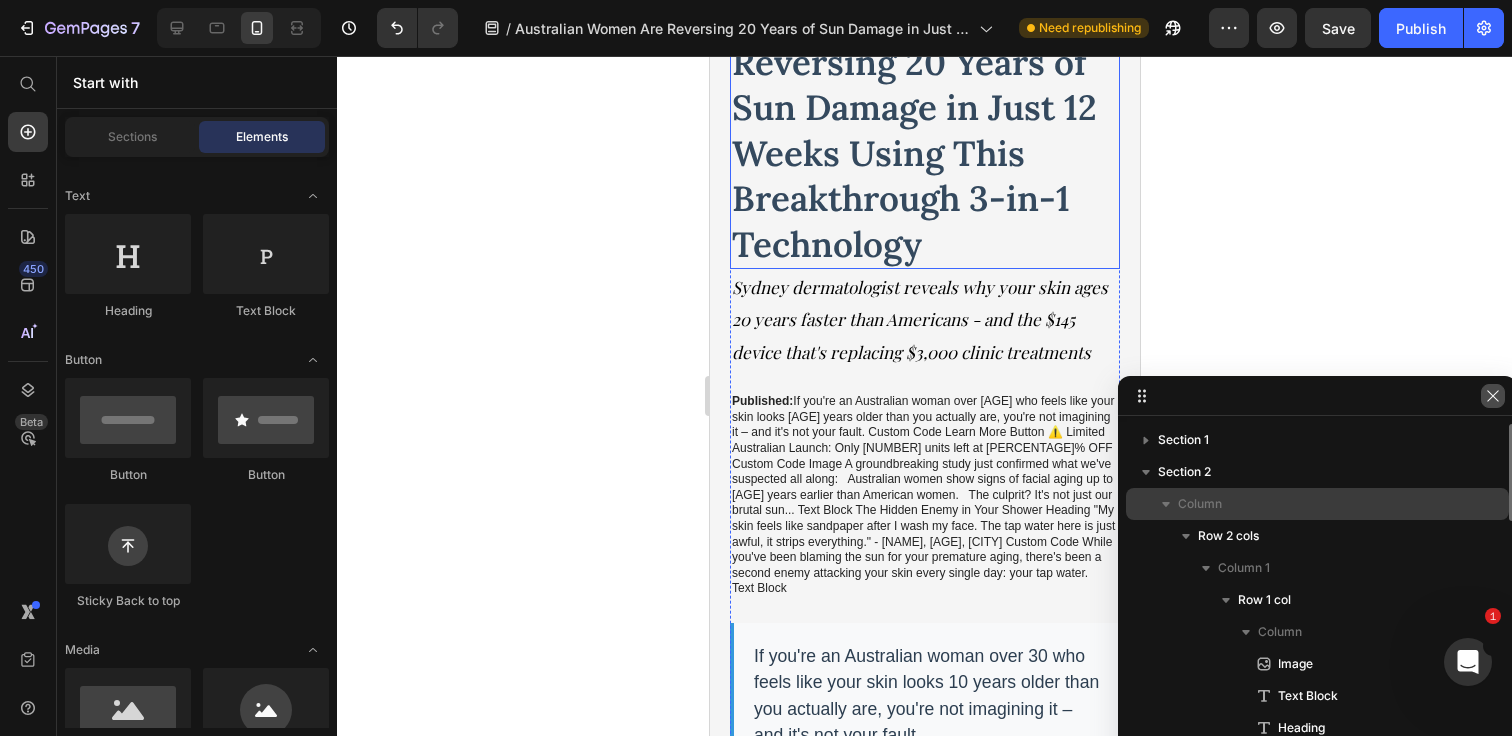 click at bounding box center (1493, 396) 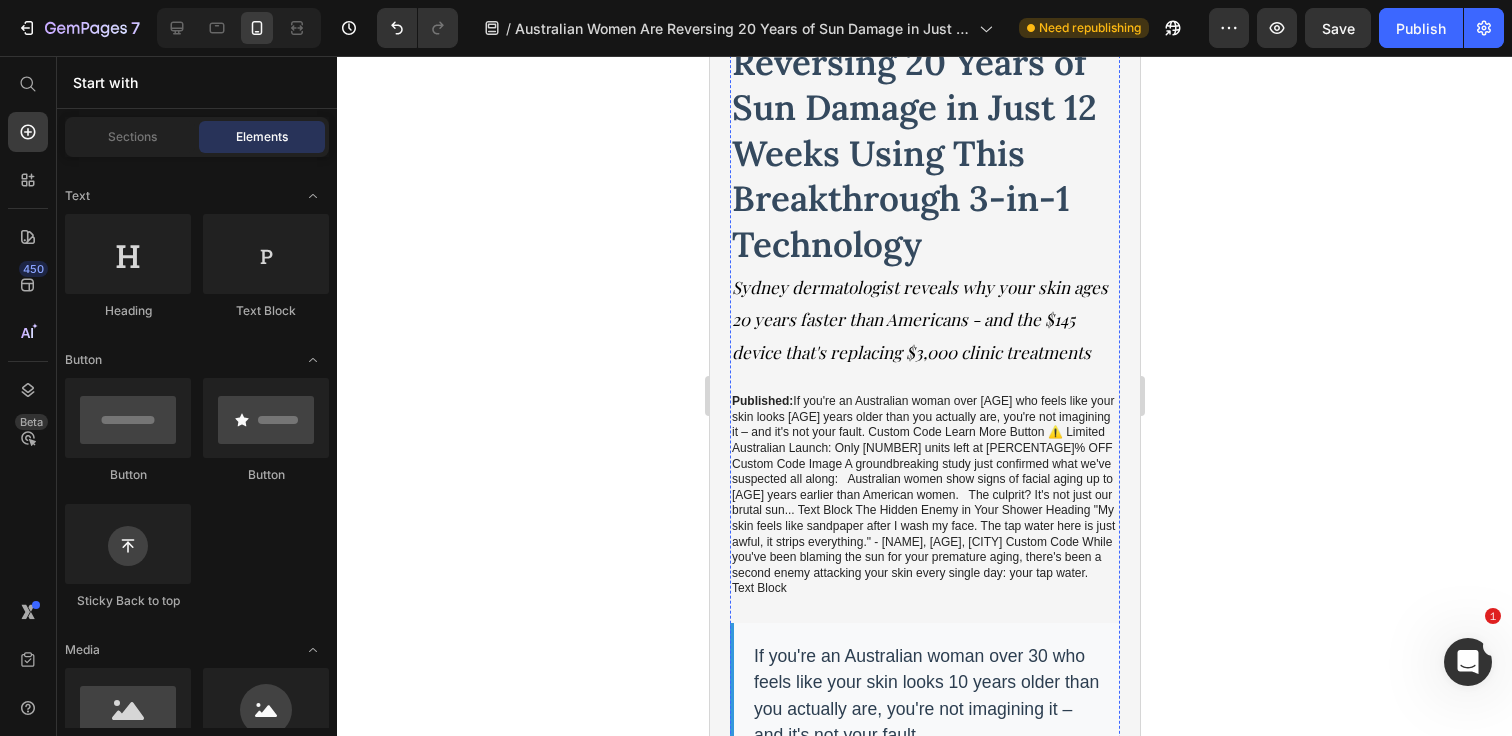 click on "Learn More" at bounding box center (924, 815) 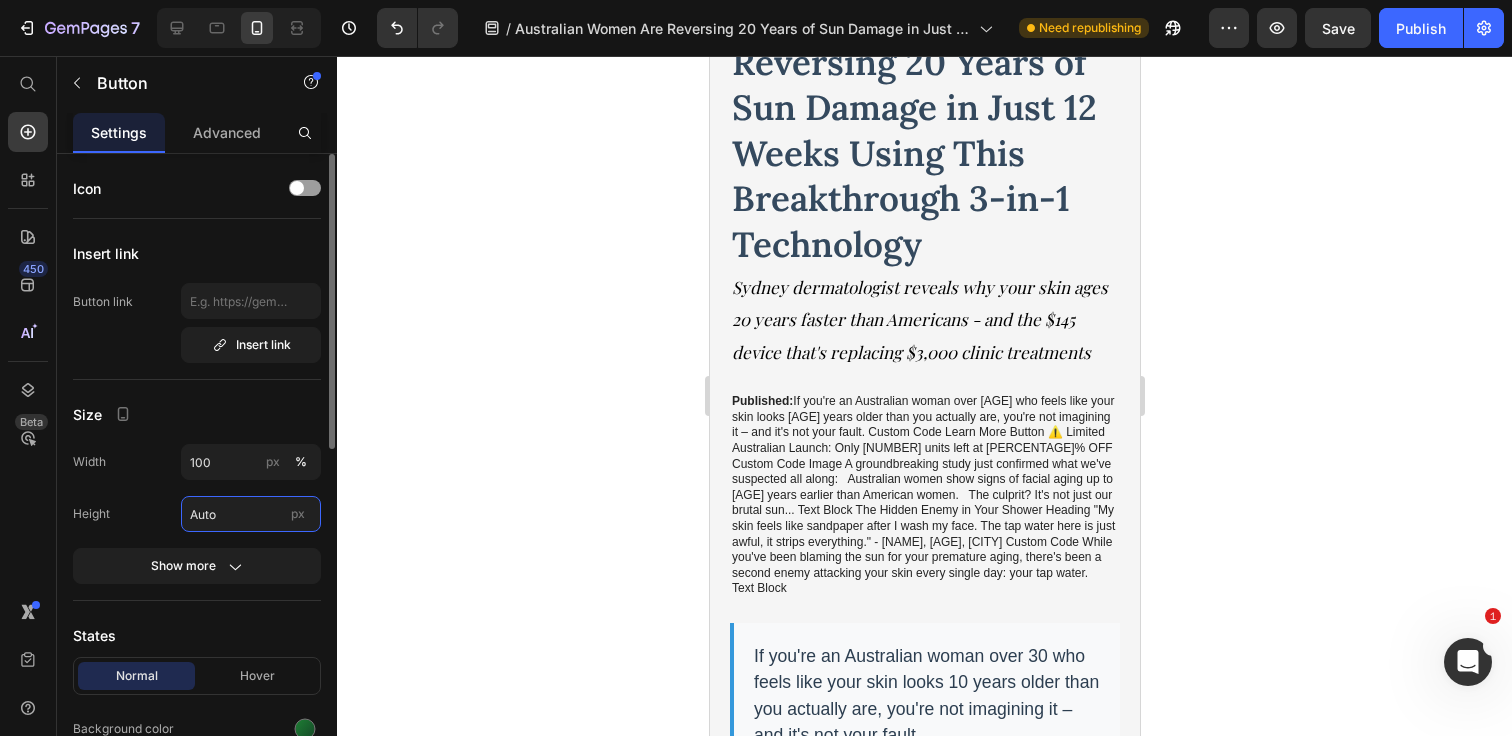 click on "Auto" at bounding box center [251, 514] 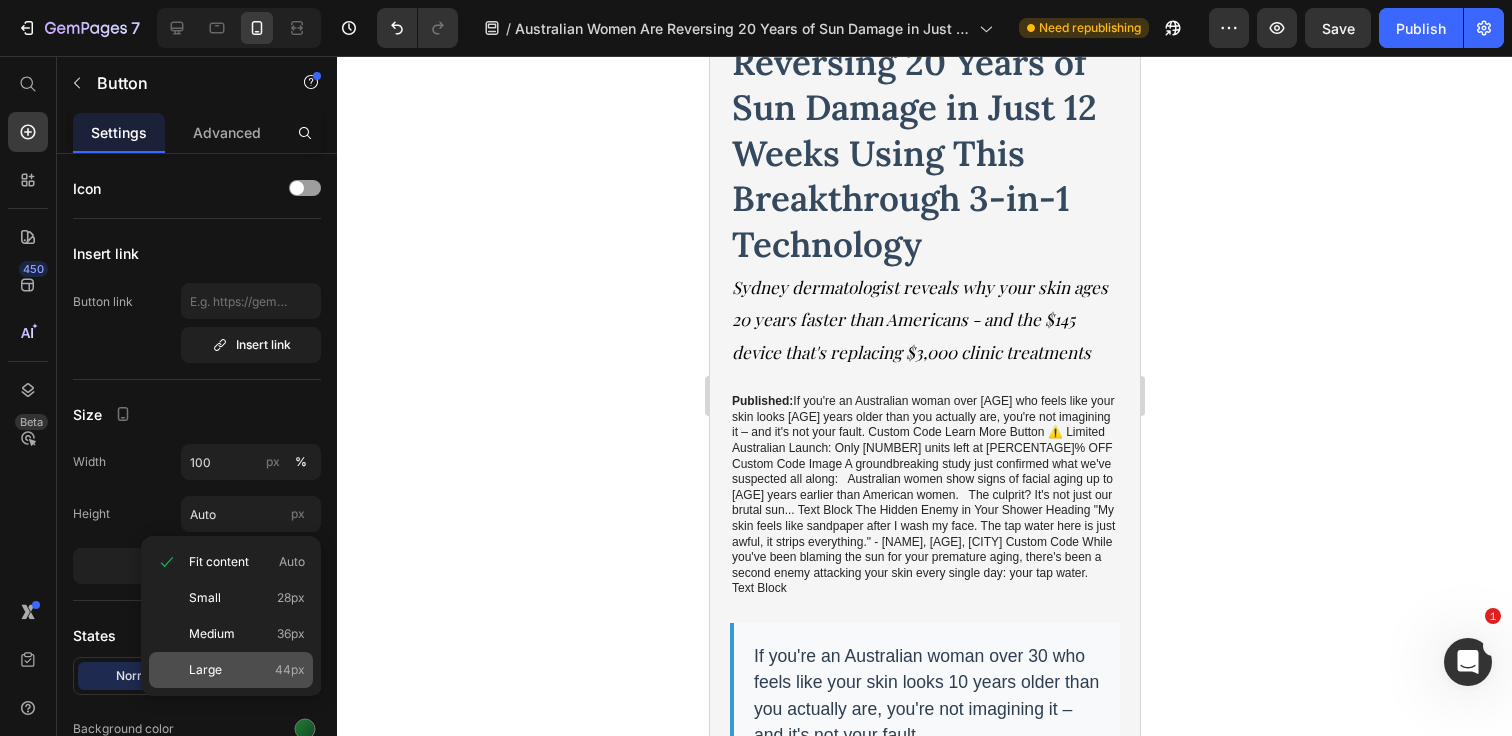 click on "Large" at bounding box center [205, 670] 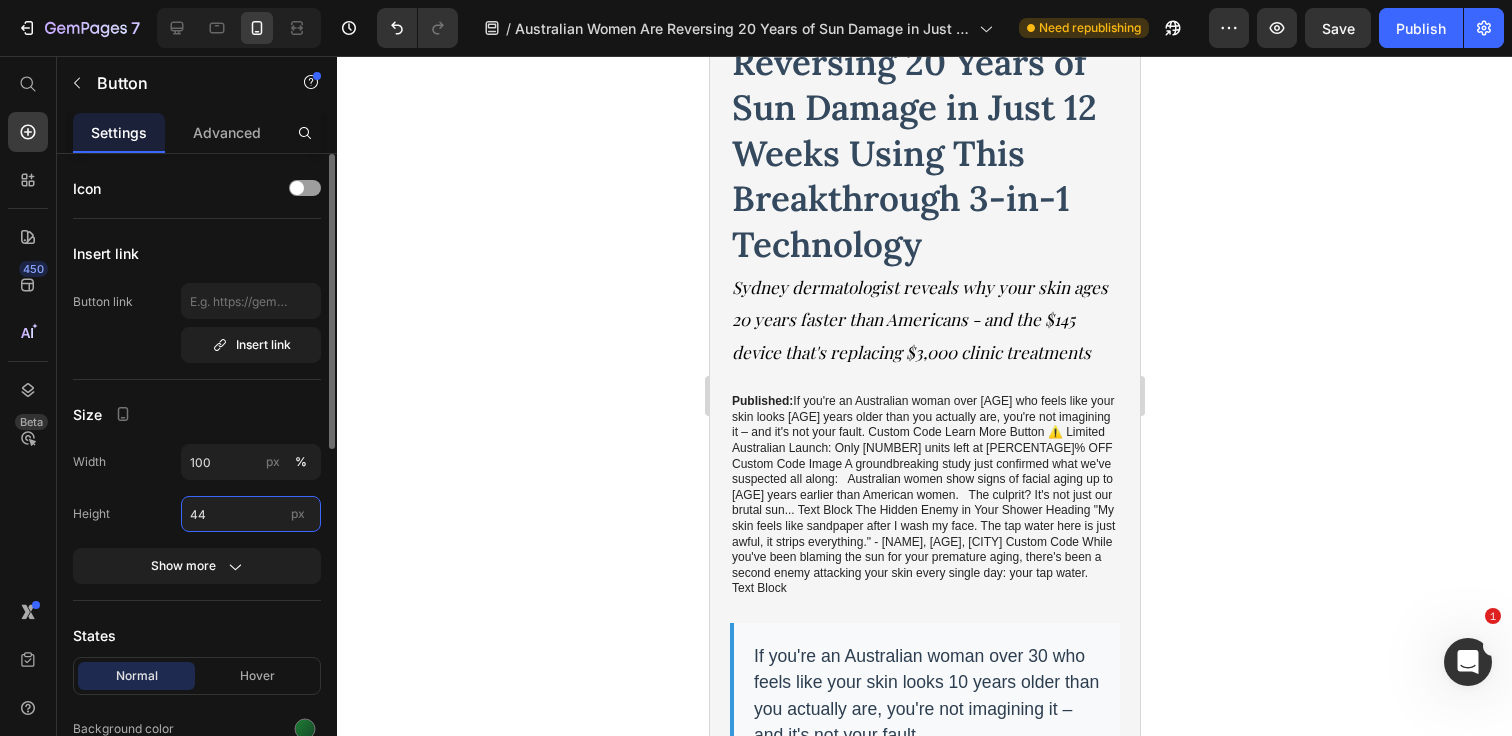click on "44" at bounding box center [251, 514] 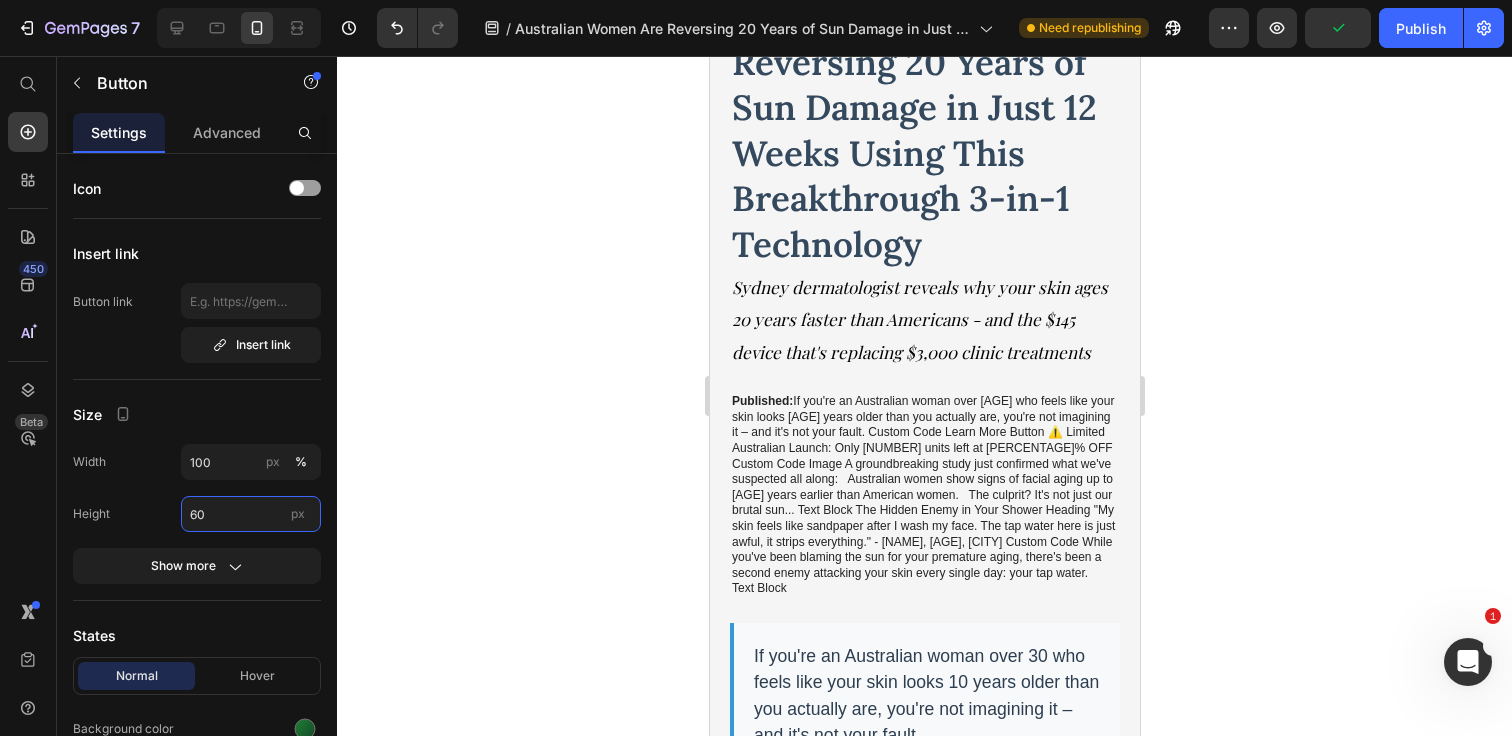 type on "60" 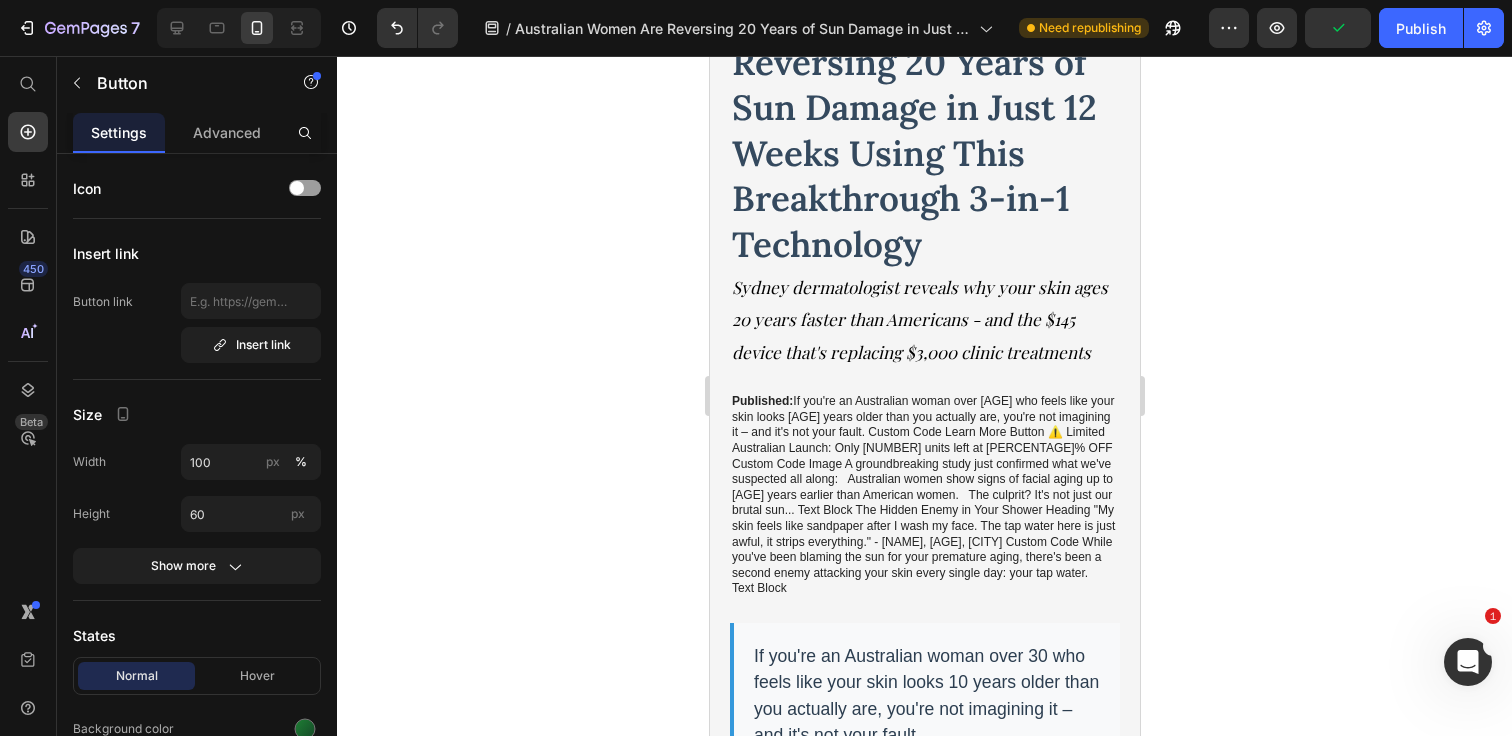 click on "Learn More" at bounding box center (924, 823) 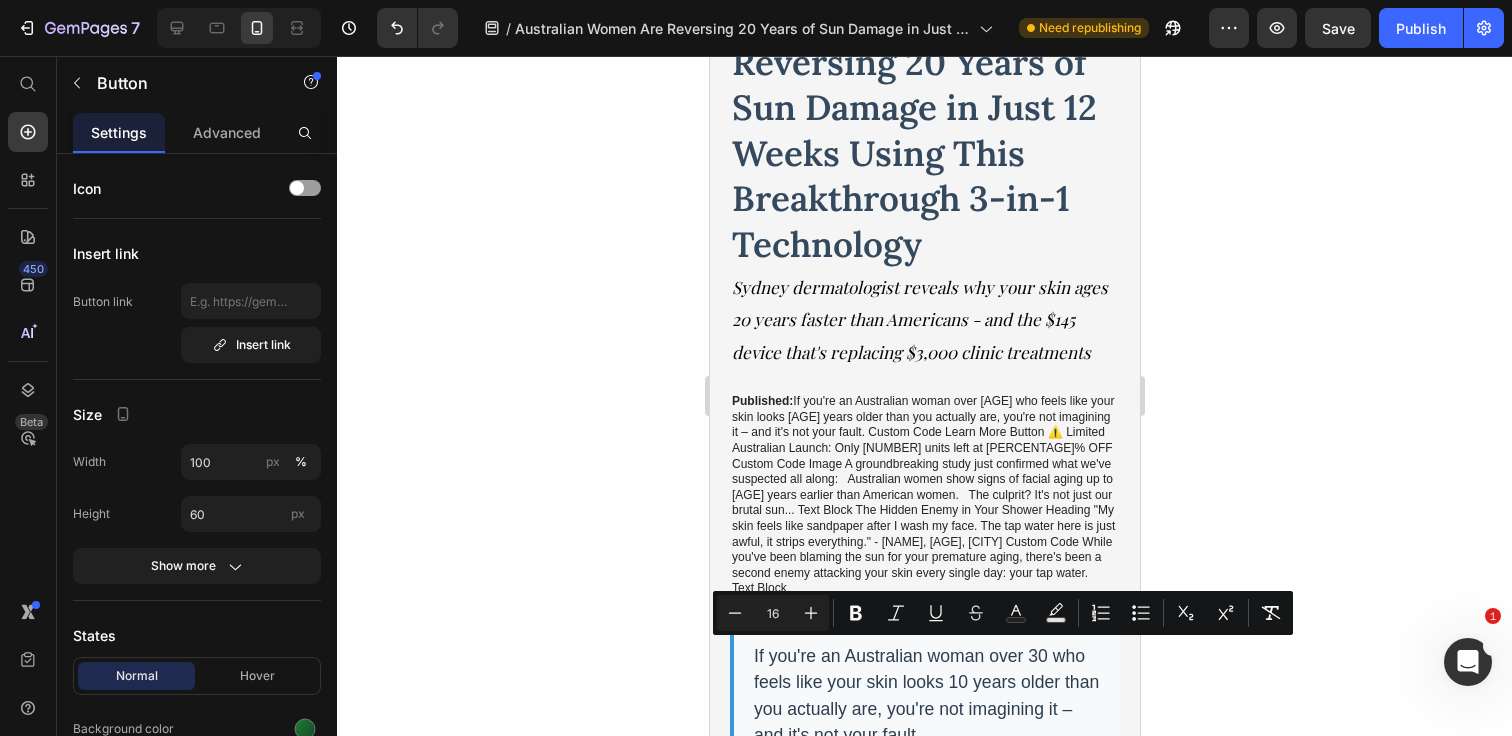 click on "Learn More" at bounding box center [924, 823] 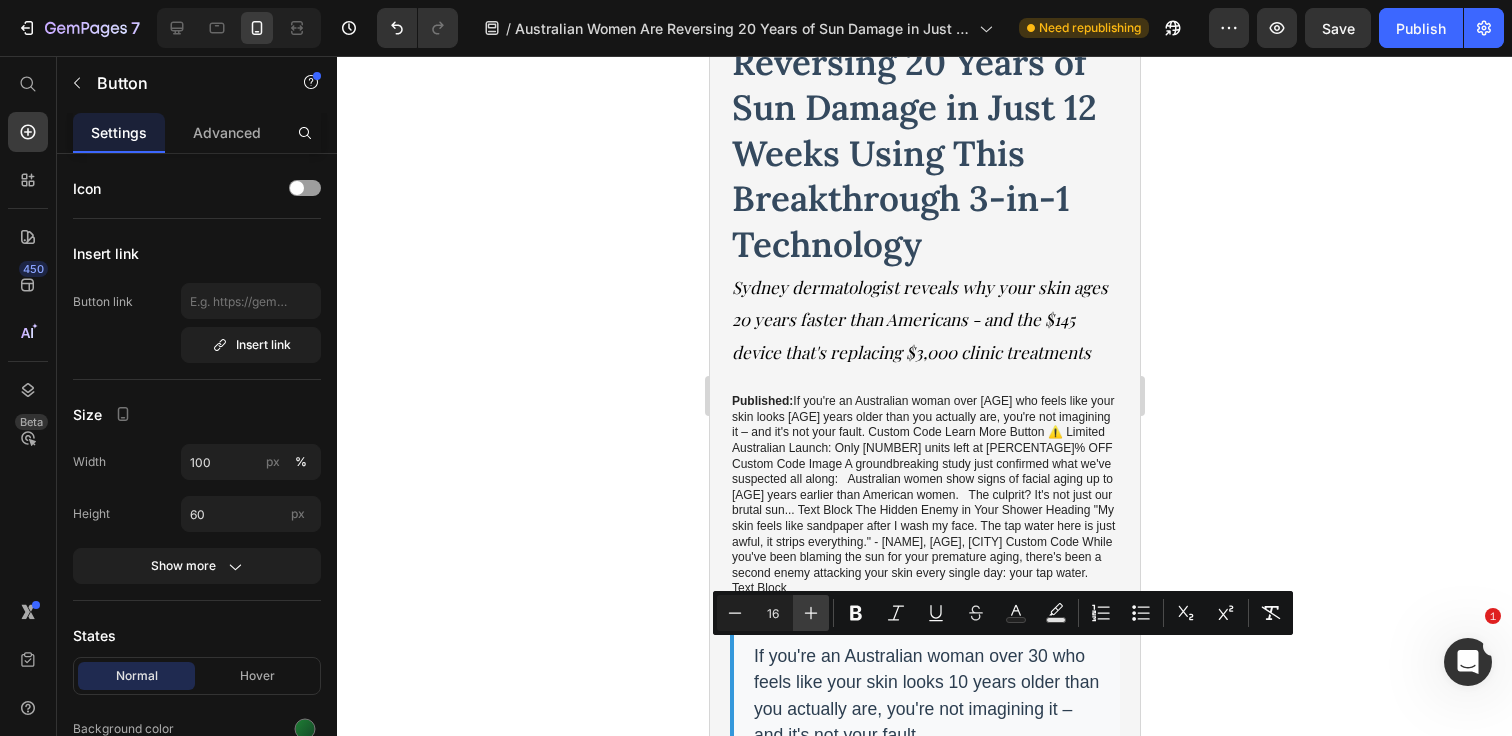 click 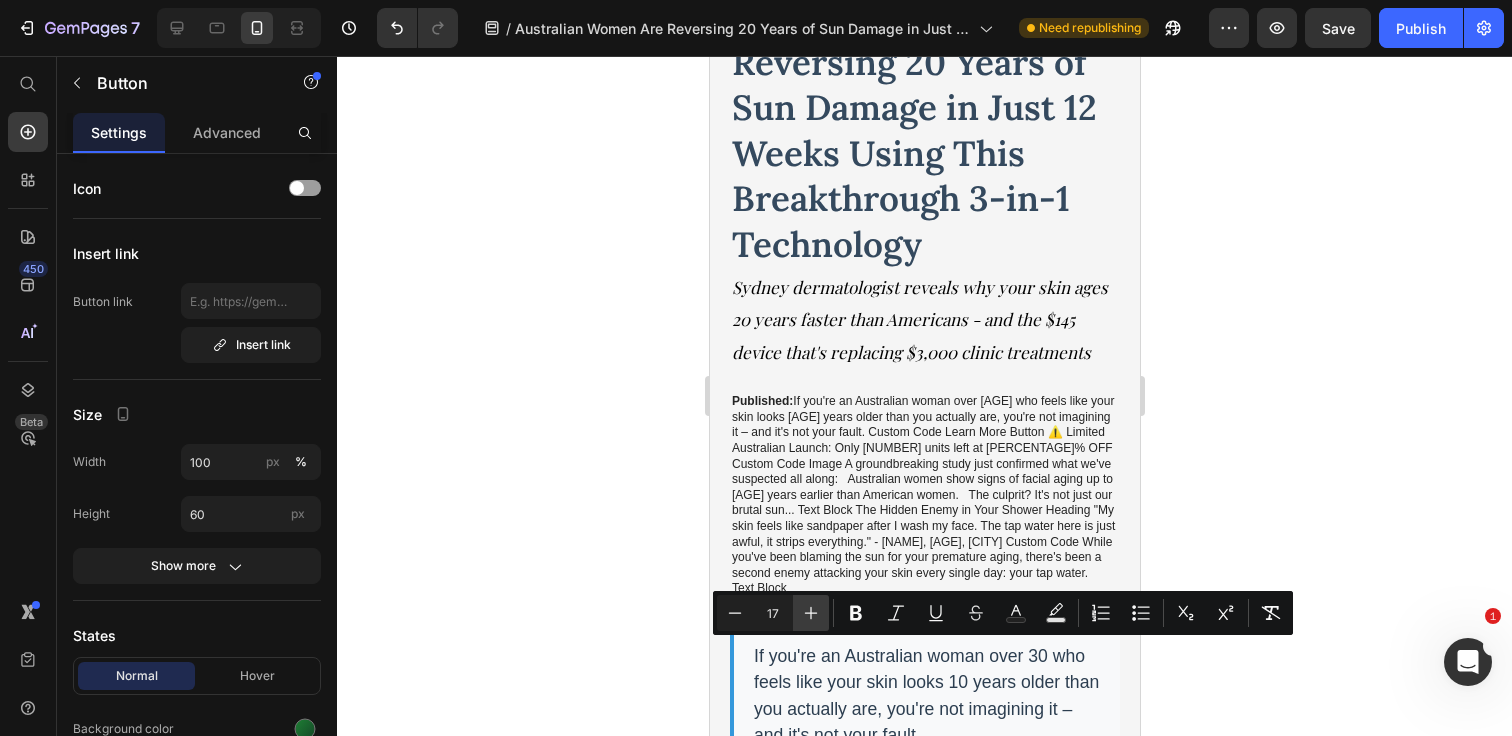 click 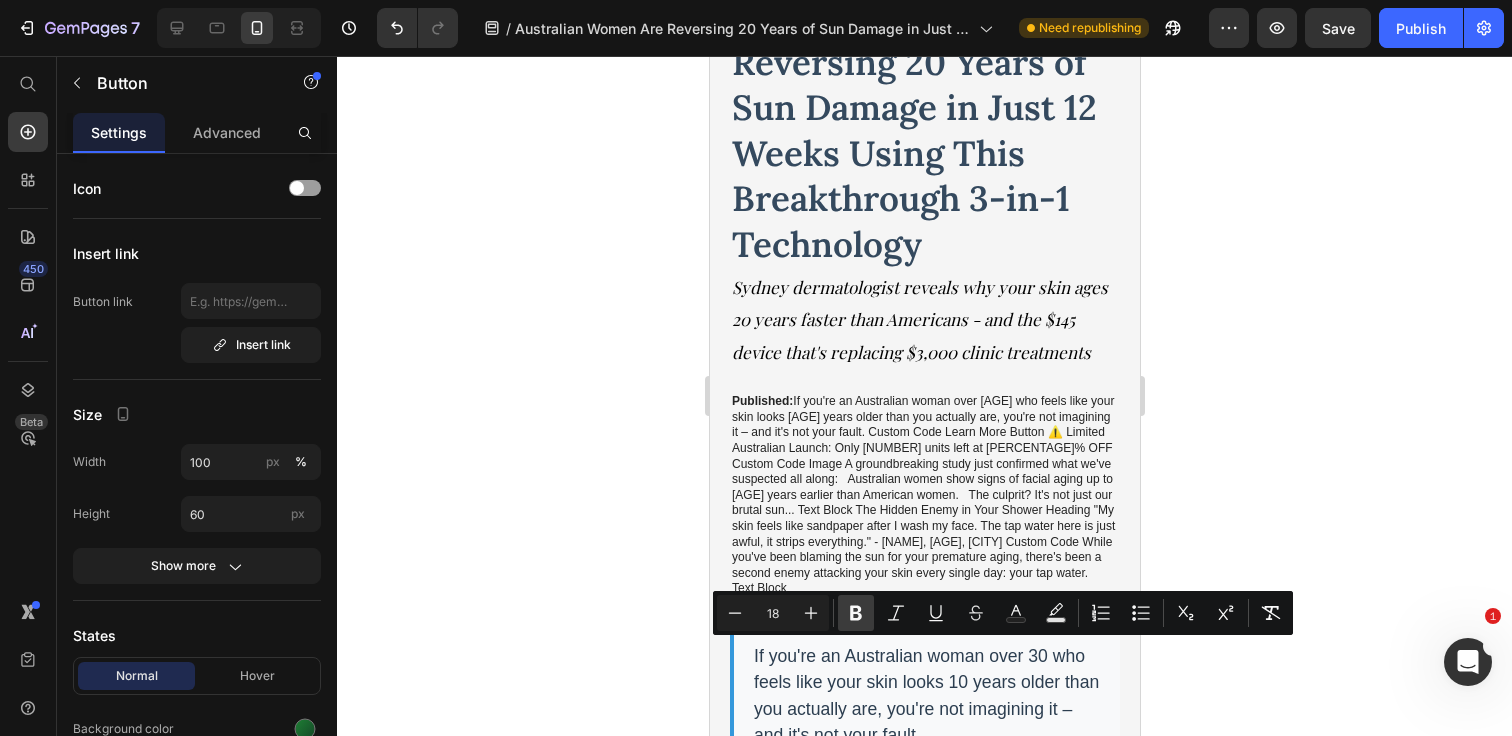 click 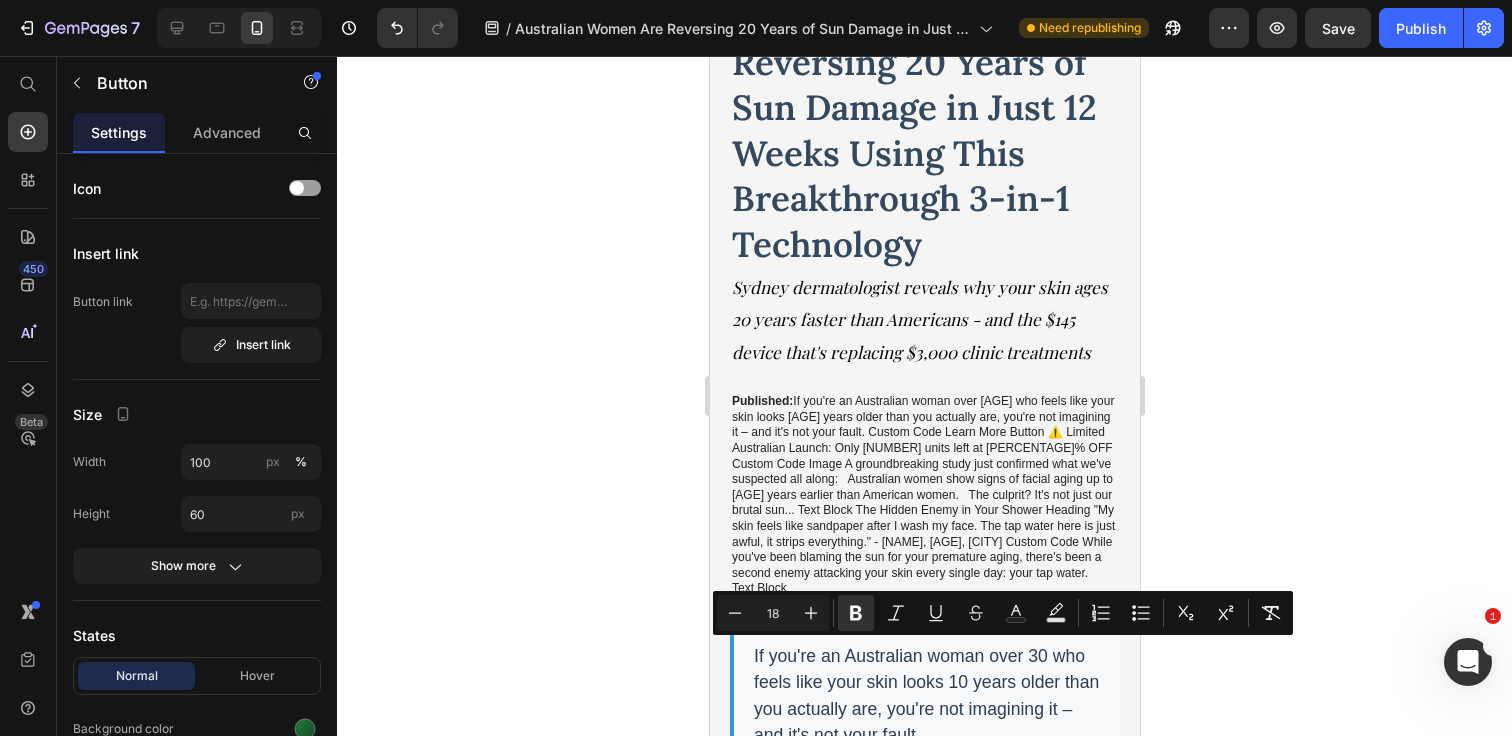 click 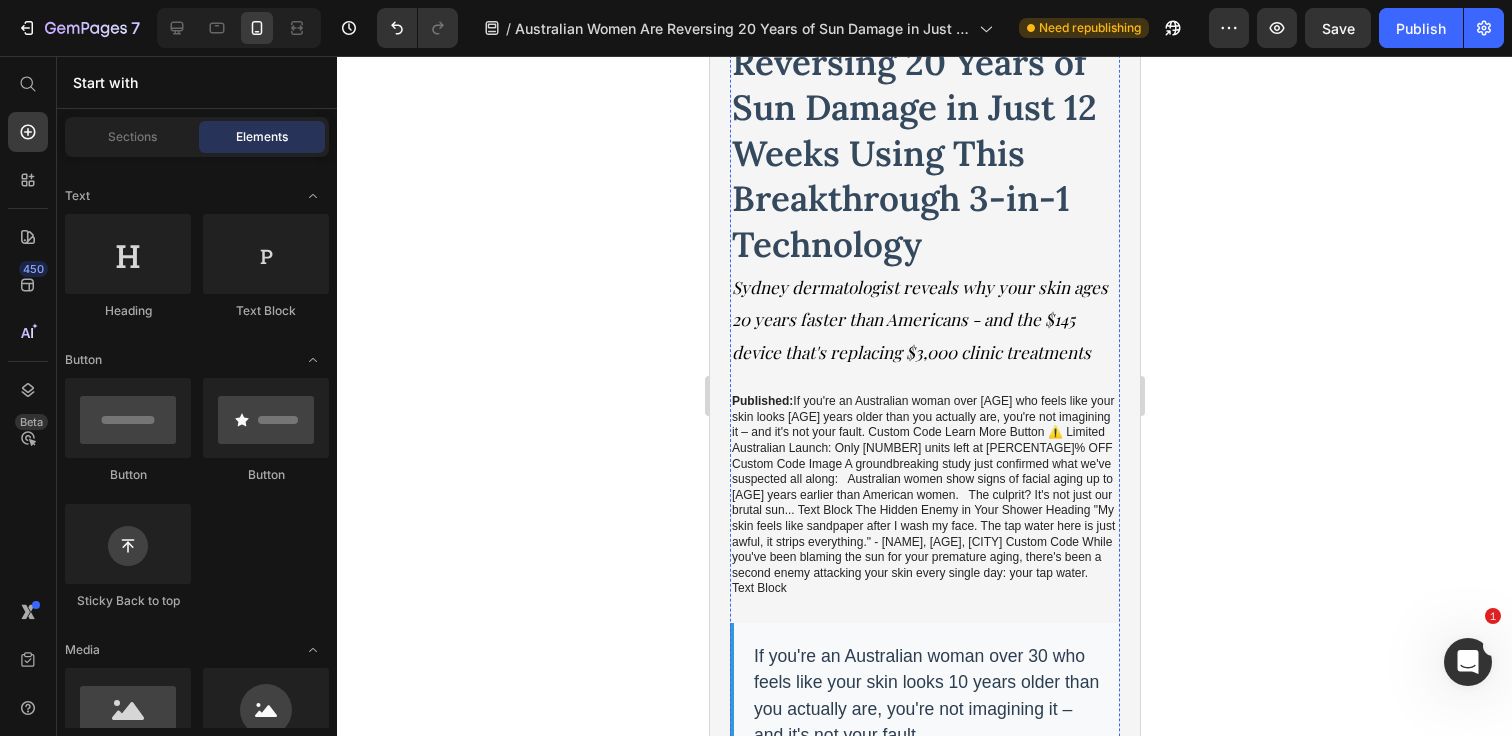 click on "Learn More" at bounding box center (924, 824) 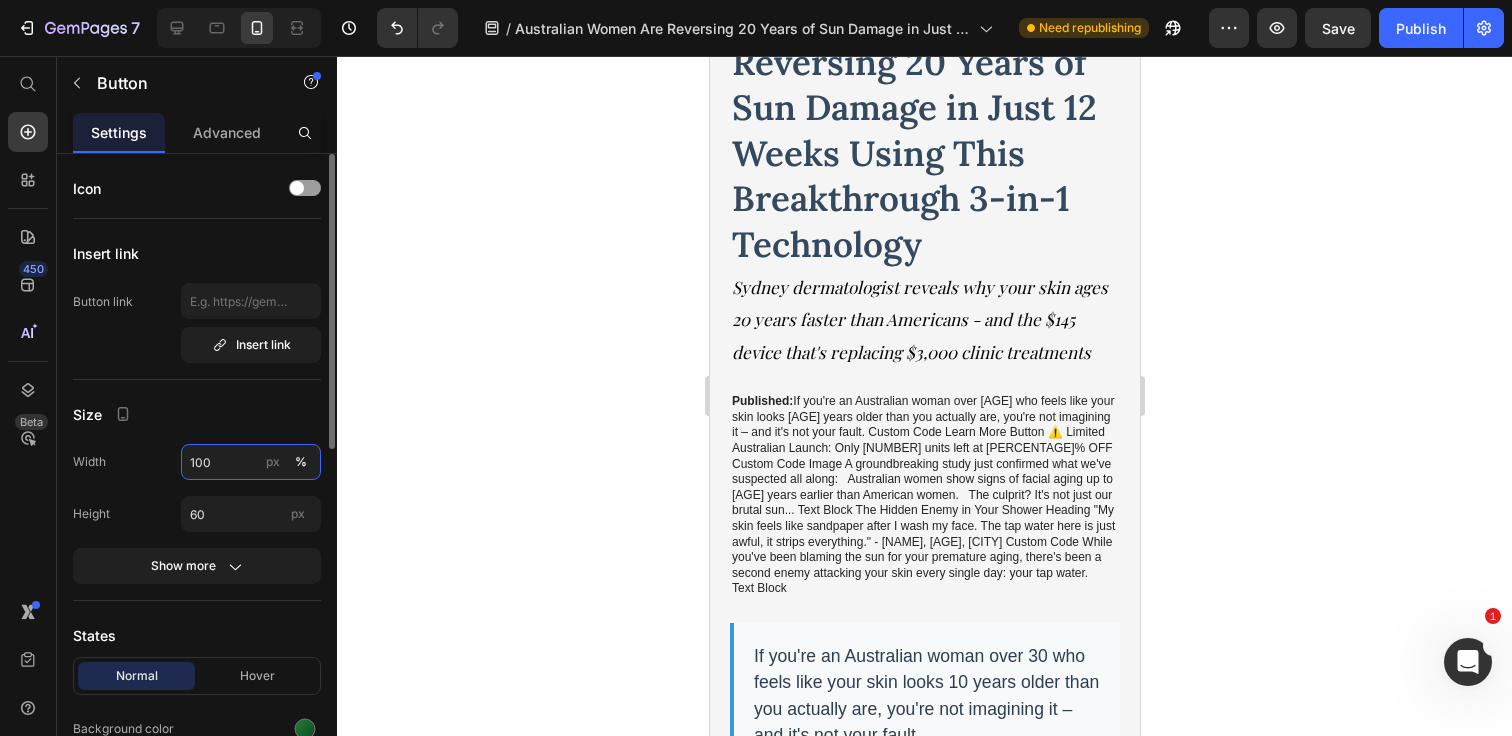 click on "100" at bounding box center (251, 462) 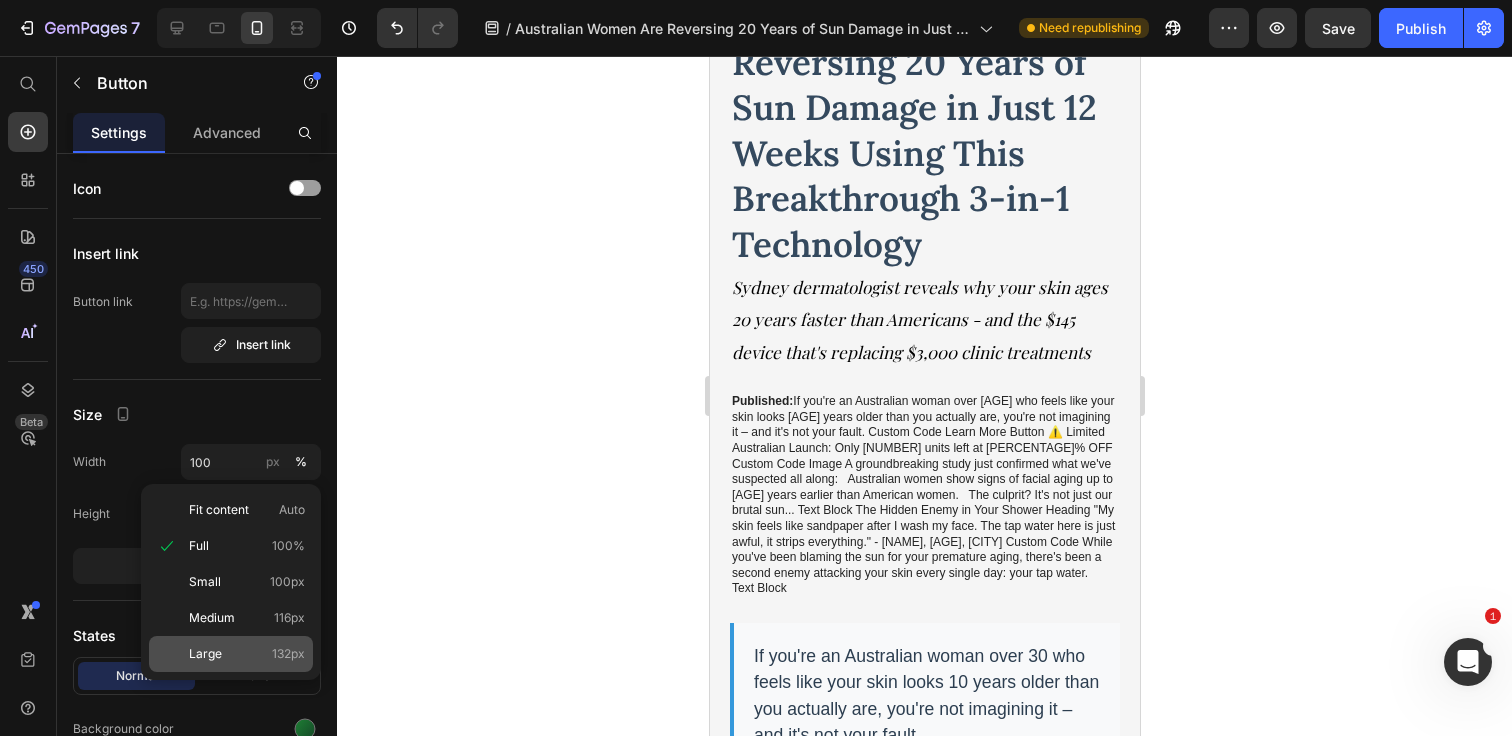 click on "Large" at bounding box center (205, 654) 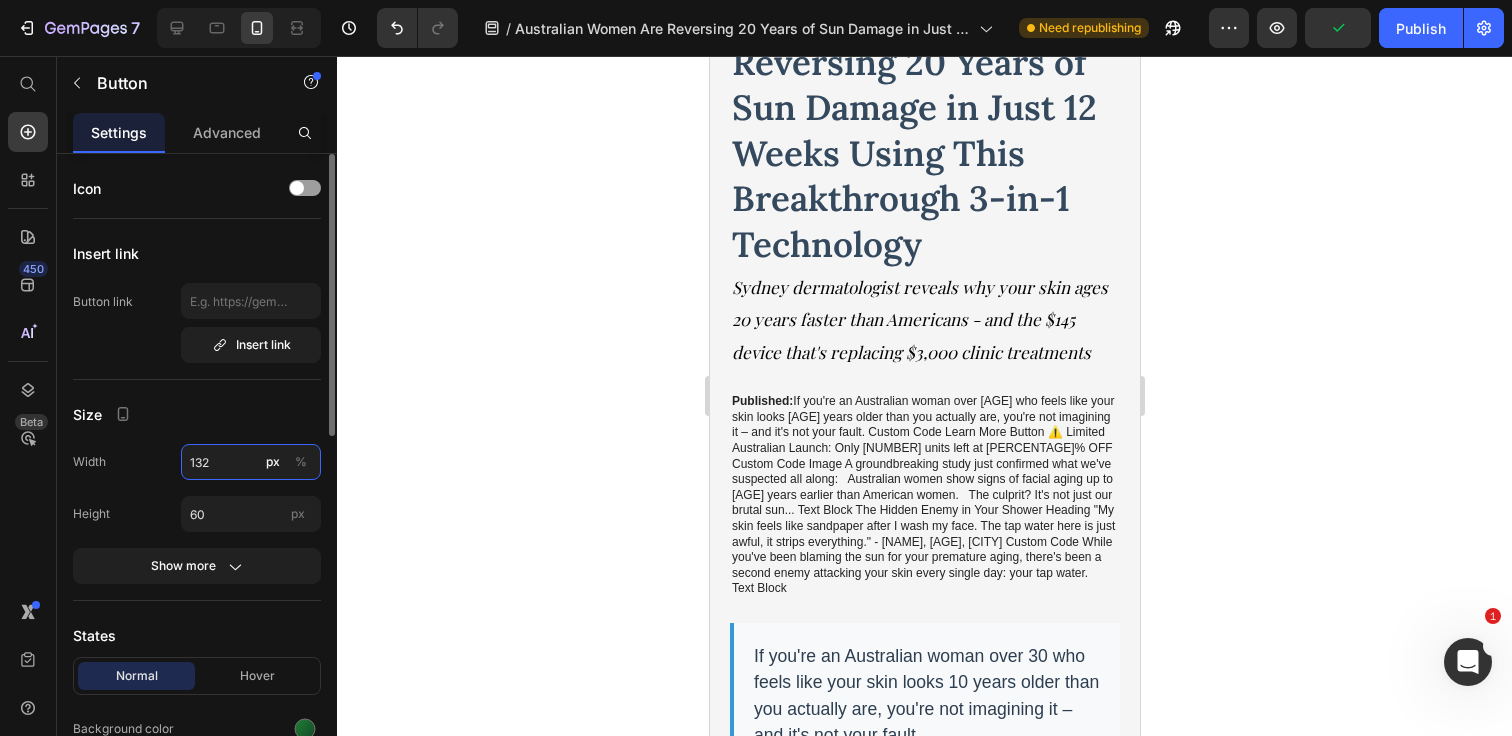 click on "132" at bounding box center (251, 462) 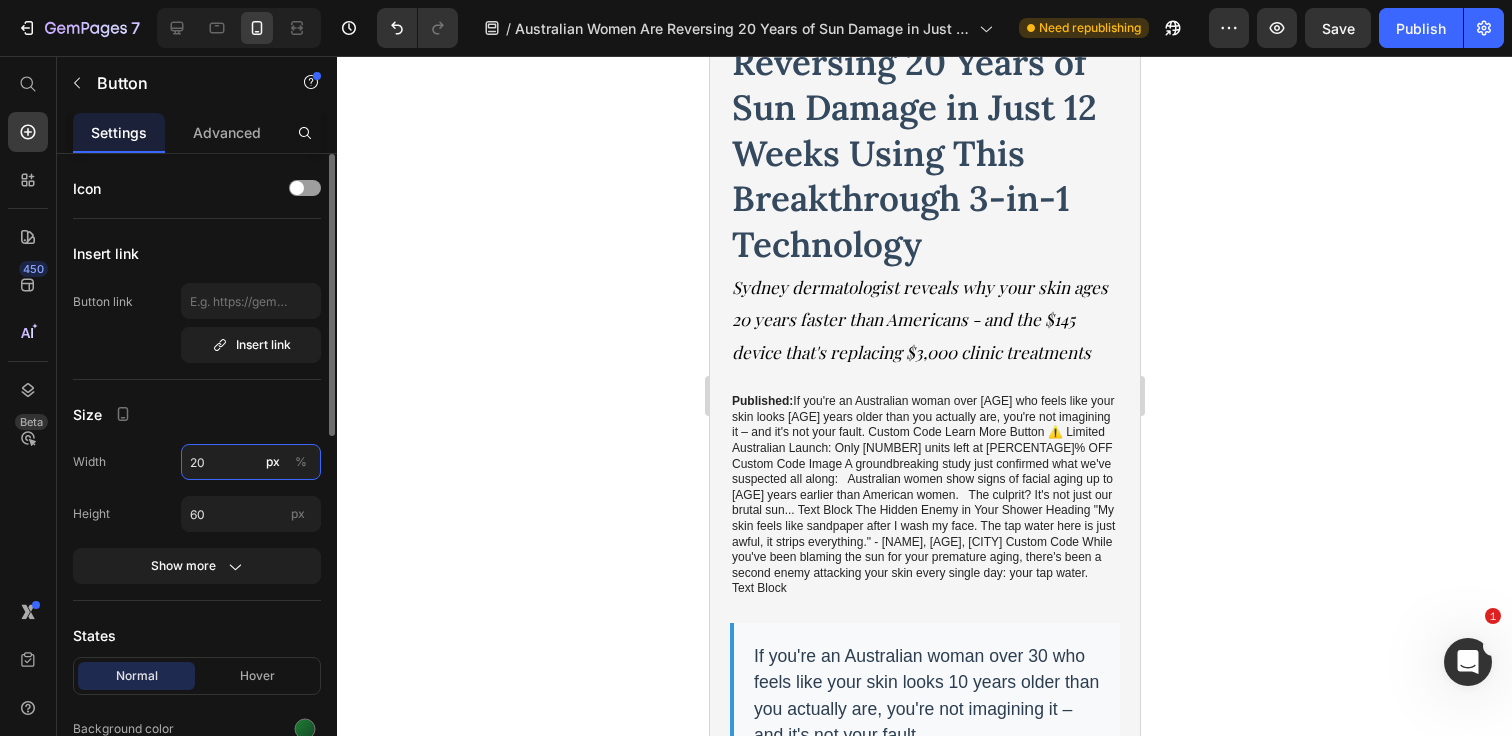 type on "2" 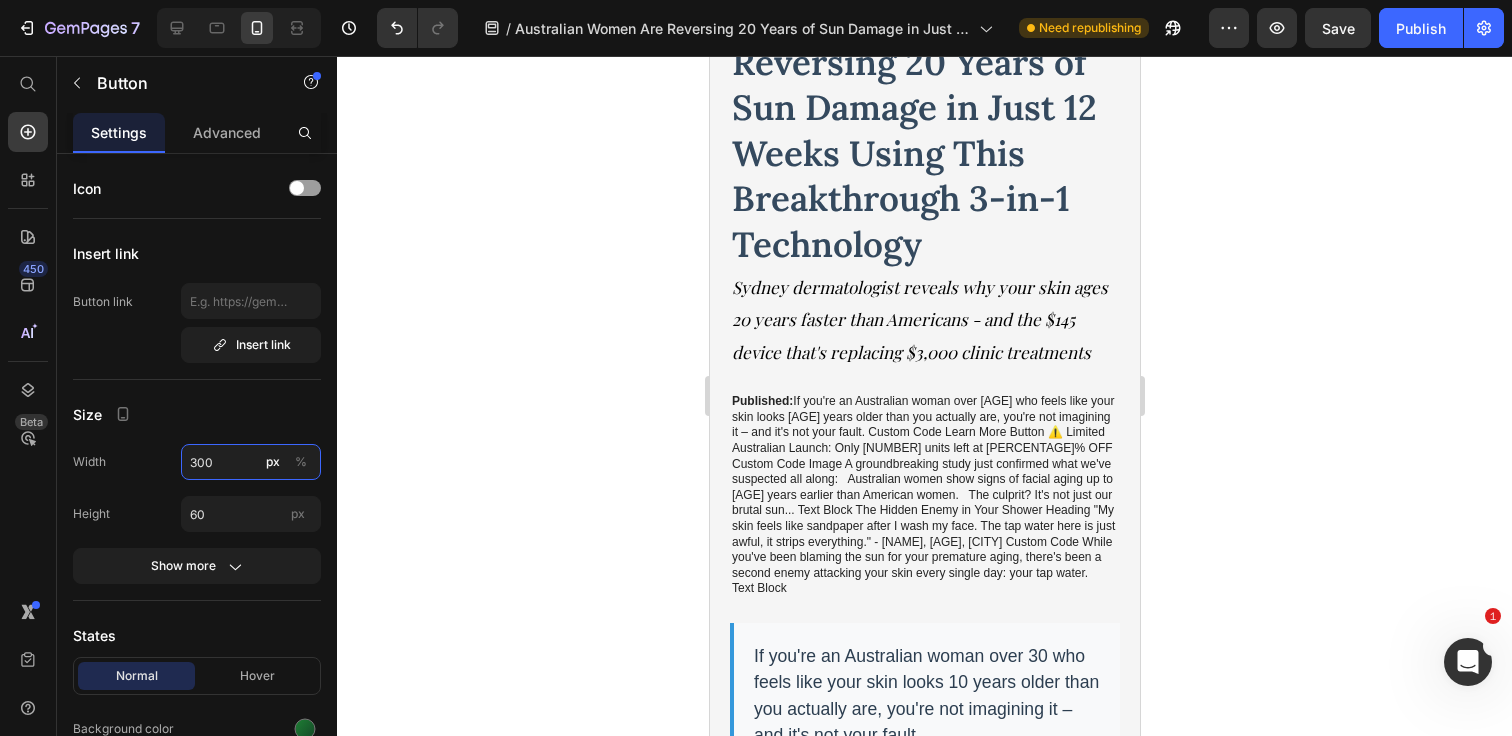 type on "300" 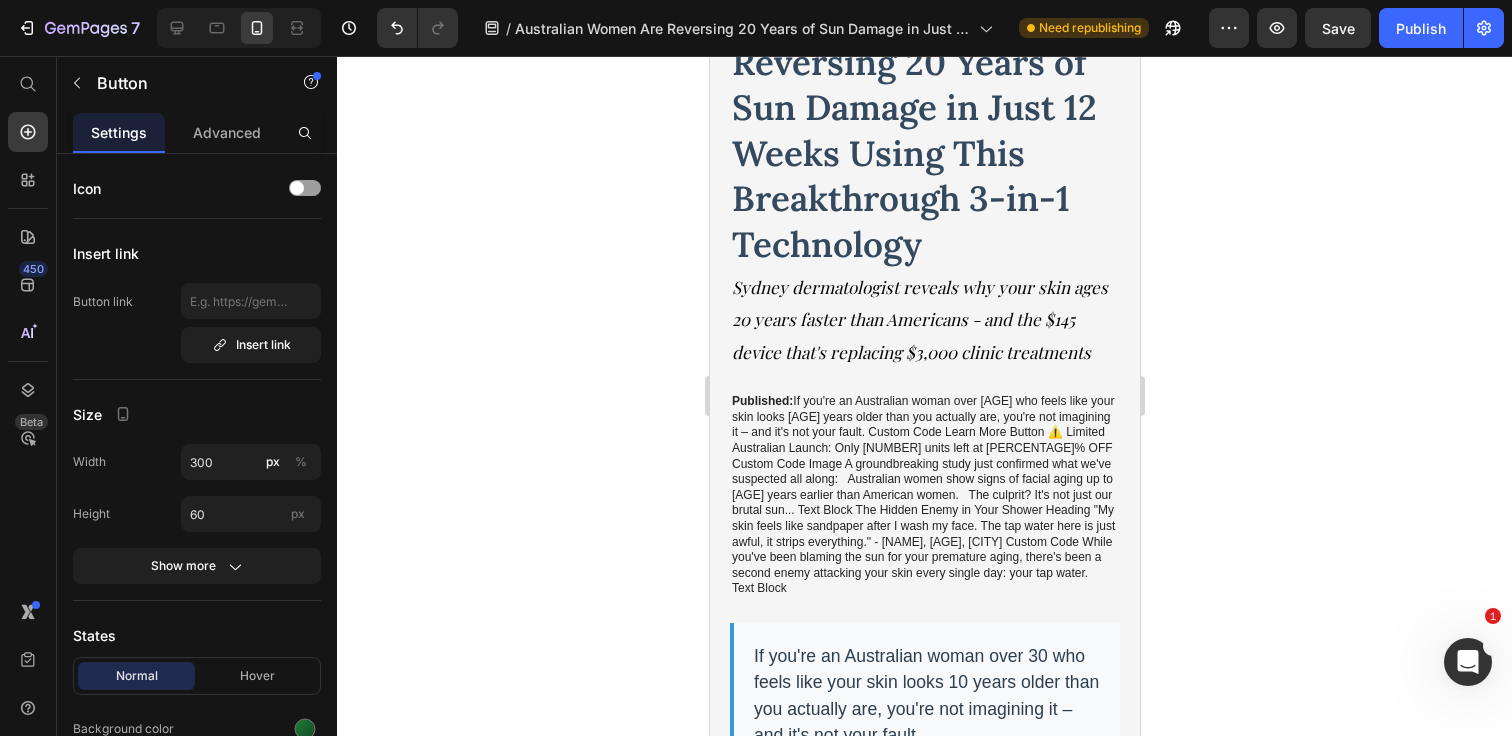 click 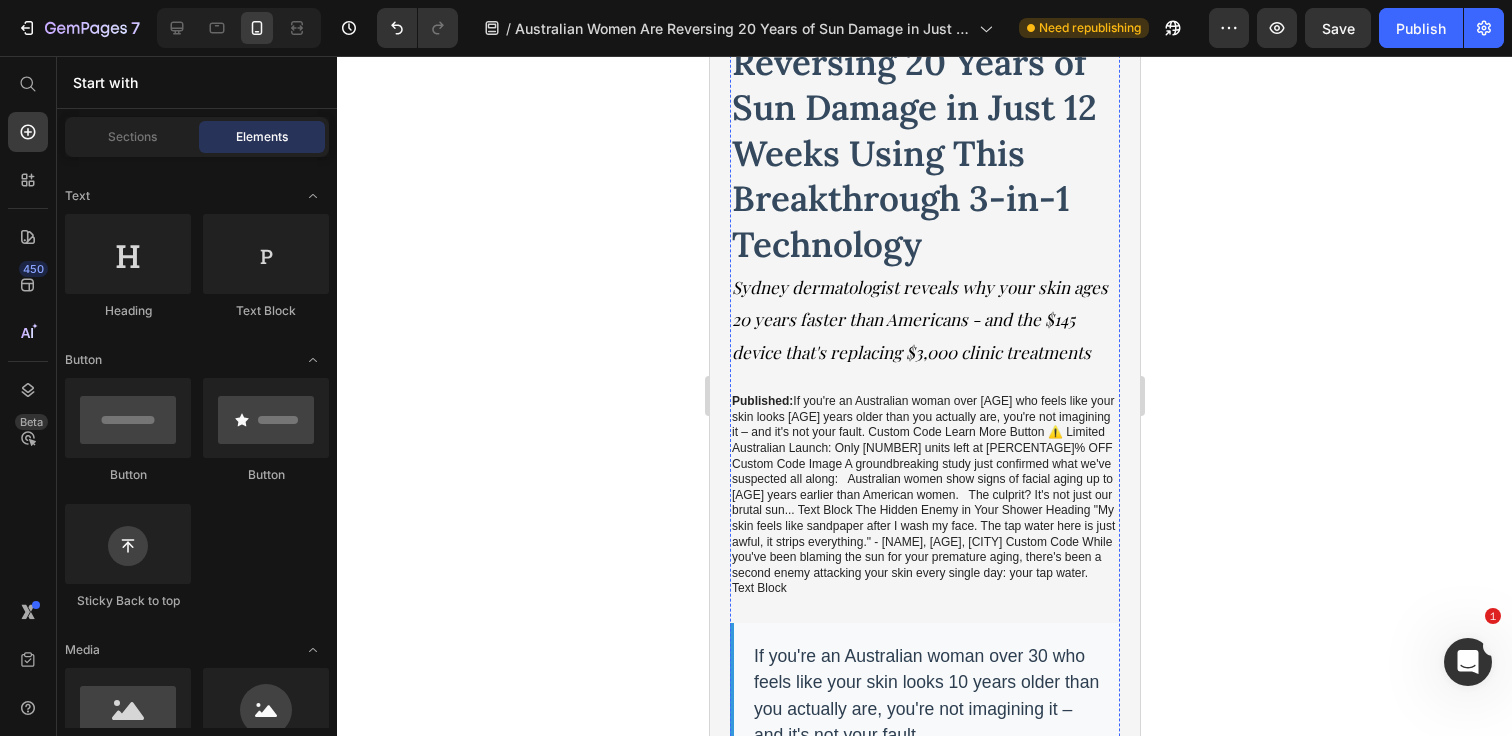 click on "Learn More" at bounding box center [924, 824] 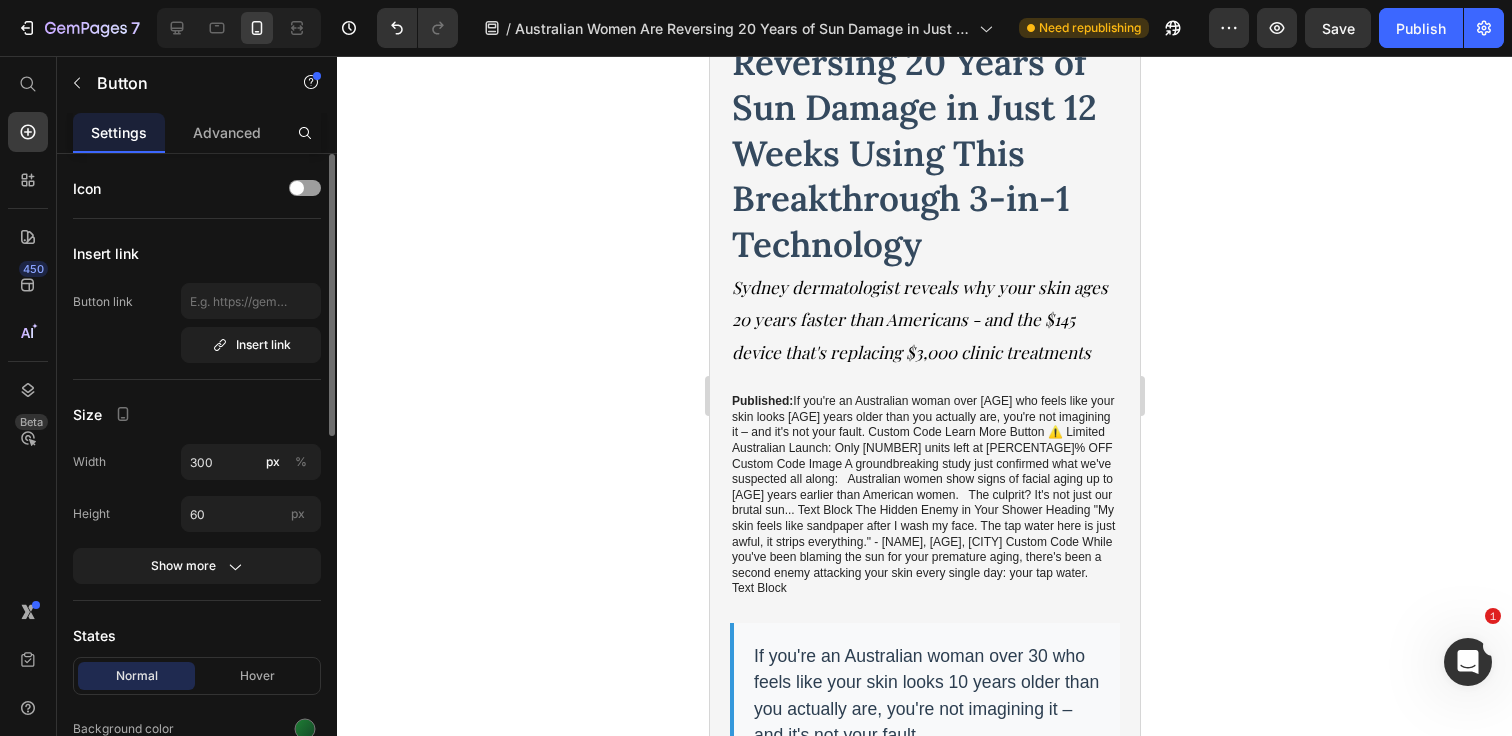scroll, scrollTop: 60, scrollLeft: 0, axis: vertical 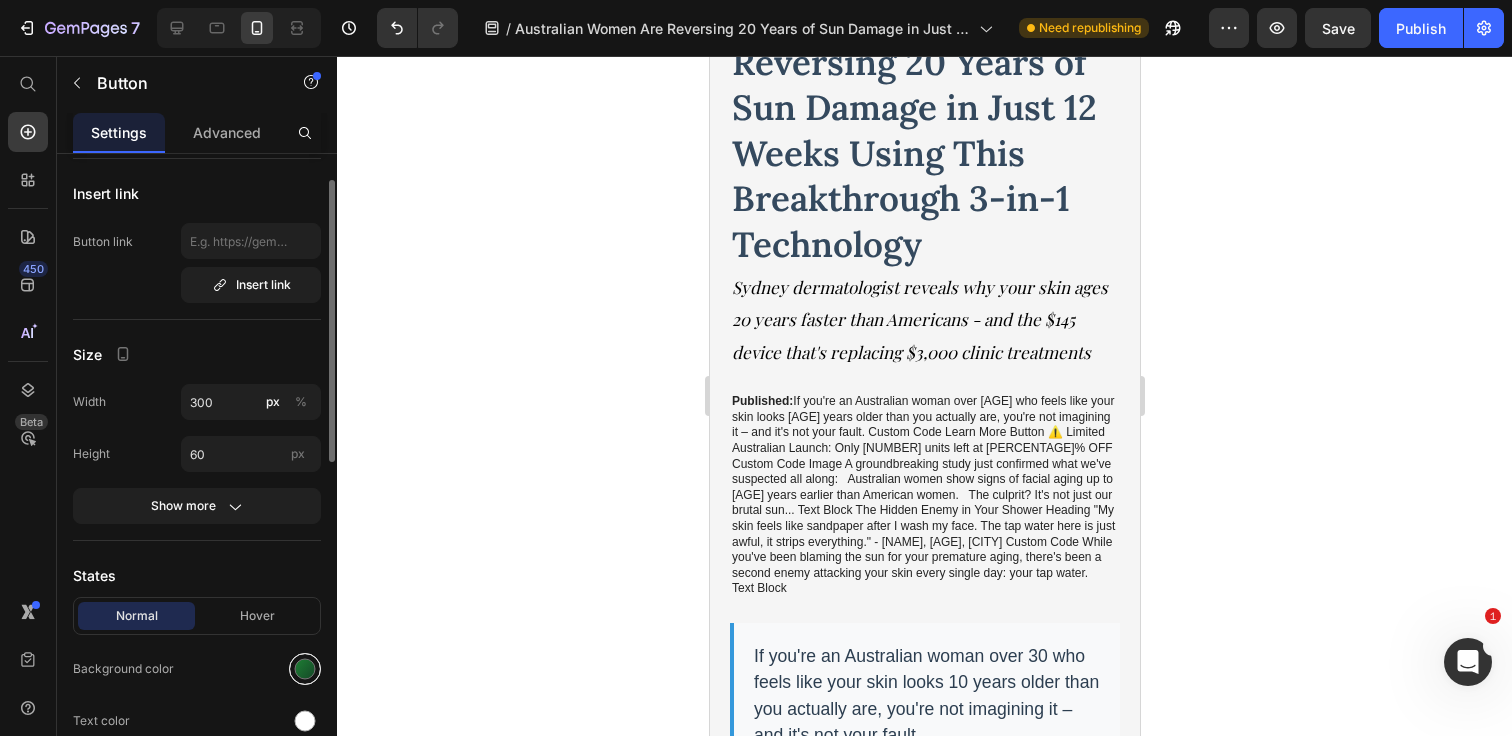 click at bounding box center [305, 669] 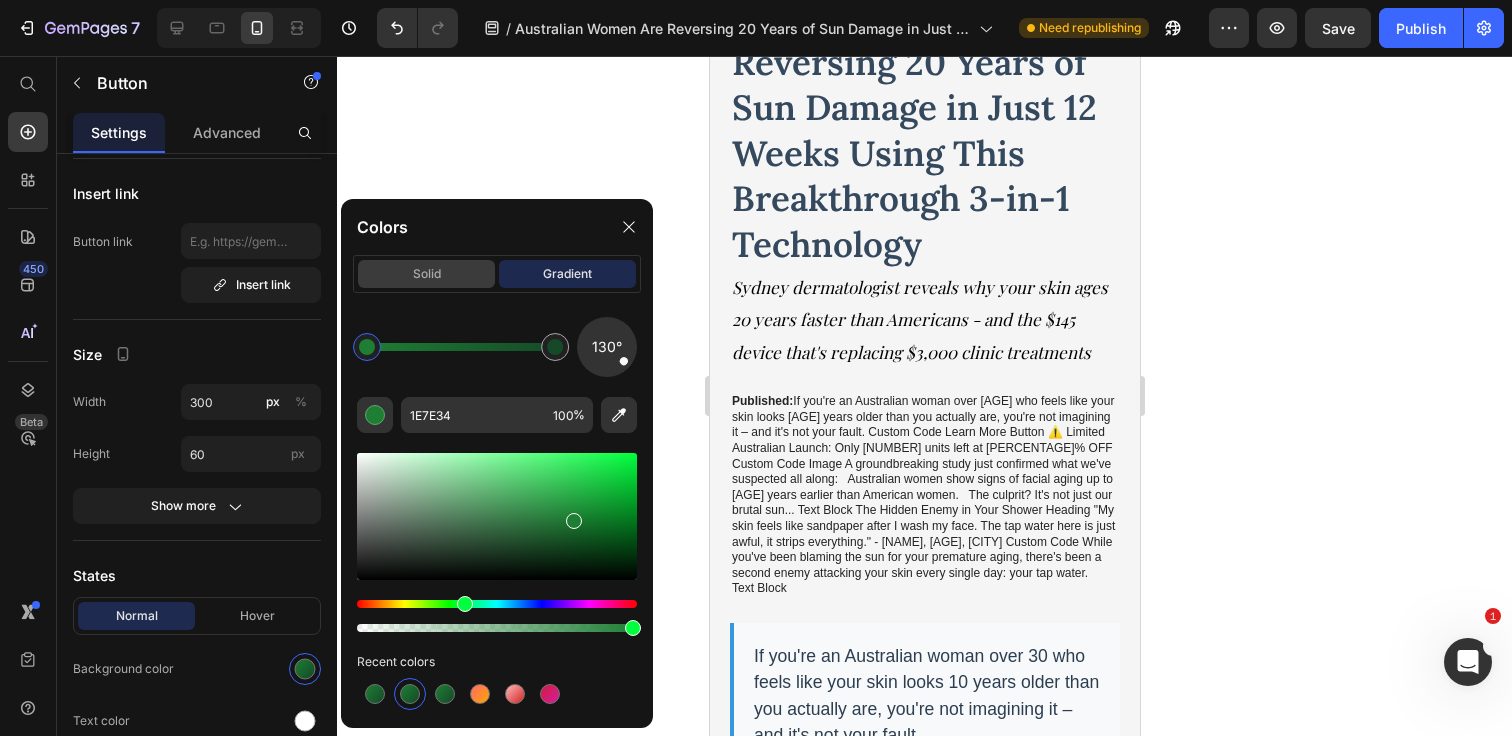 click on "solid" 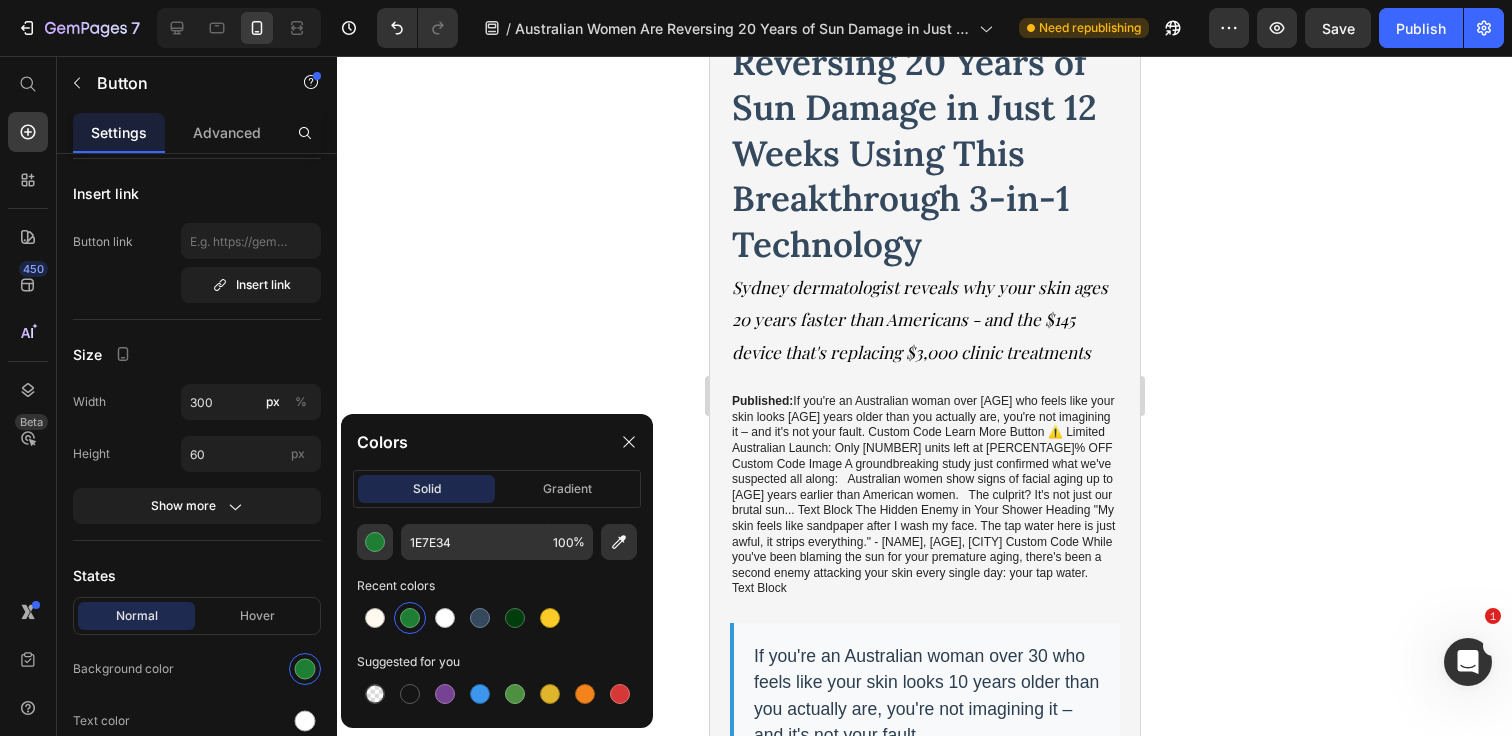 click 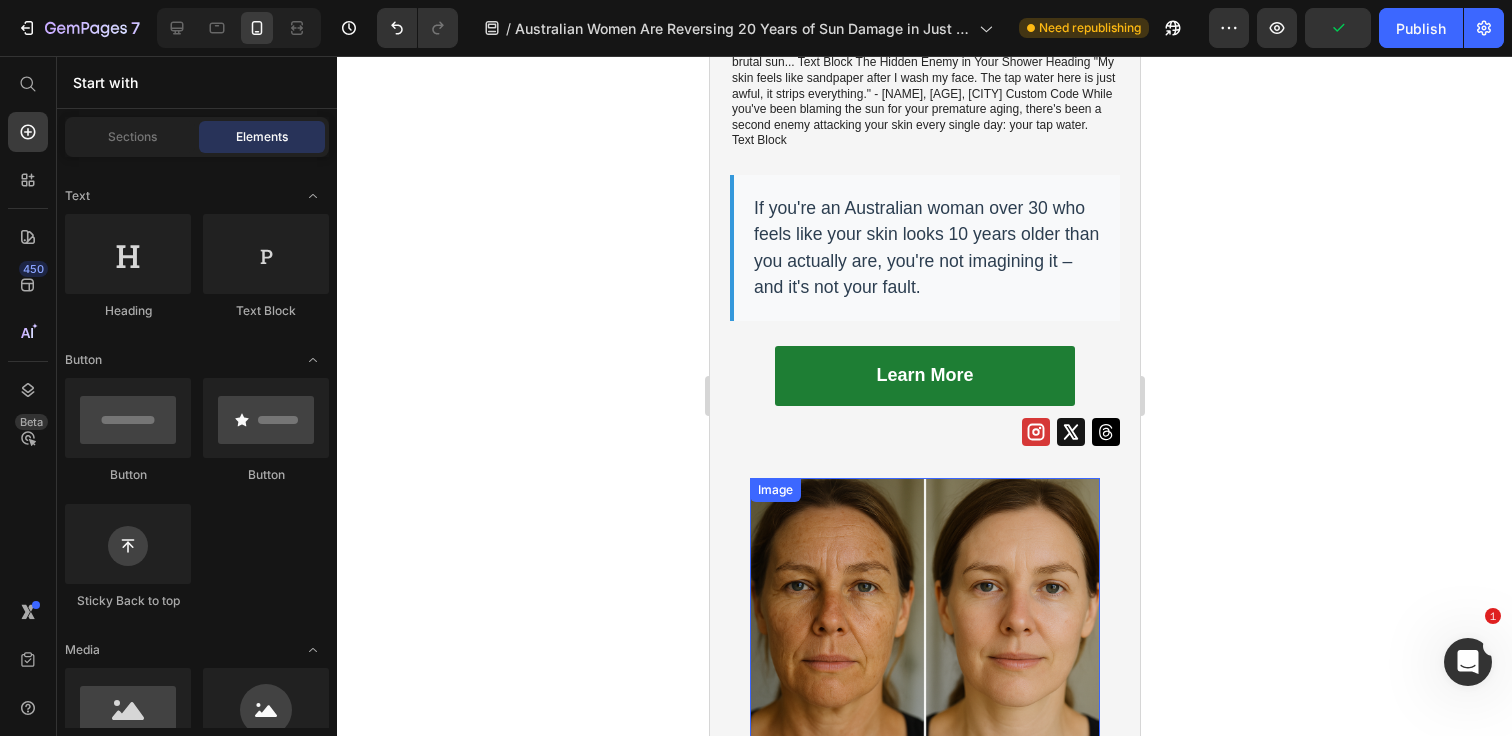 scroll, scrollTop: 596, scrollLeft: 0, axis: vertical 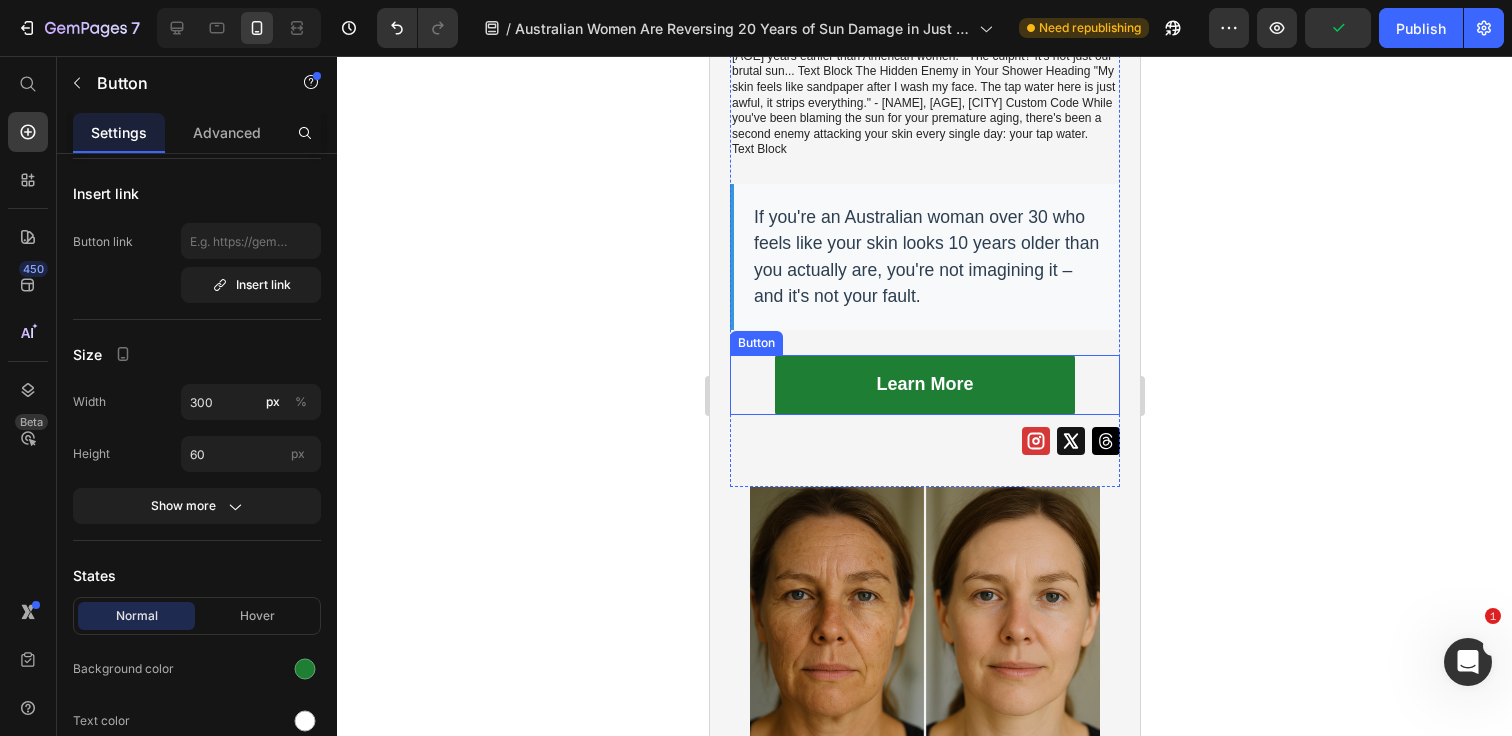 click on "Learn More" at bounding box center [924, 385] 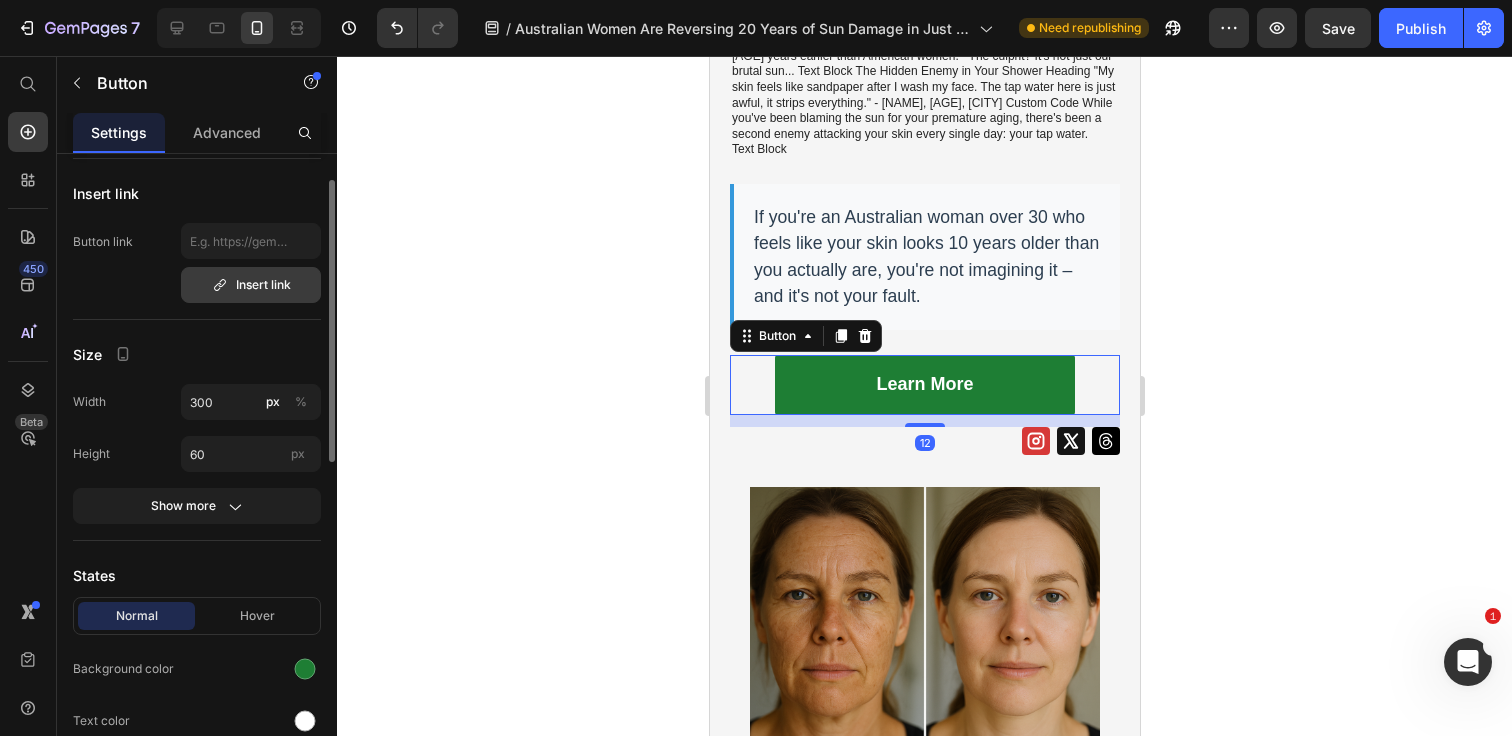 click on "Insert link" at bounding box center [251, 285] 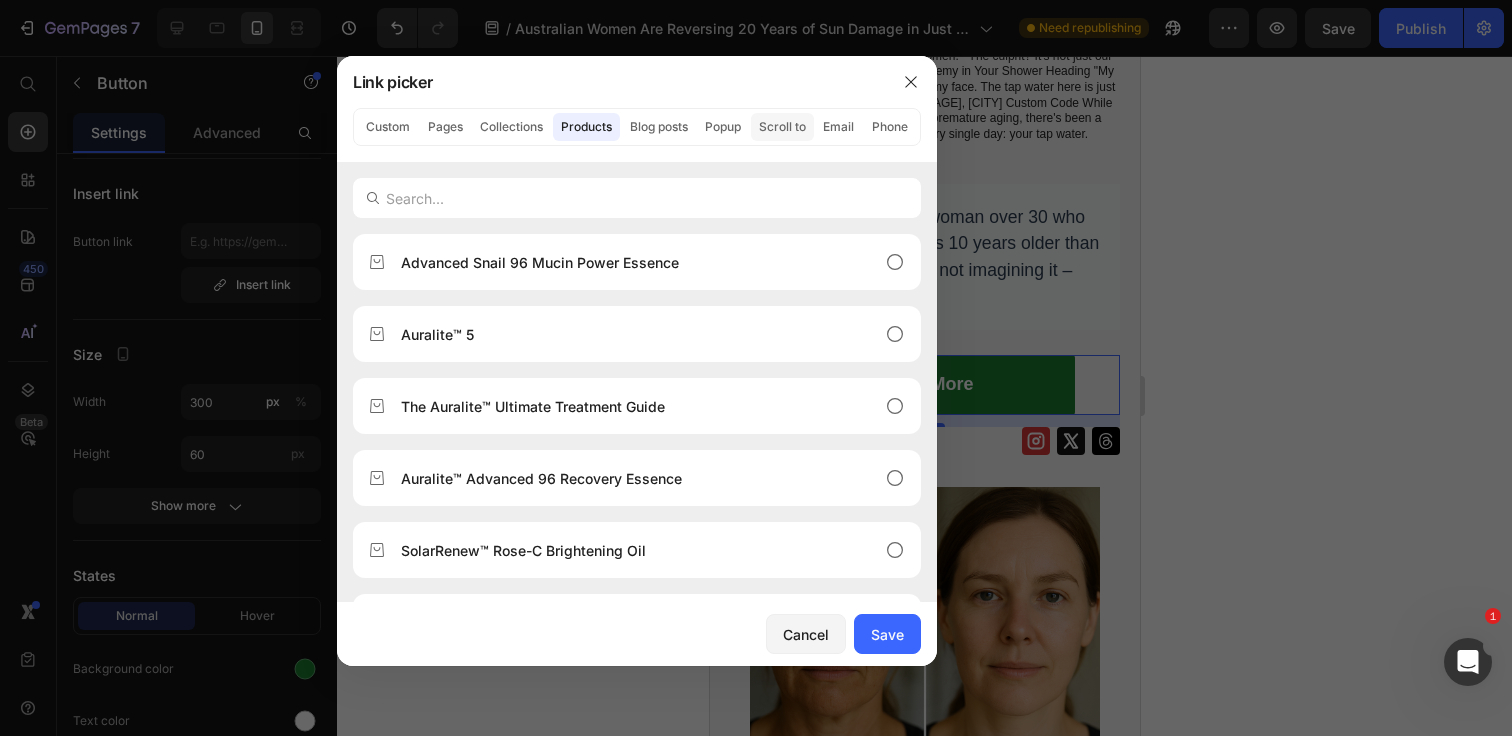 click on "Scroll to" 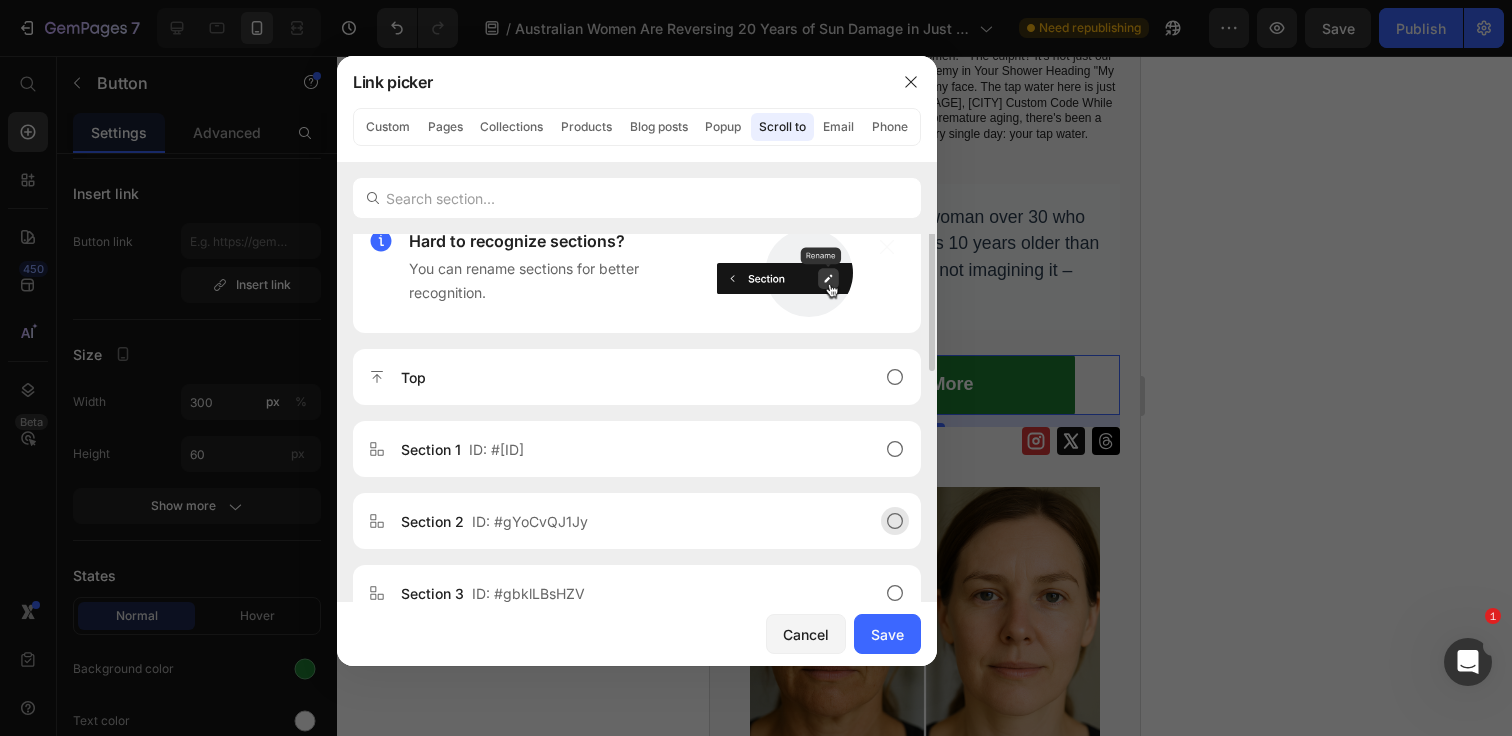 scroll, scrollTop: 0, scrollLeft: 0, axis: both 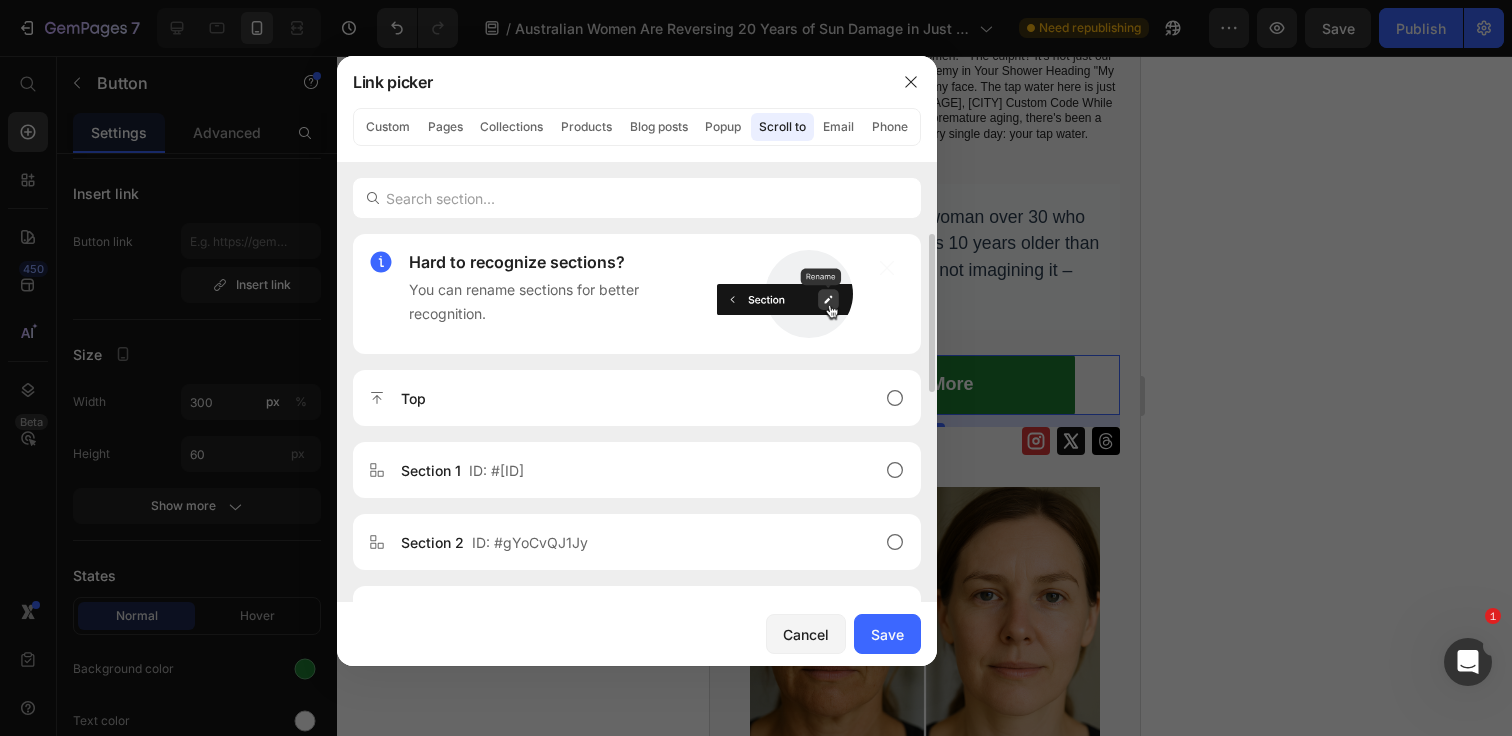 click on "You can rename sections for better  recognition." at bounding box center (524, 302) 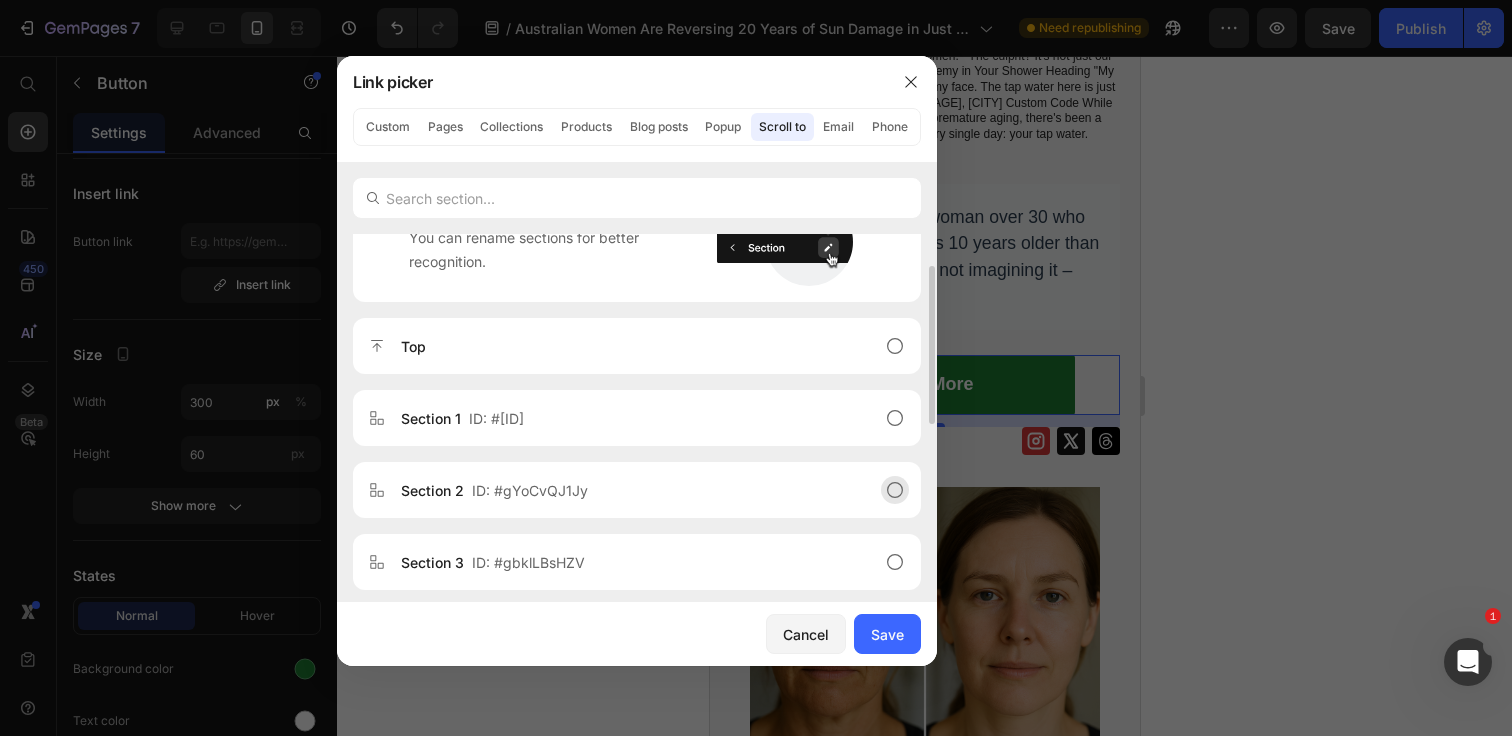 scroll, scrollTop: 59, scrollLeft: 0, axis: vertical 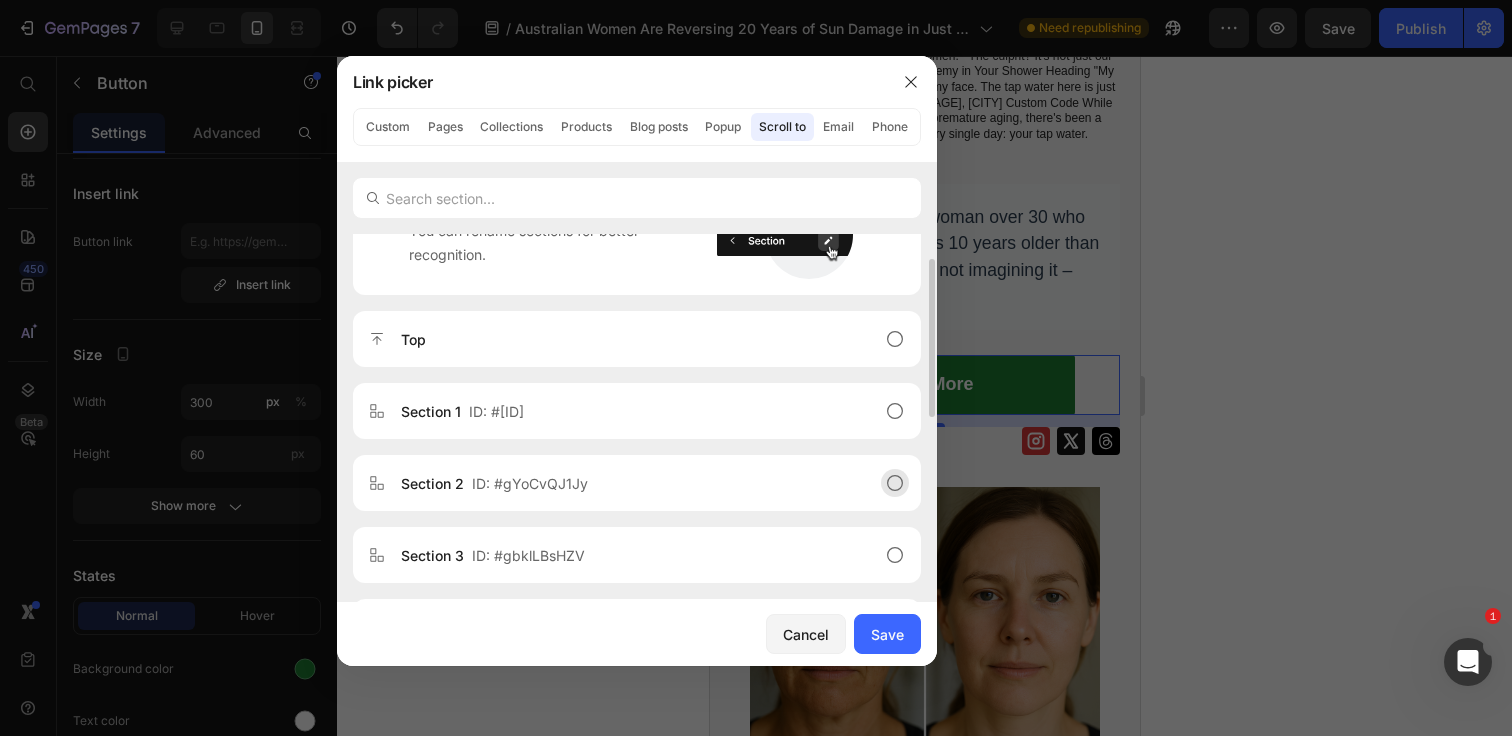 click on "Section 2  ID: #gYoCvQJ1Jy" at bounding box center [621, 483] 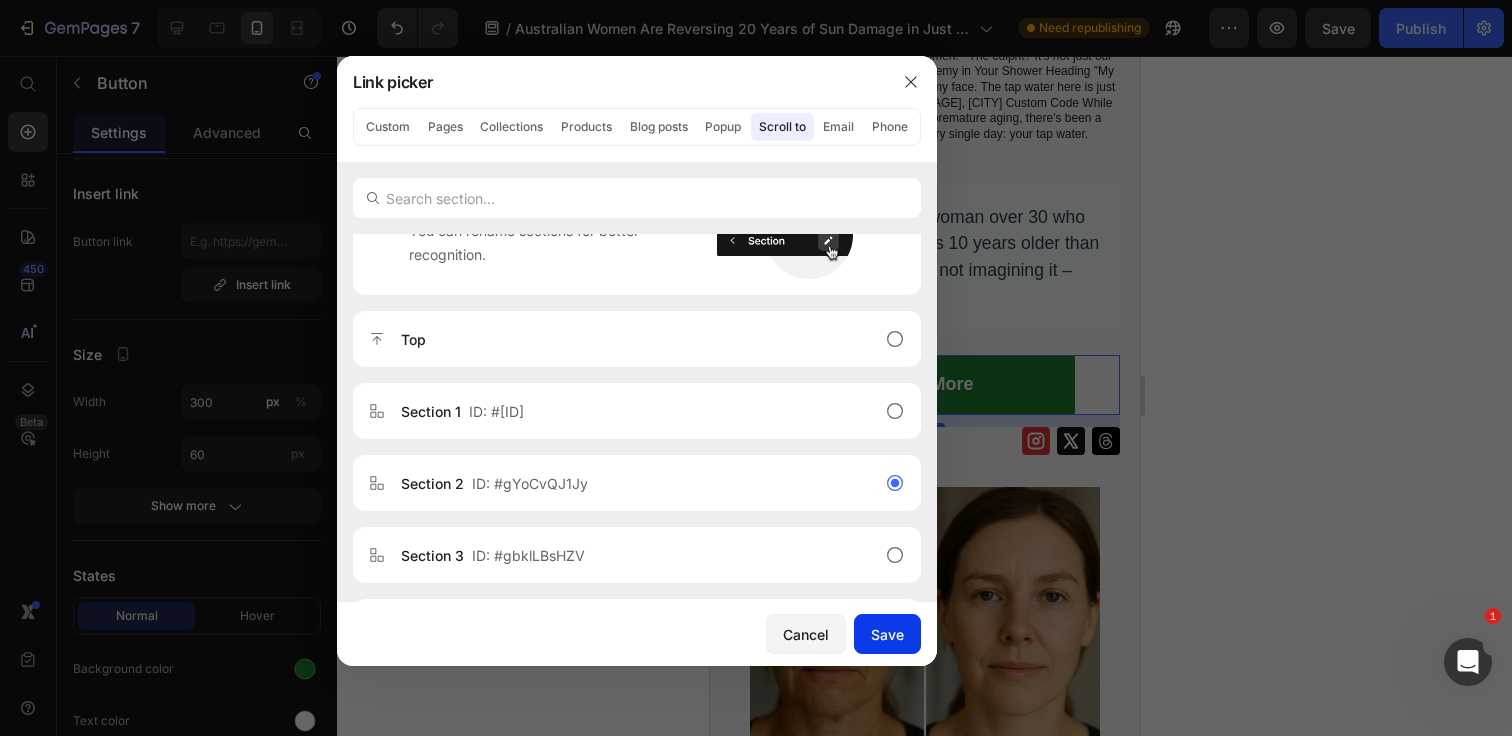 click on "Save" at bounding box center (887, 634) 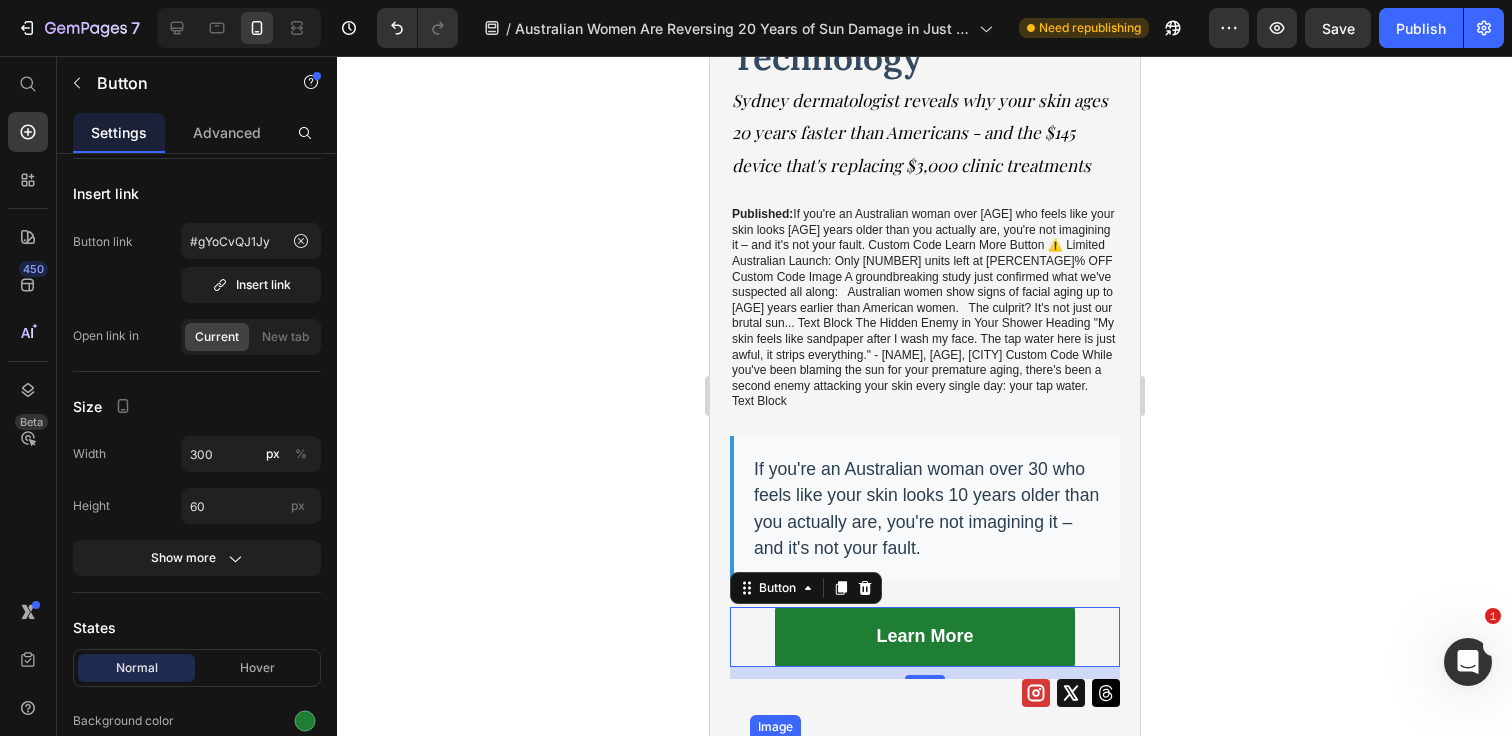 scroll, scrollTop: 215, scrollLeft: 0, axis: vertical 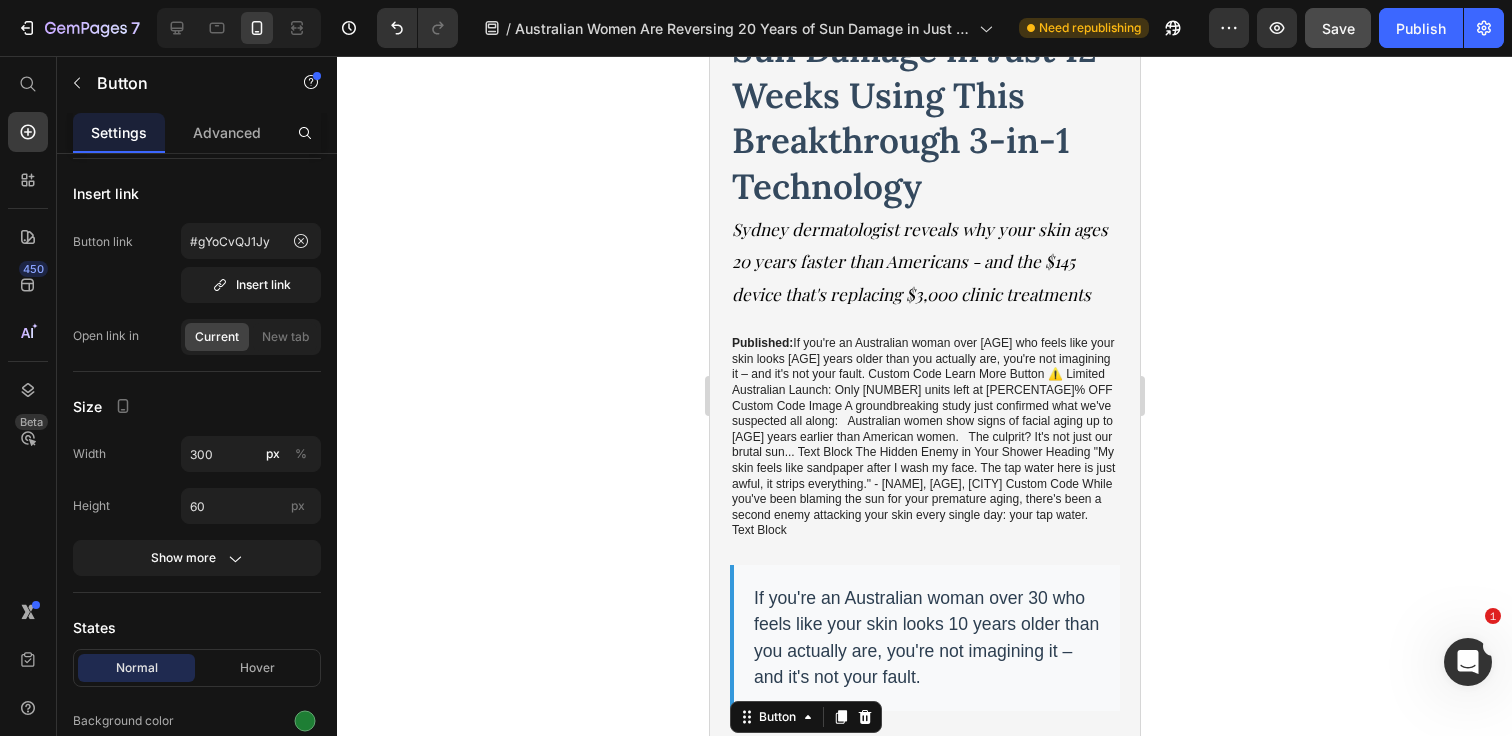 click on "Save" 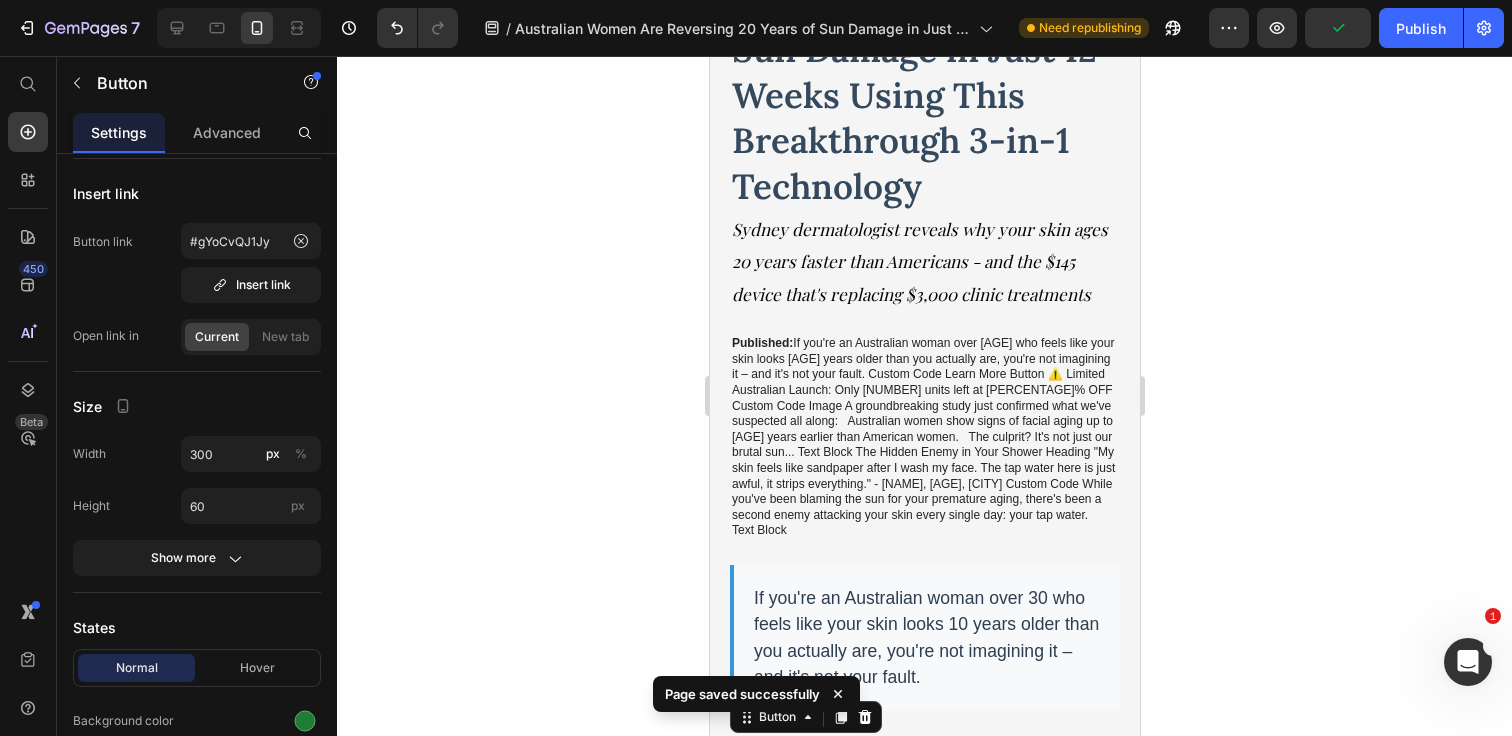 click on "Learn More" at bounding box center [924, 766] 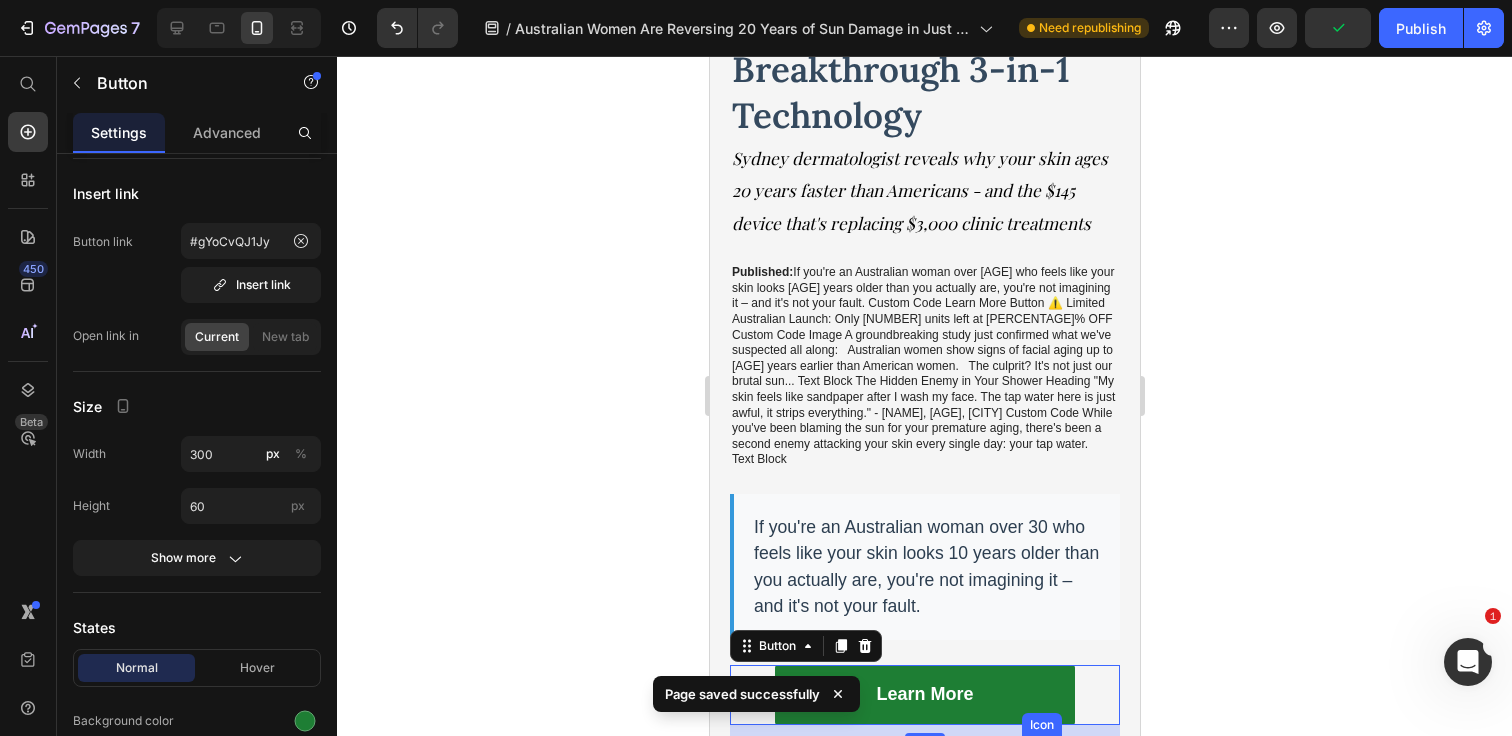scroll, scrollTop: 298, scrollLeft: 0, axis: vertical 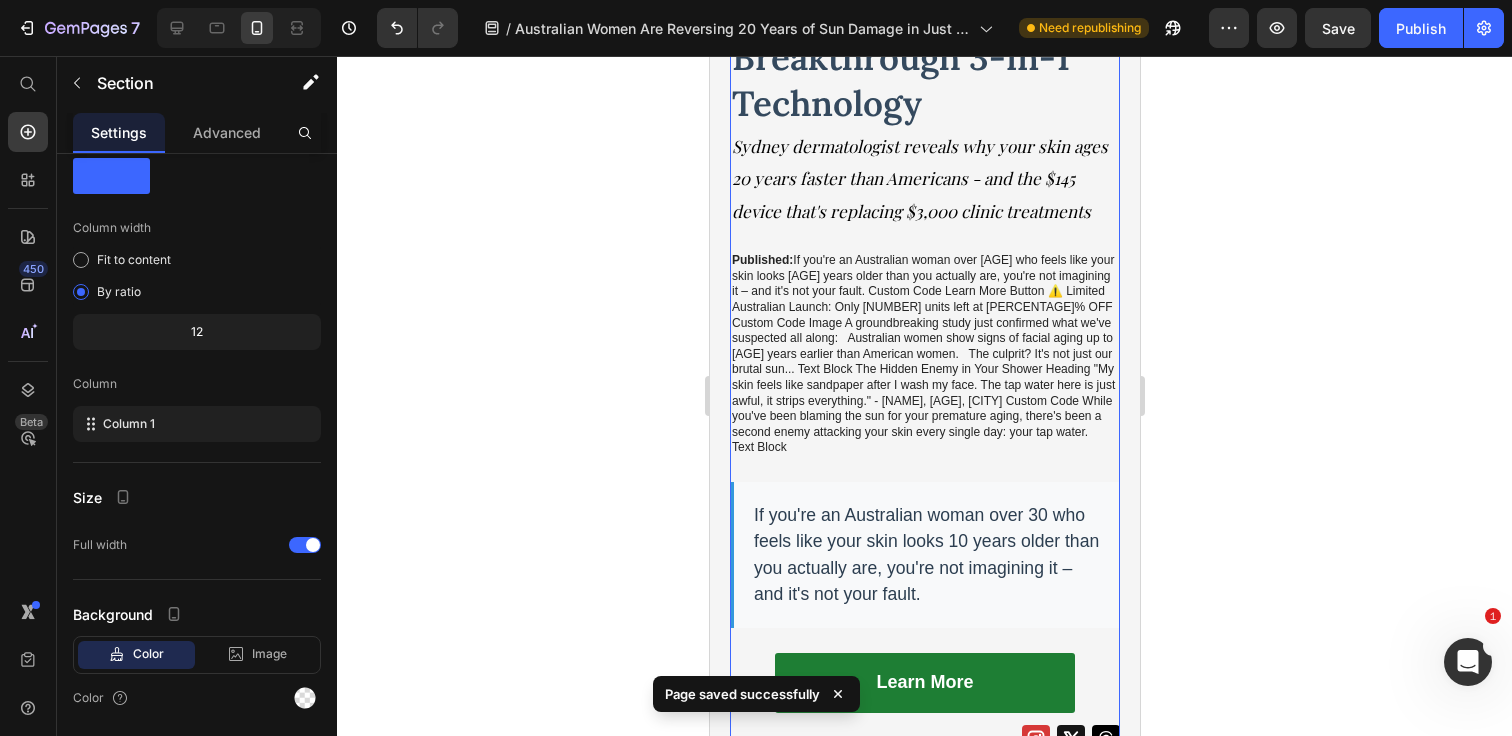 click on "Australian Women Are Reversing 20 Years of Sun Damage in Just 12 Weeks Using This Breakthrough 3-in-1 Technology Heading Sydney dermatologist reveals why your skin ages 20 years faster than Americans - and the $145 device that's replacing $3,000 clinic treatments Text Block Published:  Monday, June 30, 2025 | By: Dr. Sarah Mitchell, Dermatological Research Institute Text Block
If you're an Australian woman over 30 who feels like your skin looks 10 years older than you actually are, you're not imagining it – and it's not your fault.
Custom Code Learn More Button
Icon
Icon
Icon Row Section 1   You can create reusable sections Create Theme Section AI Content Write with GemAI What would you like to describe here? Tone and Voice Persuasive Product Advanced Snail 96 Mucin Power Essence Show more Generate" at bounding box center [924, 302] 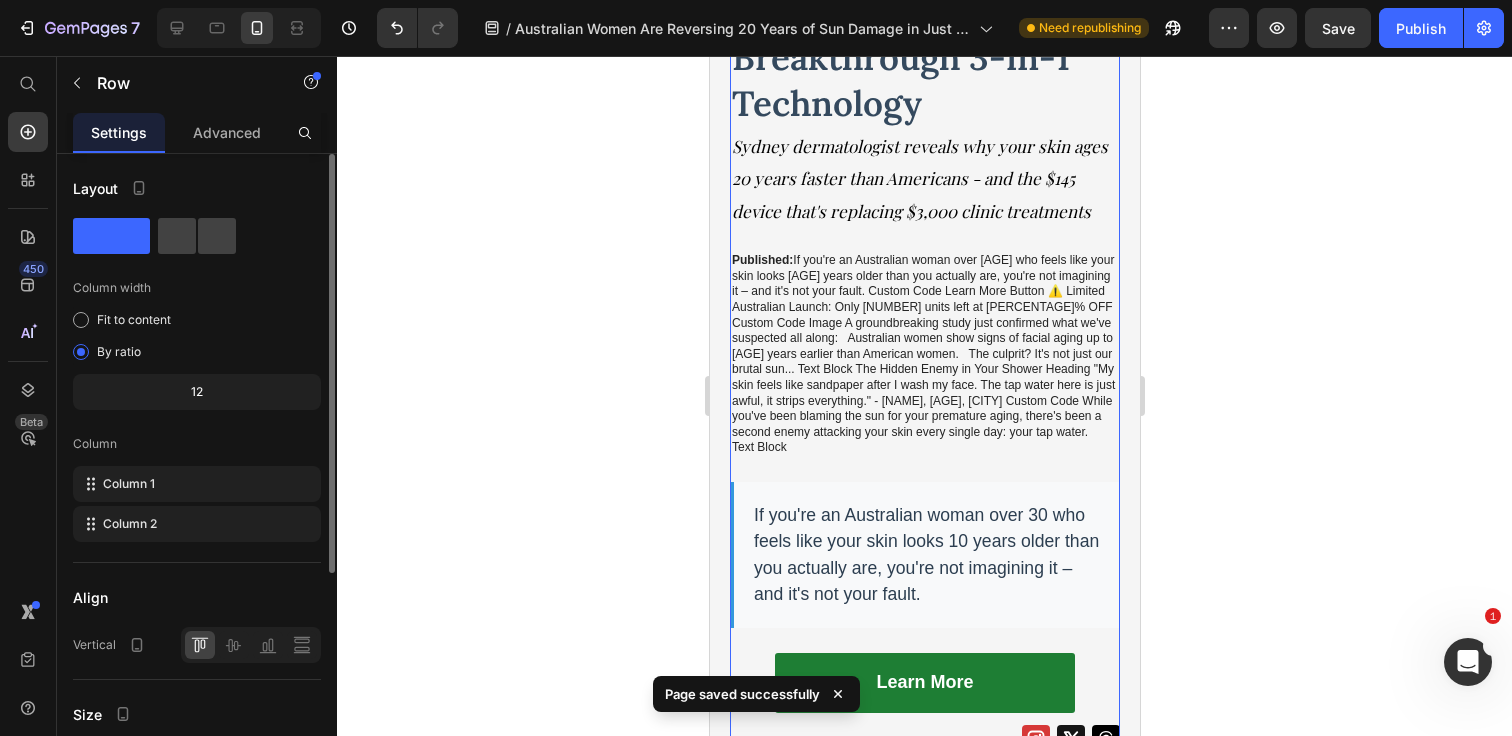 click on "Image A groundbreaking study just confirmed what we've suspected all along:   Australian women show signs of facial aging up to 20 years earlier than American women.   The culprit? It's not just our brutal sun... Text Block The Hidden Enemy in Your Shower Heading
"My skin feels like sandpaper after I wash my face. The tap water here is just awful, it strips everything." - Lisa, 38, Perth
Custom Code While you've been blaming the sun for your premature aging, there's been a second enemy attacking your skin every single day: your tap water.   Australia's hard, chlorinated water strips your skin's protective barrier with every shower, making you  MORE vulnerable to sun damage.  It's a vicious cycle that no amount of sunscreen can fix. Text Block Image Why Creams and Clinic Treatments Fail Heading Think about it: Expensive serums only work on the surface - they can't repair deep collagen damage Laser treatments cost $2,000-$5,000+ and often make sun-damaged skin WORSE Text Block
Custom Code Heading" at bounding box center [924, 2990] 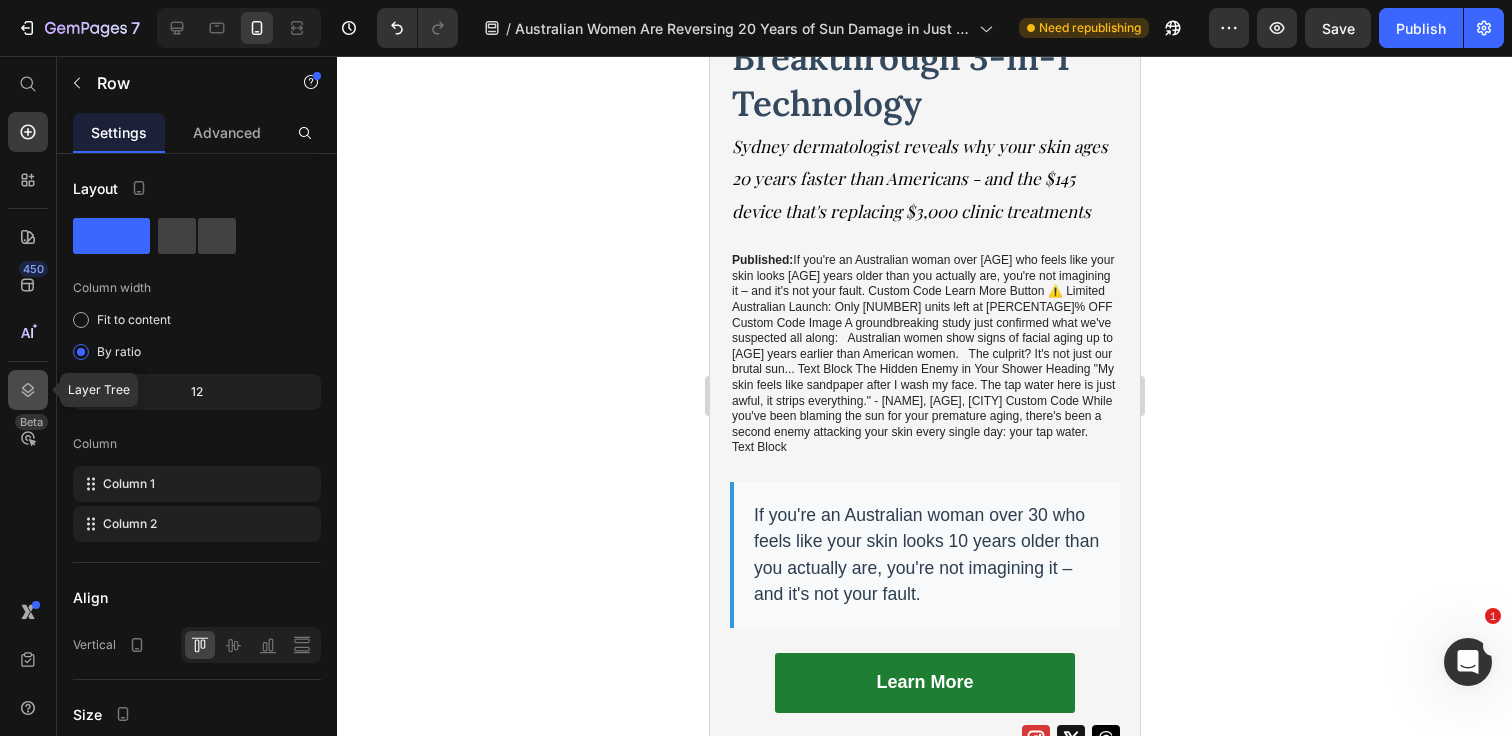 click 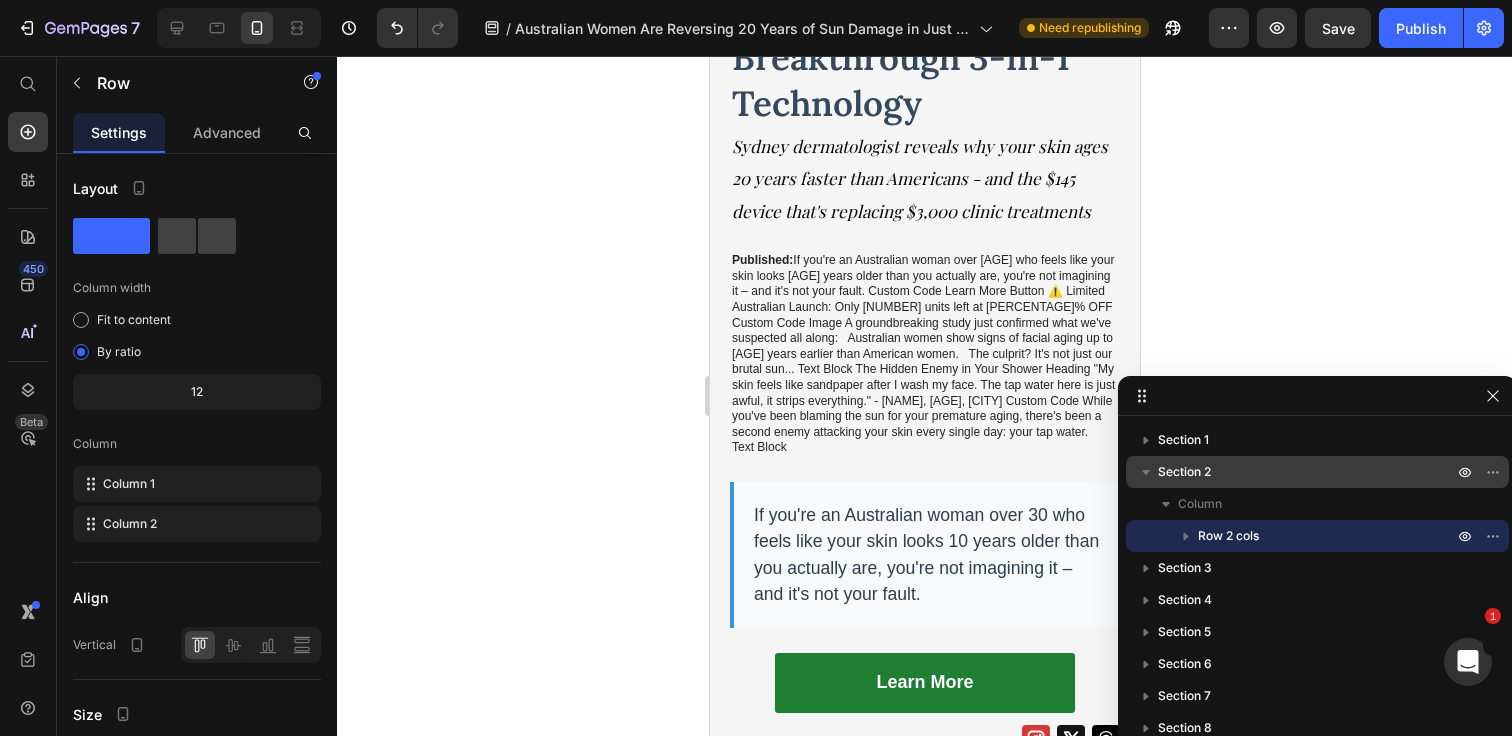 click on "Section 2" at bounding box center (1307, 472) 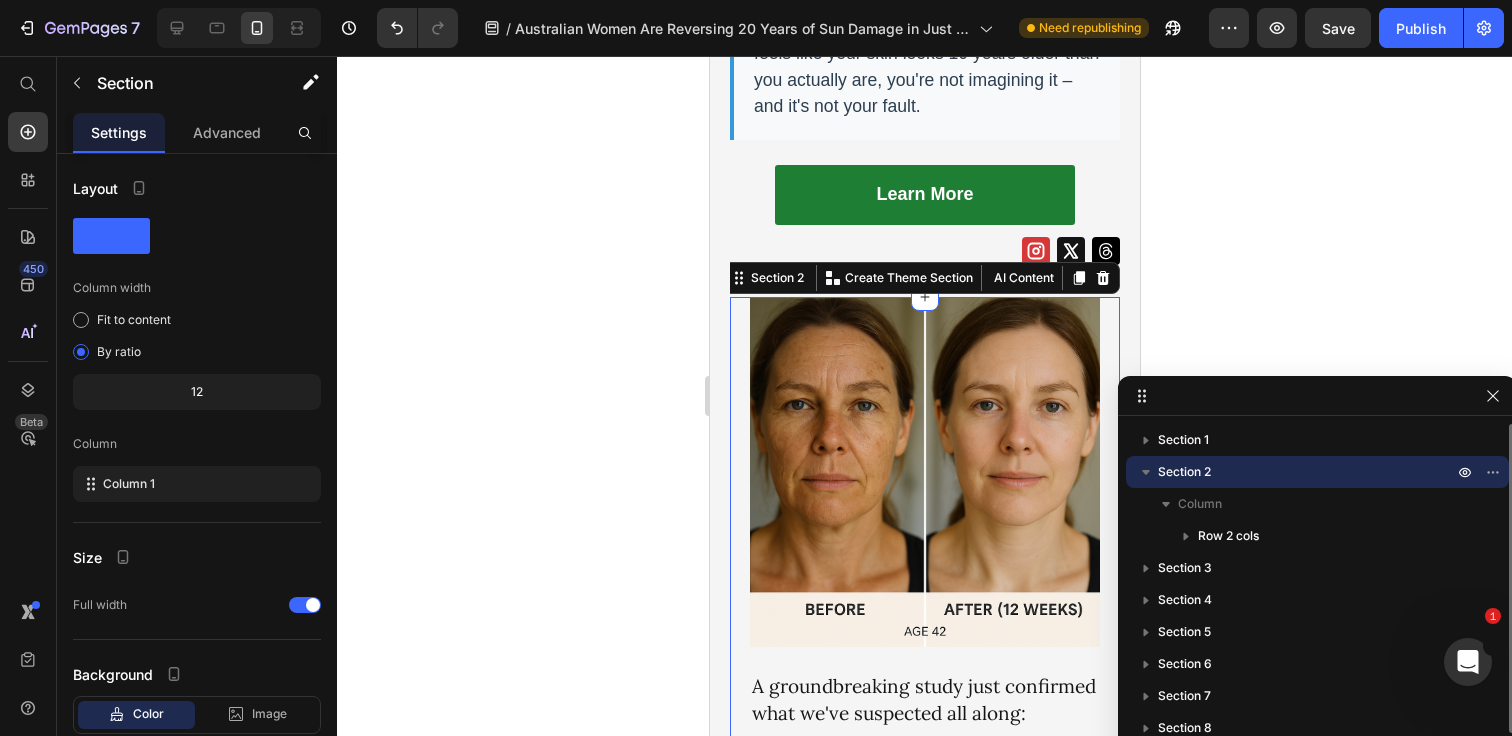 scroll, scrollTop: 786, scrollLeft: 0, axis: vertical 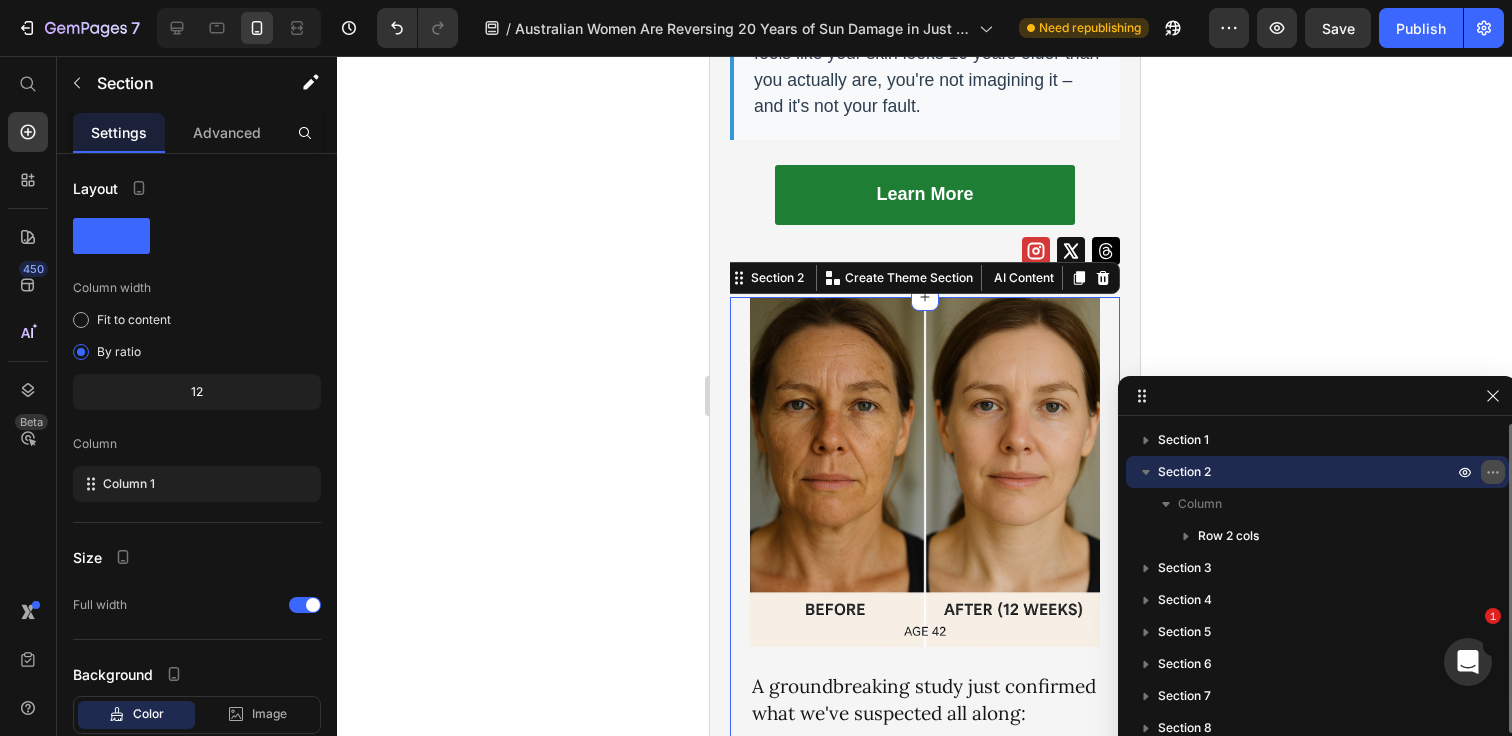click at bounding box center (1493, 472) 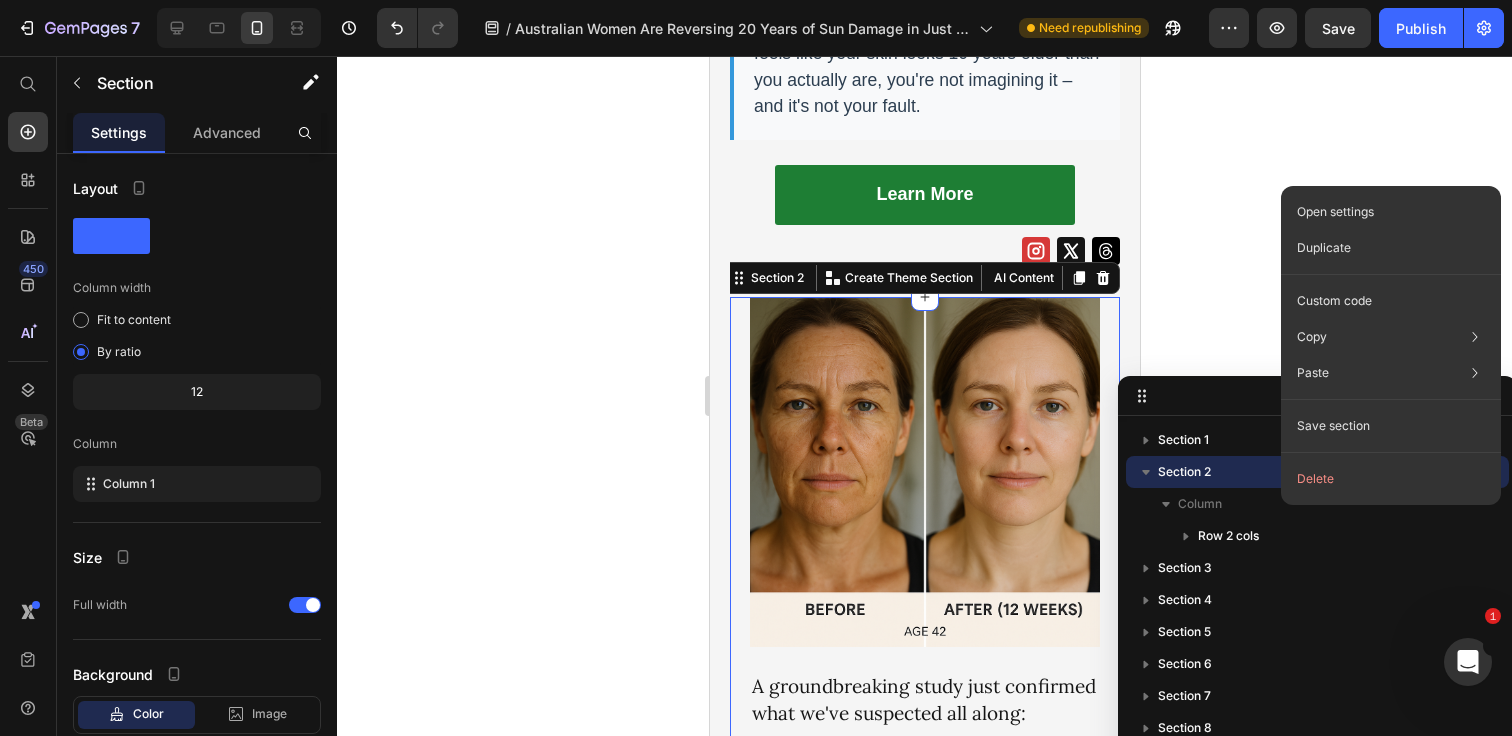 click 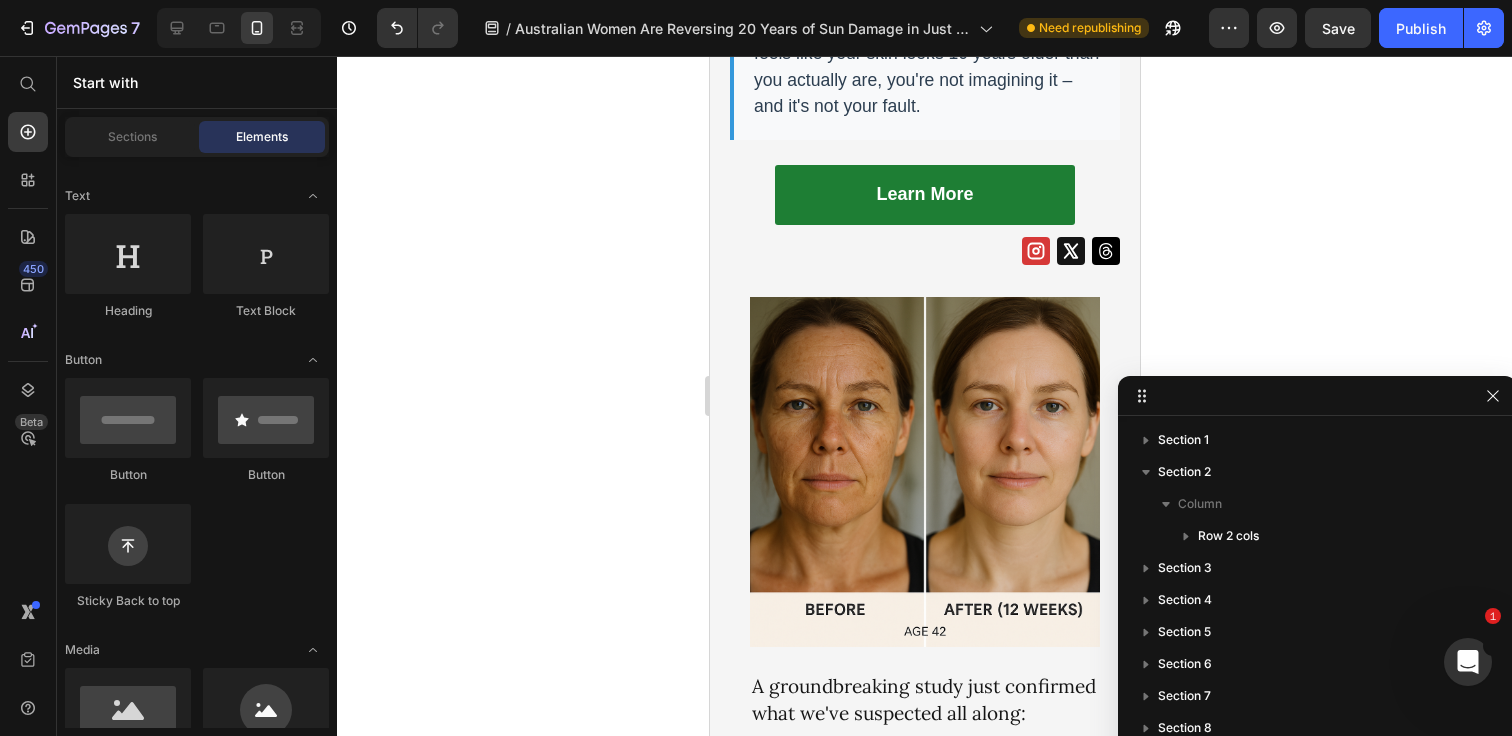 click 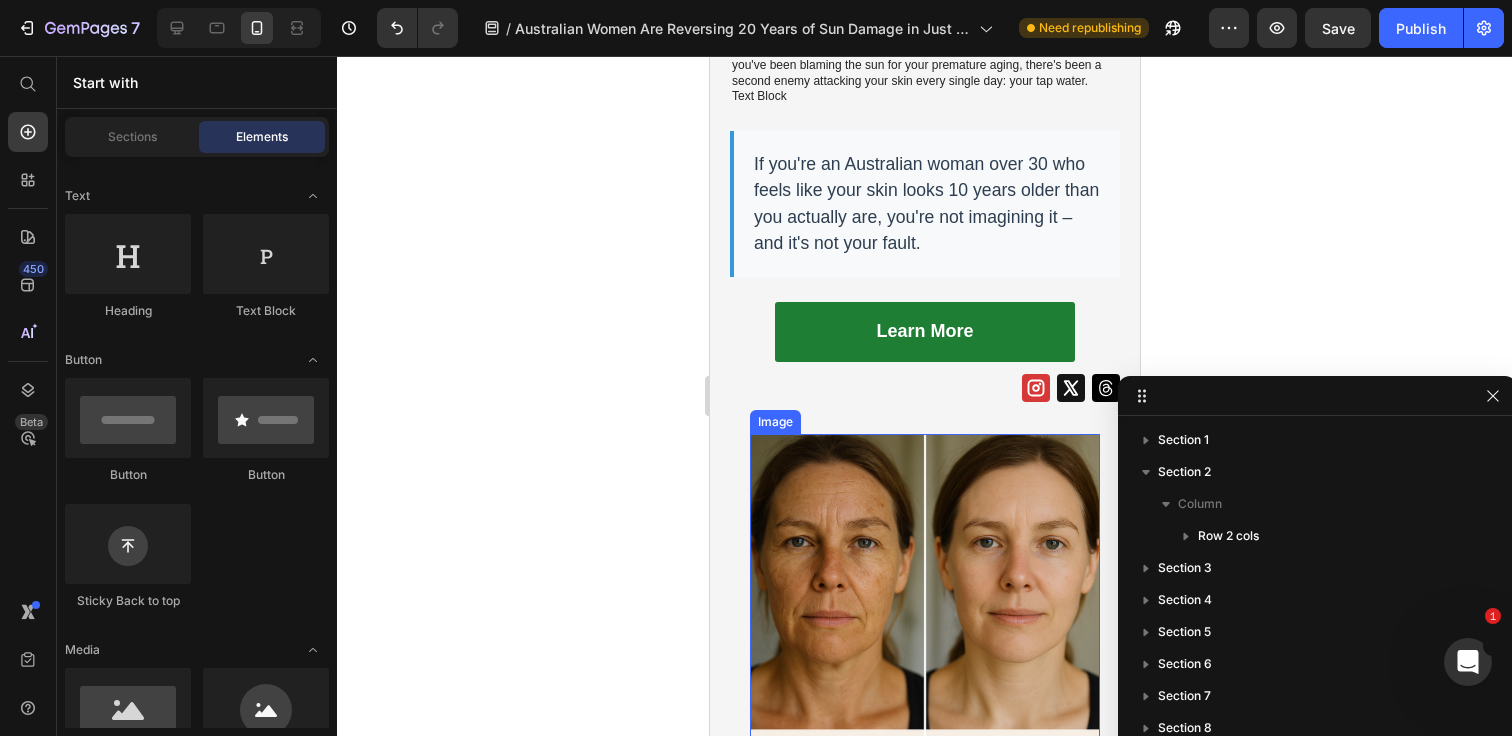 scroll, scrollTop: 632, scrollLeft: 0, axis: vertical 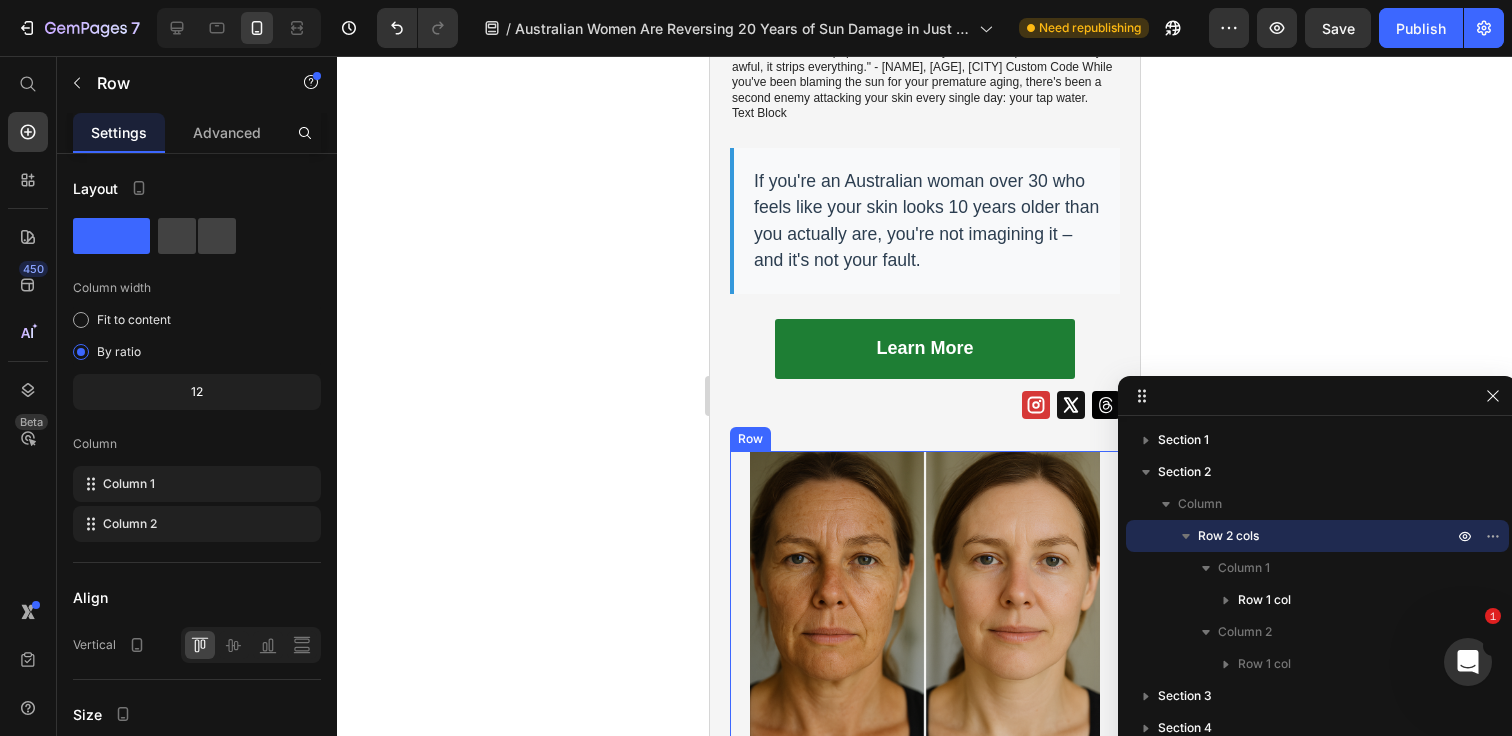 click on "Image A groundbreaking study just confirmed what we've suspected all along:   Australian women show signs of facial aging up to 20 years earlier than American women.   The culprit? It's not just our brutal sun... Text Block The Hidden Enemy in Your Shower Heading
"My skin feels like sandpaper after I wash my face. The tap water here is just awful, it strips everything." - Lisa, 38, Perth
Custom Code While you've been blaming the sun for your premature aging, there's been a second enemy attacking your skin every single day: your tap water.   Australia's hard, chlorinated water strips your skin's protective barrier with every shower, making you  MORE vulnerable to sun damage.  It's a vicious cycle that no amount of sunscreen can fix. Text Block Image Why Creams and Clinic Treatments Fail Heading Think about it: Expensive serums only work on the surface - they can't repair deep collagen damage Laser treatments cost $2,000-$5,000+ and often make sun-damaged skin WORSE Text Block
Custom Code Heading" at bounding box center (924, 2656) 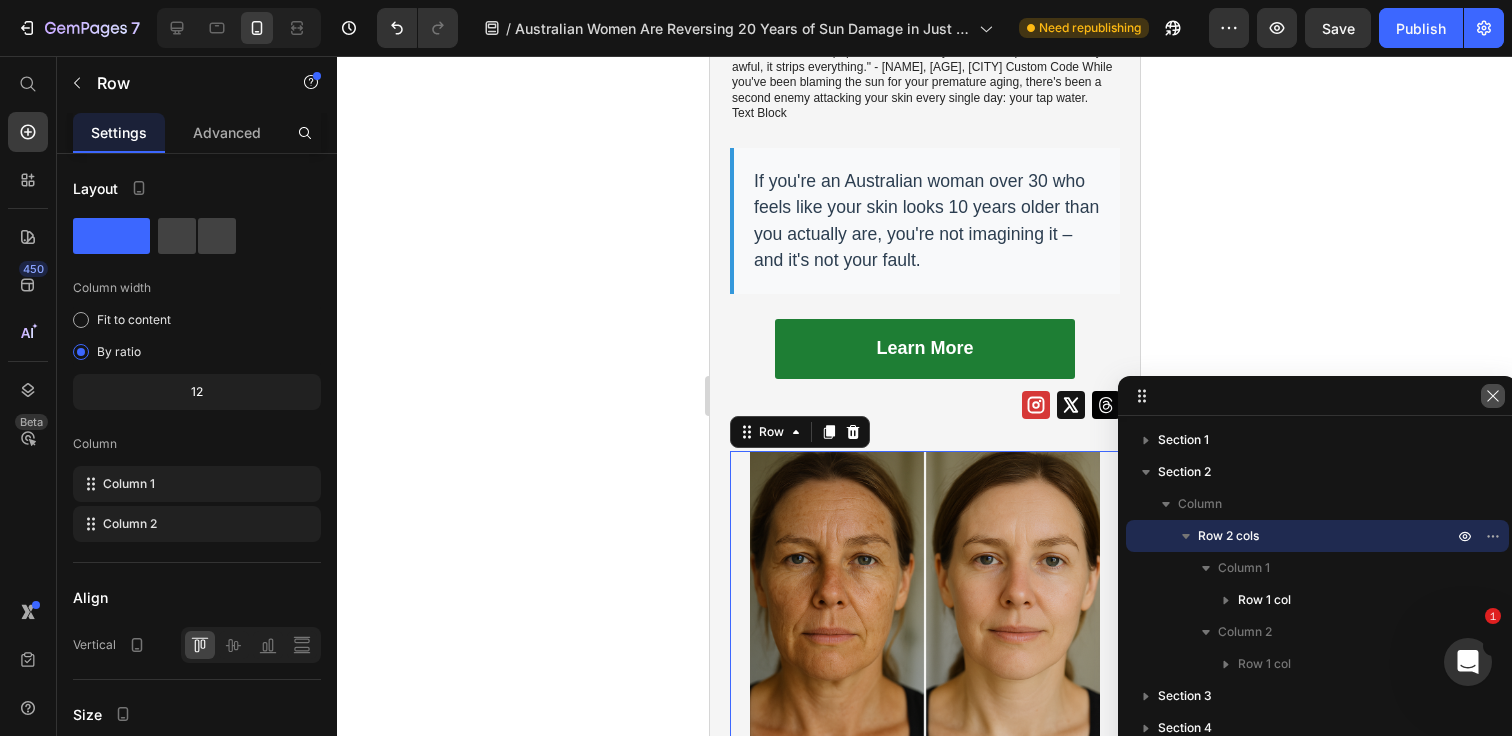 click 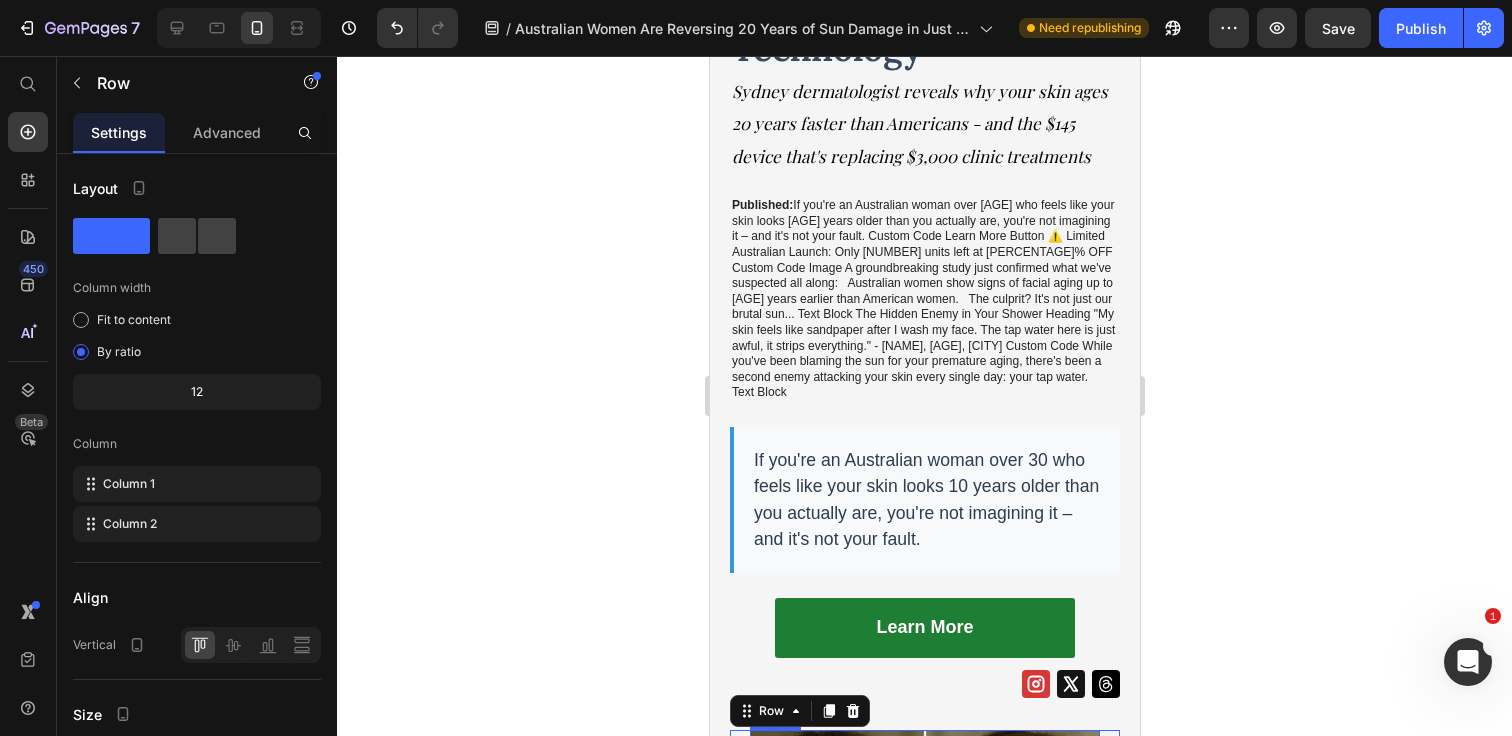 scroll, scrollTop: 336, scrollLeft: 0, axis: vertical 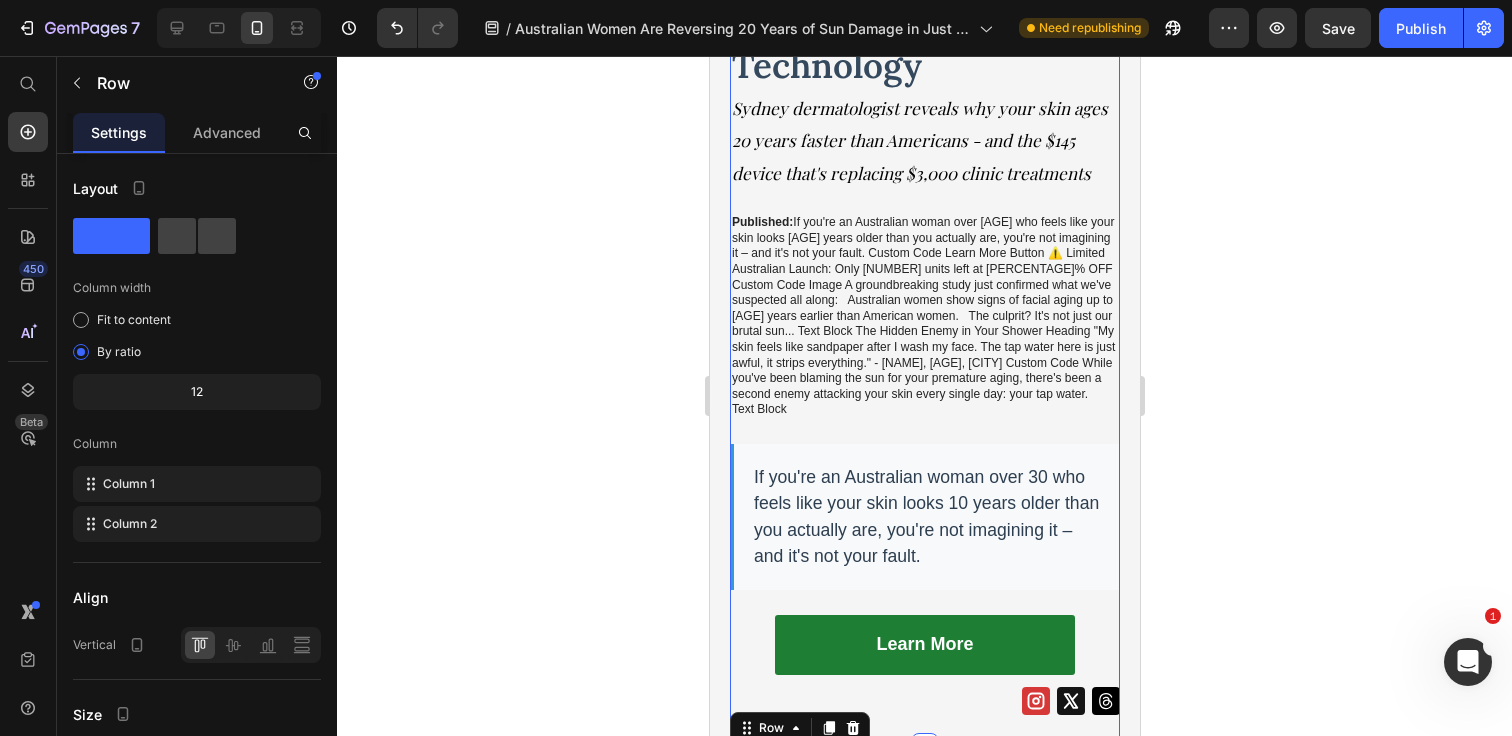 click on "Australian Women Are Reversing 20 Years of Sun Damage in Just 12 Weeks Using This Breakthrough 3-in-1 Technology Heading Sydney dermatologist reveals why your skin ages 20 years faster than Americans - and the $145 device that's replacing $3,000 clinic treatments Text Block Published:  Monday, June 30, 2025 | By: Dr. Sarah Mitchell, Dermatological Research Institute Text Block
If you're an Australian woman over 30 who feels like your skin looks 10 years older than you actually are, you're not imagining it – and it's not your fault.
Custom Code Learn More Button
Icon
Icon
Icon Row Section 1" at bounding box center [924, 264] 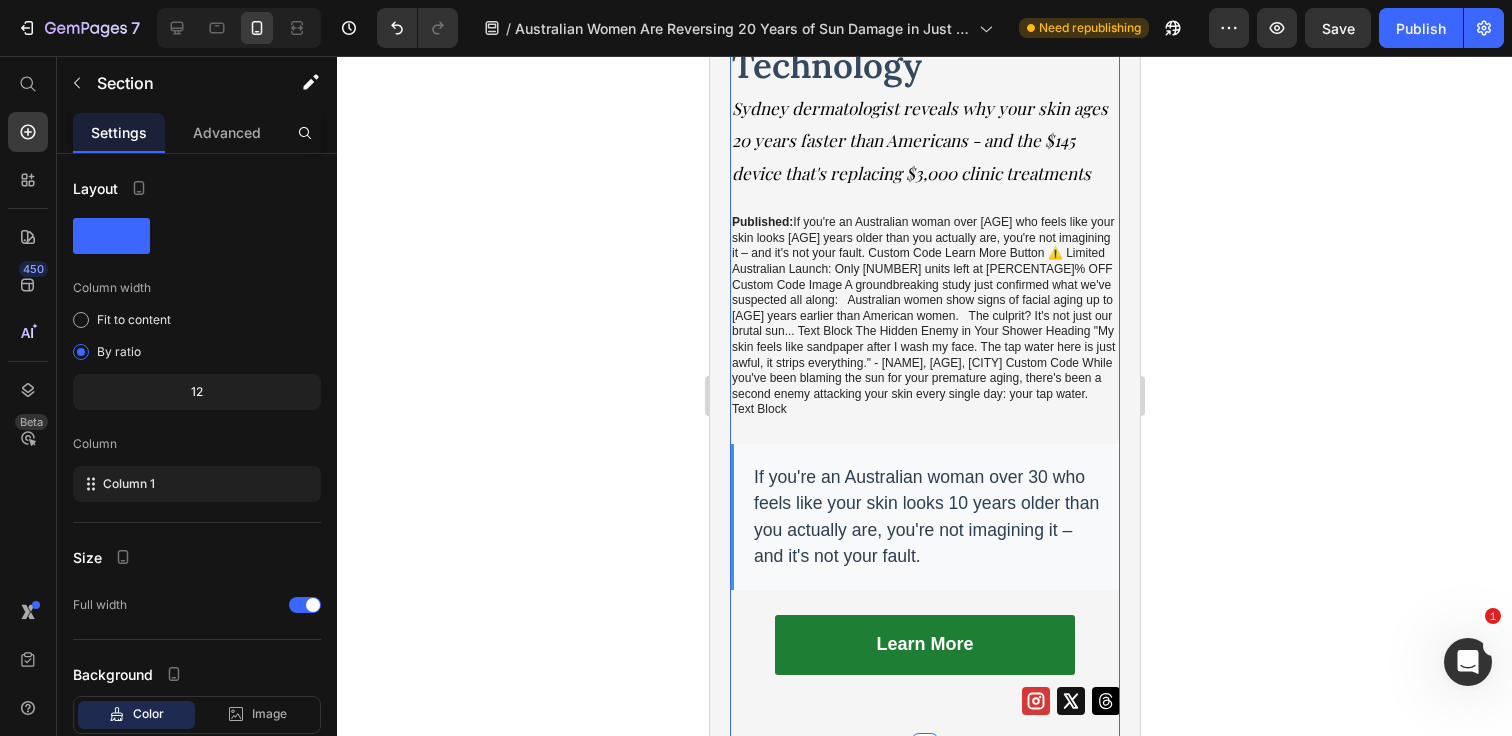 click on "Australian Women Are Reversing 20 Years of Sun Damage in Just 12 Weeks Using This Breakthrough 3-in-1 Technology Heading Sydney dermatologist reveals why your skin ages 20 years faster than Americans - and the $145 device that's replacing $3,000 clinic treatments Text Block Published:  Monday, June 30, 2025 | By: Dr. Sarah Mitchell, Dermatological Research Institute Text Block
If you're an Australian woman over 30 who feels like your skin looks 10 years older than you actually are, you're not imagining it – and it's not your fault.
Custom Code Learn More Button
Icon
Icon
Icon Row Section 1   You can create reusable sections Create Theme Section AI Content Write with GemAI What would you like to describe here? Tone and Voice Persuasive Product Advanced Snail 96 Mucin Power Essence Show more Generate" at bounding box center (924, 264) 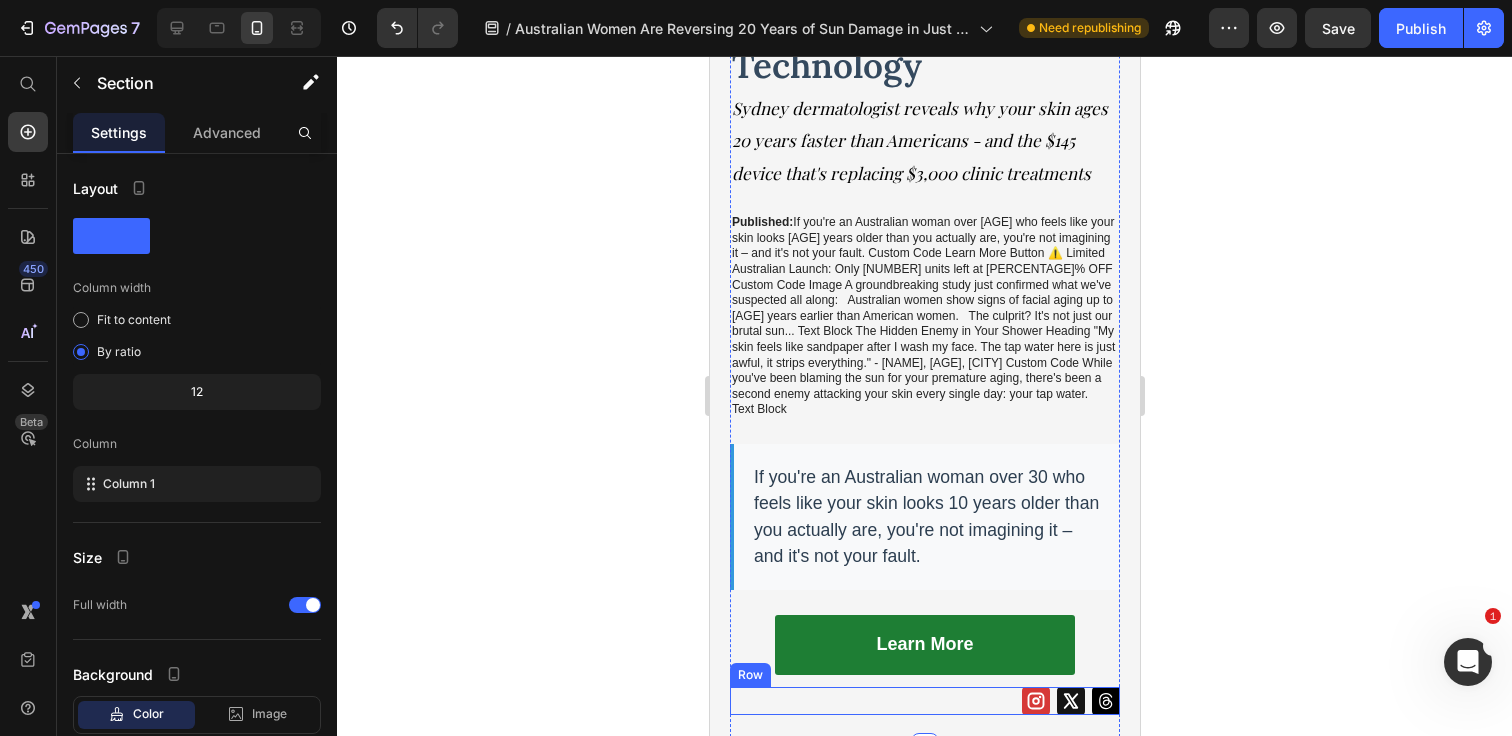 click on "Icon
Icon
Icon Row" at bounding box center (924, 701) 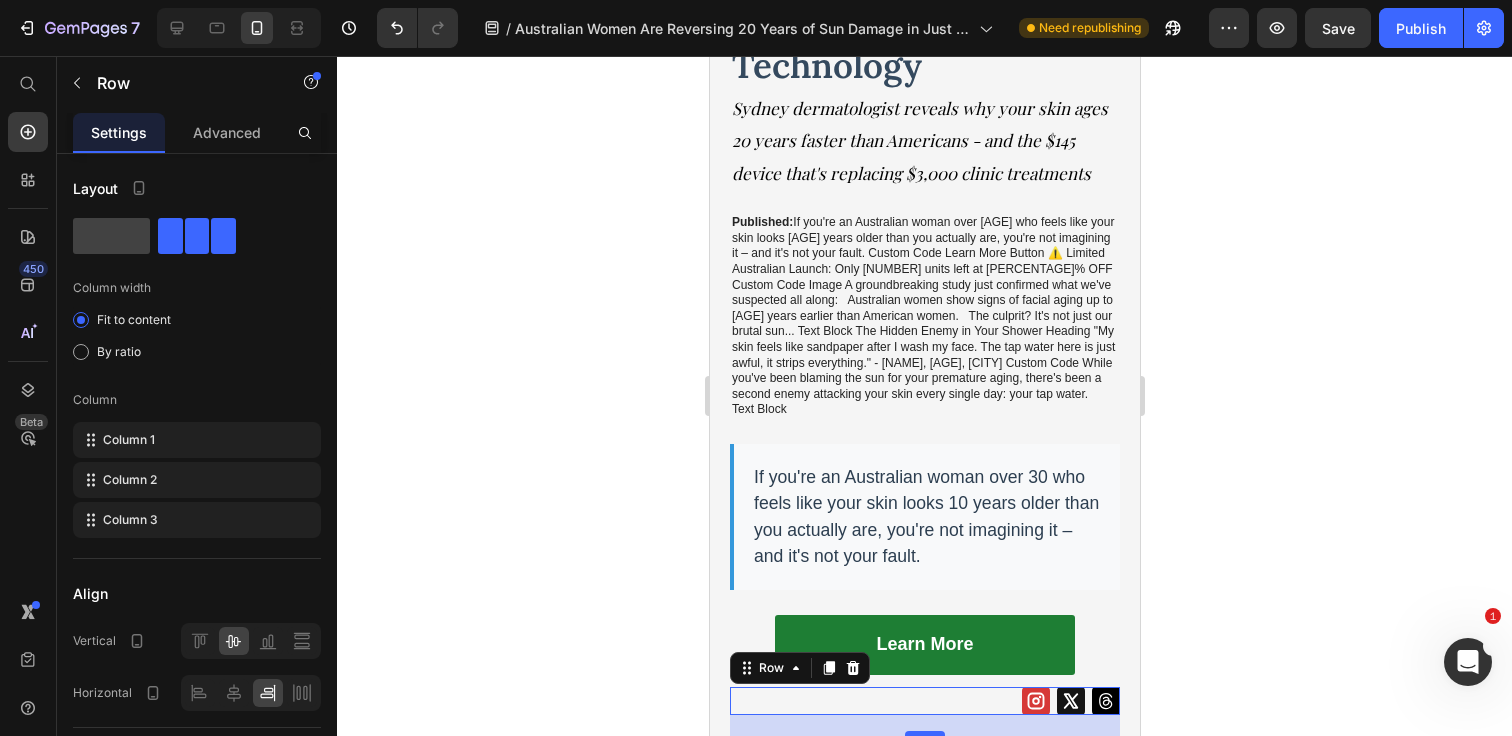 drag, startPoint x: 926, startPoint y: 542, endPoint x: 927, endPoint y: 564, distance: 22.022715 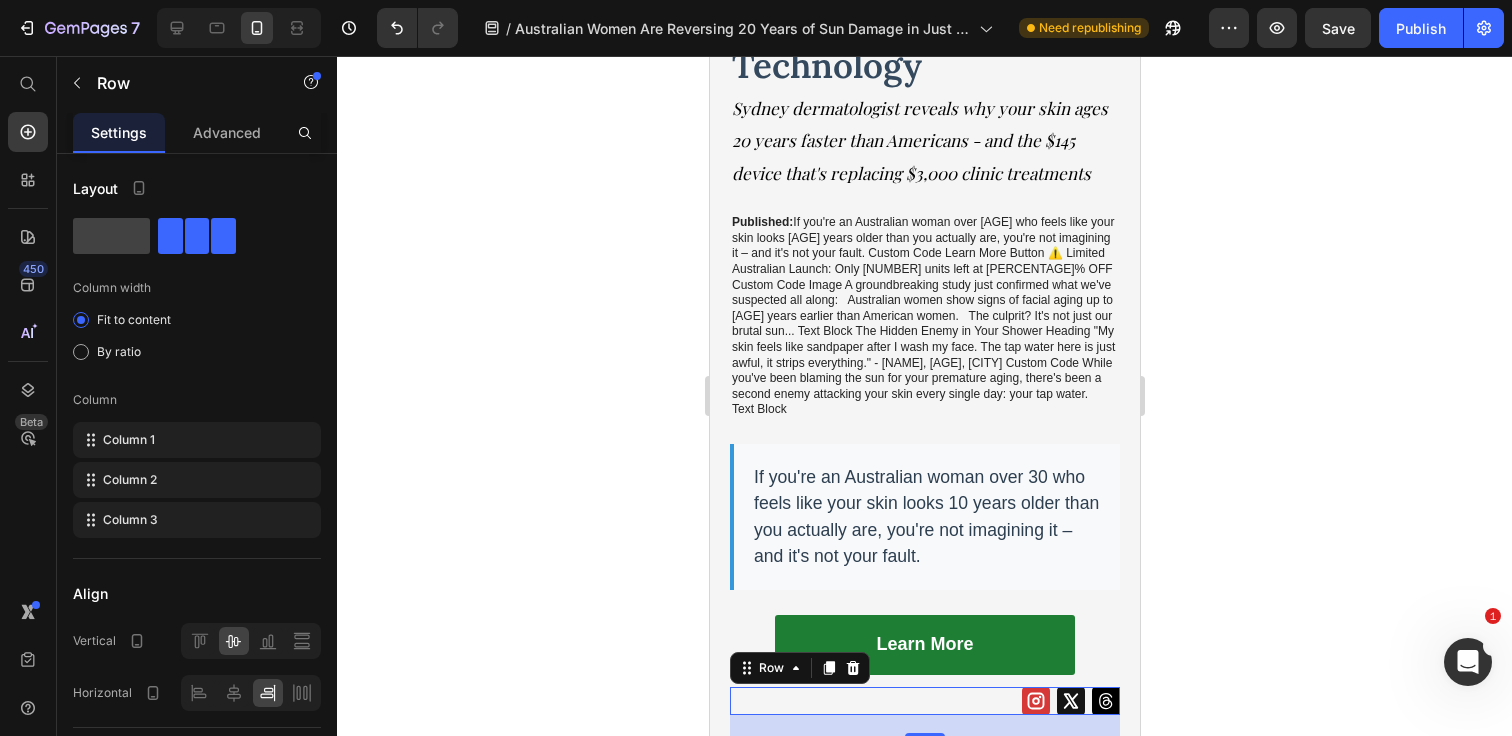 click 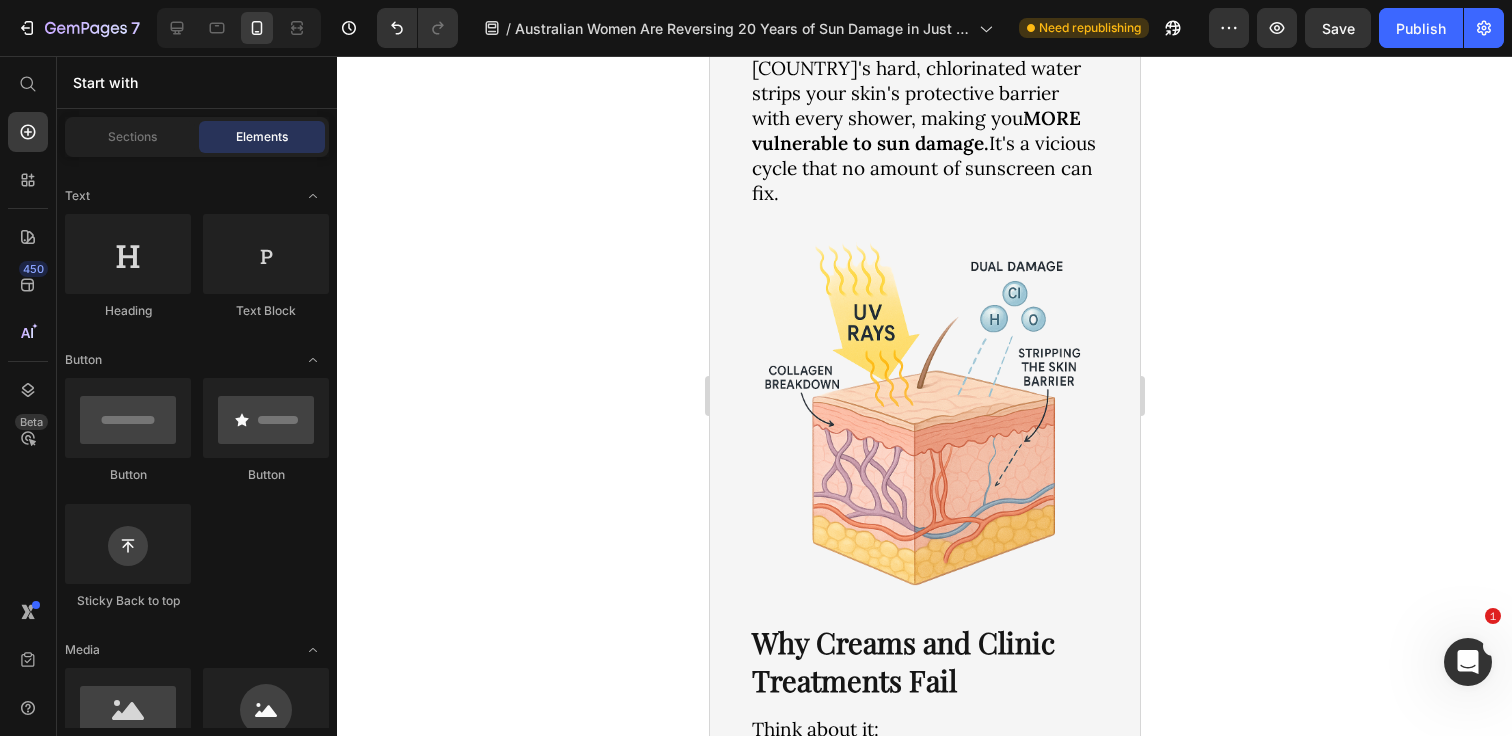 scroll, scrollTop: 1899, scrollLeft: 0, axis: vertical 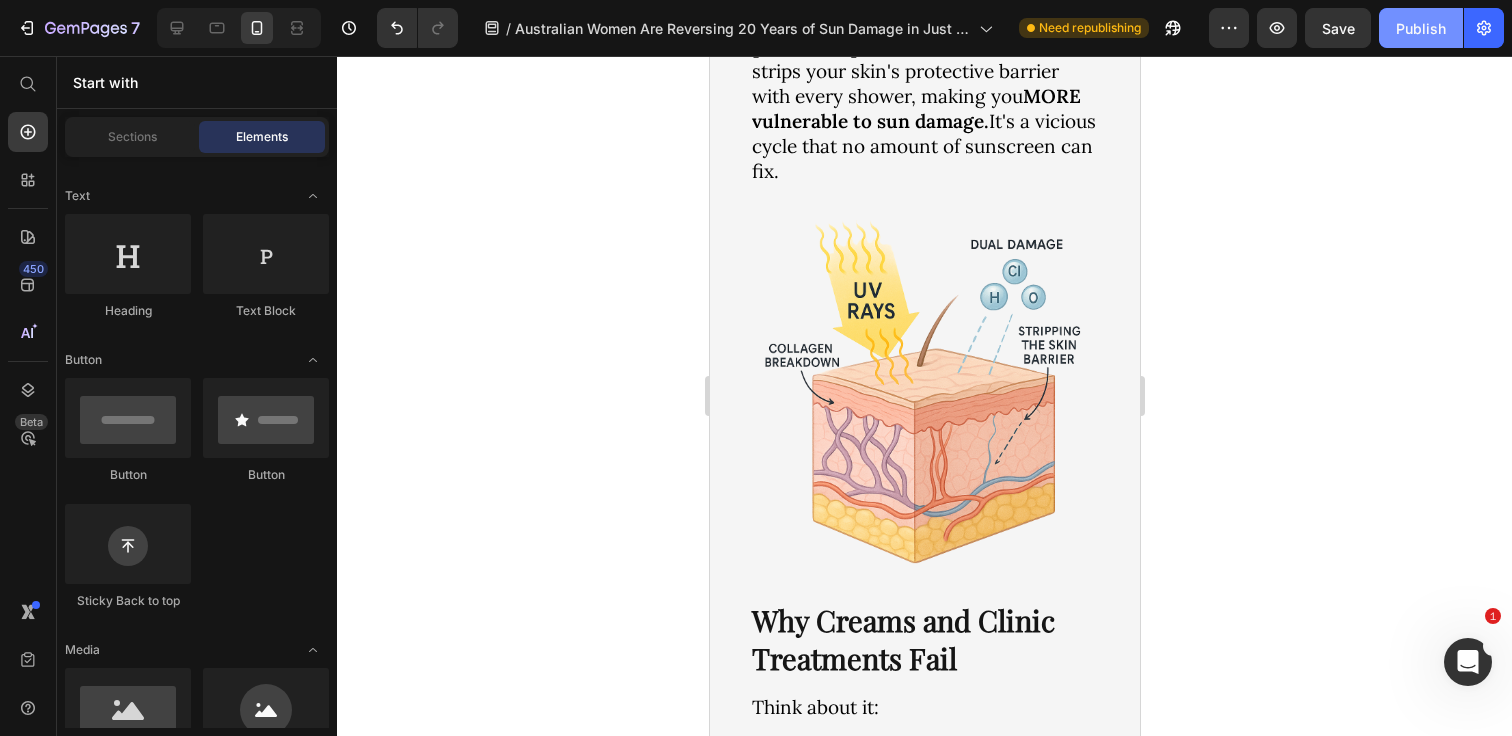 click on "Publish" at bounding box center (1421, 28) 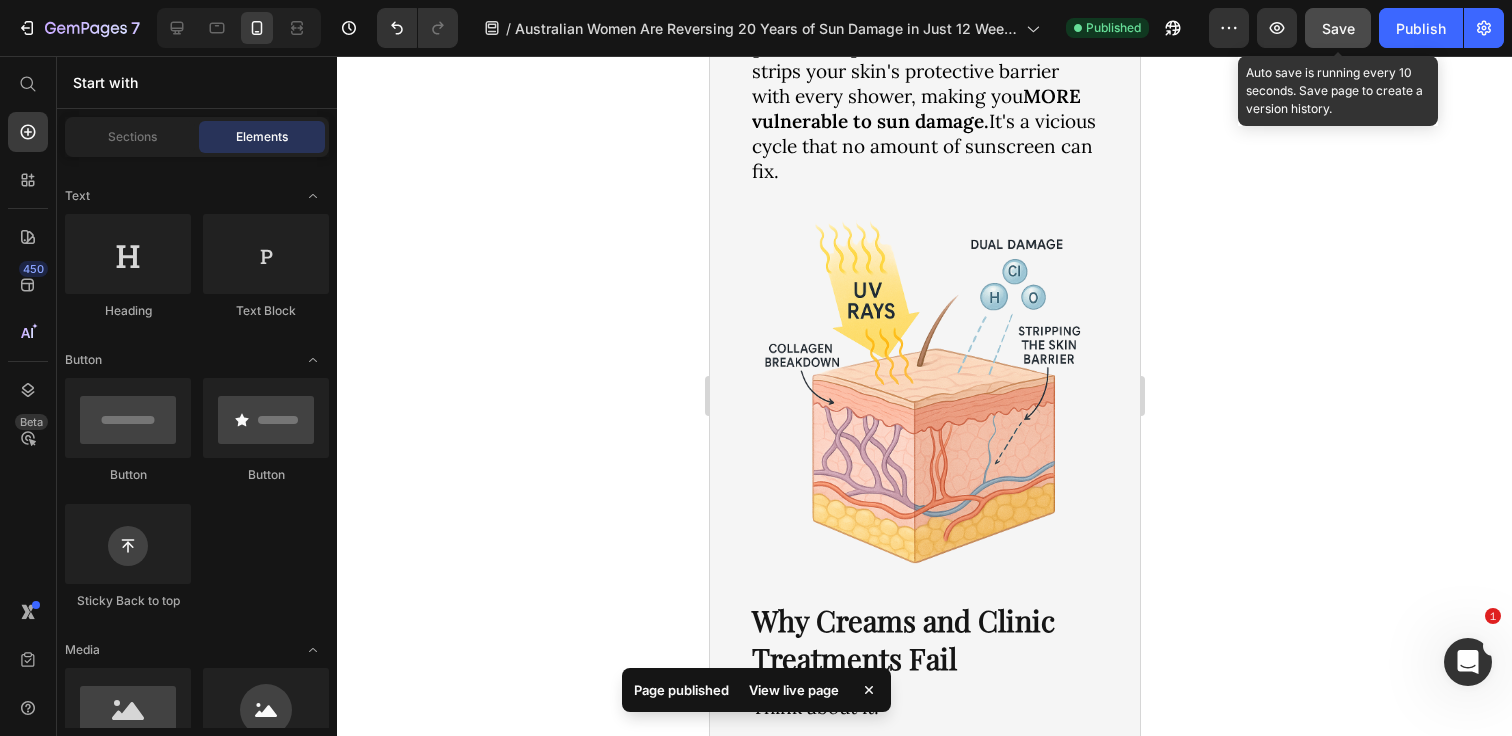 click on "Save" at bounding box center (1338, 28) 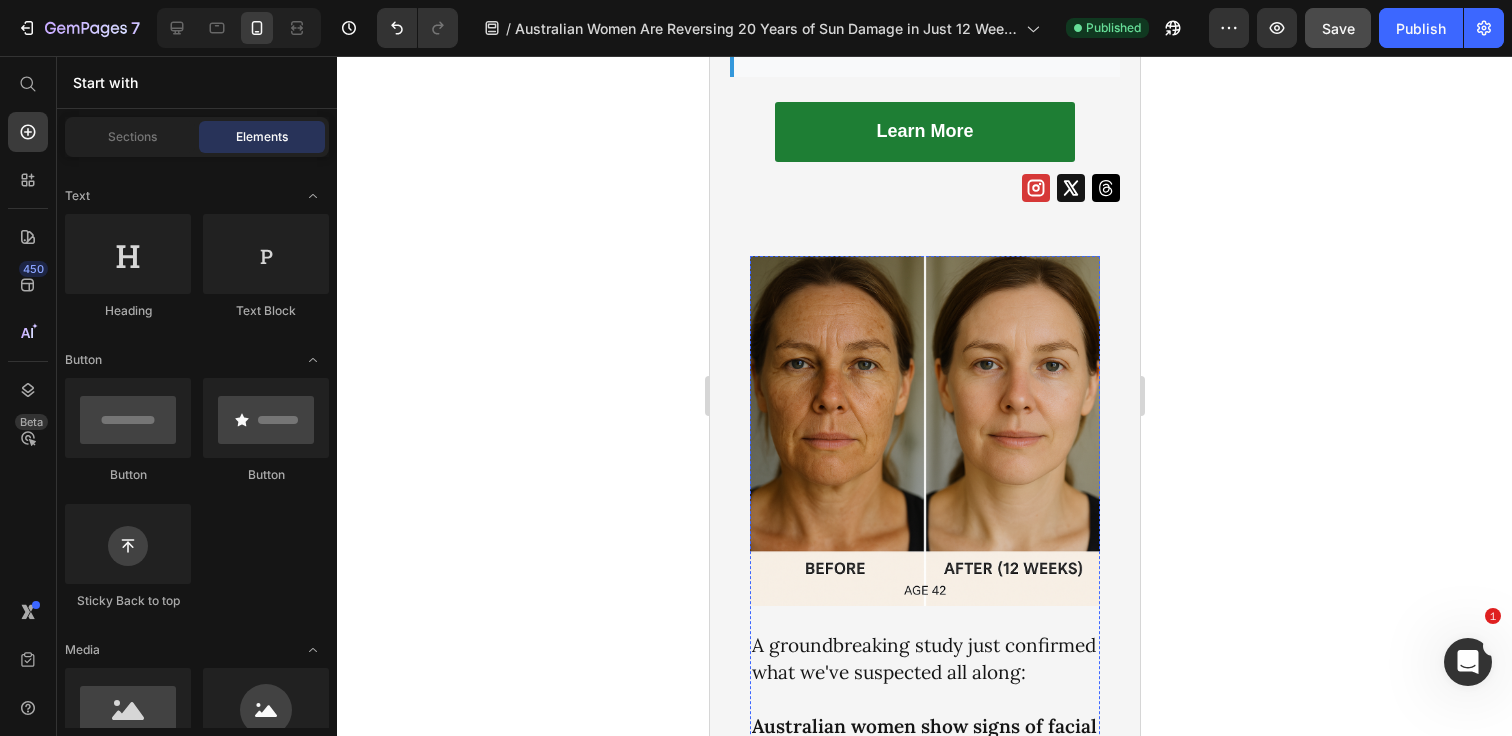 scroll, scrollTop: 218, scrollLeft: 0, axis: vertical 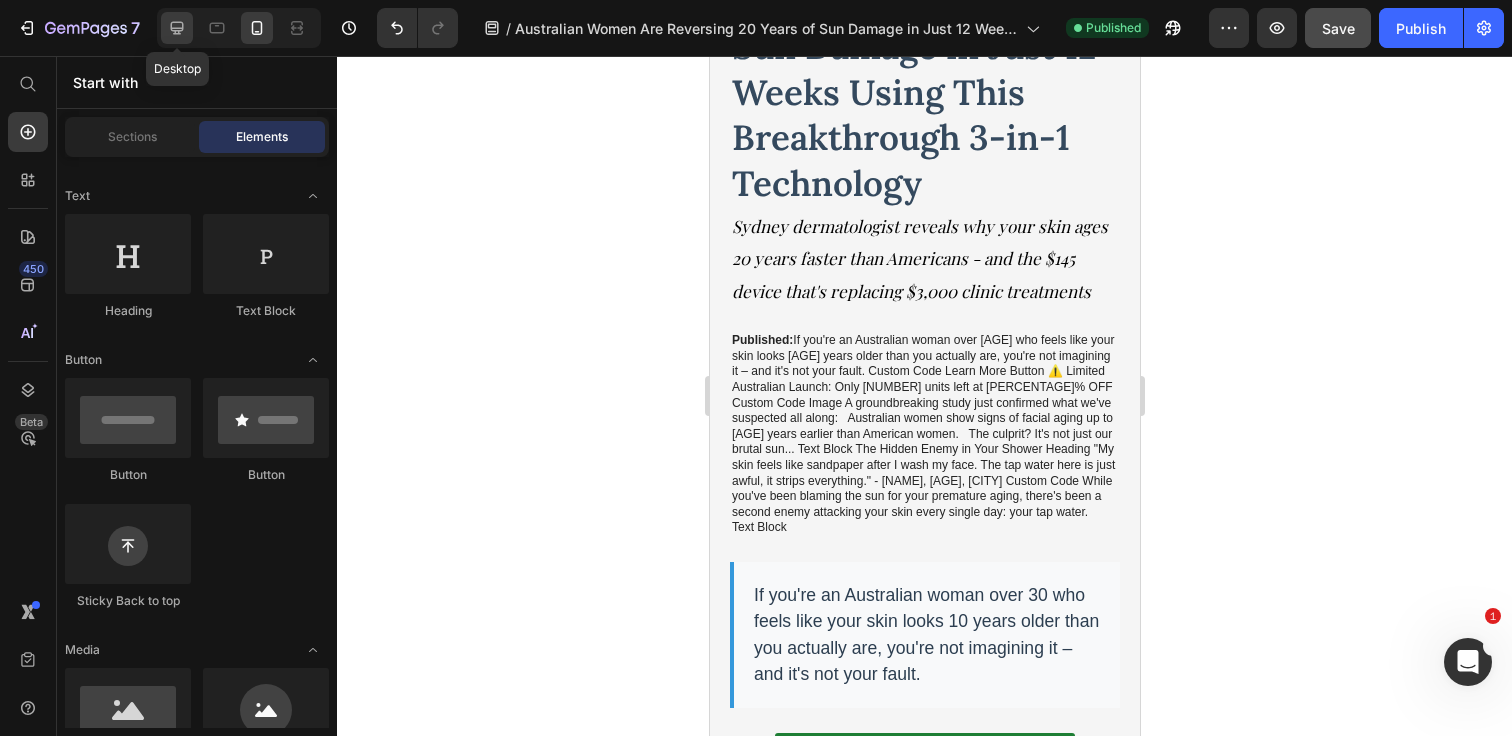 click 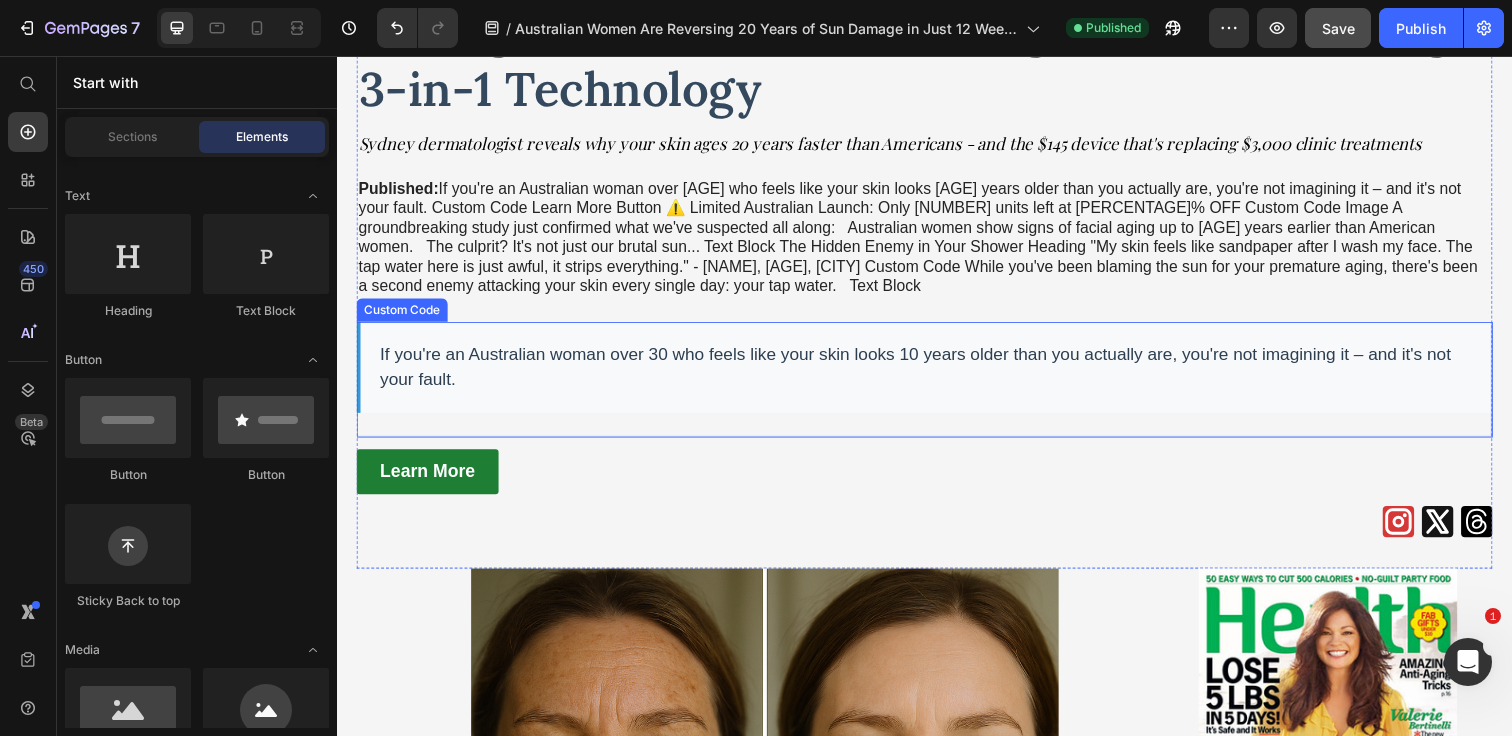 scroll, scrollTop: 0, scrollLeft: 0, axis: both 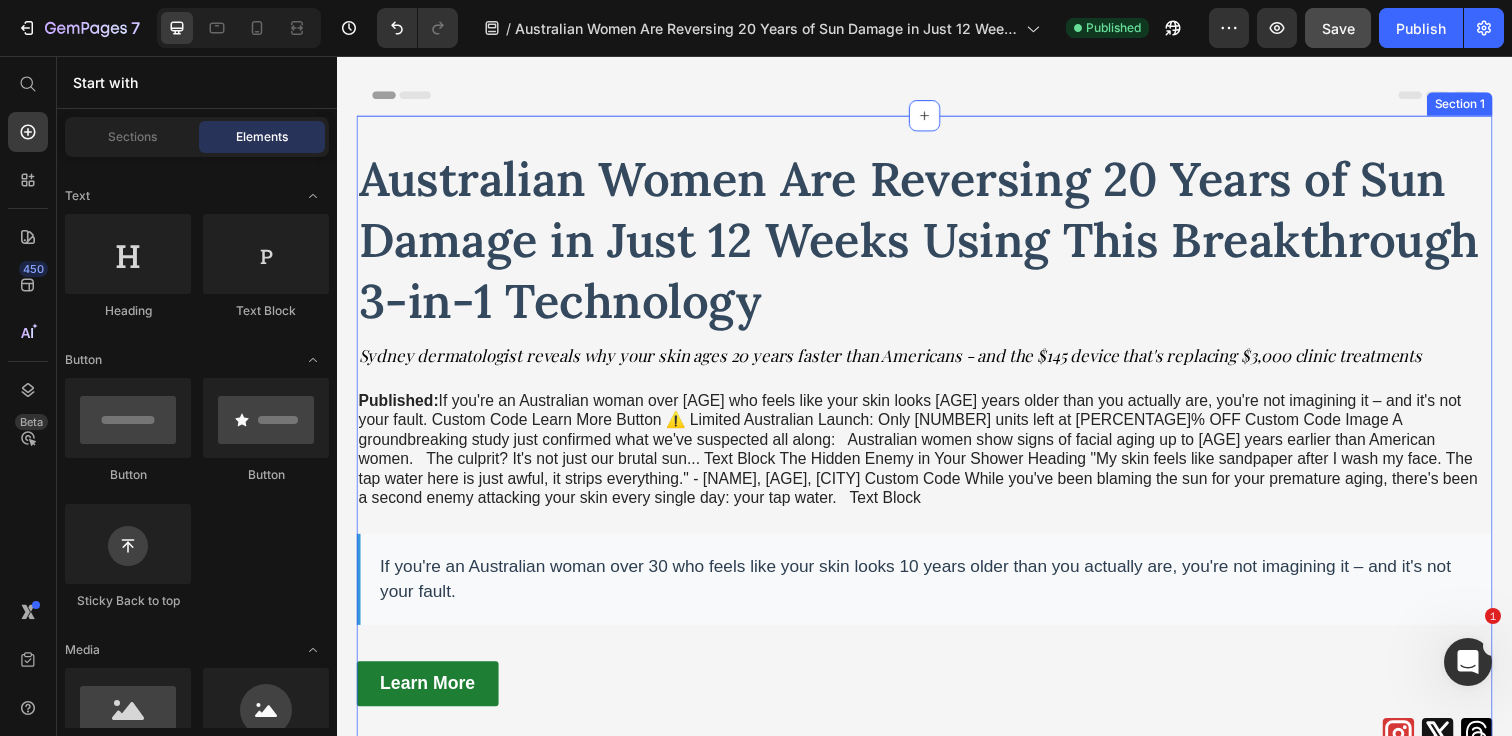 click on "Australian Women Are Reversing 20 Years of Sun Damage in Just 12 Weeks Using This Breakthrough 3-in-1 Technology Heading Sydney dermatologist reveals why your skin ages 20 years faster than Americans - and the $145 device that's replacing $3,000 clinic treatments Text Block Published:  Monday, June 30, 2025 | By: Dr. Sarah Mitchell, Dermatological Research Institute Text Block
If you're an Australian woman over 30 who feels like your skin looks 10 years older than you actually are, you're not imagining it – and it's not your fault.
Custom Code Learn More Button
Icon
Icon
Icon Row Section 1" at bounding box center (937, 456) 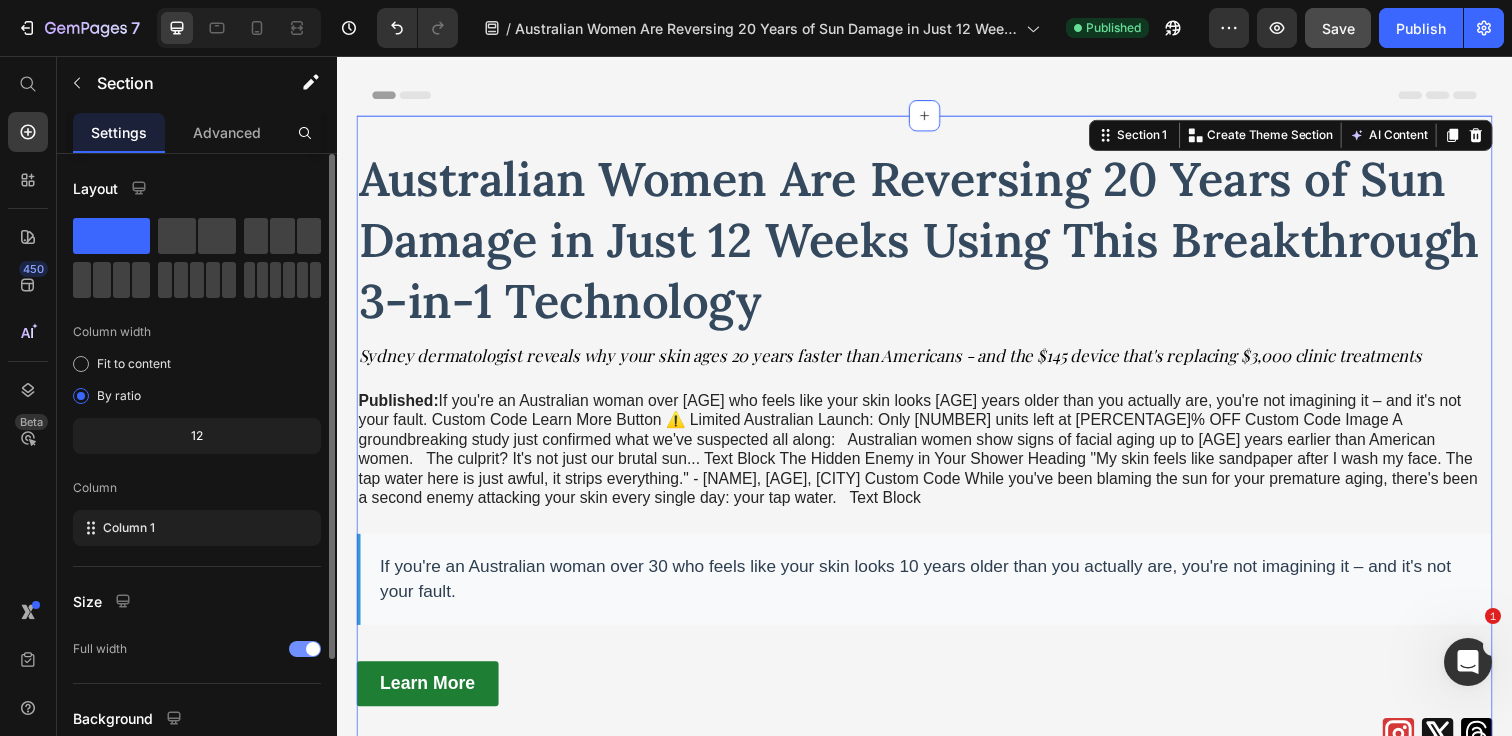 click at bounding box center (305, 649) 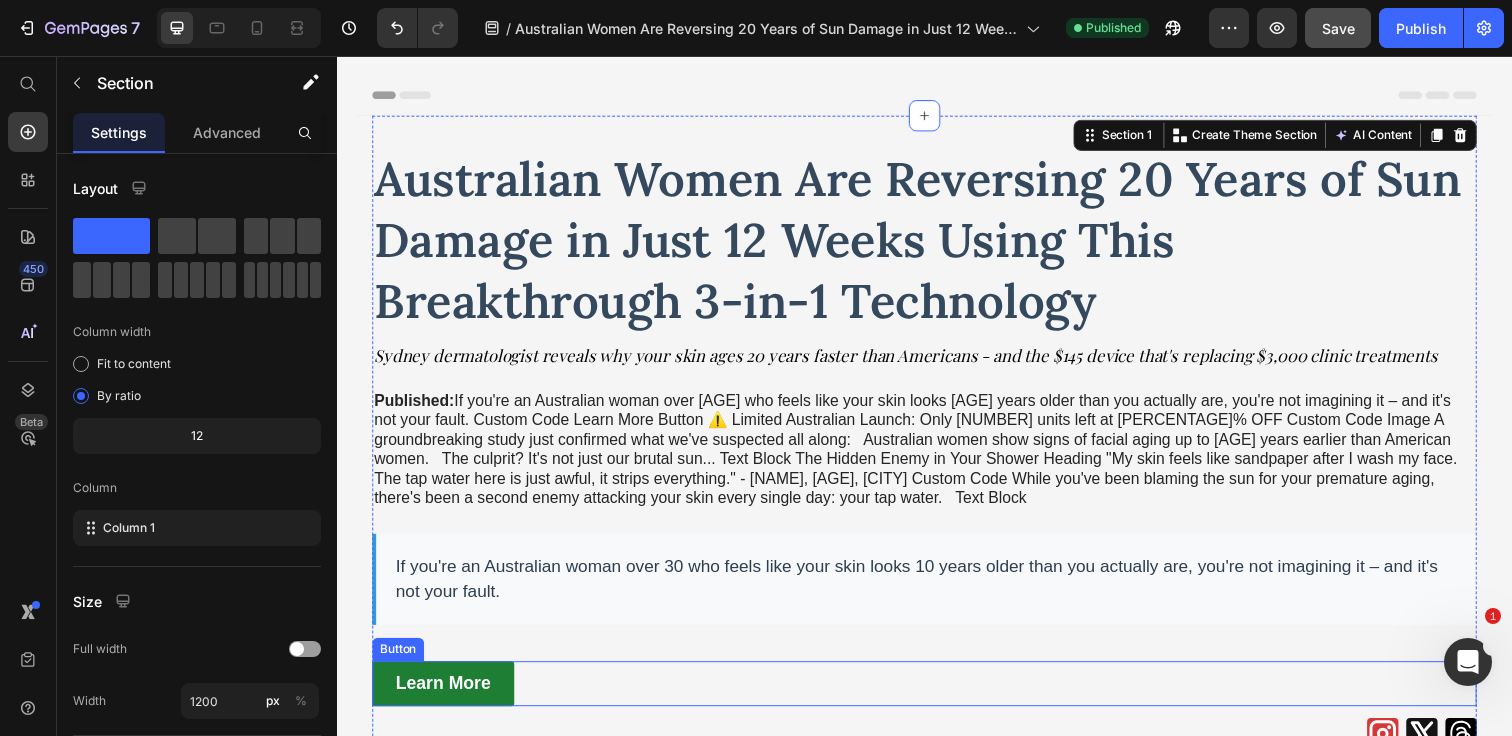 click on "Learn More Button" at bounding box center [937, 697] 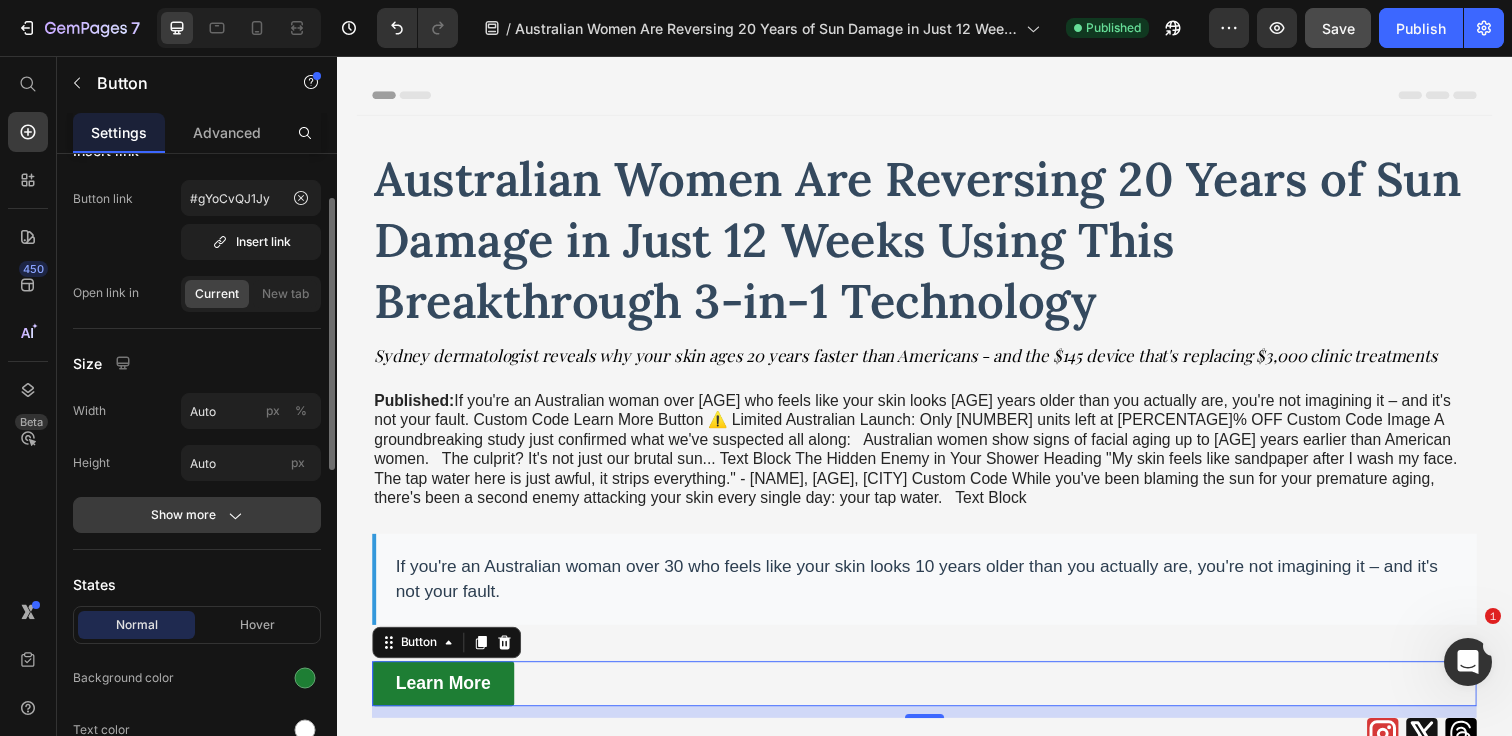 click 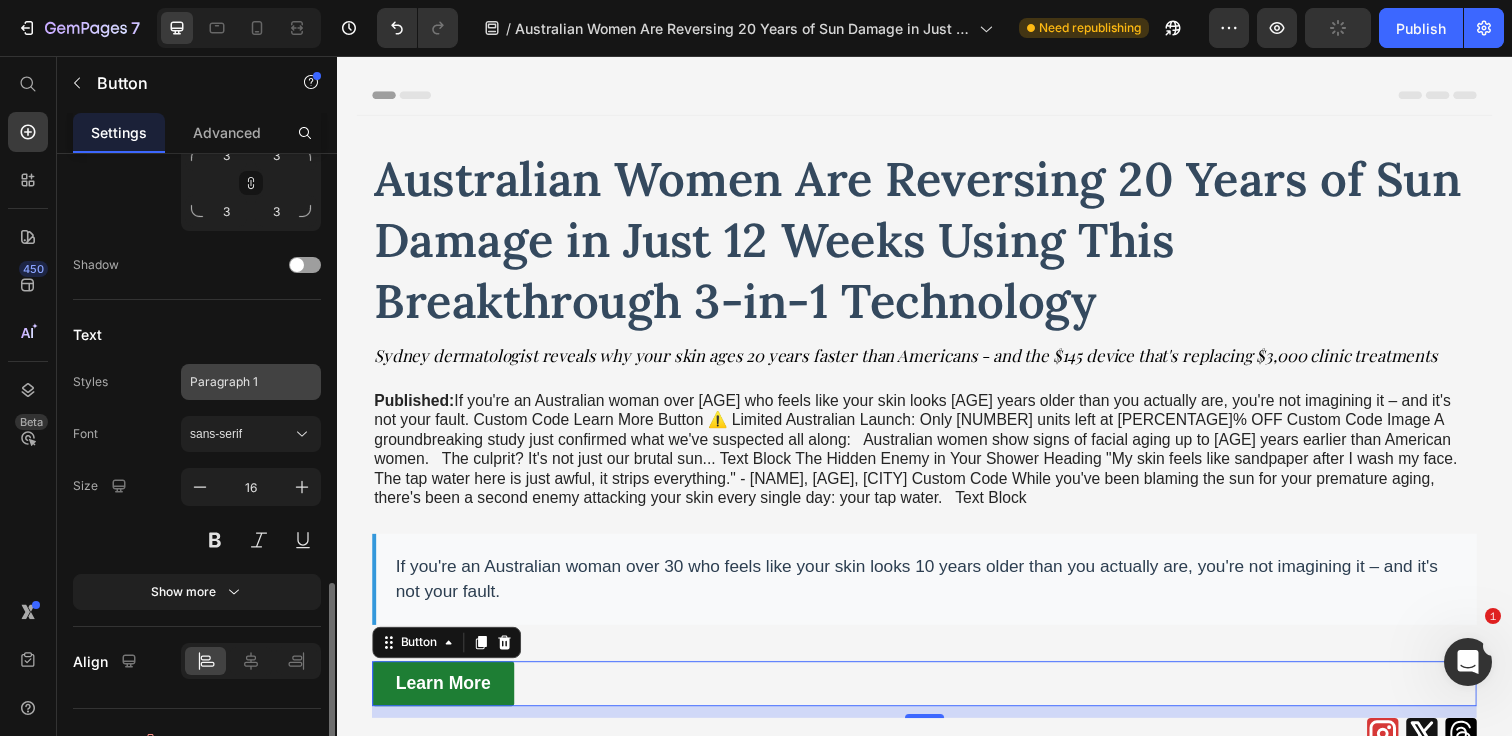 scroll, scrollTop: 1058, scrollLeft: 0, axis: vertical 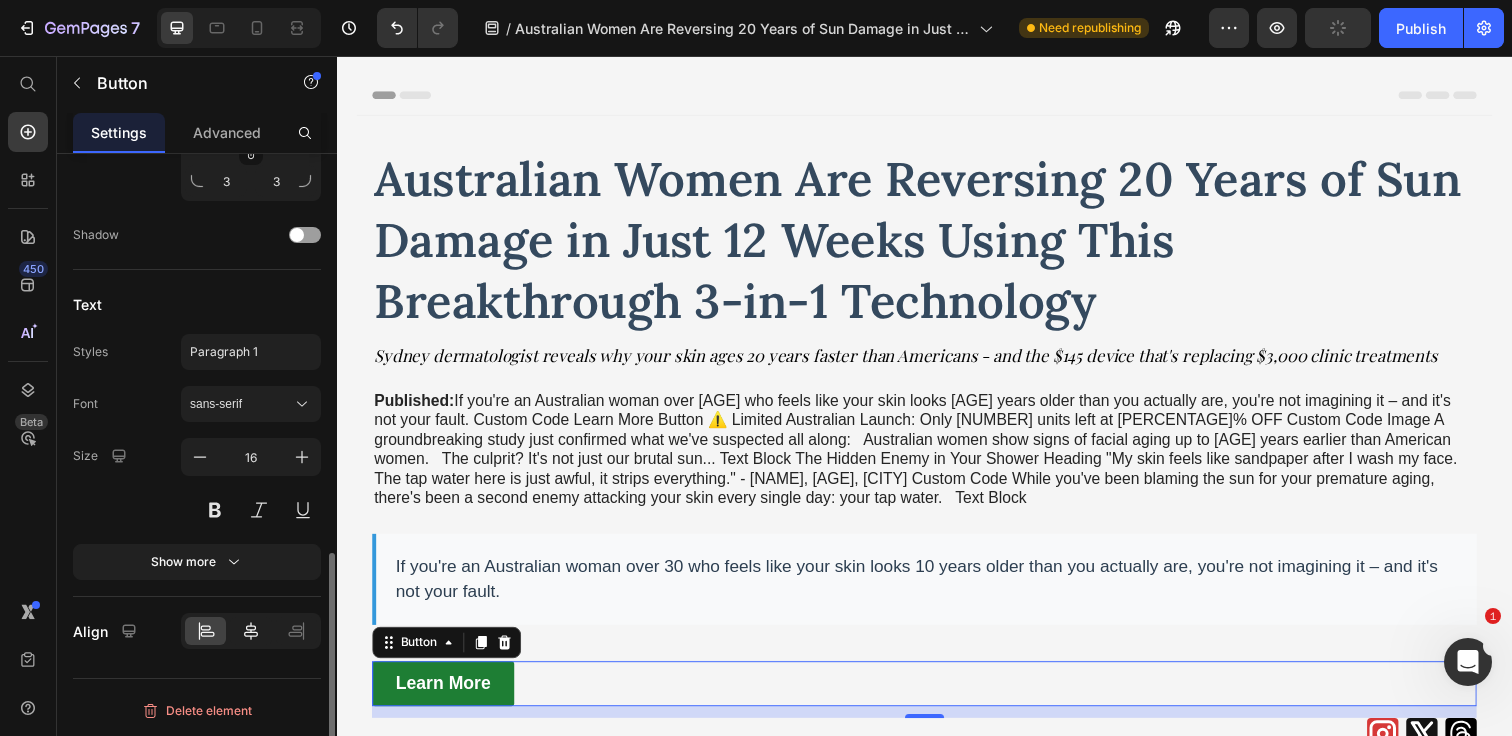 click 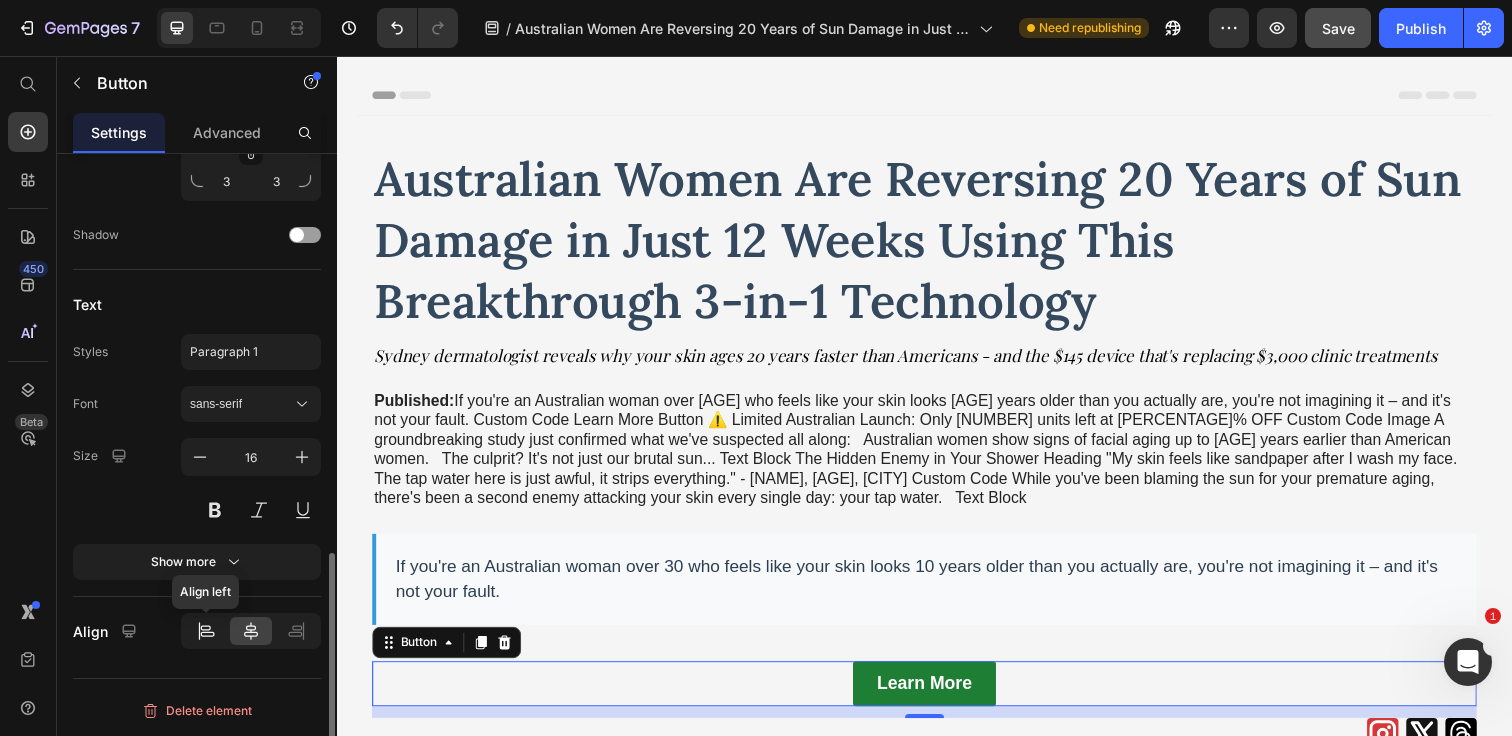 click 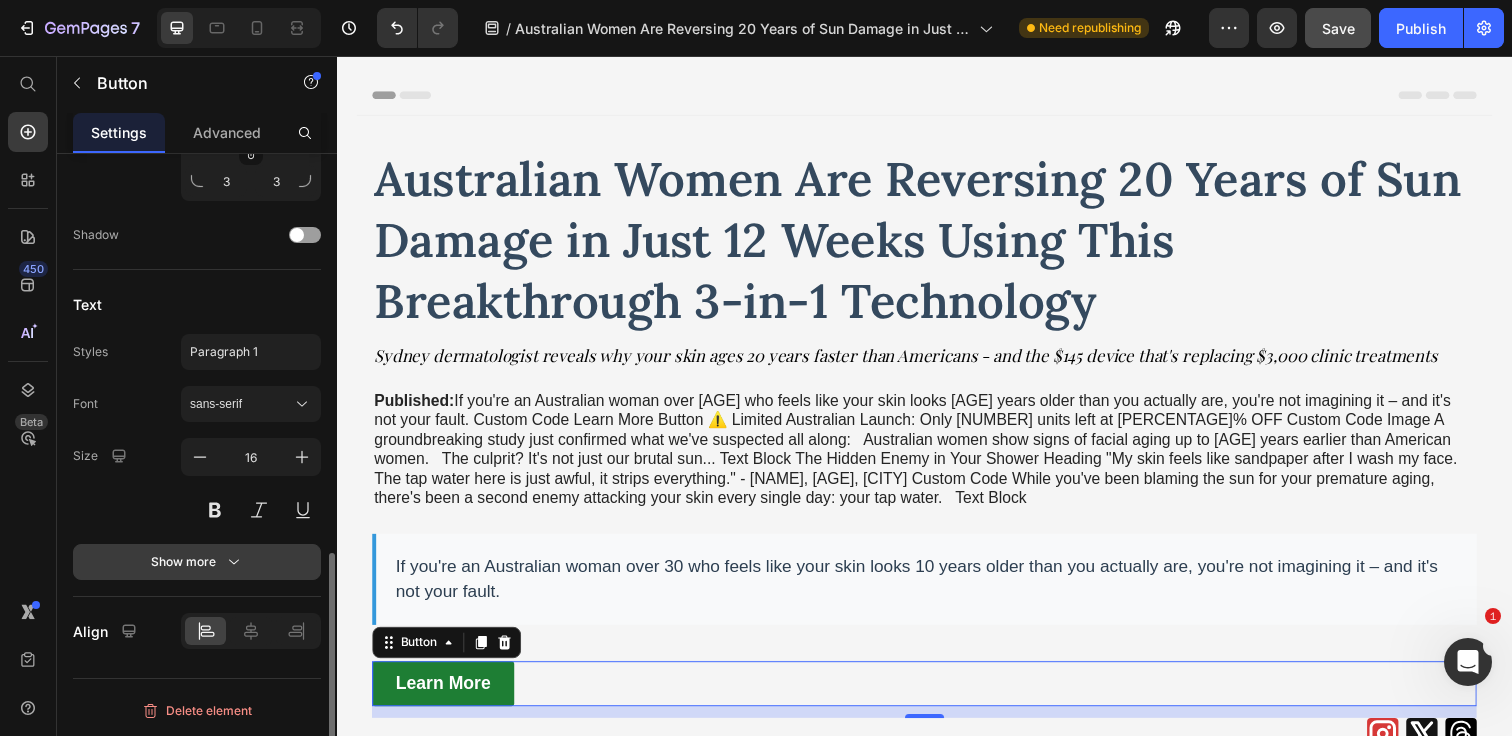 click 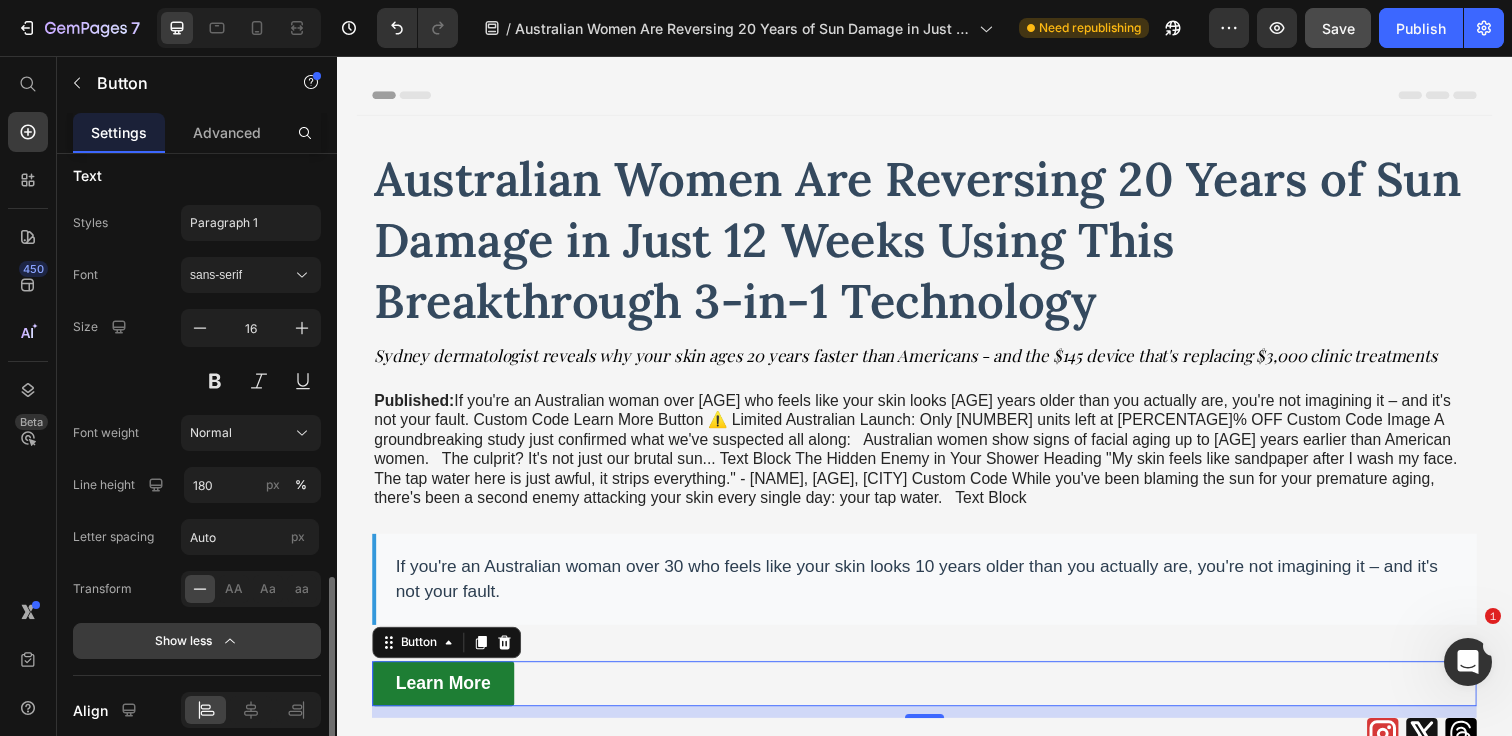 scroll, scrollTop: 1266, scrollLeft: 0, axis: vertical 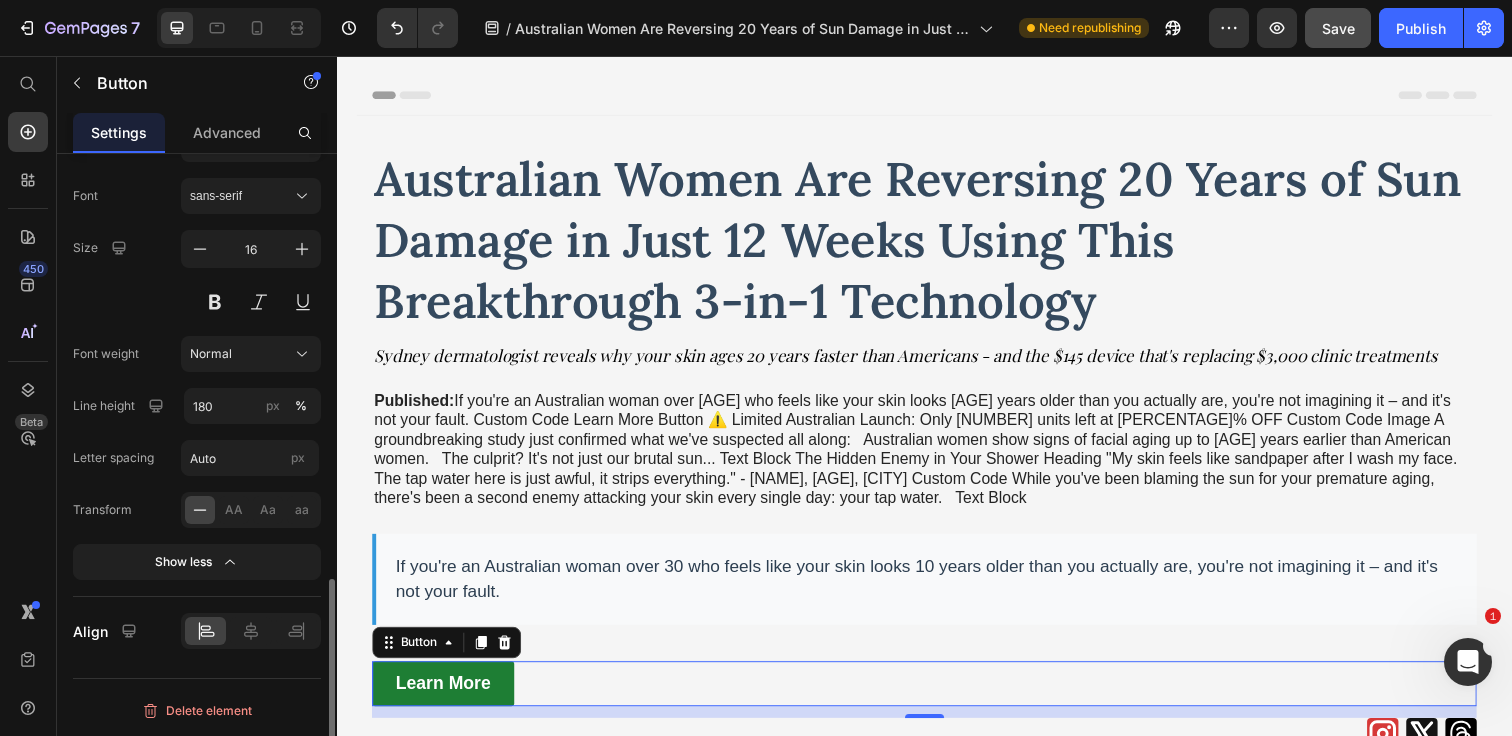 click on "Learn More" at bounding box center [445, 697] 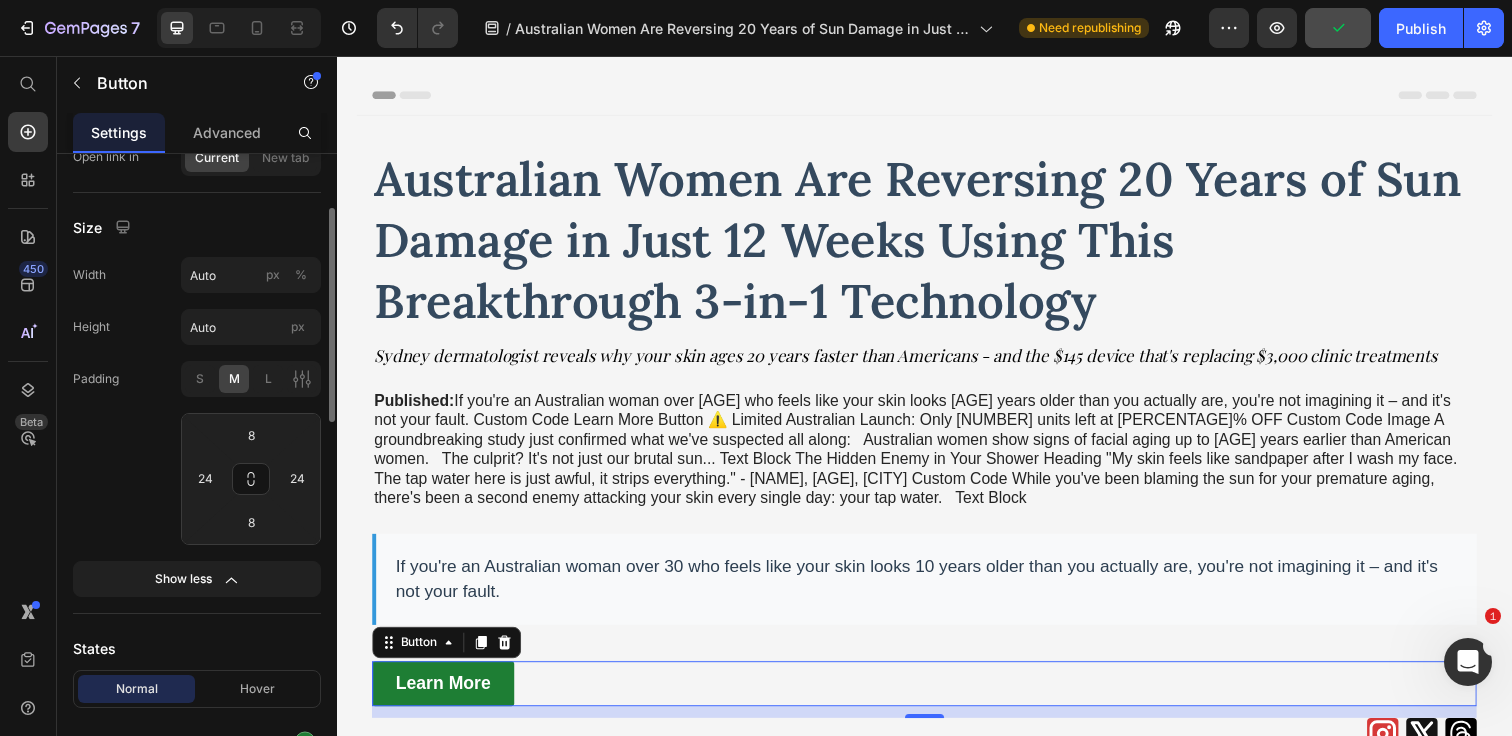 scroll, scrollTop: 210, scrollLeft: 0, axis: vertical 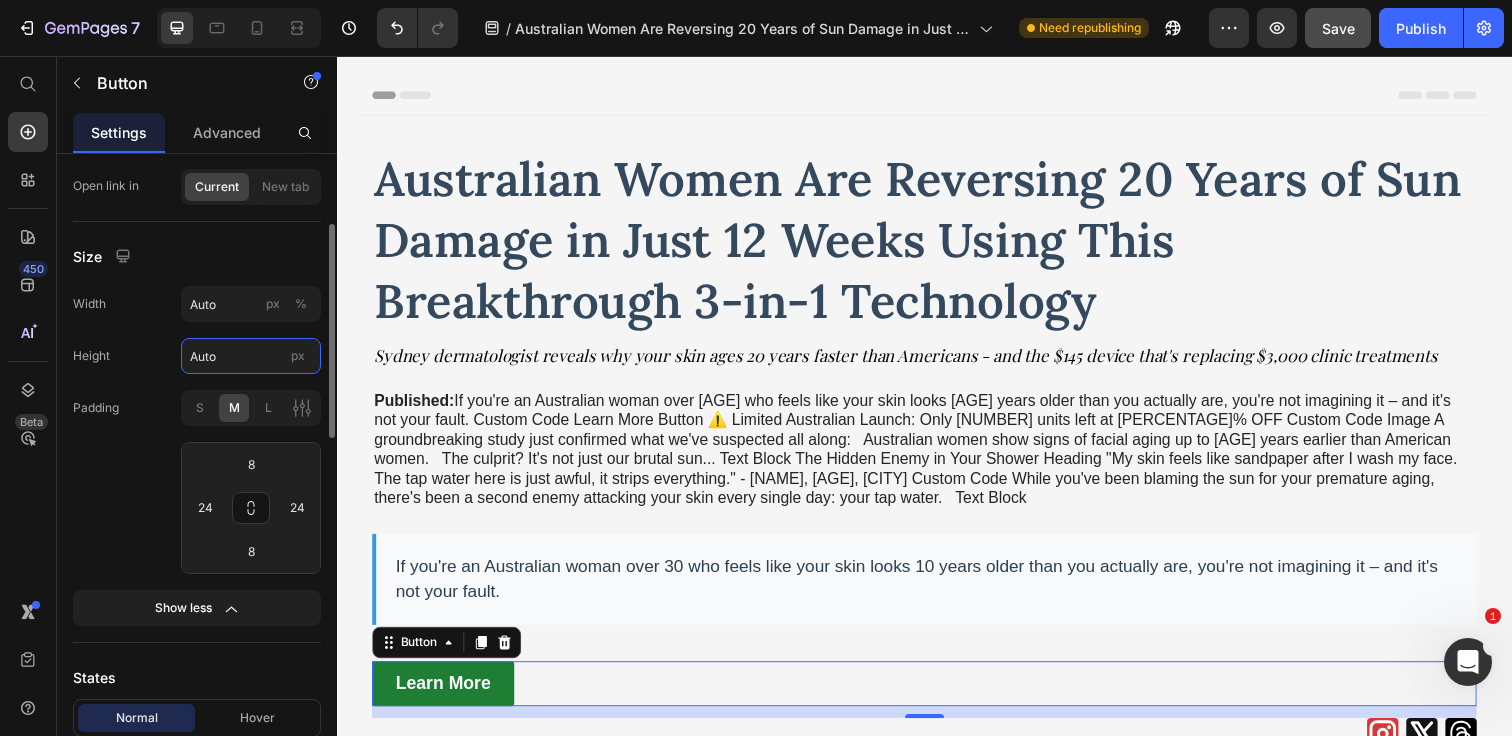 click on "Auto" at bounding box center [251, 356] 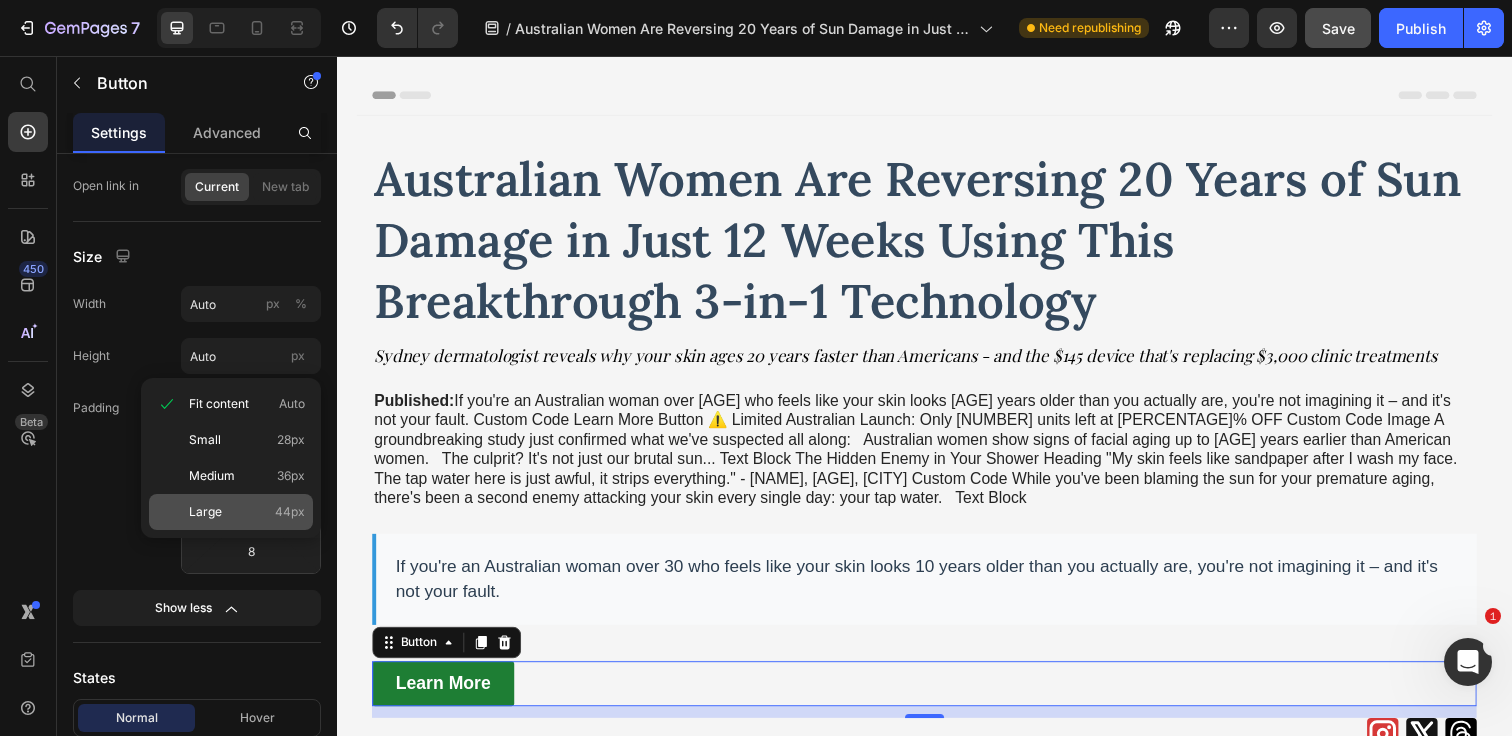 click on "Large" at bounding box center (205, 512) 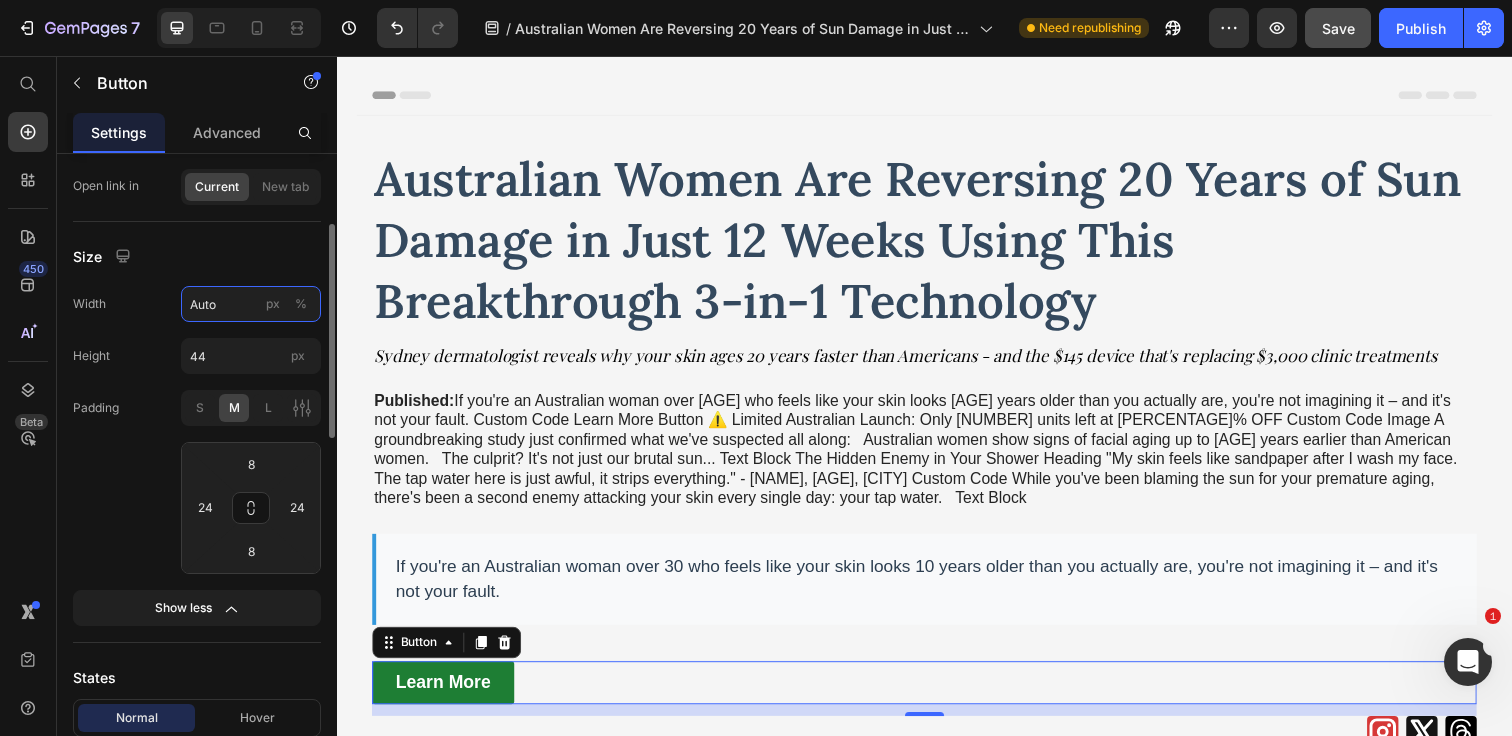 click on "Auto" at bounding box center (251, 304) 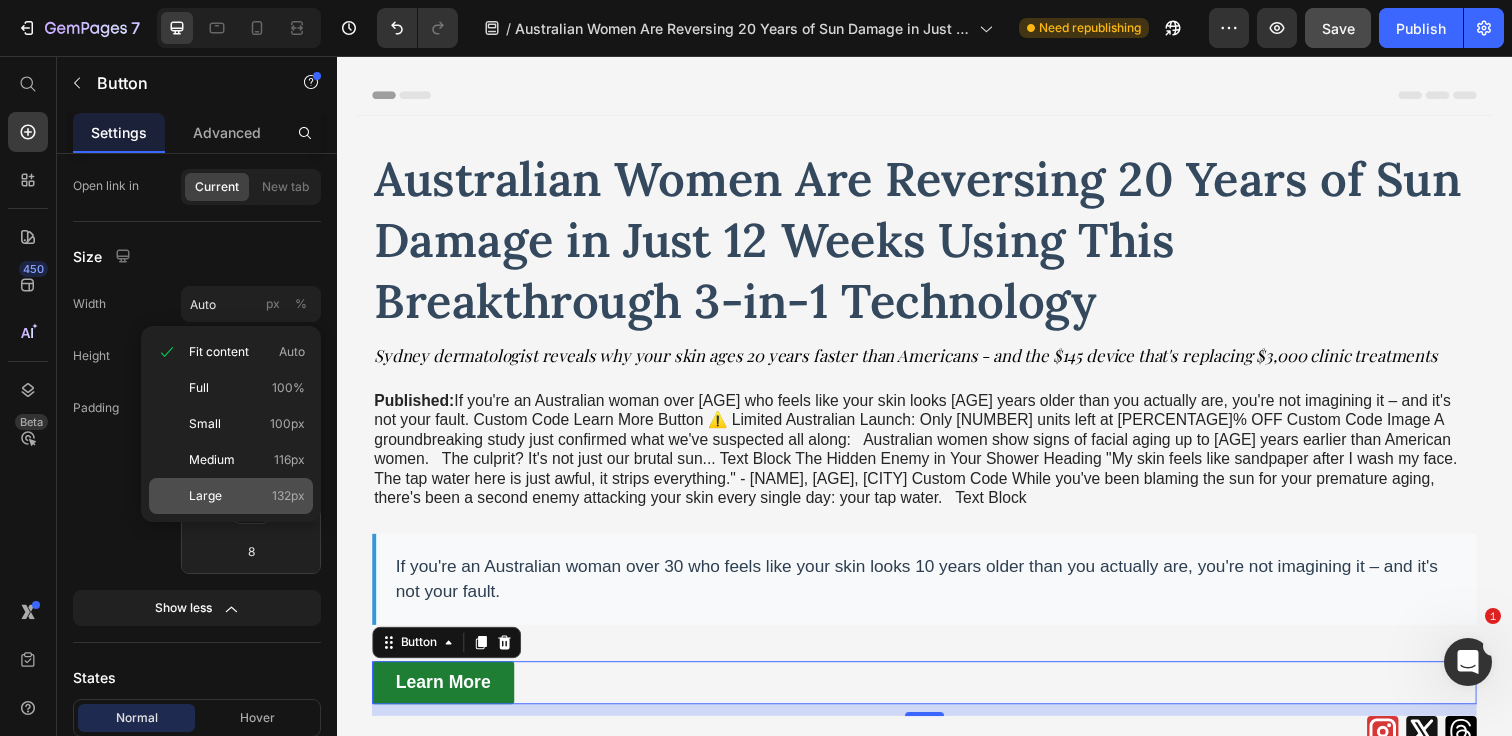 click on "Large 132px" 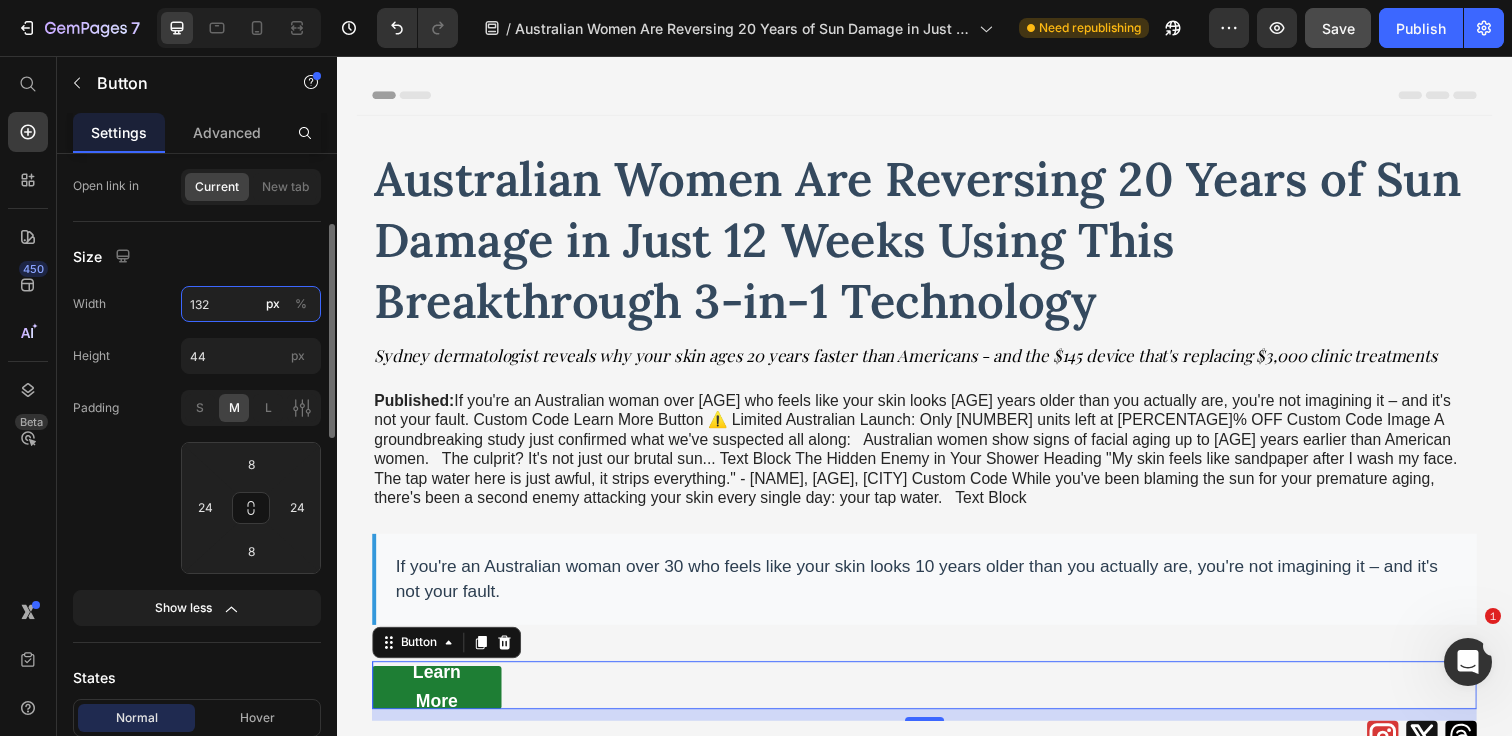 click on "132" at bounding box center (251, 304) 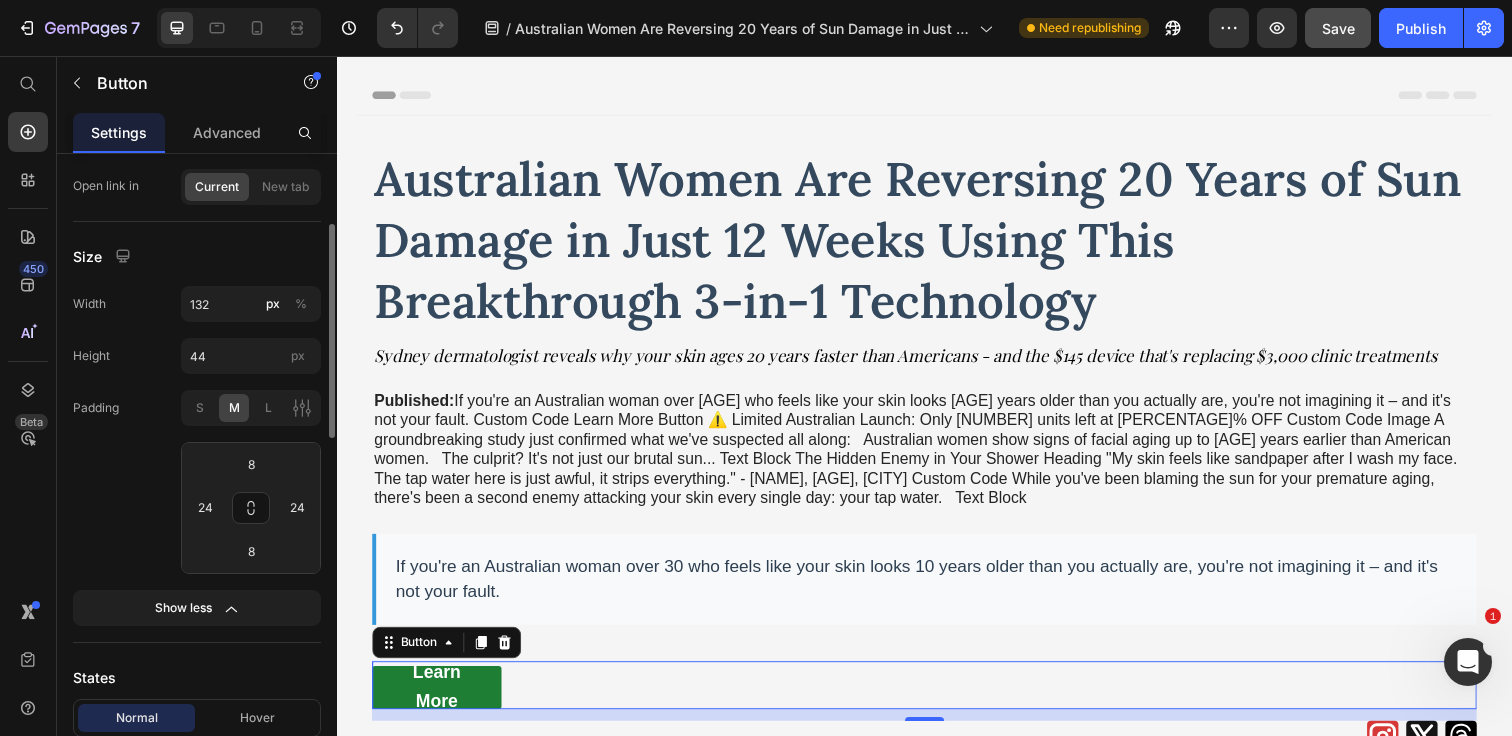 click on "Width 132 px %" at bounding box center [197, 304] 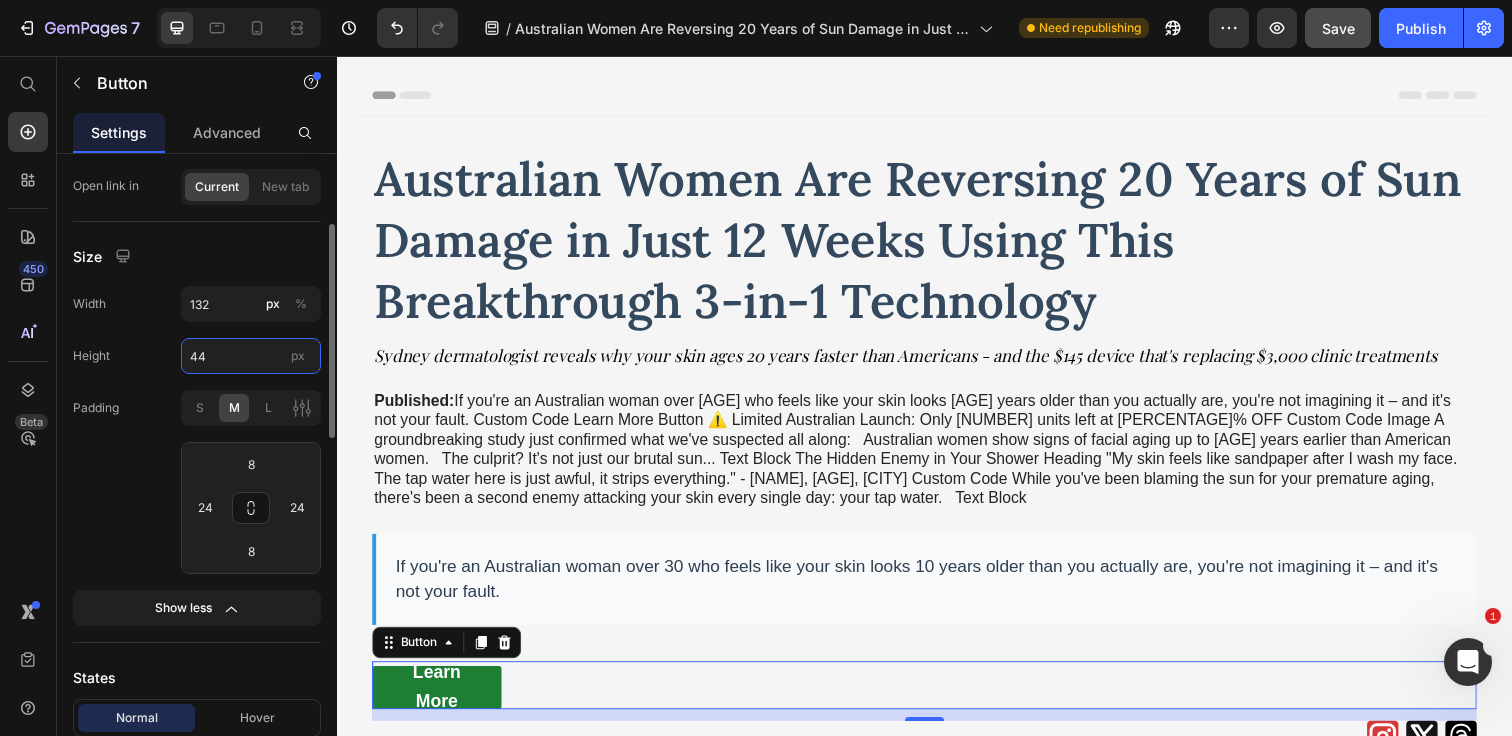 click on "44" at bounding box center [251, 356] 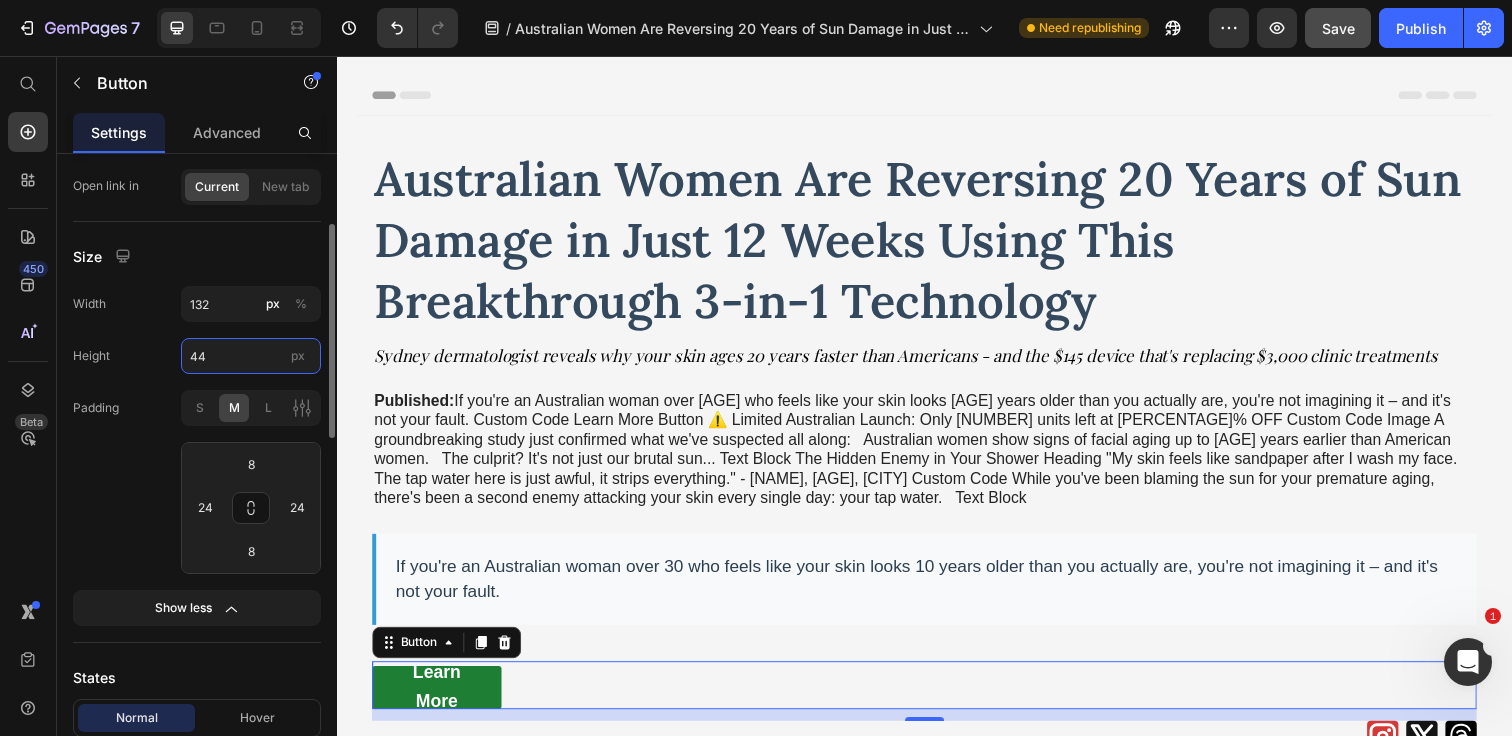click on "44" at bounding box center (251, 356) 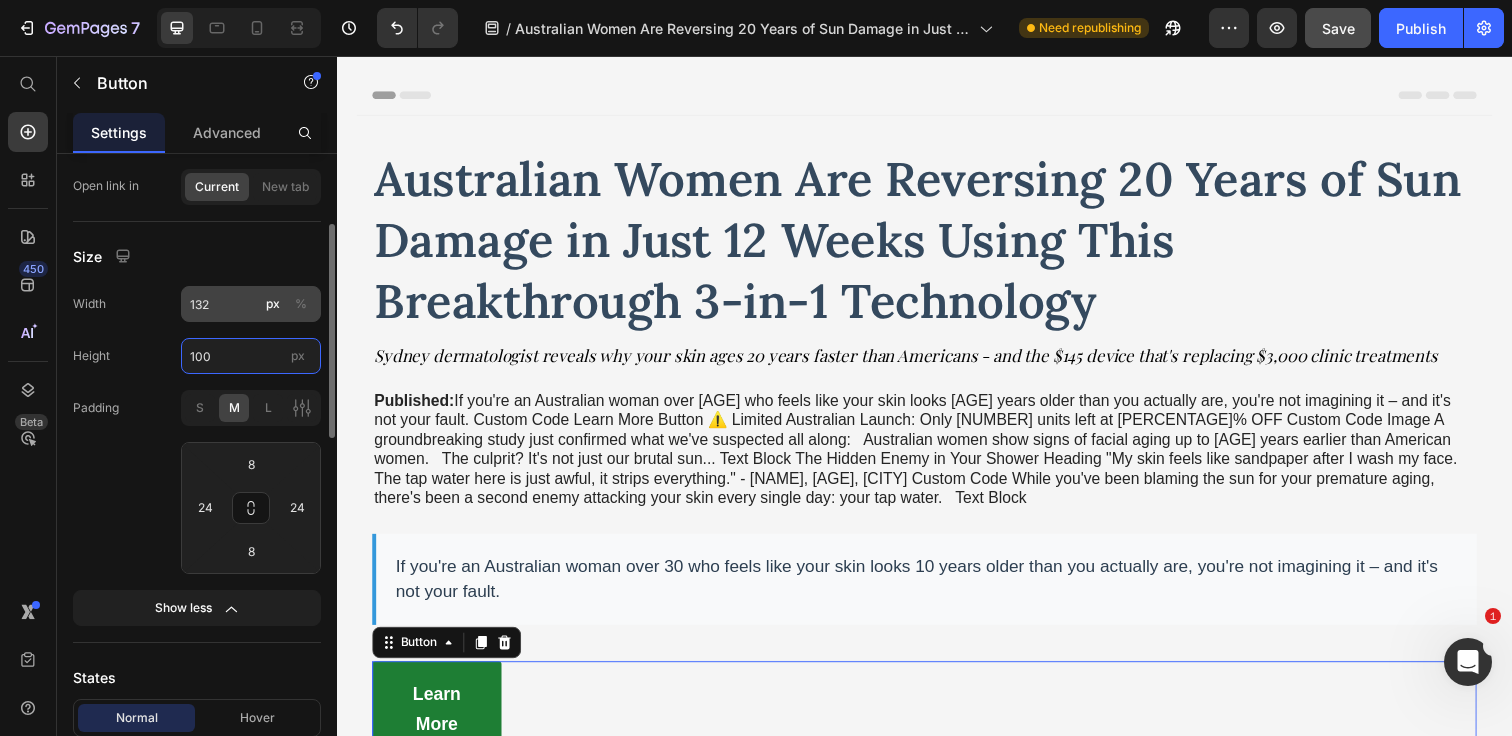 type on "100" 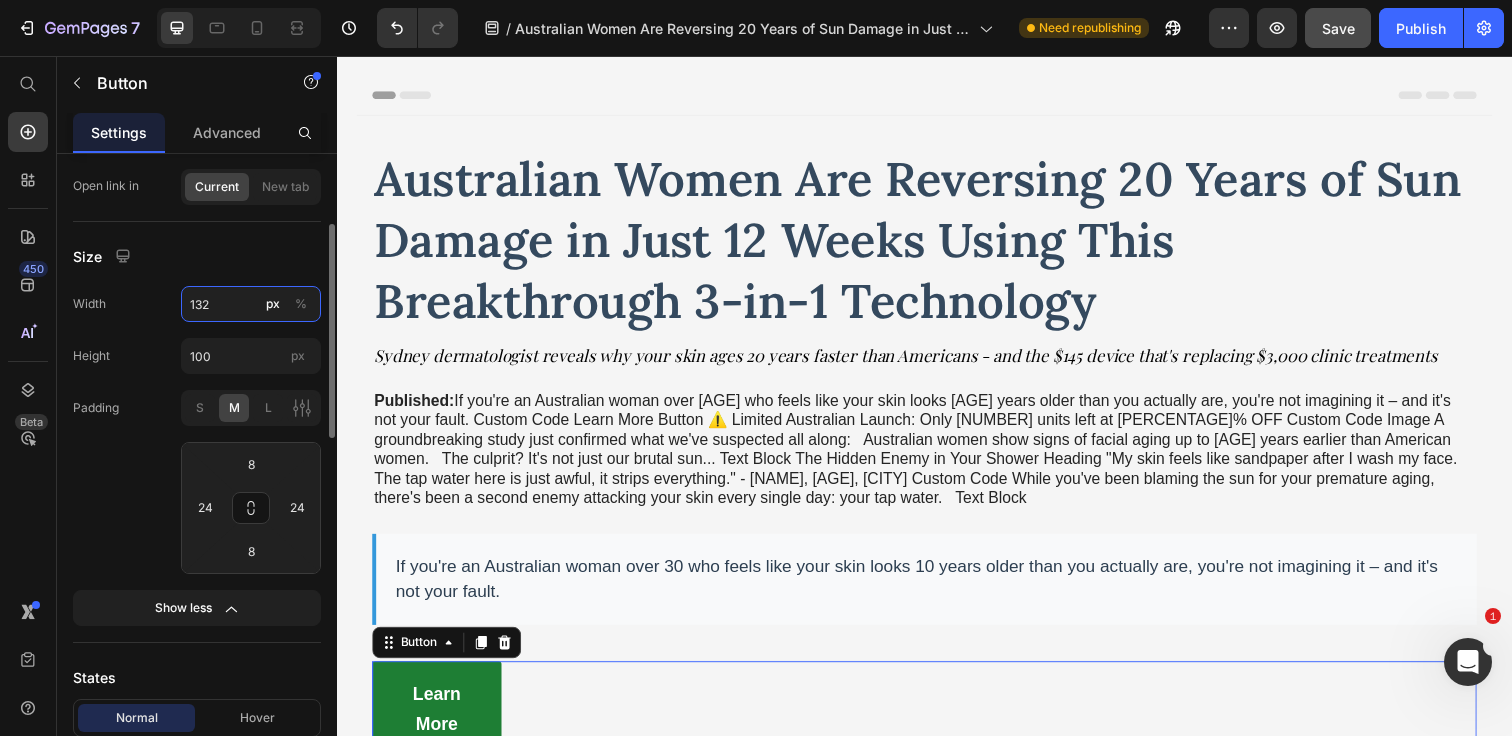 click on "132" at bounding box center [251, 304] 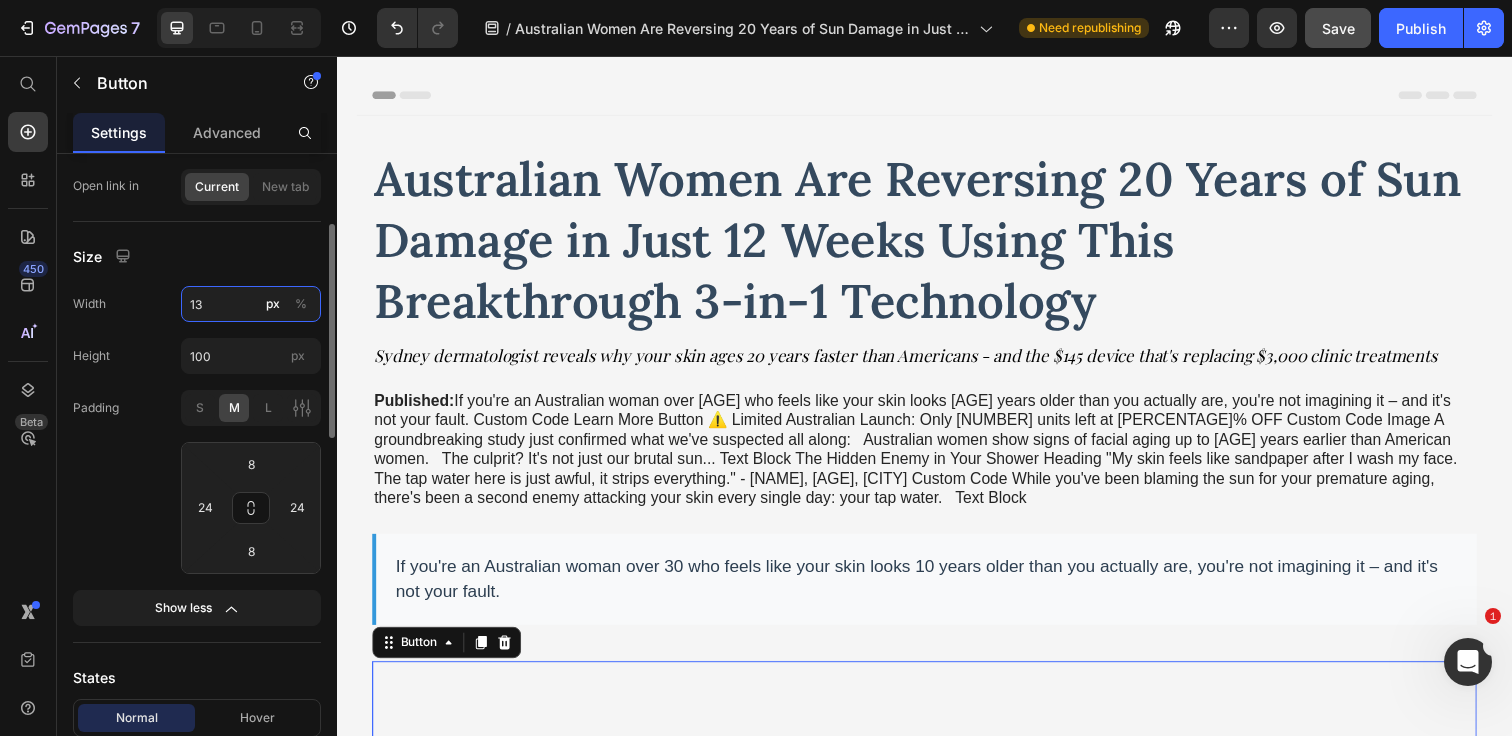 type on "1" 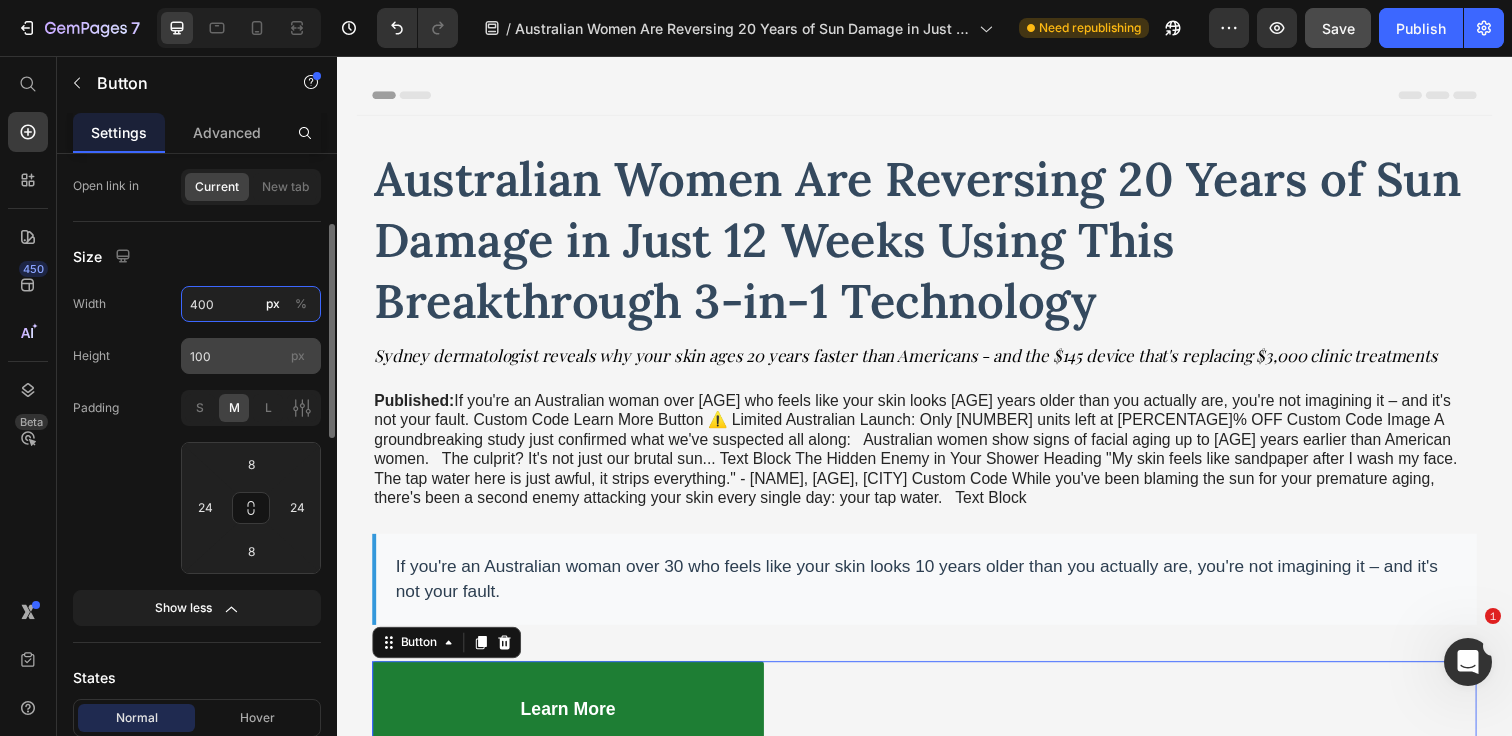 type on "400" 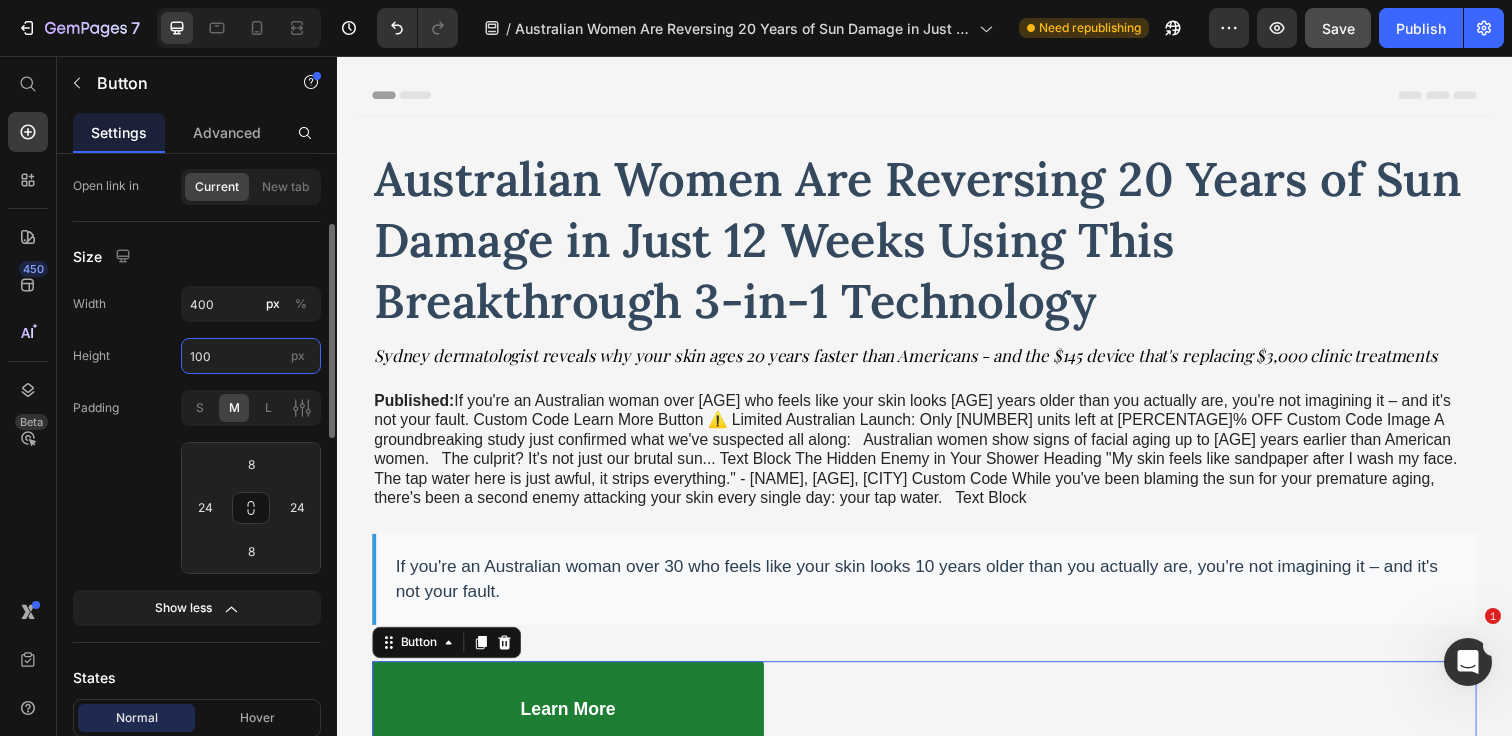 click on "100" at bounding box center (251, 356) 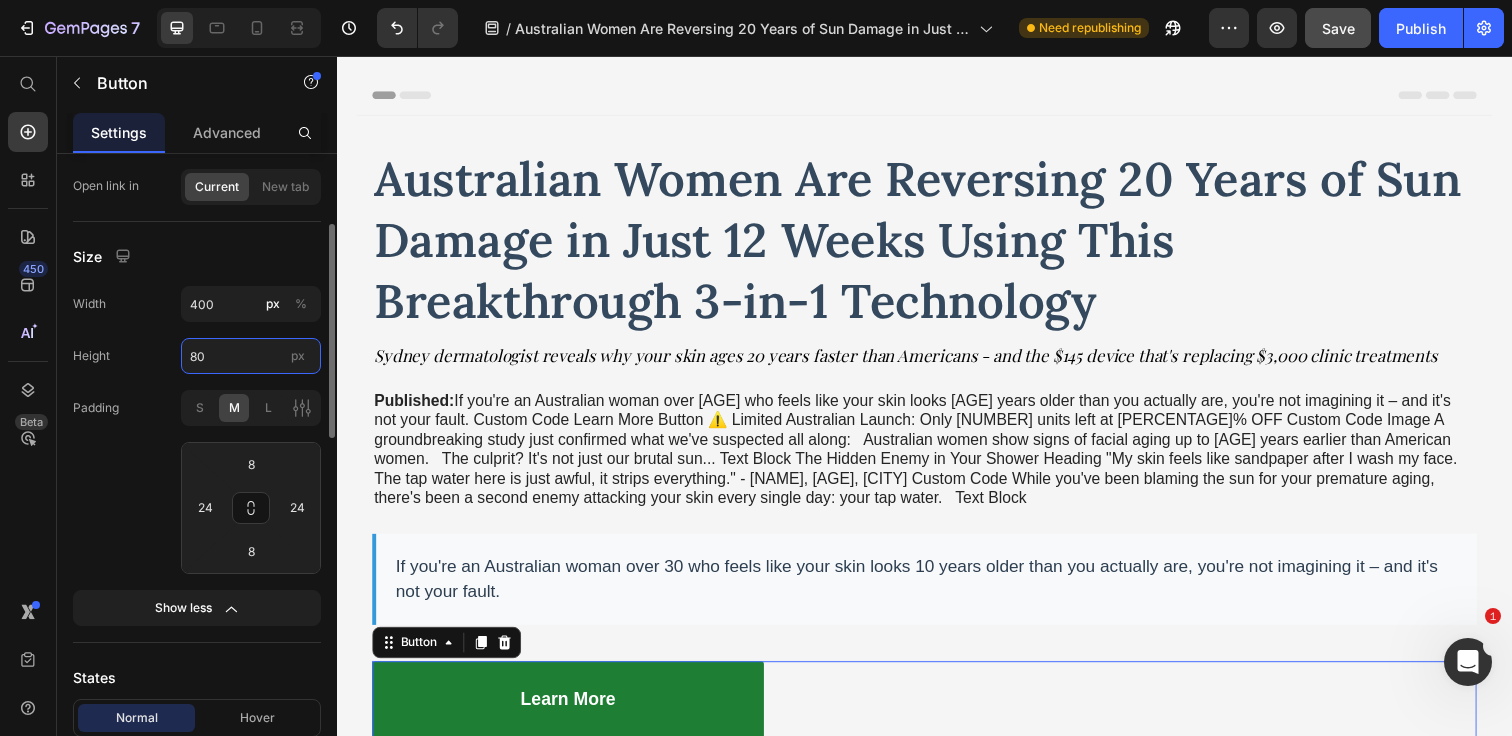 type on "8" 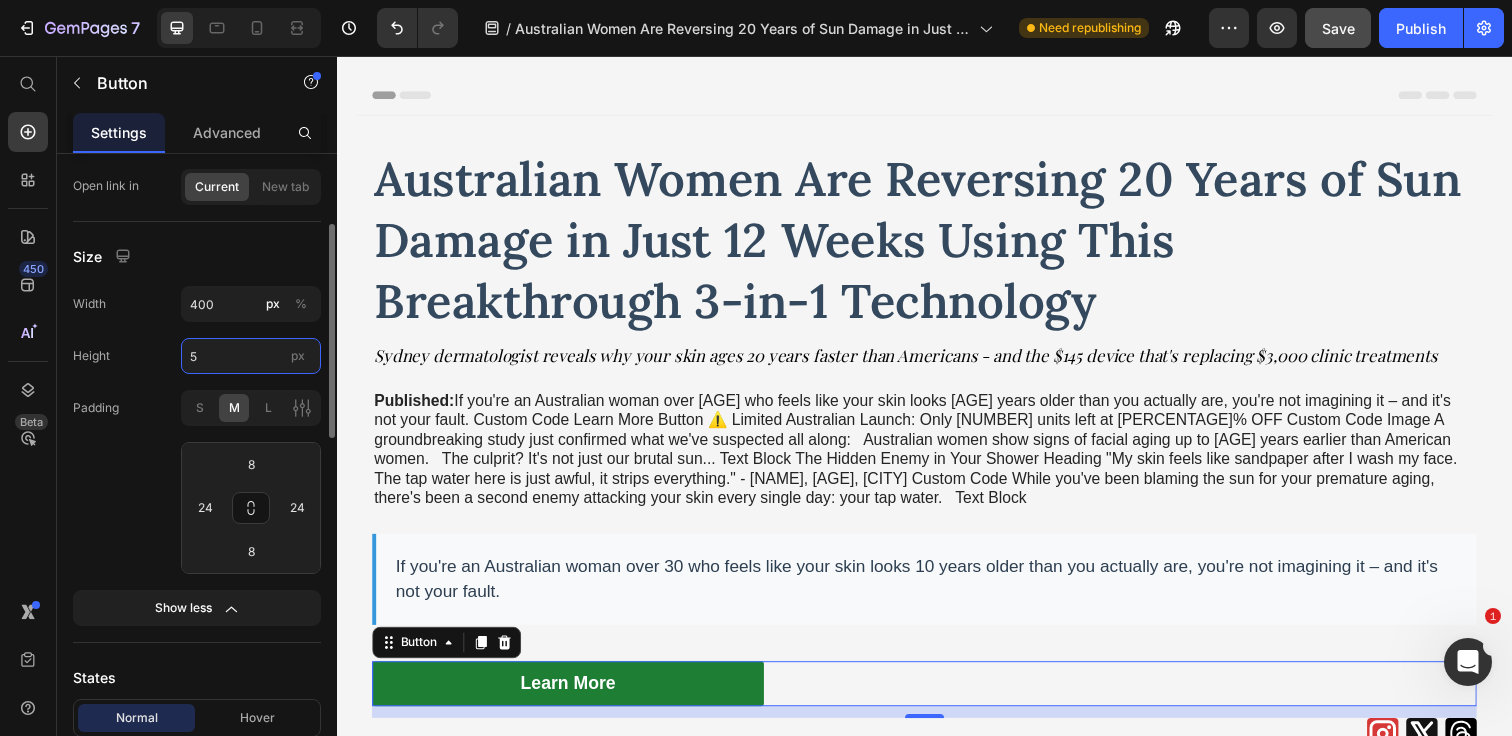 type on "50" 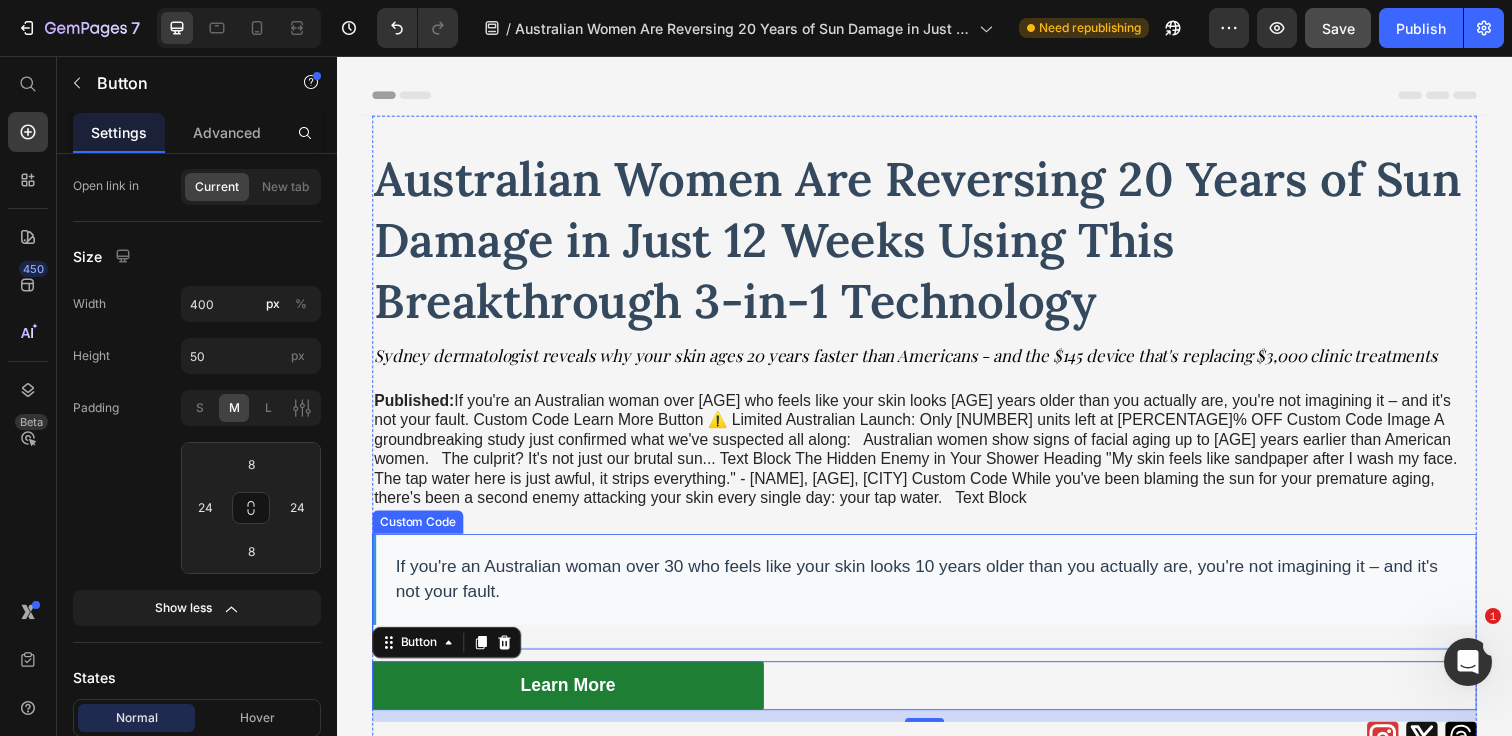 click on "If you're an Australian woman over 30 who feels like your skin looks 10 years older than you actually are, you're not imagining it – and it's not your fault.
Custom Code" at bounding box center [937, 603] 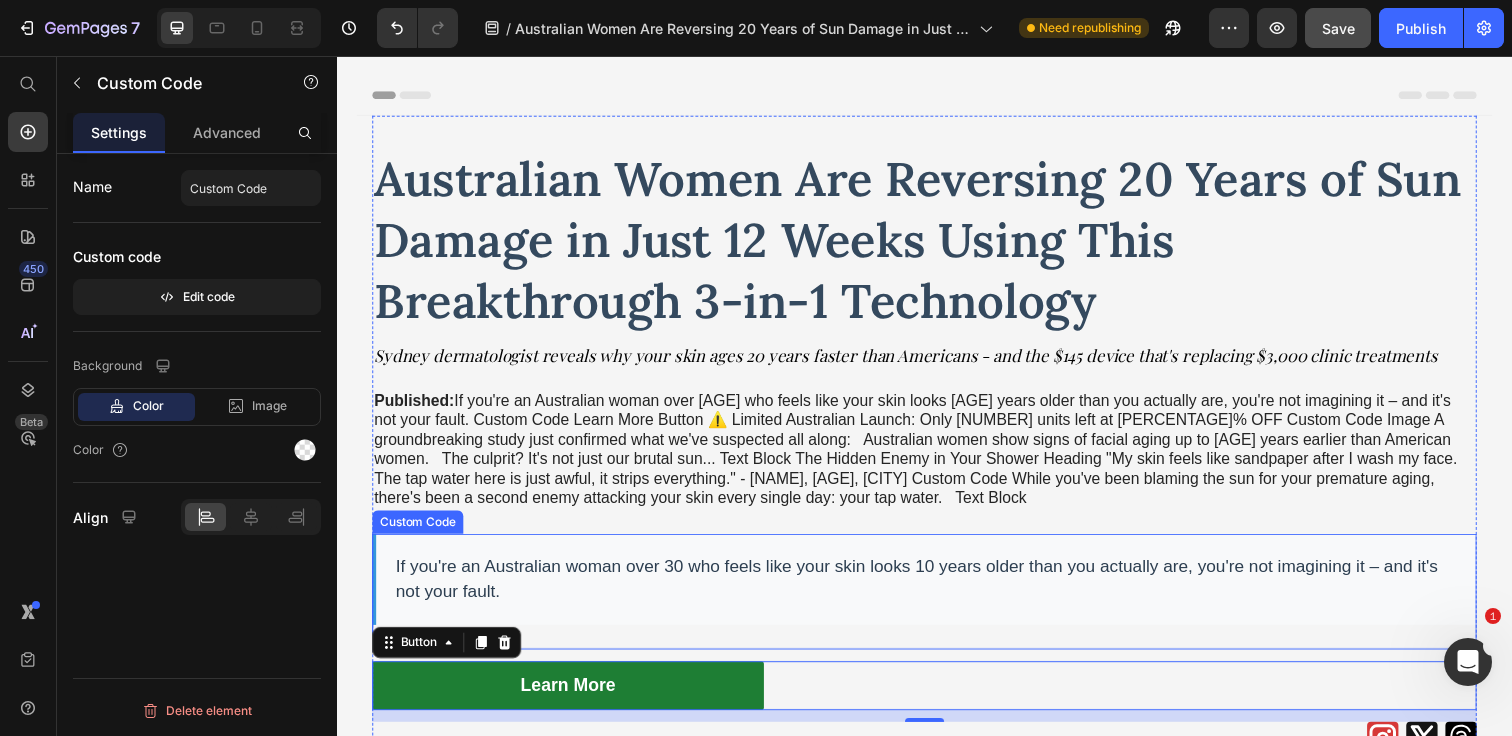 scroll, scrollTop: 0, scrollLeft: 0, axis: both 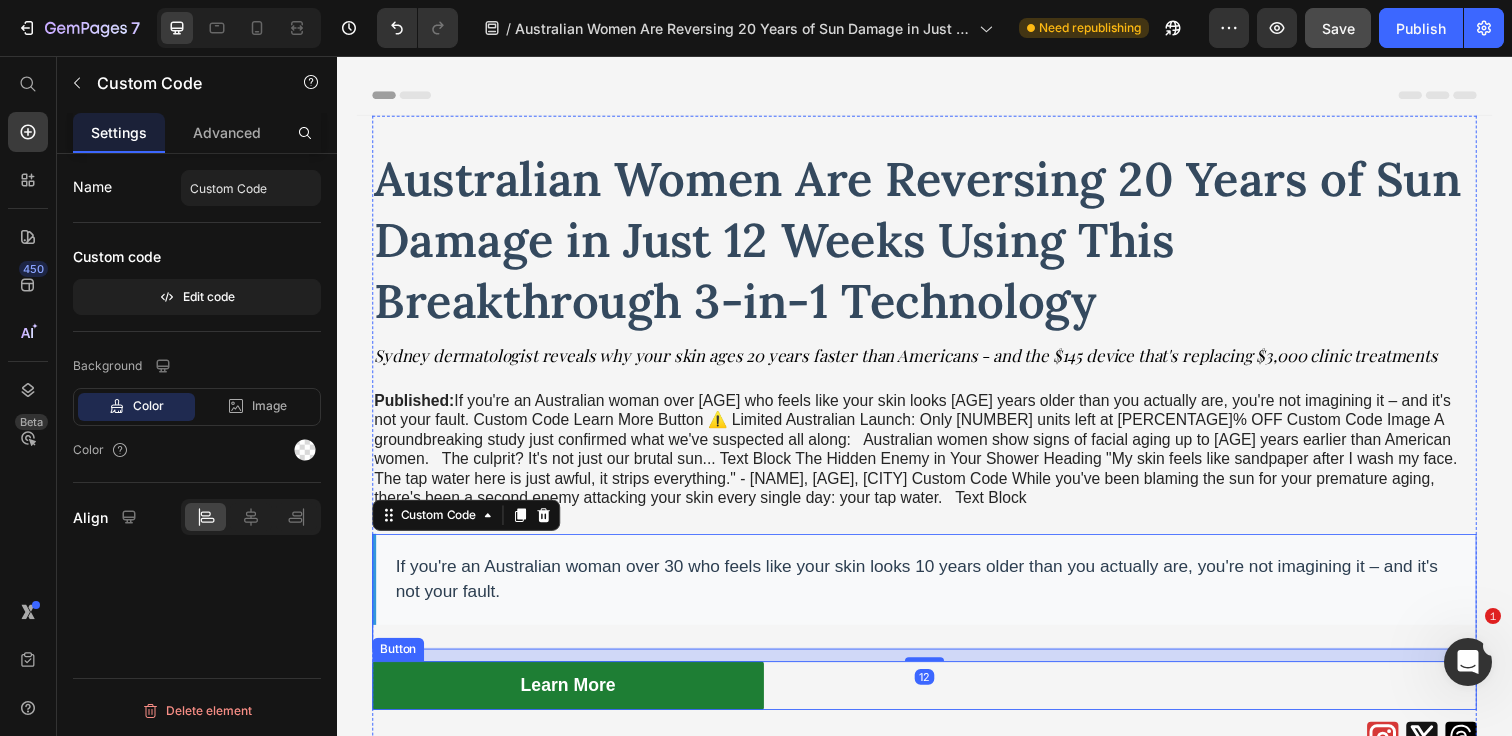 click on "Learn More" at bounding box center (573, 699) 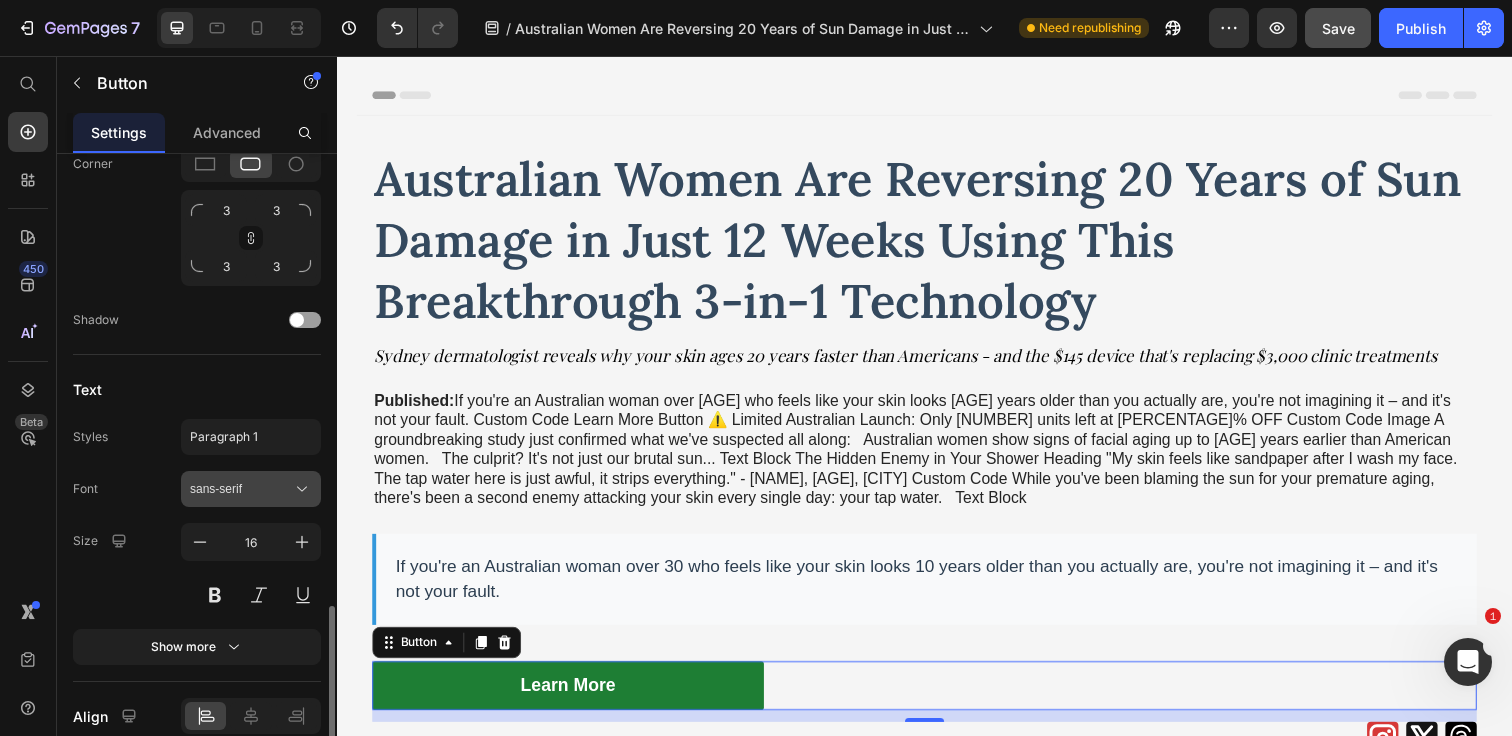 scroll, scrollTop: 858, scrollLeft: 0, axis: vertical 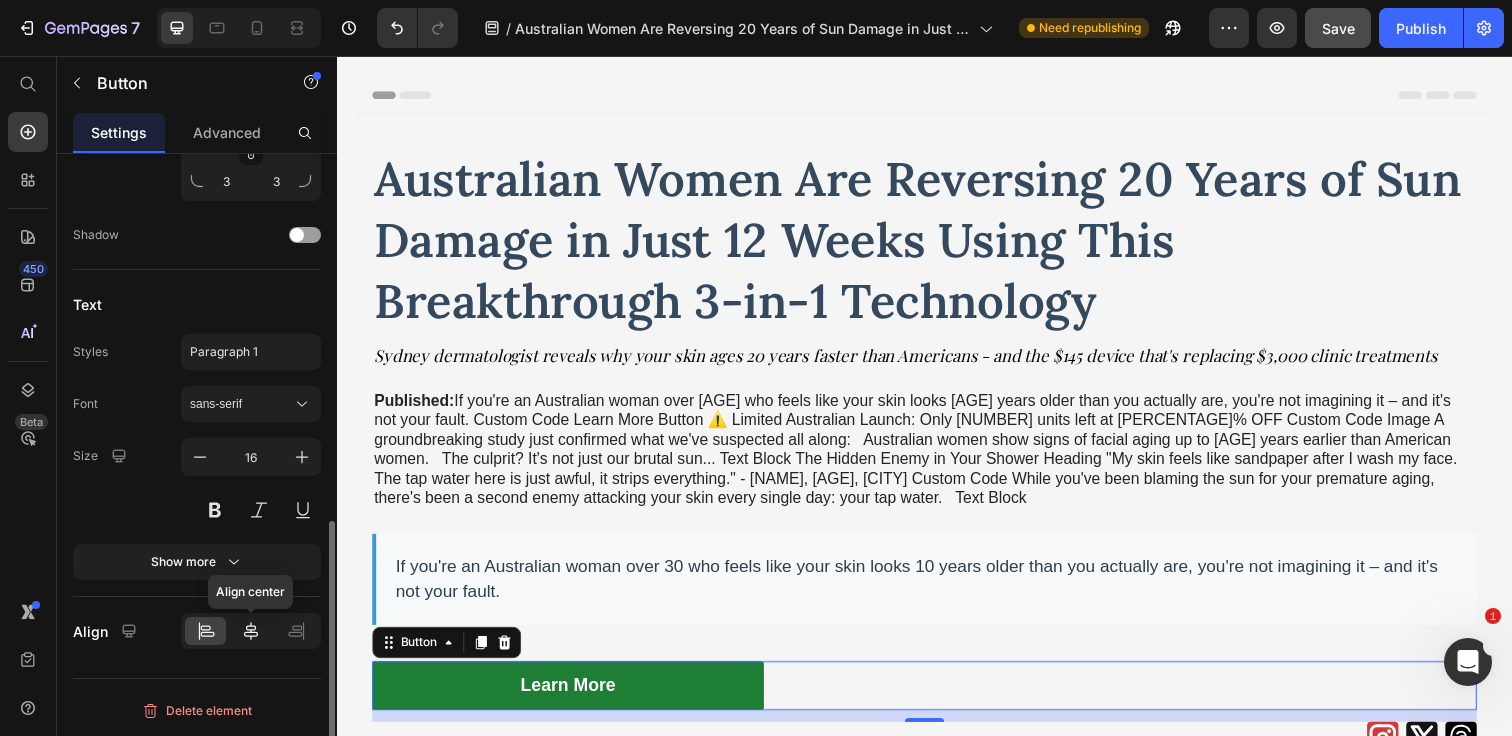 click 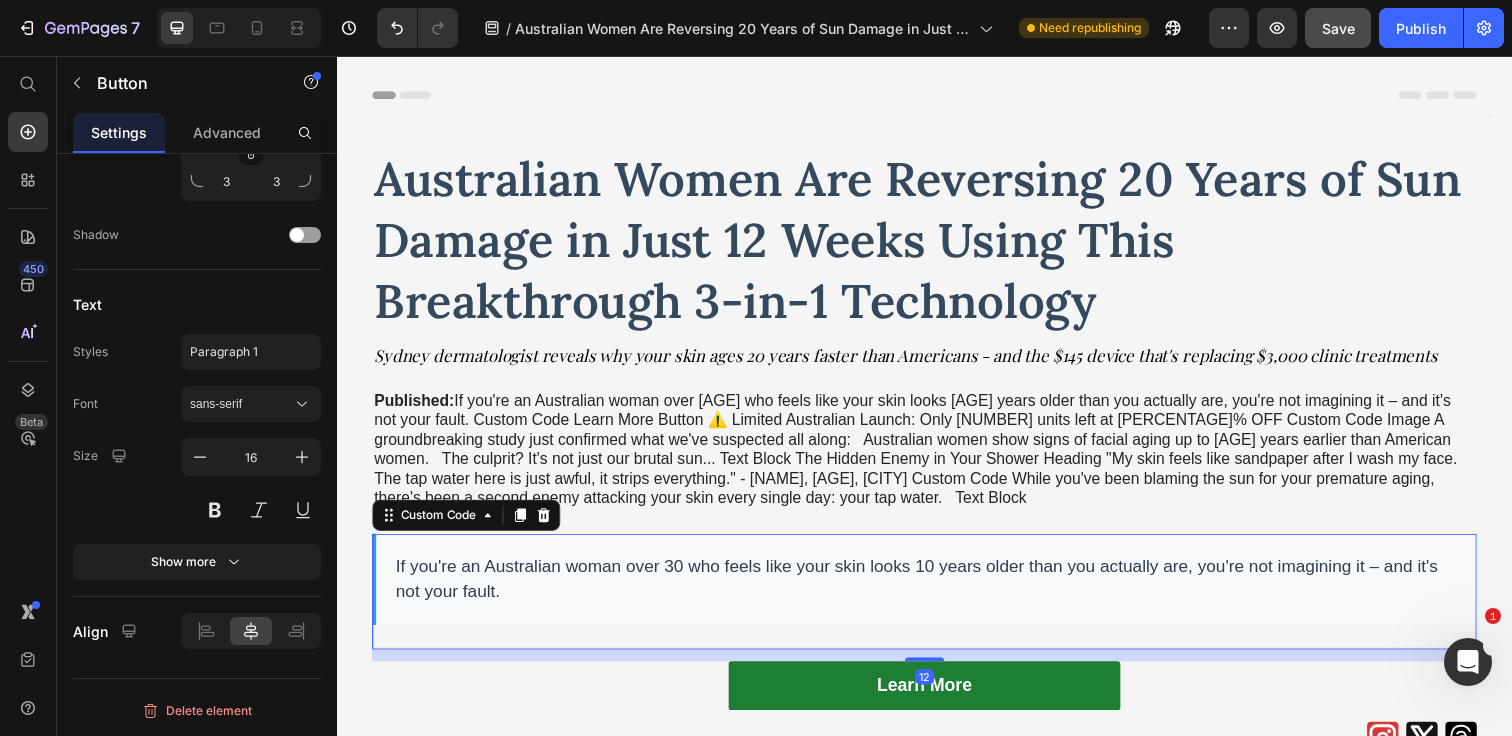 click on "If you're an Australian woman over 30 who feels like your skin looks 10 years older than you actually are, you're not imagining it – and it's not your fault.
Custom Code   12" at bounding box center (937, 603) 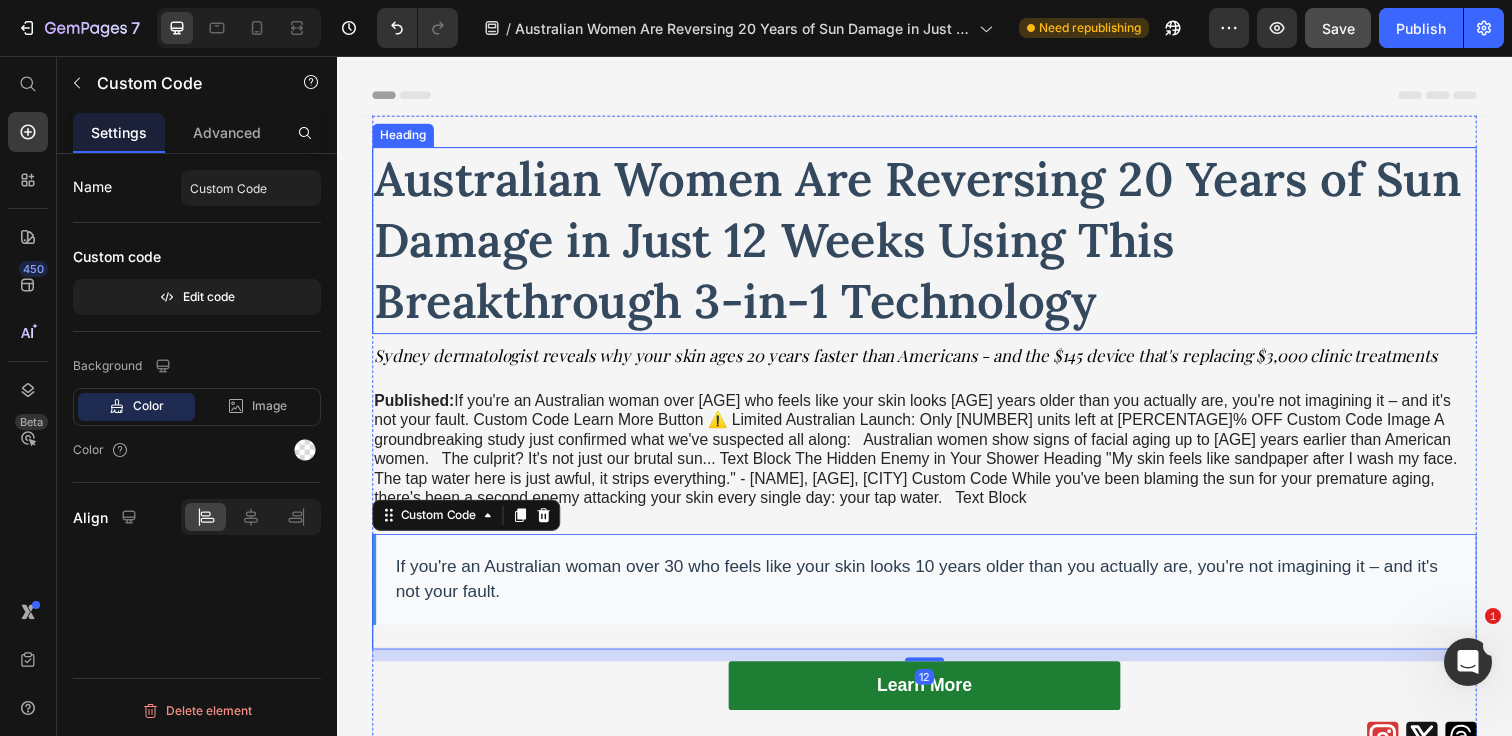 click on "Australian Women Are Reversing 20 Years of Sun Damage in Just 12 Weeks Using This Breakthrough 3-in-1 Technology" at bounding box center (937, 244) 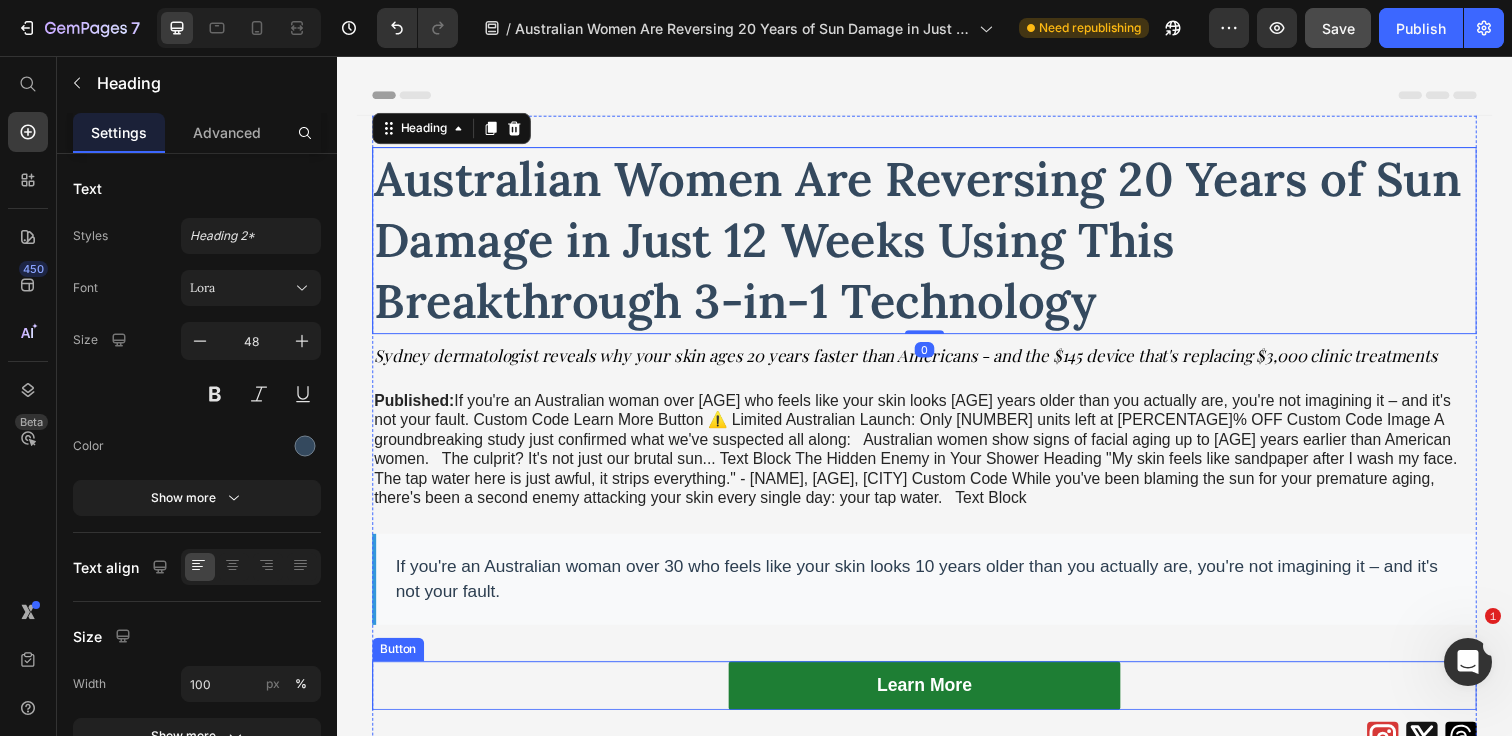 click on "Learn More" at bounding box center [937, 699] 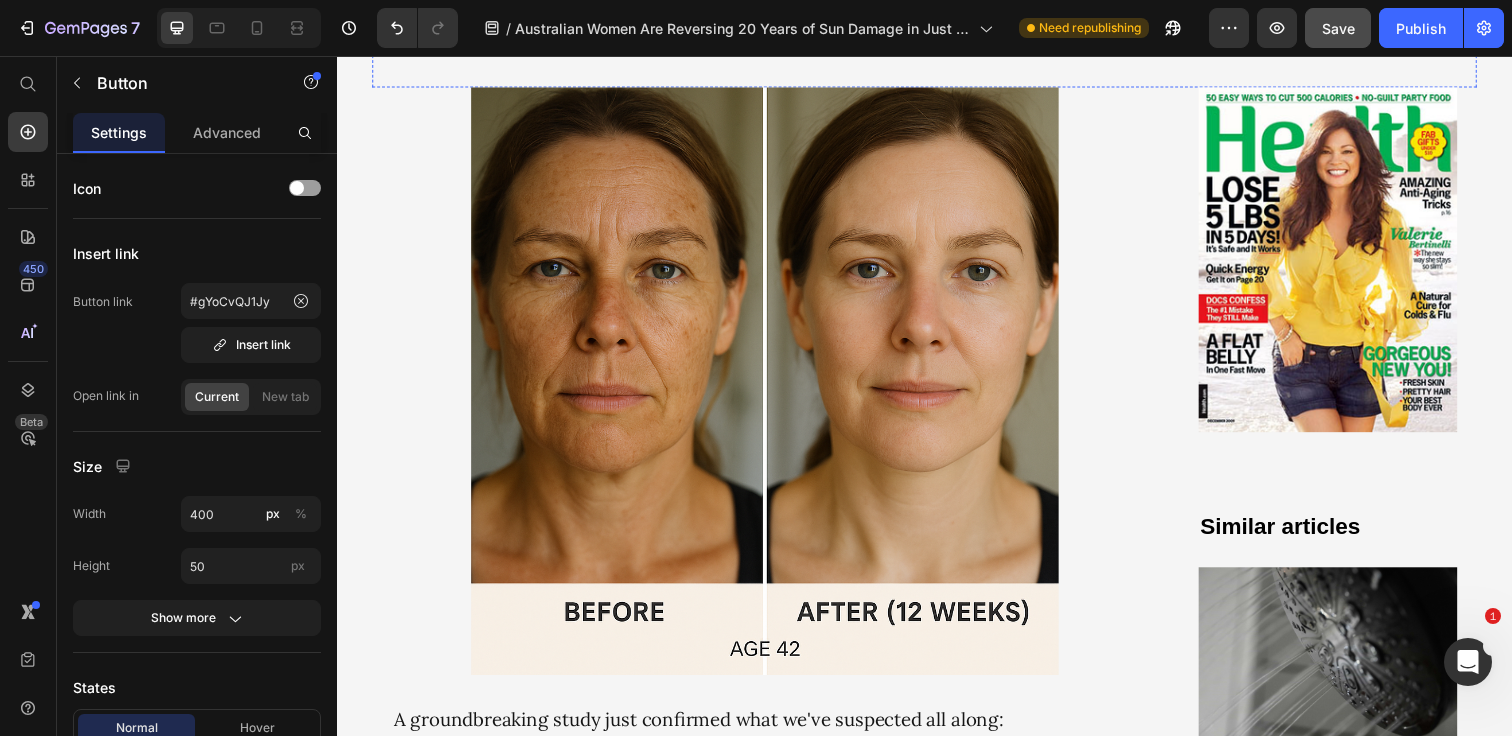 scroll, scrollTop: 716, scrollLeft: 0, axis: vertical 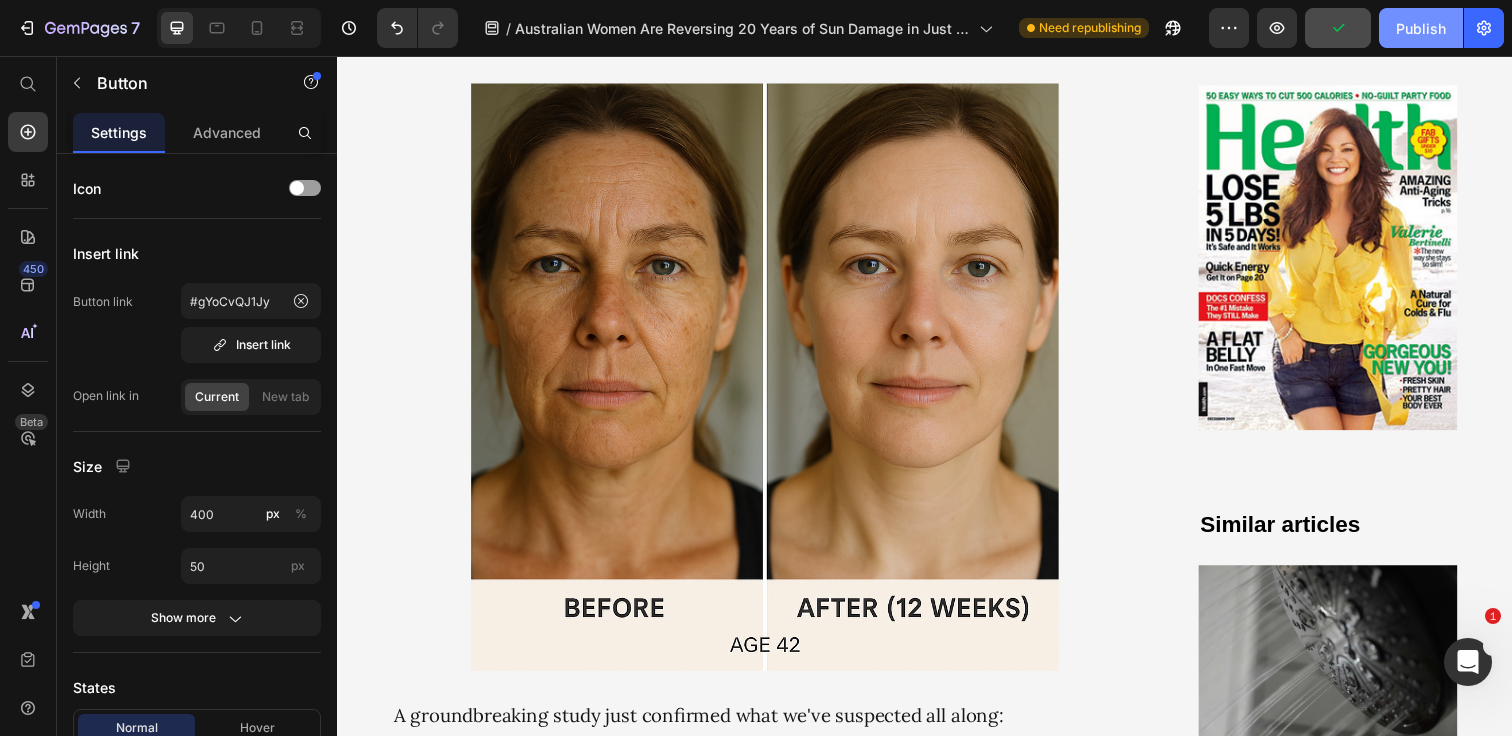 click on "Publish" 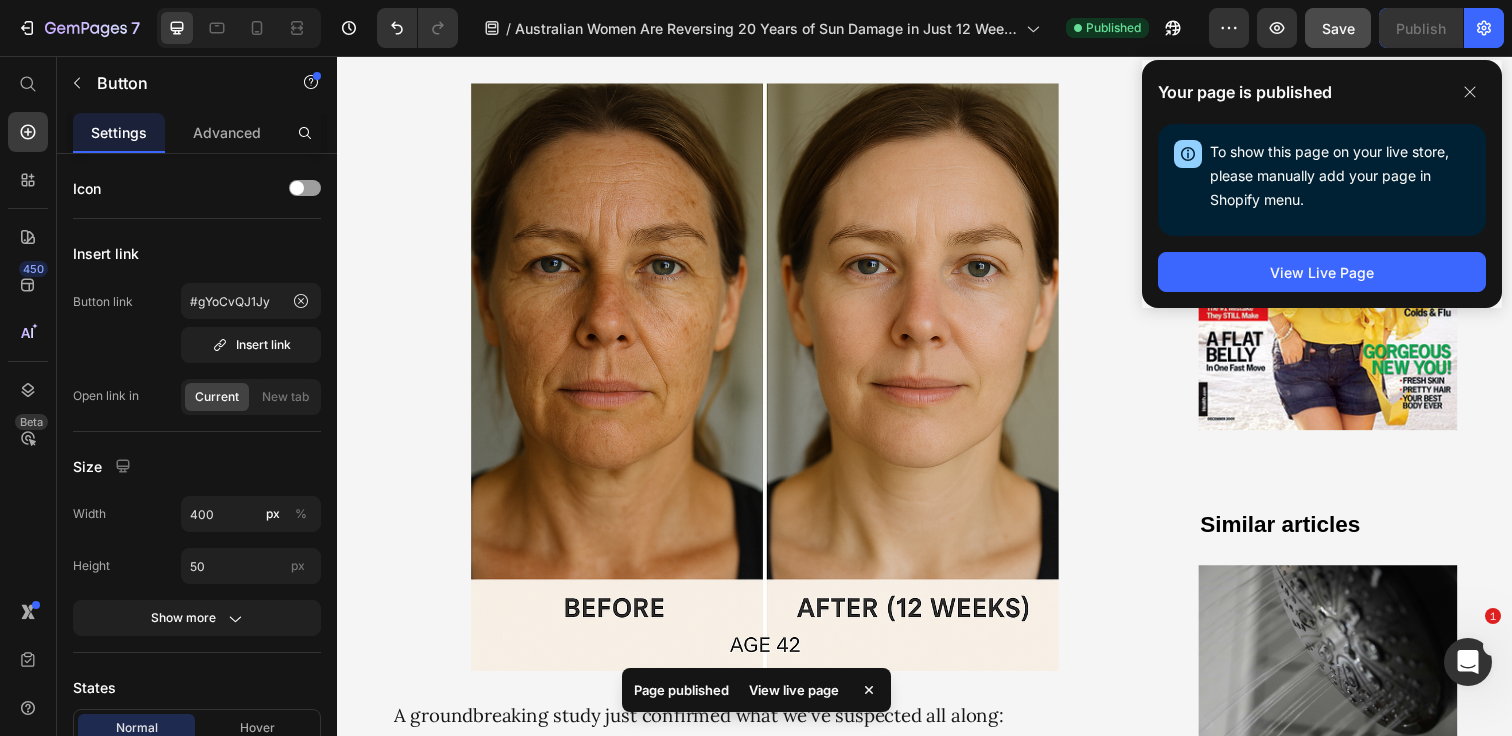 click on "Your page is published To show this page on your live store, please manually add your page in Shopify menu. Open Shopify Menu View Live Page" 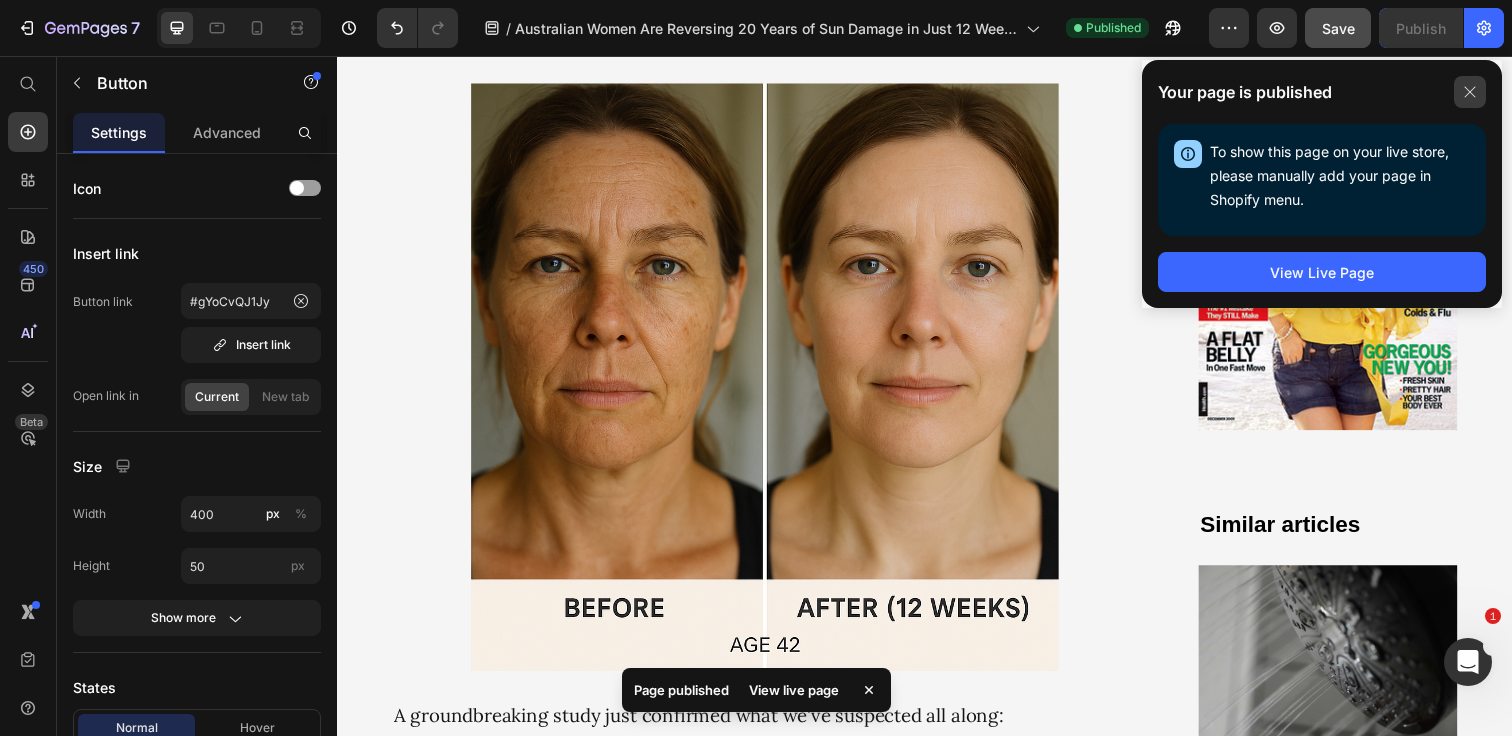 click 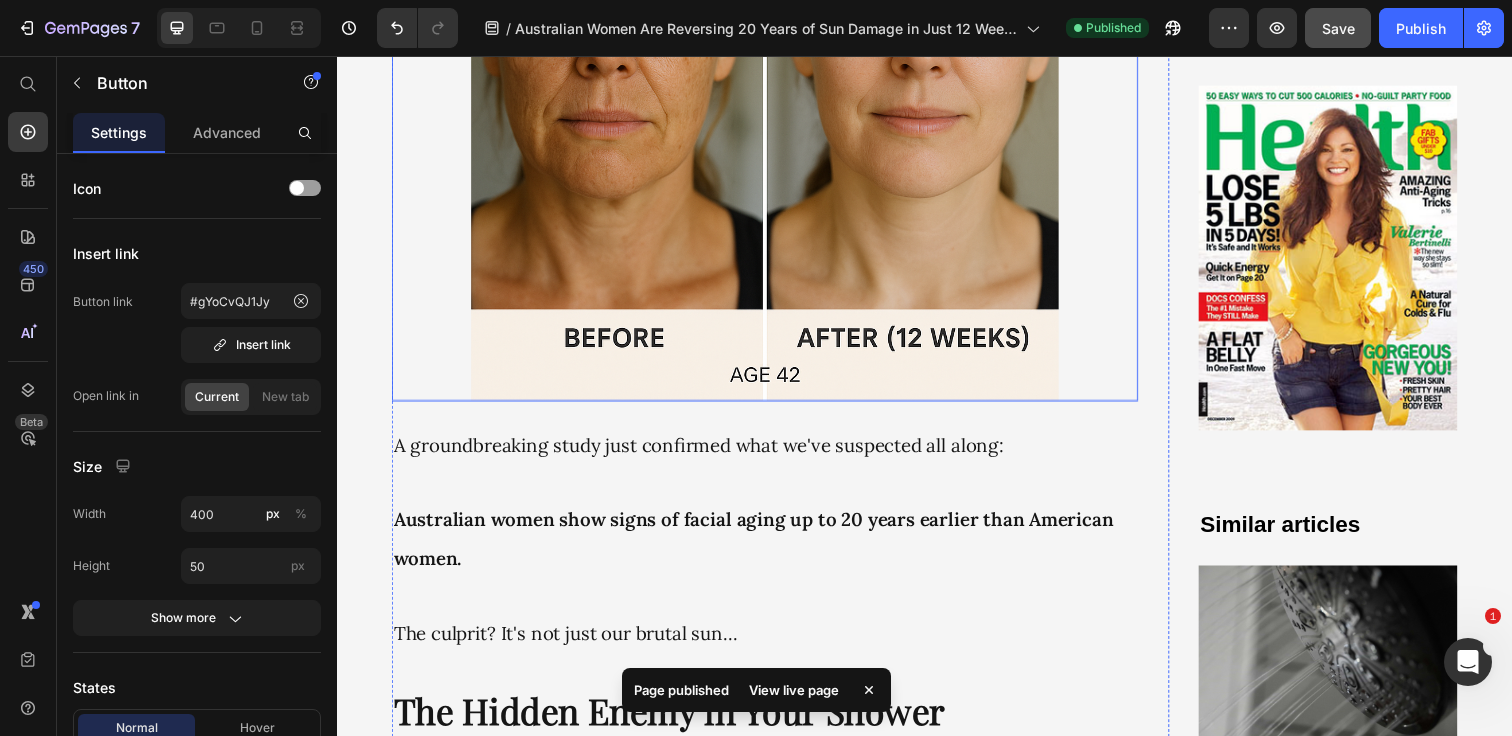 scroll, scrollTop: 996, scrollLeft: 0, axis: vertical 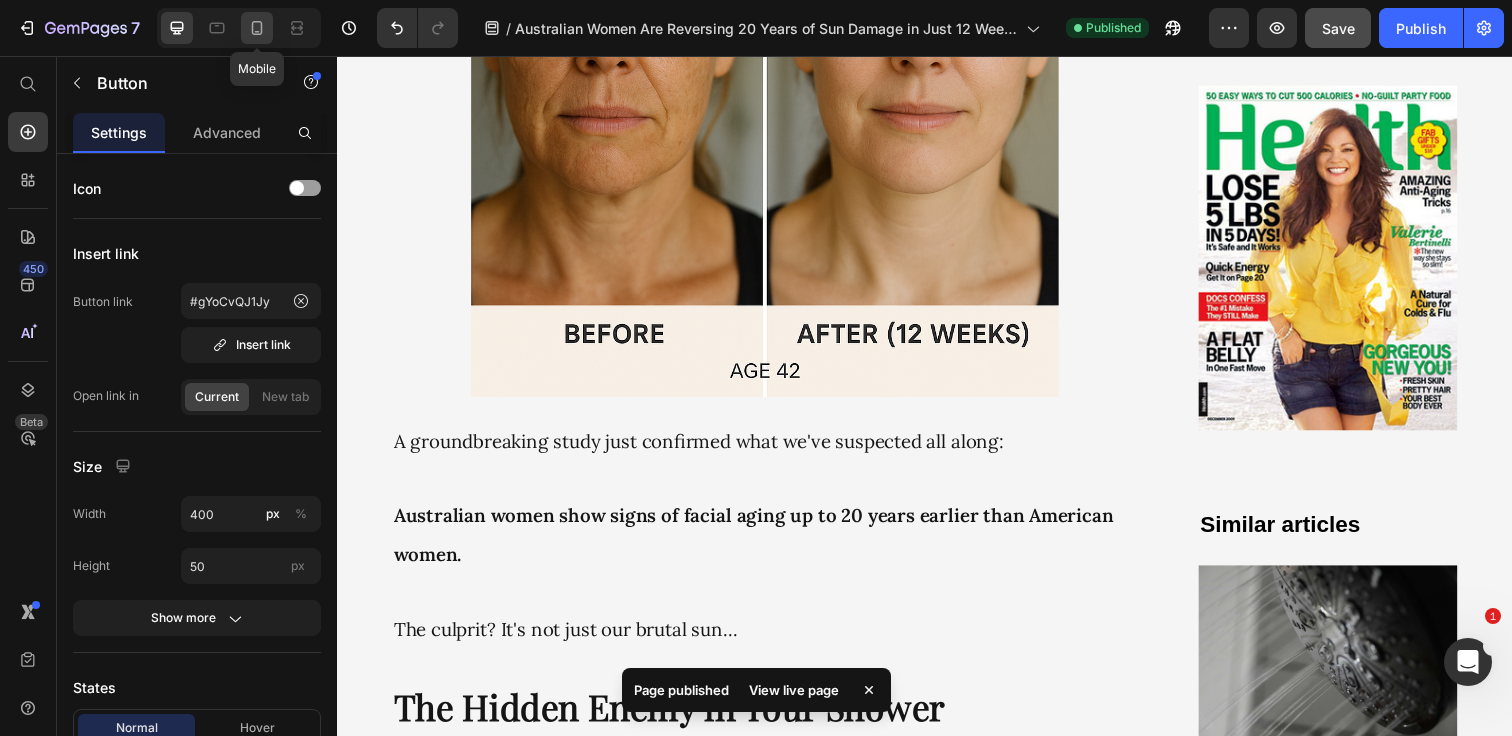 click 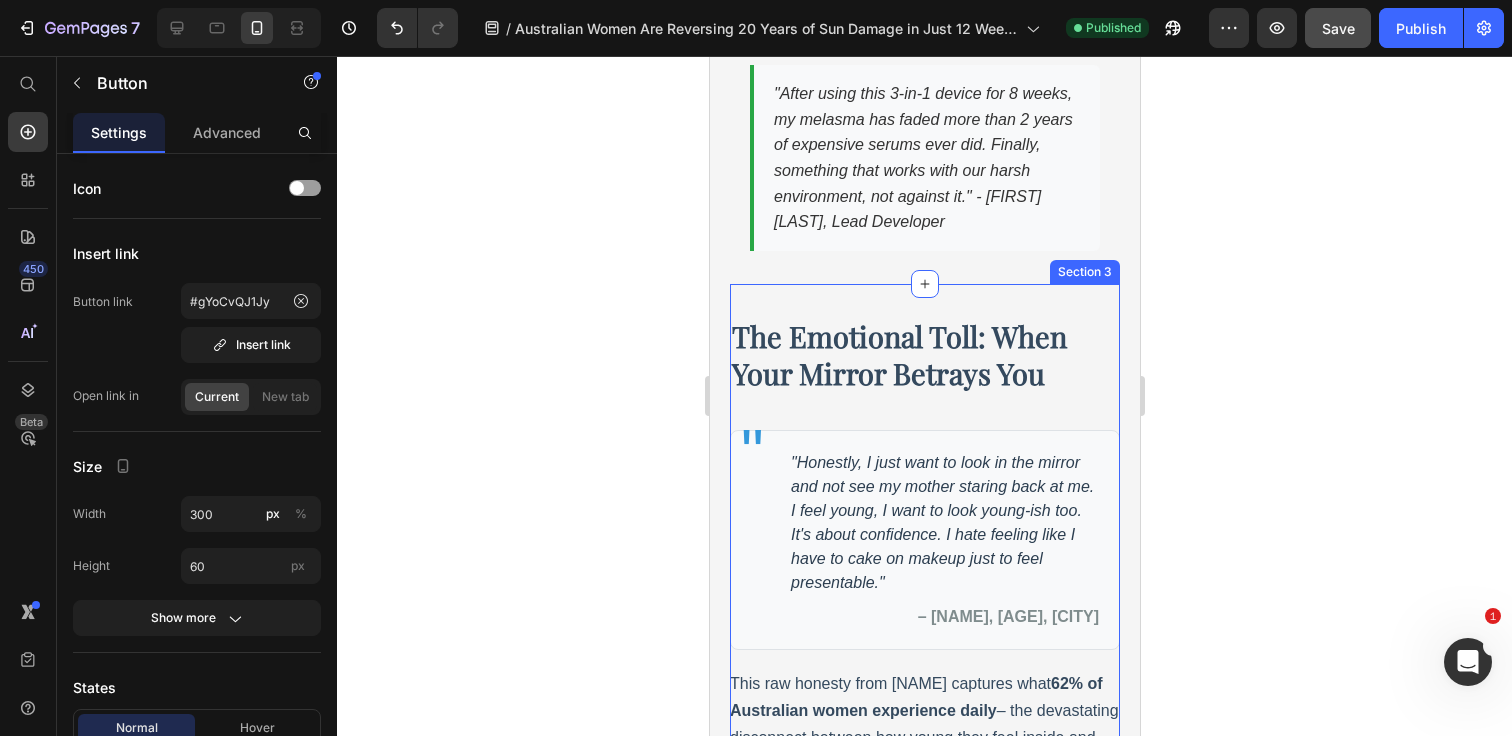 scroll, scrollTop: 5059, scrollLeft: 0, axis: vertical 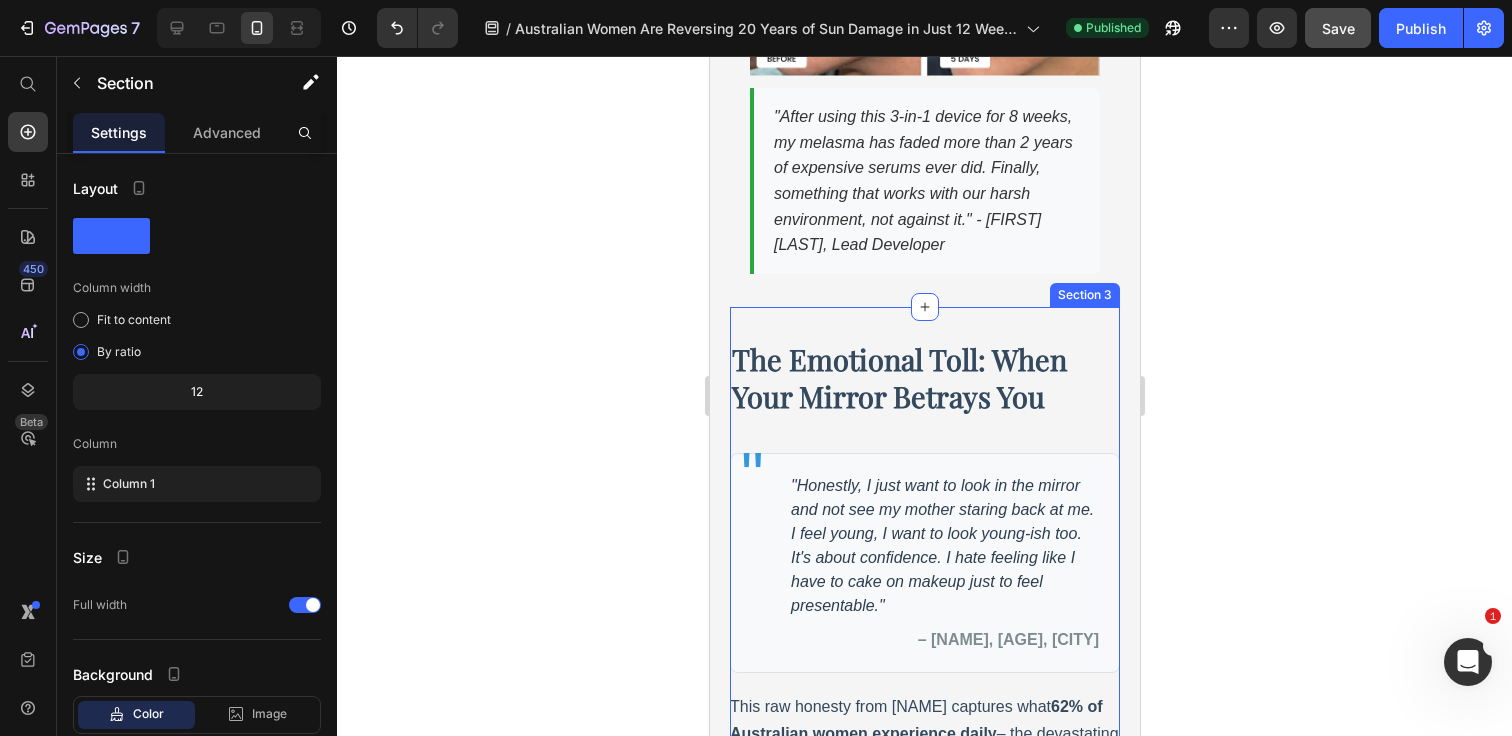 click on "The Emotional Toll: When Your Mirror Betrays You Heading
"
"Honestly, I just want to look in the mirror and not see my mother staring back at me. I feel young, I want to look young-ish too. It's about confidence. I hate feeling like I have to cake on makeup just to feel presentable."
– Amanda, 43, Melbourne
This raw honesty from Amanda captures what  62% of Australian women experience daily  – the devastating disconnect between how young they feel inside and how weathered they look in the mirror.
According to the landmark Australian Photoageing Report, this isn't just vanity.  47% of women say facial aging affects their overall mental health and wellbeing.  When your face doesn't match your energy, it chips away at your confidence every single day. Custom Code Image Row Section 3" at bounding box center [924, 834] 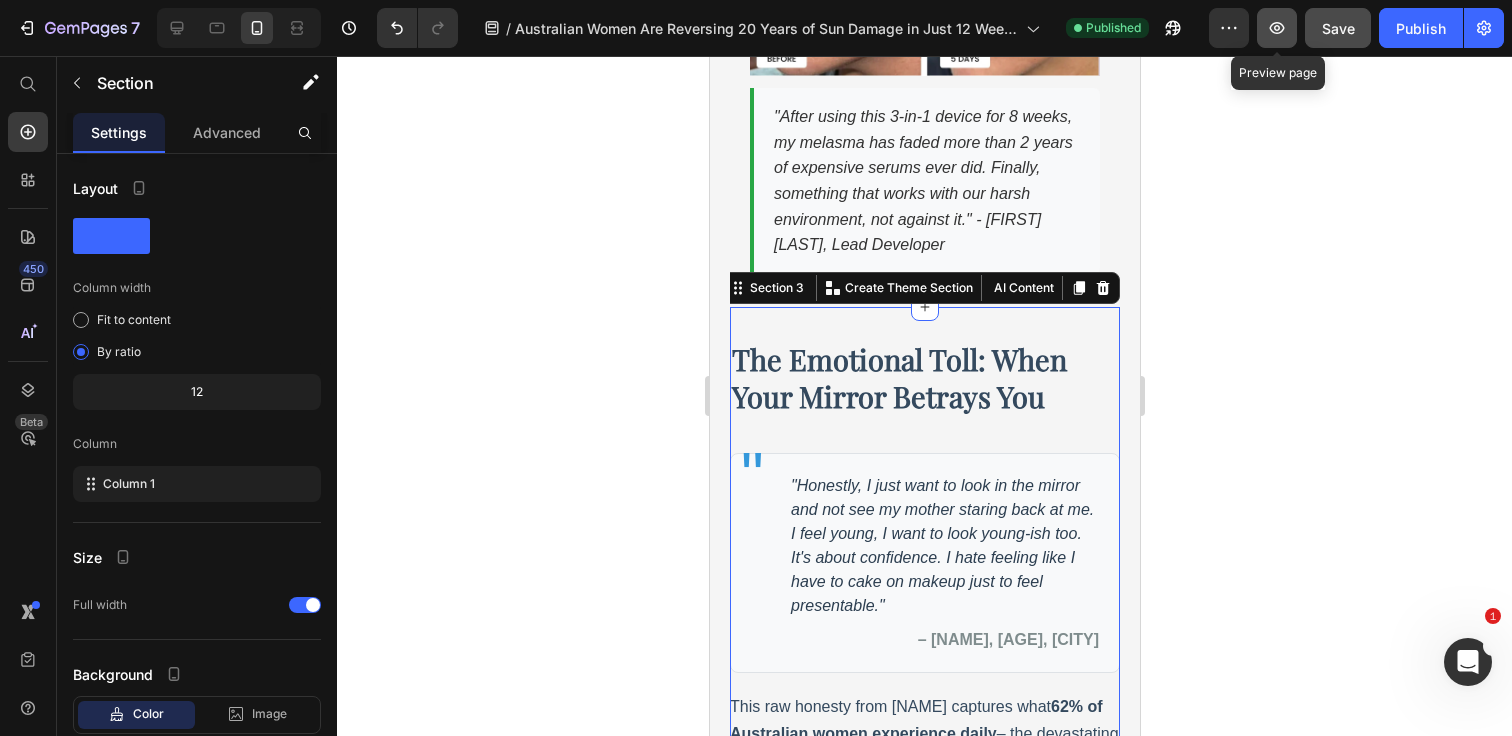 click 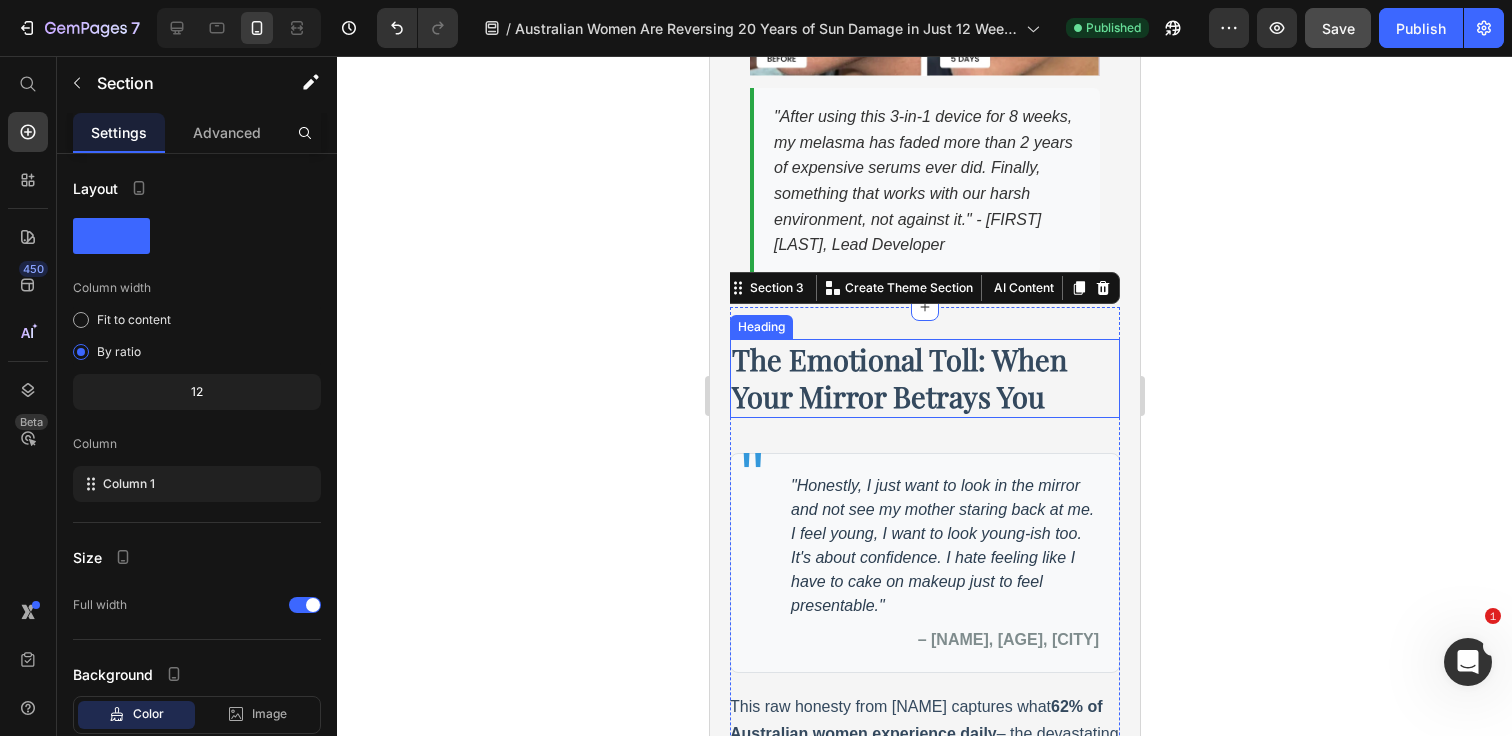 click on "The Emotional Toll: When Your Mirror Betrays You" at bounding box center (898, 378) 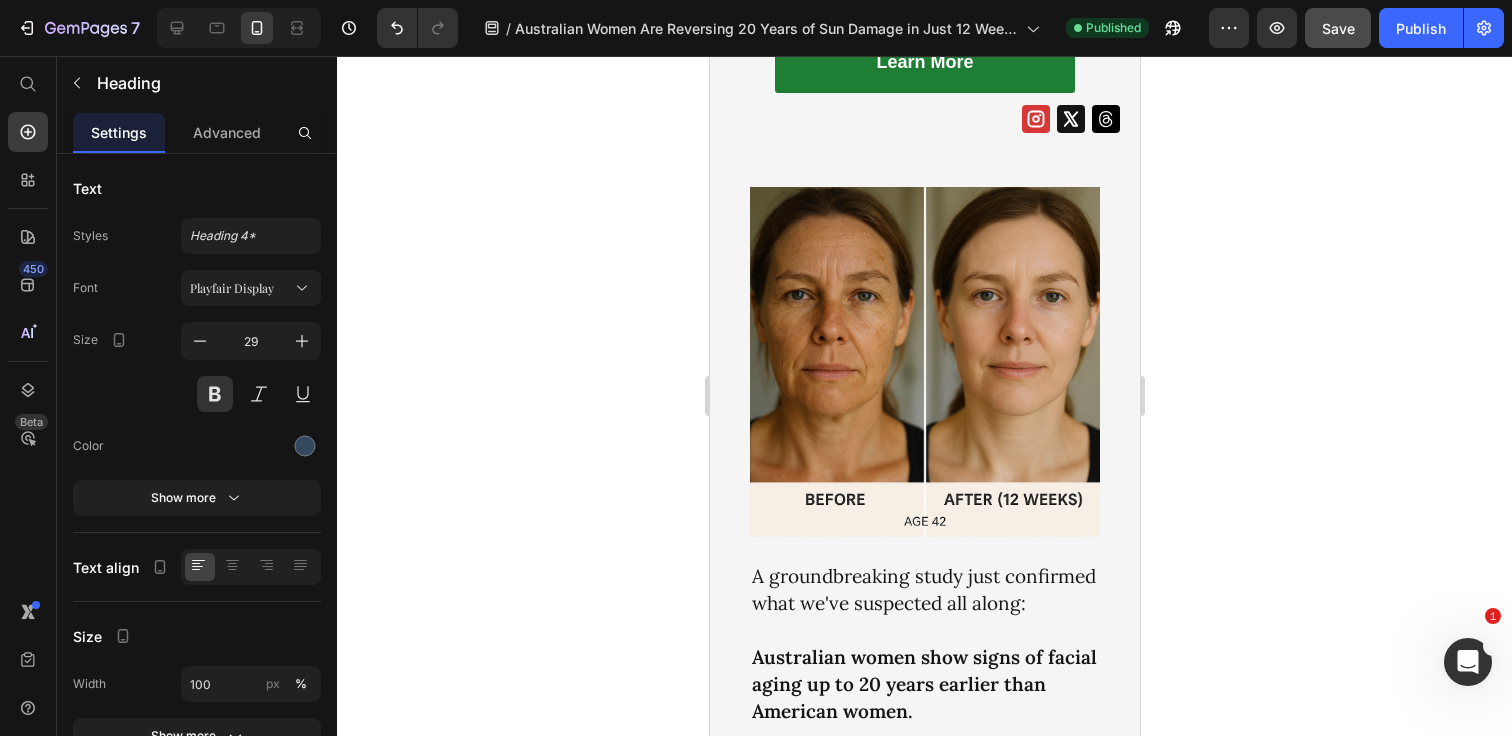 scroll, scrollTop: 1203, scrollLeft: 0, axis: vertical 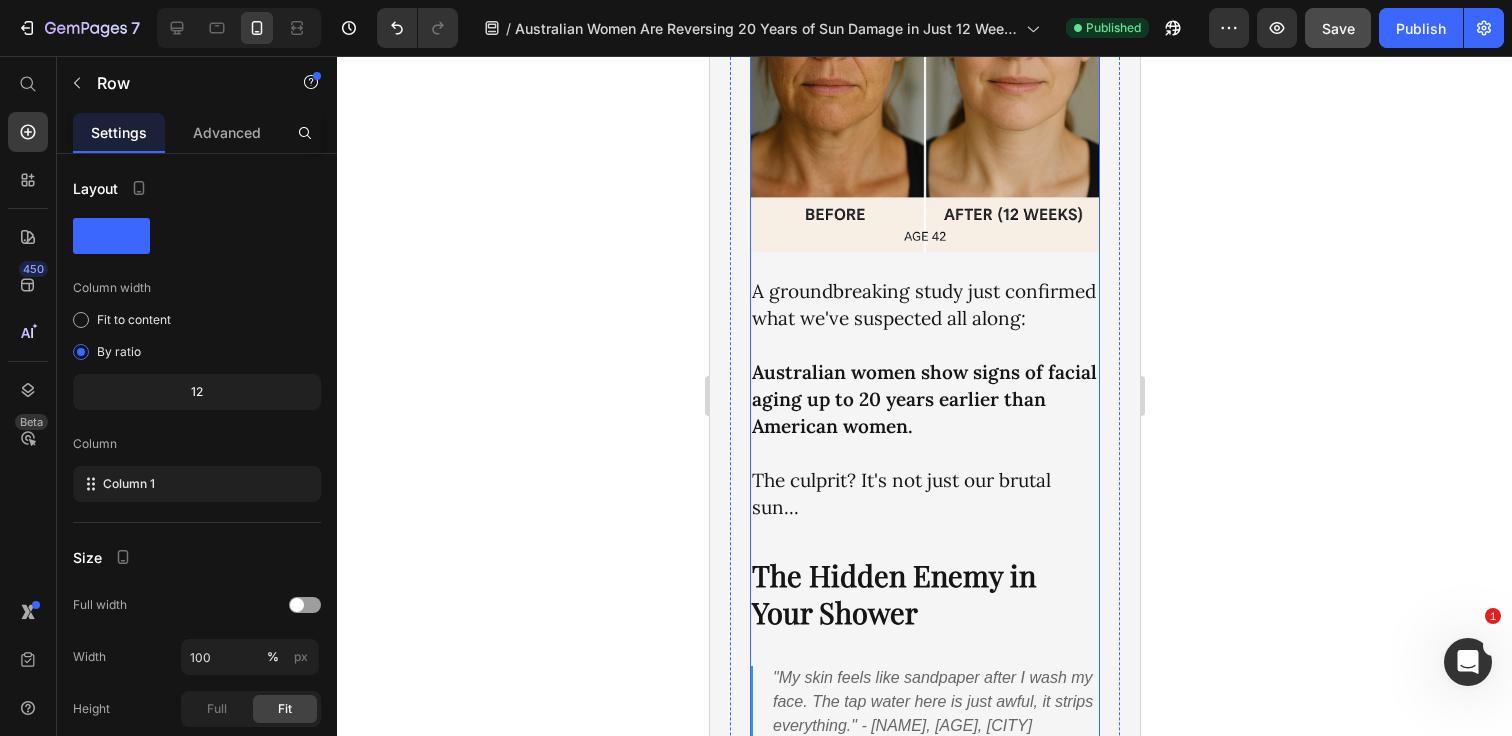 click on "Image A groundbreaking study just confirmed what we've suspected all along:   Australian women show signs of facial aging up to 20 years earlier than American women.   The culprit? It's not just our brutal sun... Text Block The Hidden Enemy in Your Shower Heading
"My skin feels like sandpaper after I wash my face. The tap water here is just awful, it strips everything." - Lisa, 38, Perth
Custom Code While you've been blaming the sun for your premature aging, there's been a second enemy attacking your skin every single day: your tap water.   Australia's hard, chlorinated water strips your skin's protective barrier with every shower, making you  MORE vulnerable to sun damage.  It's a vicious cycle that no amount of sunscreen can fix. Text Block Image Why Creams and Clinic Treatments Fail Heading Think about it: Expensive serums only work on the surface - they can't repair deep collagen damage Laser treatments cost $2,000-$5,000+ and often make sun-damaged skin WORSE Text Block
Custom Code Heading" at bounding box center (924, 2107) 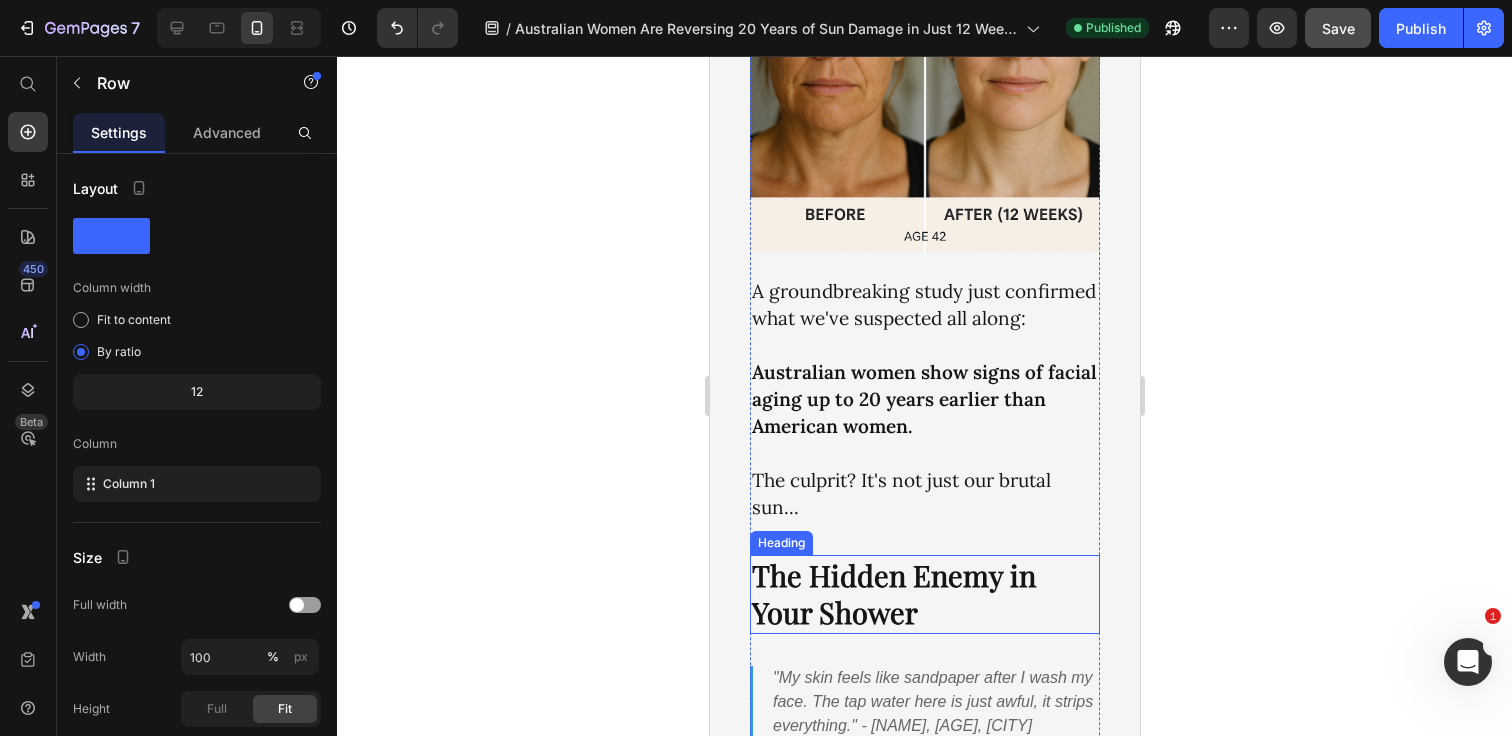 click on "The Hidden Enemy in Your Shower" at bounding box center [924, 594] 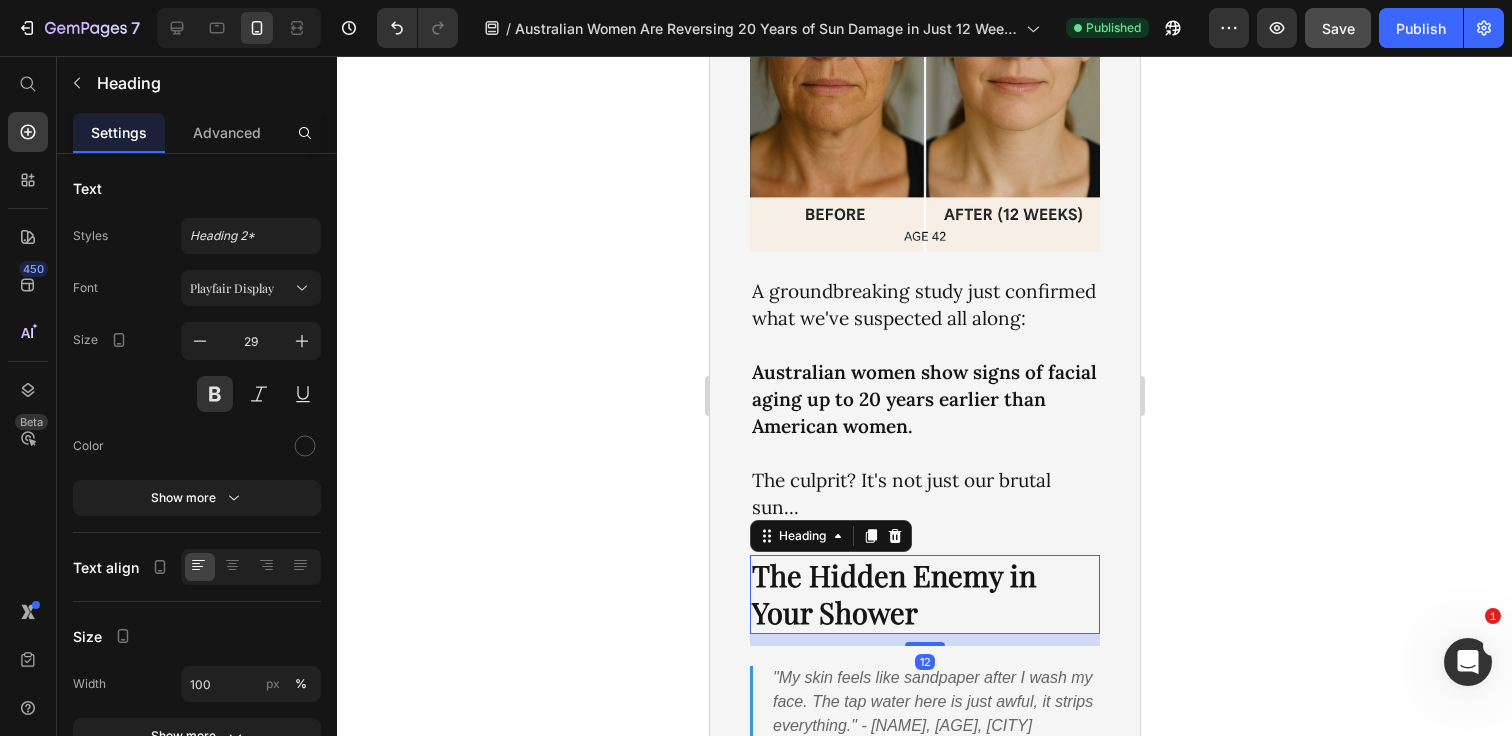 click on "The Hidden Enemy in Your Shower" at bounding box center (924, 594) 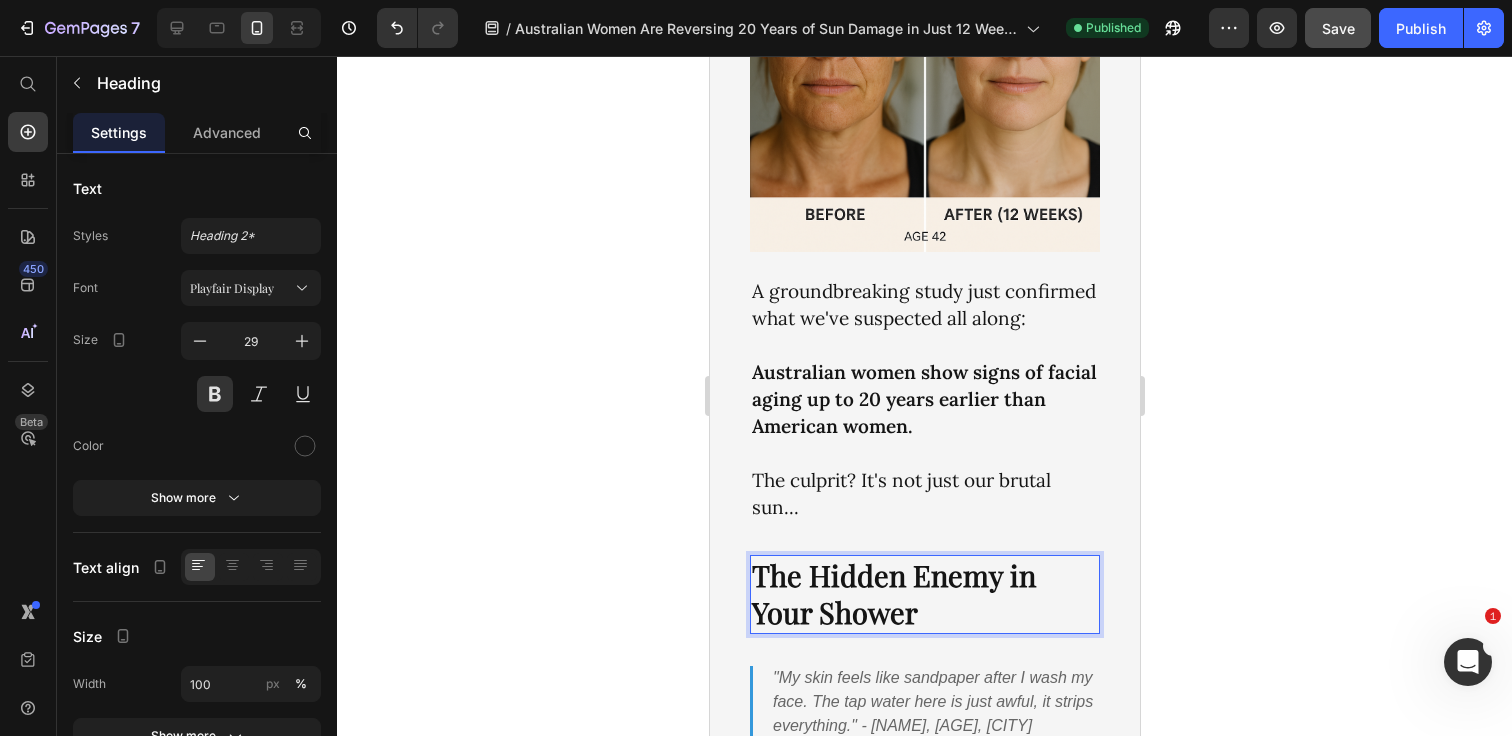click on "The Hidden Enemy in Your Shower" at bounding box center [924, 594] 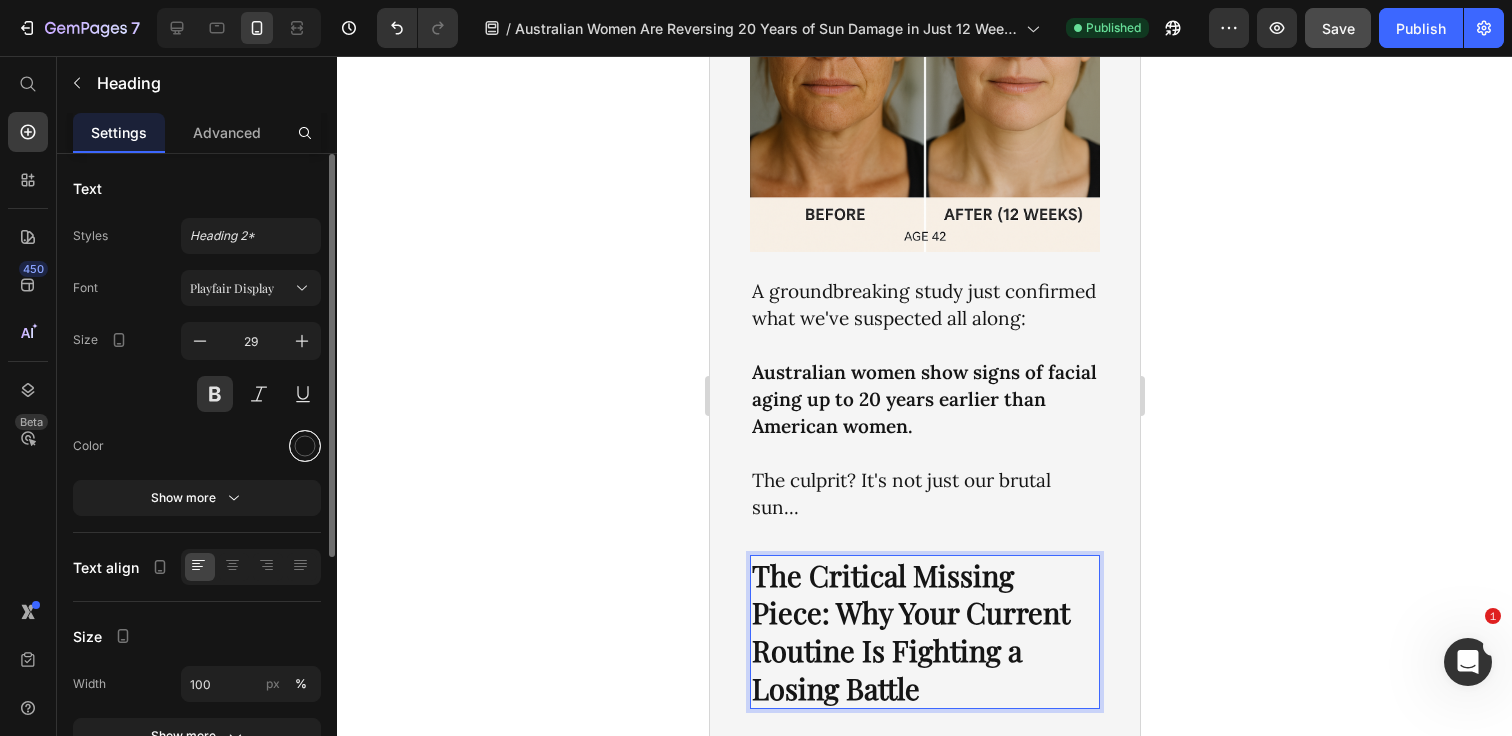 click at bounding box center [305, 446] 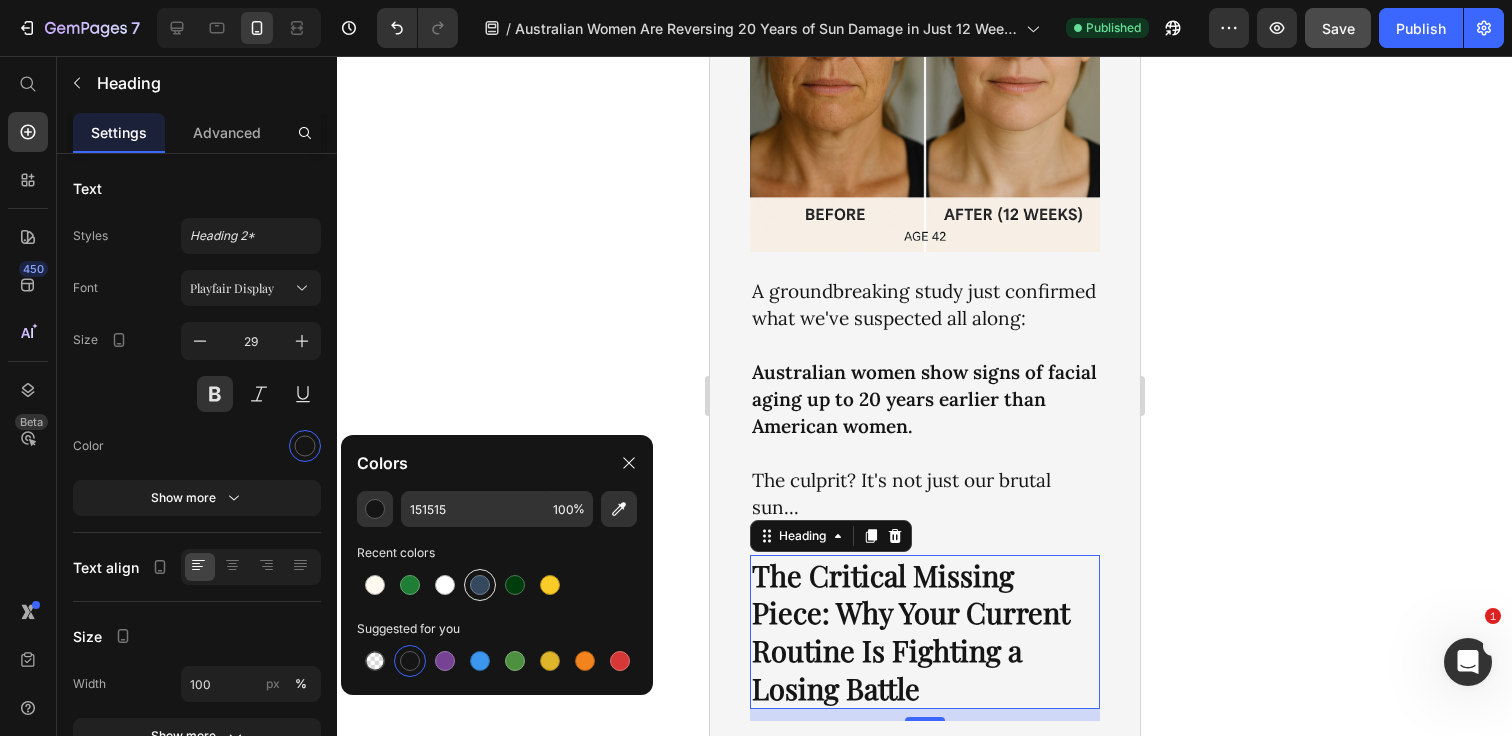 click at bounding box center [480, 585] 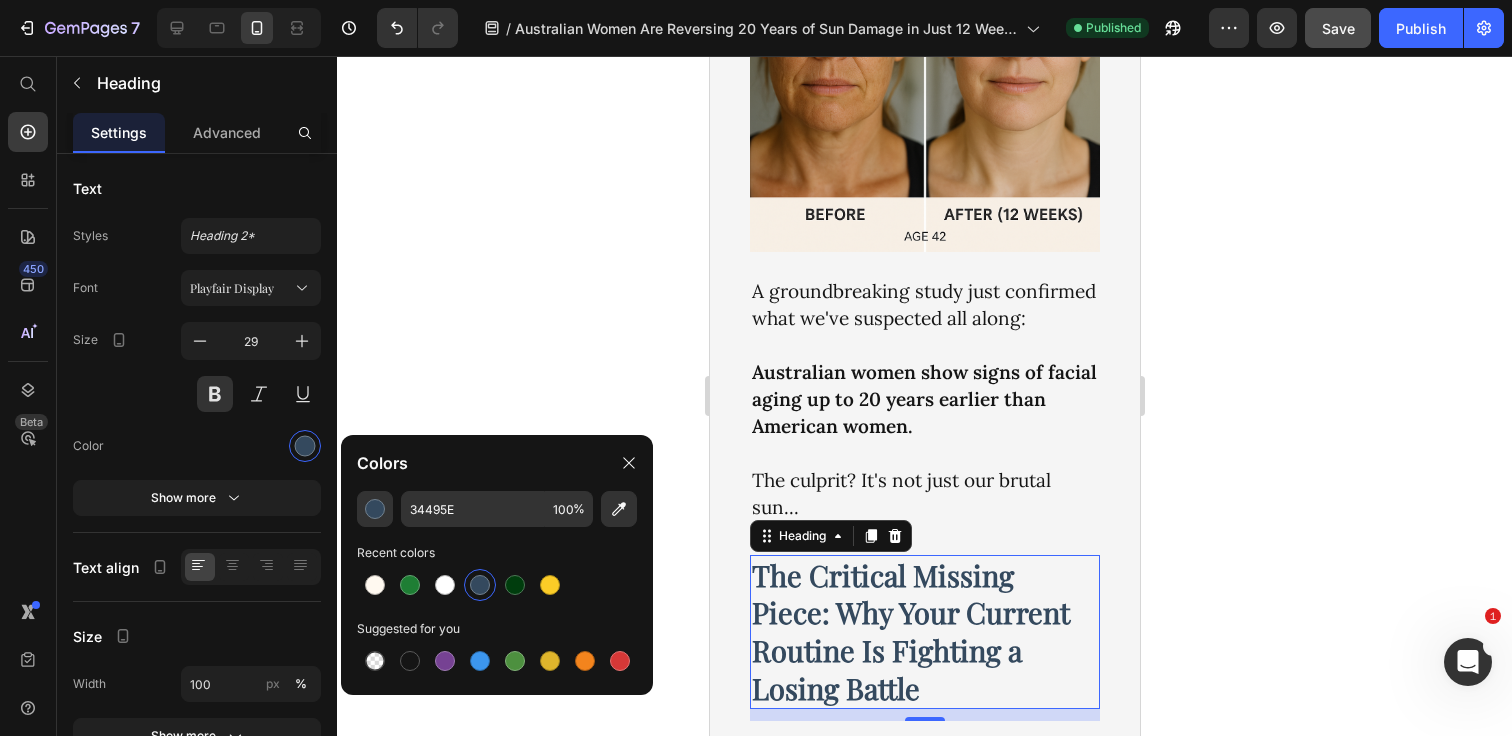click 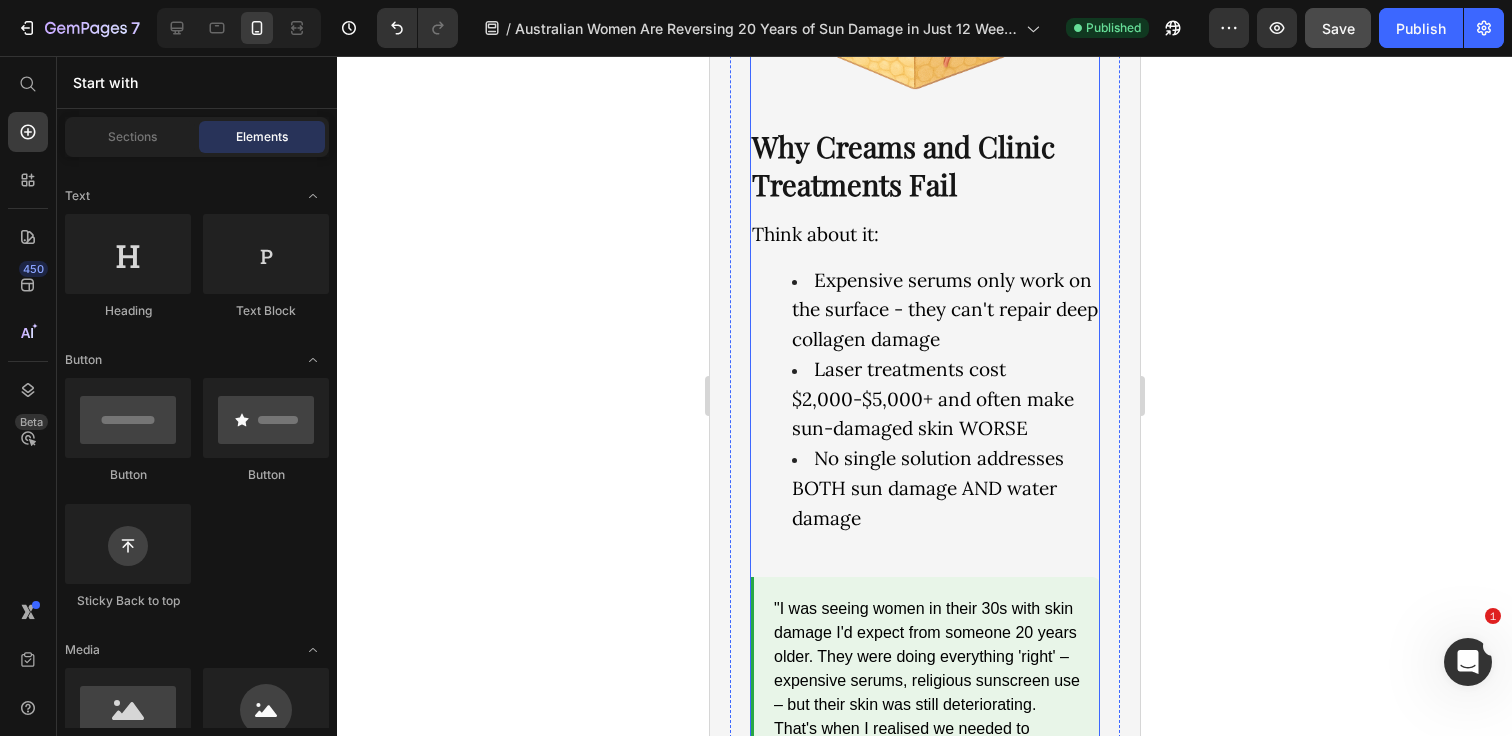 scroll, scrollTop: 2453, scrollLeft: 0, axis: vertical 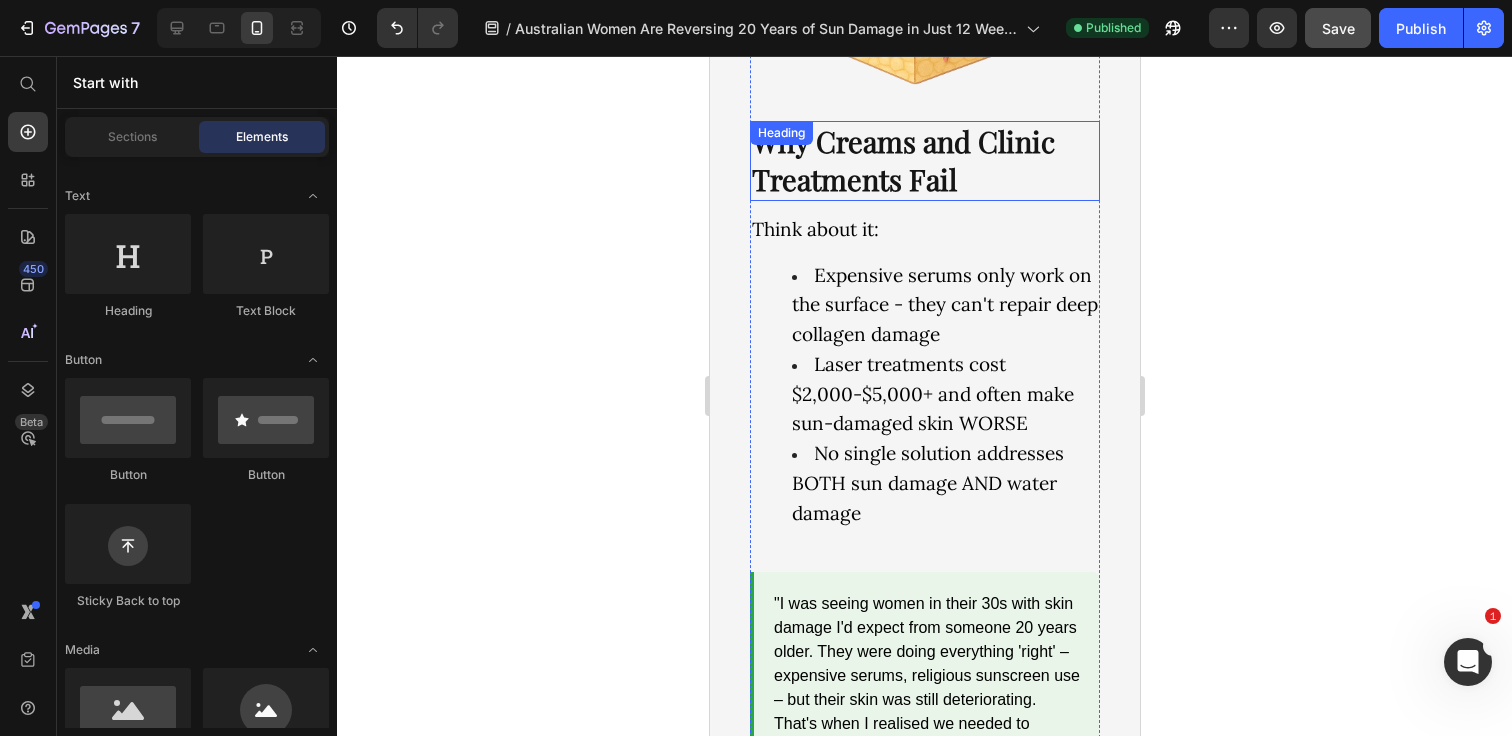 click on "Why Creams and Clinic Treatments Fail" at bounding box center (924, 160) 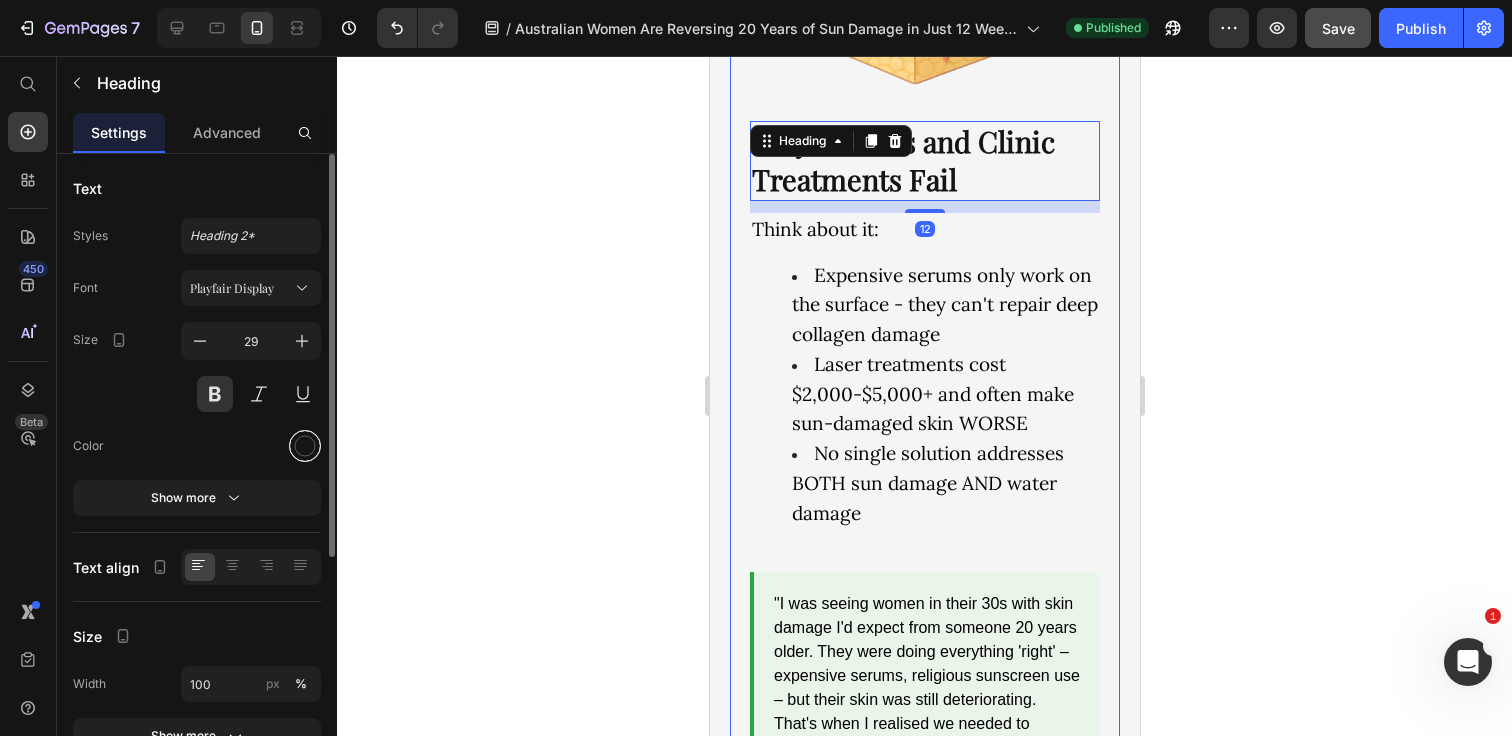 click at bounding box center [305, 446] 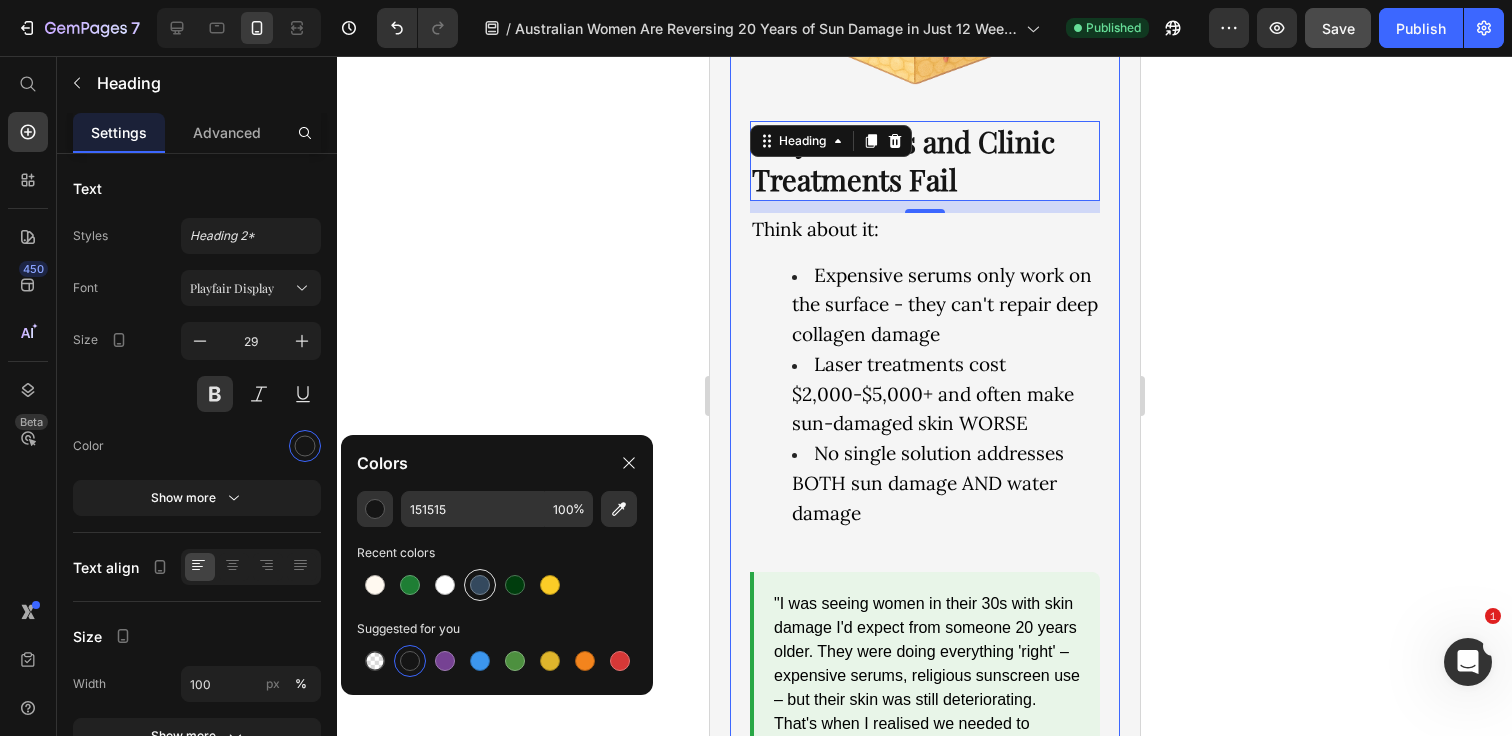 click at bounding box center (480, 585) 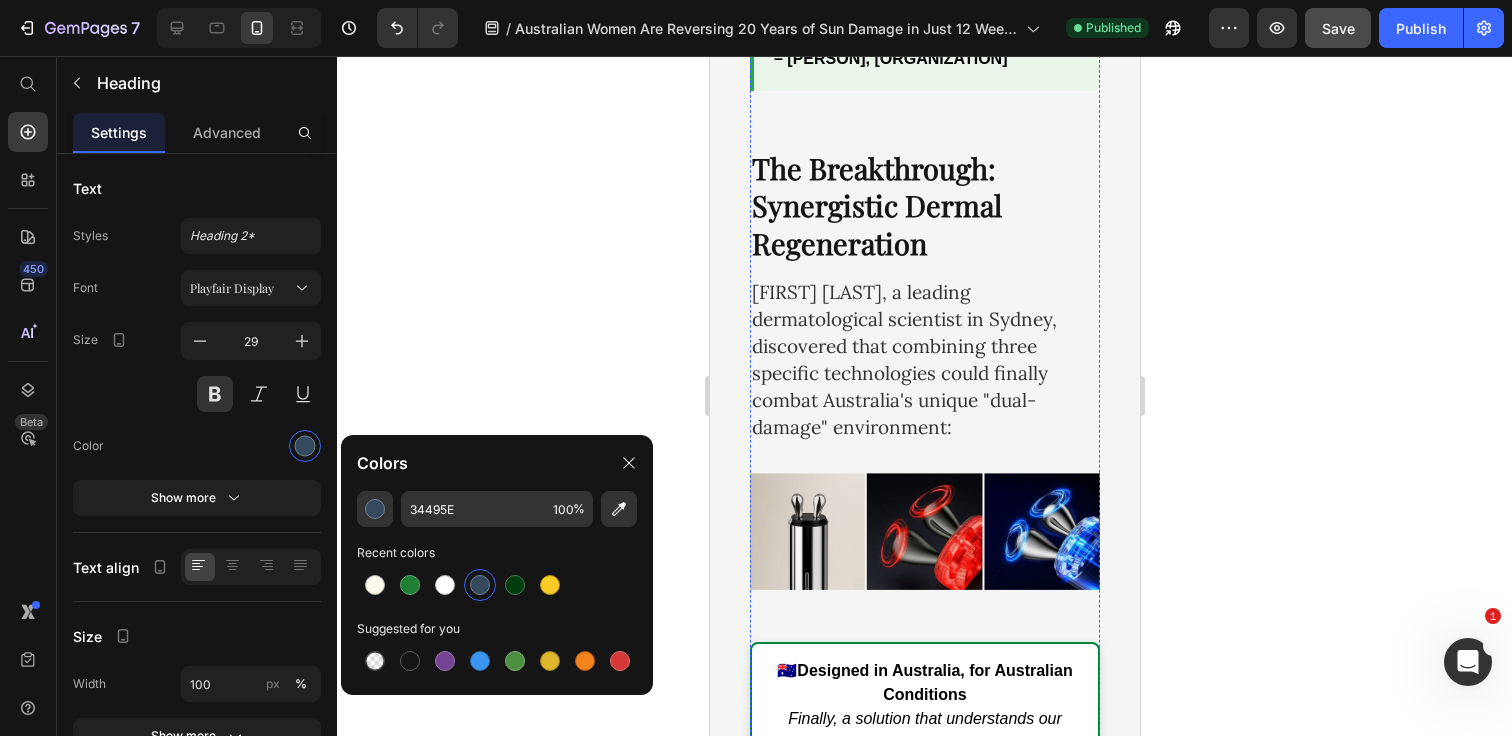 scroll, scrollTop: 3277, scrollLeft: 0, axis: vertical 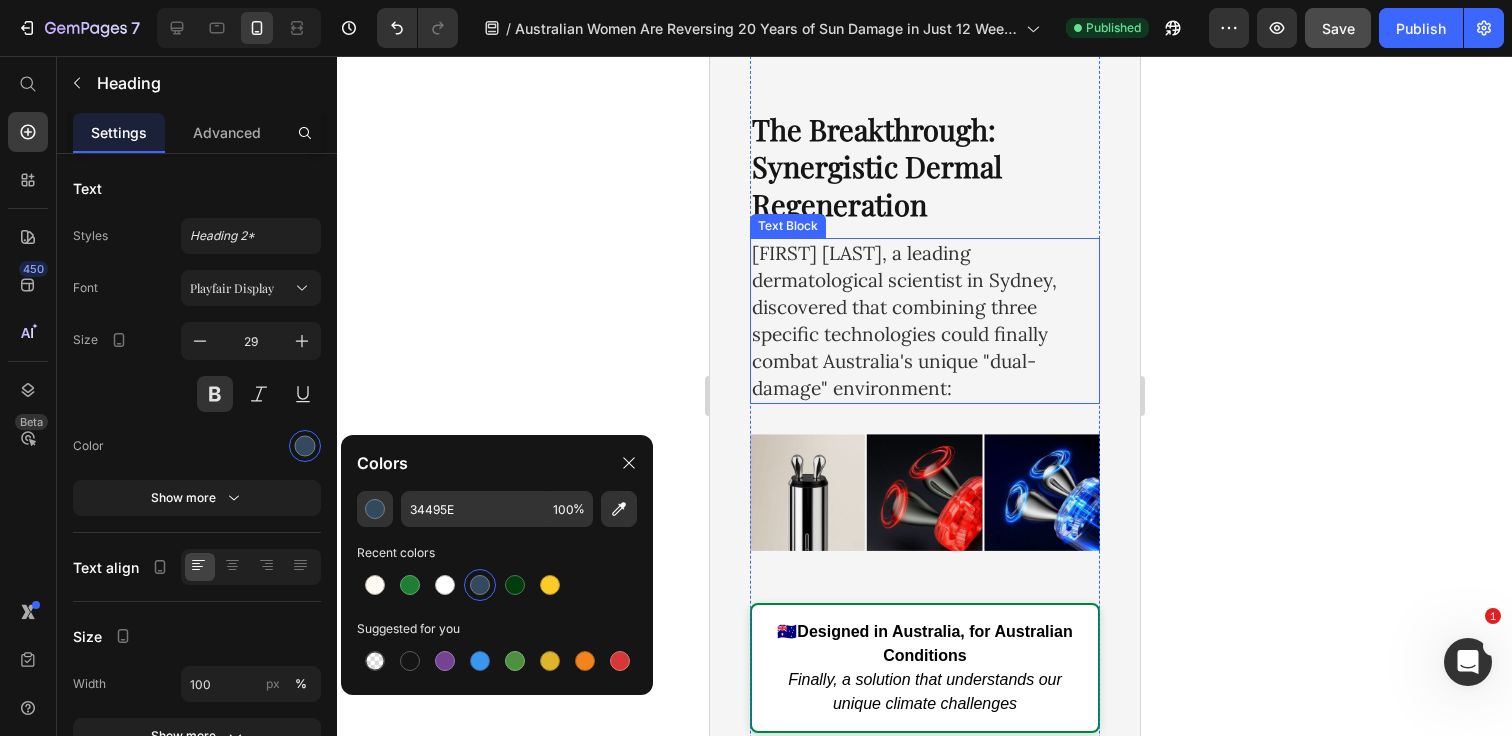 click on "The Breakthrough: Synergistic Dermal Regeneration" at bounding box center (924, 167) 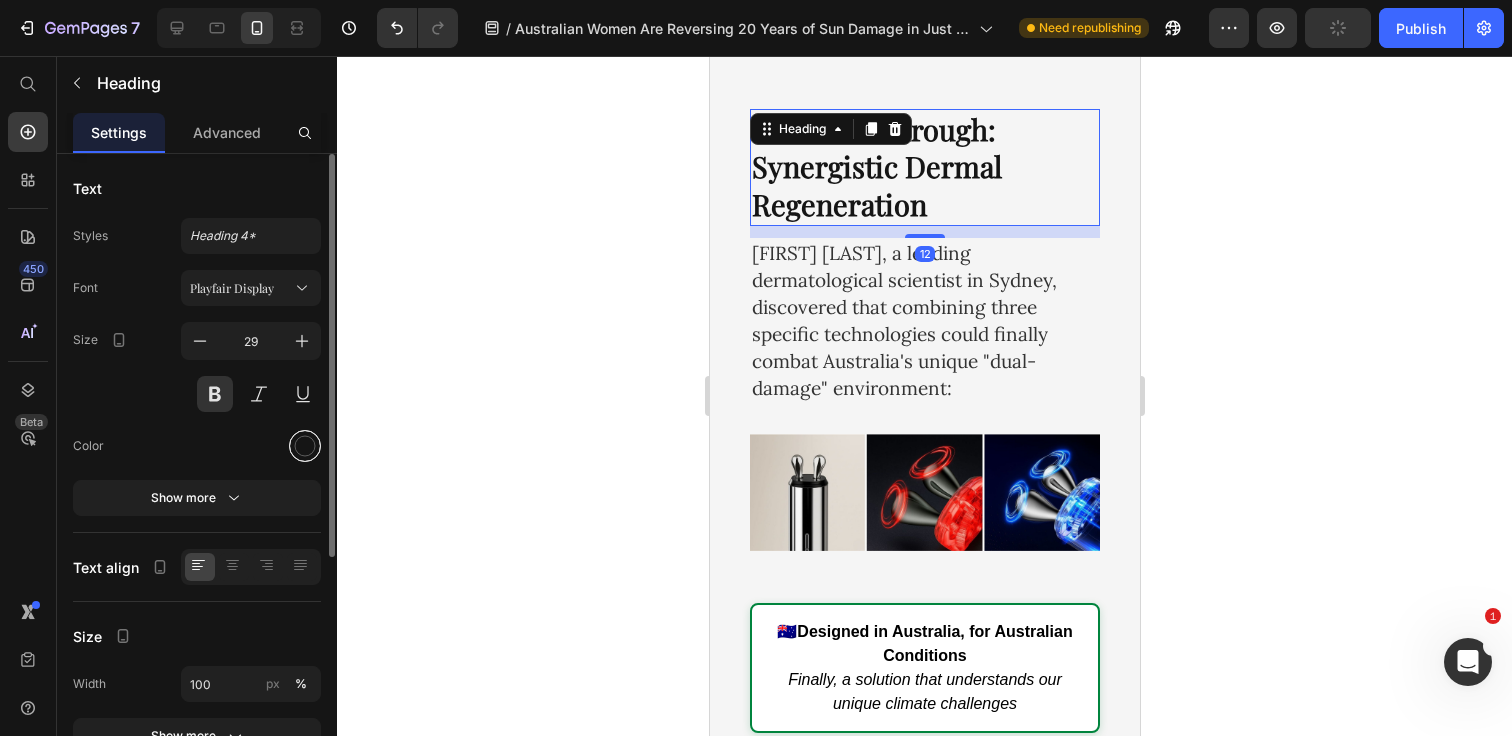 click at bounding box center (305, 446) 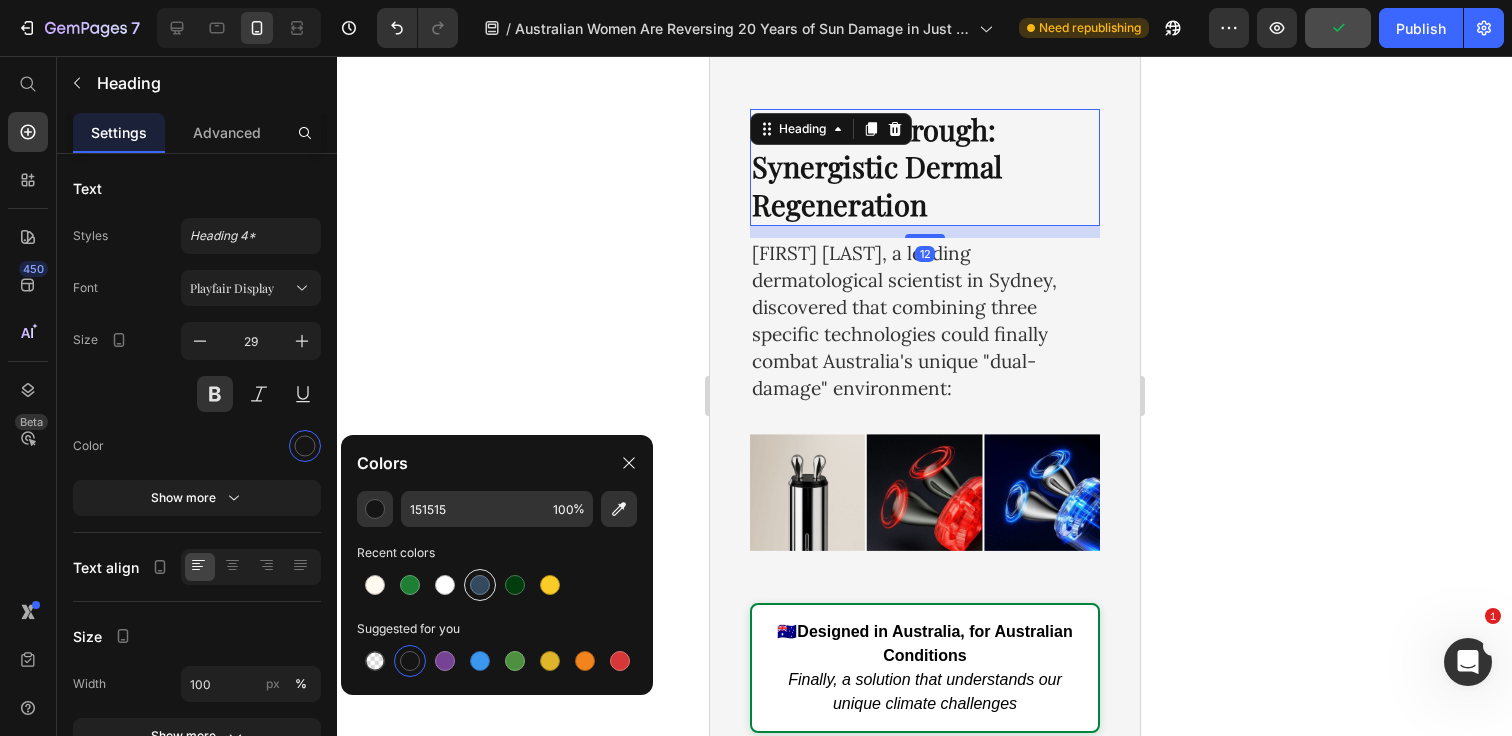 click at bounding box center [480, 585] 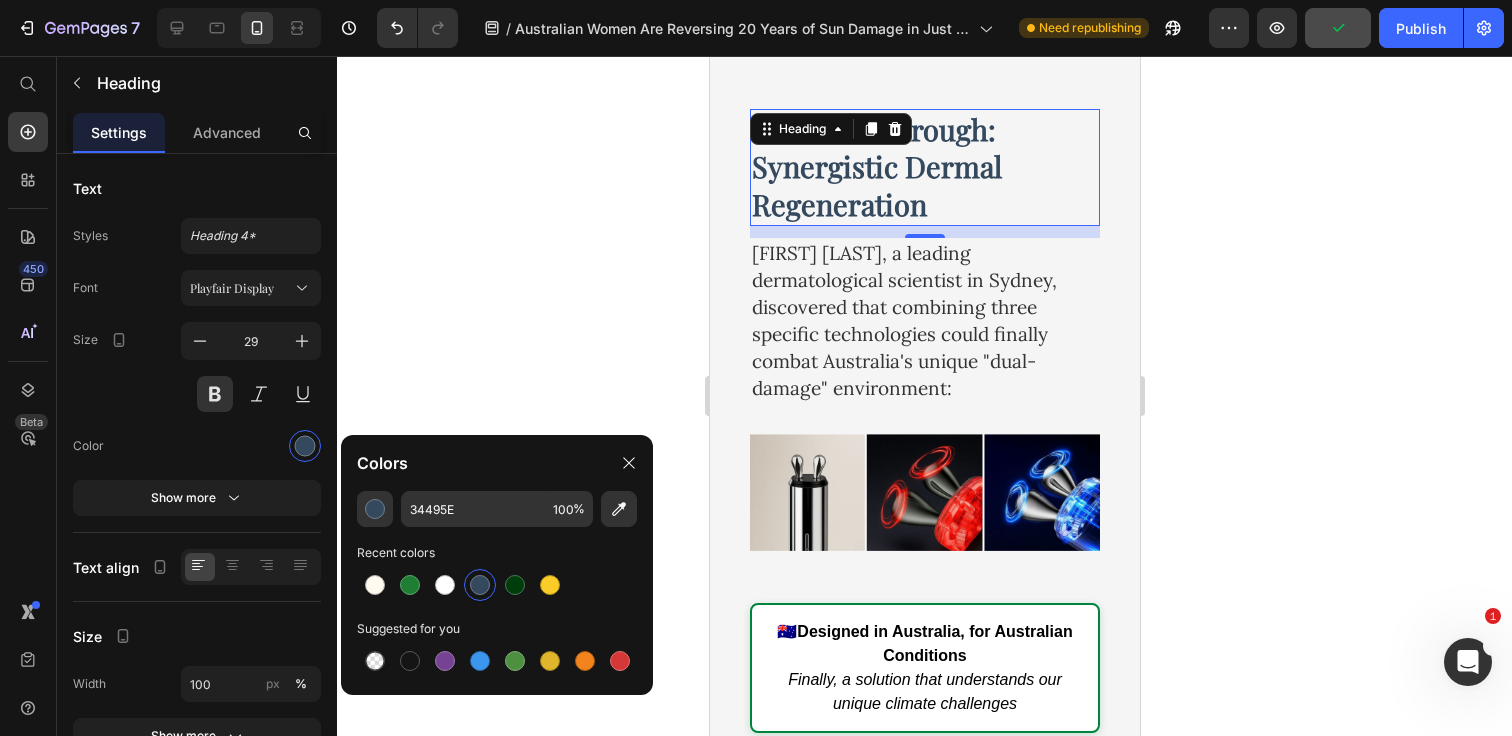 click 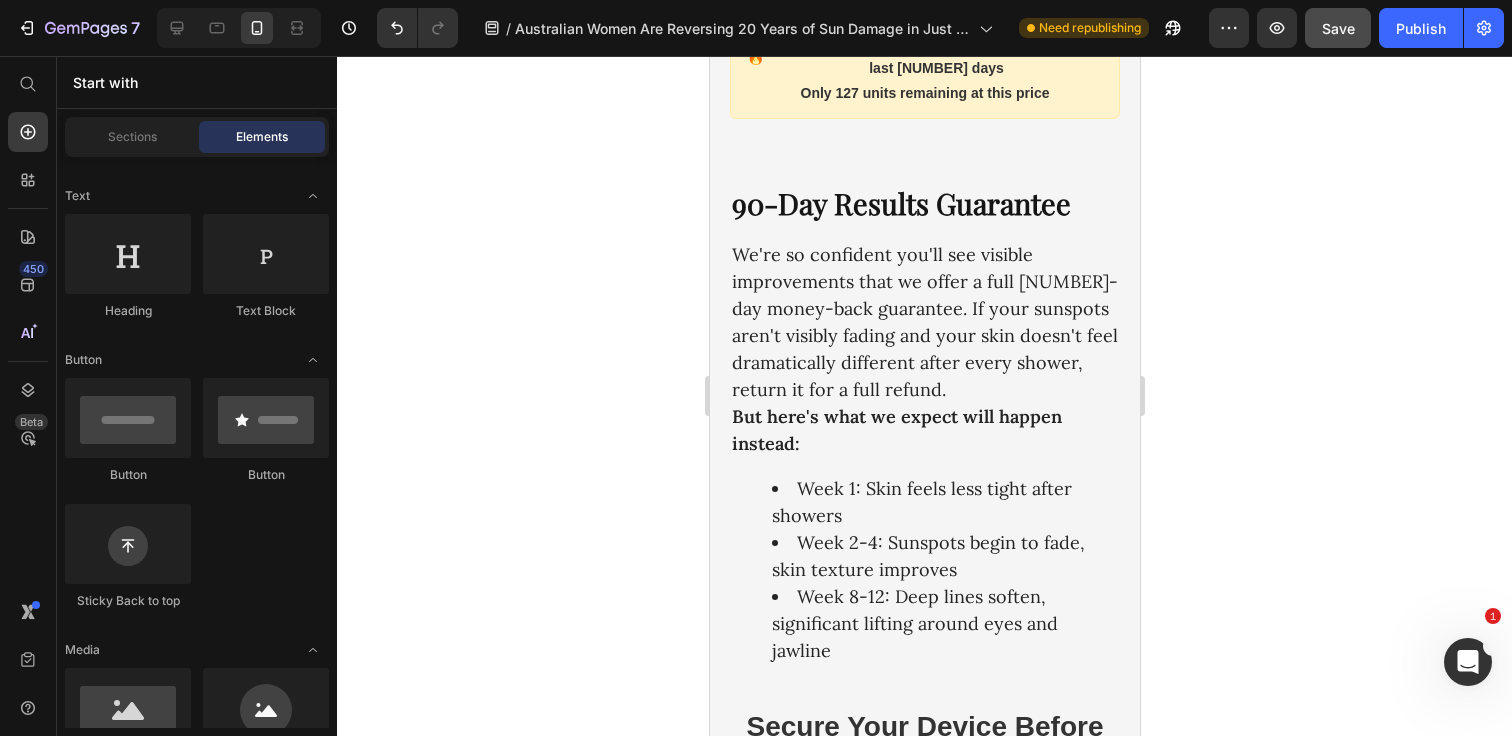 scroll, scrollTop: 9820, scrollLeft: 0, axis: vertical 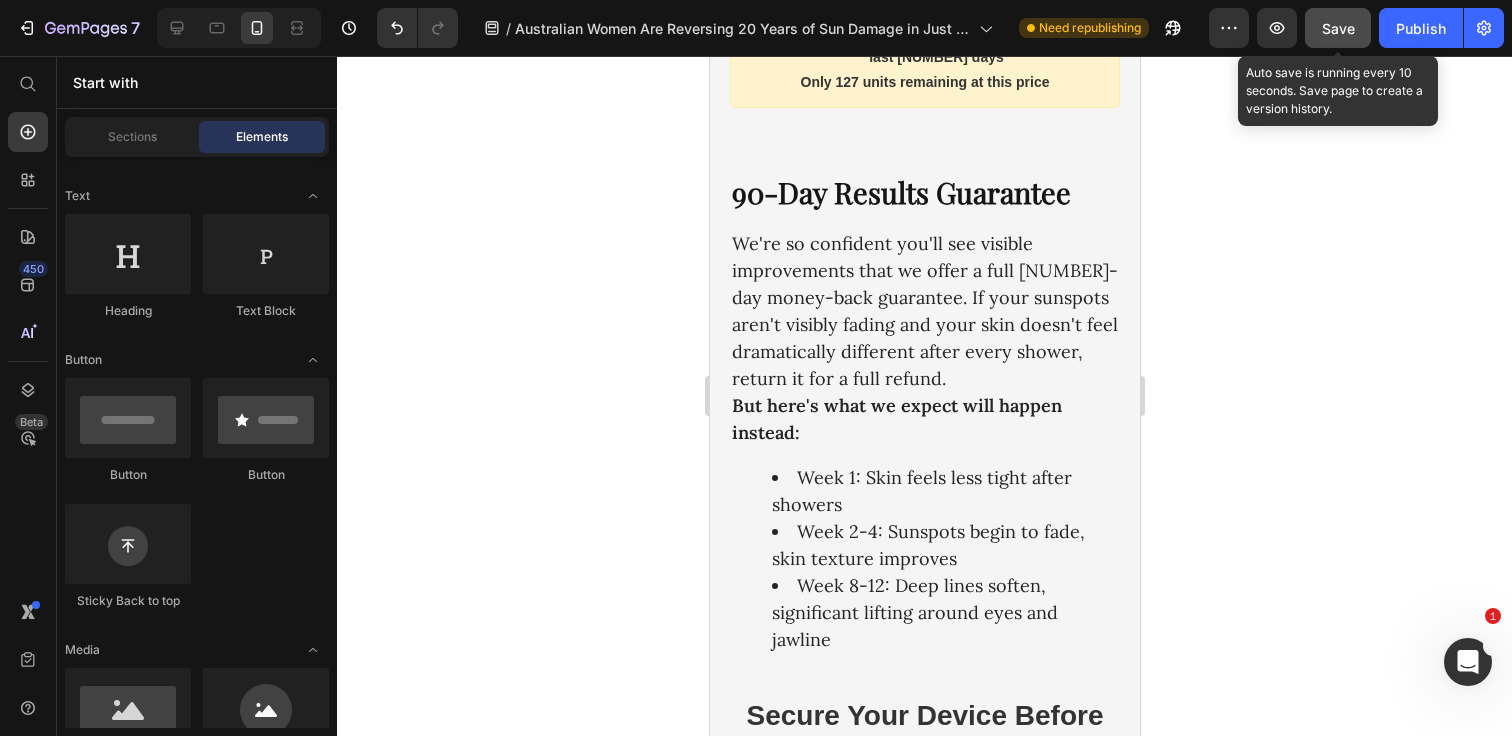 click on "Save" at bounding box center [1338, 28] 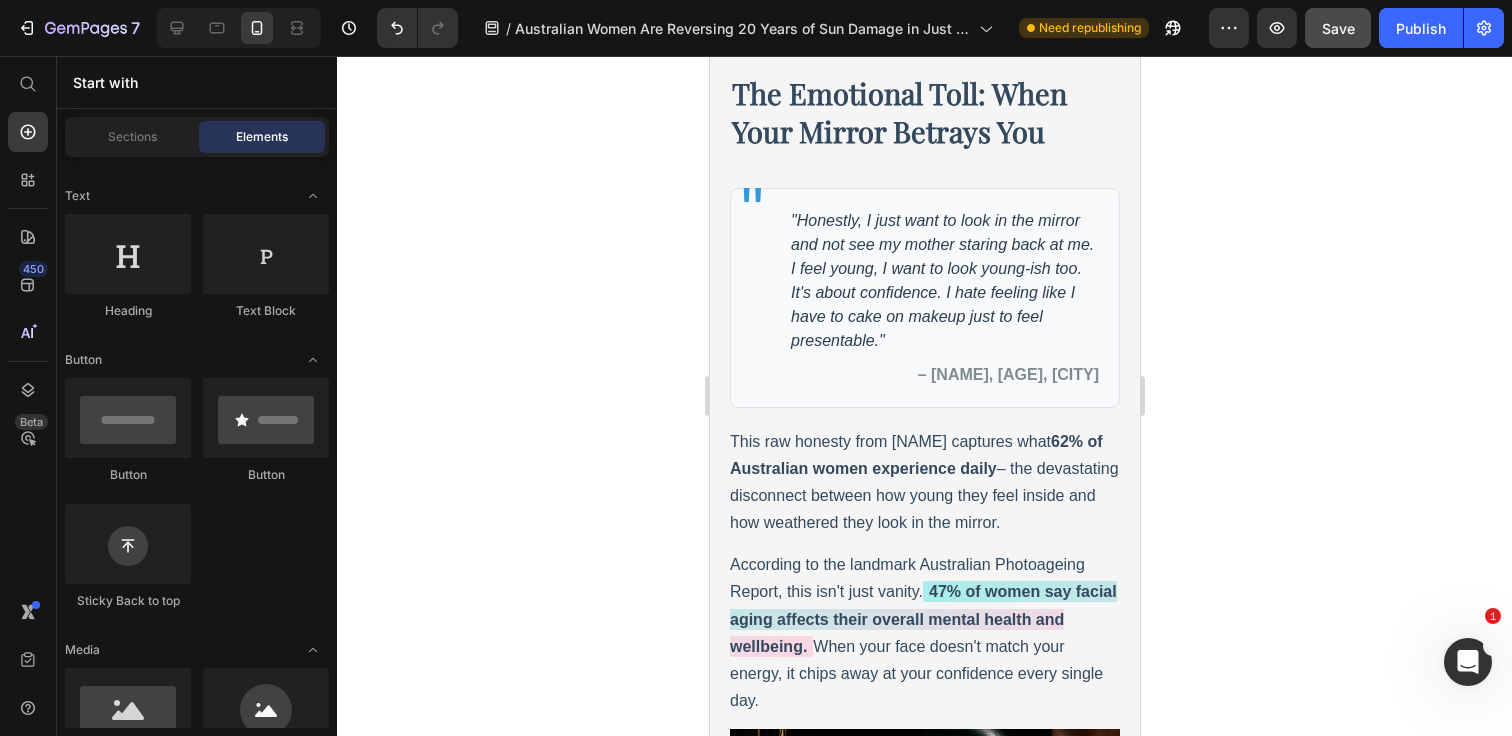 scroll, scrollTop: 5350, scrollLeft: 0, axis: vertical 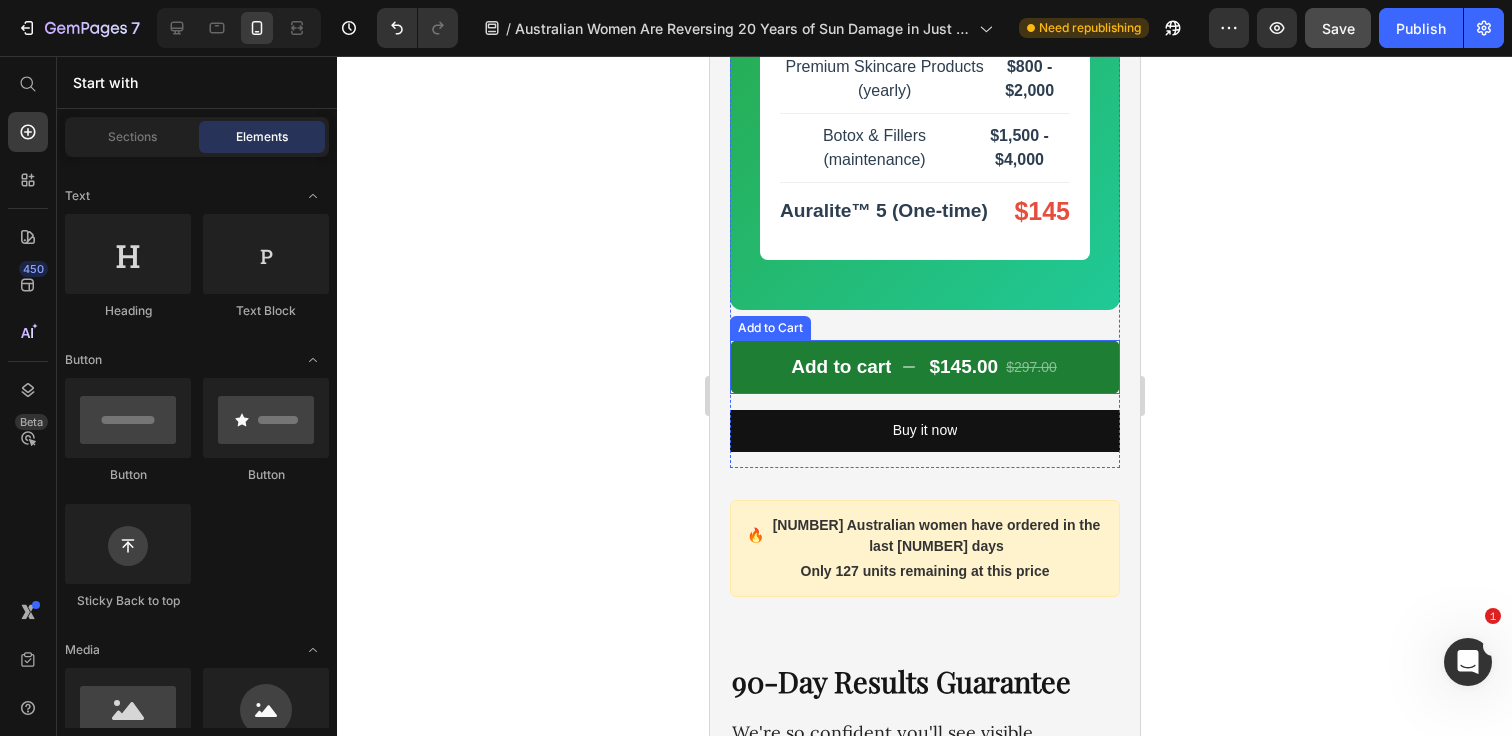 click on "Add to cart
$145.00 $297.00" at bounding box center (924, 367) 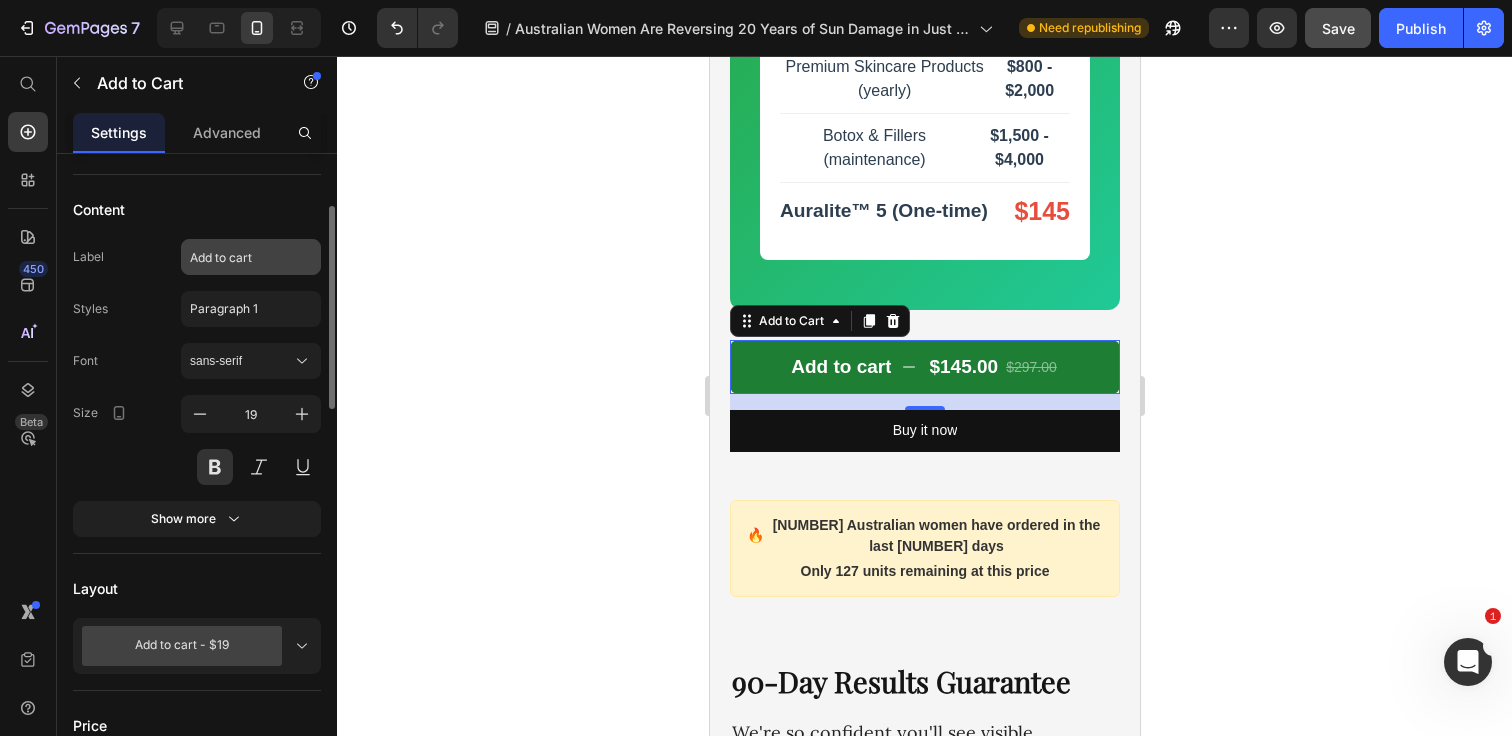 scroll, scrollTop: 159, scrollLeft: 0, axis: vertical 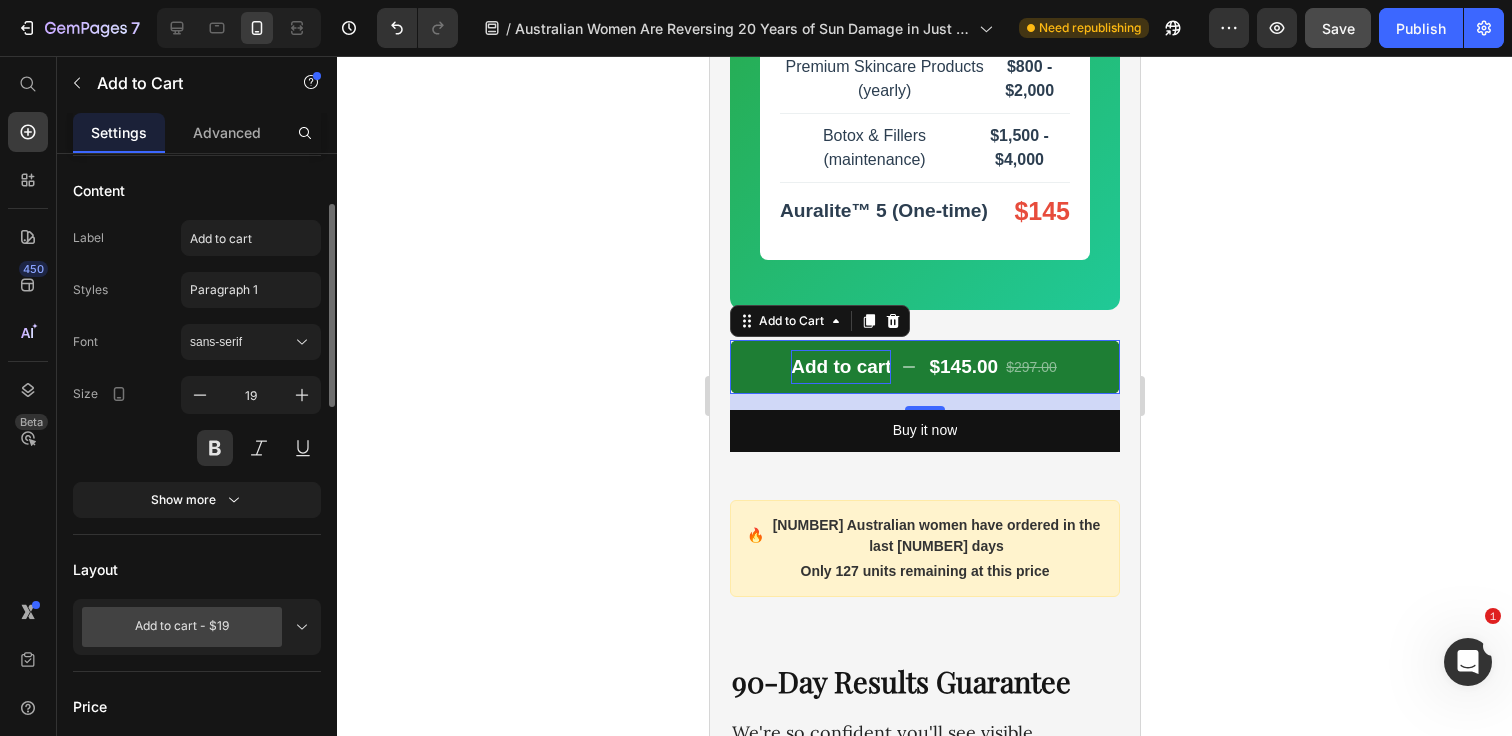 click on "Add to cart" at bounding box center (840, 367) 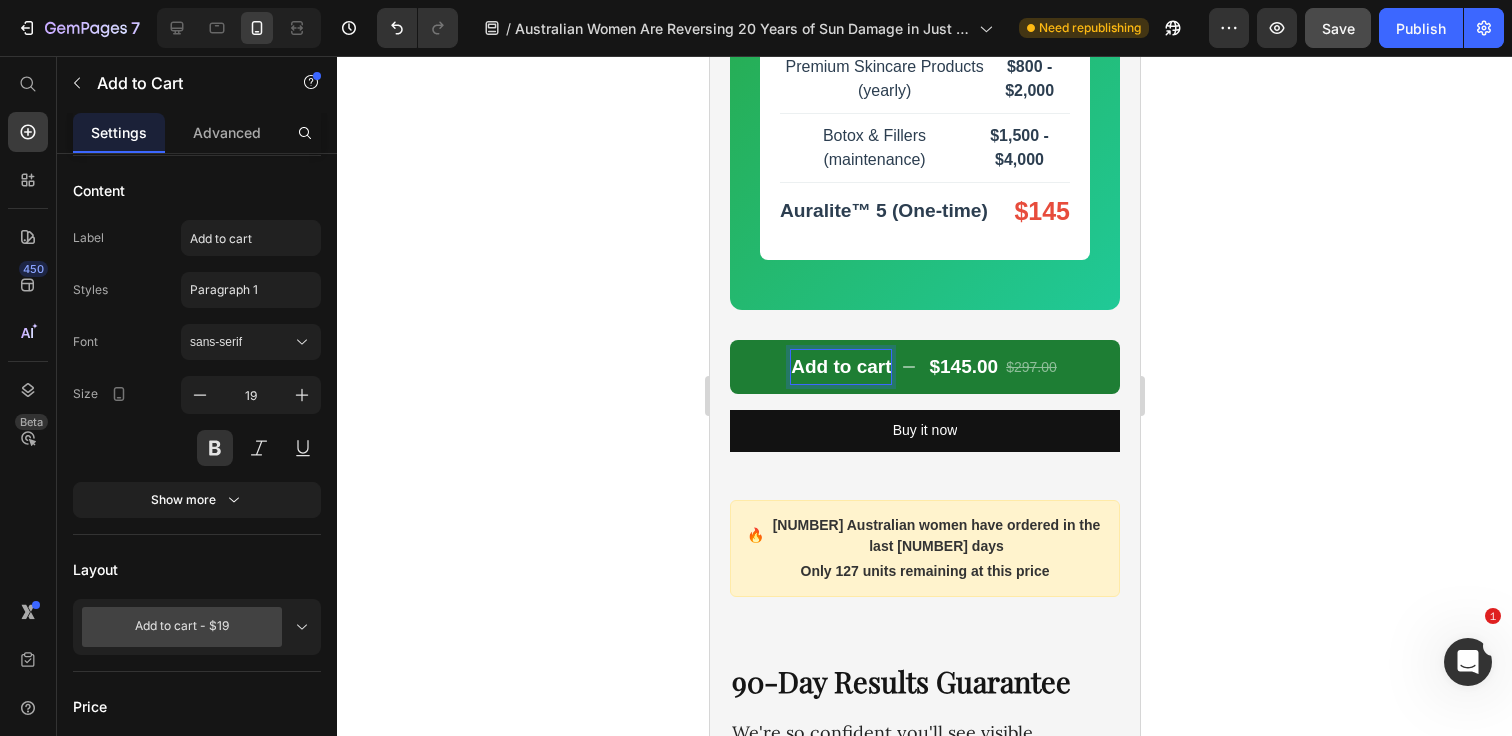 click on "Add to cart" at bounding box center [840, 367] 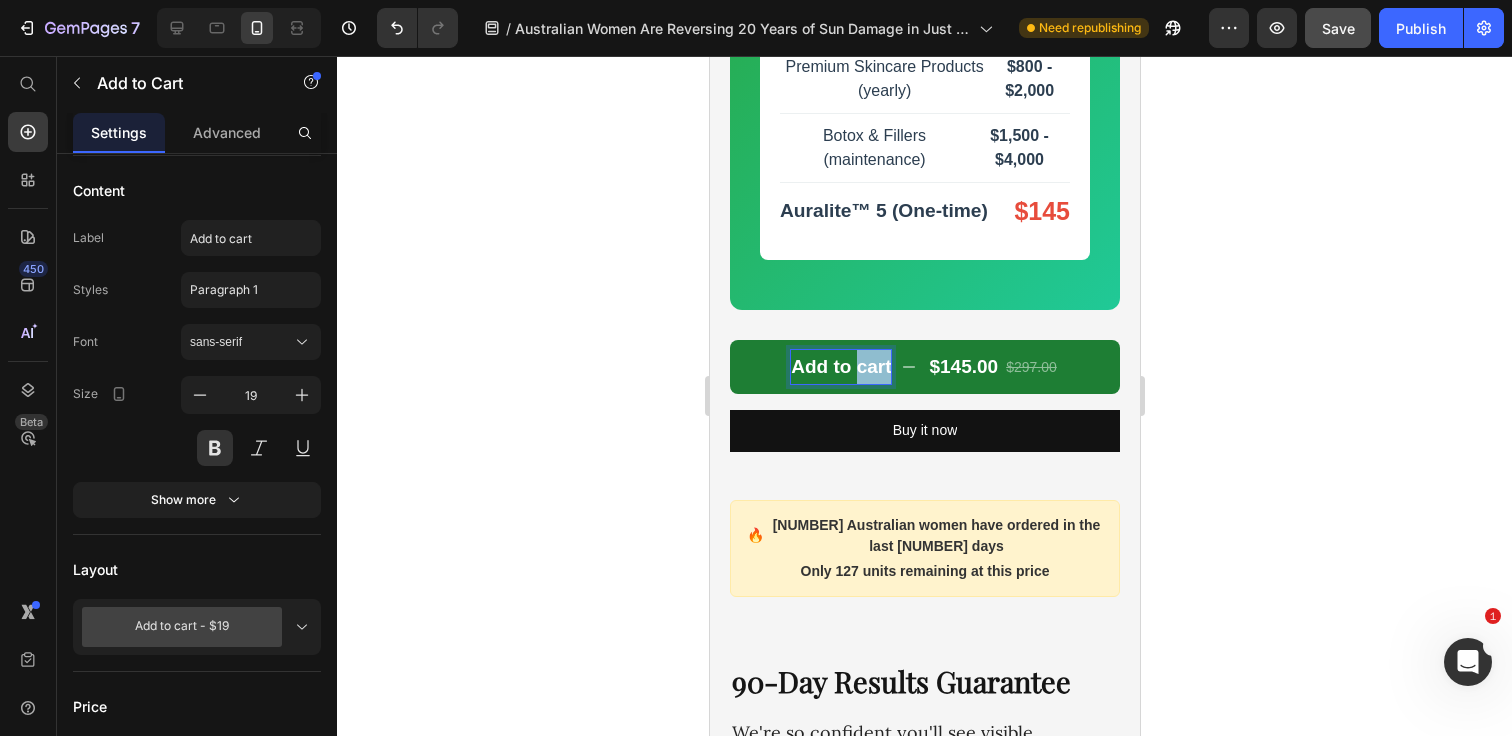 click on "Add to cart" at bounding box center [840, 367] 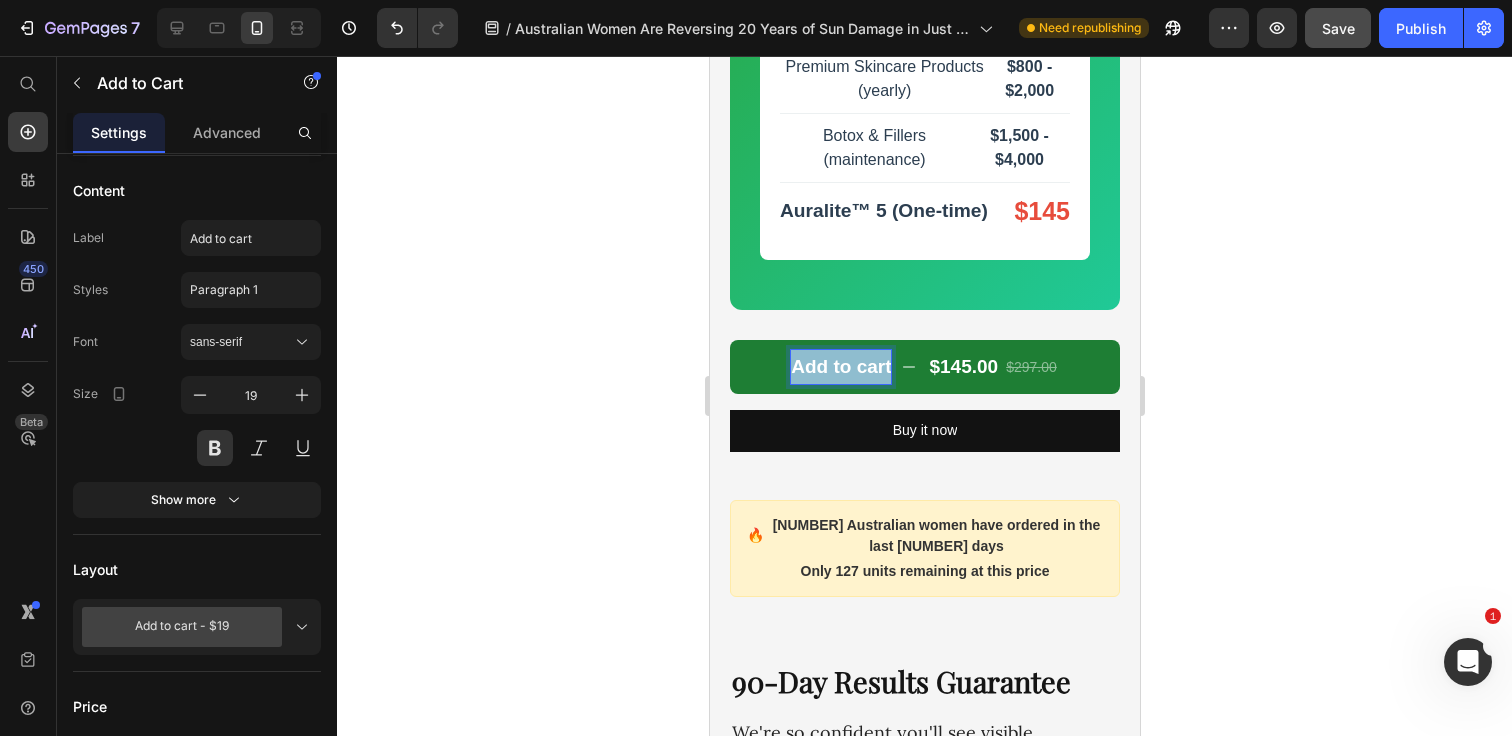click on "Add to cart" at bounding box center (840, 367) 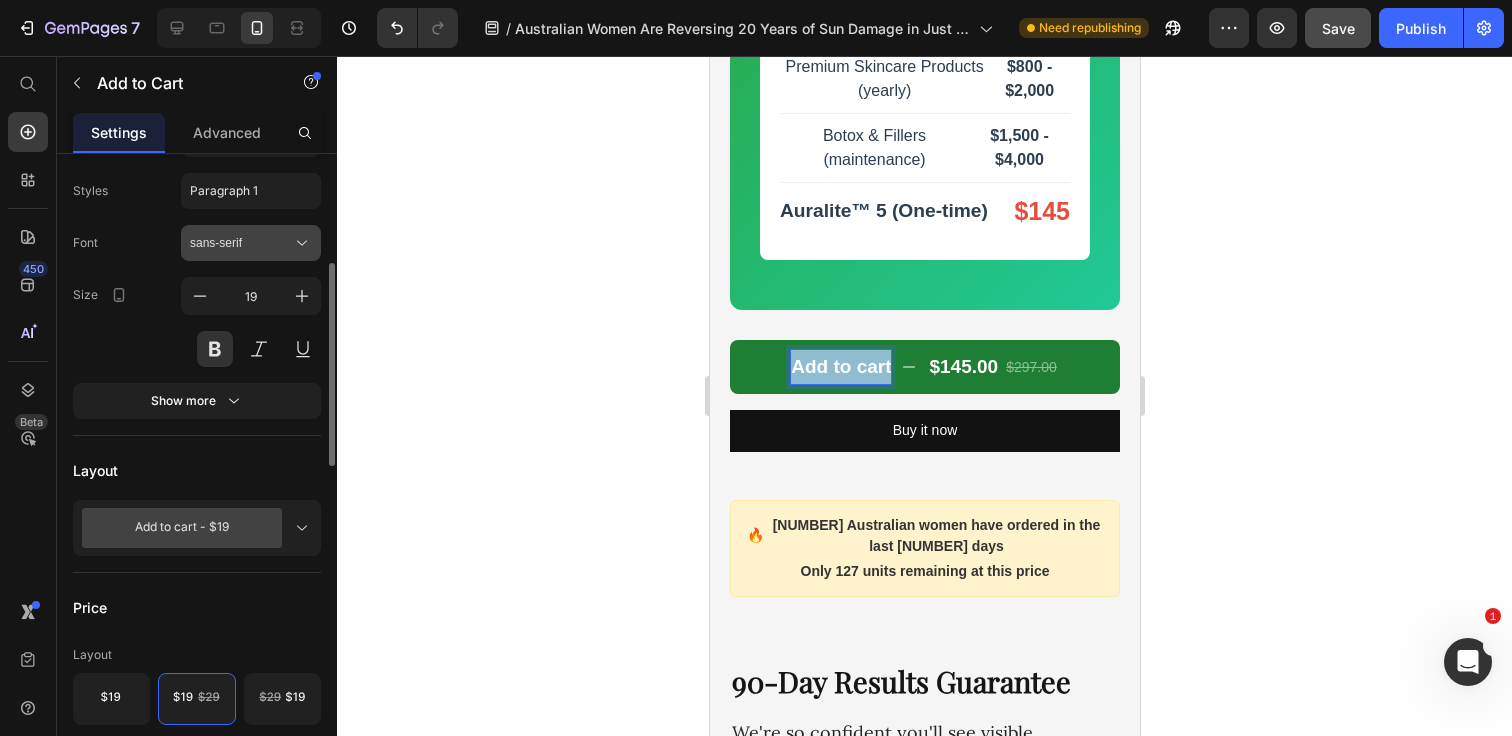 scroll, scrollTop: 279, scrollLeft: 0, axis: vertical 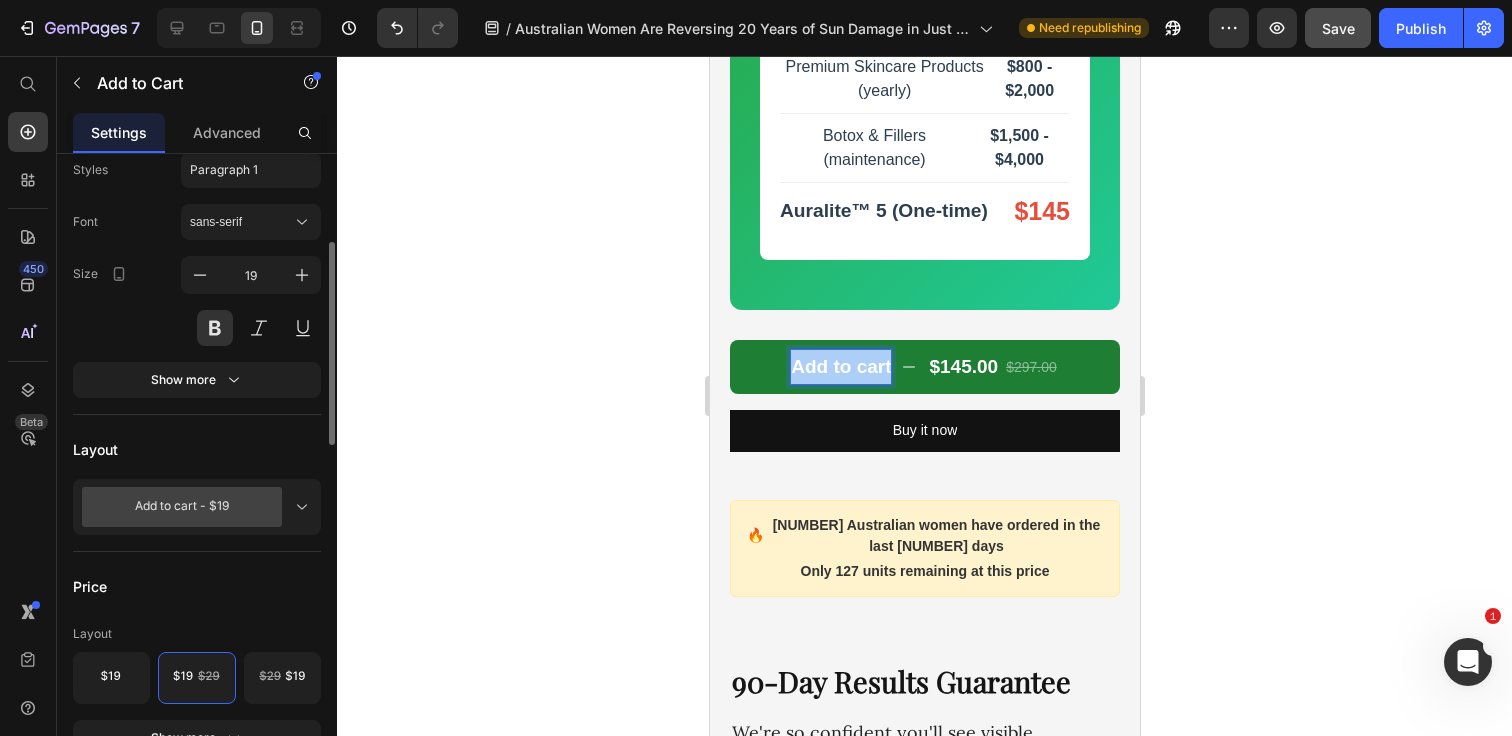 click on "Add to cart  -  $19" at bounding box center [182, 507] 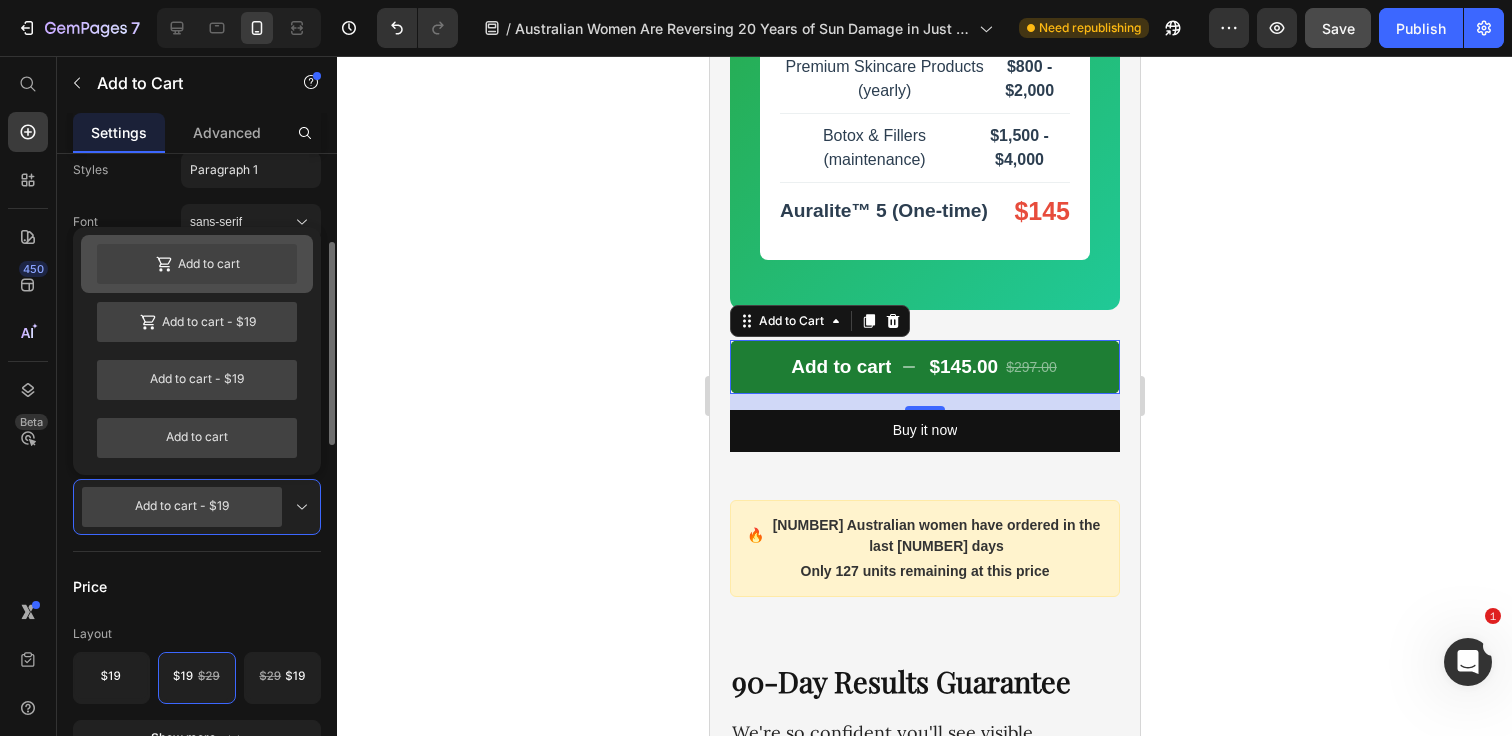 click on "Add to cart" at bounding box center (197, 264) 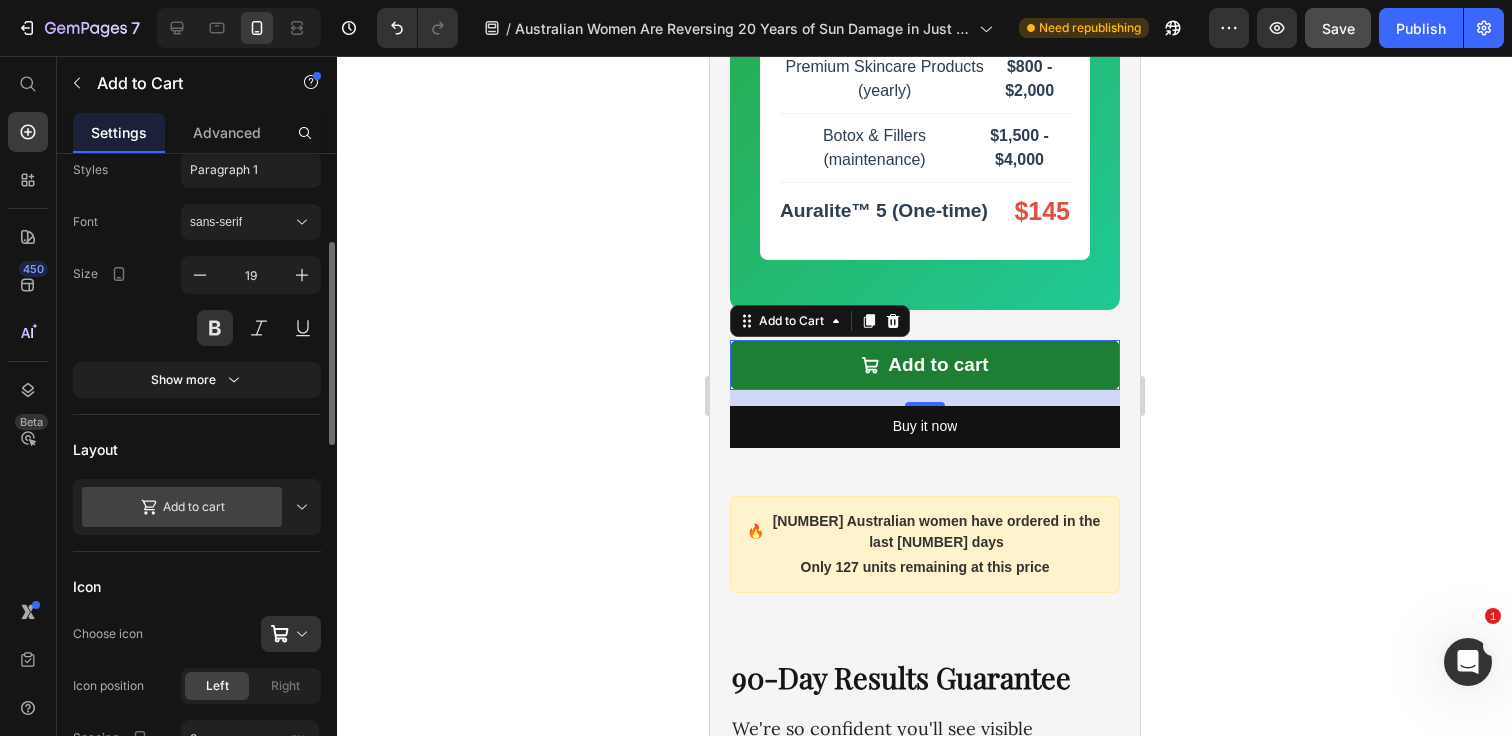 click on "Add to cart" at bounding box center (182, 507) 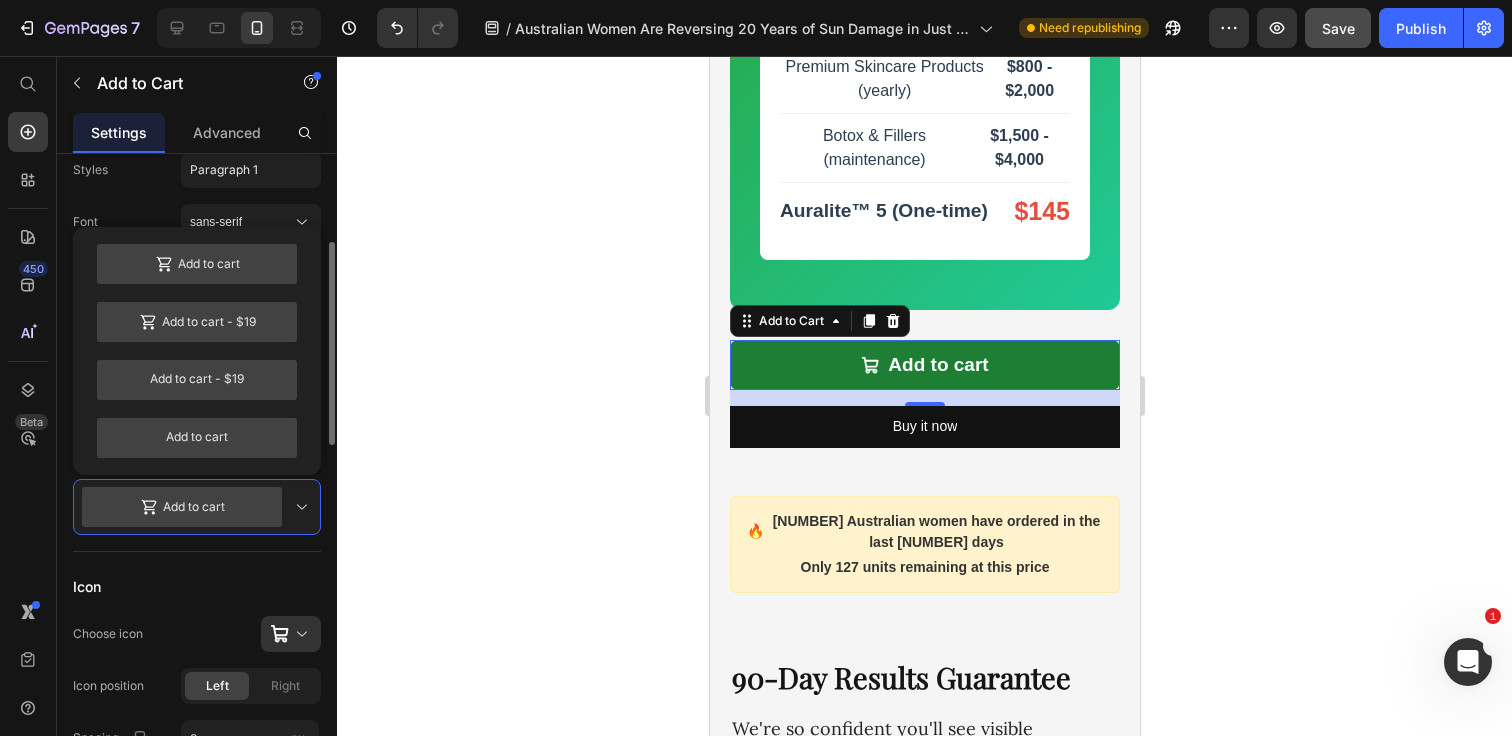 click on "Add to cart" at bounding box center (197, 438) 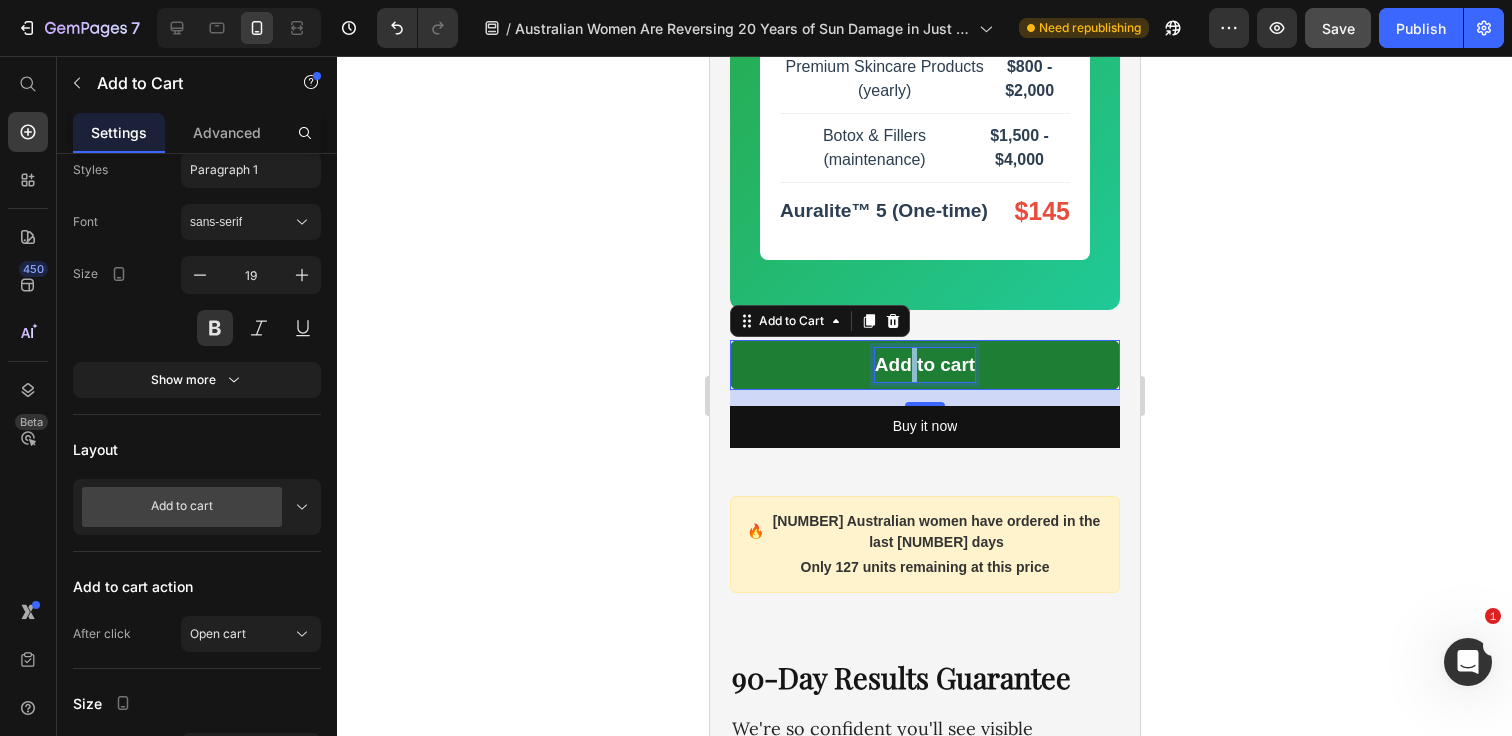 click on "Add to cart" at bounding box center [924, 365] 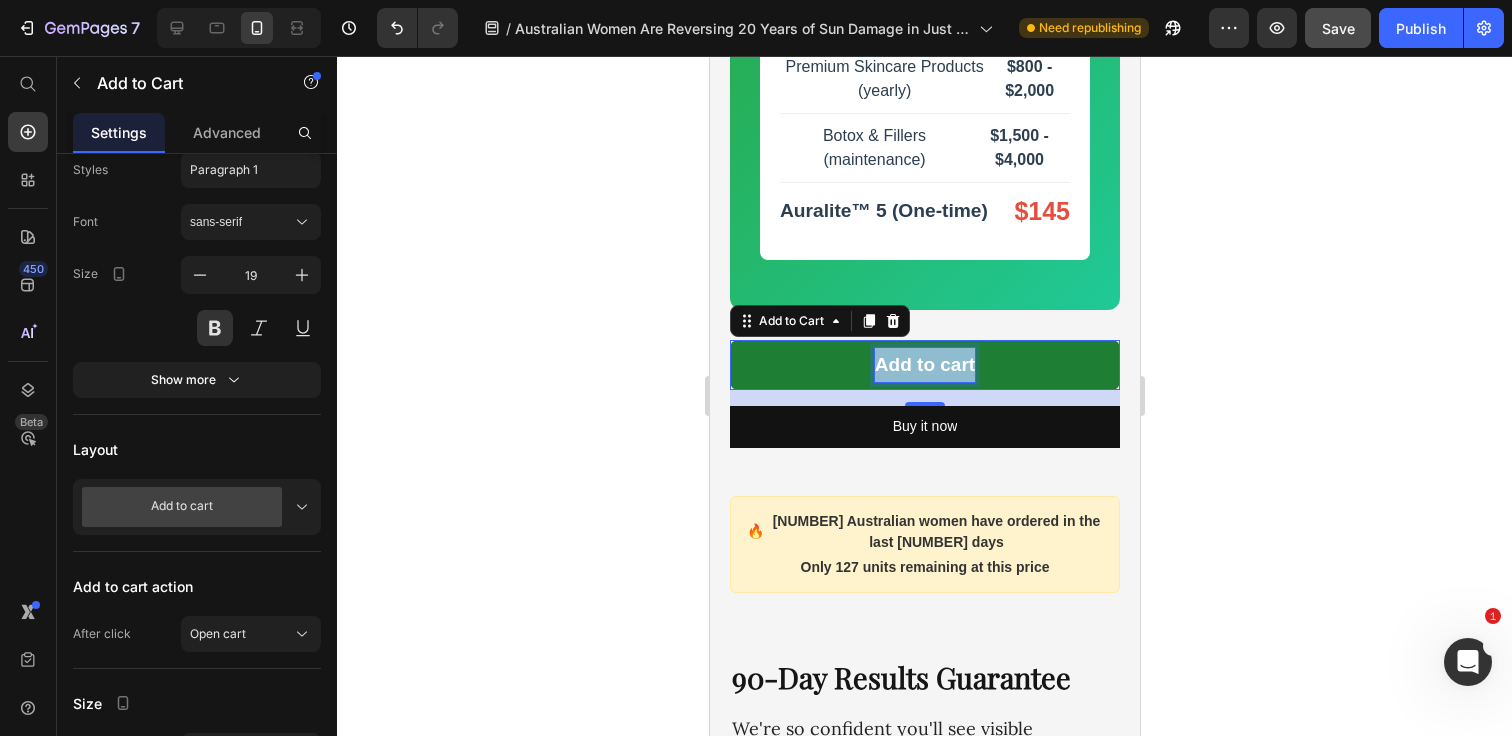click on "Add to cart" at bounding box center [924, 365] 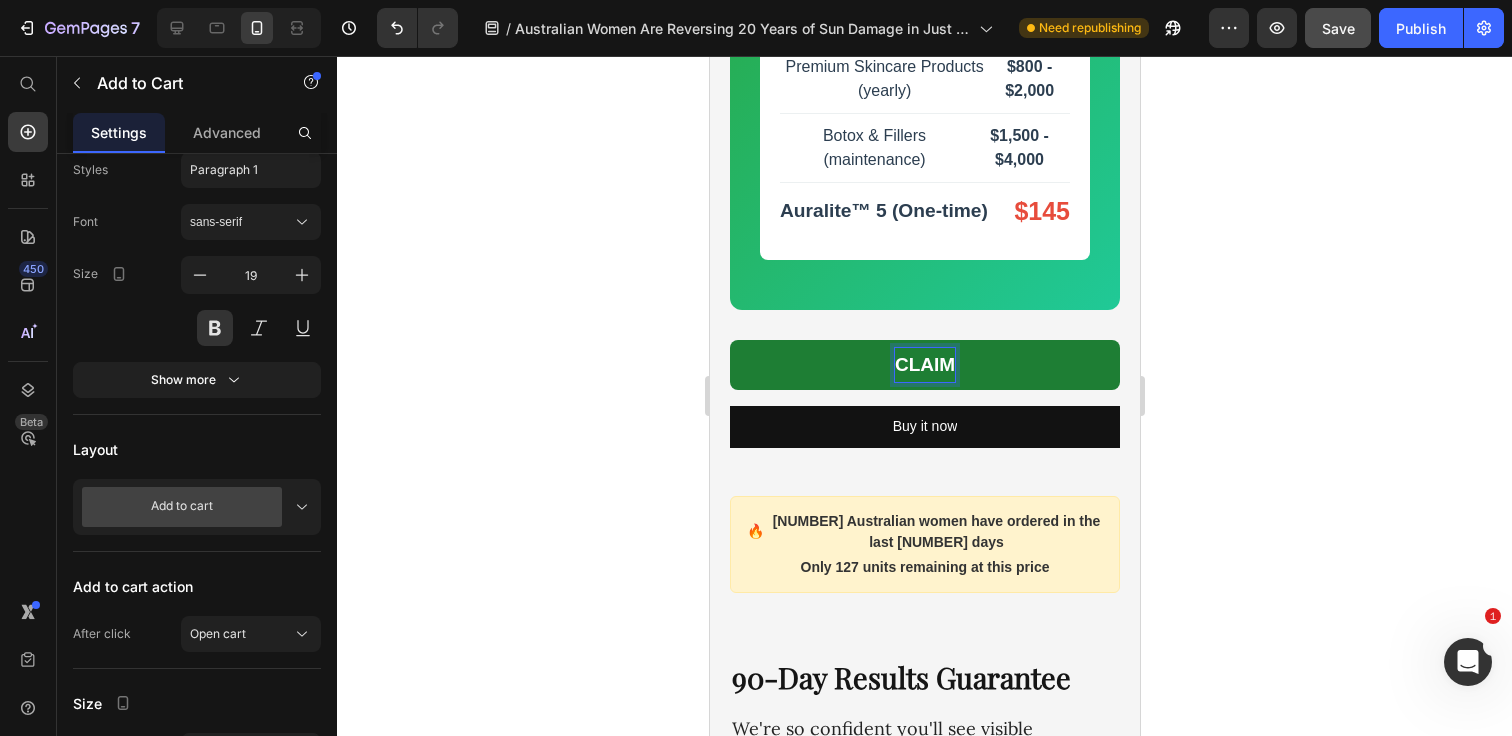 click on "CLAIM" at bounding box center [924, 365] 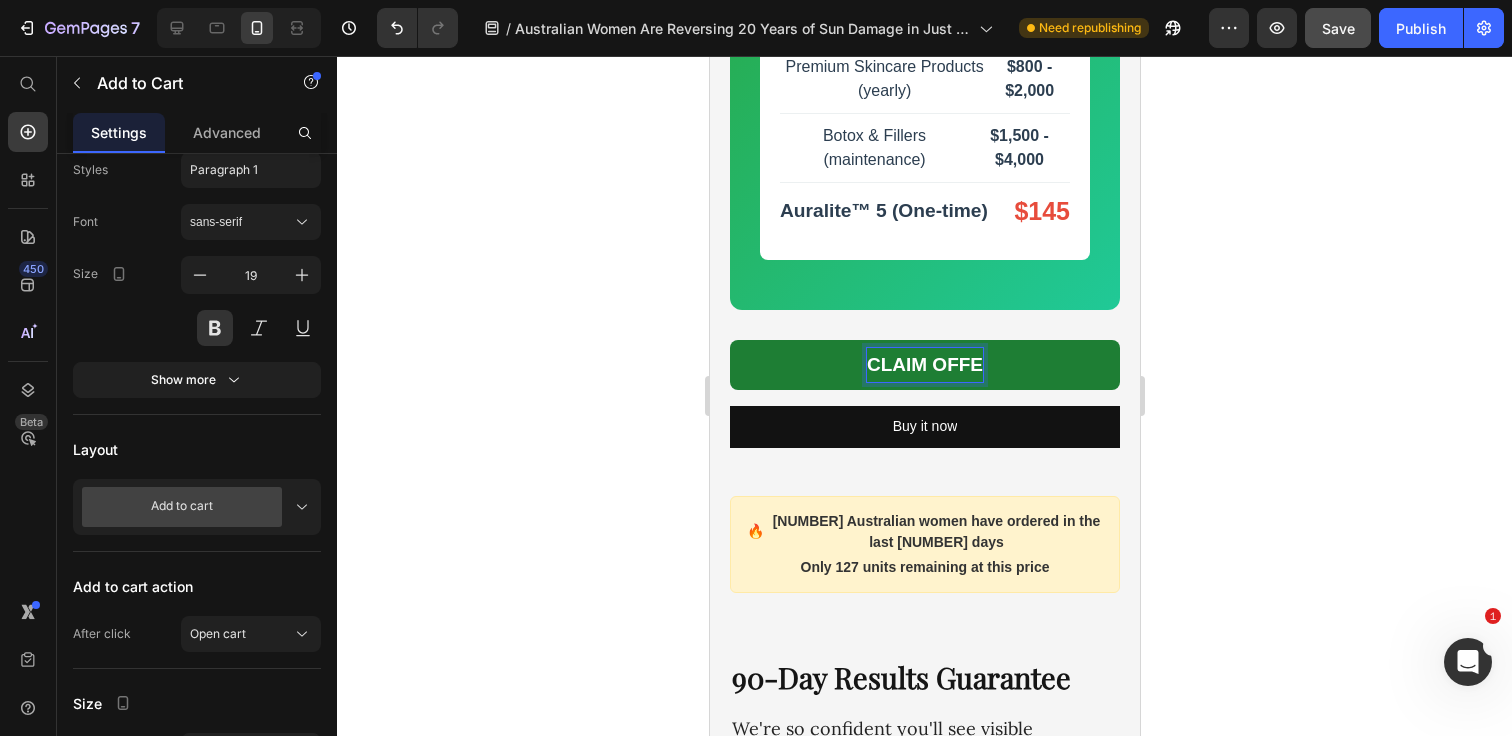 click on "CLAIM OFFE" at bounding box center (924, 365) 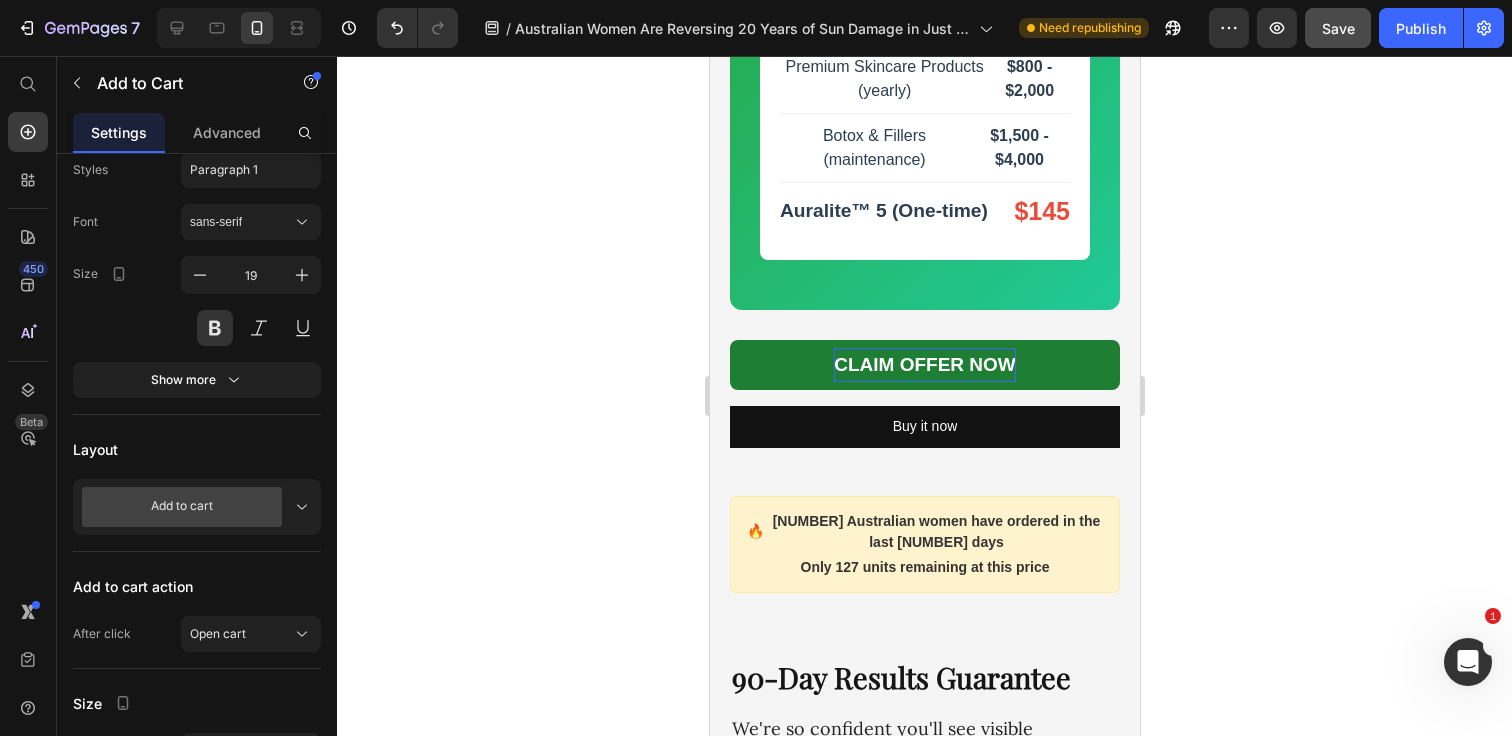 click 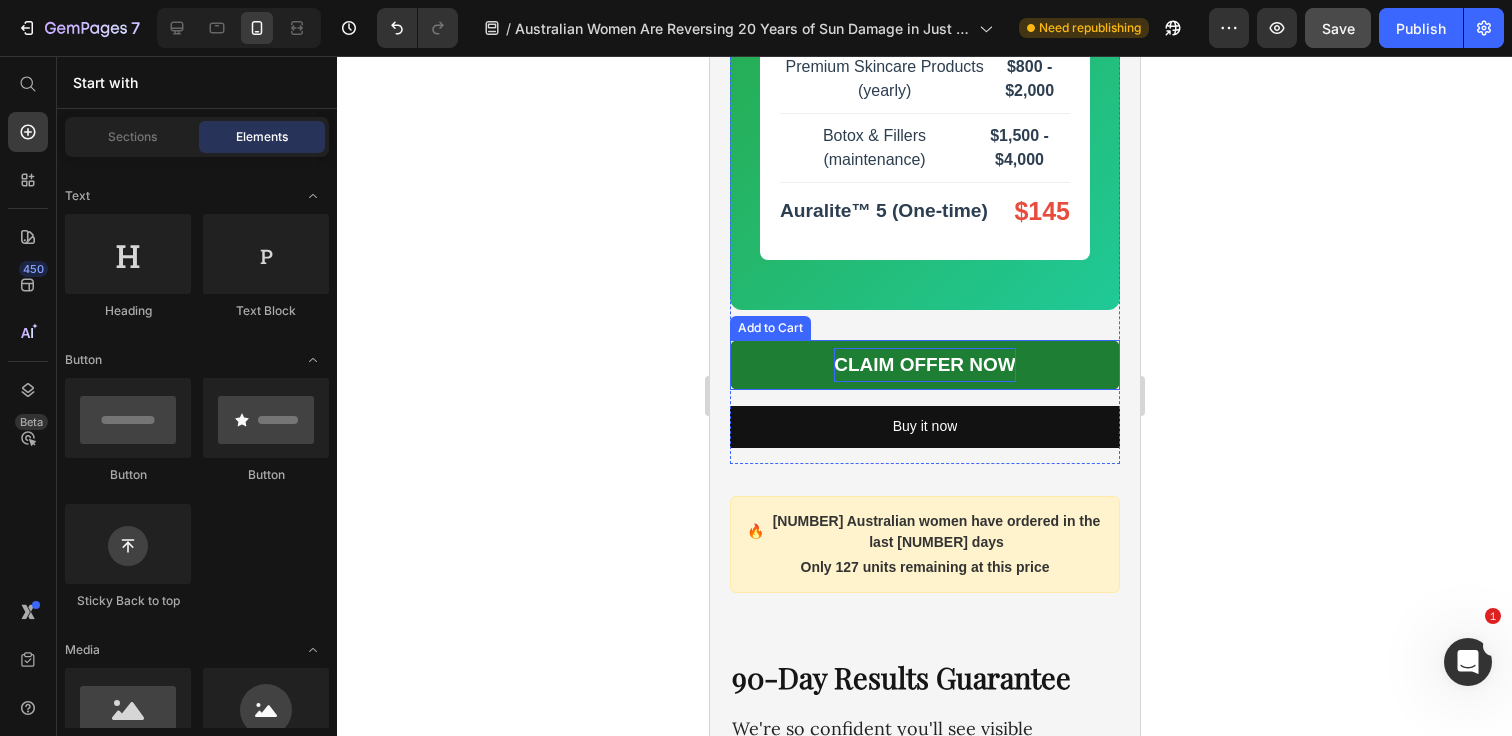 click on "CLAIM OFFER NOW" at bounding box center [924, 365] 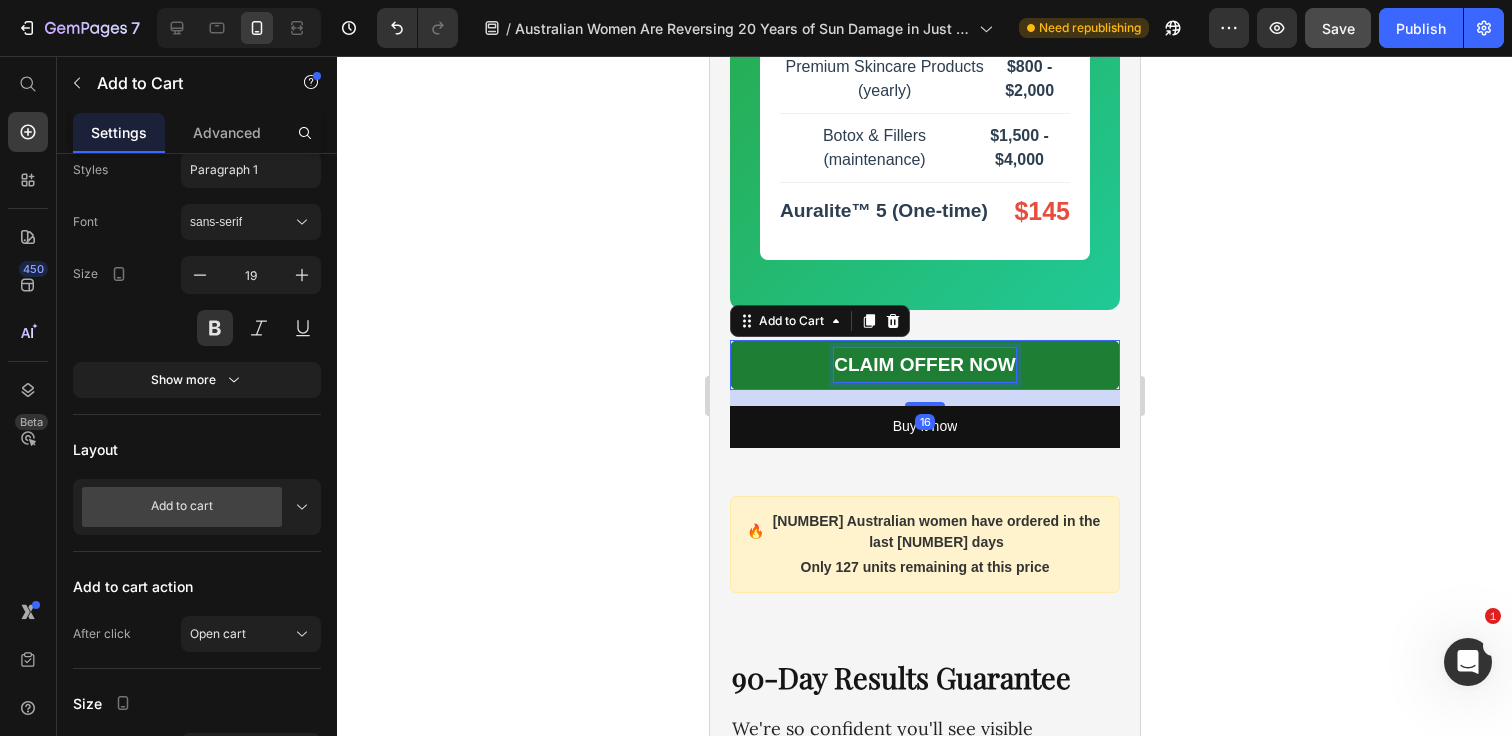 click on "CLAIM OFFER NOW" at bounding box center (924, 365) 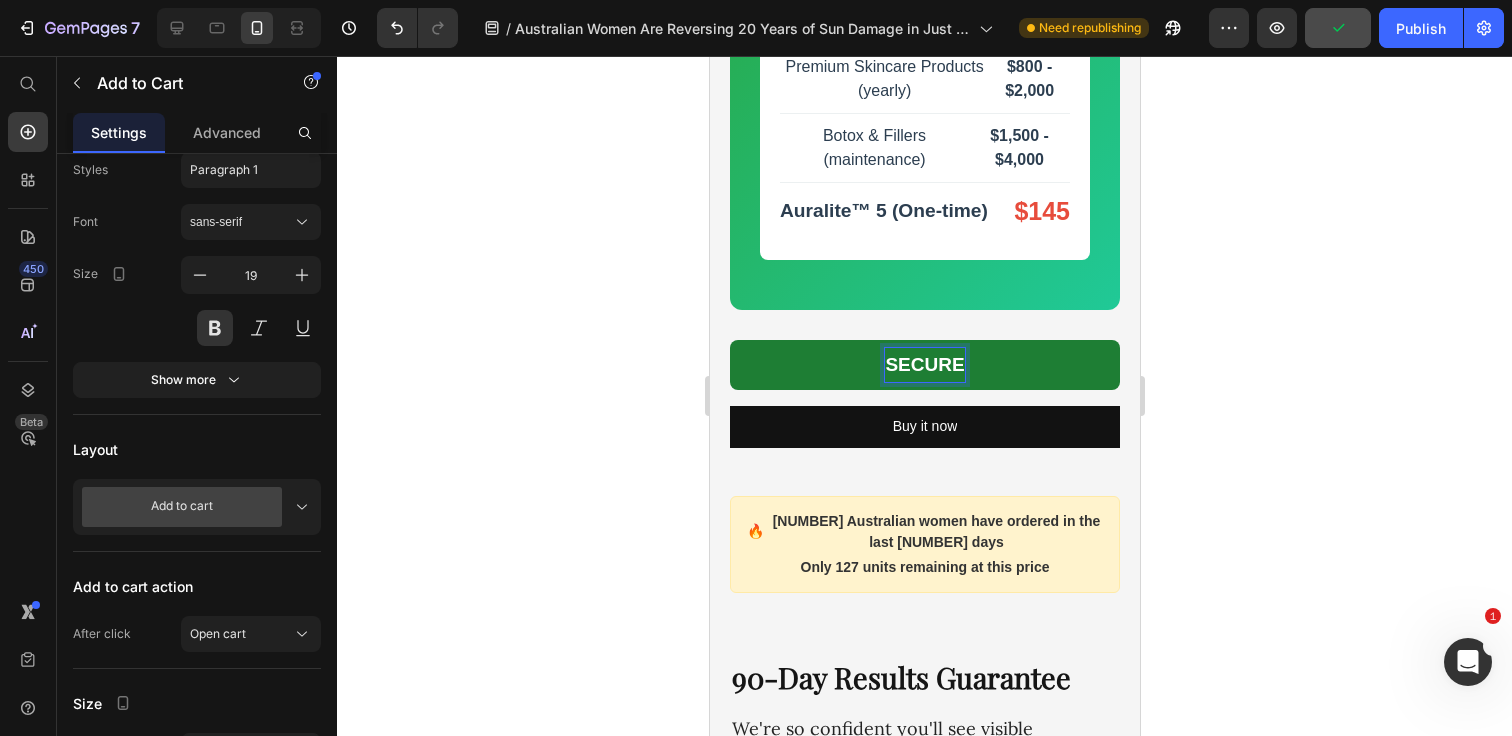 click on "SECURE" at bounding box center (924, 365) 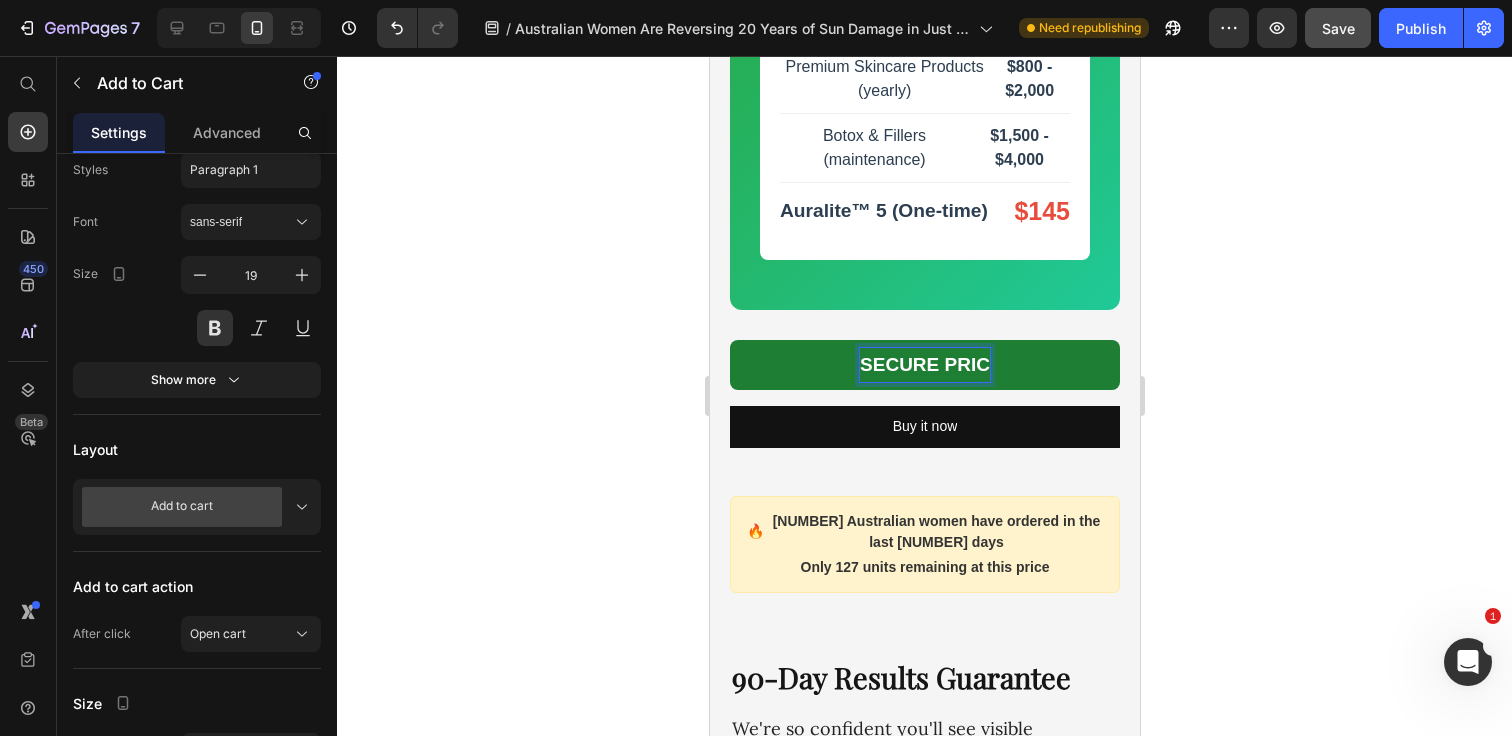 click on "SECURE PRIC" at bounding box center (924, 365) 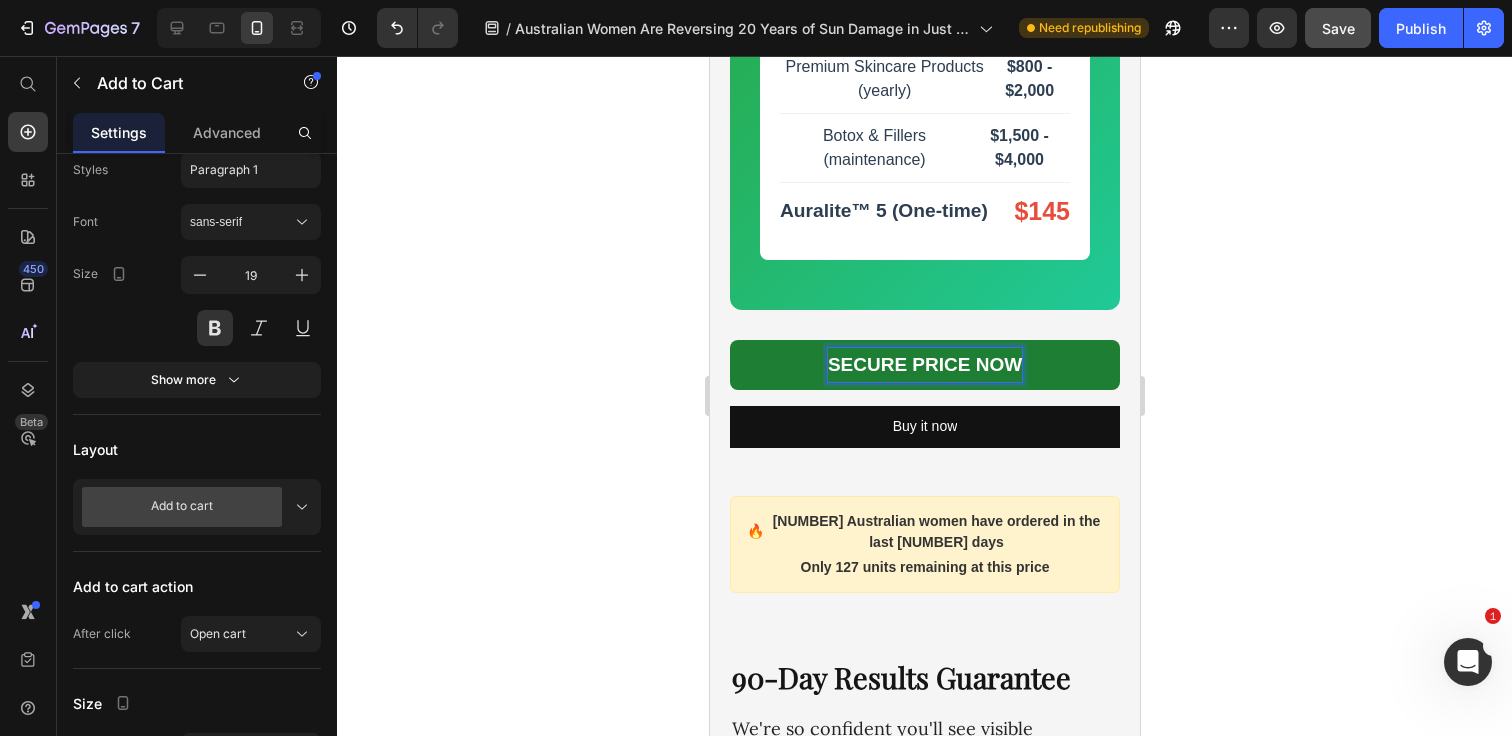 click 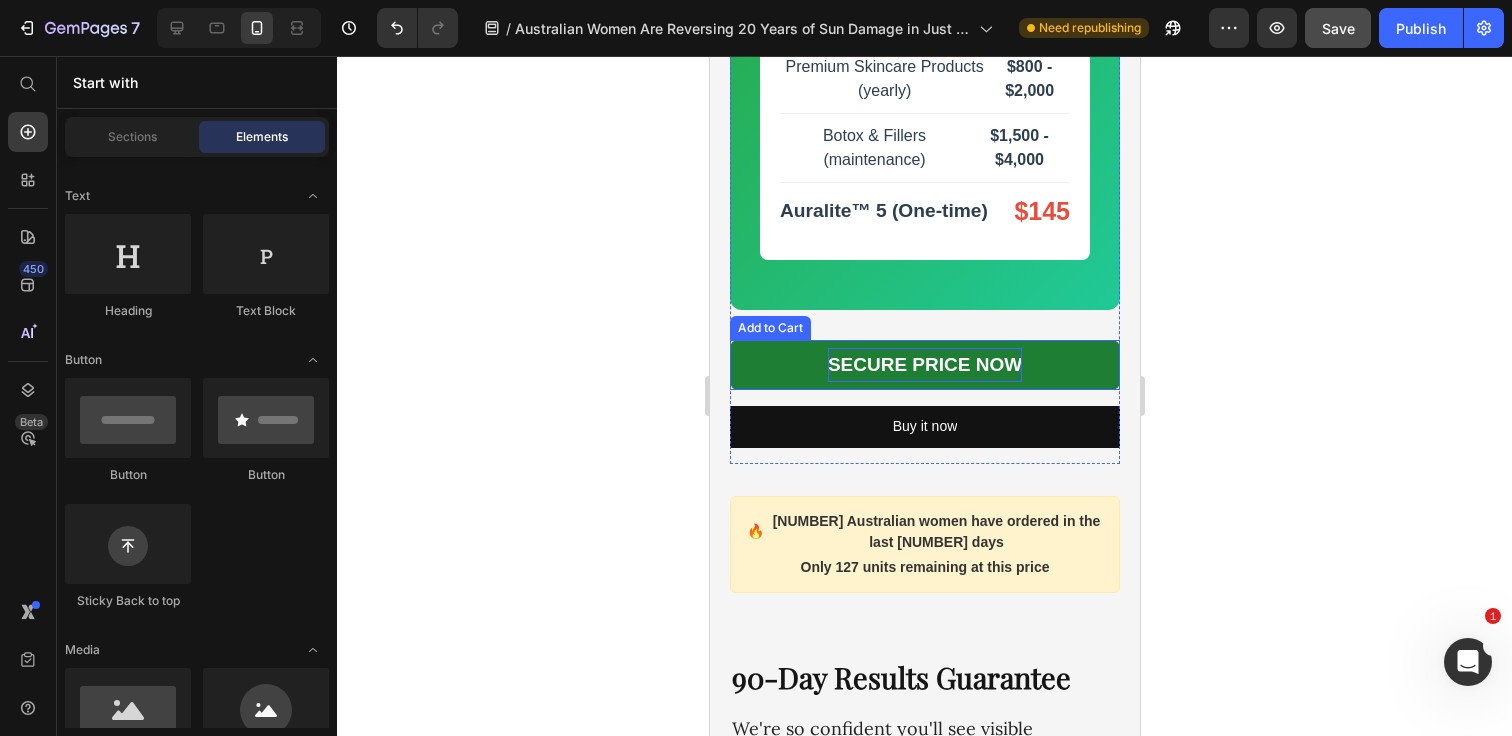 click on "SECURE PRICE NOW" at bounding box center (924, 365) 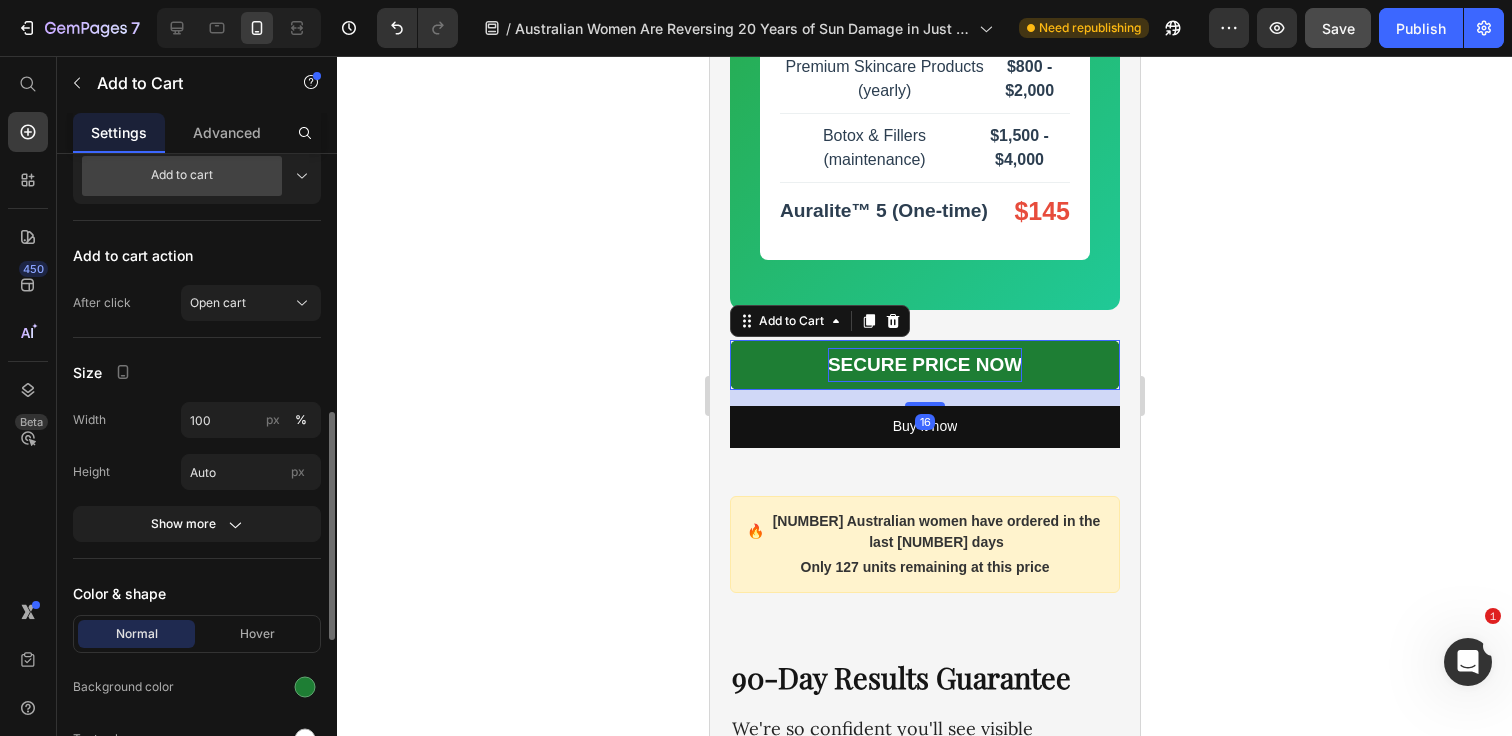 scroll, scrollTop: 734, scrollLeft: 0, axis: vertical 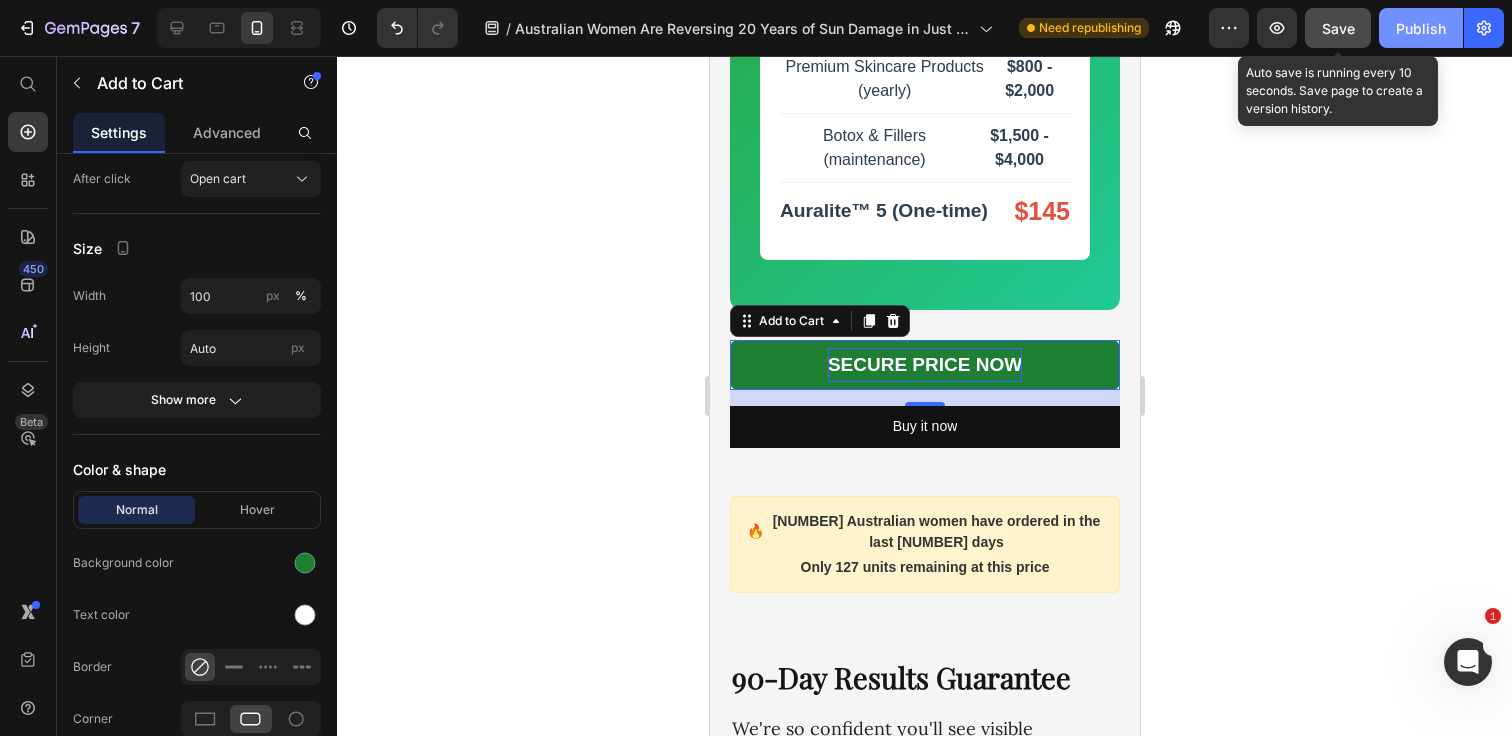 click on "Publish" 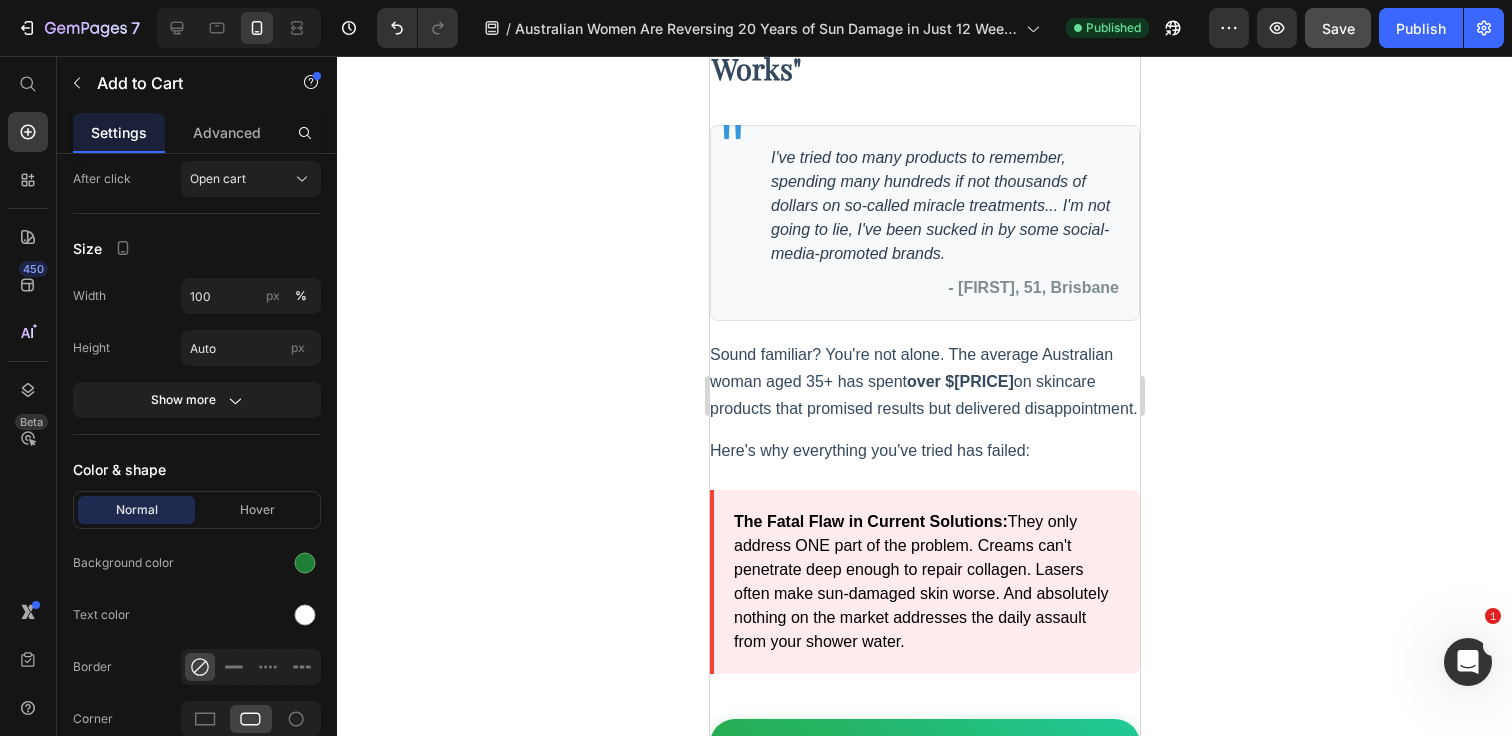 scroll, scrollTop: 6358, scrollLeft: 0, axis: vertical 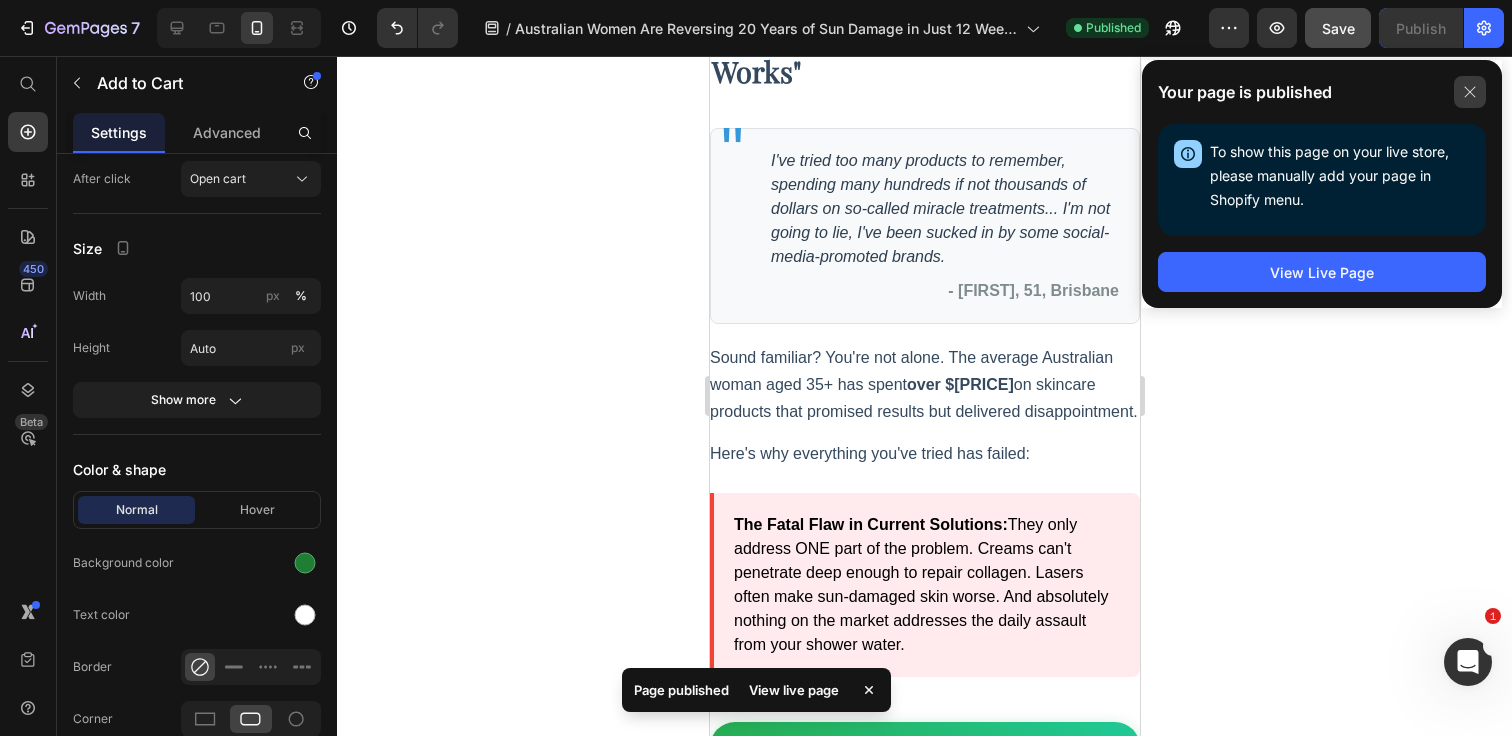 click 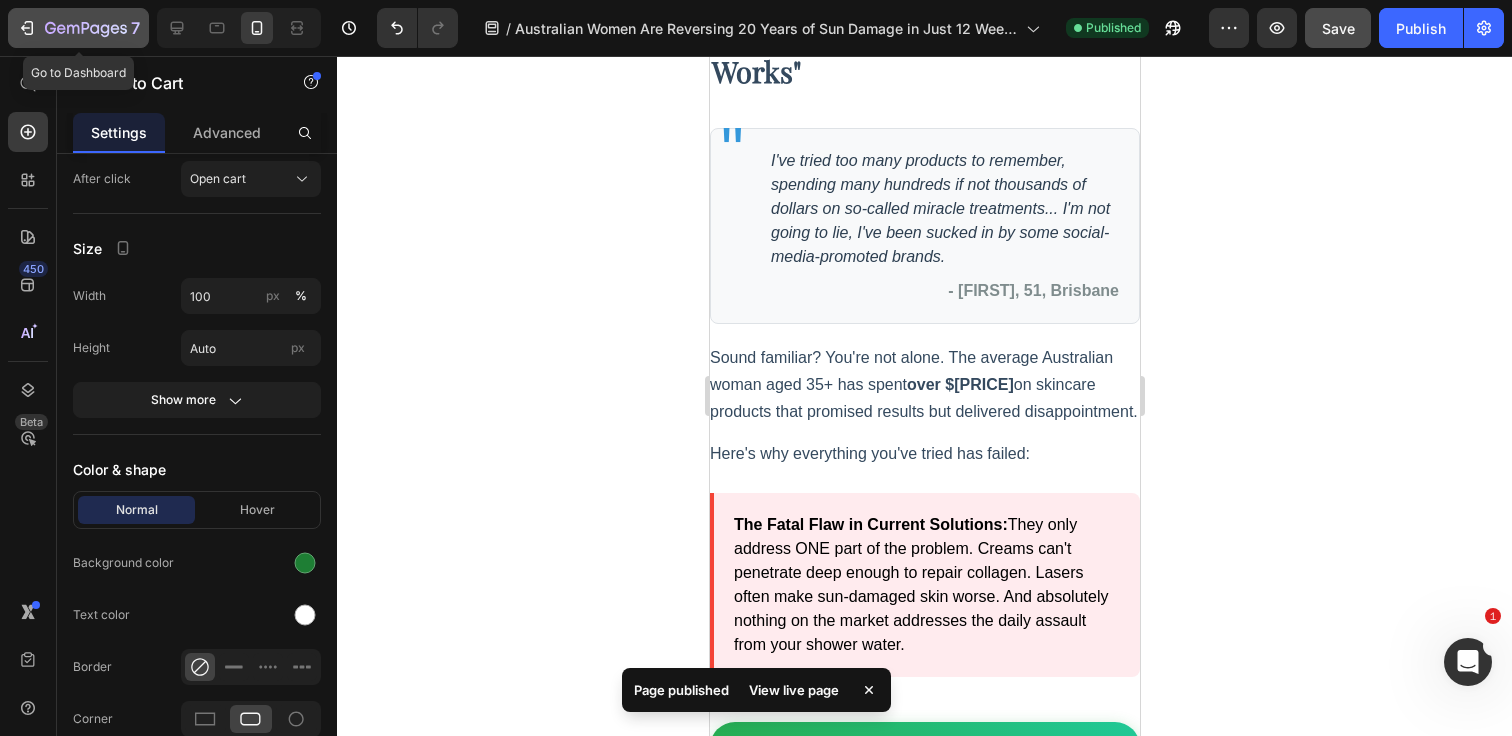 click 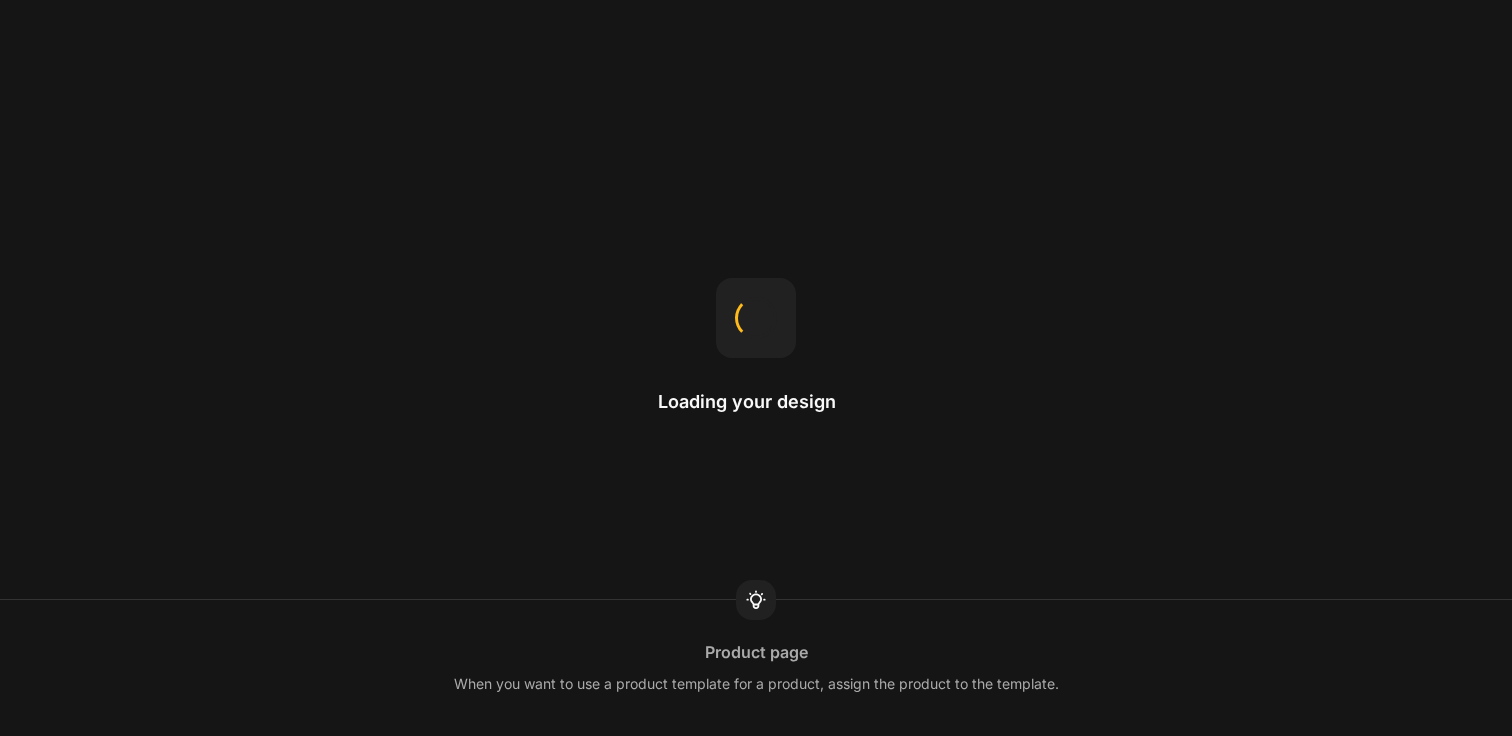 scroll, scrollTop: 0, scrollLeft: 0, axis: both 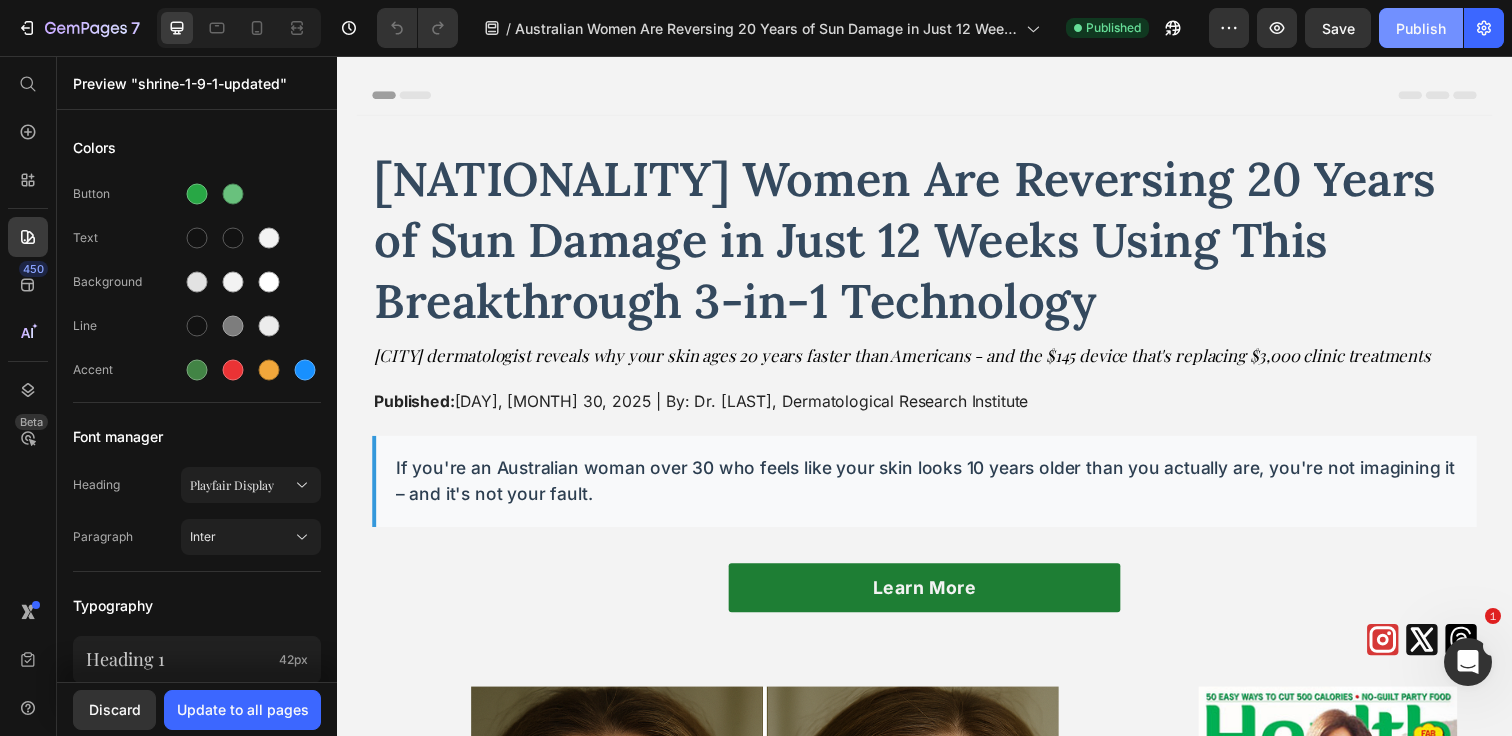 click on "Publish" at bounding box center [1421, 28] 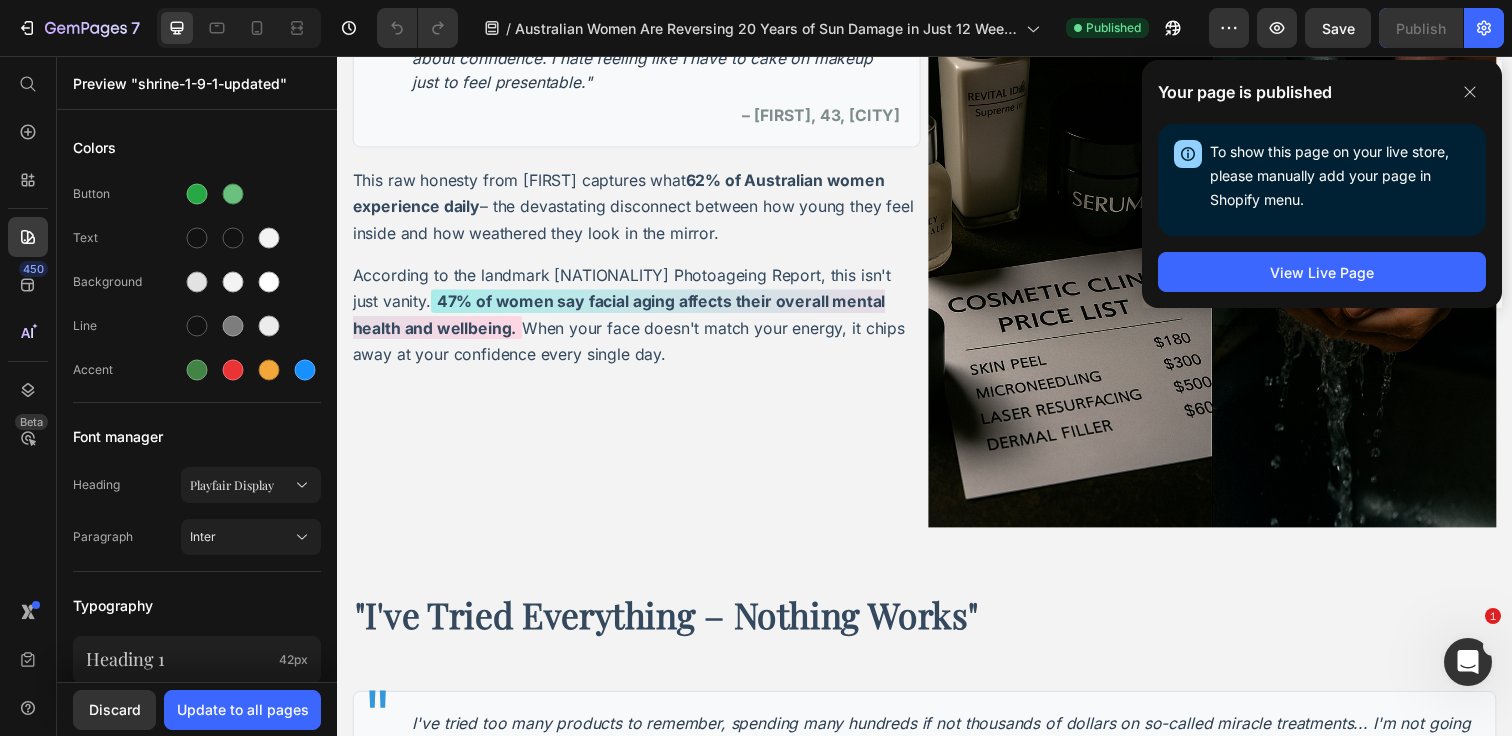scroll, scrollTop: 6898, scrollLeft: 0, axis: vertical 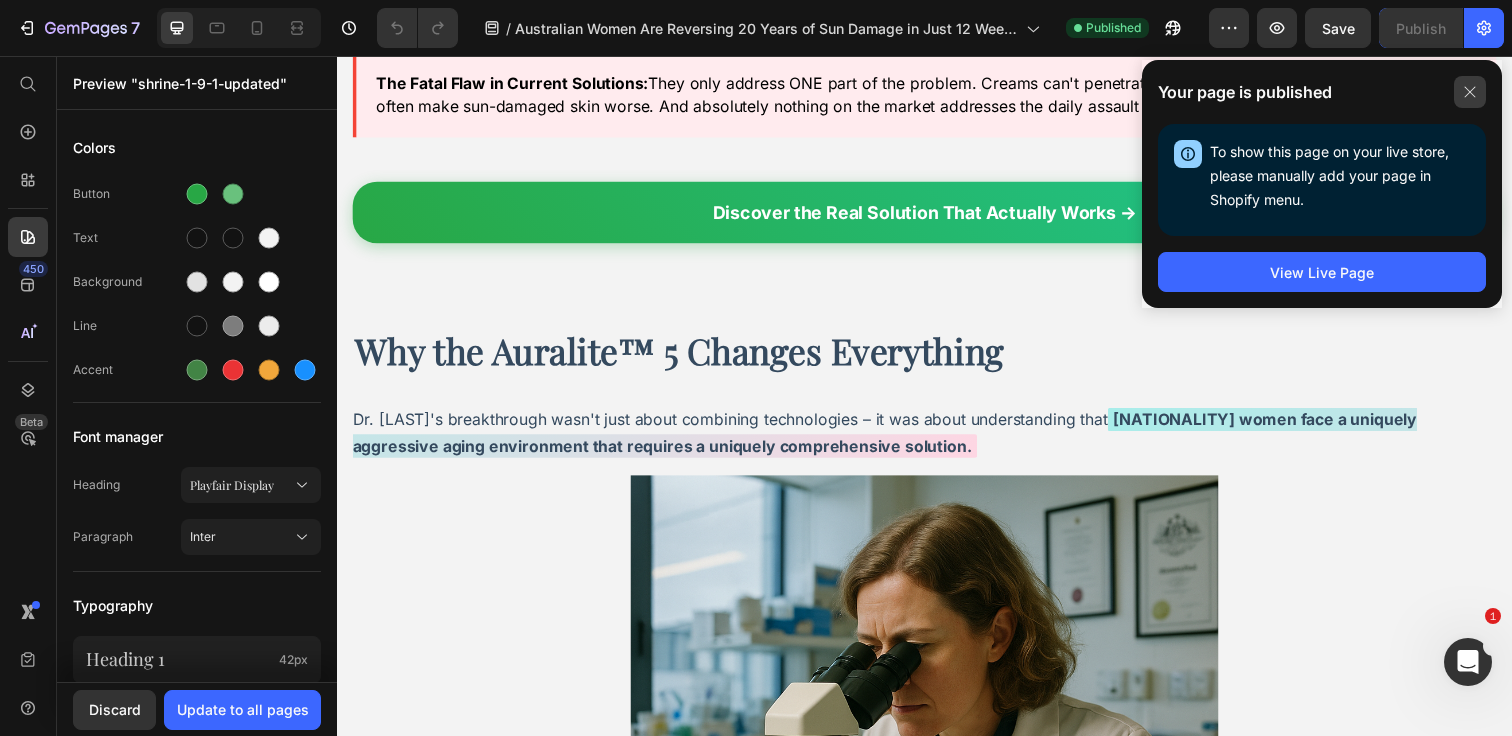 click 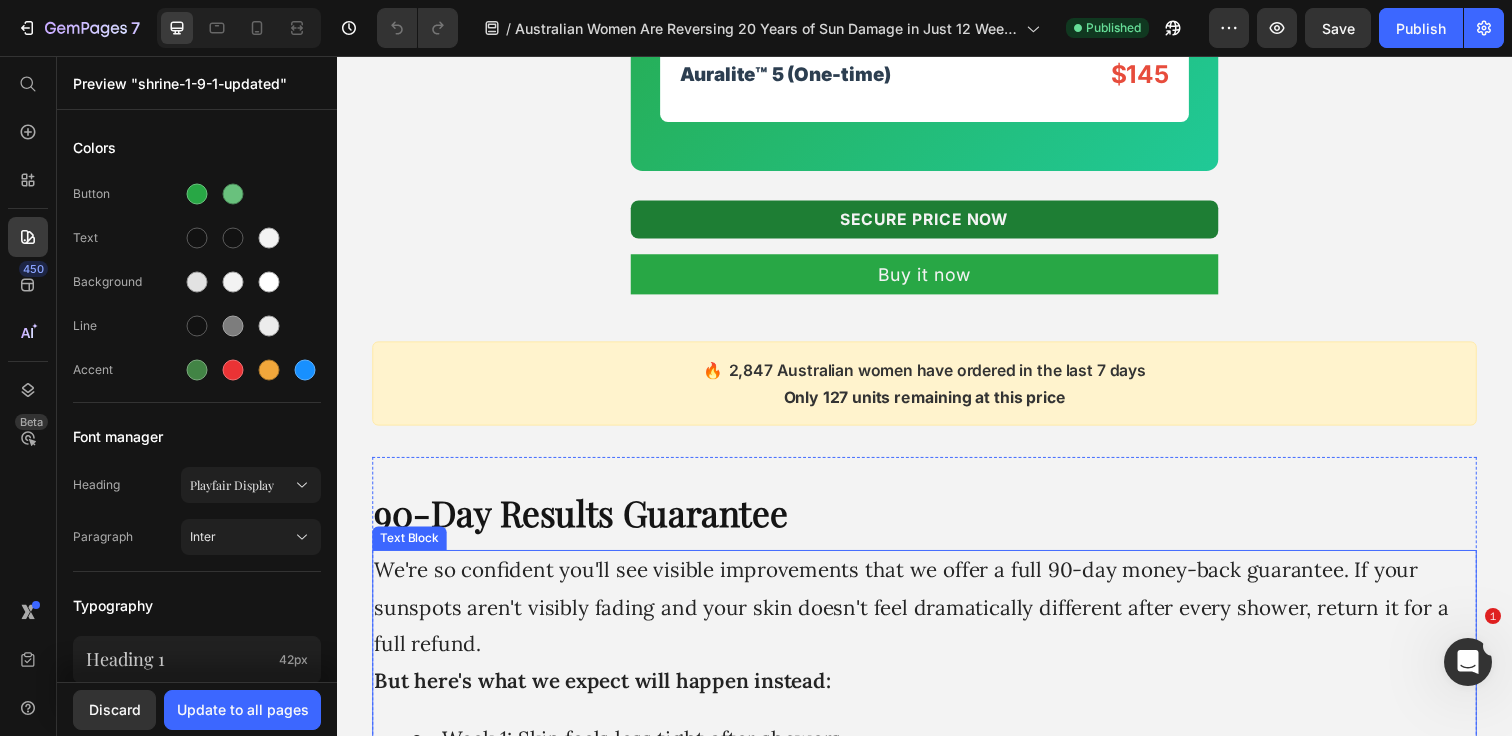 scroll, scrollTop: 9577, scrollLeft: 0, axis: vertical 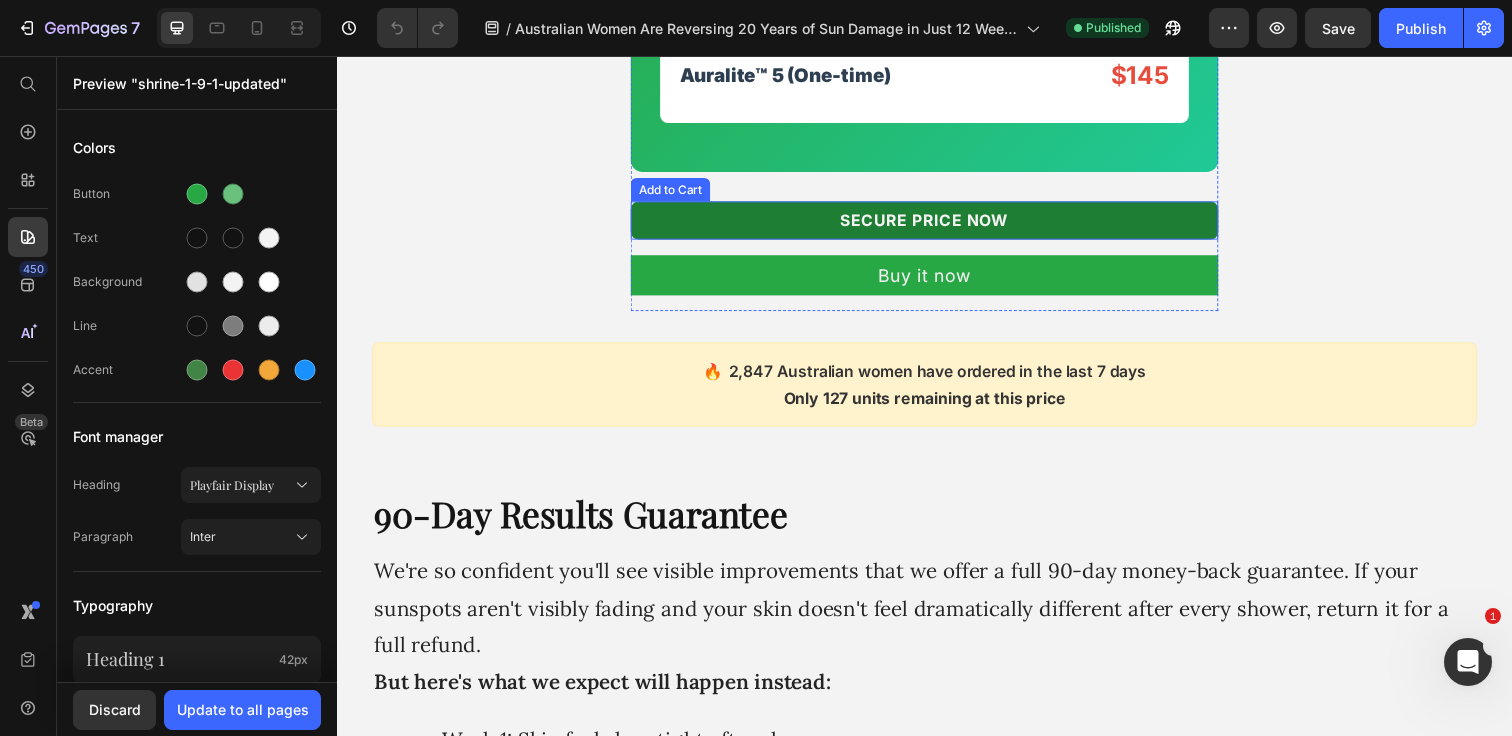 click on "SECURE PRICE NOW" at bounding box center [937, 223] 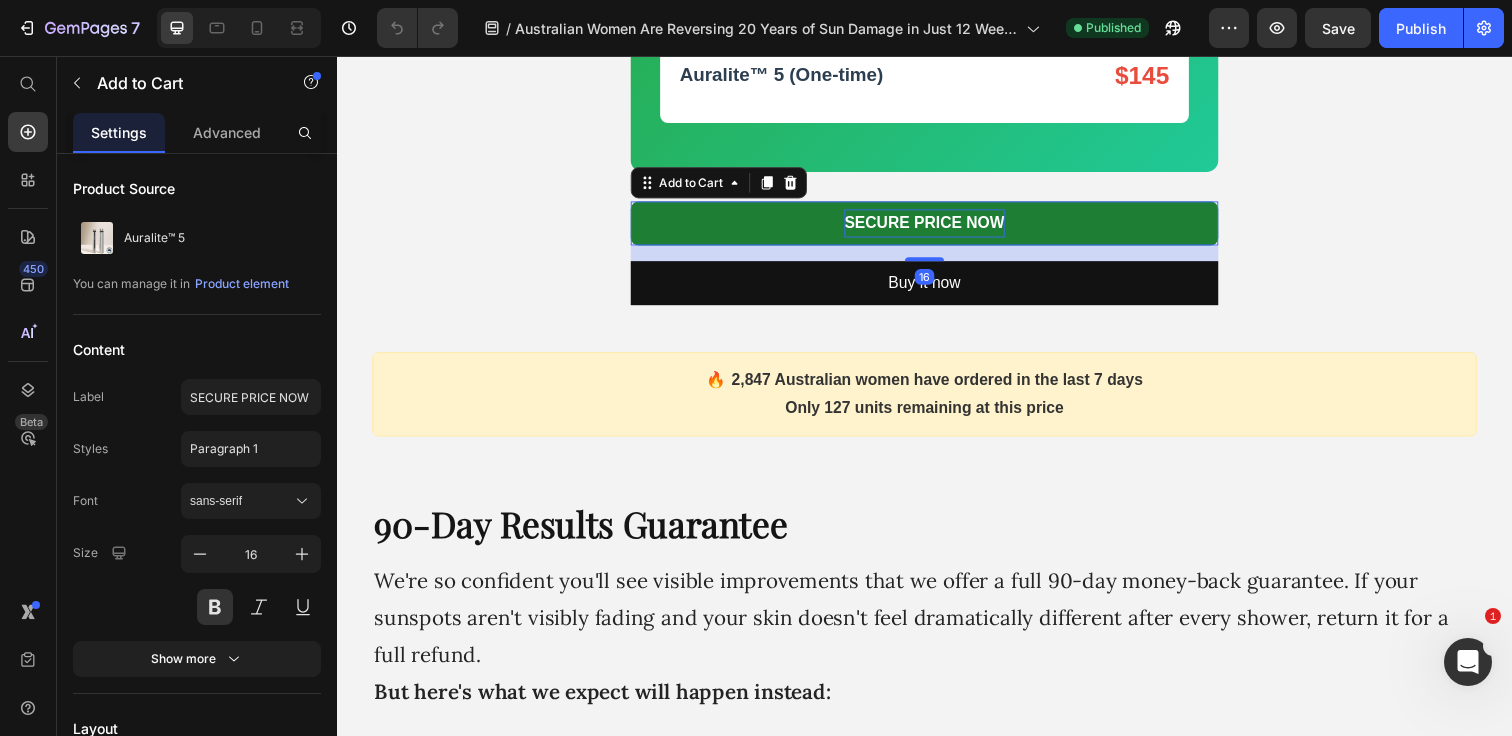 click on "SECURE PRICE NOW" at bounding box center (937, 226) 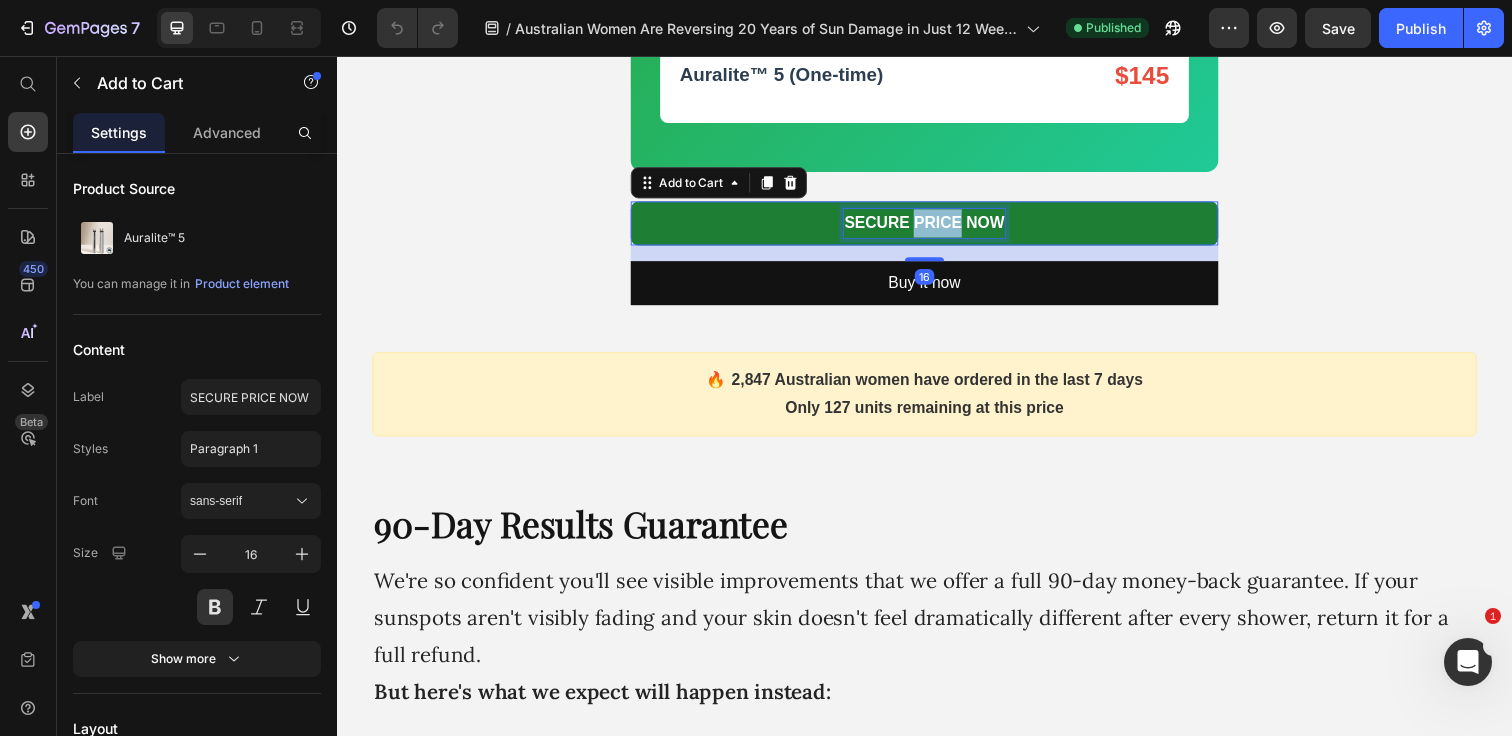 click on "SECURE PRICE NOW" at bounding box center [937, 226] 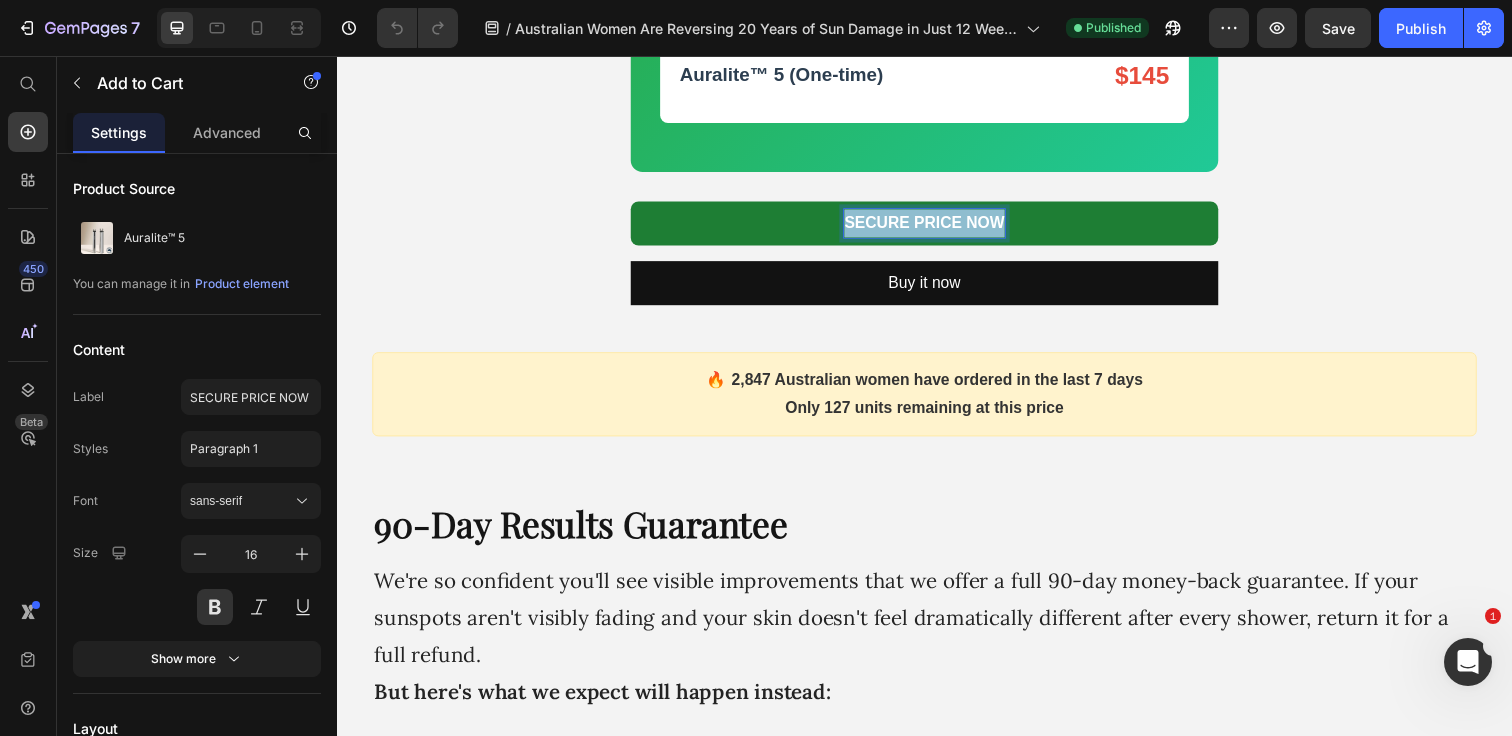 click on "SECURE PRICE NOW" at bounding box center (937, 226) 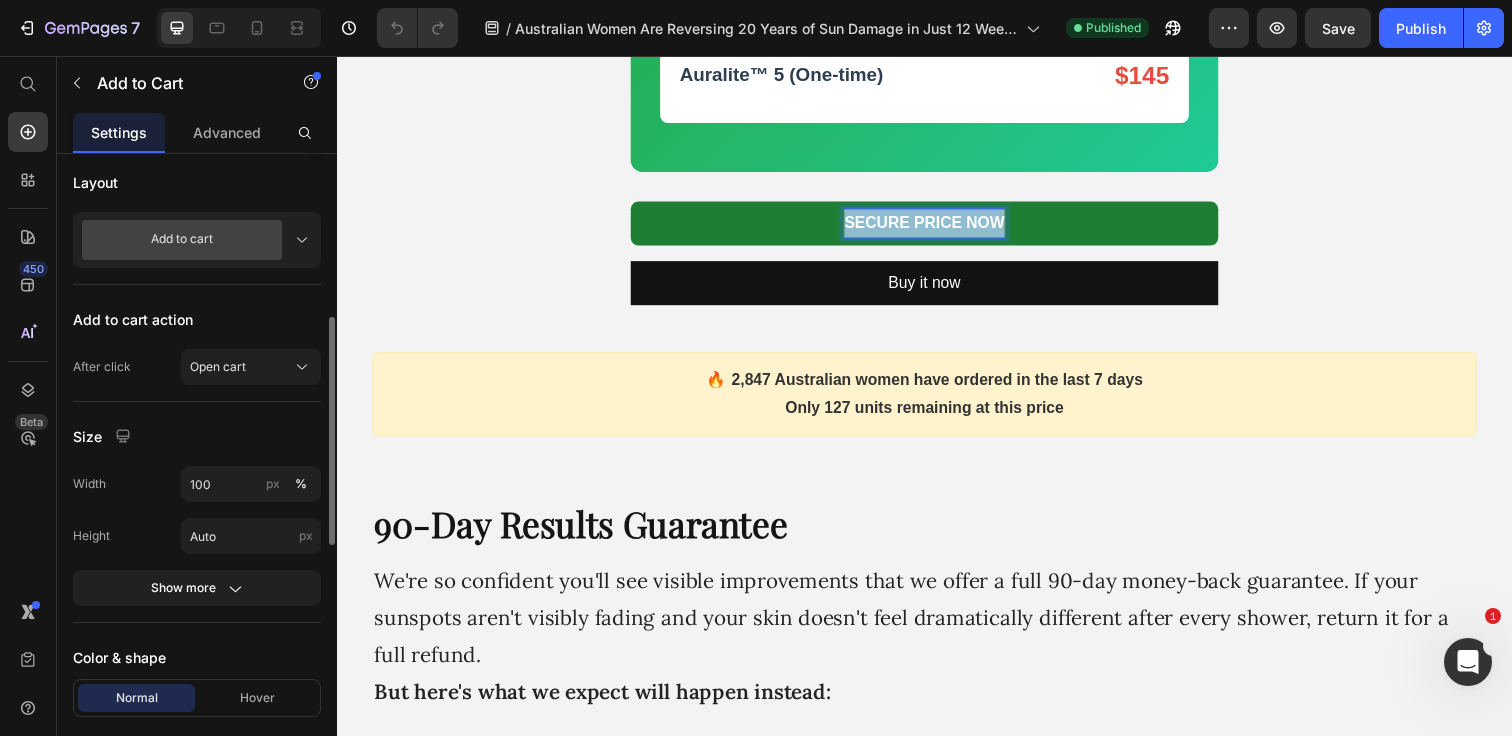 scroll, scrollTop: 613, scrollLeft: 0, axis: vertical 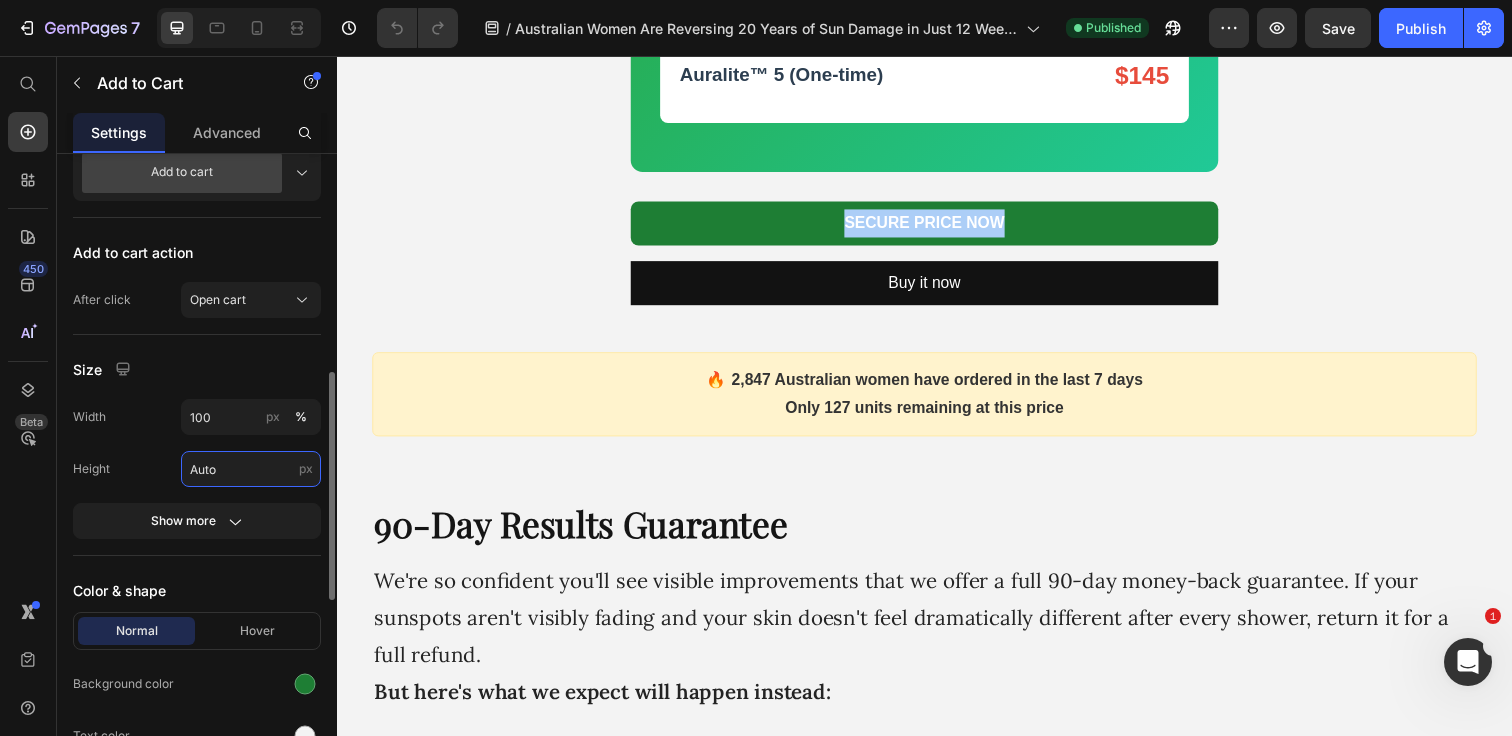click on "Auto" at bounding box center (251, 469) 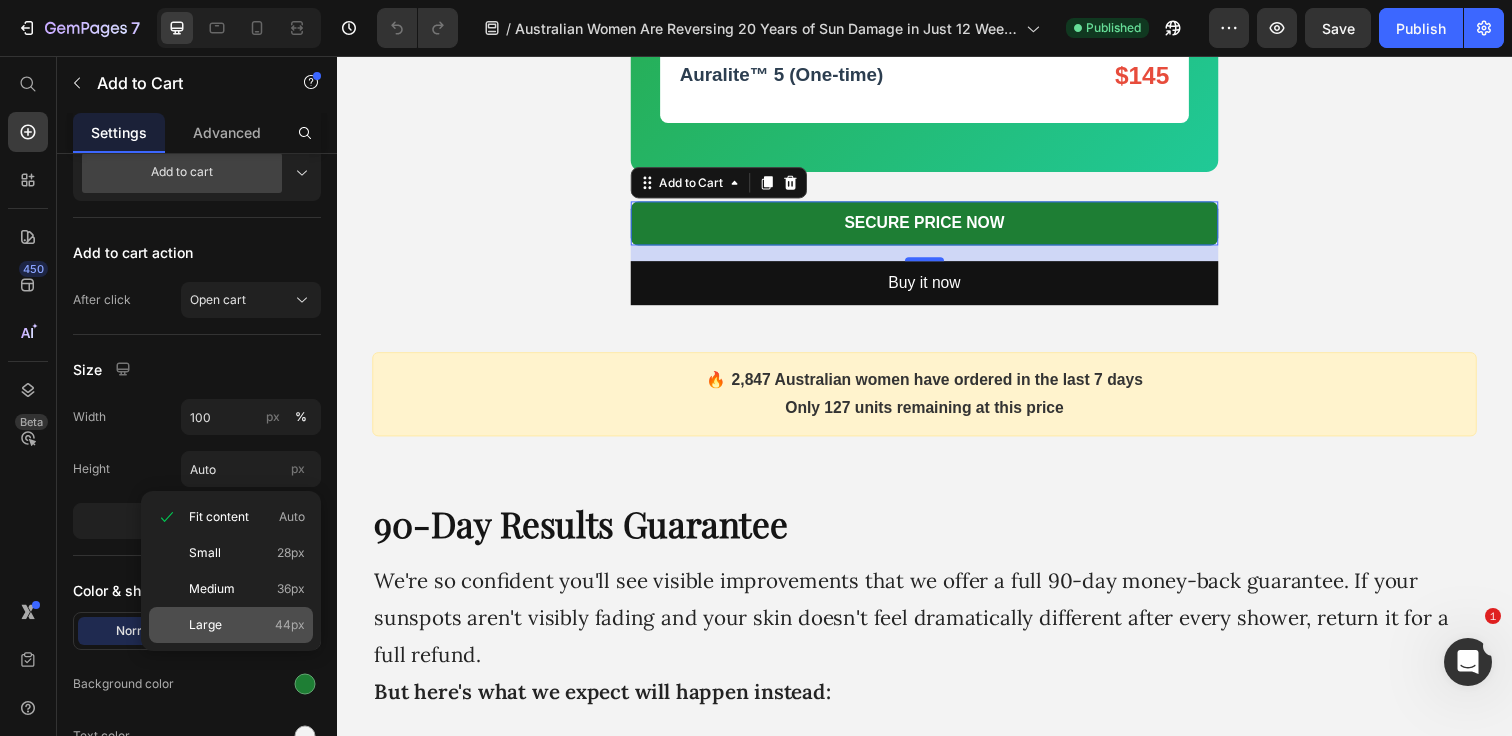 click on "Large" at bounding box center (205, 625) 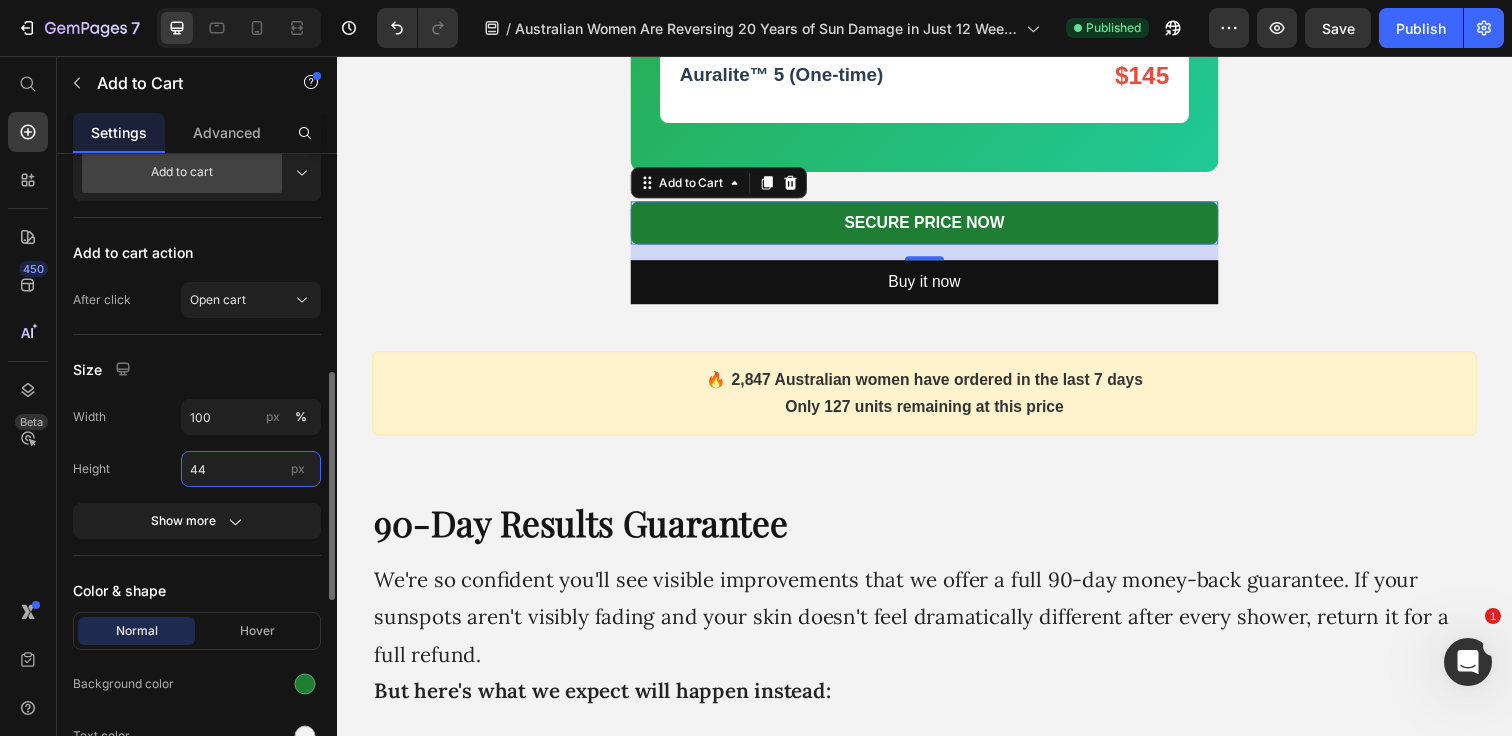 click on "44" at bounding box center [251, 469] 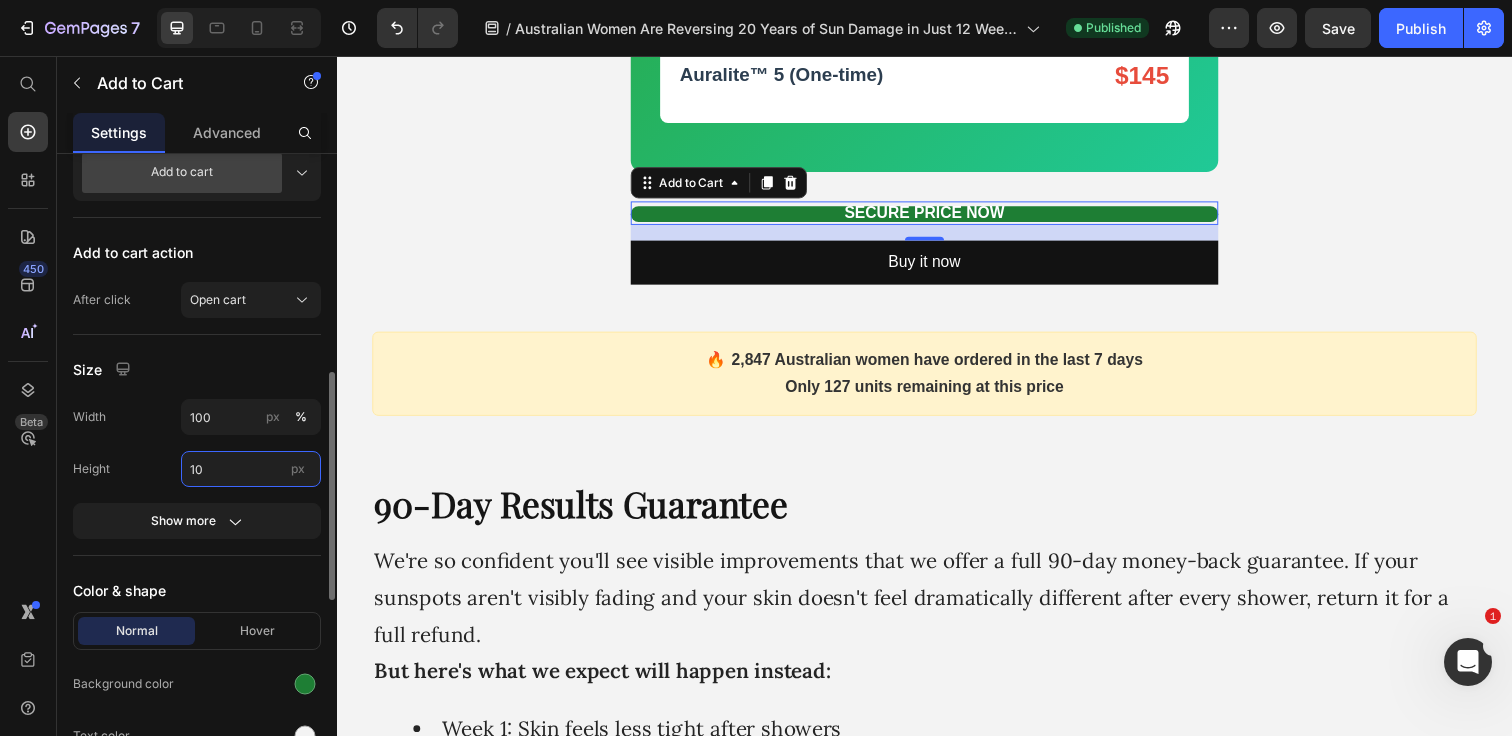 type on "1" 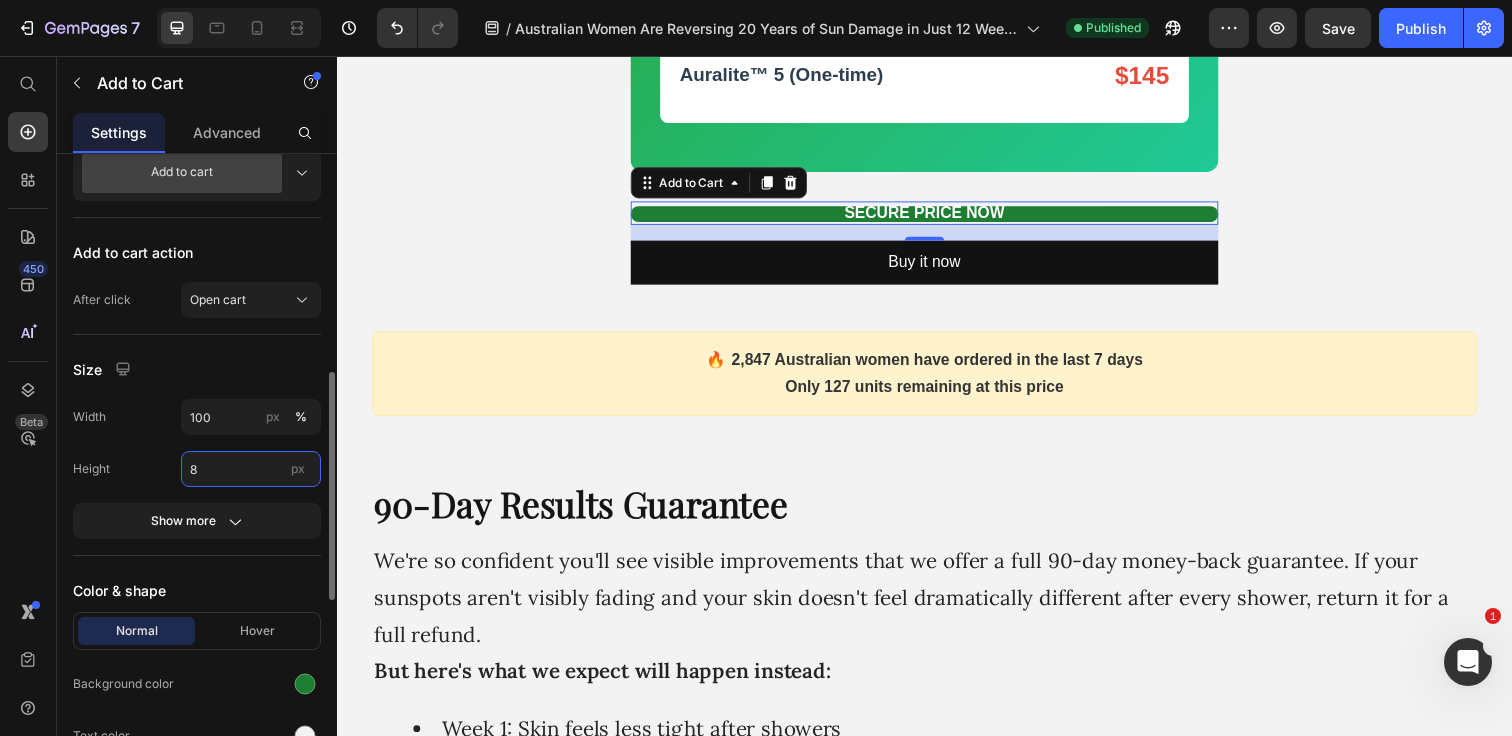 type on "80" 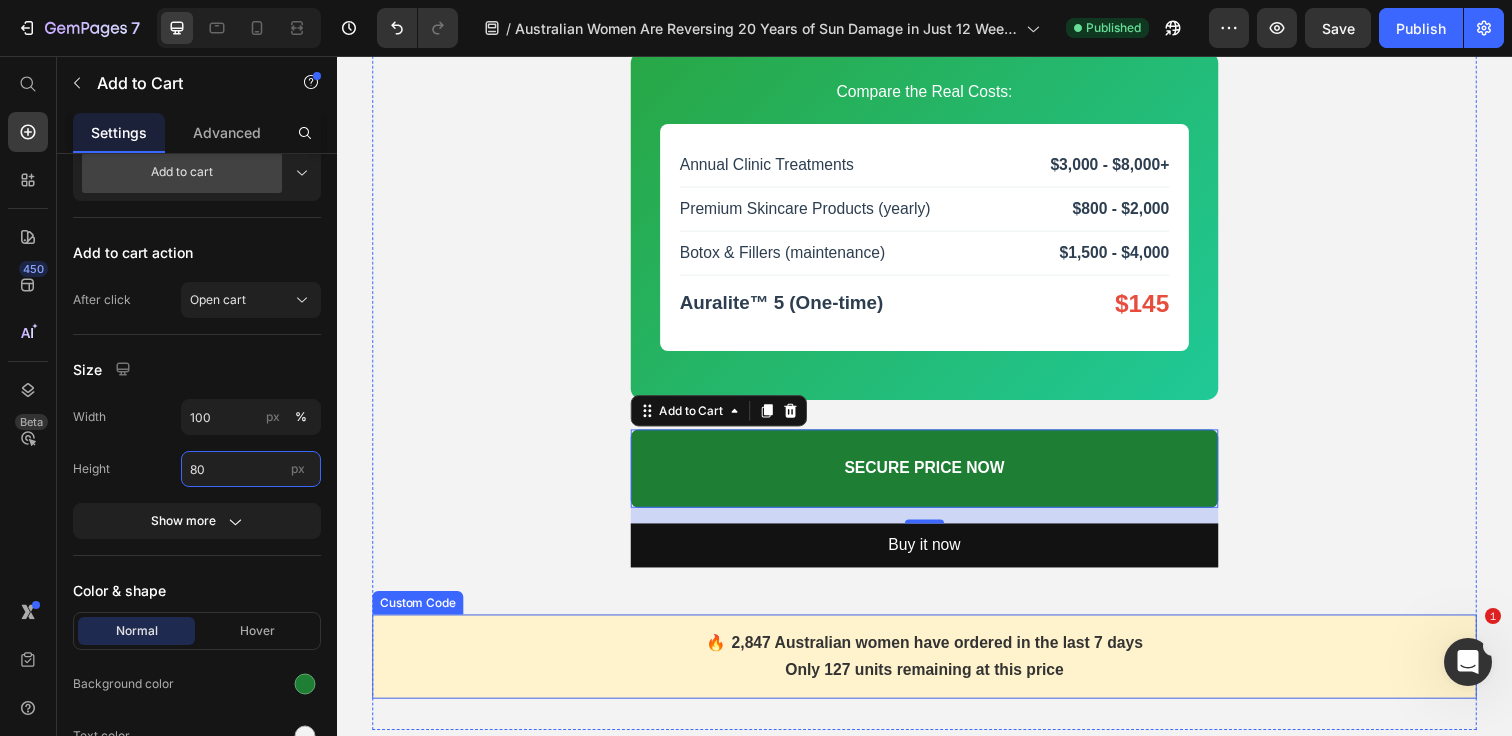 scroll, scrollTop: 9272, scrollLeft: 0, axis: vertical 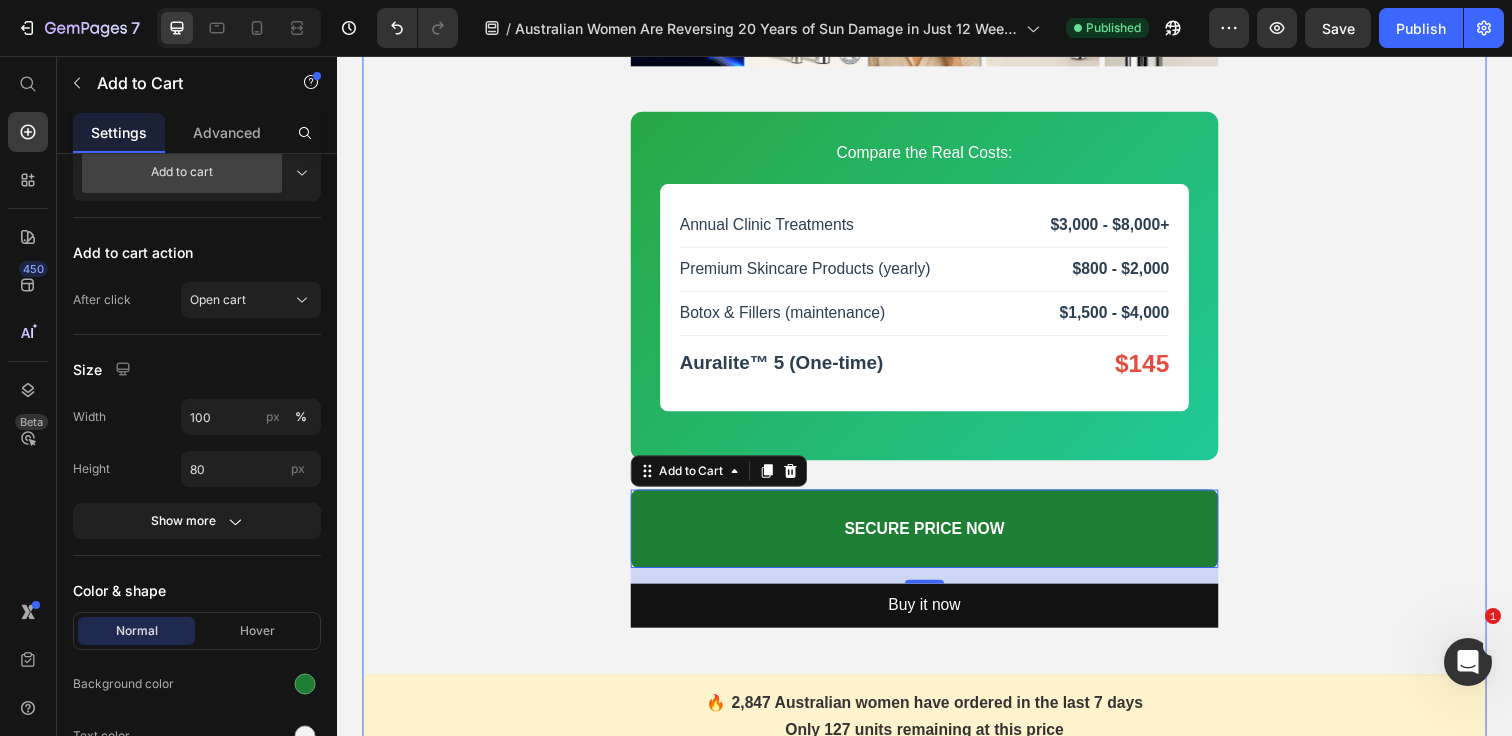 click on "The True Cost of Doing Nothing Heading Let's be brutally honest about where your skin will be in 2 years if you continue with the status quo:
The Reality Check:  Without intervention, Australian women's photoaging accelerates dramatically after 35. Those "fine lines" become deep wrinkles. That "slight sagging" becomes noticeable jowls. Those "few sun spots" become widespread pigmentation that makeup can't hide.
The question isn't whether you can afford the Auralite™ 5.  The question is whether you can afford to look 10 years older than you feel for the rest of your life. Custom Code
Product Images
Compare the Real Costs:
Annual Clinic Treatments
$3,000 - $8,000+
Premium Skincare Products (yearly)
$800 - $2,000
Botox & Fillers (maintenance)
$1,500 - $4,000
Auralite™ 5 (One-time)
$145" at bounding box center [937, -116] 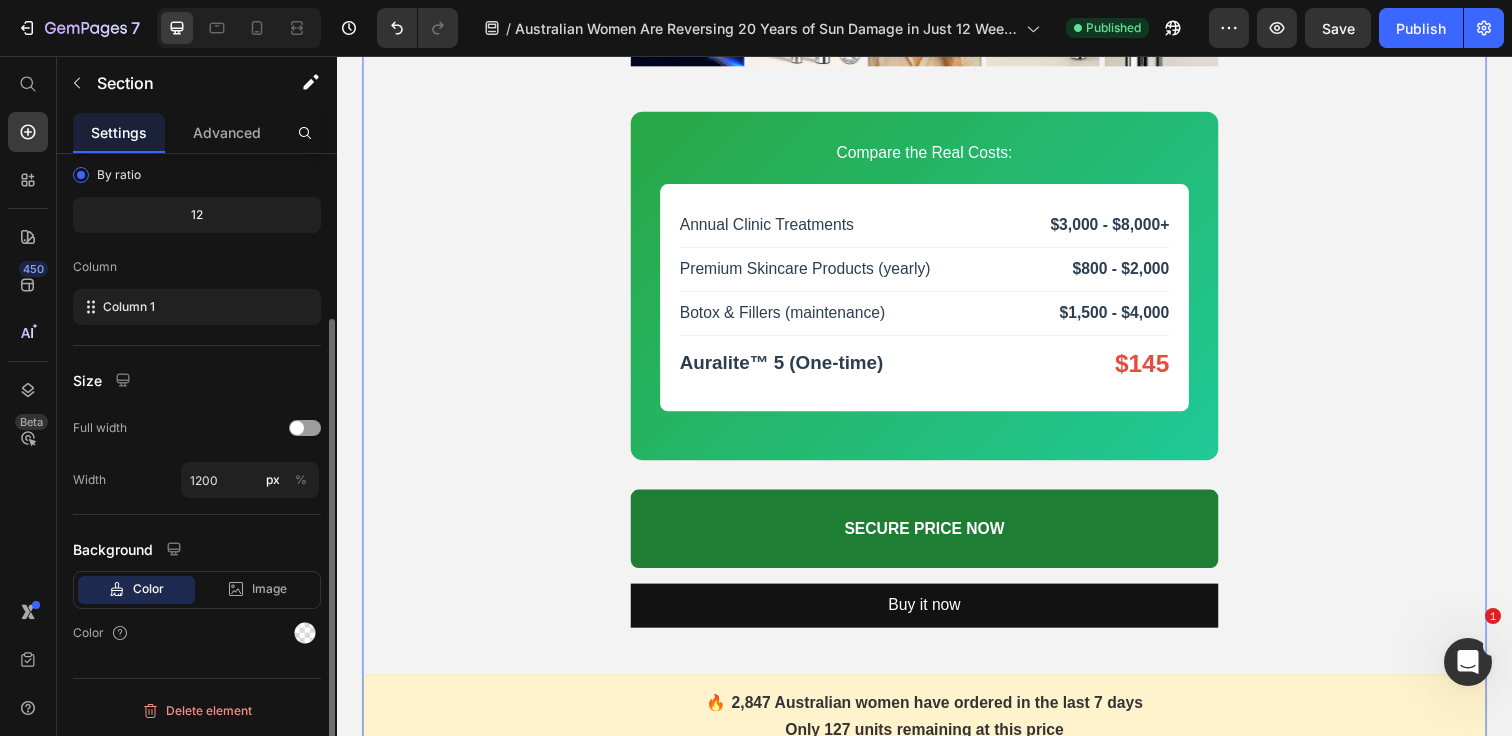 scroll, scrollTop: 0, scrollLeft: 0, axis: both 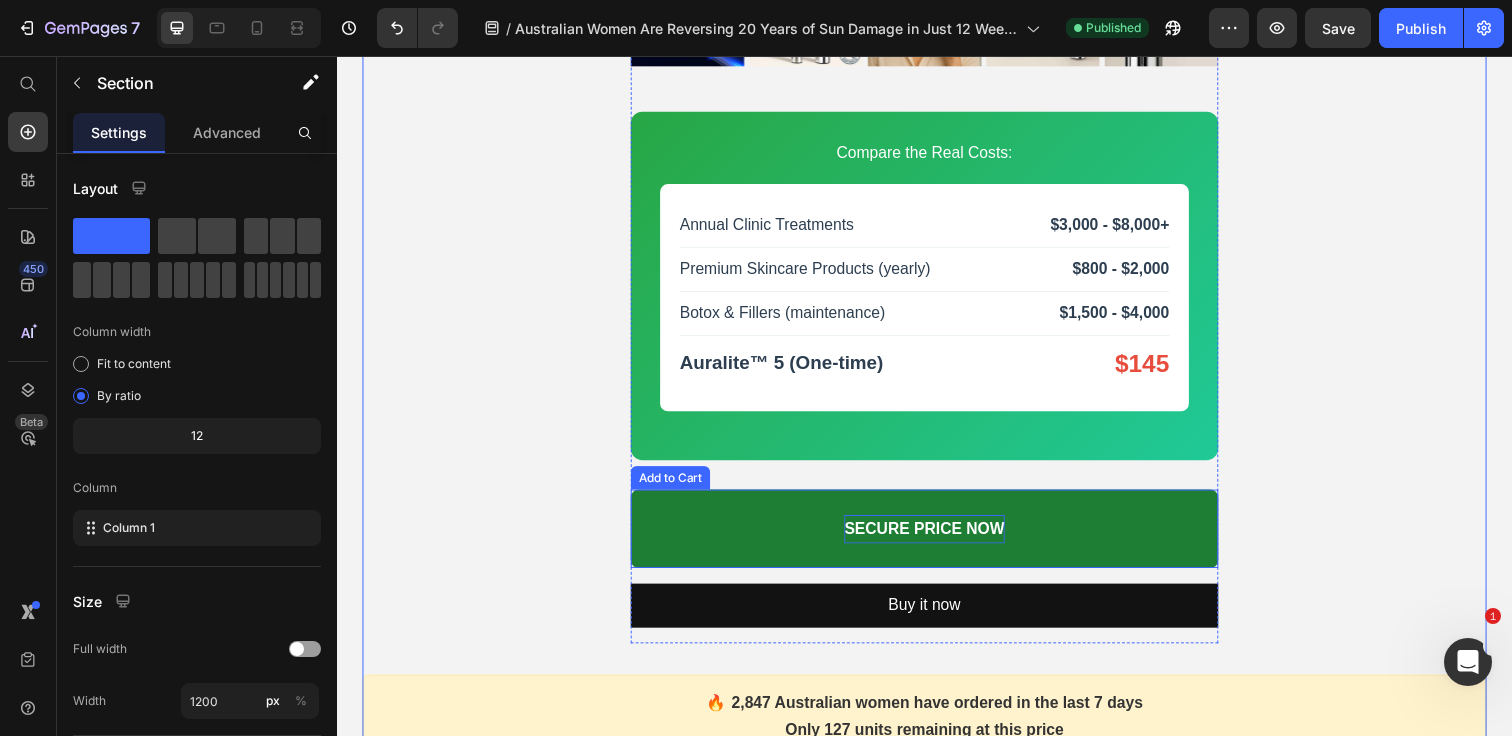 click on "SECURE PRICE NOW" at bounding box center [937, 539] 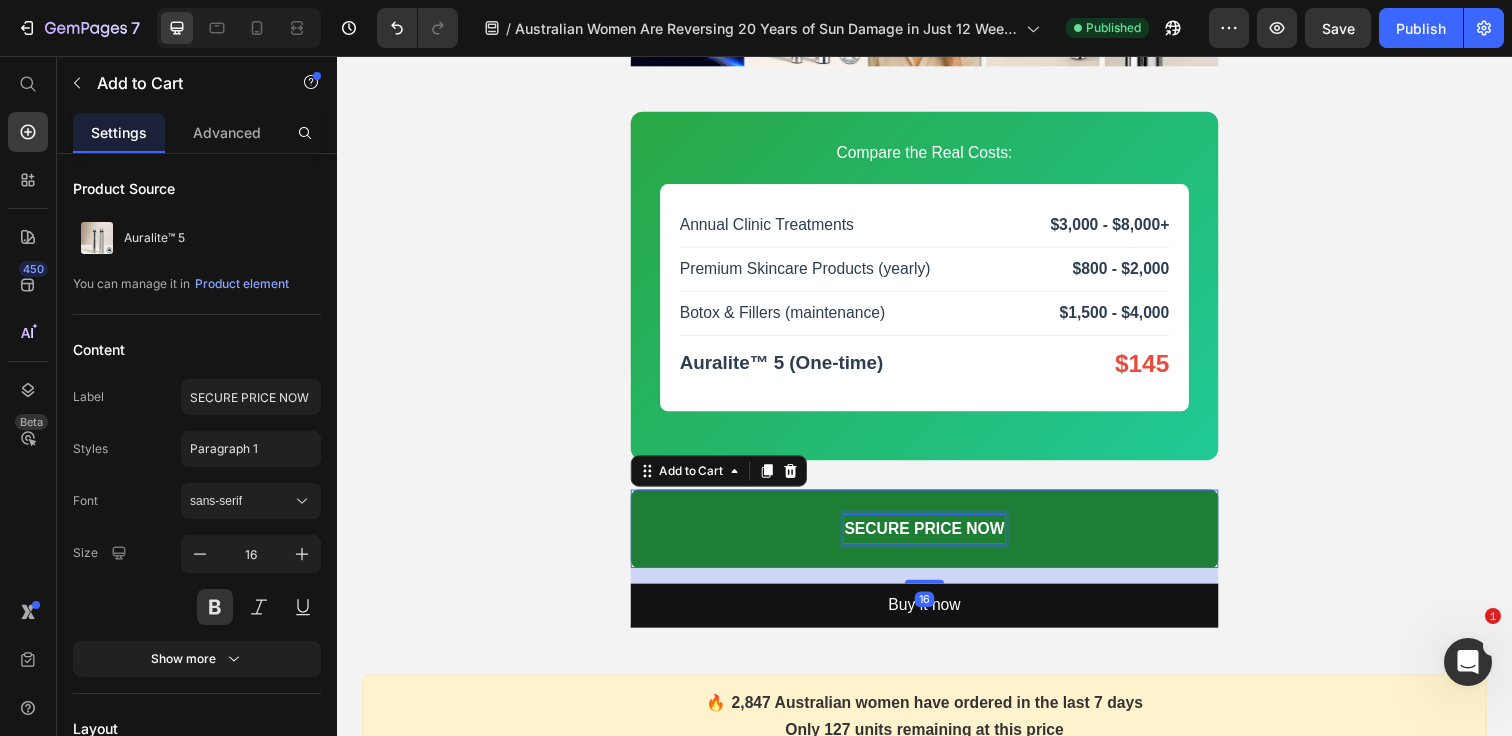 click on "SECURE PRICE NOW" at bounding box center (937, 539) 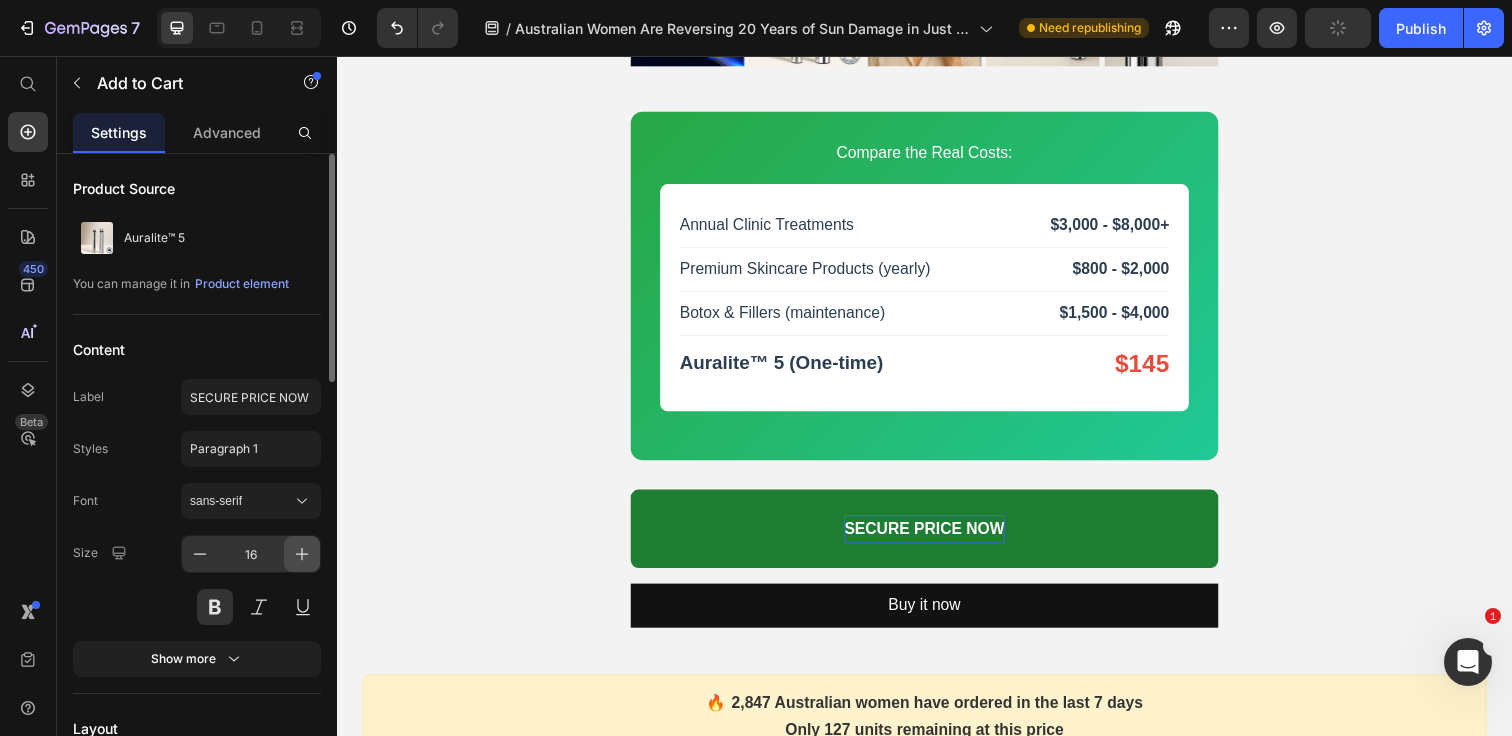 click at bounding box center [302, 554] 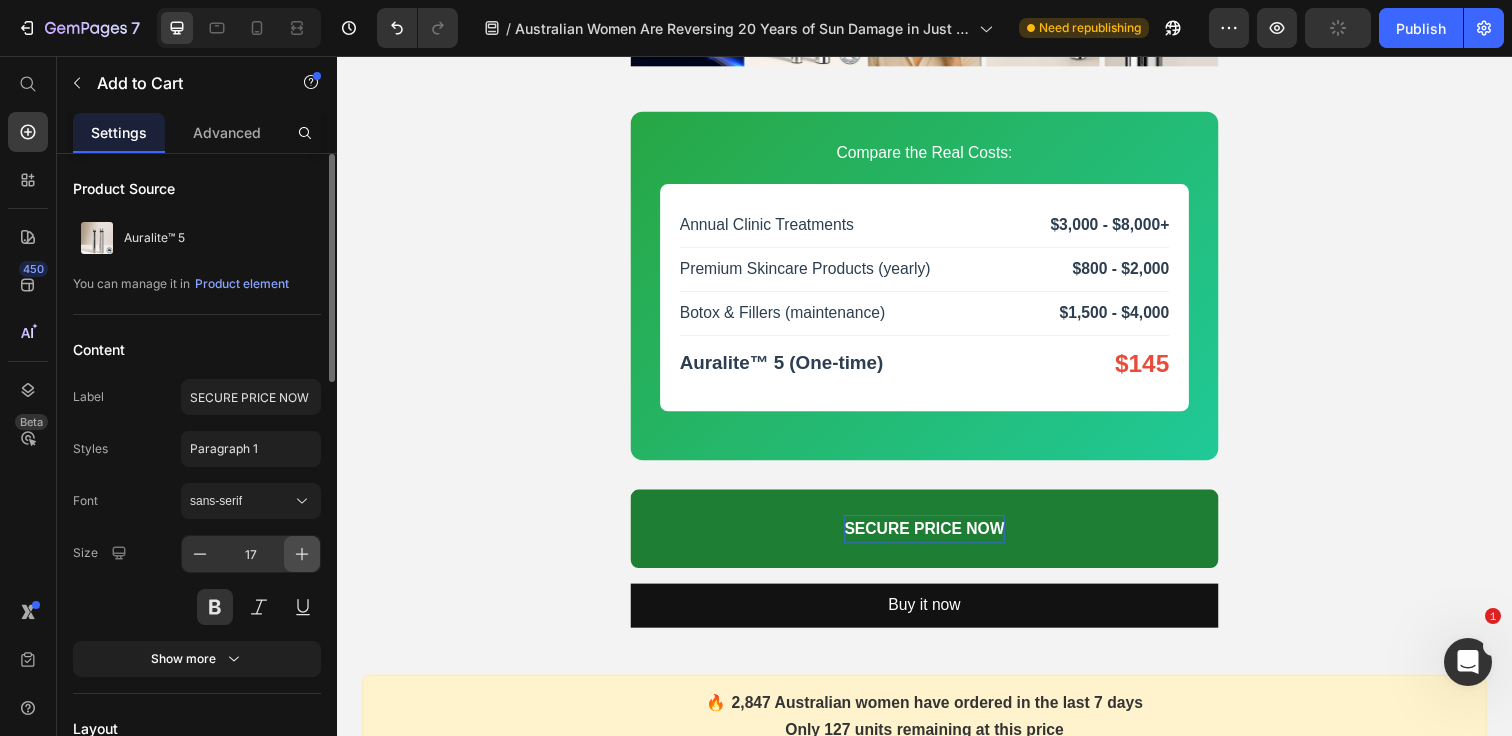 click at bounding box center [302, 554] 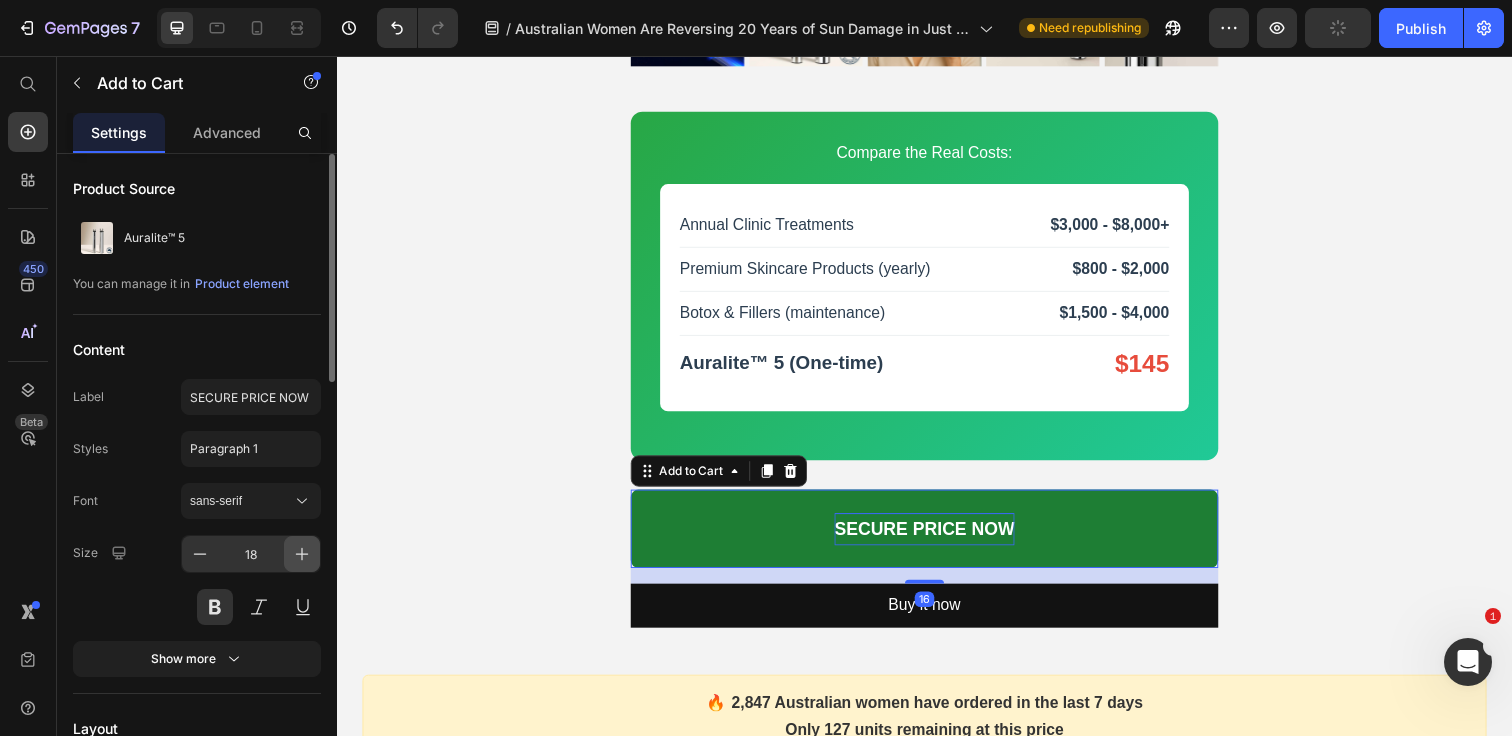 click at bounding box center (302, 554) 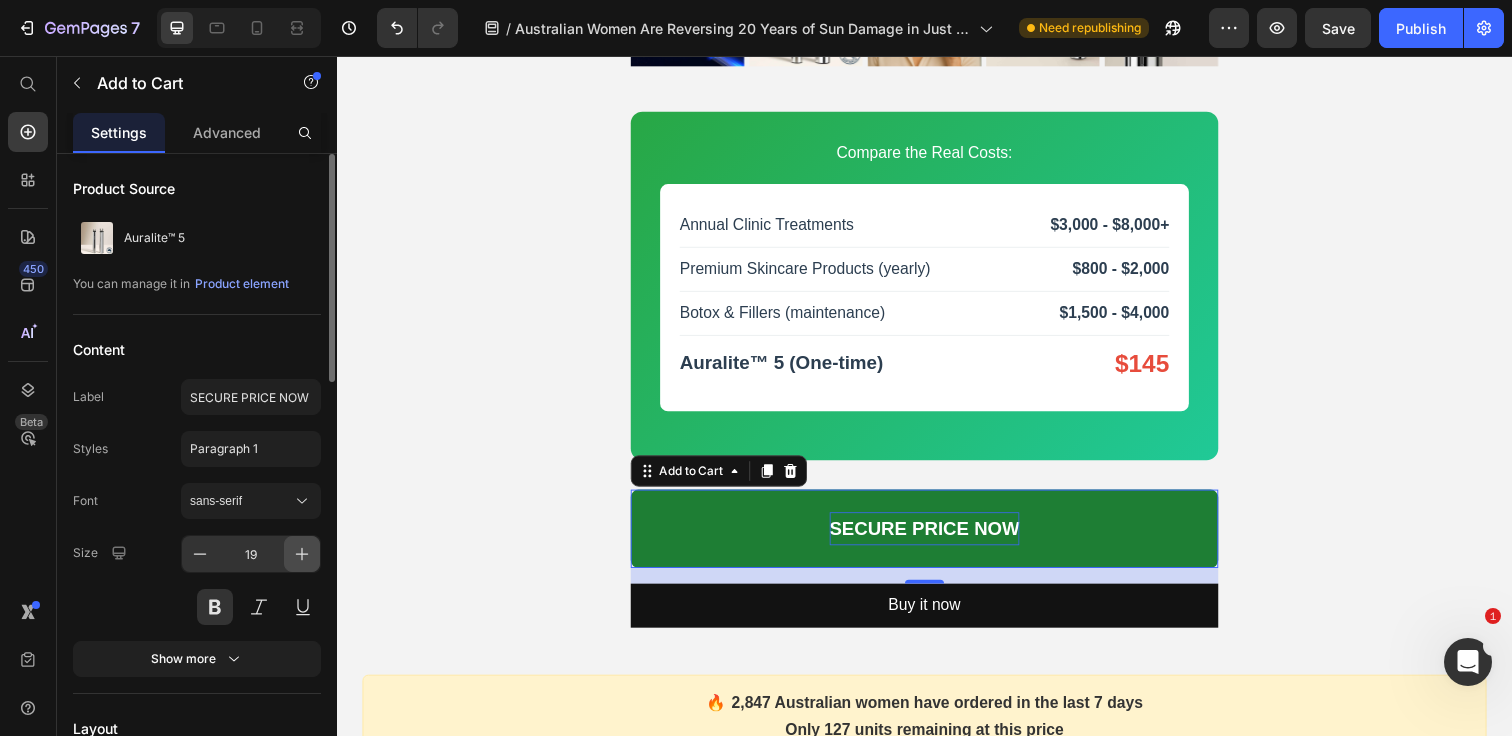 click at bounding box center (302, 554) 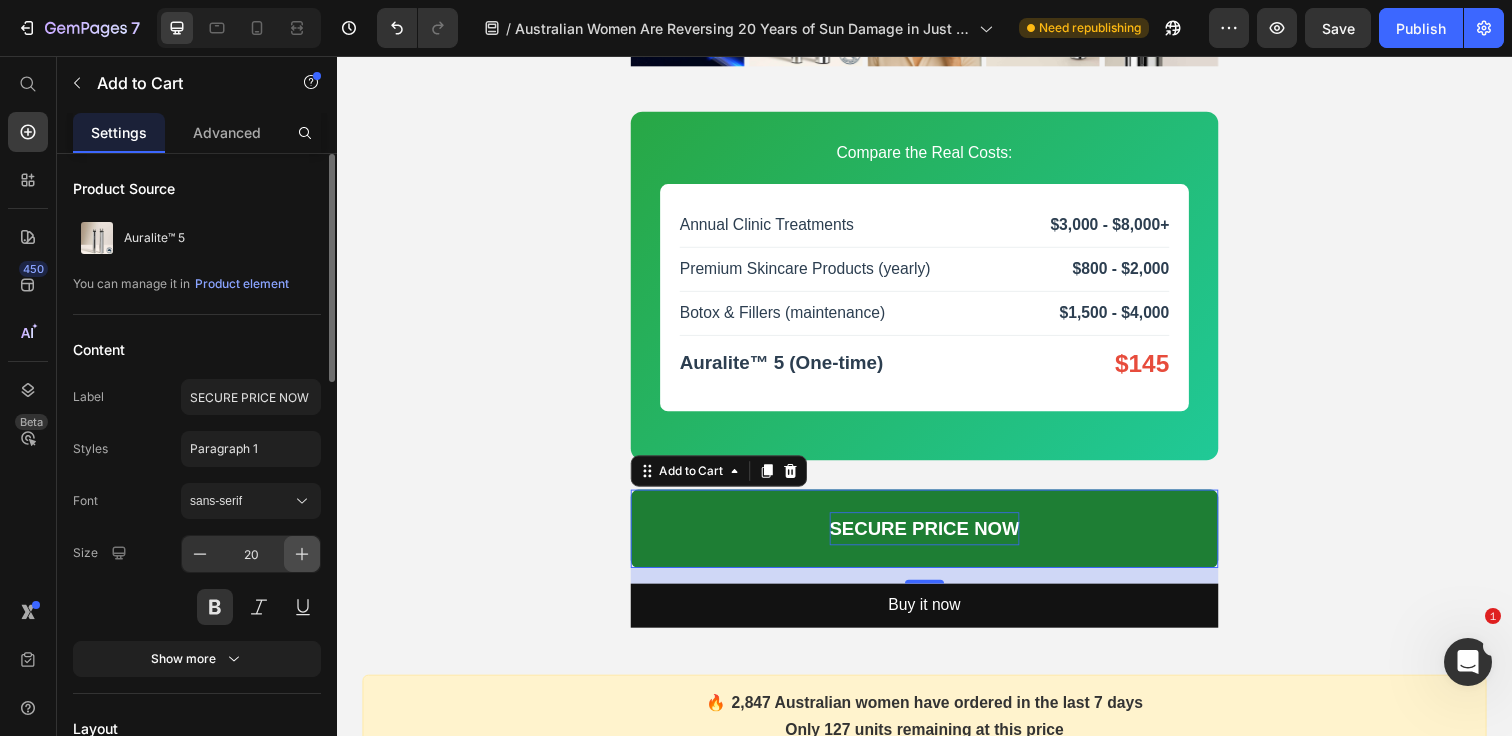 click at bounding box center (302, 554) 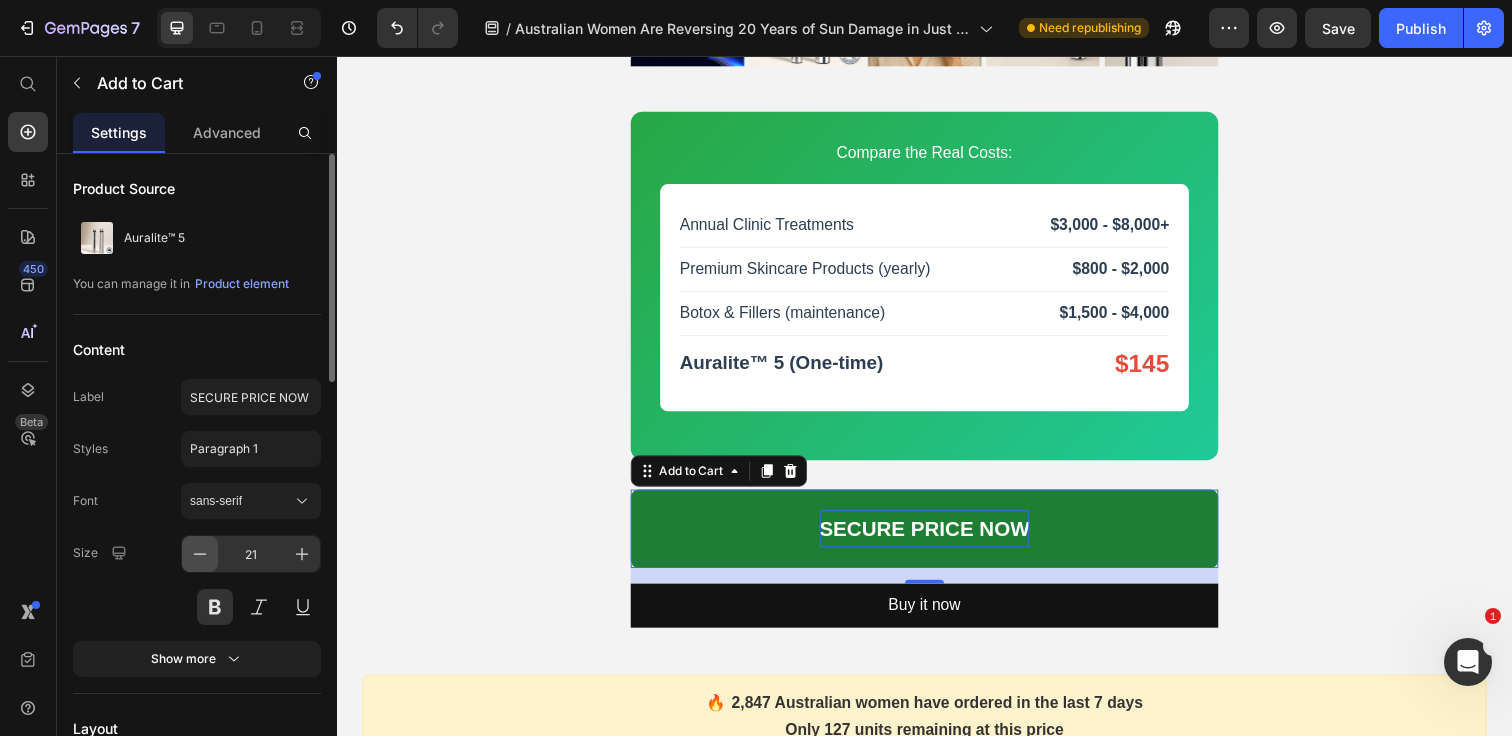 click 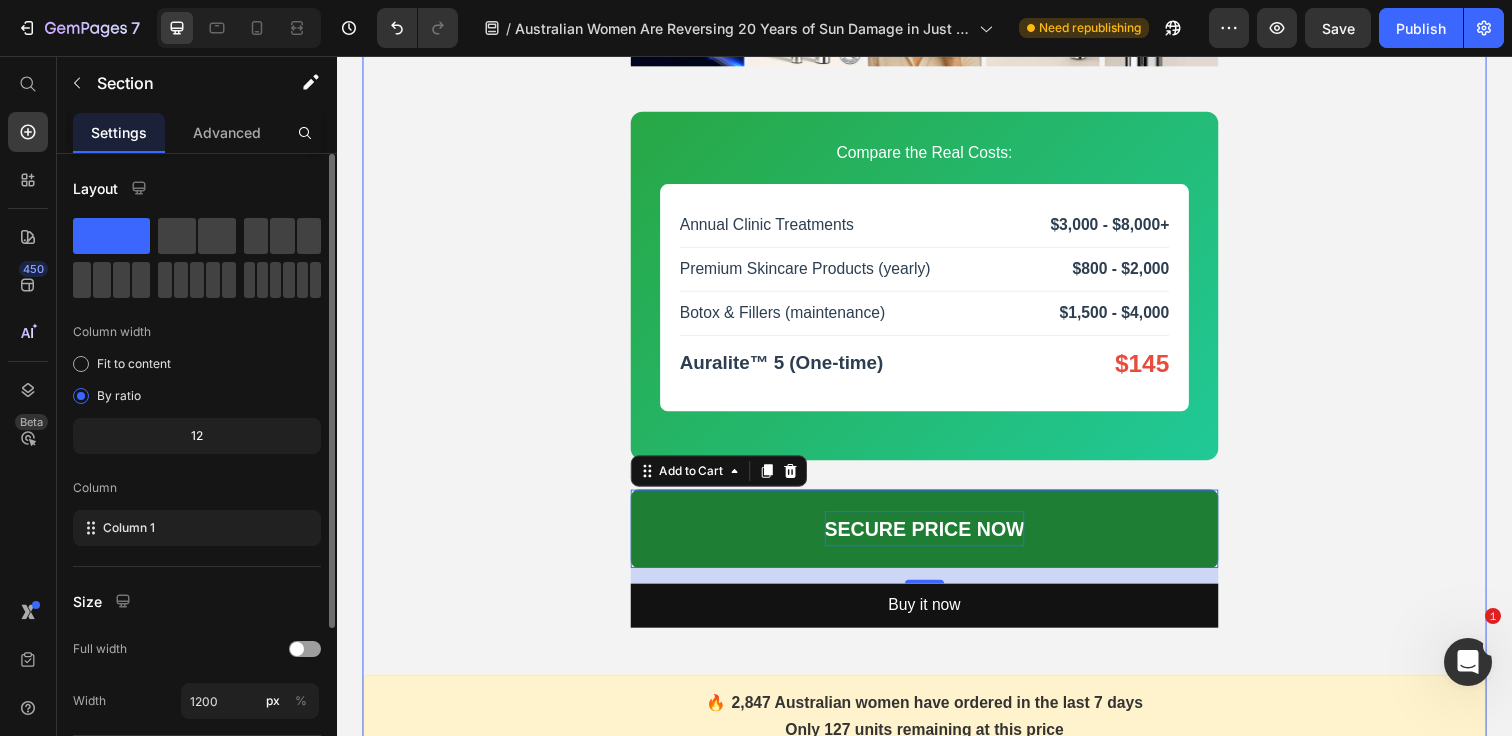 click on "The True Cost of Doing Nothing Heading Let's be brutally honest about where your skin will be in 2 years if you continue with the status quo:
The Reality Check:  Without intervention, Australian women's photoaging accelerates dramatically after 35. Those "fine lines" become deep wrinkles. That "slight sagging" becomes noticeable jowls. Those "few sun spots" become widespread pigmentation that makeup can't hide.
The question isn't whether you can afford the Auralite™ 5.  The question is whether you can afford to look 10 years older than you feel for the rest of your life. Custom Code
Product Images
Compare the Real Costs:
Annual Clinic Treatments
$3,000 - $8,000+
Premium Skincare Products (yearly)
$800 - $2,000
Botox & Fillers (maintenance)
$1,500 - $4,000
Auralite™ 5 (One-time)
$145" at bounding box center [937, -116] 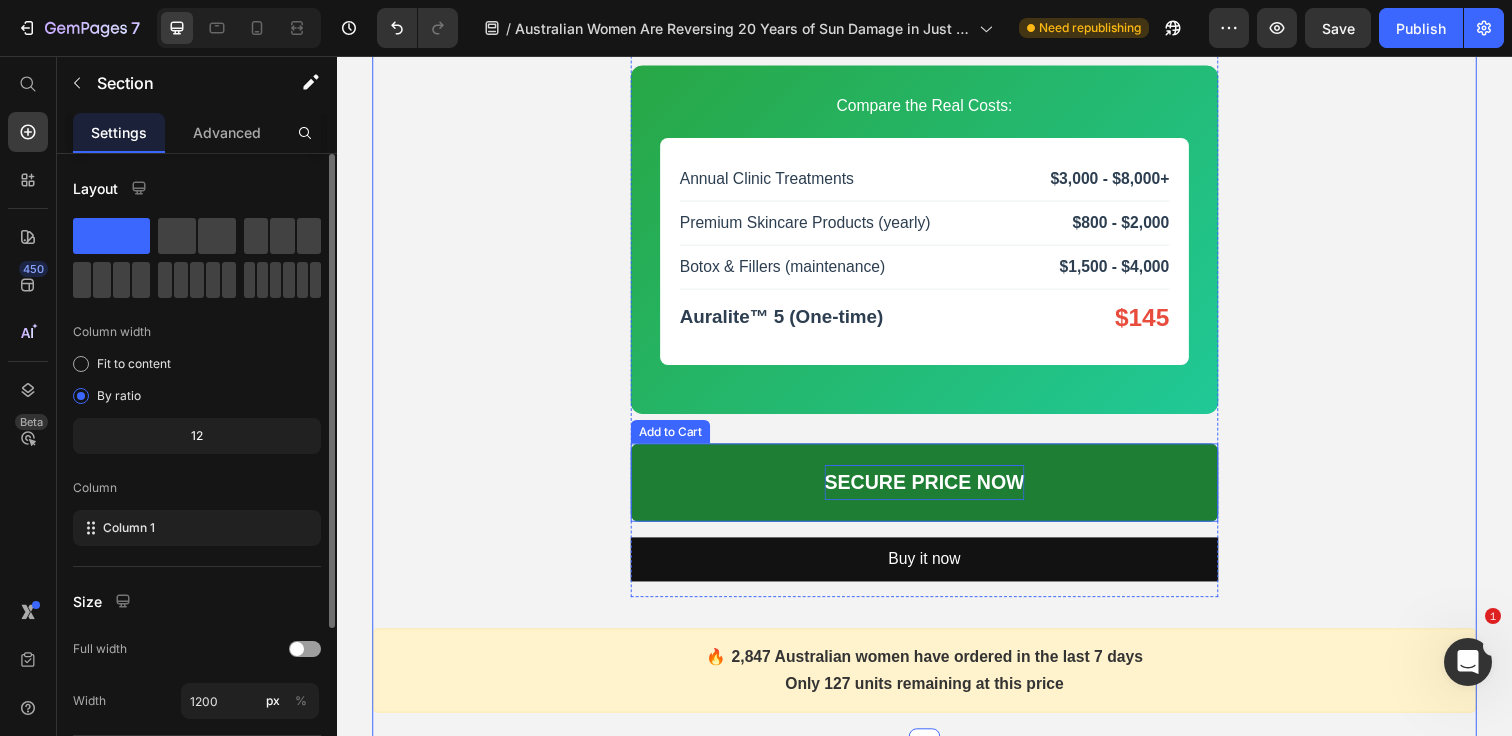 scroll, scrollTop: 9347, scrollLeft: 0, axis: vertical 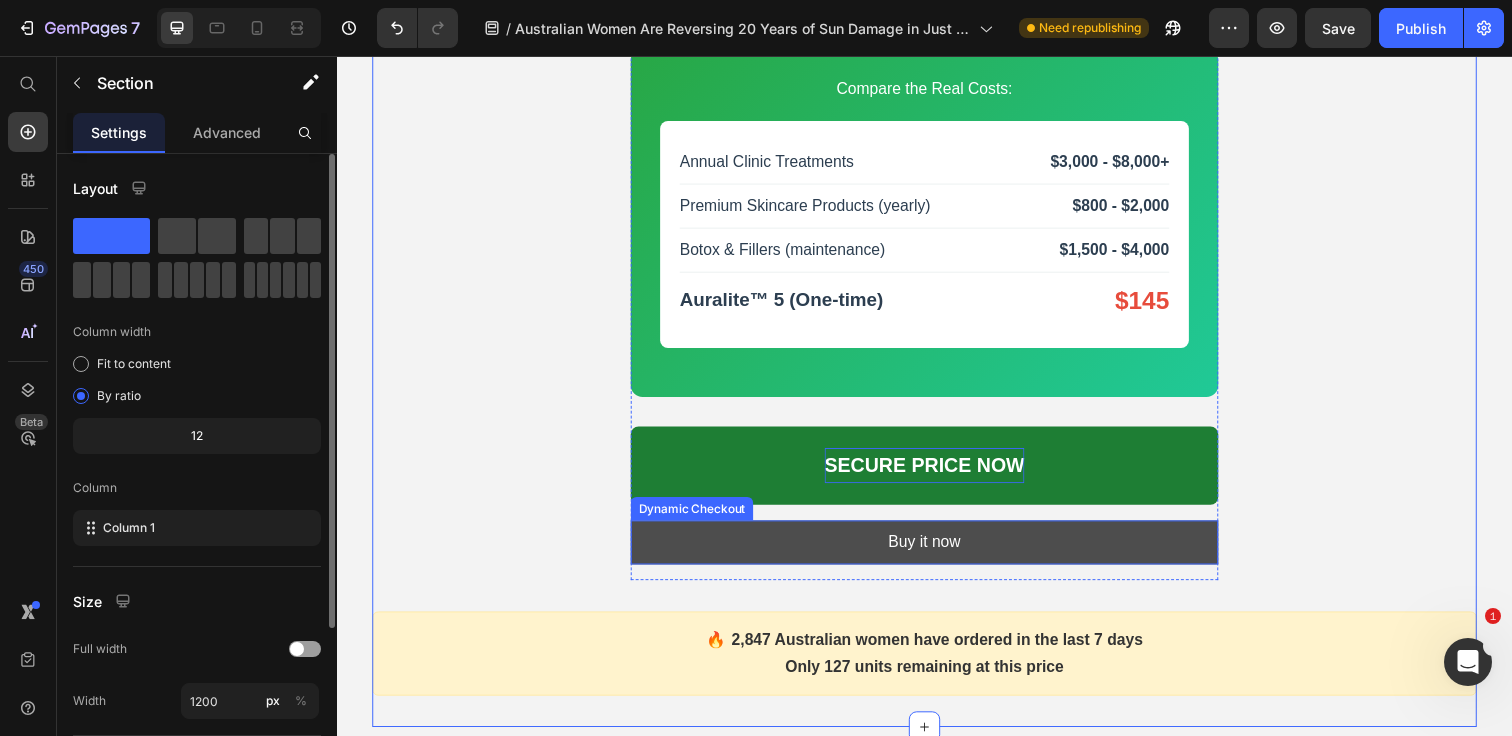 click on "Buy it now" at bounding box center [937, 552] 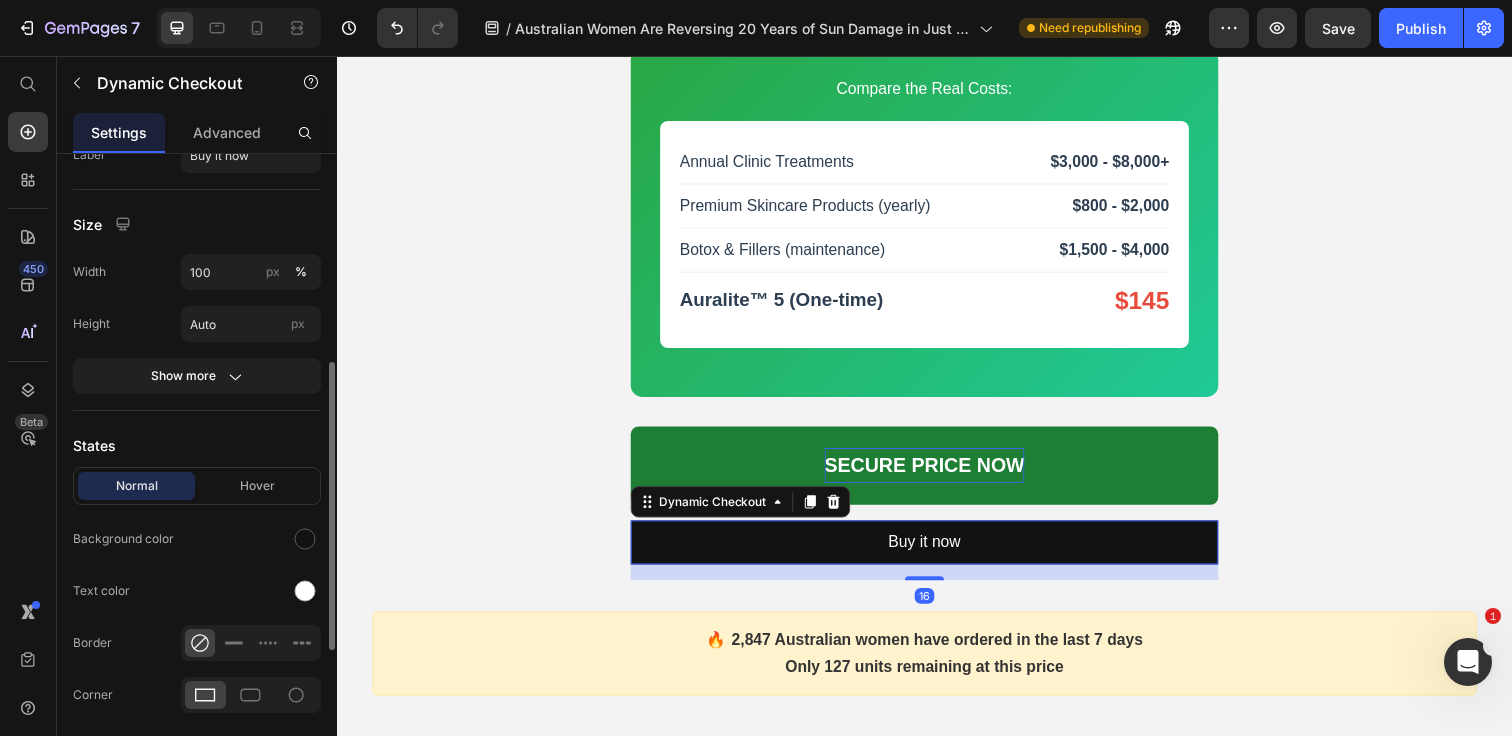 scroll, scrollTop: 387, scrollLeft: 0, axis: vertical 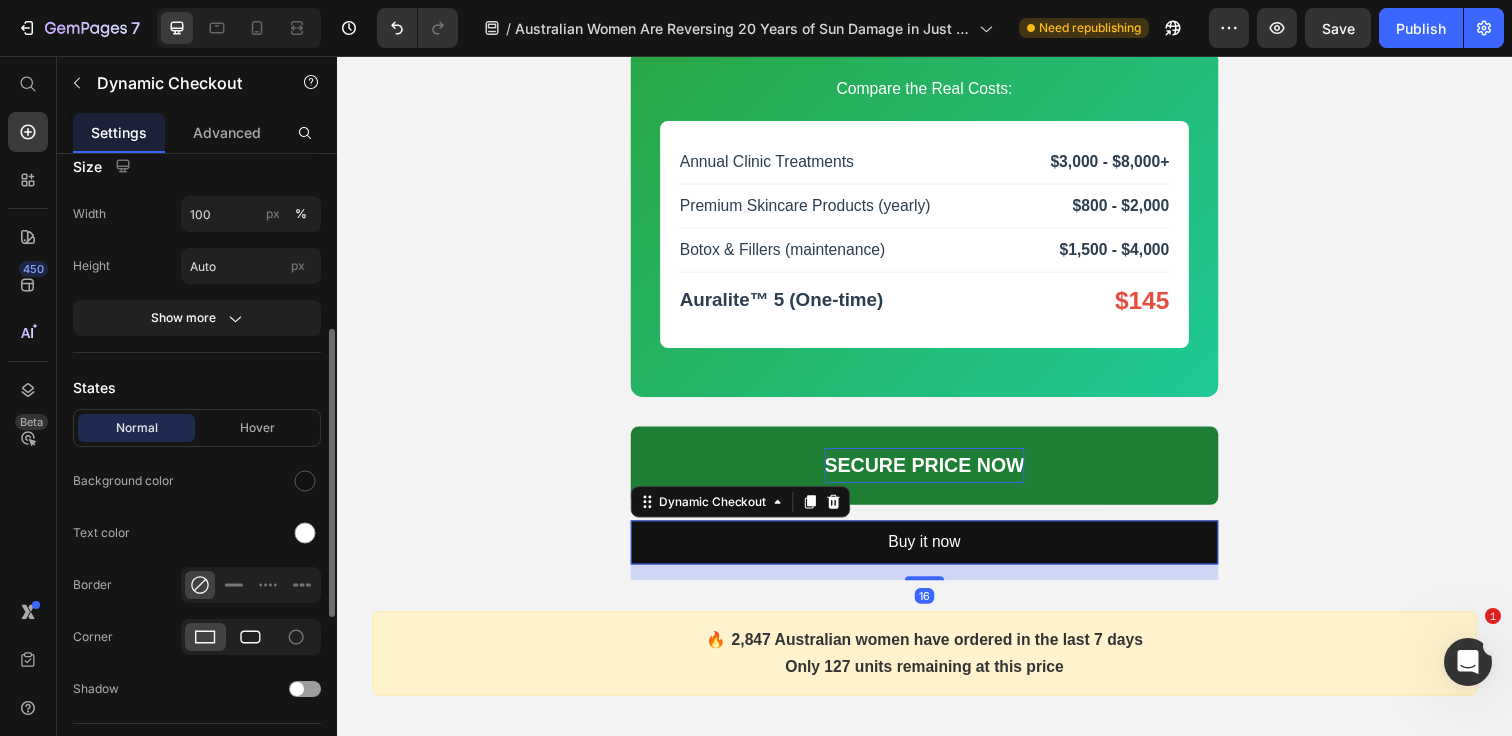 click 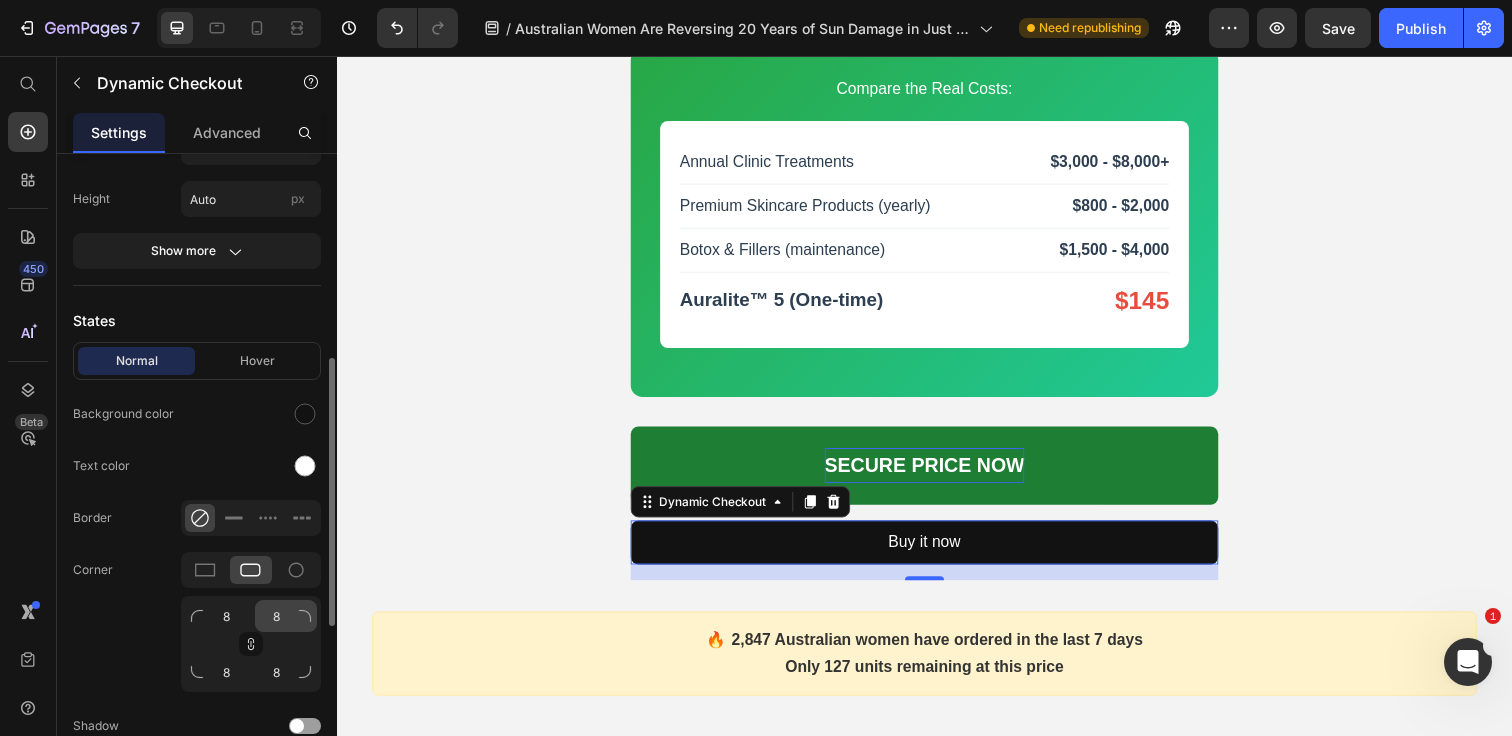 scroll, scrollTop: 474, scrollLeft: 0, axis: vertical 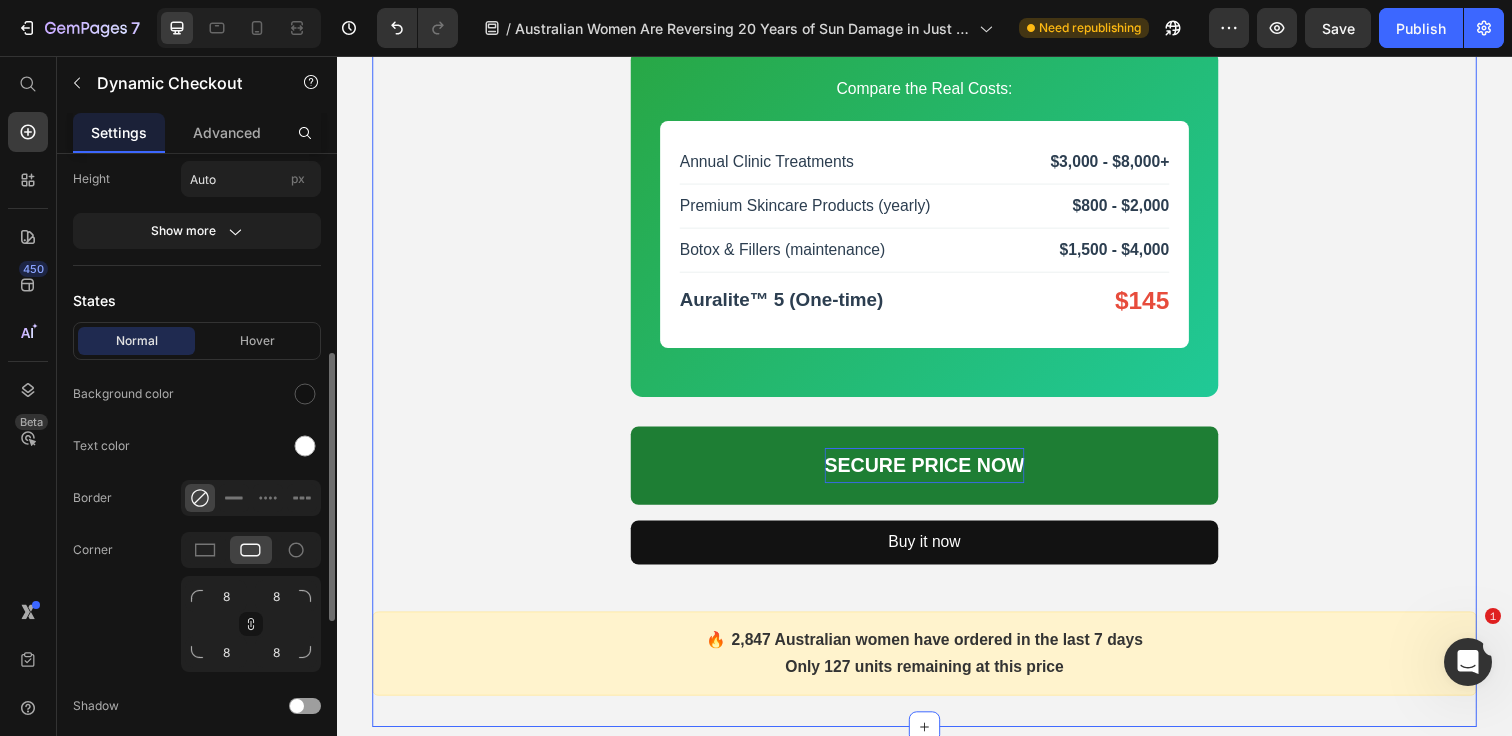 click on "The True Cost of Doing Nothing Heading Let's be brutally honest about where your skin will be in 2 years if you continue with the status quo:
The Reality Check:  Without intervention, Australian women's photoaging accelerates dramatically after 35. Those "fine lines" become deep wrinkles. That "slight sagging" becomes noticeable jowls. Those "few sun spots" become widespread pigmentation that makeup can't hide.
The question isn't whether you can afford the Auralite™ 5.  The question is whether you can afford to look 10 years older than you feel for the rest of your life. Custom Code
Product Images
Compare the Real Costs:
Annual Clinic Treatments
$3,000 - $8,000+
Premium Skincare Products (yearly)
$800 - $2,000
Botox & Fillers (maintenance)
$1,500 - $4,000
Auralite™ 5 (One-time)
$145" at bounding box center (937, -181) 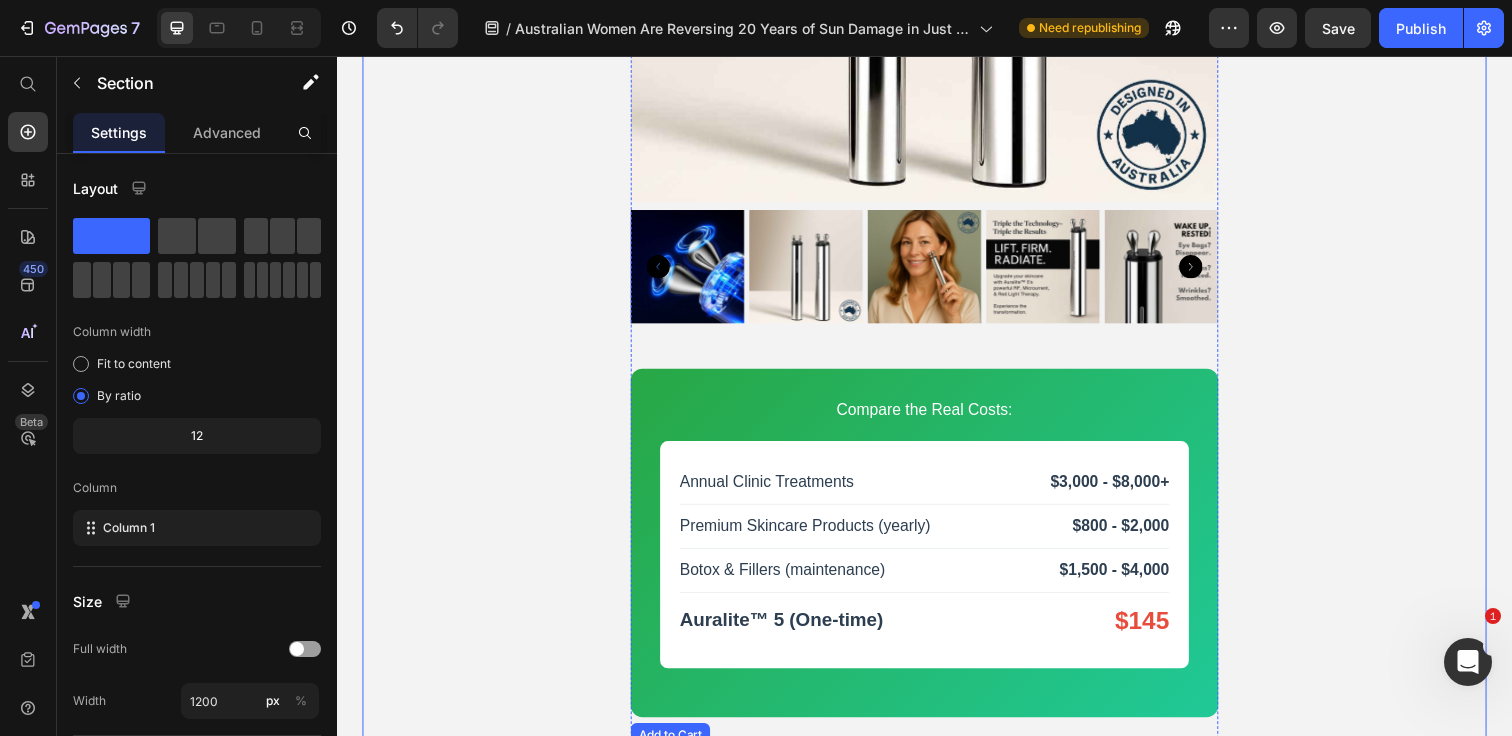 scroll, scrollTop: 8998, scrollLeft: 0, axis: vertical 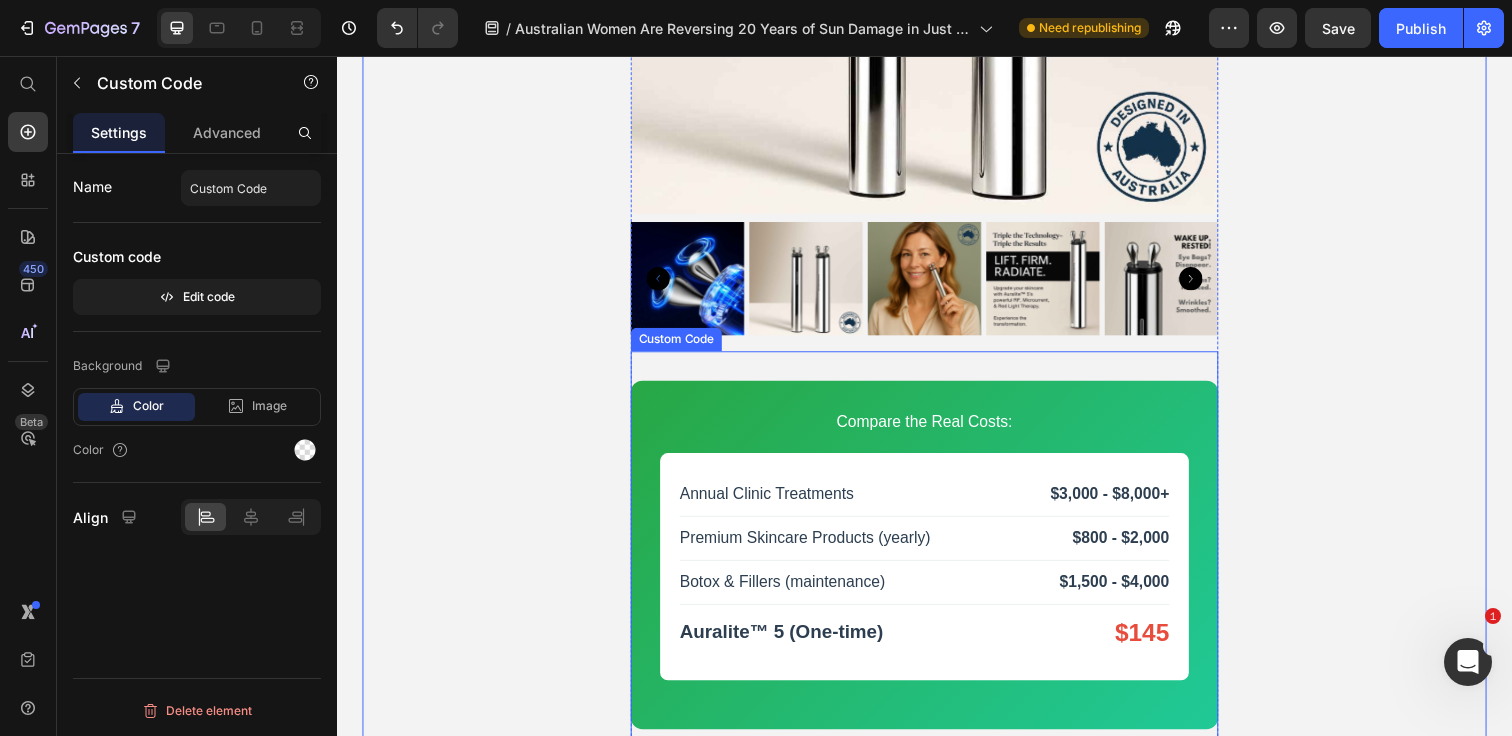 click on "Annual Clinic Treatments" at bounding box center (776, 503) 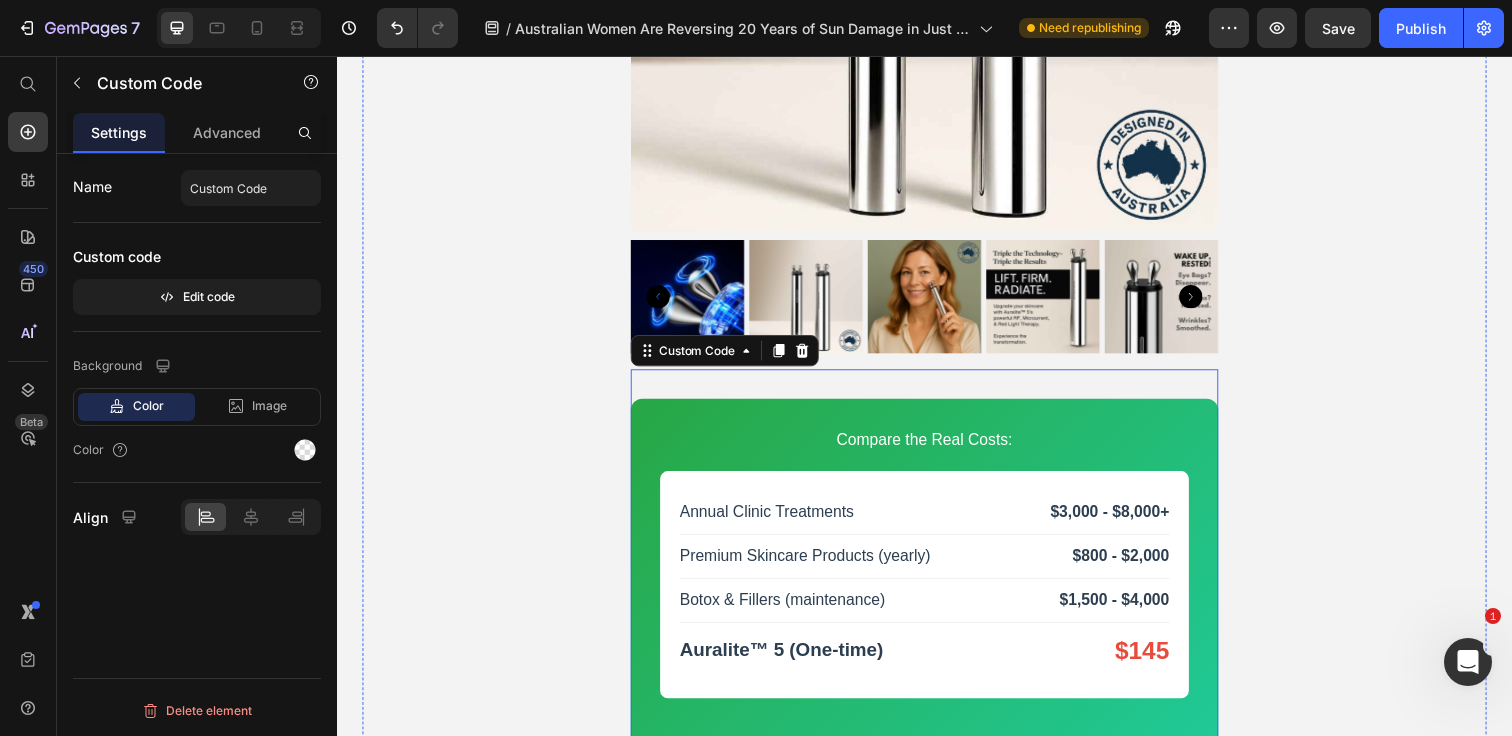 scroll, scrollTop: 8775, scrollLeft: 0, axis: vertical 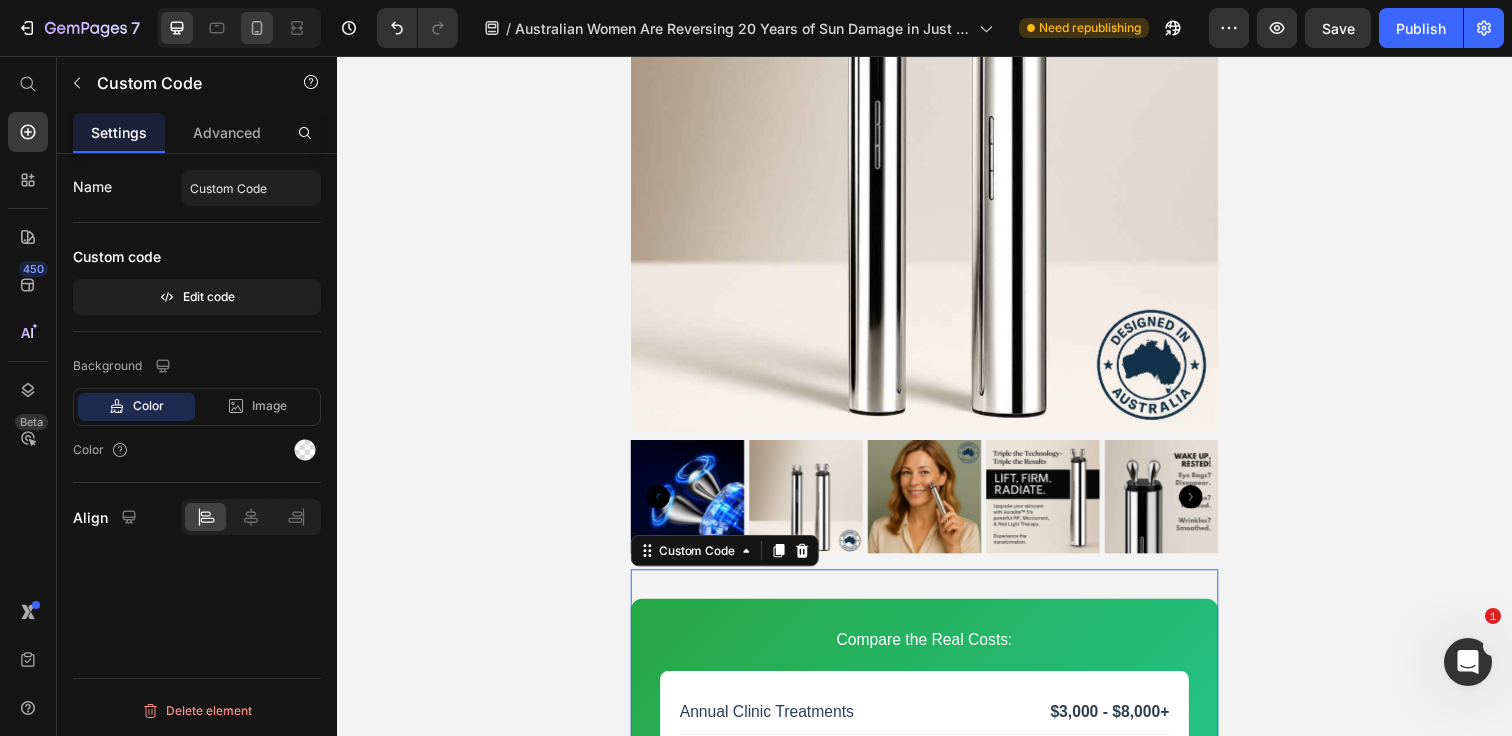 click 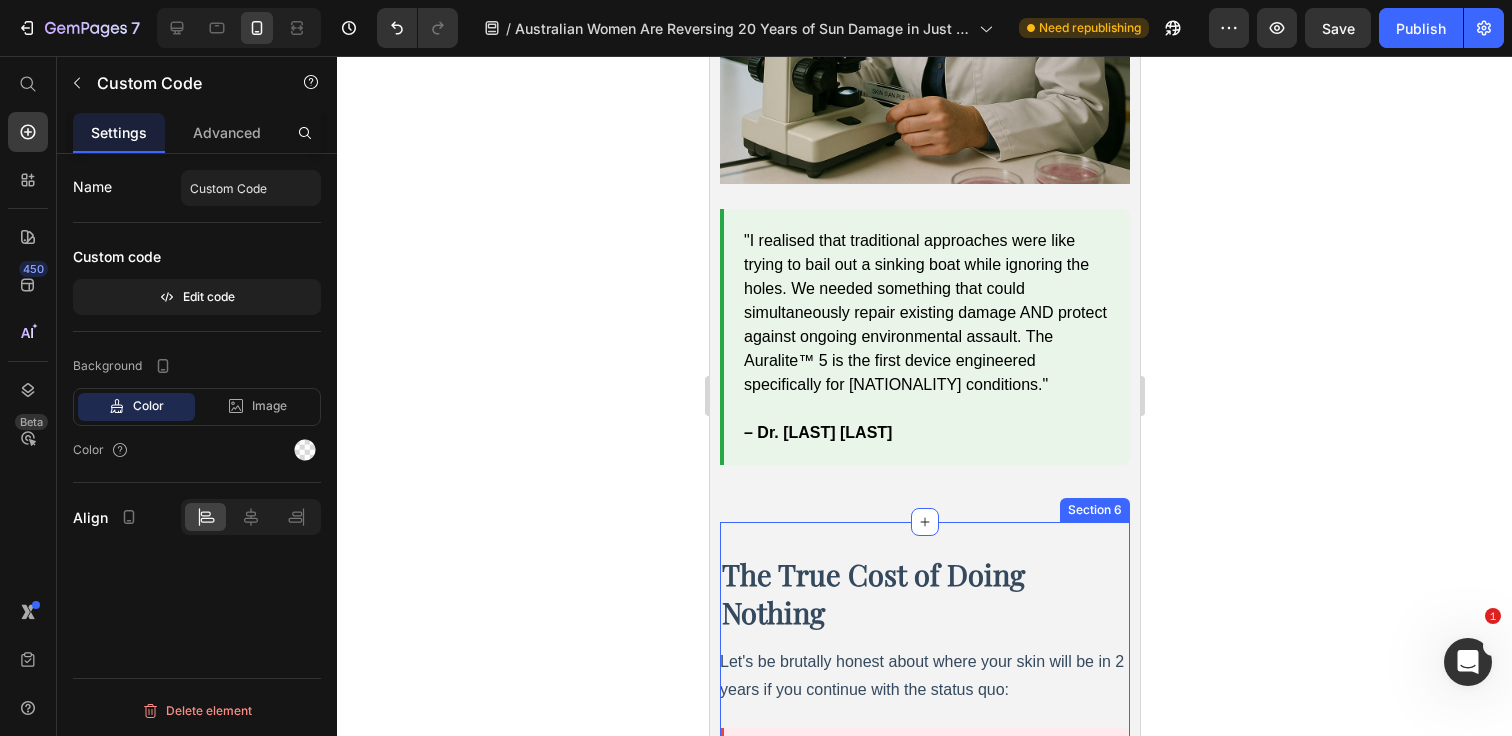 scroll, scrollTop: 7468, scrollLeft: 0, axis: vertical 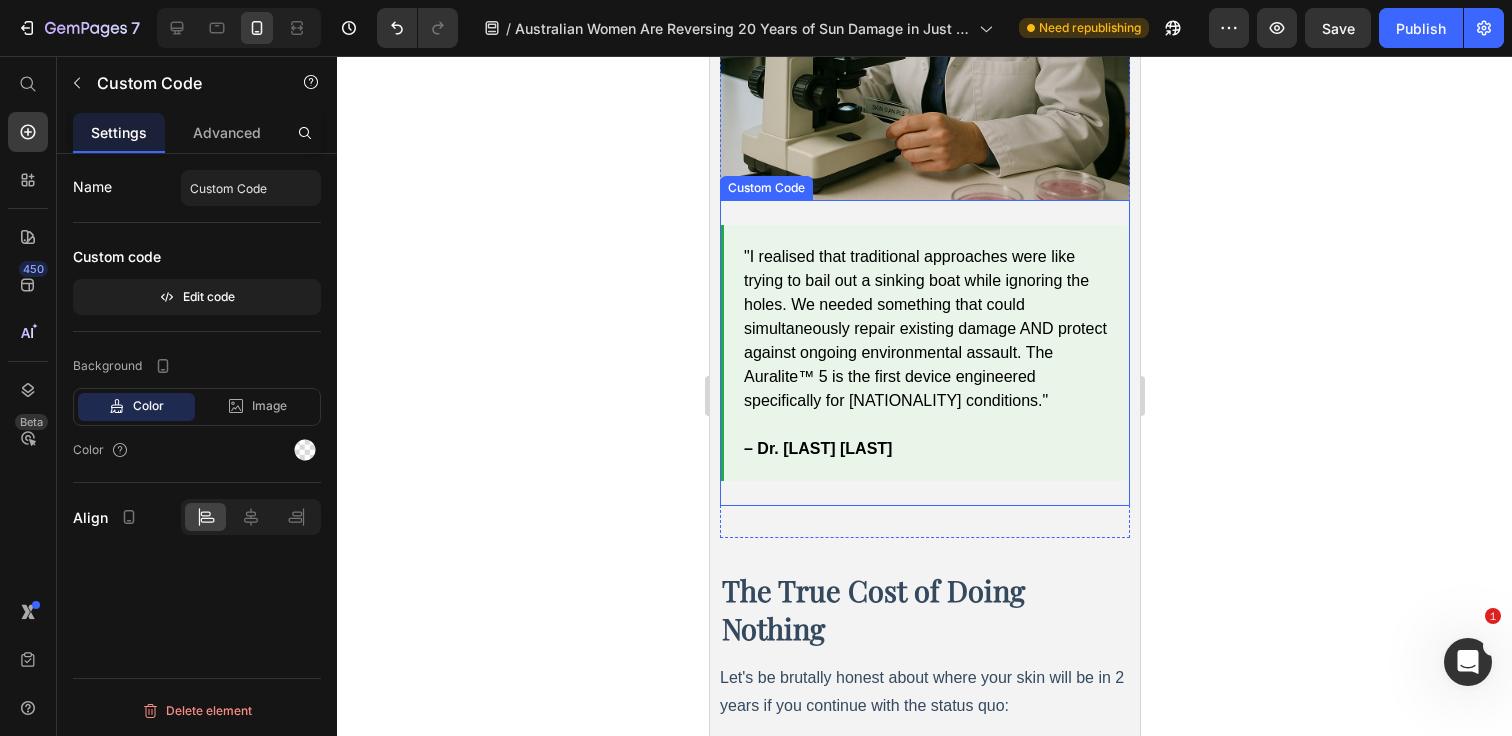 click on ""I realised that traditional approaches were like trying to bail out a sinking boat while ignoring the holes. We needed something that could simultaneously repair existing damage AND protect against ongoing environmental assault. The Auralite™ 5 is the first device engineered specifically for Australian conditions."
– Dr. Sarah Mitchell, Lead Developer
Custom Code" at bounding box center (924, 353) 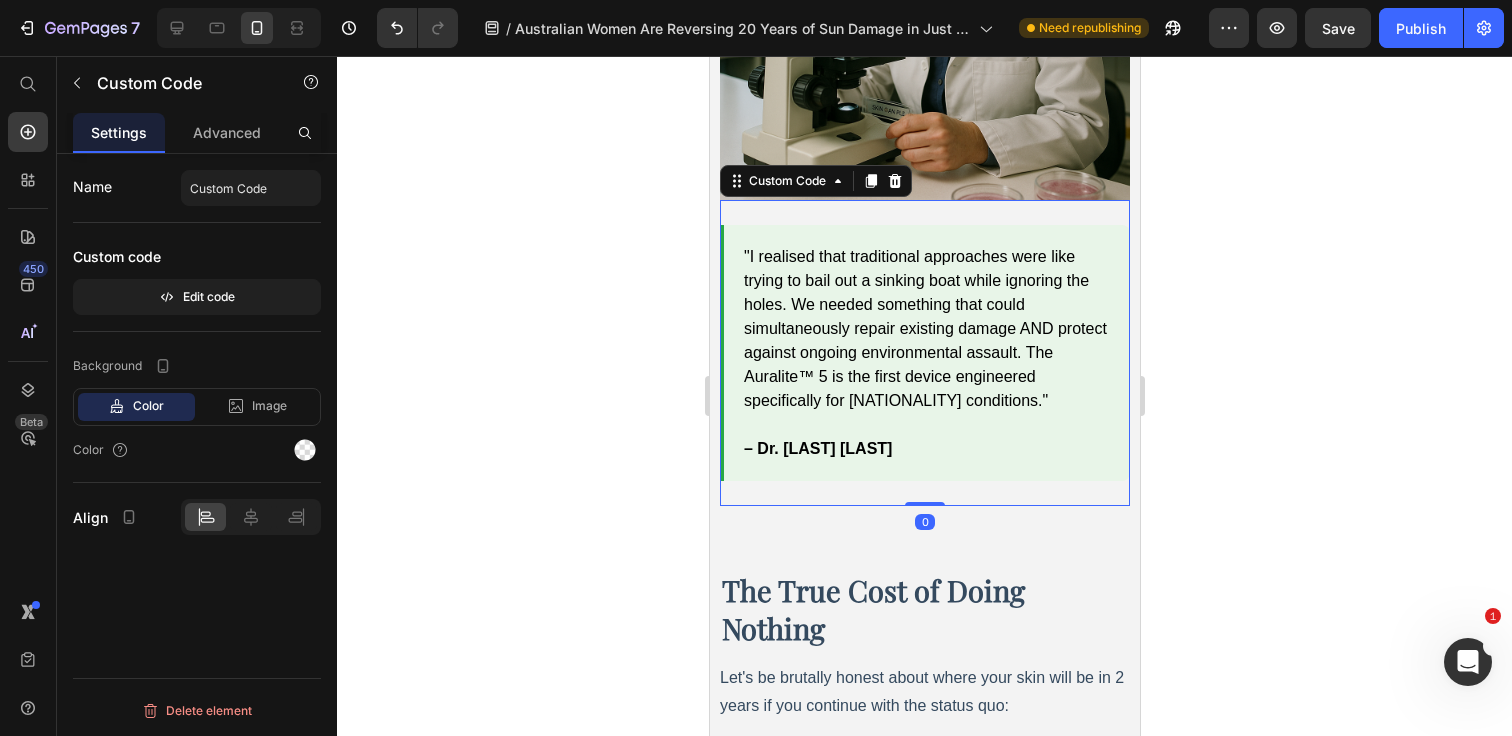 click on ""I realised that traditional approaches were like trying to bail out a sinking boat while ignoring the holes. We needed something that could simultaneously repair existing damage AND protect against ongoing environmental assault. The Auralite™ 5 is the first device engineered specifically for Australian conditions."
– Dr. Sarah Mitchell, Lead Developer" at bounding box center (924, 353) 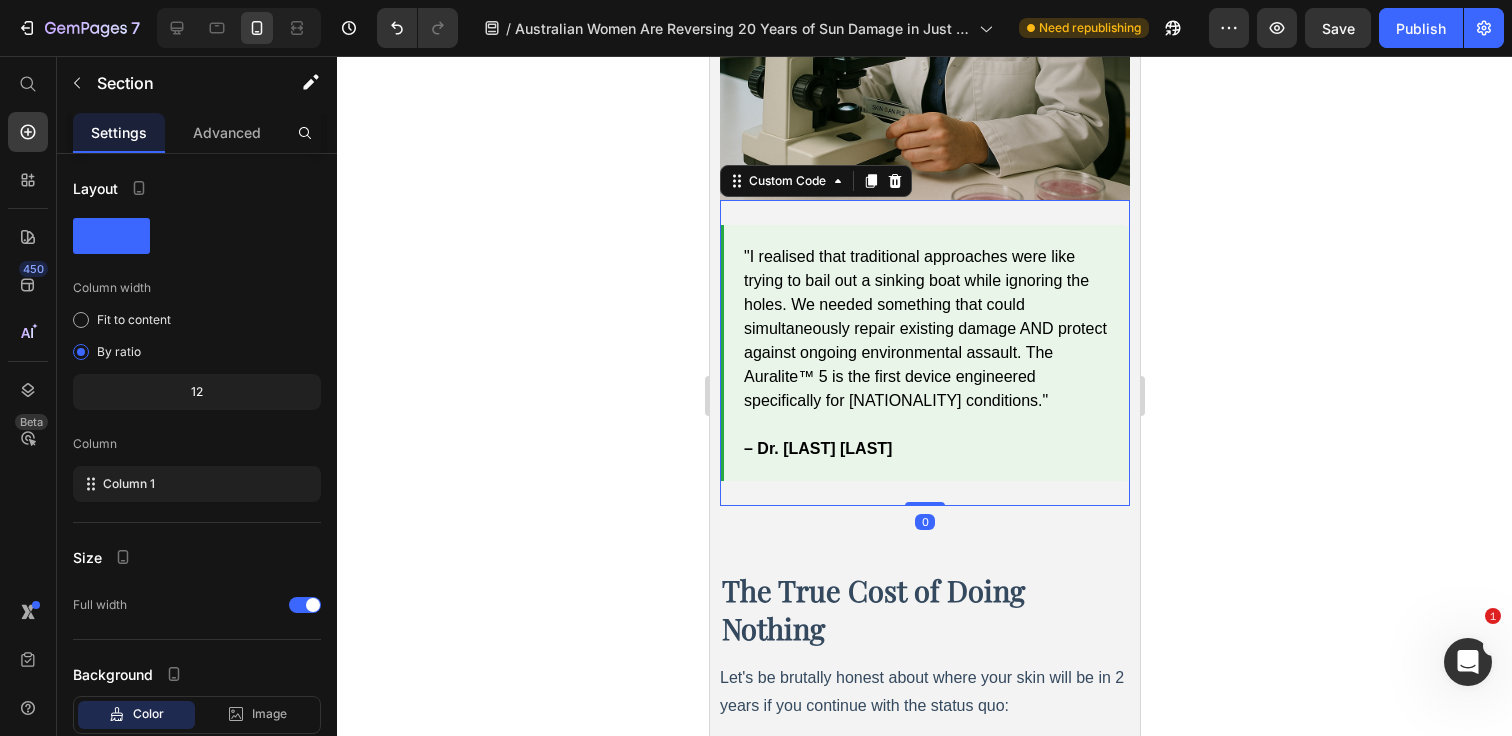 click on "Why the Auralite™ 5 Changes Everything Heading Dr. Mitchell's breakthrough wasn't just about combining technologies – it was about understanding that  Australian women face a uniquely aggressive aging environment that requires a uniquely comprehensive solution. Custom Code Image
"I realised that traditional approaches were like trying to bail out a sinking boat while ignoring the holes. We needed something that could simultaneously repair existing damage AND protect against ongoing environmental assault. The Auralite™ 5 is the first device engineered specifically for Australian conditions."
– Dr. Sarah Mitchell, Lead Developer
Custom Code   0 Section 5" at bounding box center [924, 25] 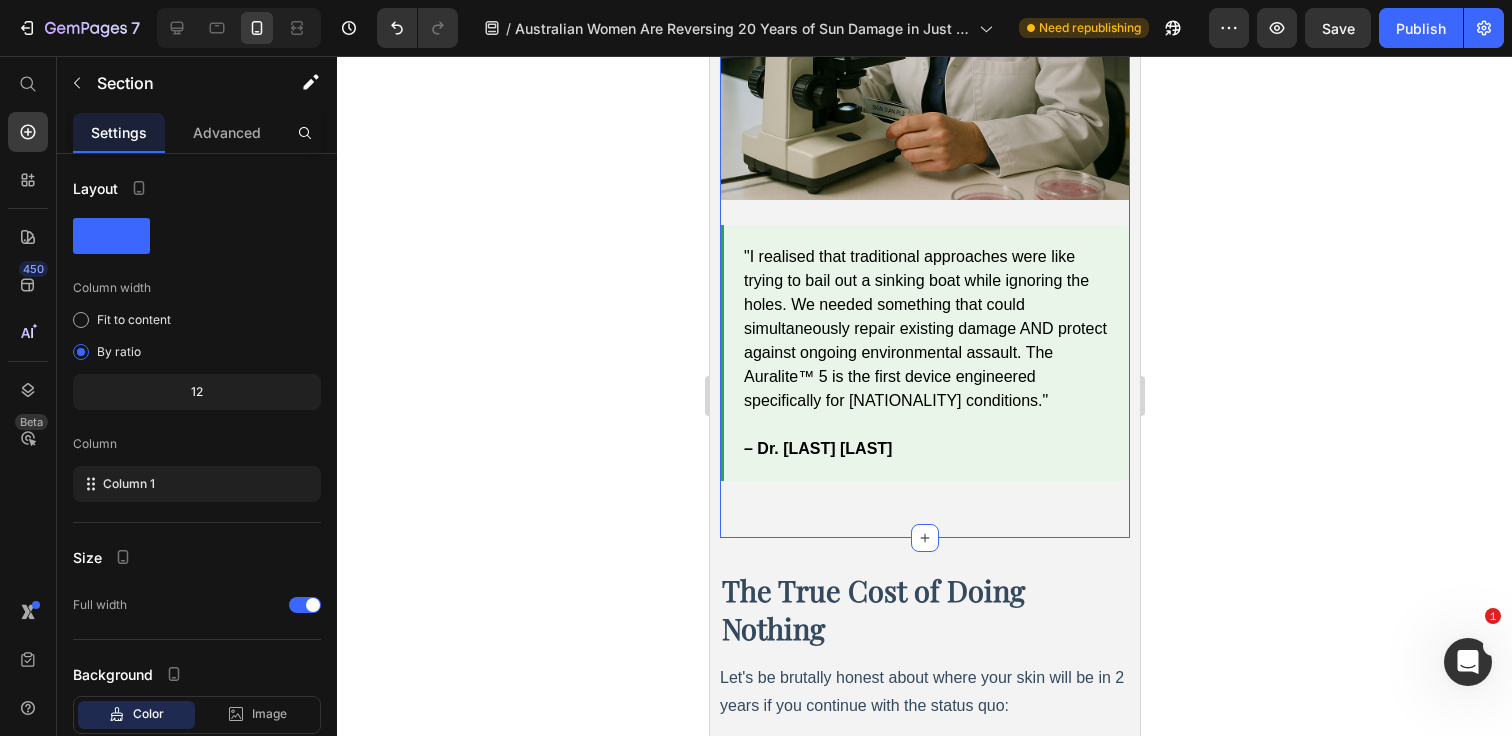 click on "The True Cost of Doing Nothing Heading Let's be brutally honest about where your skin will be in 2 years if you continue with the status quo:
The Reality Check:  Without intervention, Australian women's photoaging accelerates dramatically after 35. Those "fine lines" become deep wrinkles. That "slight sagging" becomes noticeable jowls. Those "few sun spots" become widespread pigmentation that makeup can't hide.
The question isn't whether you can afford the Auralite™ 5.  The question is whether you can afford to look 10 years older than you feel for the rest of your life. Custom Code
Product Images
Compare the Real Costs:
Annual Clinic Treatments
$3,000 - $8,000+
Premium Skincare Products (yearly)
$800 - $2,000
Botox & Fillers (maintenance)
$1,500 - $4,000
Auralite™ 5 (One-time)
$145" at bounding box center (924, 1356) 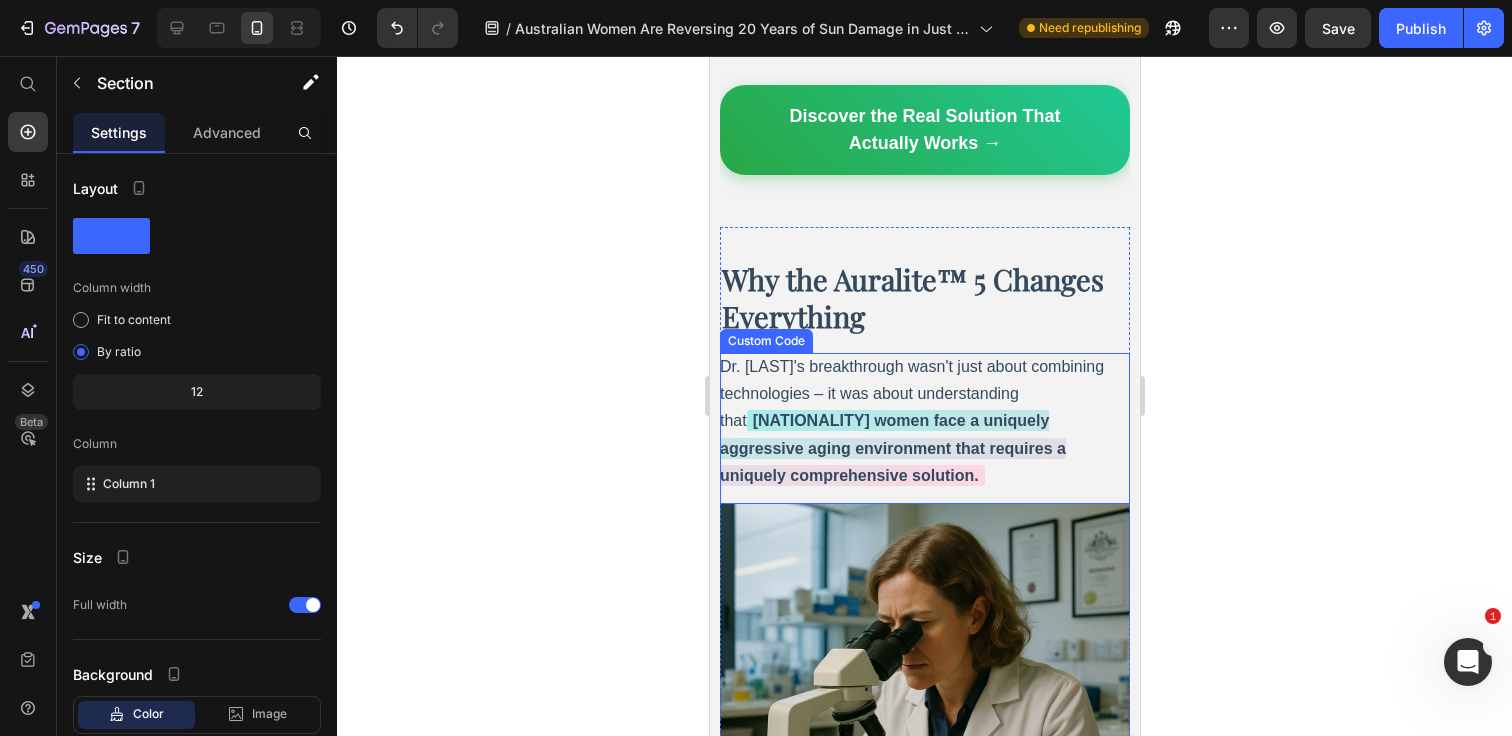 click on "Dr. Mitchell's breakthrough wasn't just about combining technologies – it was about understanding that  Australian women face a uniquely aggressive aging environment that requires a uniquely comprehensive solution." at bounding box center [924, 421] 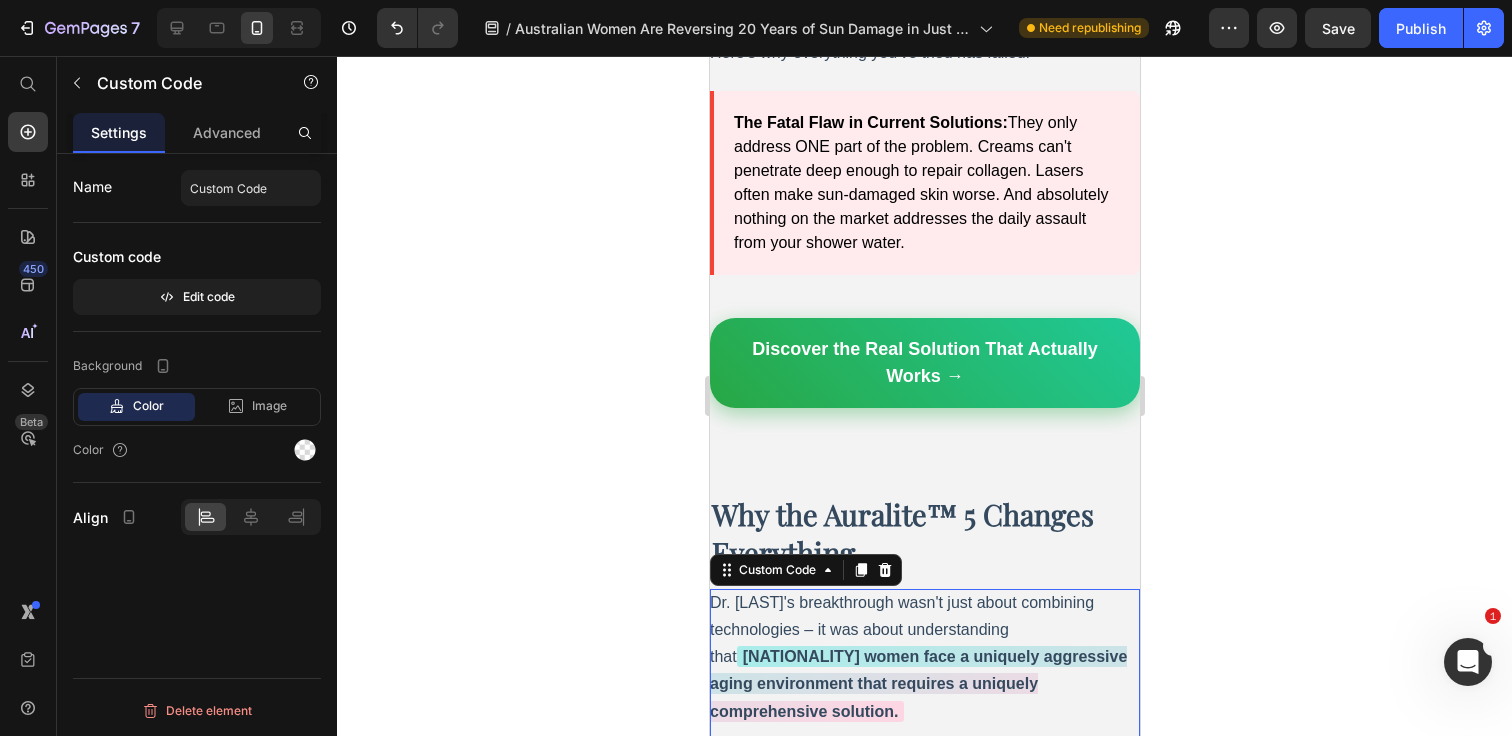 scroll, scrollTop: 6523, scrollLeft: 0, axis: vertical 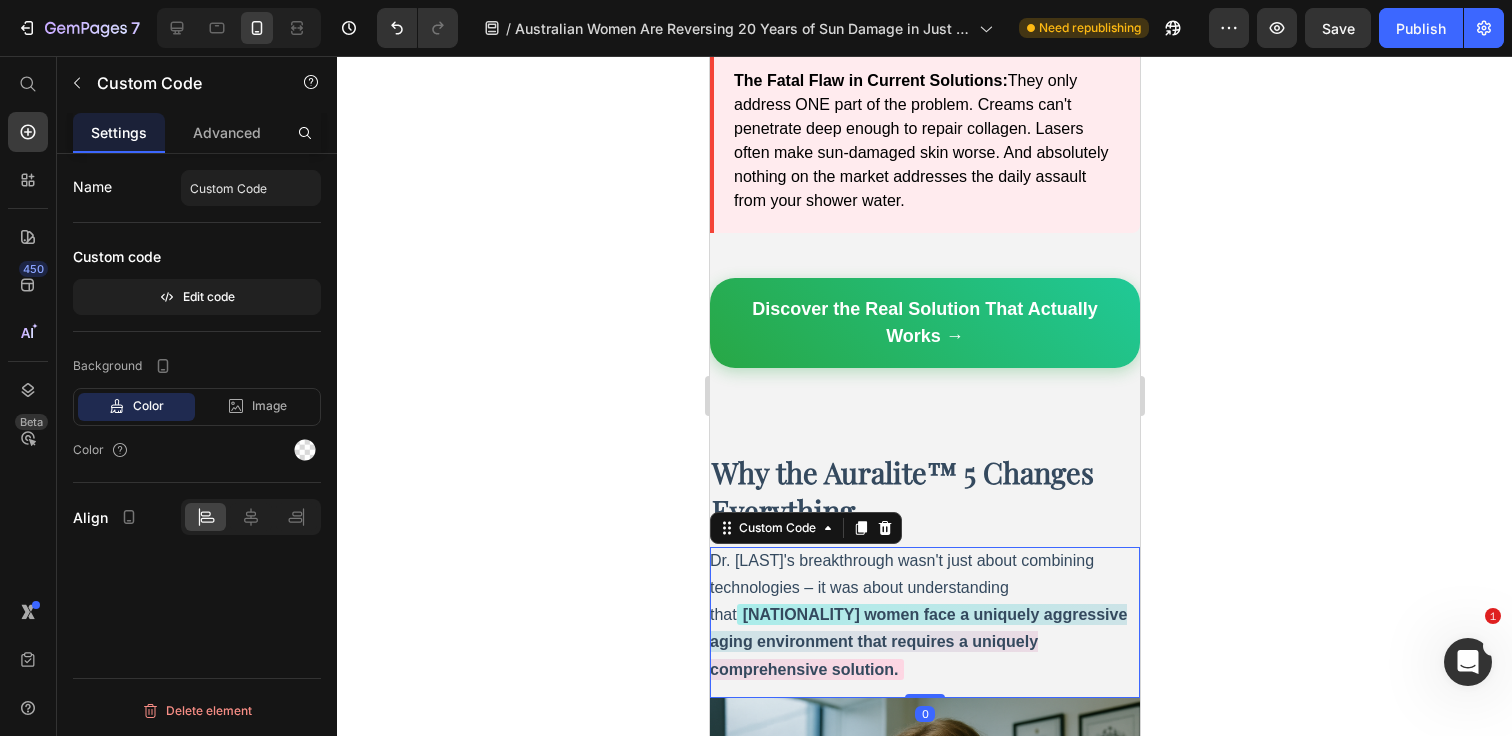 click on "Dr. Mitchell's breakthrough wasn't just about combining technologies – it was about understanding that  Australian women face a uniquely aggressive aging environment that requires a uniquely comprehensive solution. Custom Code   0" at bounding box center [924, 622] 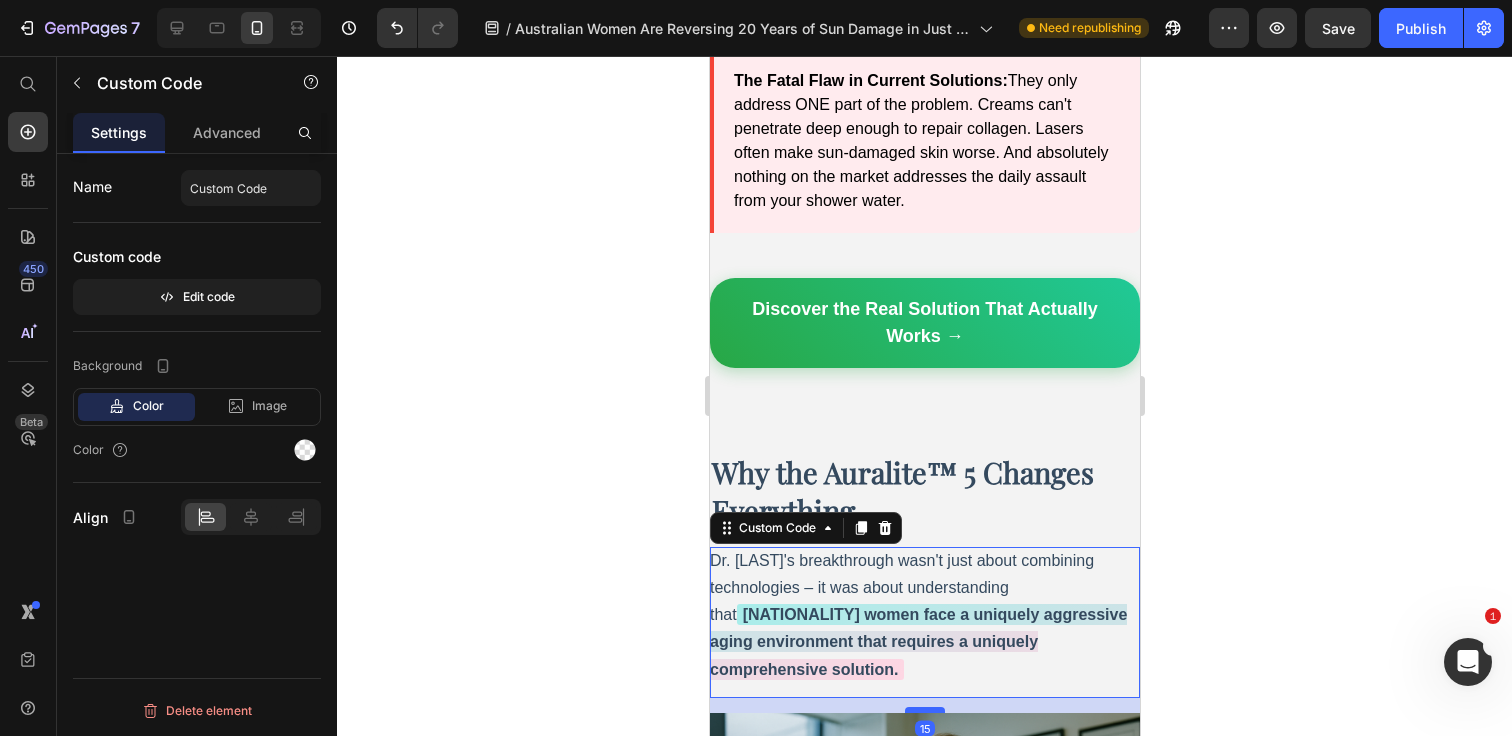 drag, startPoint x: 915, startPoint y: 664, endPoint x: 915, endPoint y: 679, distance: 15 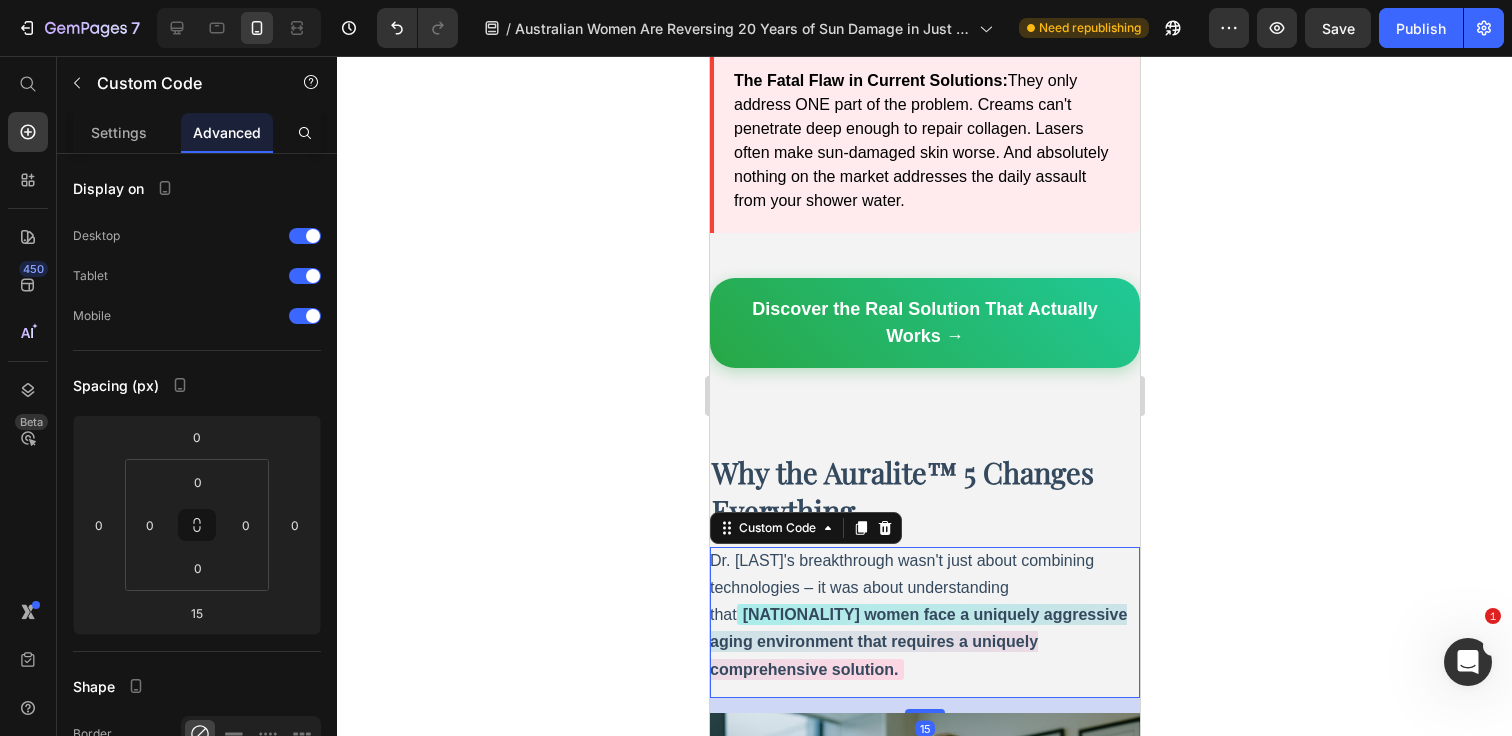 click 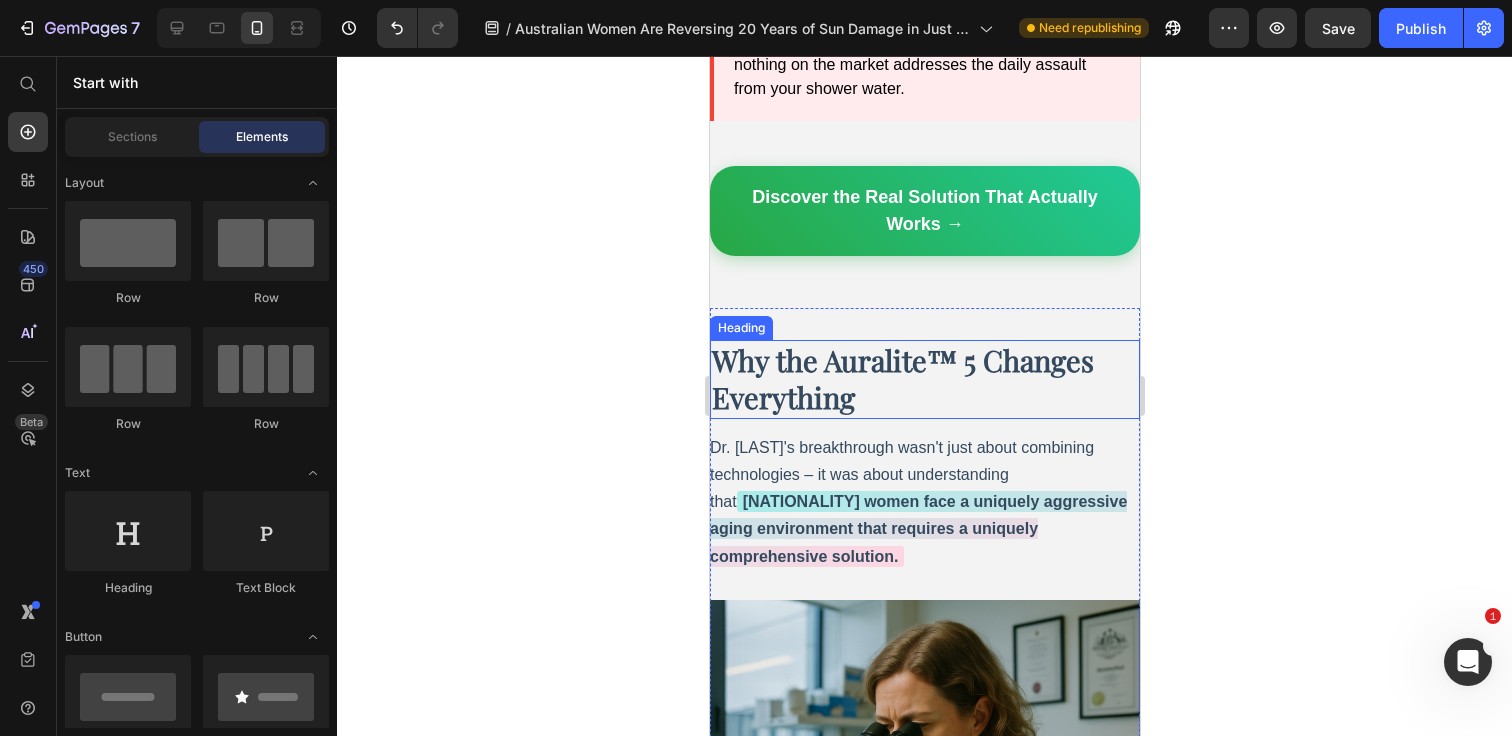 scroll, scrollTop: 6640, scrollLeft: 0, axis: vertical 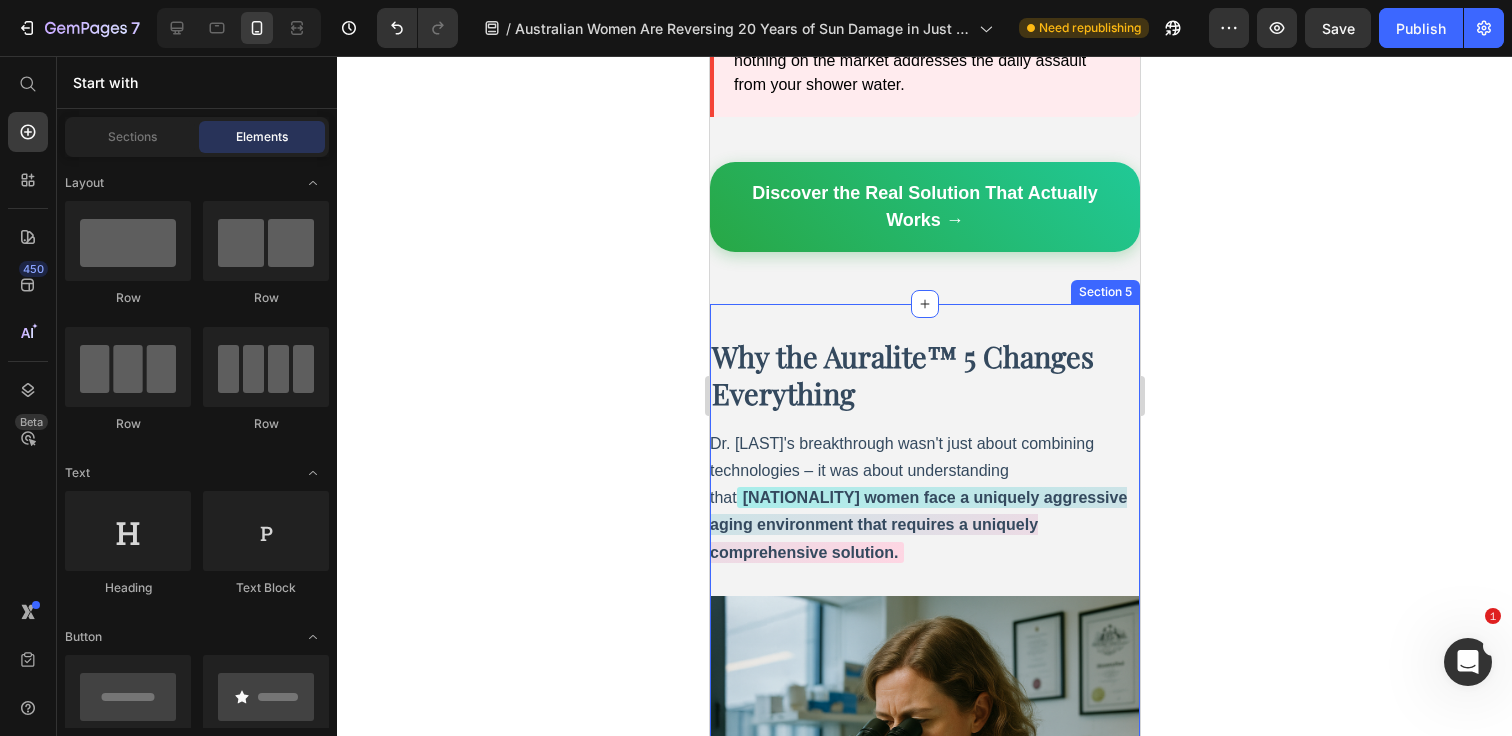 click on "Why the Auralite™ 5 Changes Everything Heading Dr. Mitchell's breakthrough wasn't just about combining technologies – it was about understanding that  Australian women face a uniquely aggressive aging environment that requires a uniquely comprehensive solution. Custom Code Image
"I realised that traditional approaches were like trying to bail out a sinking boat while ignoring the holes. We needed something that could simultaneously repair existing damage AND protect against ongoing environmental assault. The Auralite™ 5 is the first device engineered specifically for Australian conditions."
– Dr. Sarah Mitchell, Lead Developer
Custom Code" at bounding box center (924, 834) 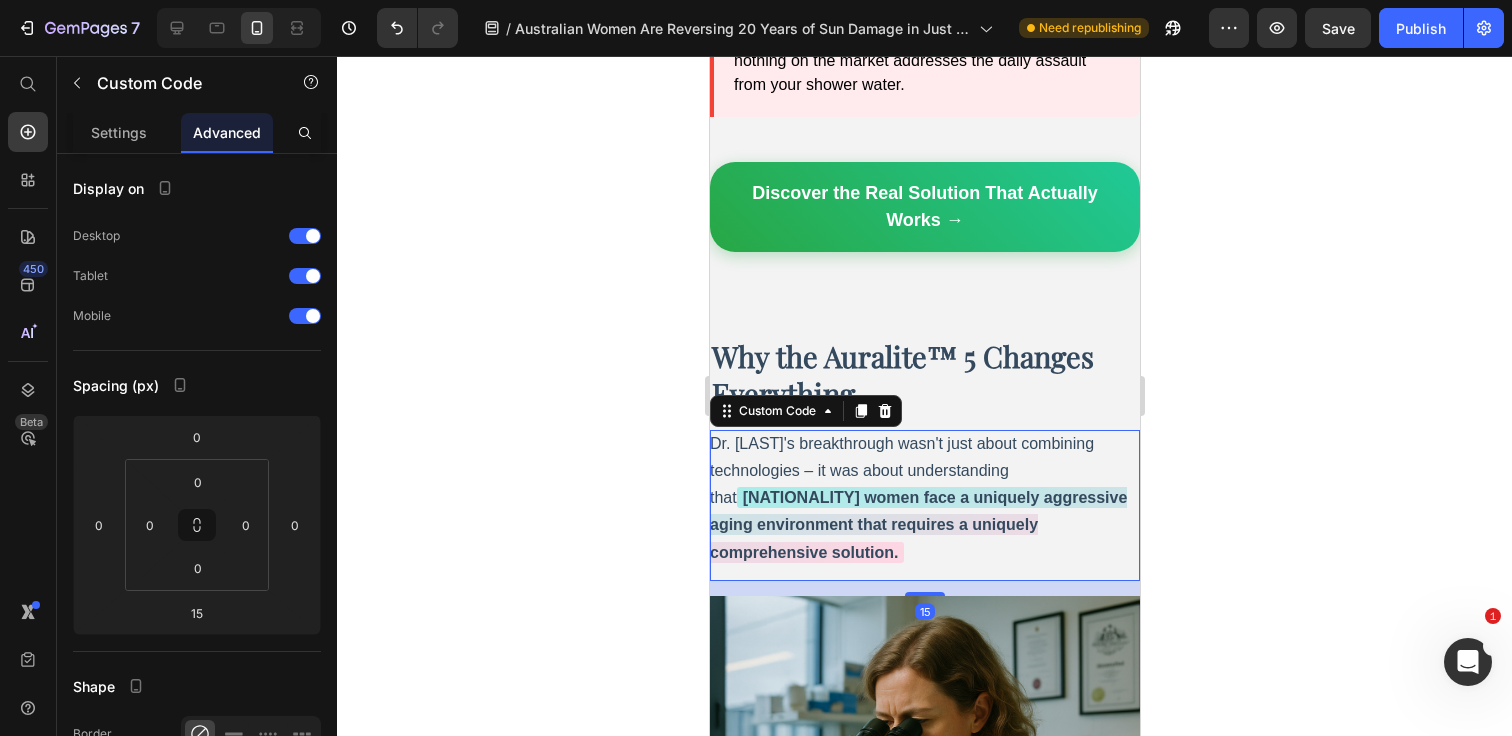 click on "Dr. Mitchell's breakthrough wasn't just about combining technologies – it was about understanding that  Australian women face a uniquely aggressive aging environment that requires a uniquely comprehensive solution. Custom Code   15" at bounding box center (924, 505) 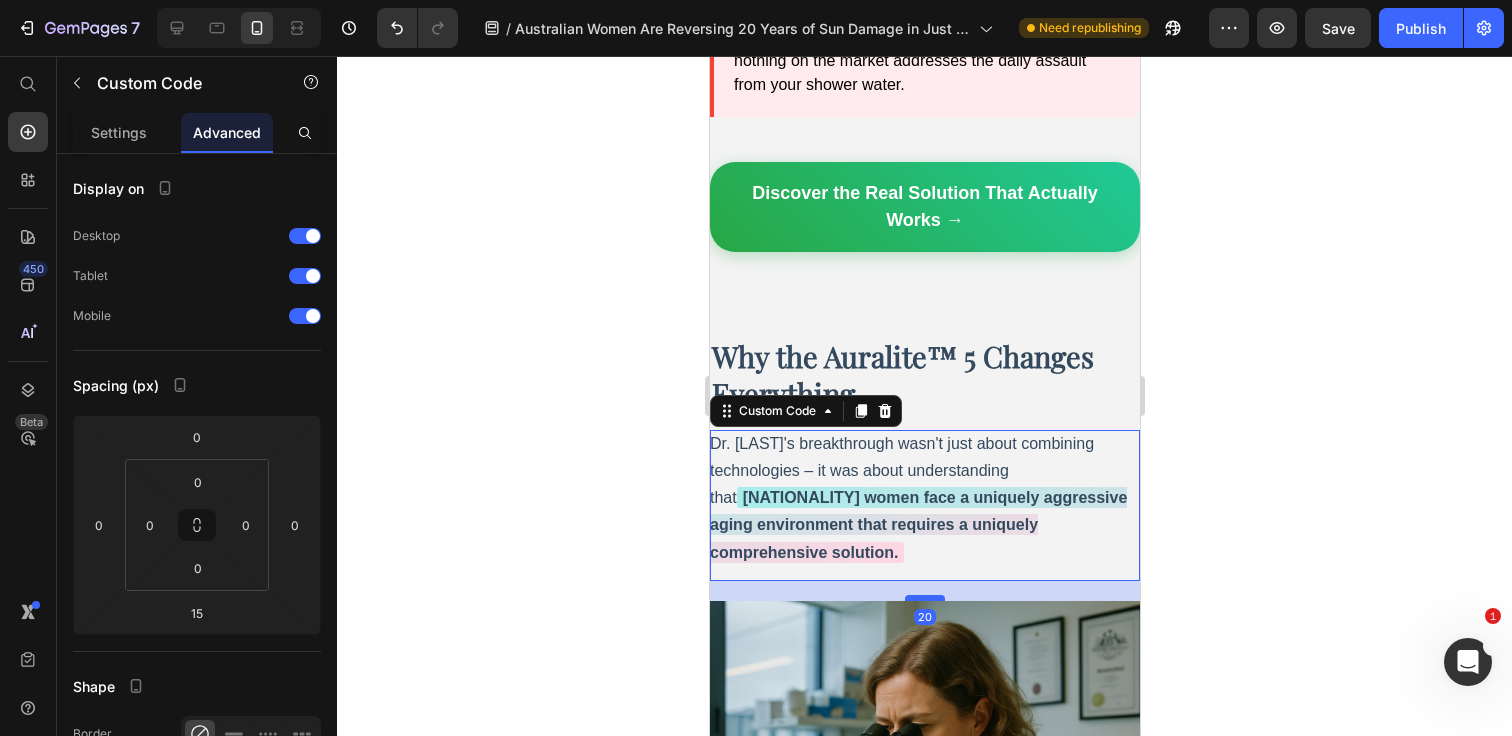 click at bounding box center (924, 598) 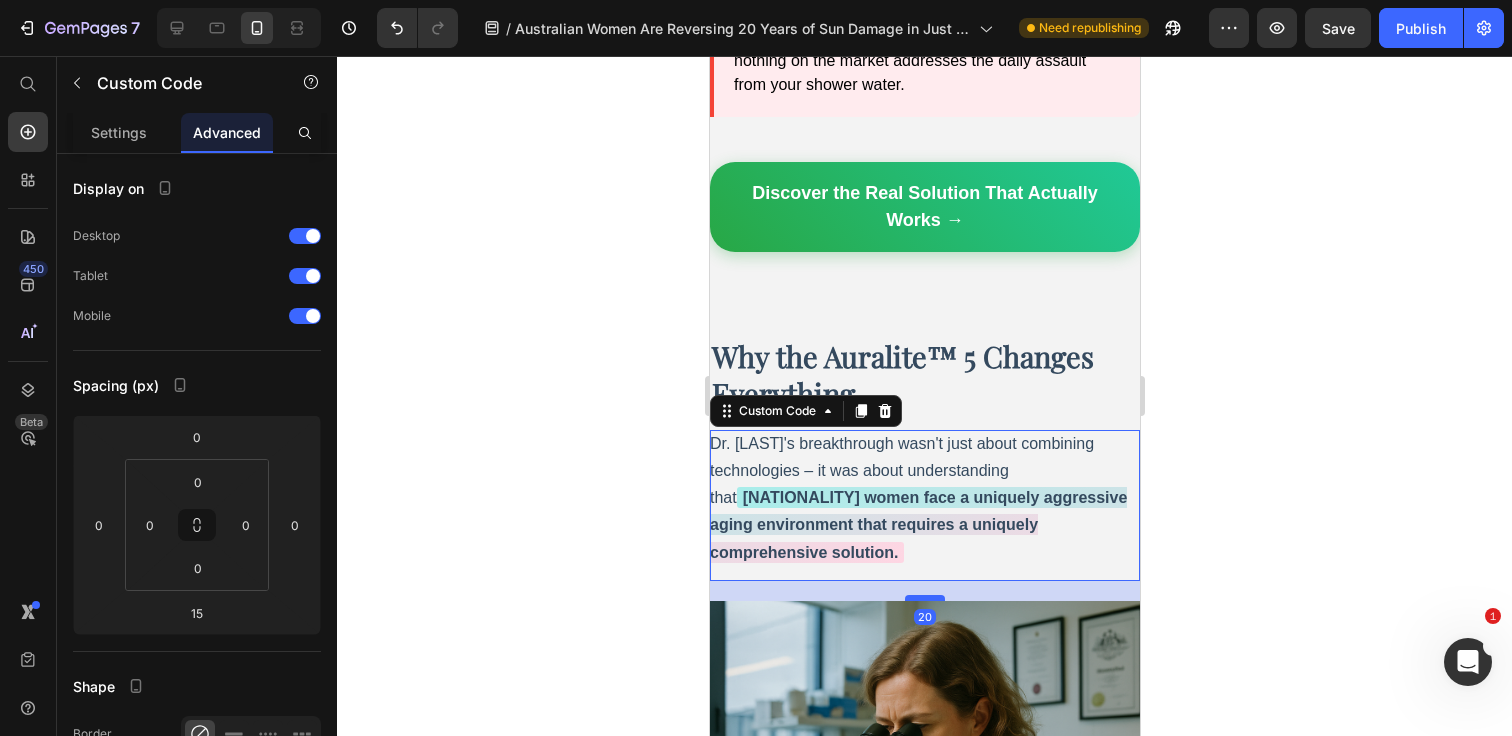 type on "20" 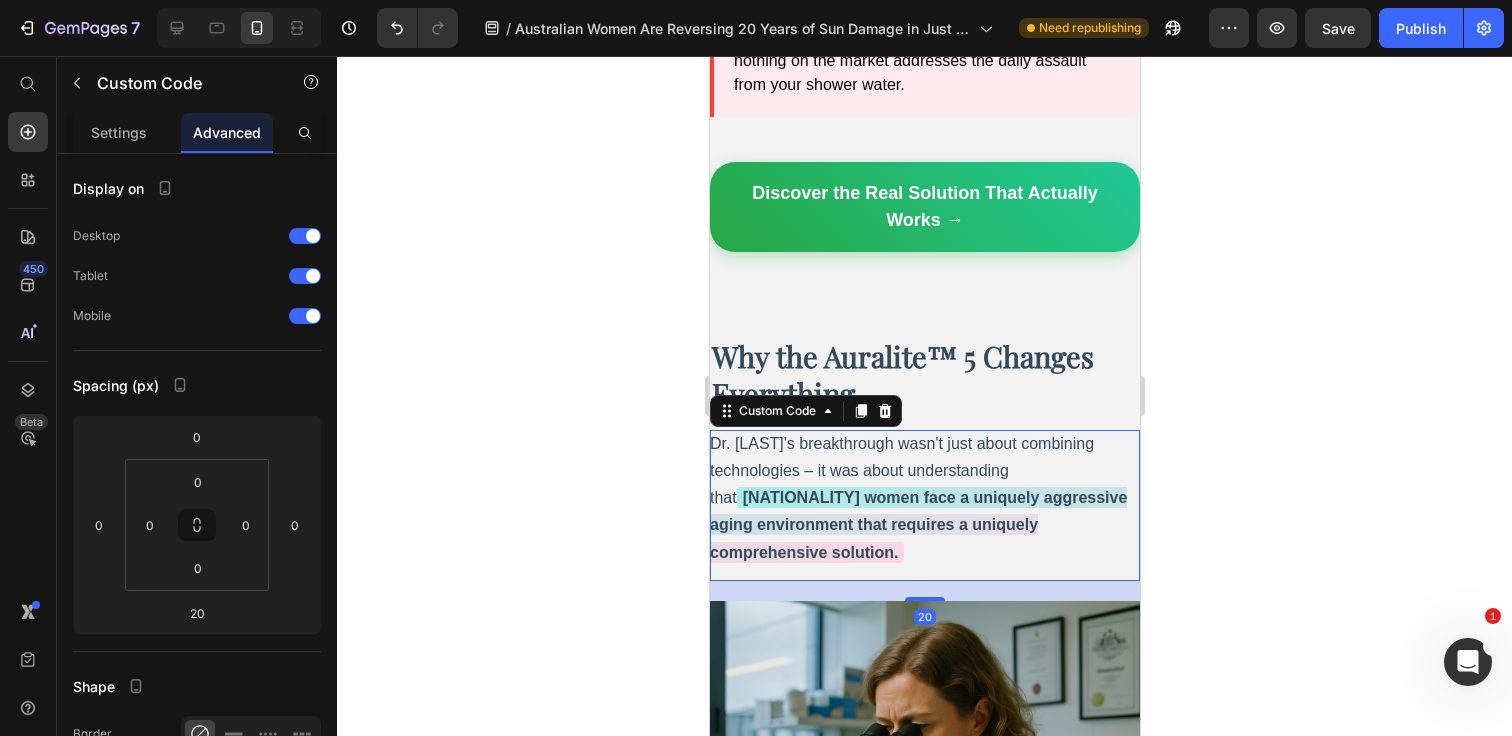 click 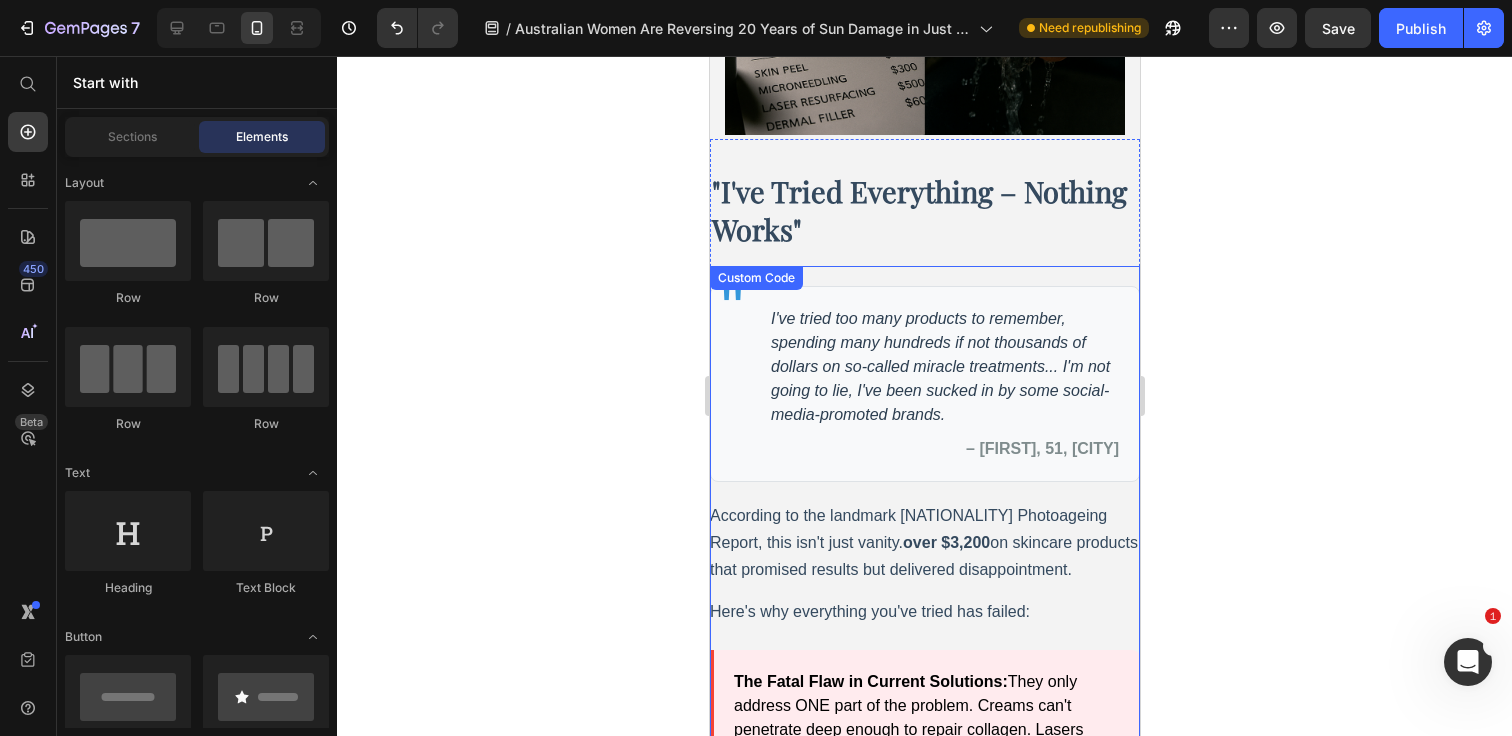 scroll, scrollTop: 5916, scrollLeft: 0, axis: vertical 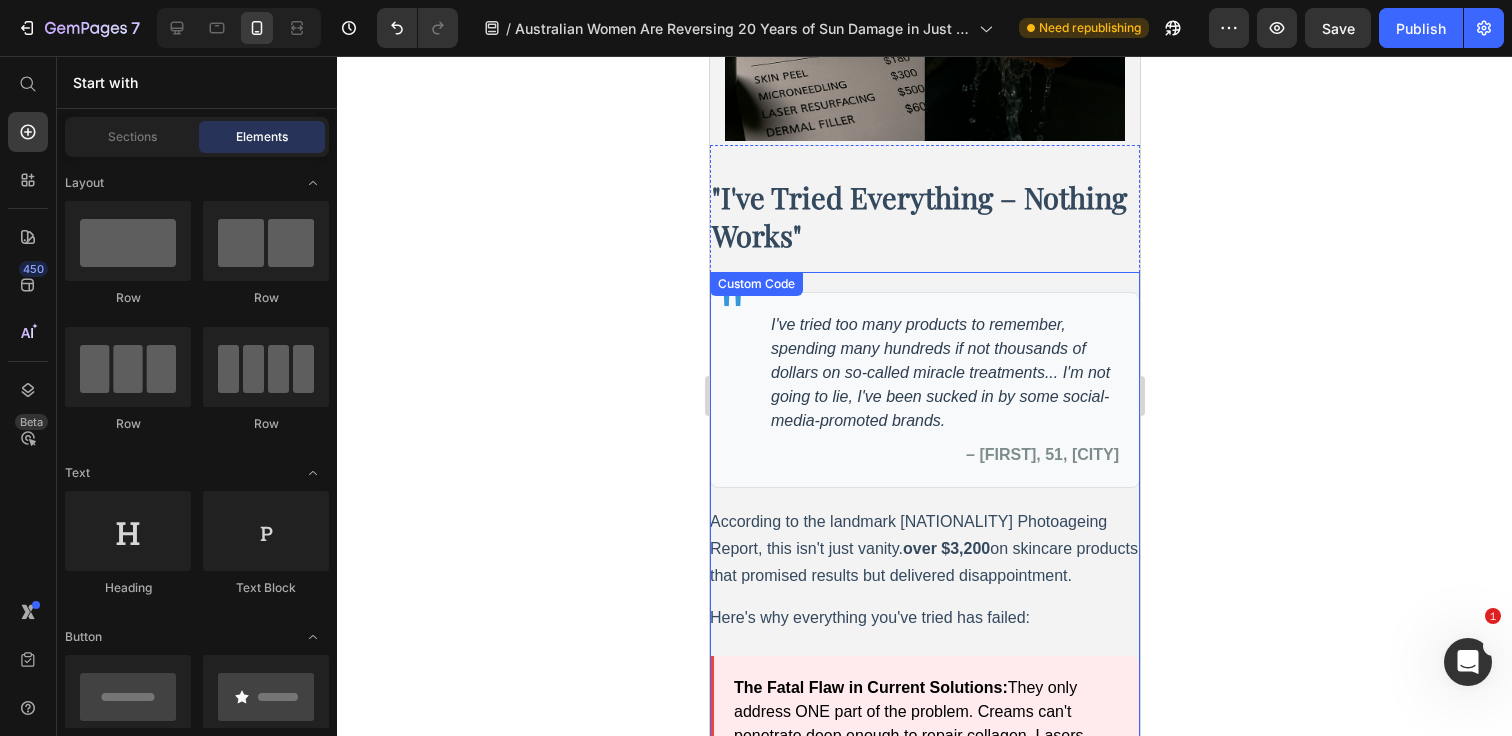 click on "Here's why everything you've tried has failed:" at bounding box center (924, 617) 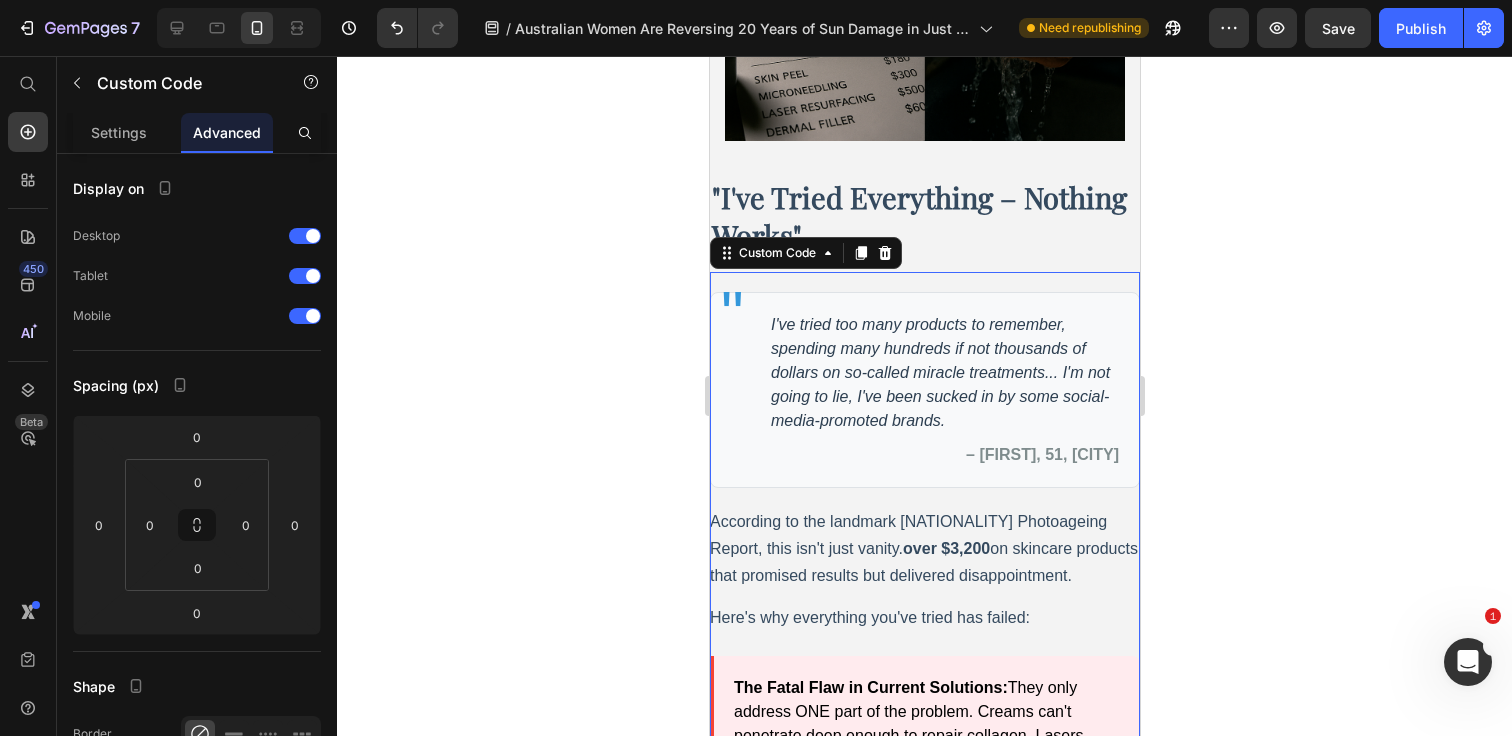 click on "Here's why everything you've tried has failed:" at bounding box center [924, 617] 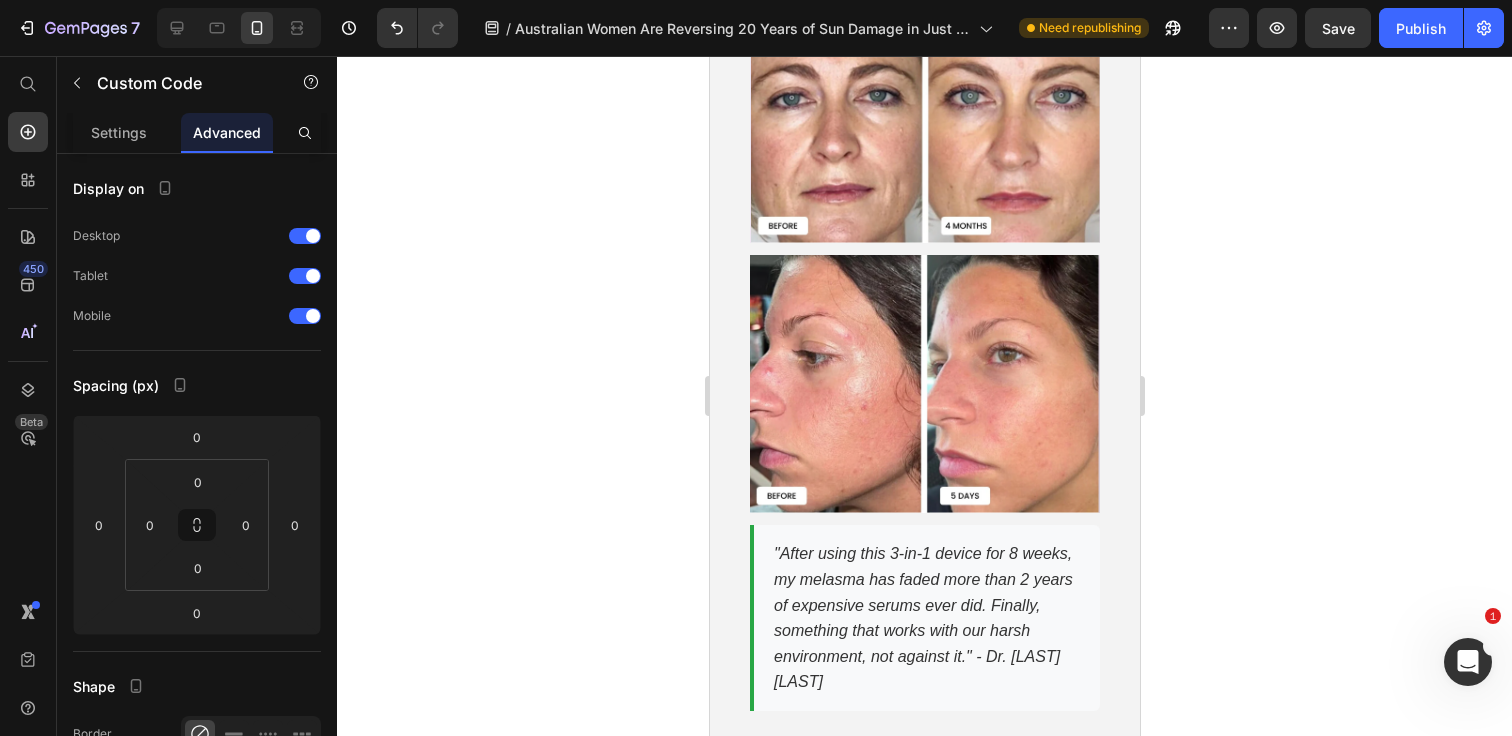 scroll, scrollTop: 4454, scrollLeft: 0, axis: vertical 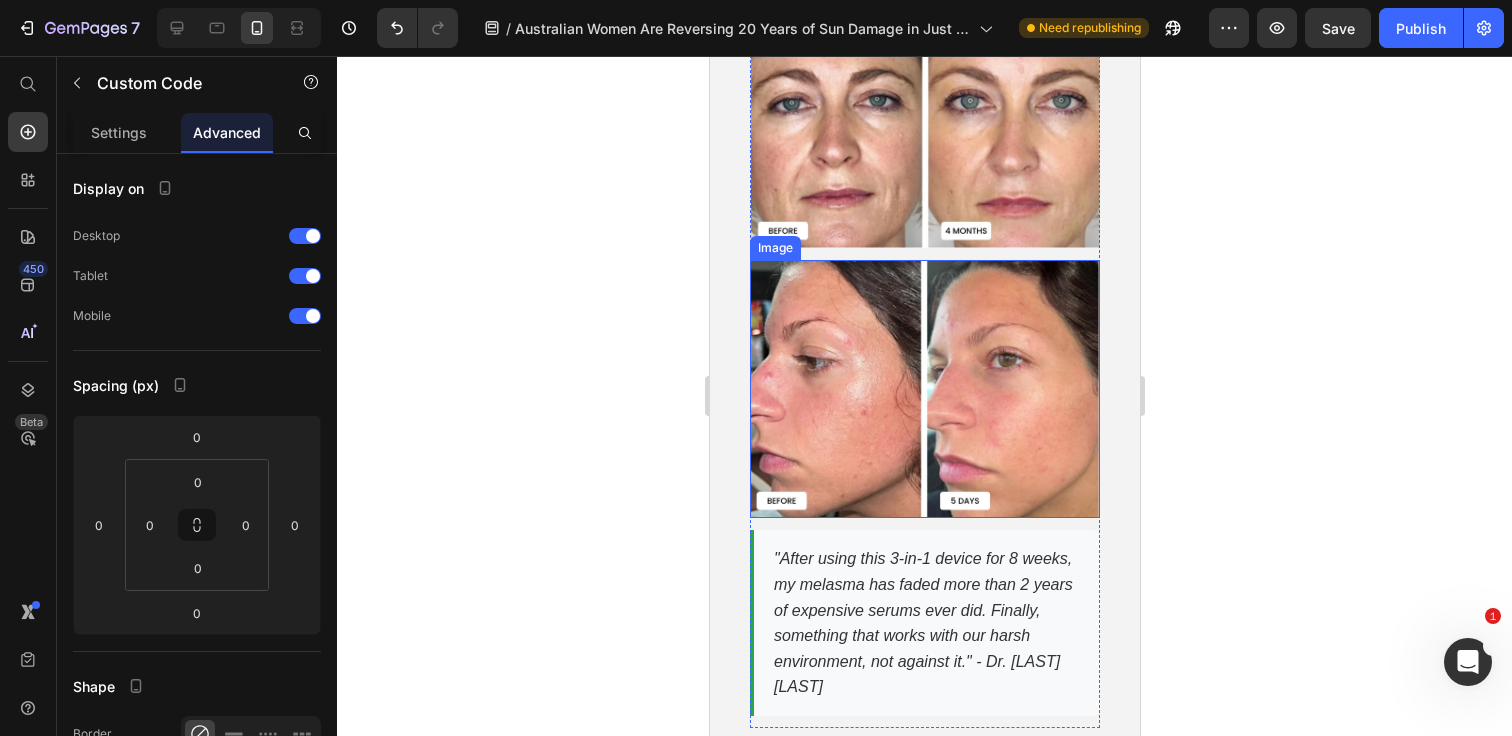 click at bounding box center (924, 389) 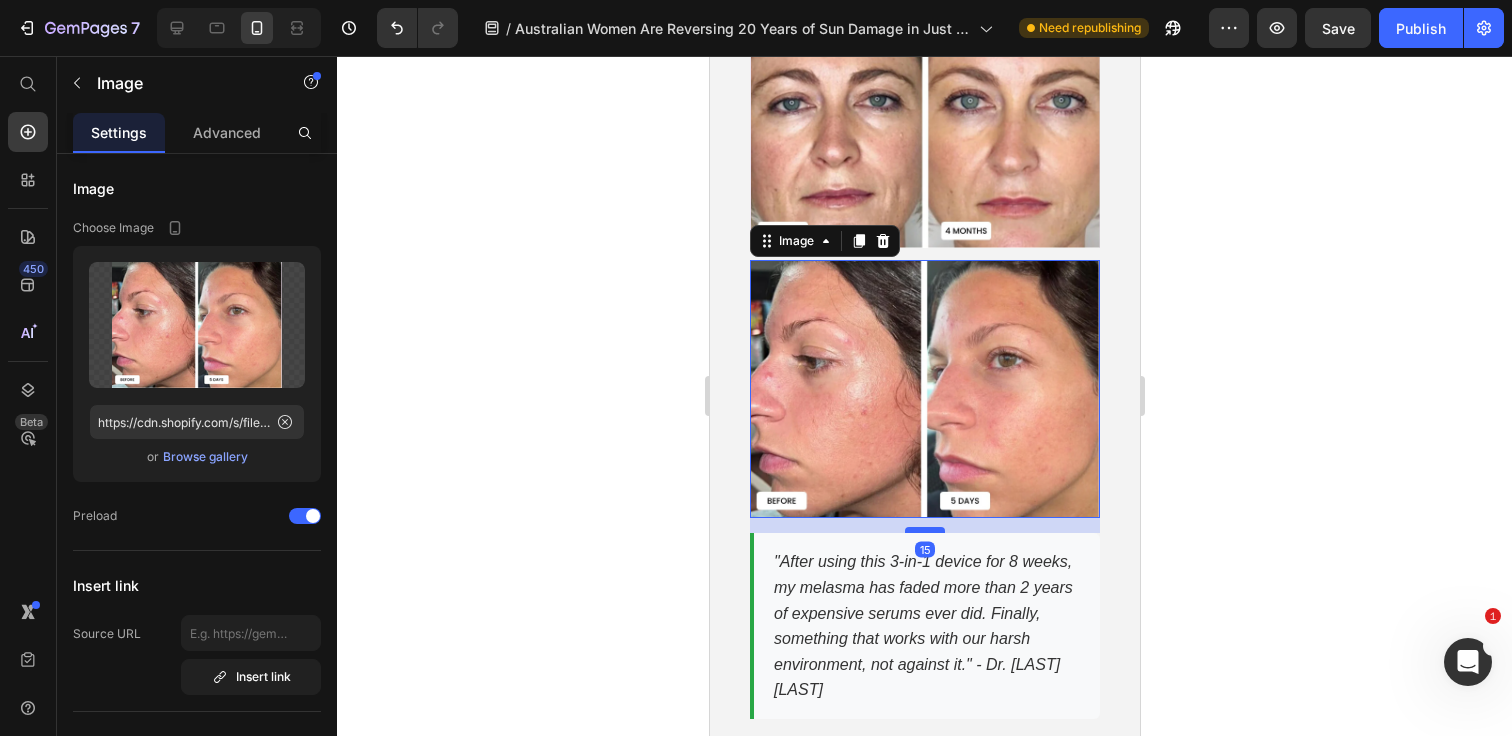 click at bounding box center (924, 530) 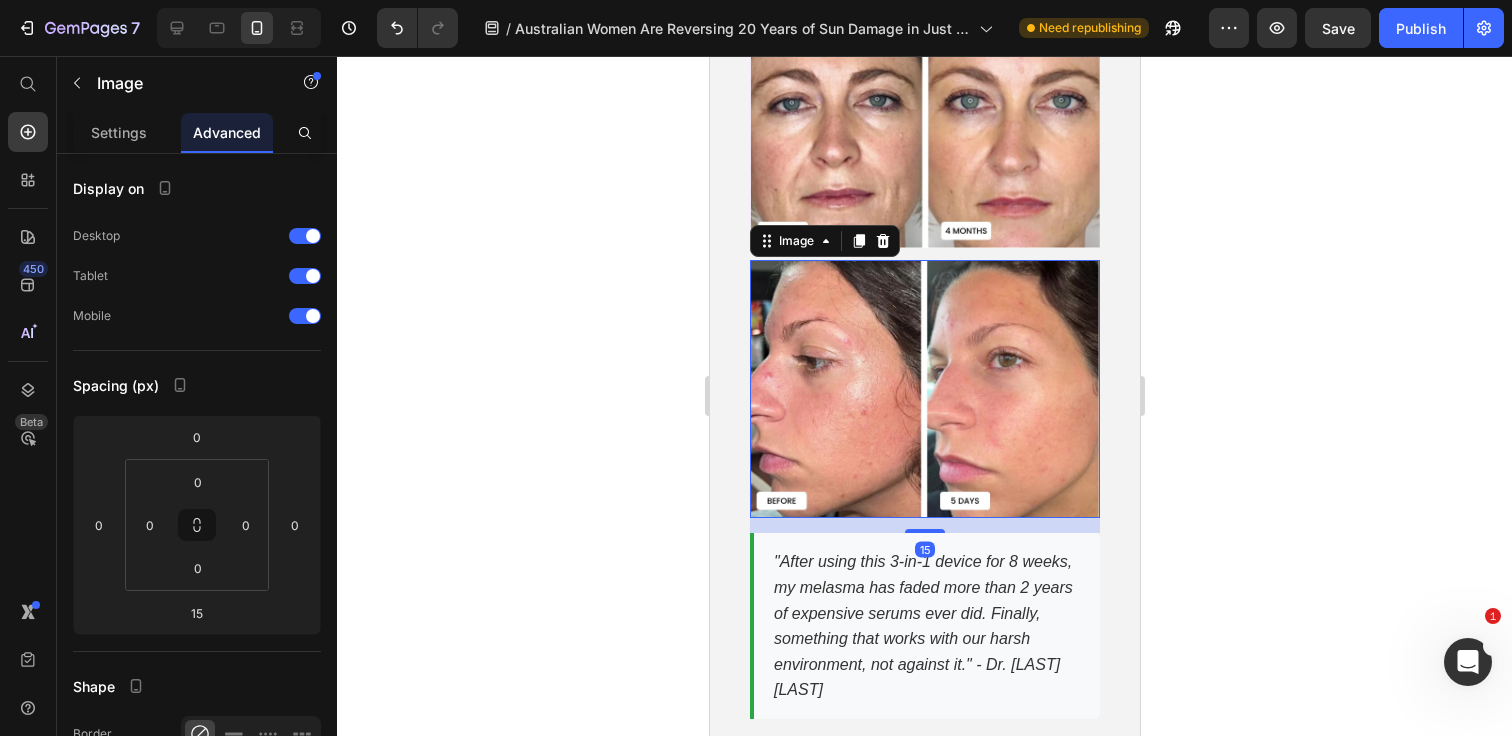click 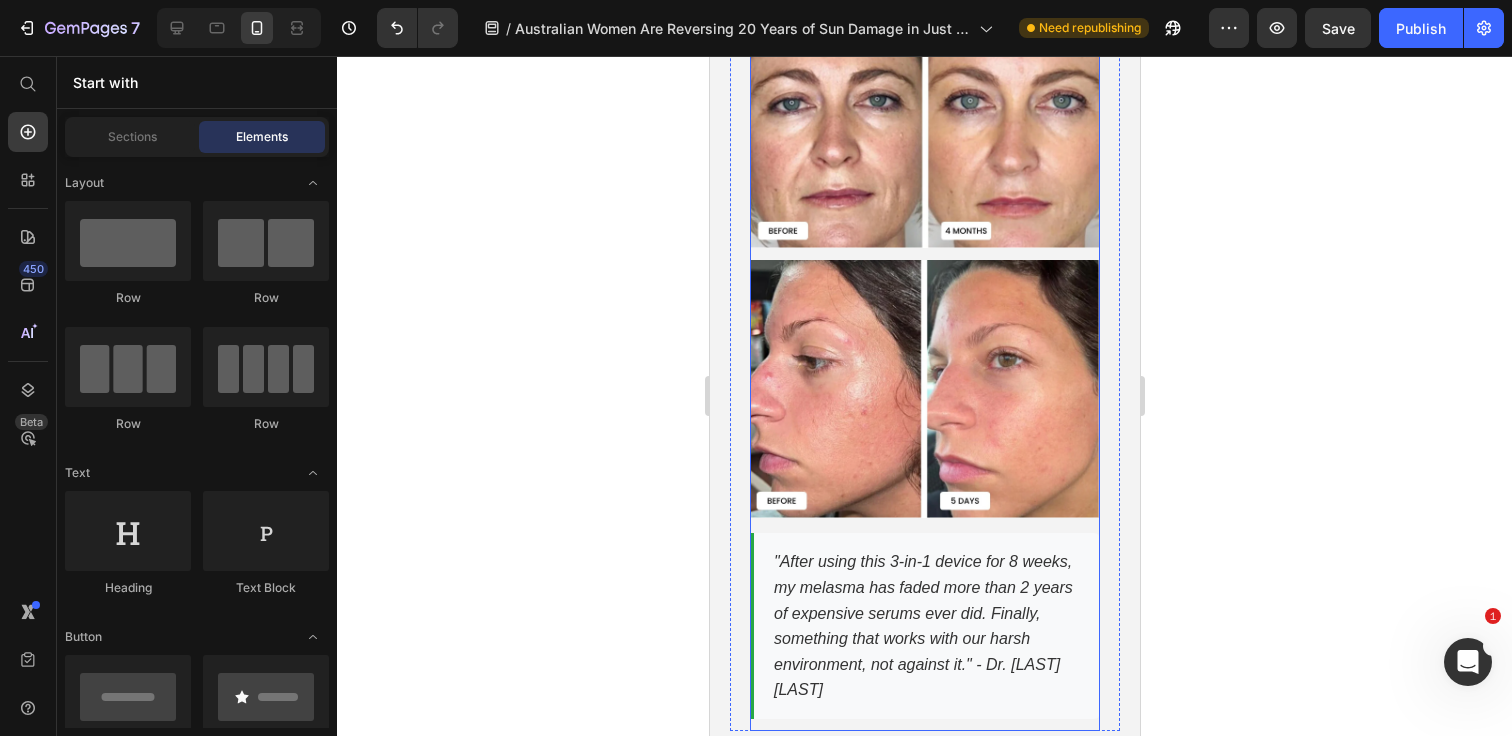click at bounding box center (924, 389) 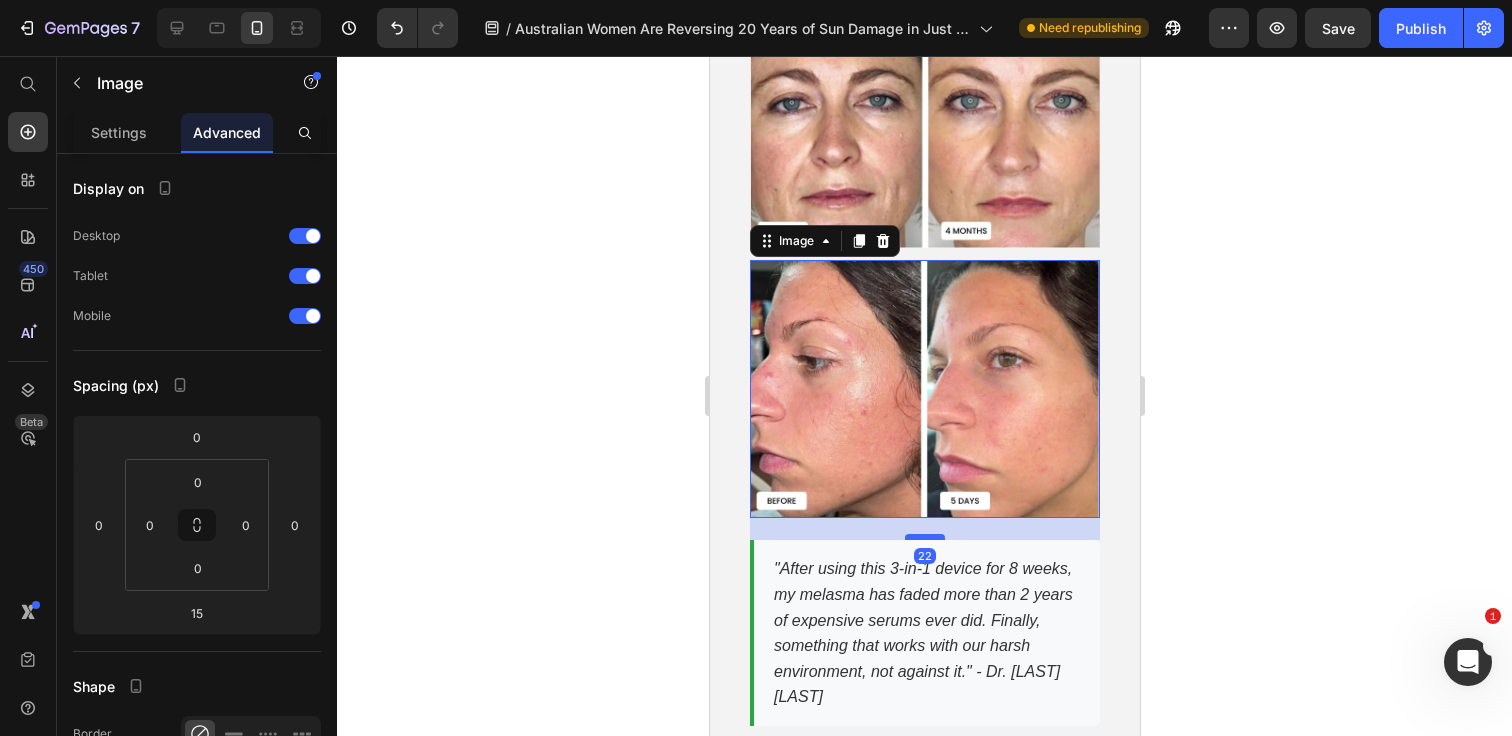 click at bounding box center [924, 537] 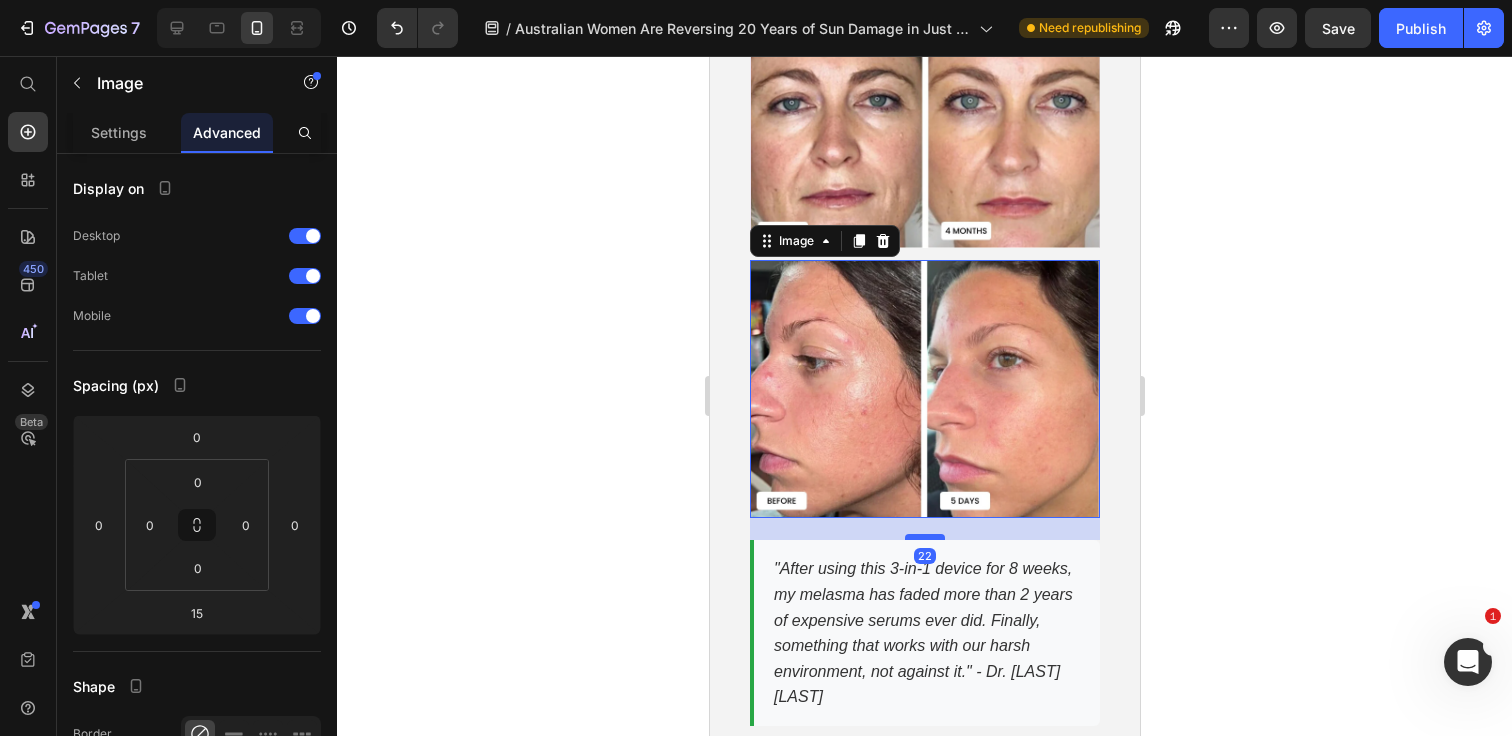 type on "22" 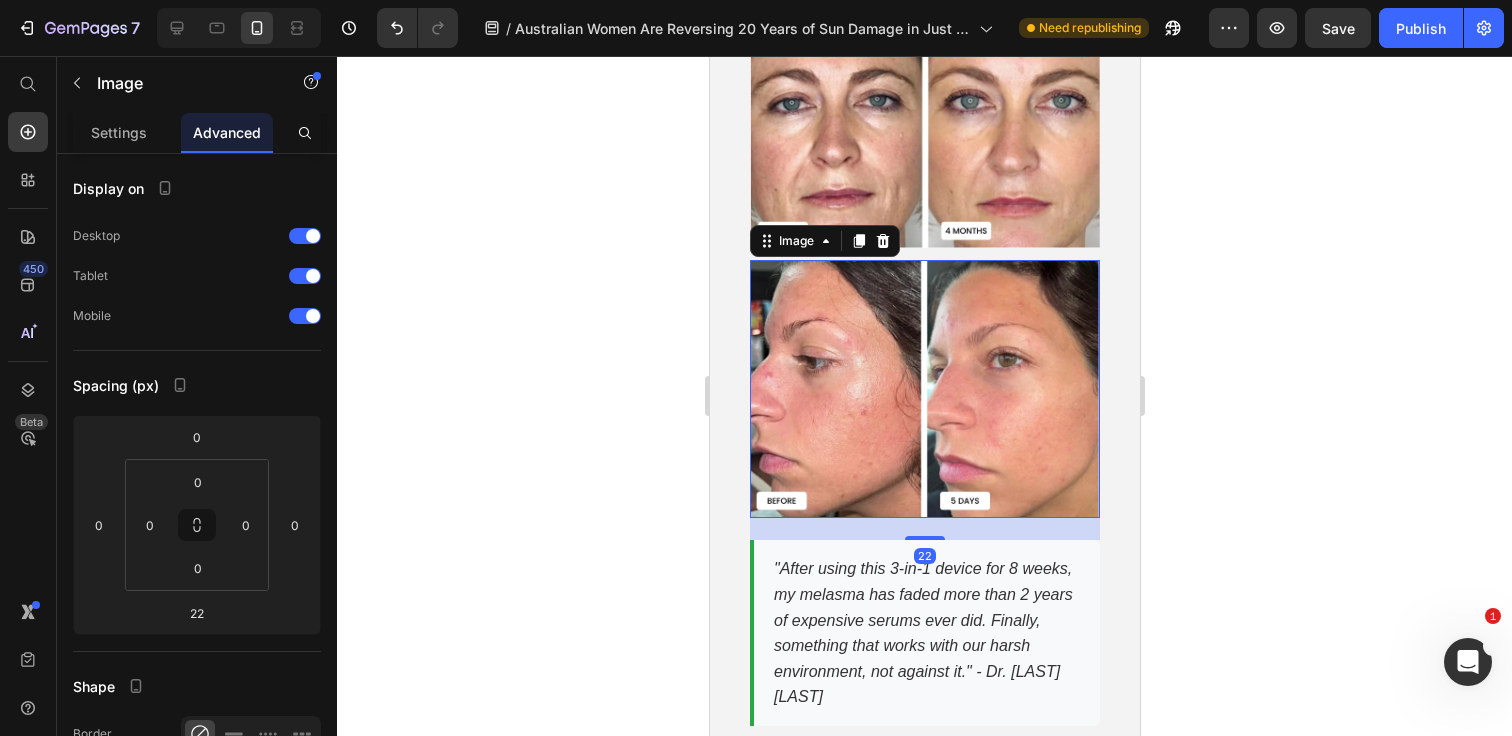 click 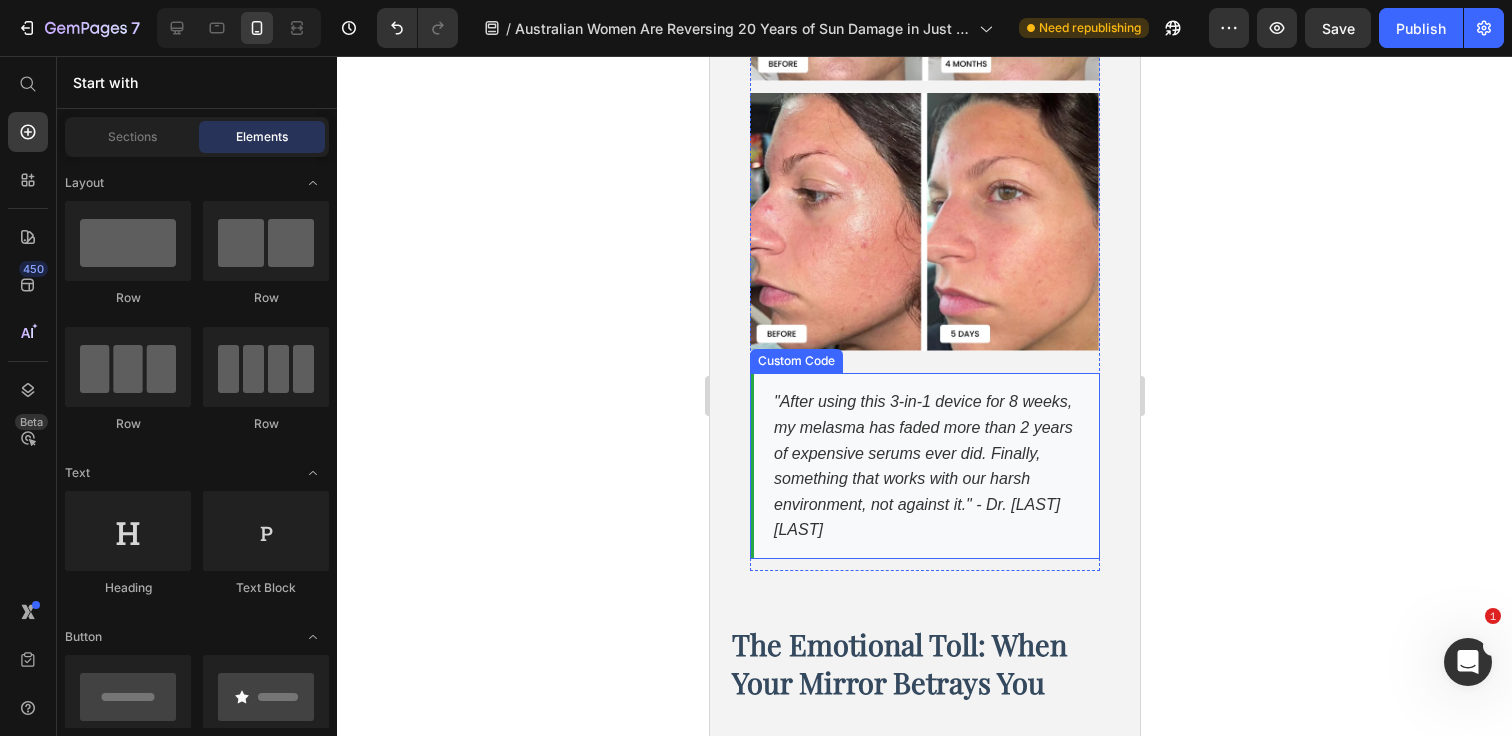 scroll, scrollTop: 4681, scrollLeft: 0, axis: vertical 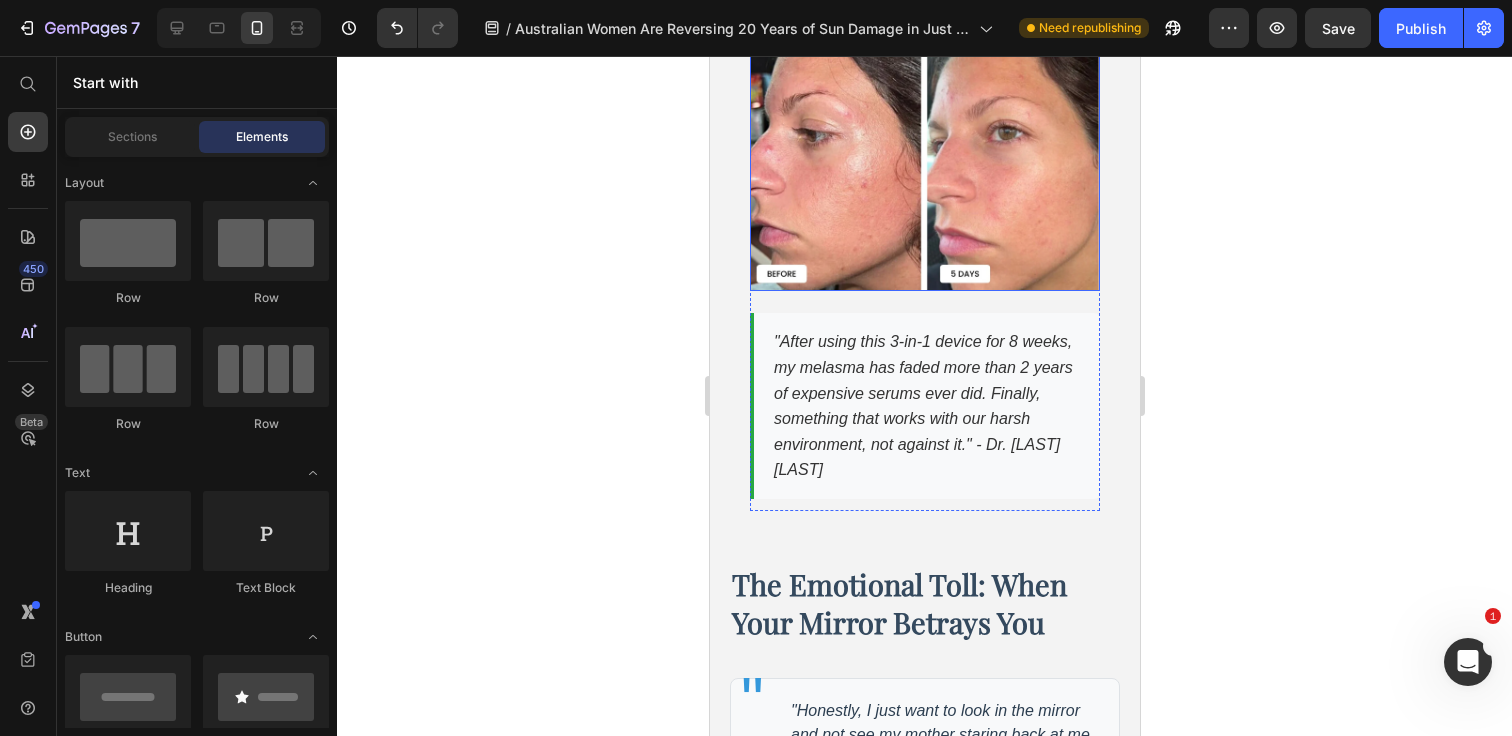 click at bounding box center [924, 162] 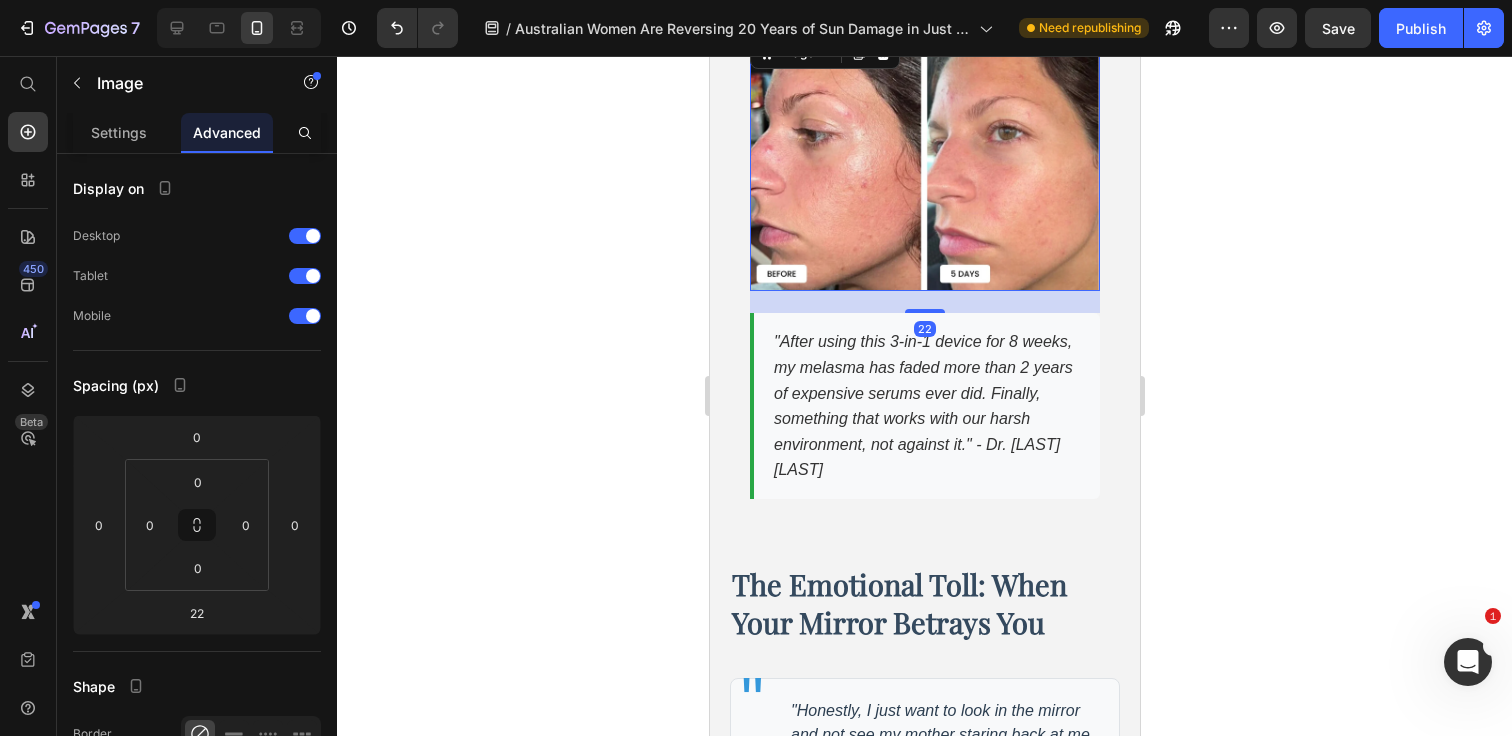 click on "22" at bounding box center (924, 302) 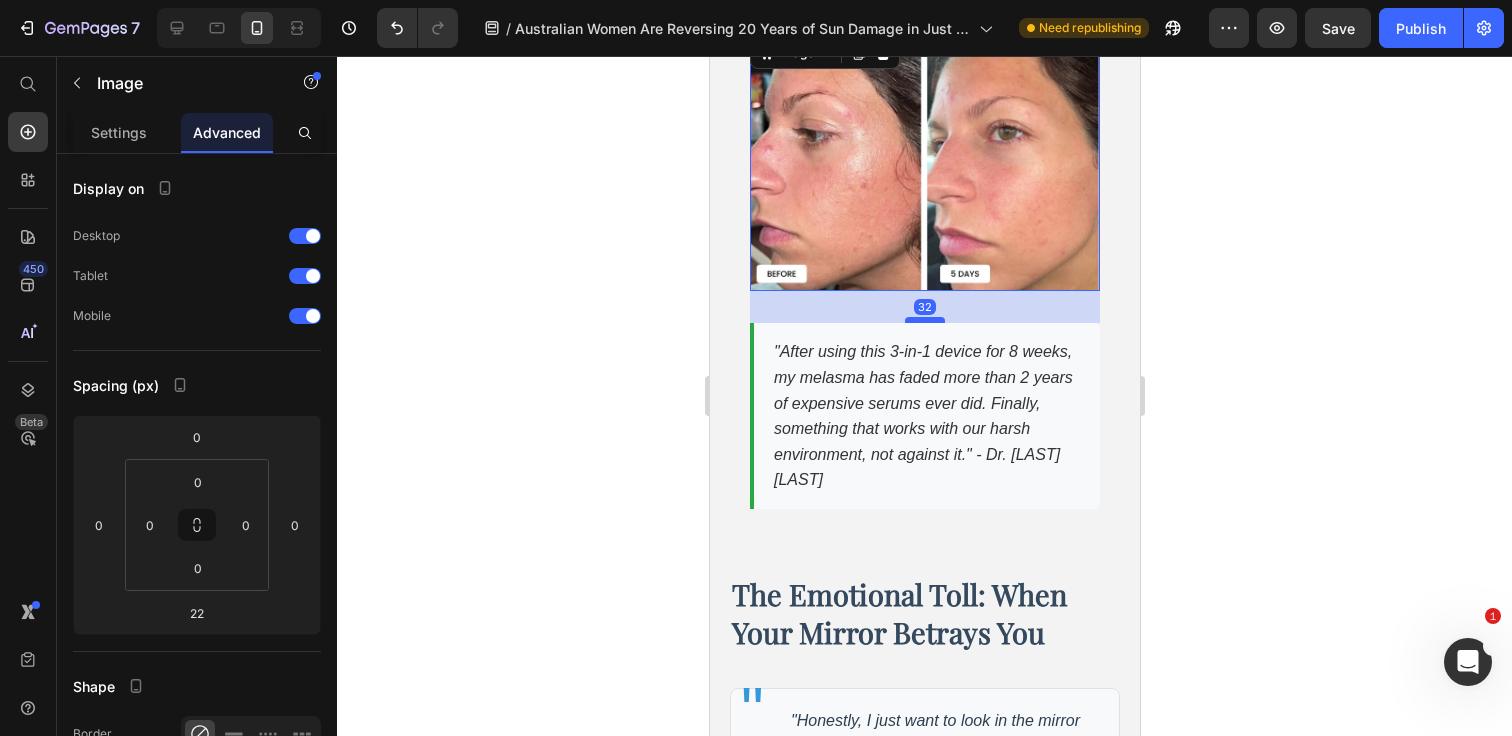drag, startPoint x: 928, startPoint y: 289, endPoint x: 929, endPoint y: 299, distance: 10.049875 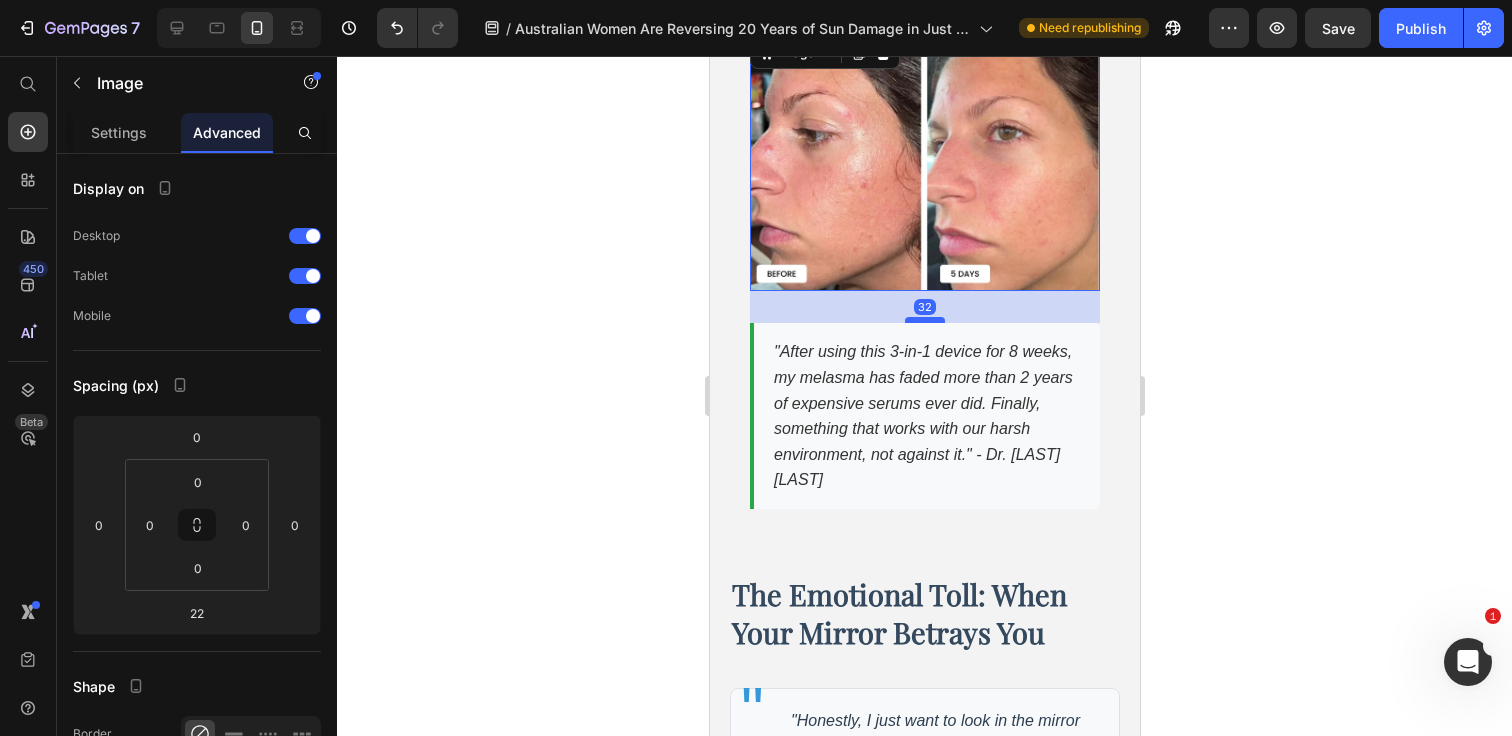 click at bounding box center (924, 320) 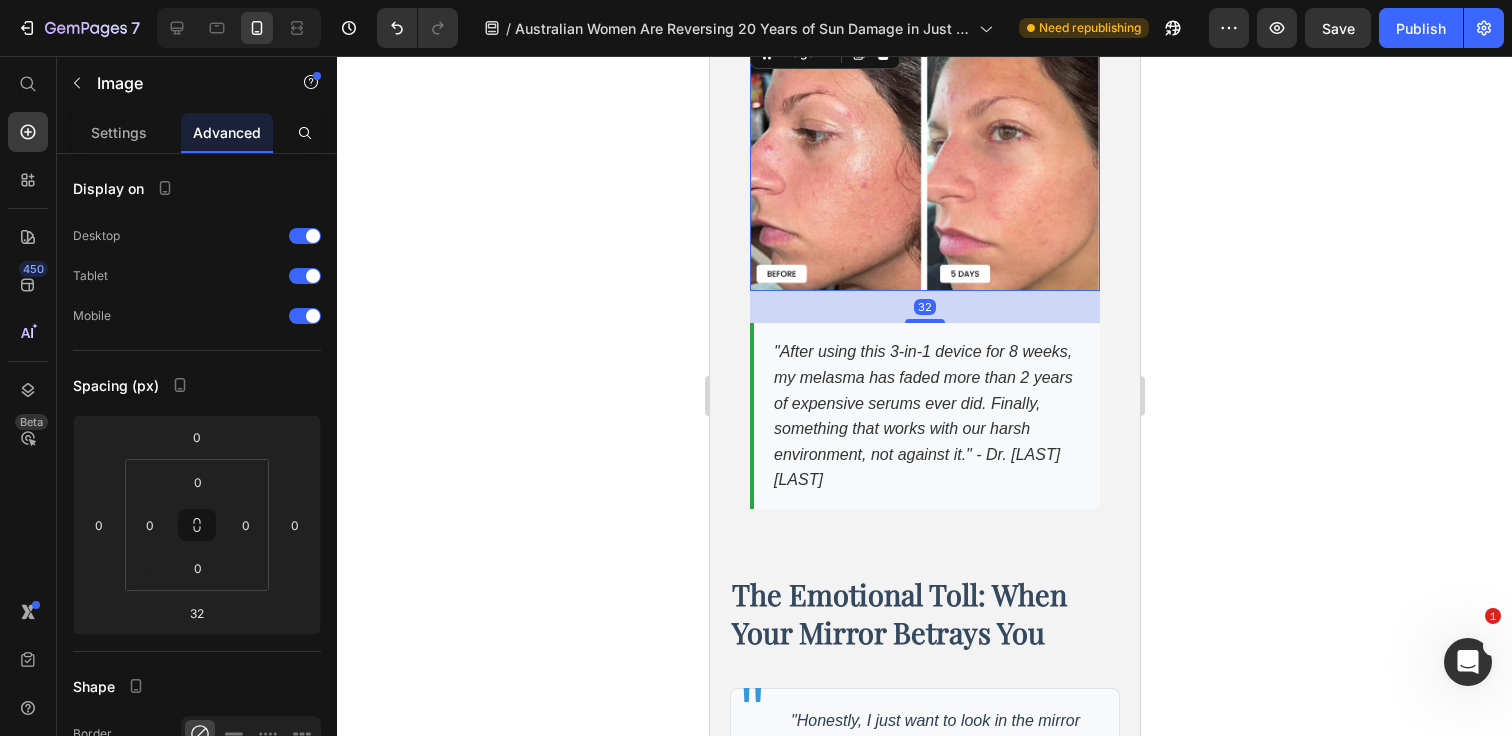 click 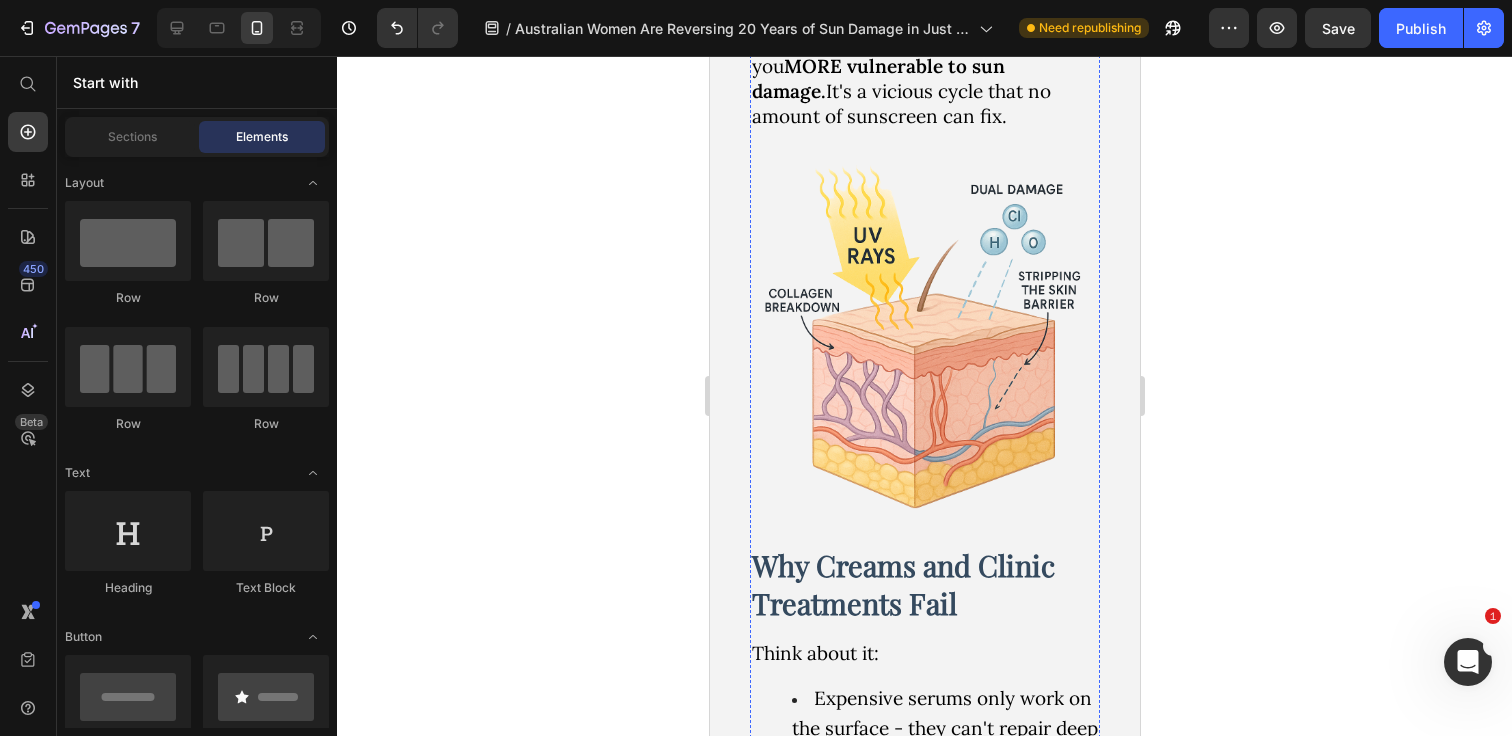 scroll, scrollTop: 1785, scrollLeft: 0, axis: vertical 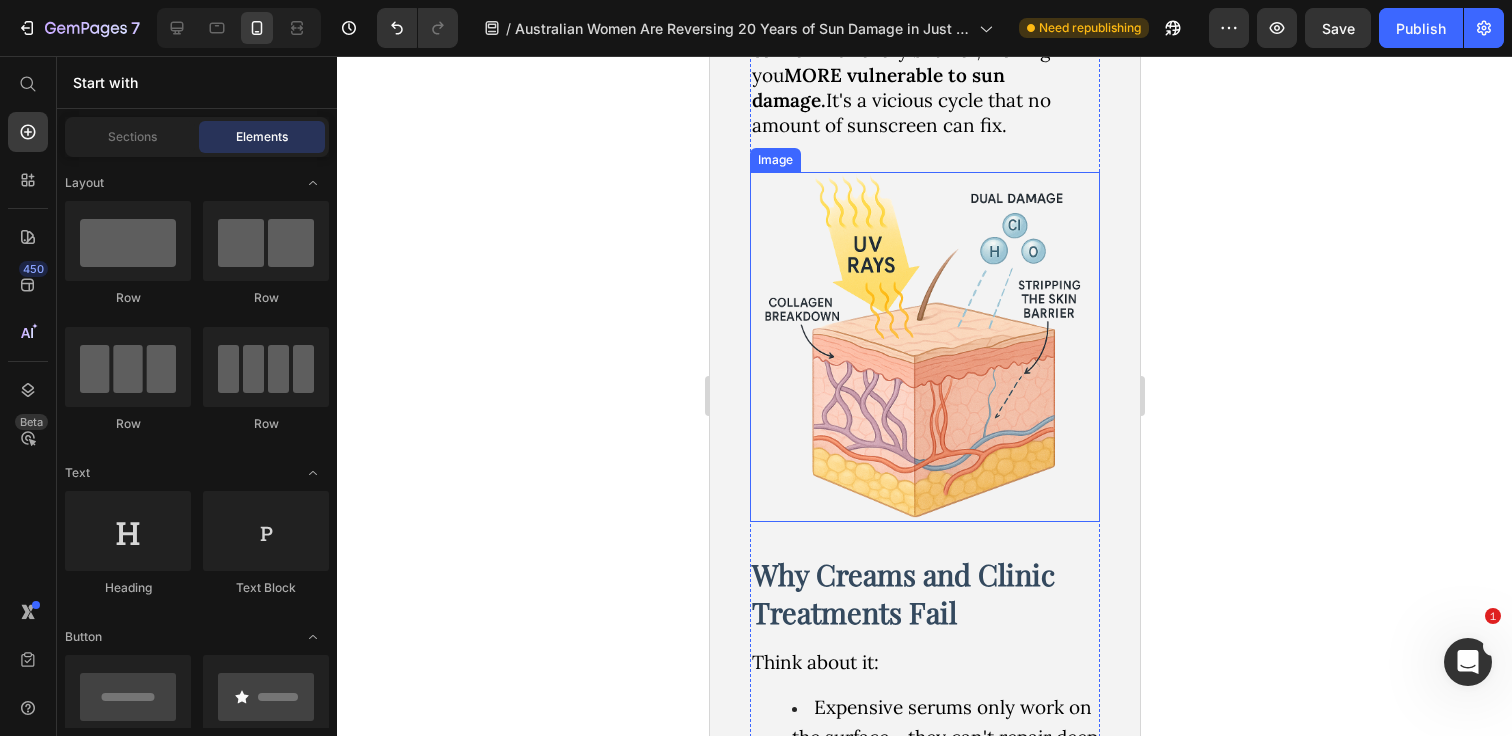 click at bounding box center (924, 347) 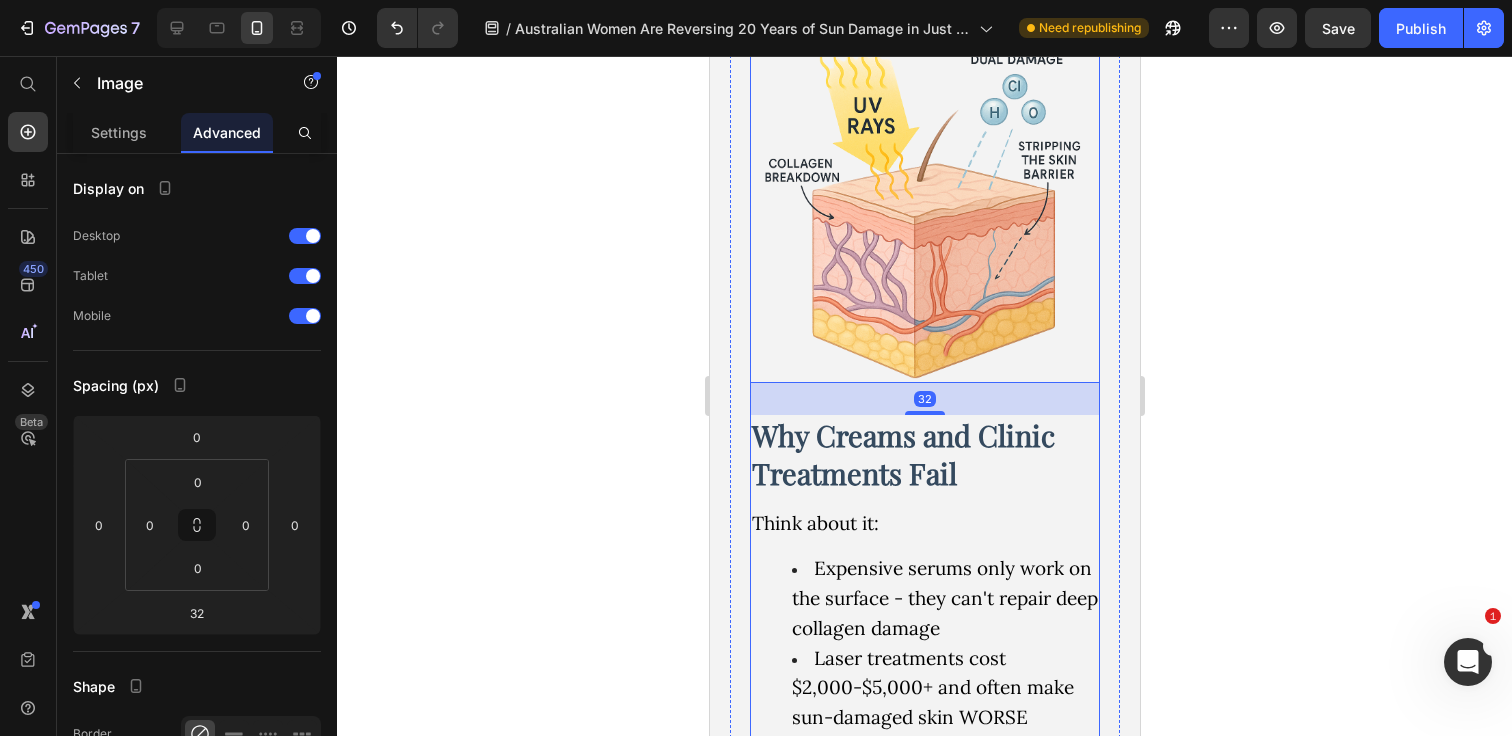scroll, scrollTop: 2039, scrollLeft: 0, axis: vertical 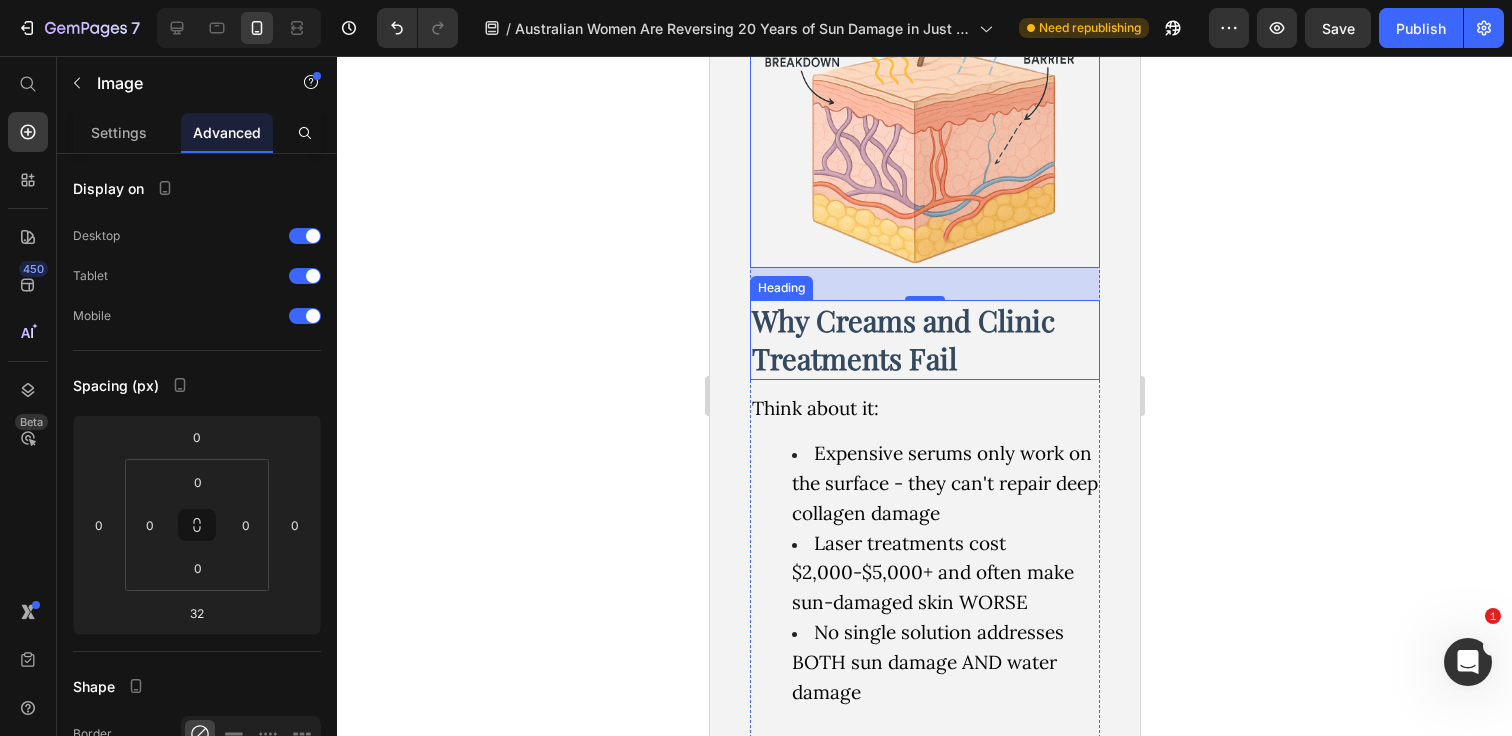 click on "Why Creams and Clinic Treatments Fail" at bounding box center [924, 339] 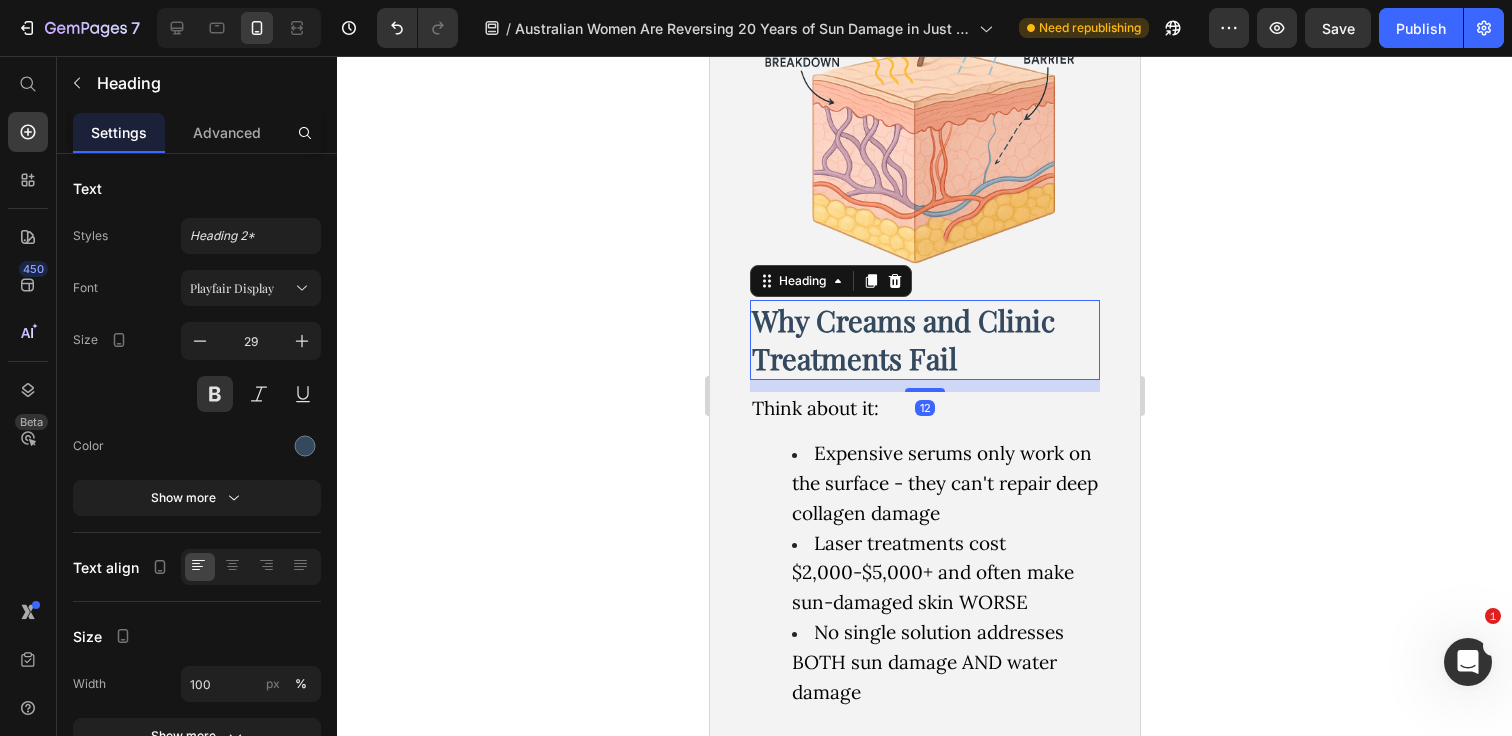 click 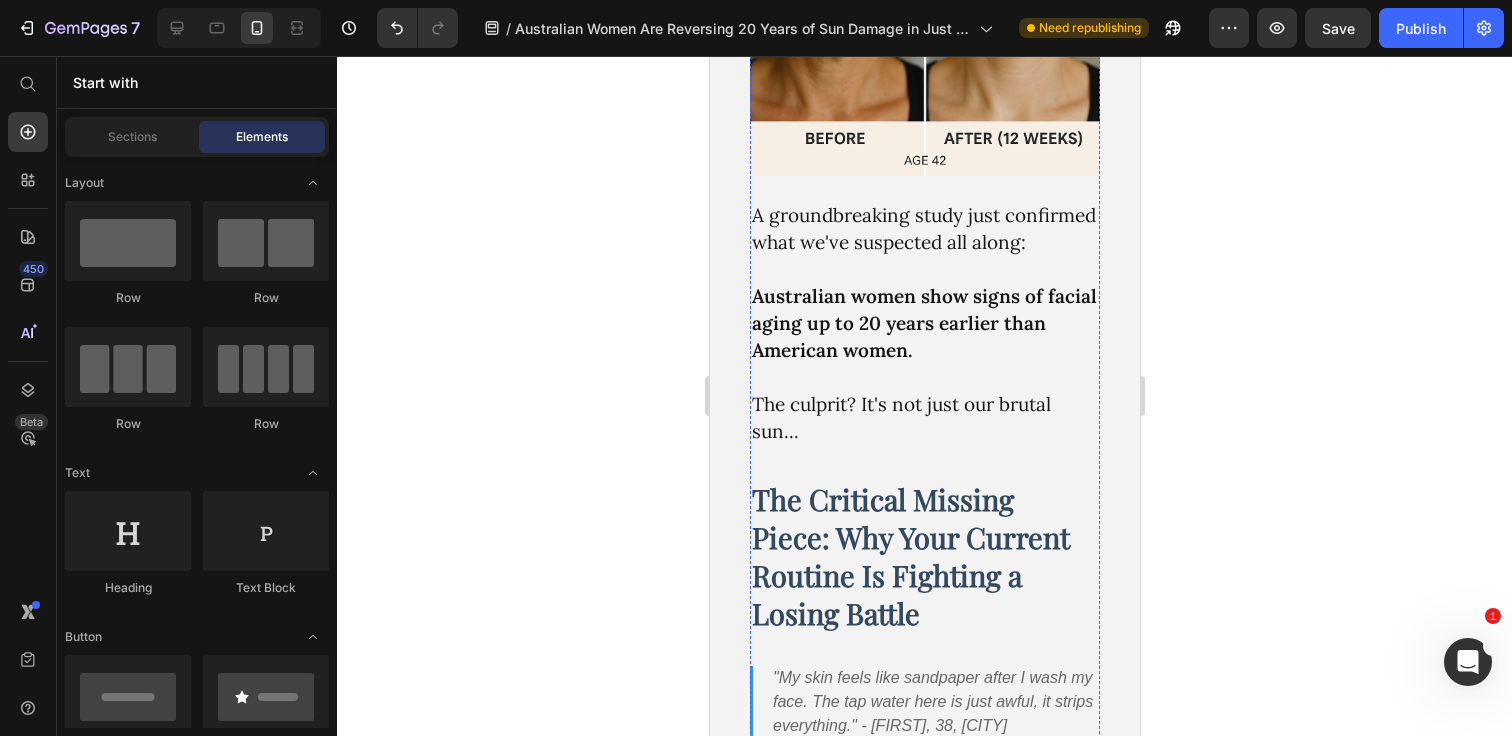 scroll, scrollTop: 1137, scrollLeft: 0, axis: vertical 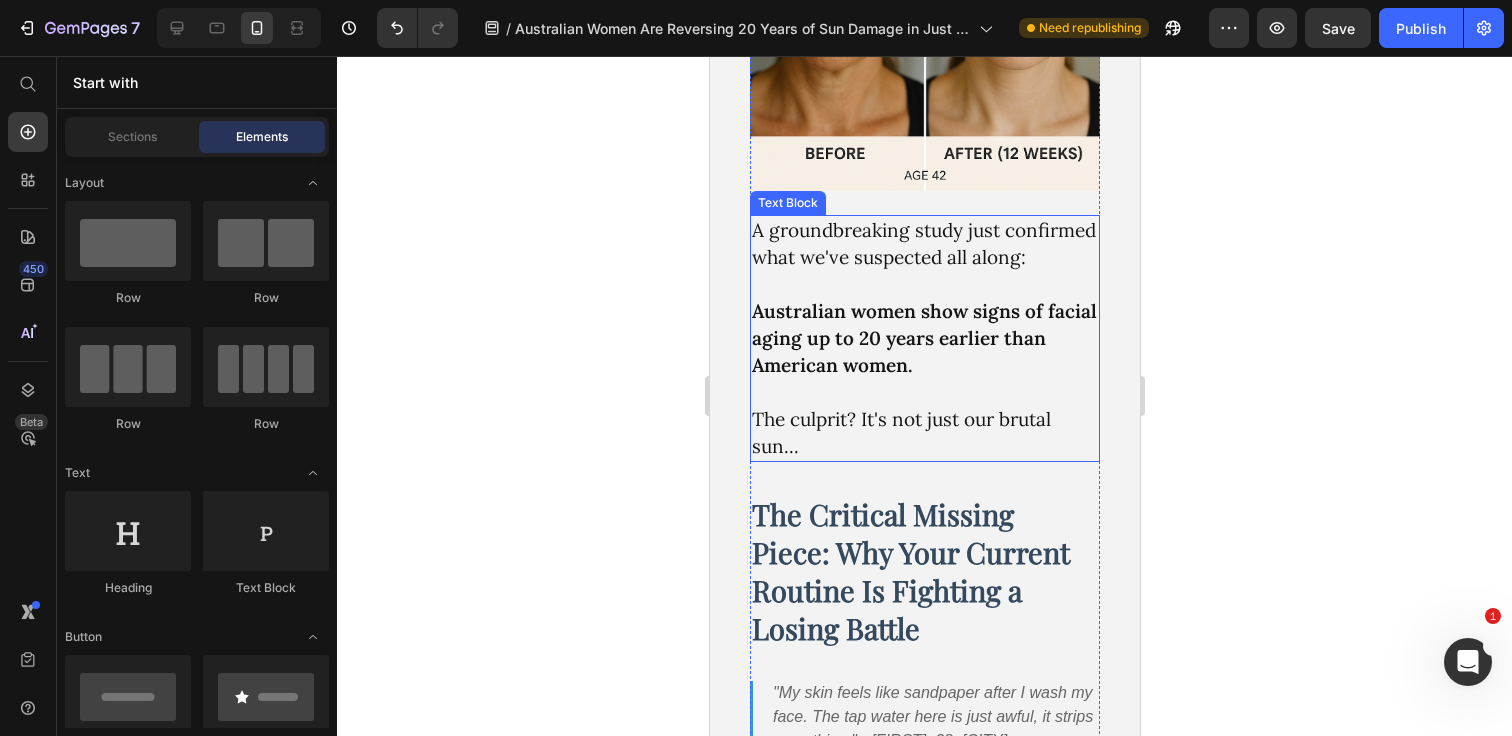 click on "The culprit? It's not just our brutal sun..." at bounding box center [900, 432] 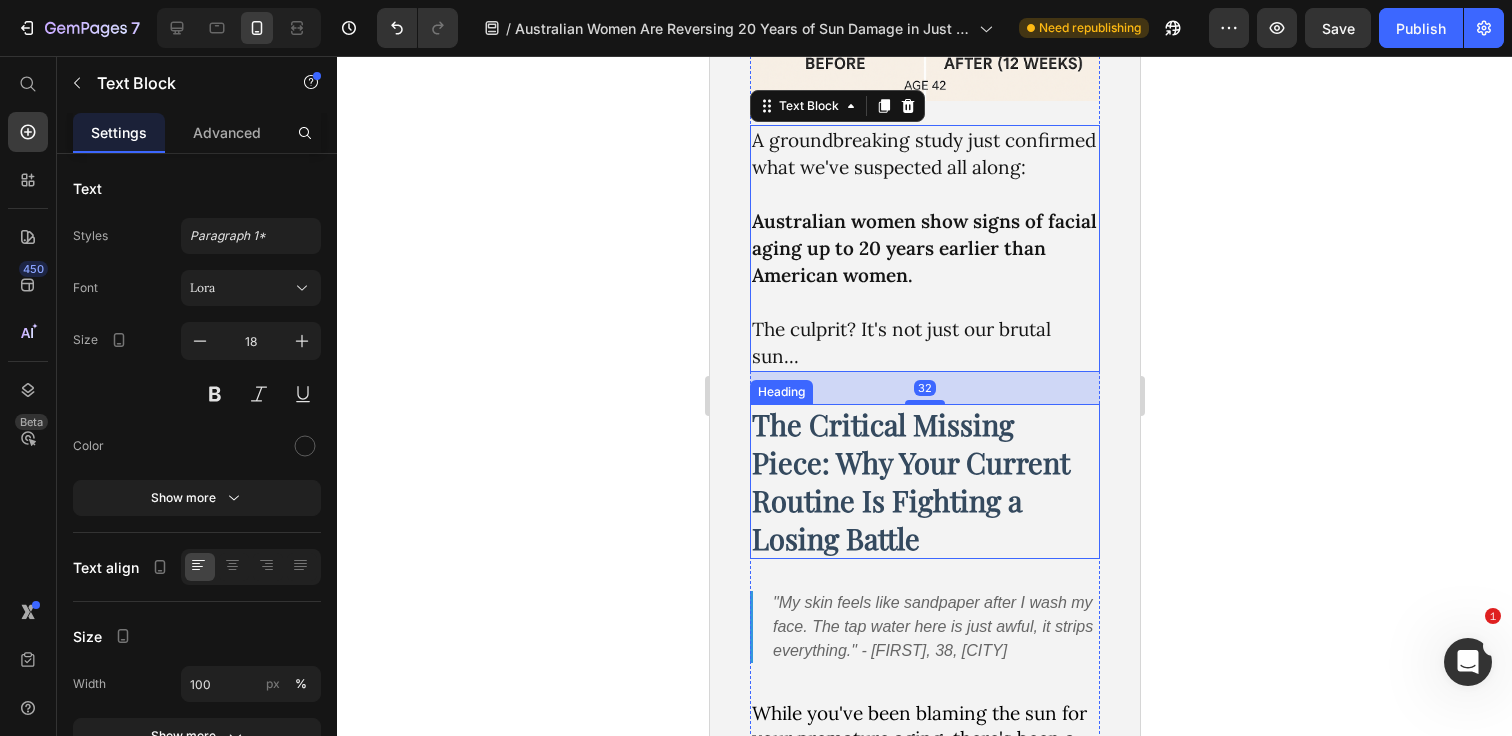 scroll, scrollTop: 1258, scrollLeft: 0, axis: vertical 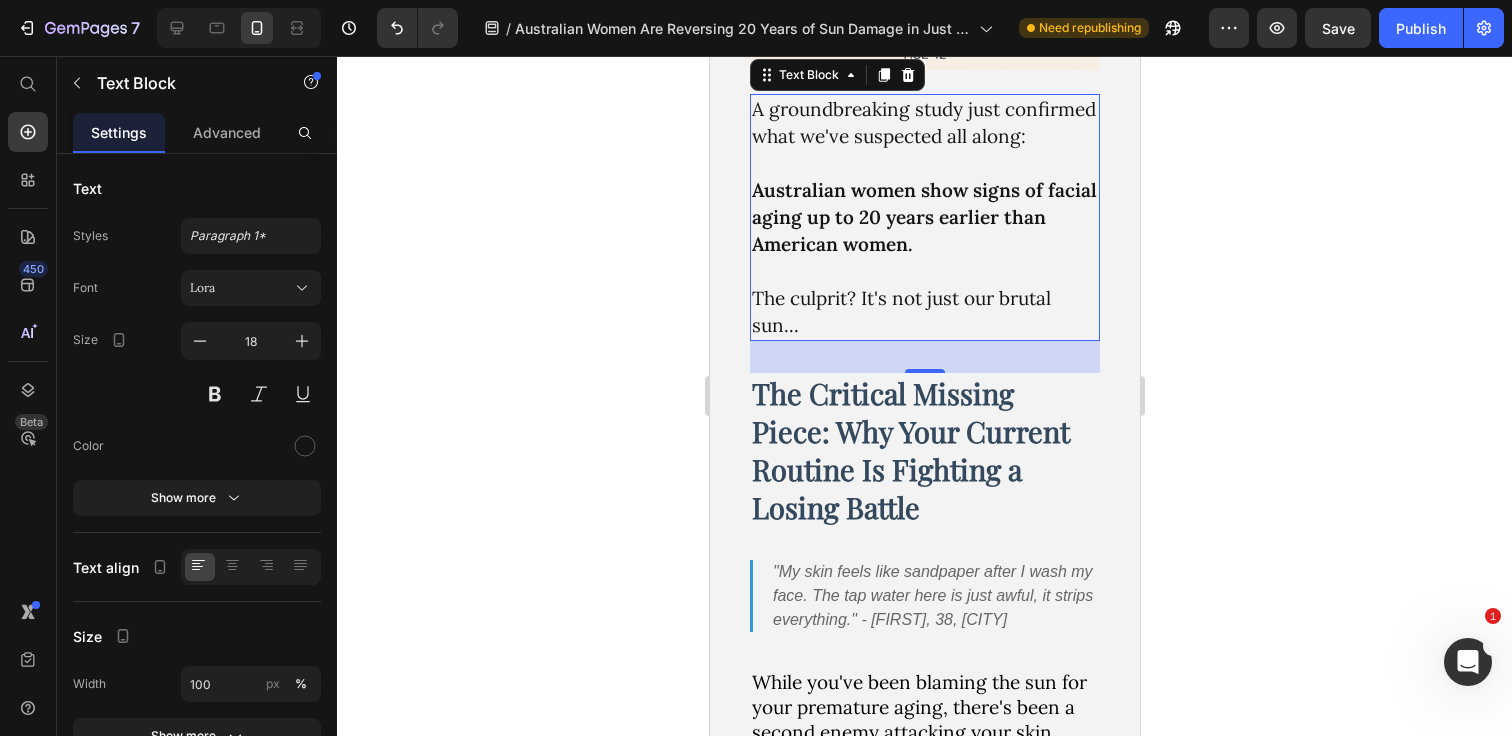 click 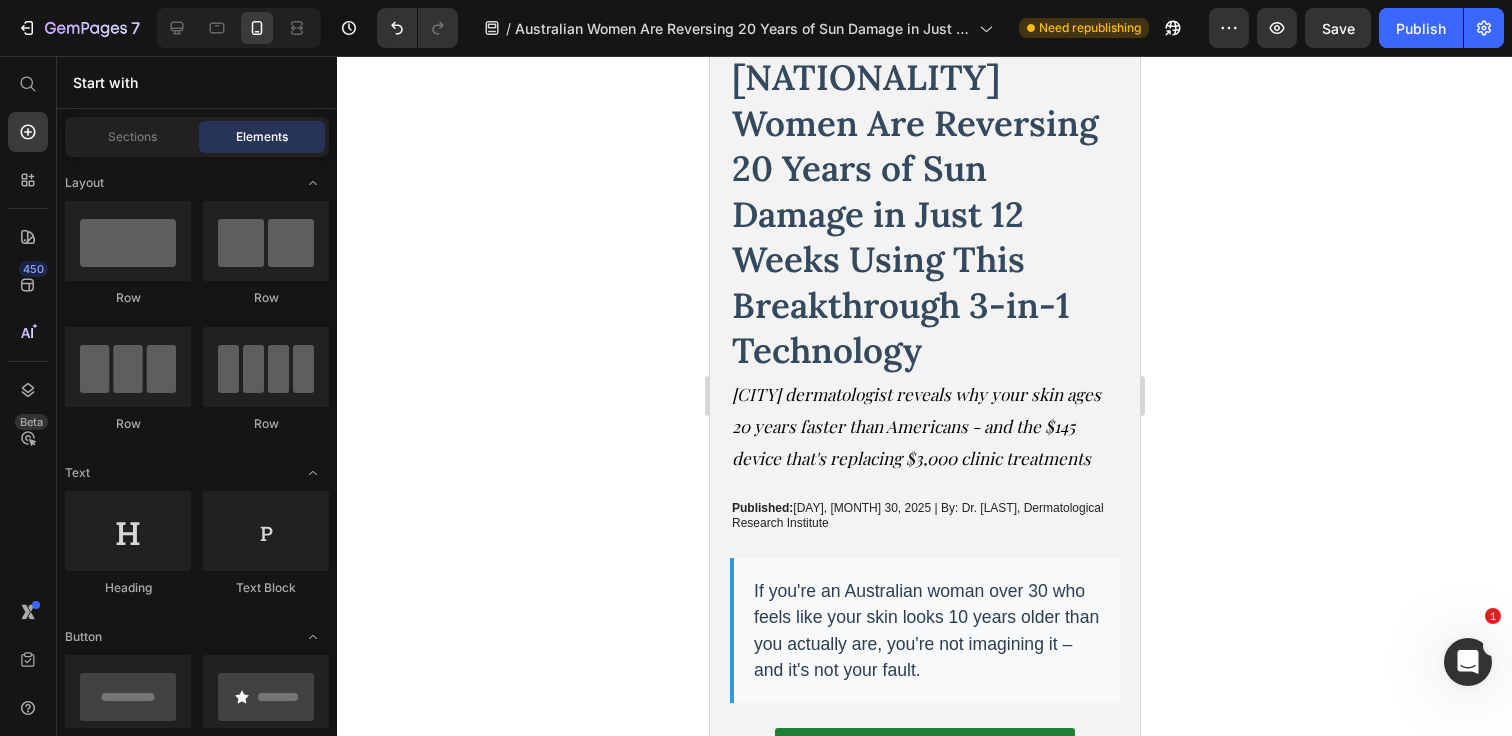 scroll, scrollTop: 0, scrollLeft: 0, axis: both 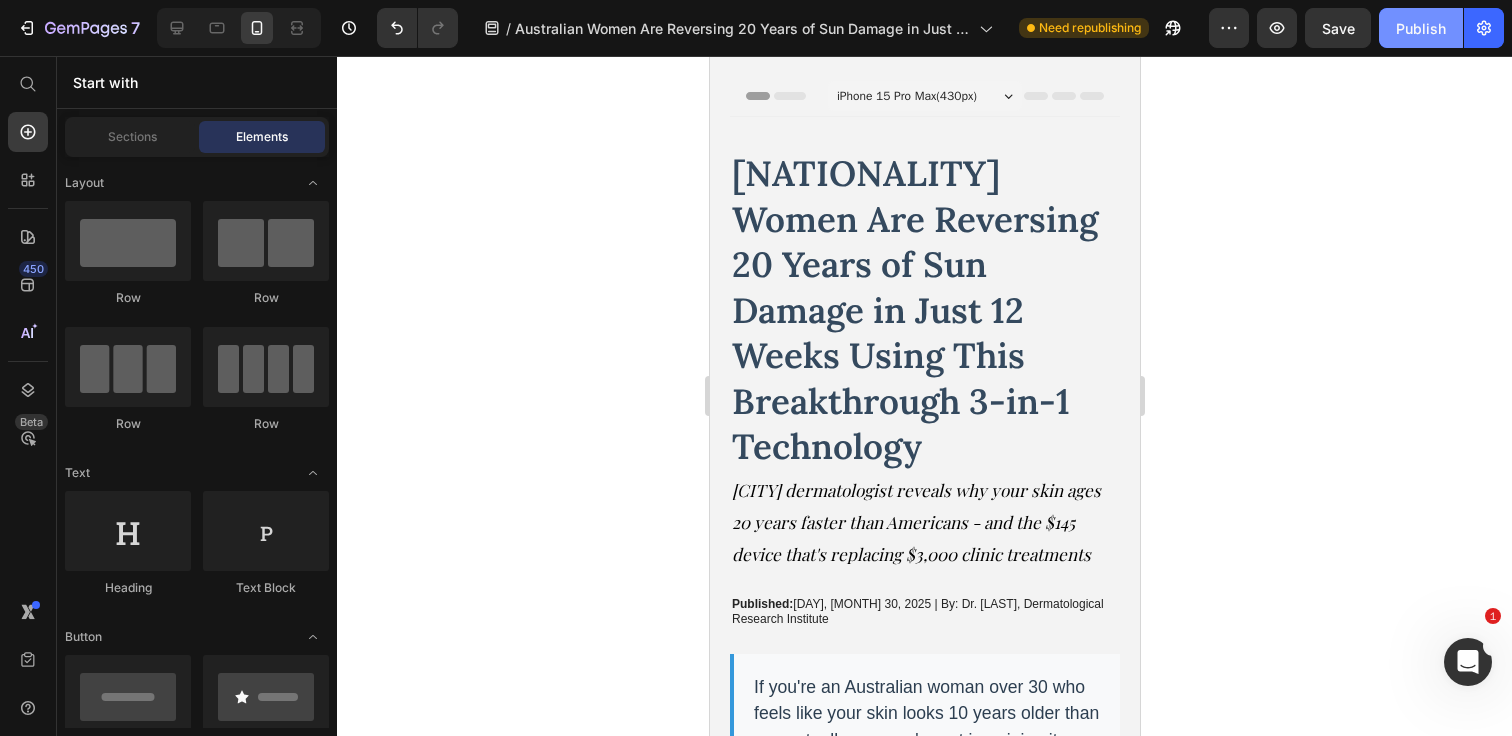 click on "Publish" 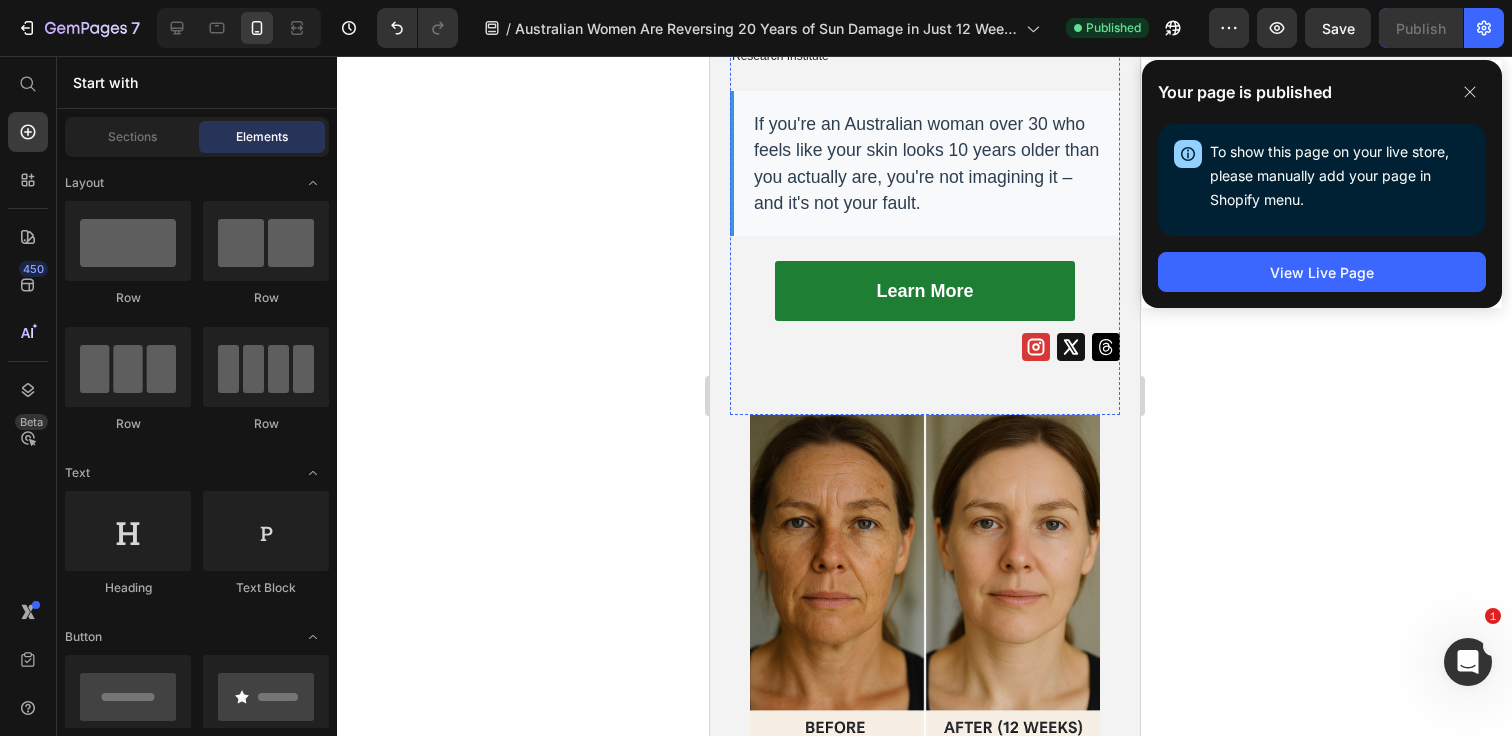 scroll, scrollTop: 526, scrollLeft: 0, axis: vertical 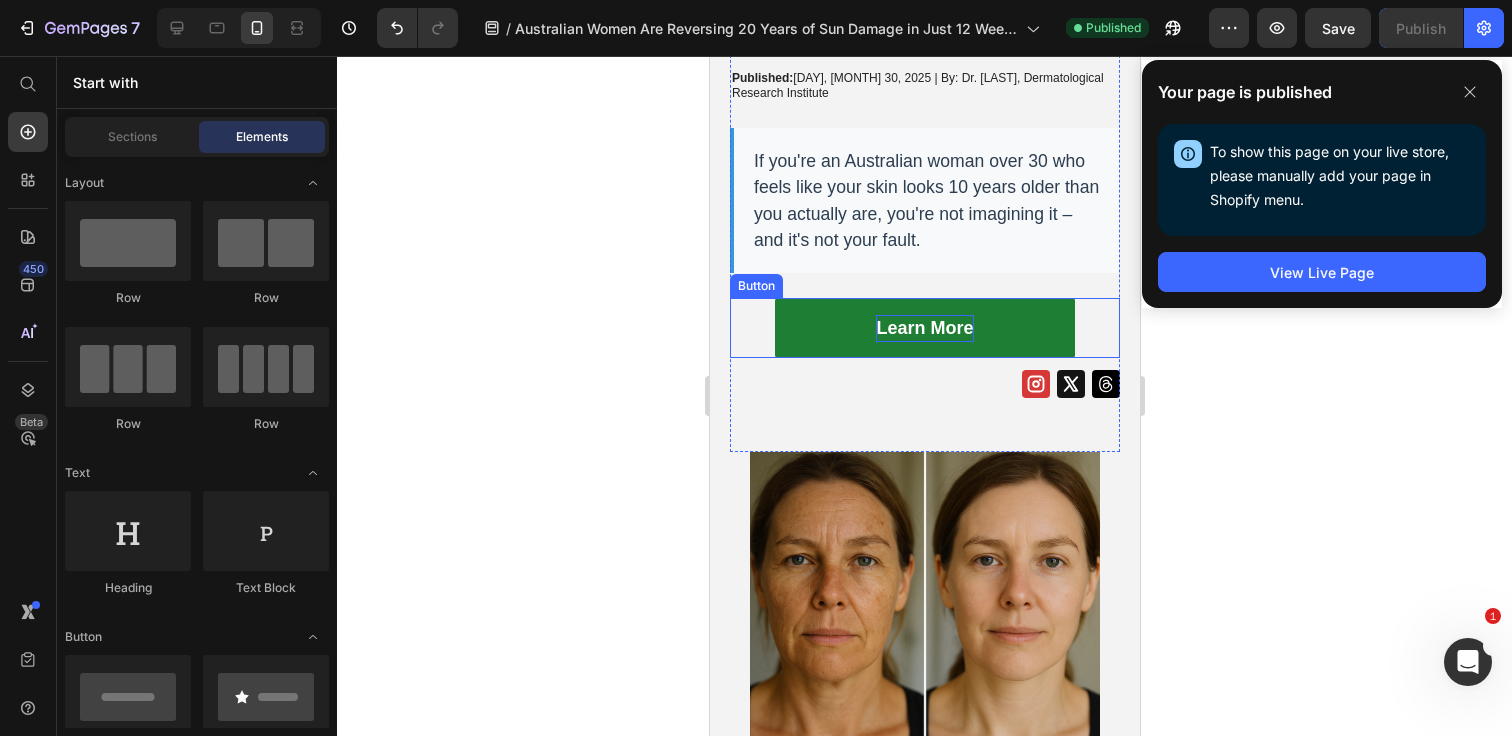click on "Learn More" at bounding box center (923, 328) 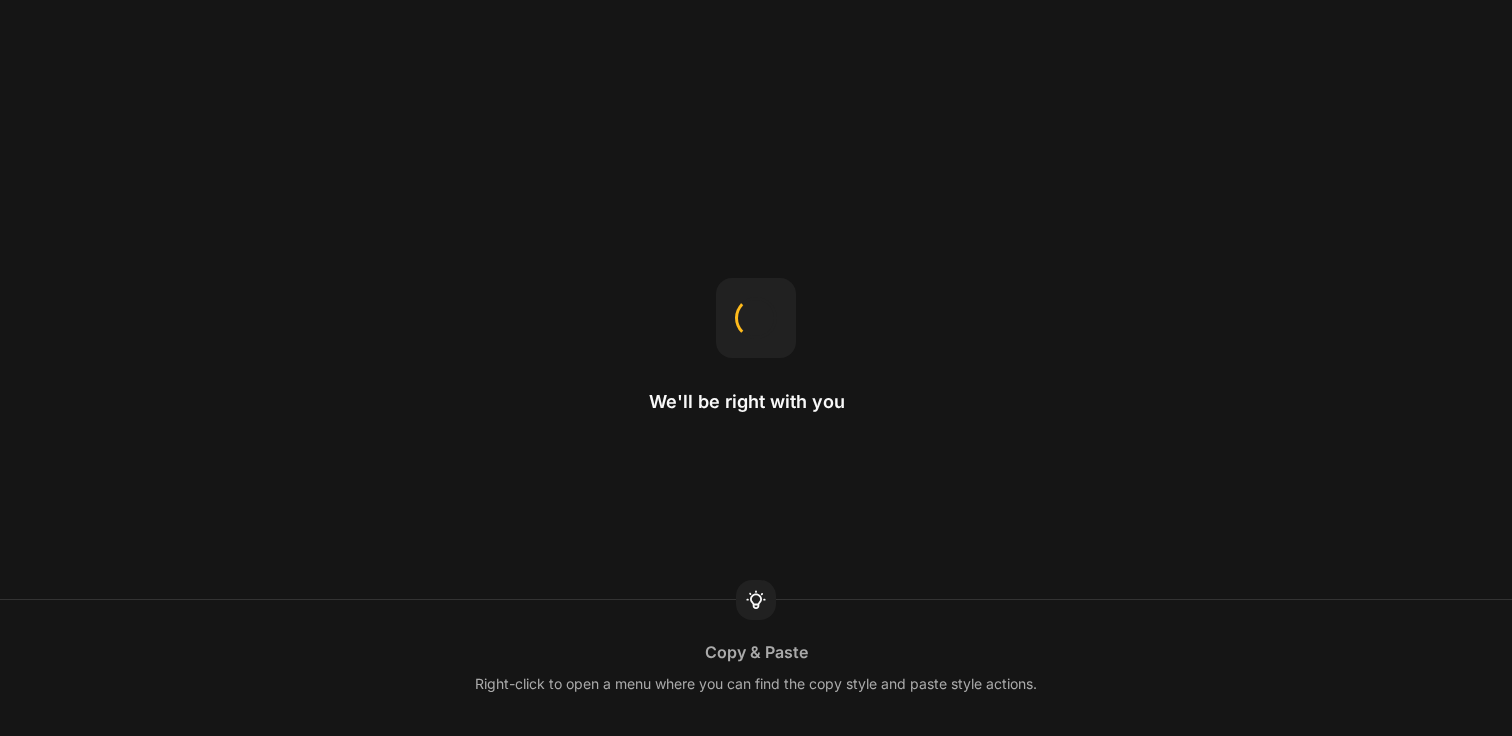 scroll, scrollTop: 0, scrollLeft: 0, axis: both 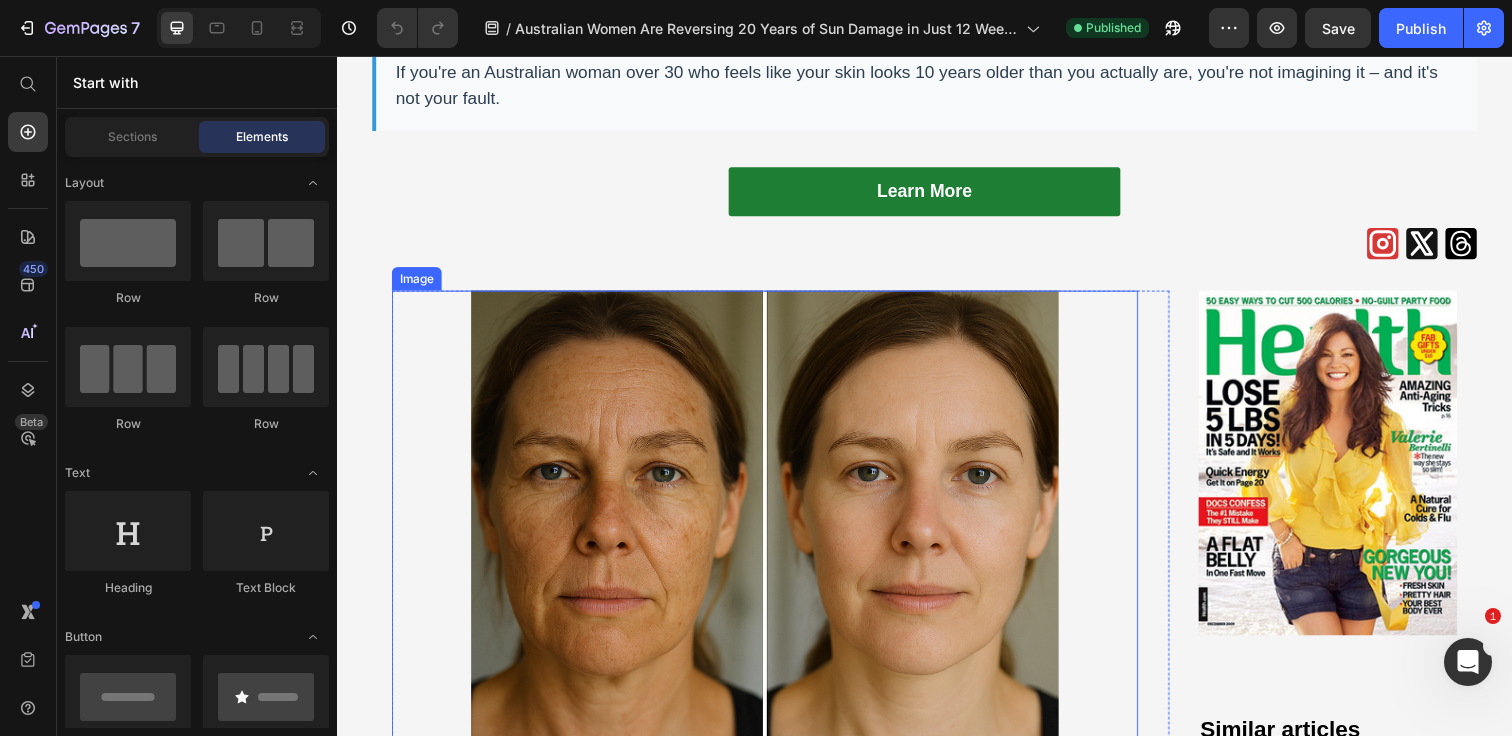 click at bounding box center [774, 595] 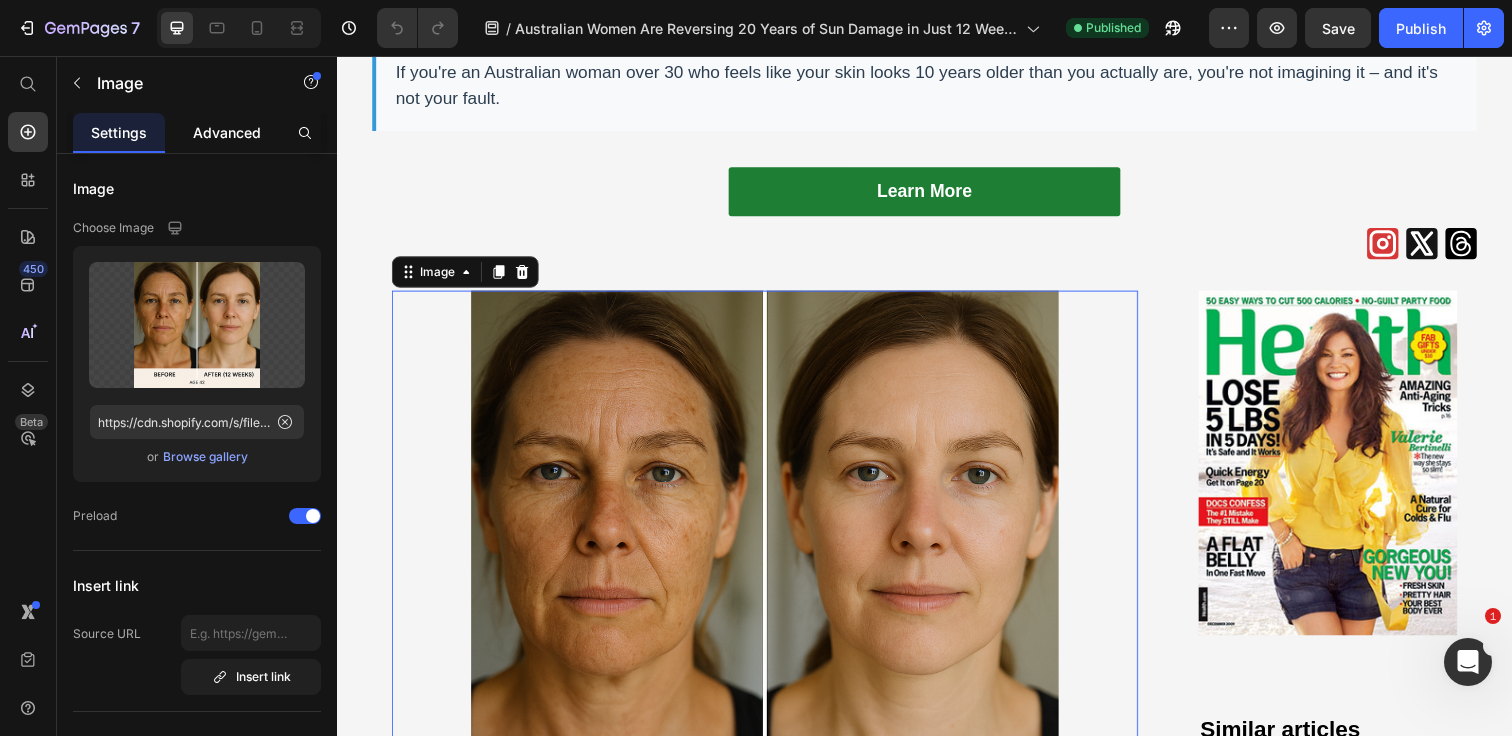 click on "Advanced" at bounding box center [227, 132] 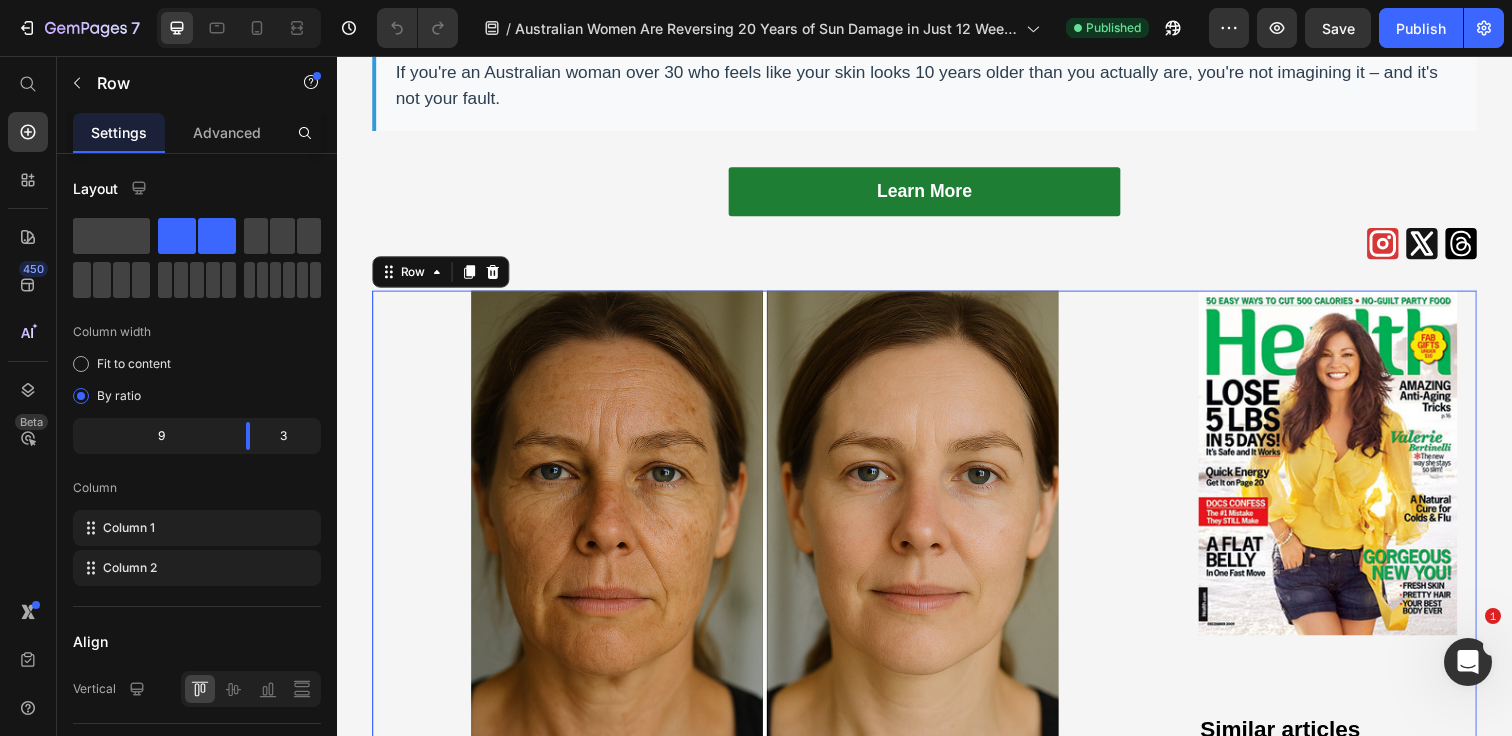 click on "Image A groundbreaking study just confirmed what we've suspected all along:   Australian women show signs of facial aging up to 20 years earlier than American women.   The culprit? It's not just our brutal sun... Text Block The Critical Missing Piece: Why Your Current Routine Is Fighting a Losing Battle Heading
"My skin feels like sandpaper after I wash my face. The tap water here is just awful, it strips everything." - Lisa, 38, Perth
Custom Code While you've been blaming the sun for your premature aging, there's been a second enemy attacking your skin every single day: your tap water.   Australia's hard, chlorinated water strips your skin's protective barrier with every shower, making you  MORE vulnerable to sun damage.  It's a vicious cycle that no amount of sunscreen can fix. Text Block Image Why Creams and Clinic Treatments Fail Heading Think about it: Expensive serums only work on the surface - they can't repair deep collagen damage No single solution addresses BOTH sun damage AND water damage" at bounding box center [937, 2837] 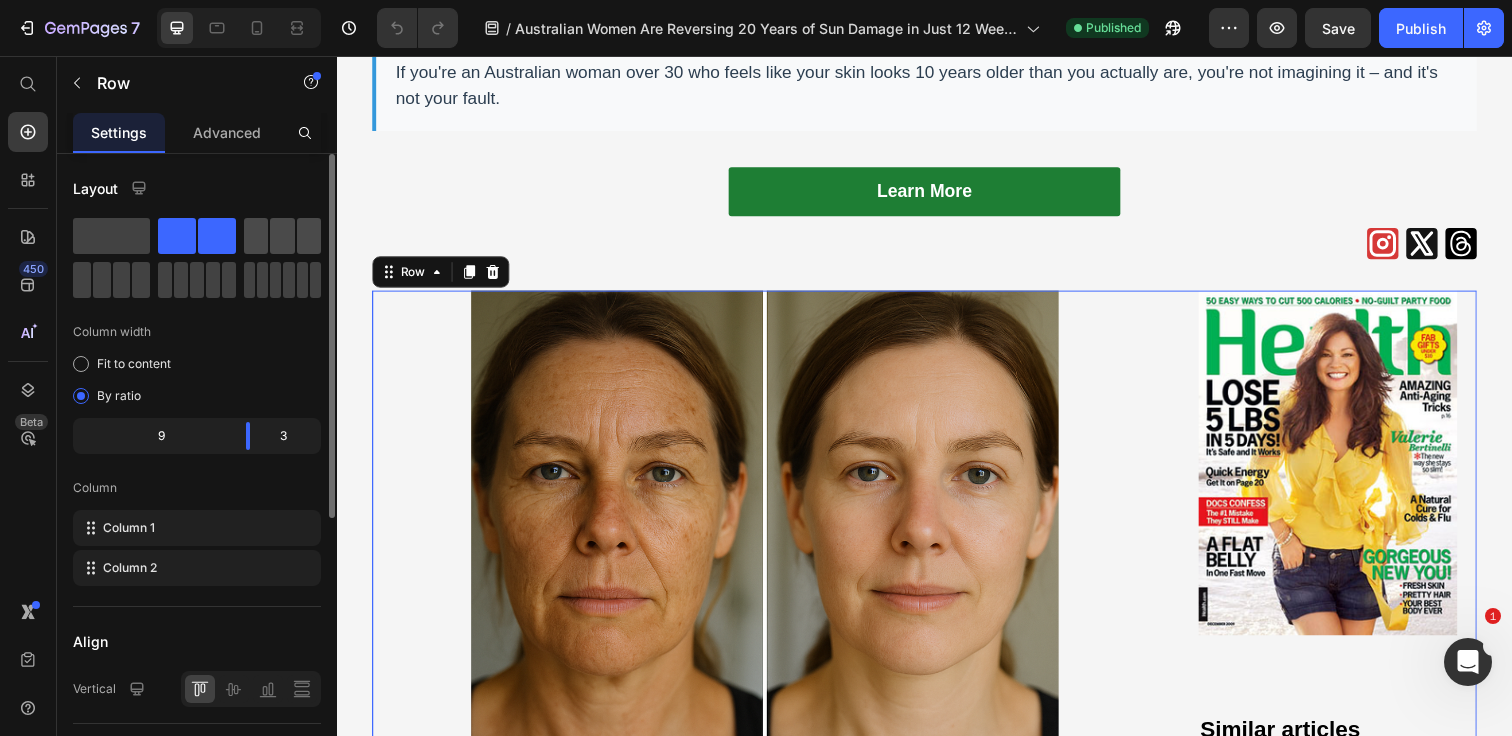 click 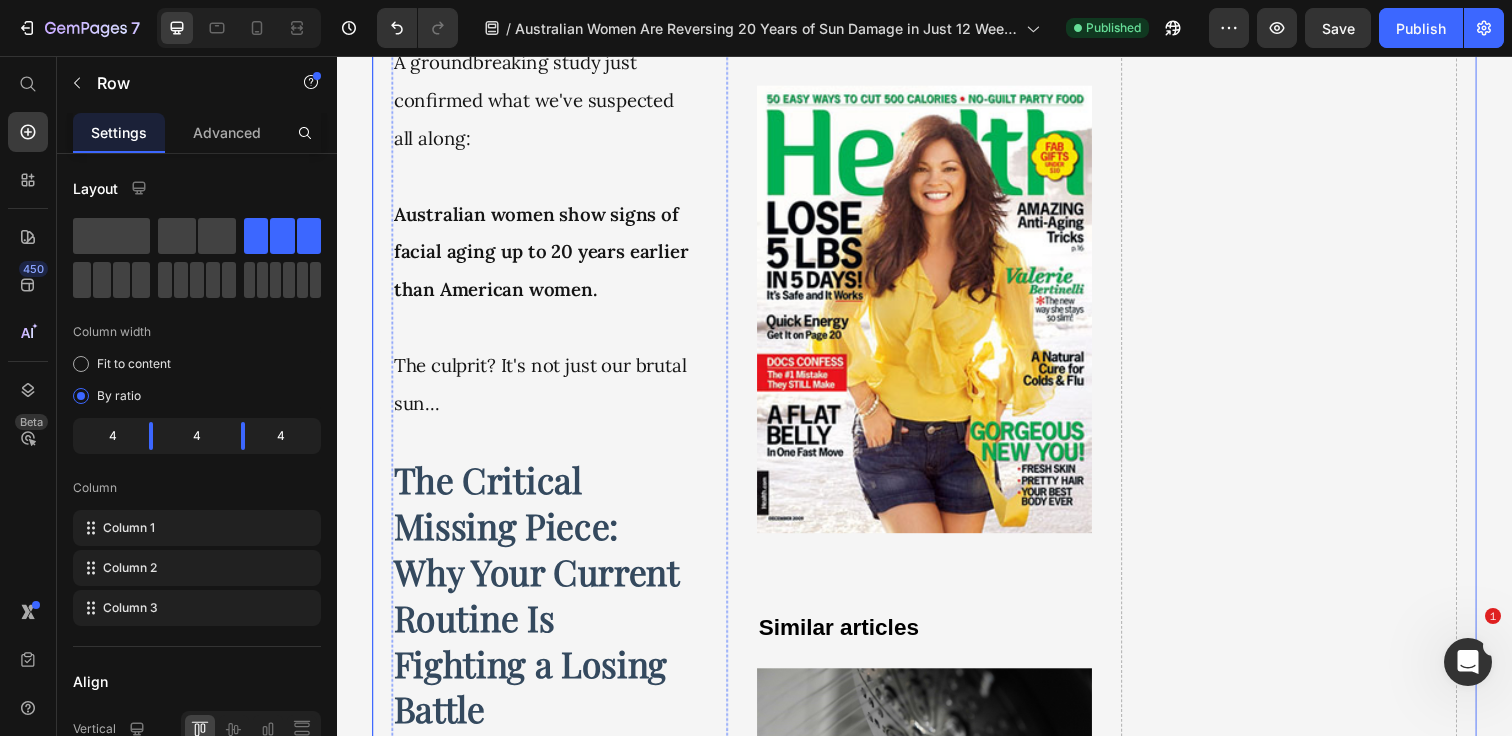 scroll, scrollTop: 998, scrollLeft: 0, axis: vertical 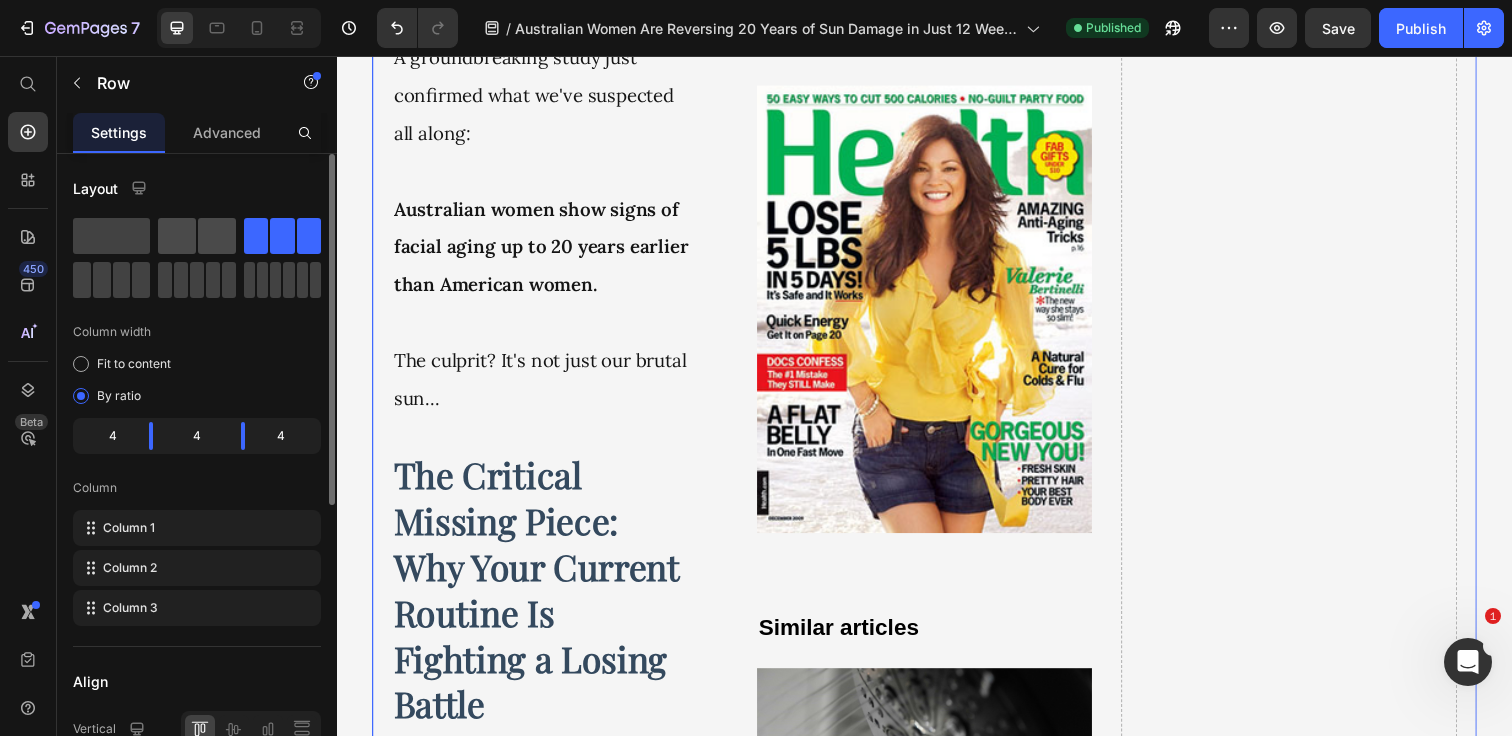 click 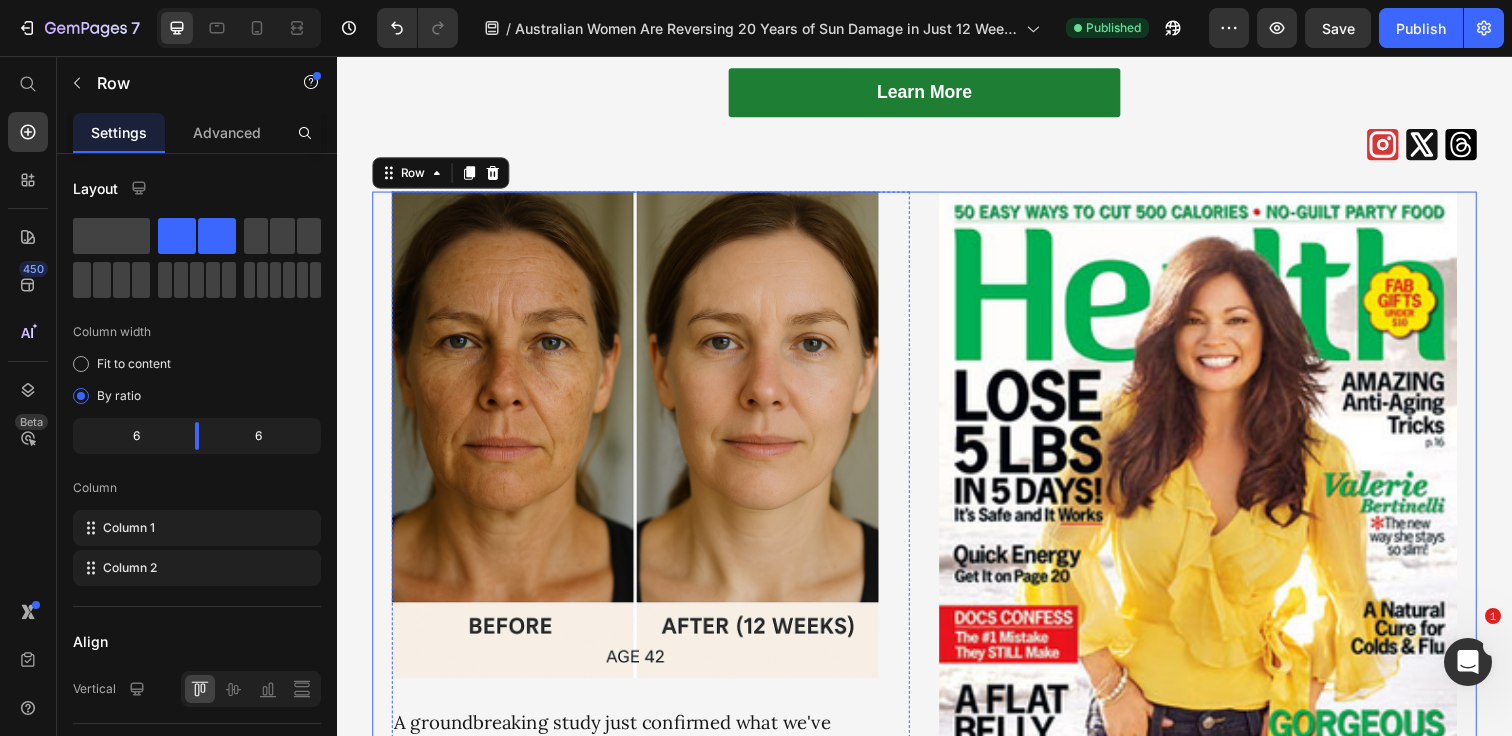 scroll, scrollTop: 498, scrollLeft: 0, axis: vertical 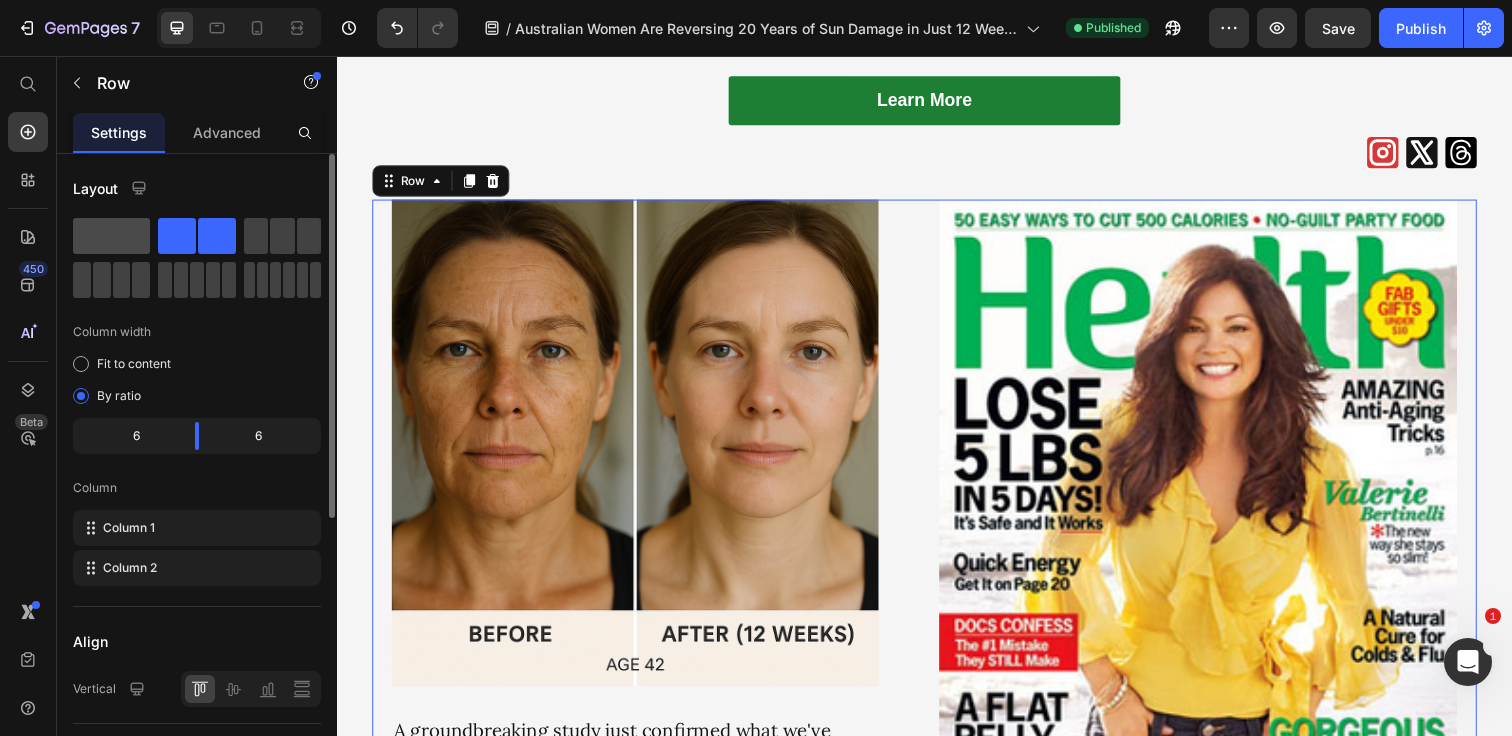 click 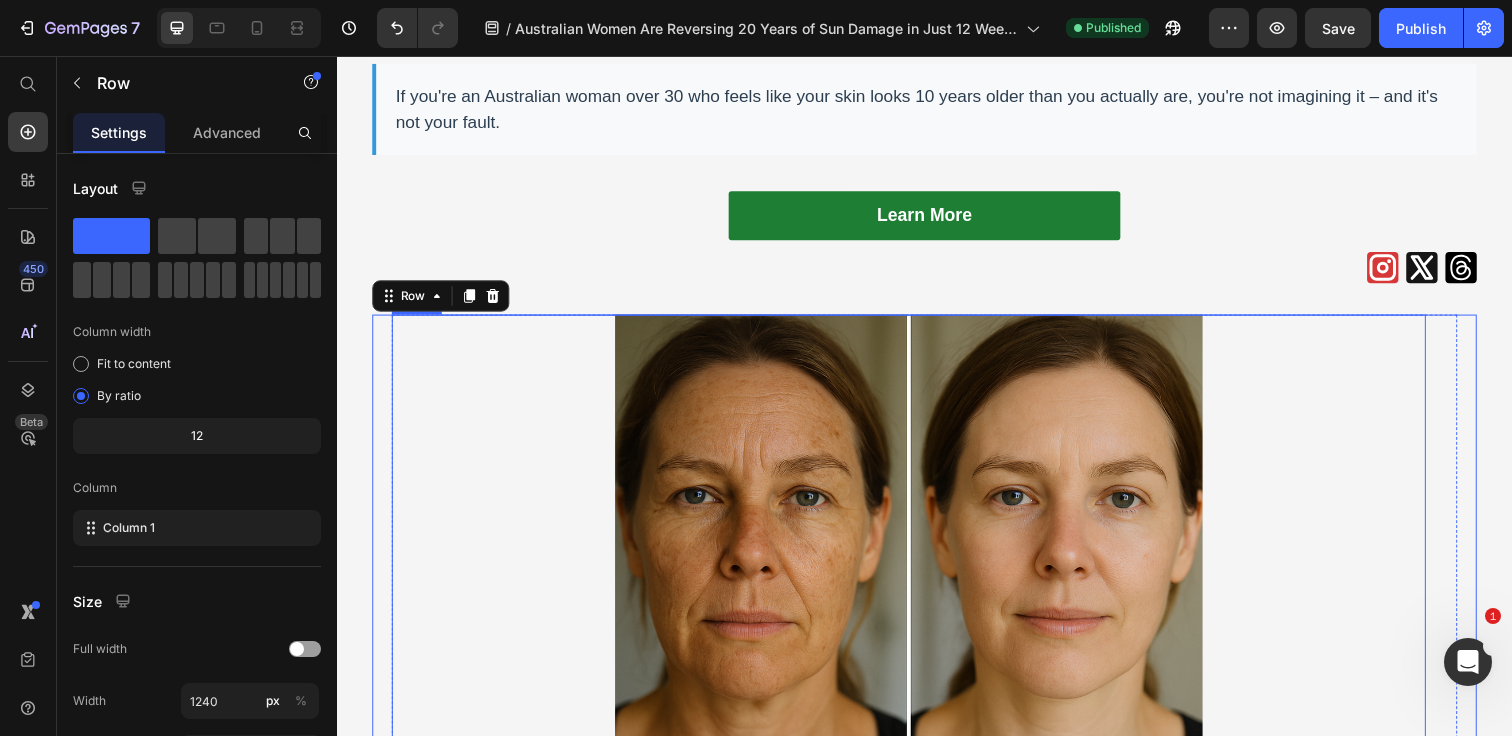 scroll, scrollTop: 286, scrollLeft: 0, axis: vertical 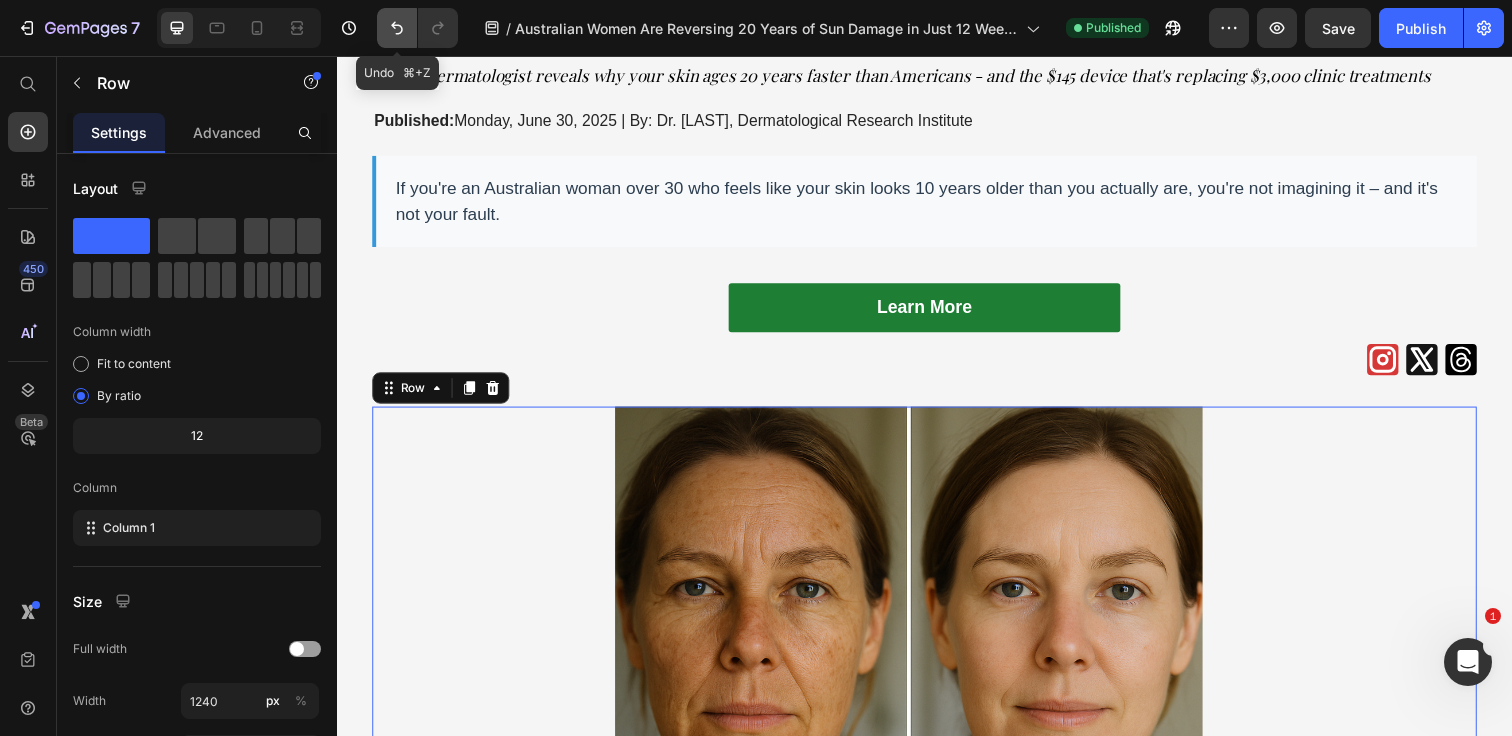 click 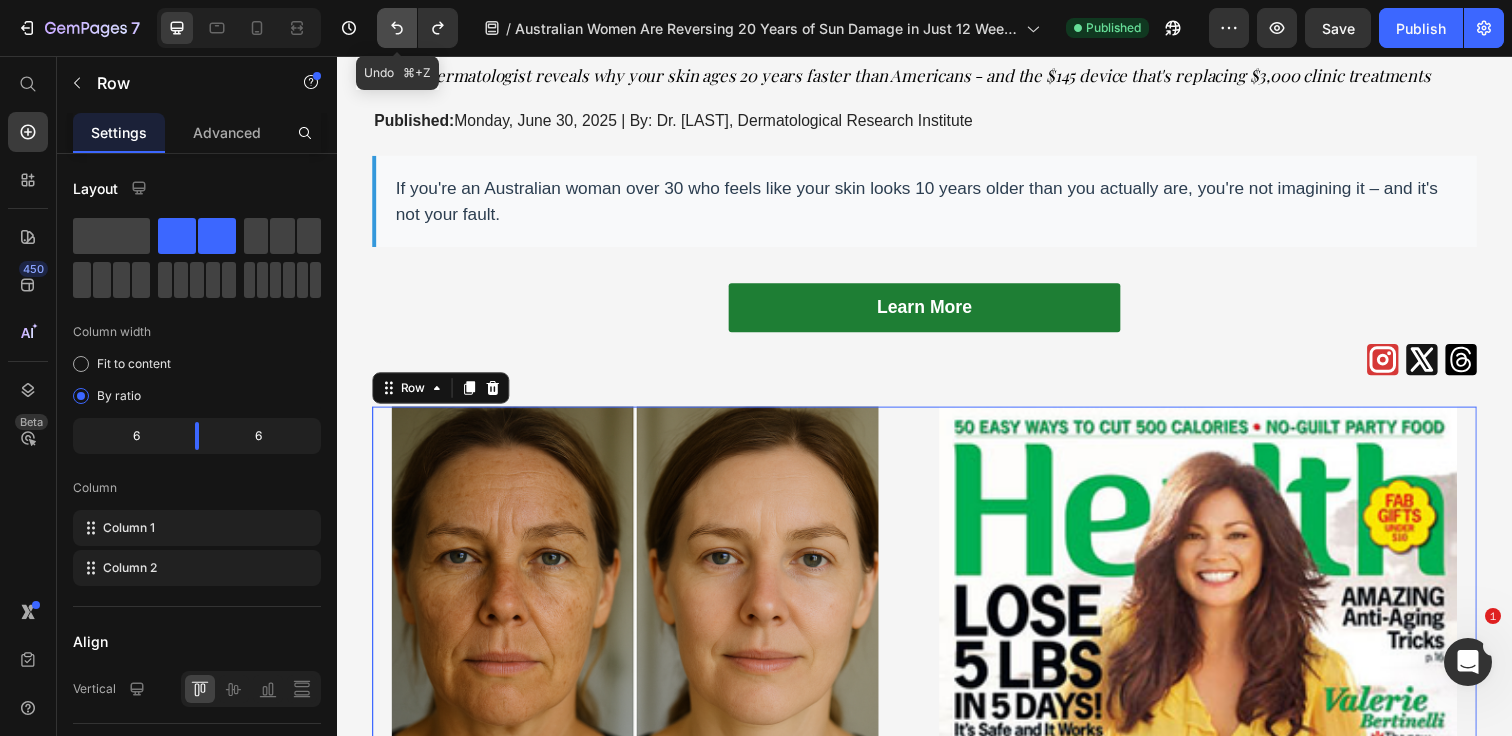 click 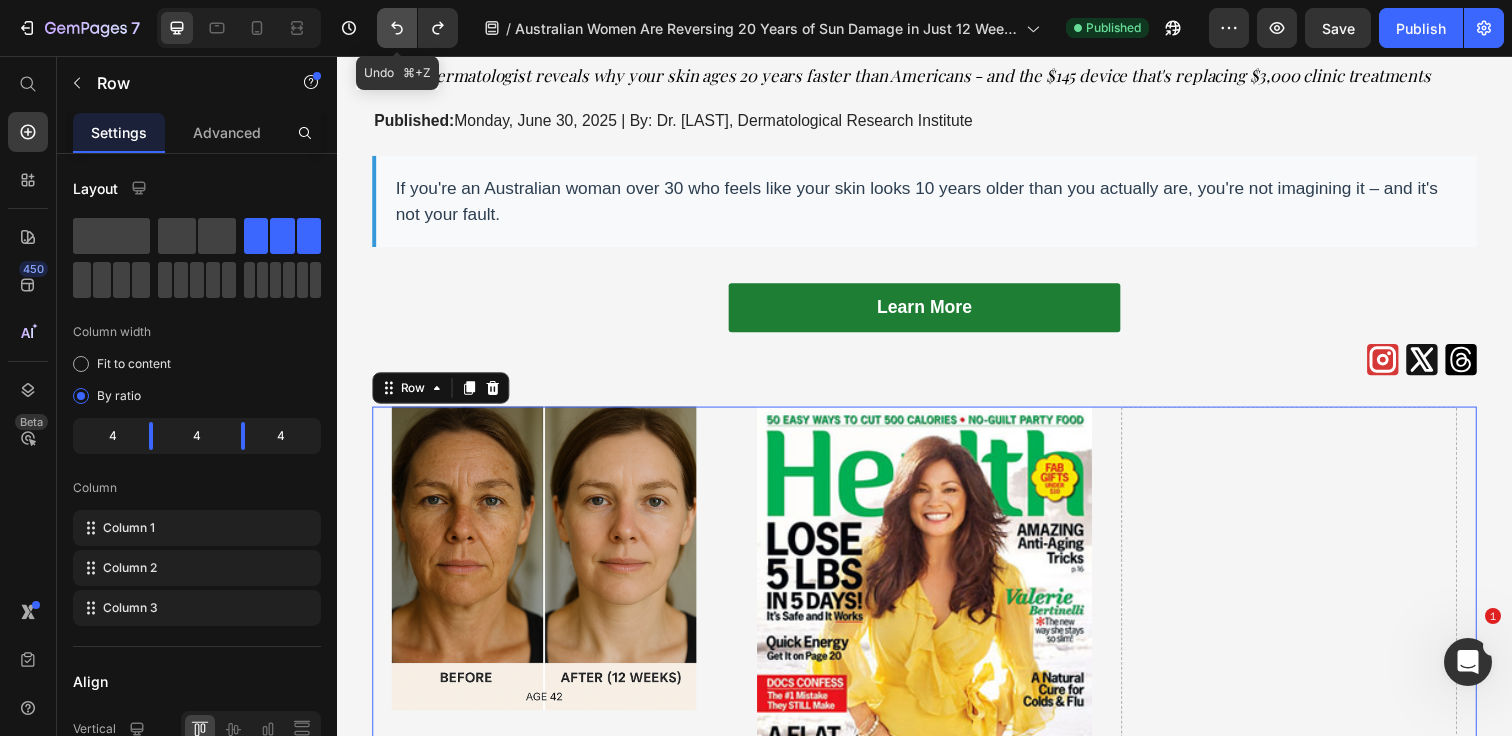 click 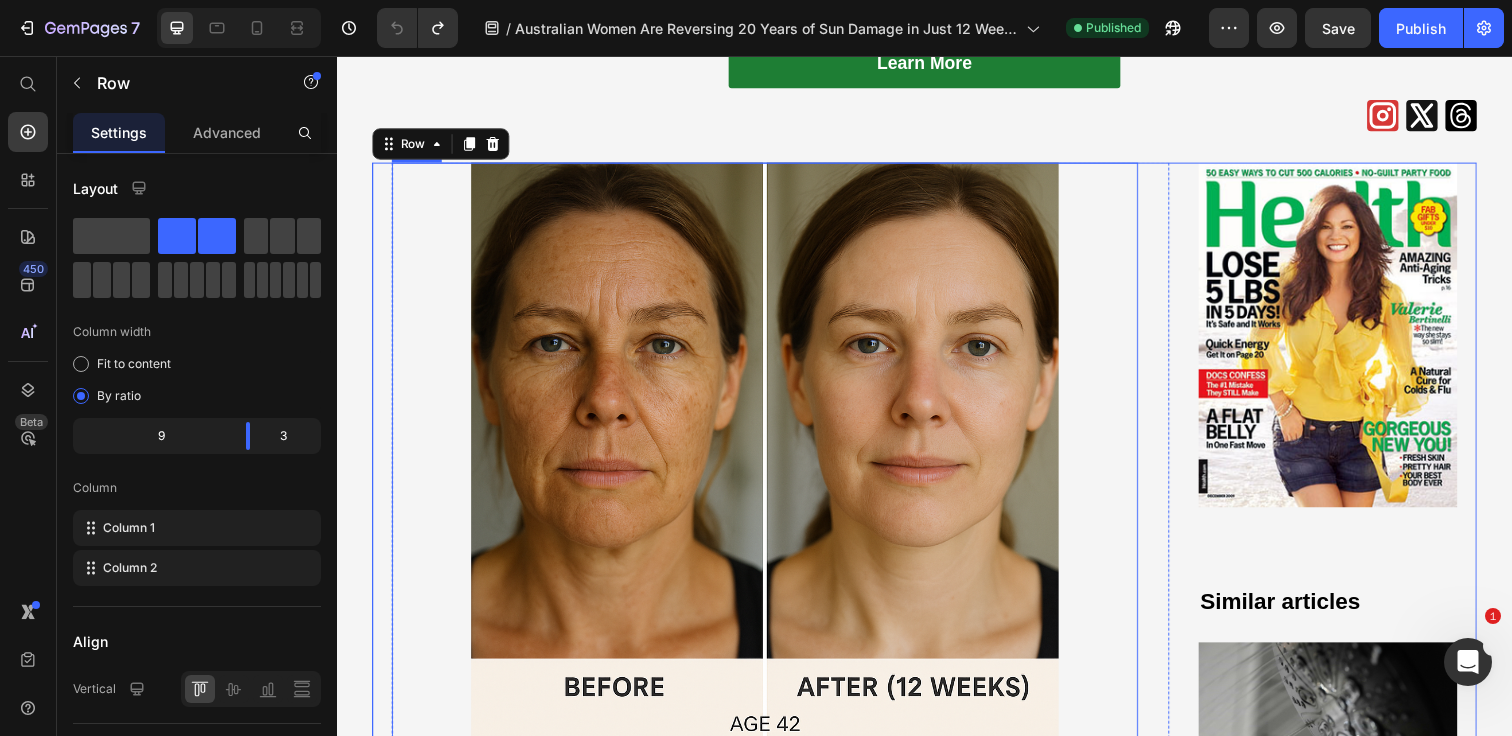 scroll, scrollTop: 510, scrollLeft: 0, axis: vertical 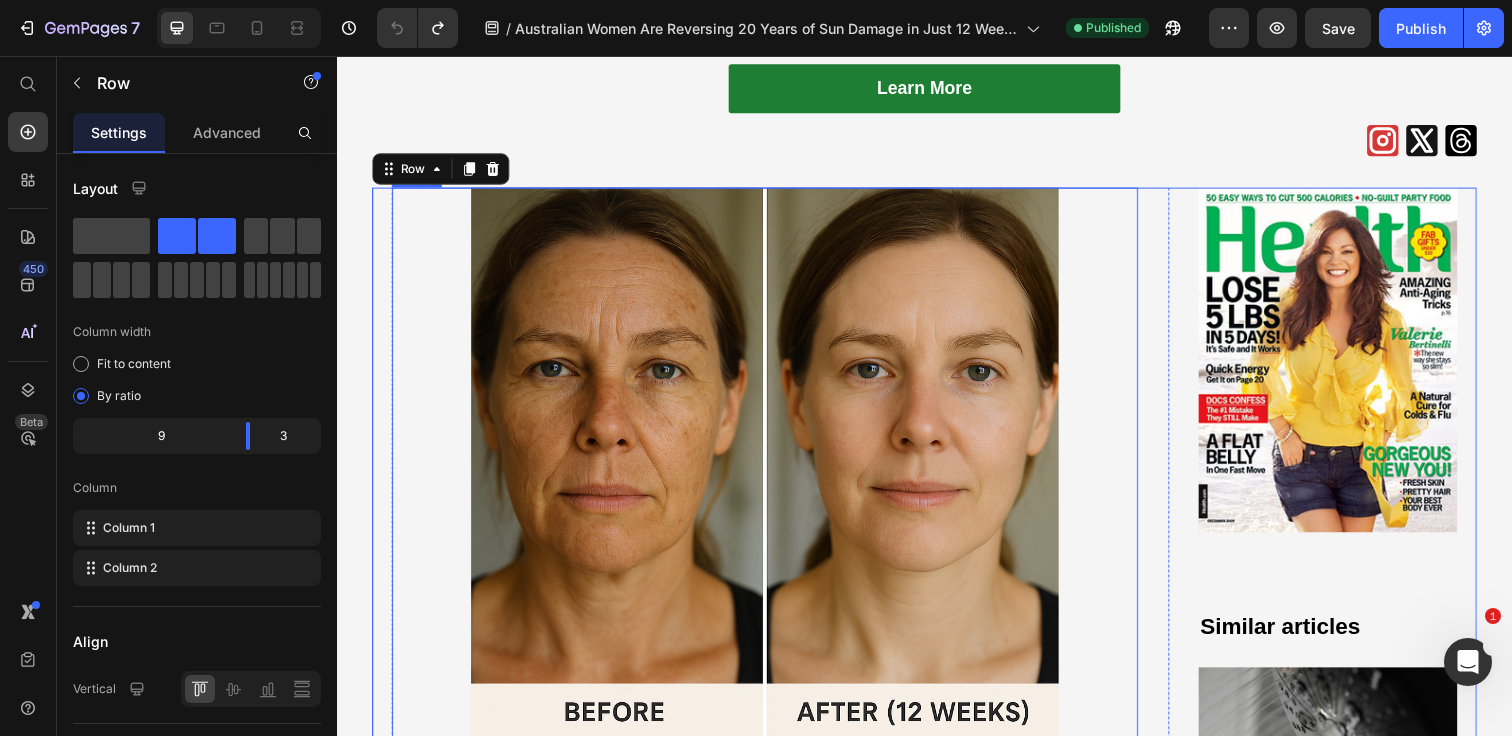 click at bounding box center (774, 490) 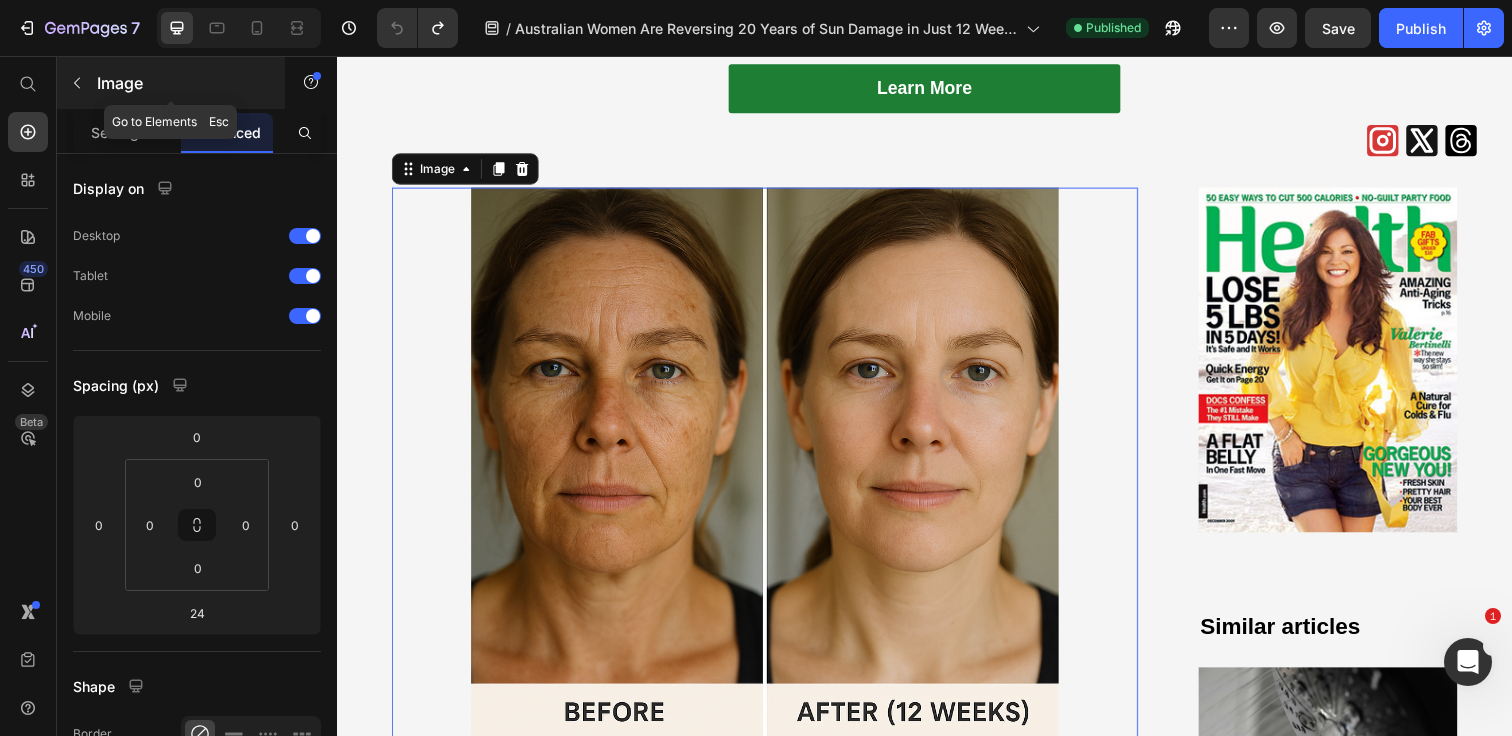 click 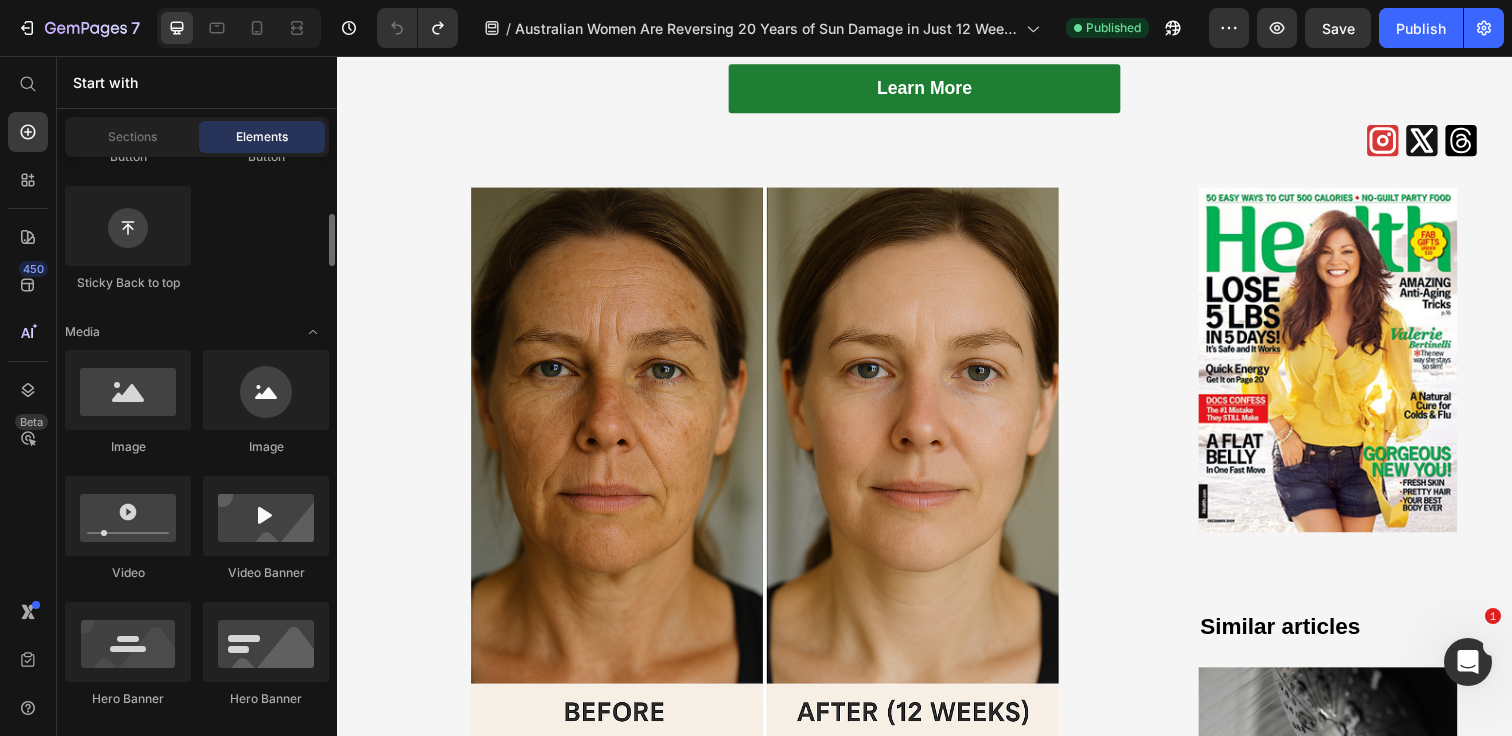 scroll, scrollTop: 600, scrollLeft: 0, axis: vertical 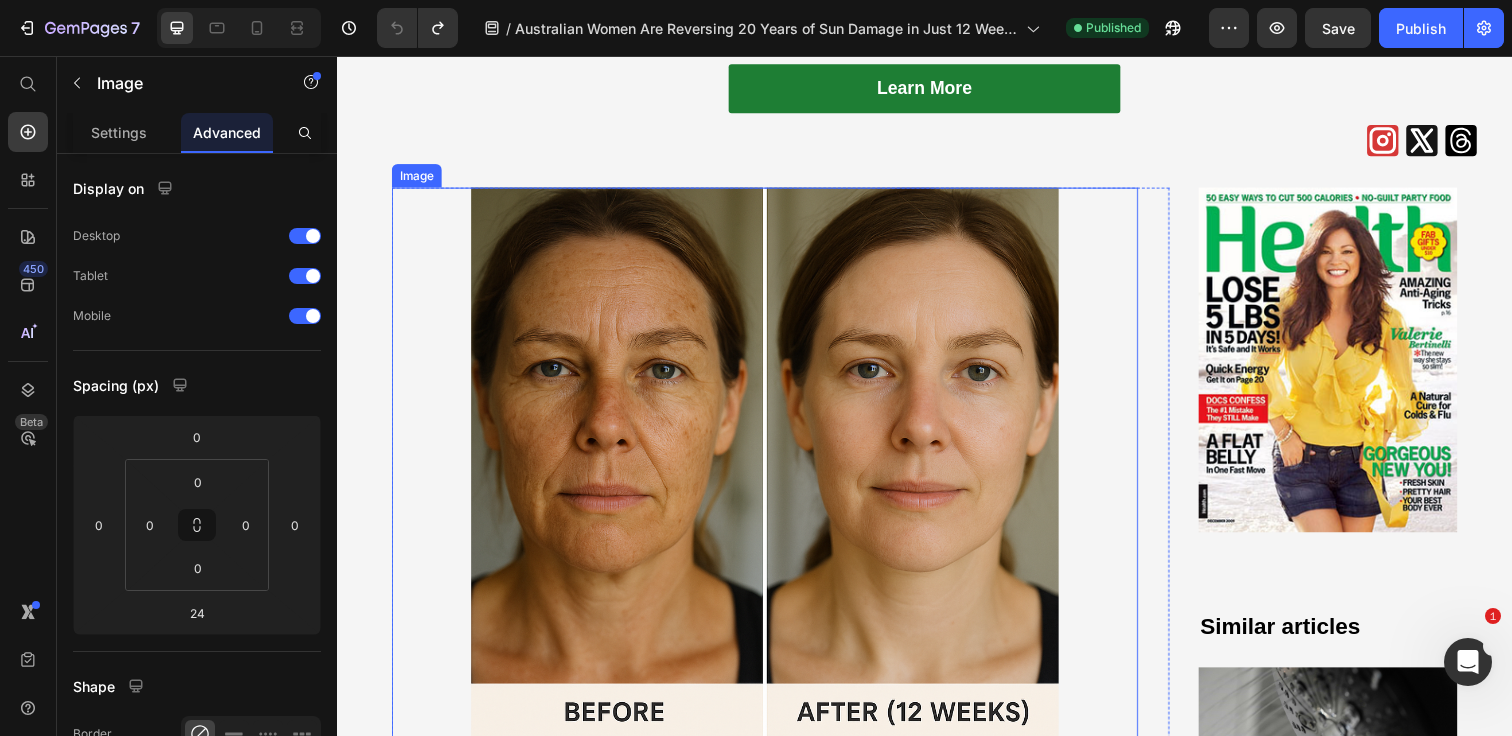 click at bounding box center (774, 490) 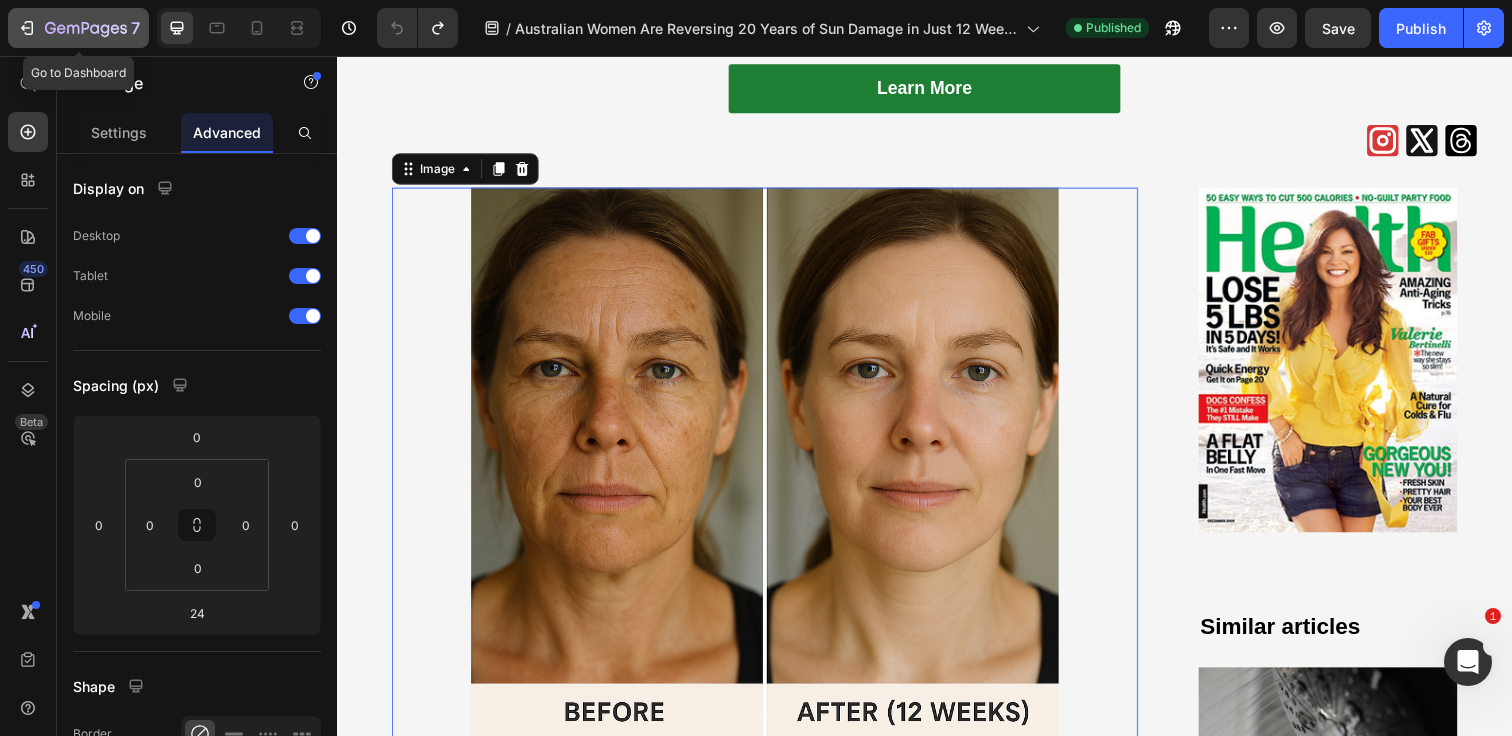click 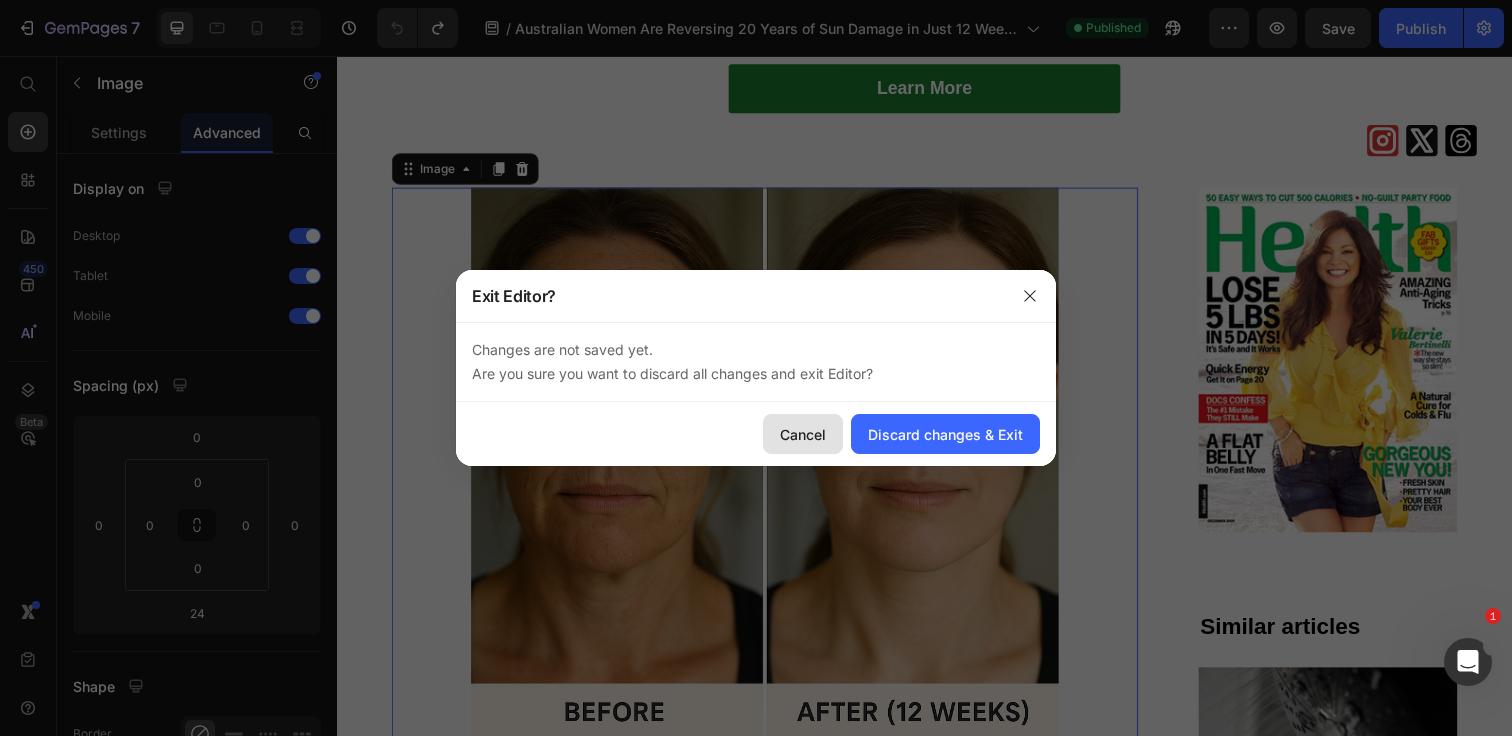 click on "Cancel" at bounding box center [803, 434] 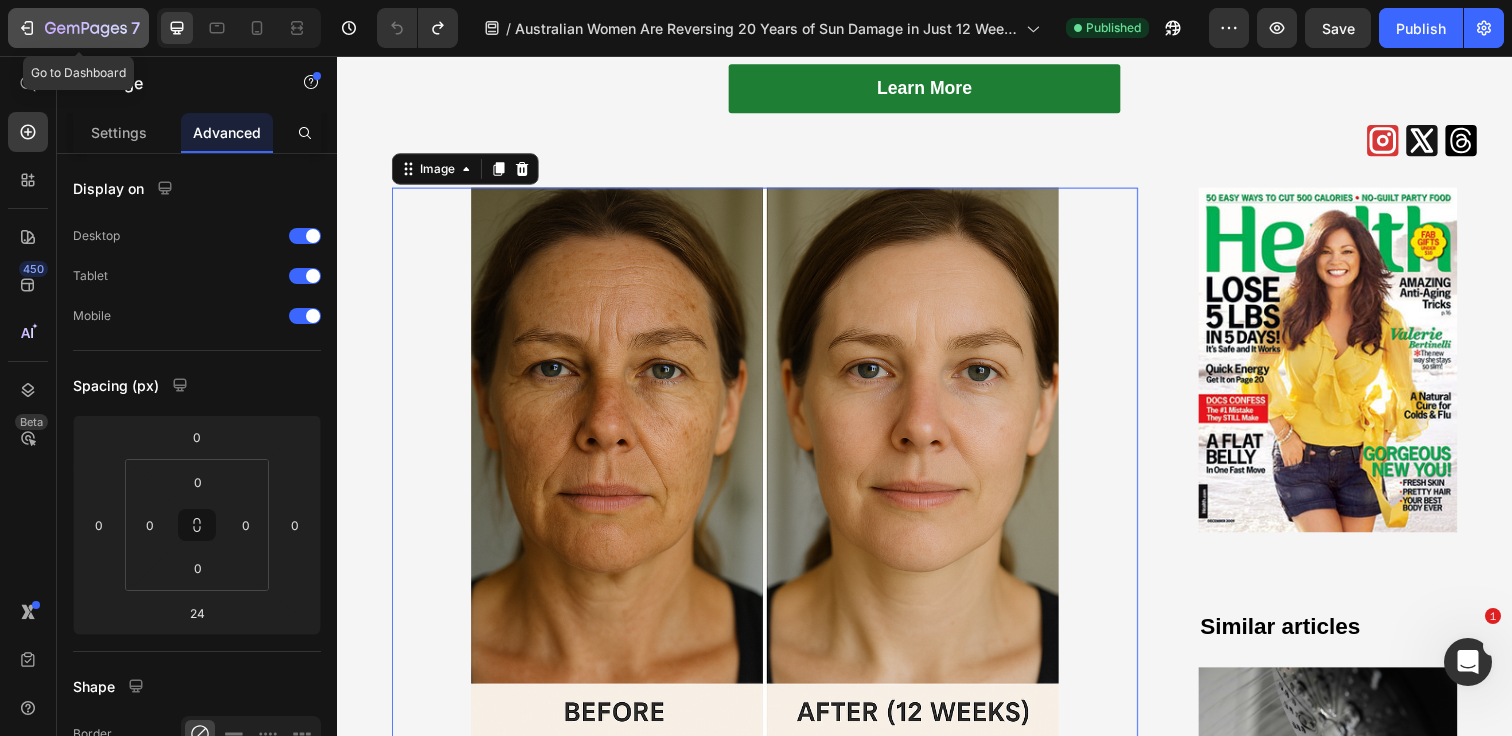 click 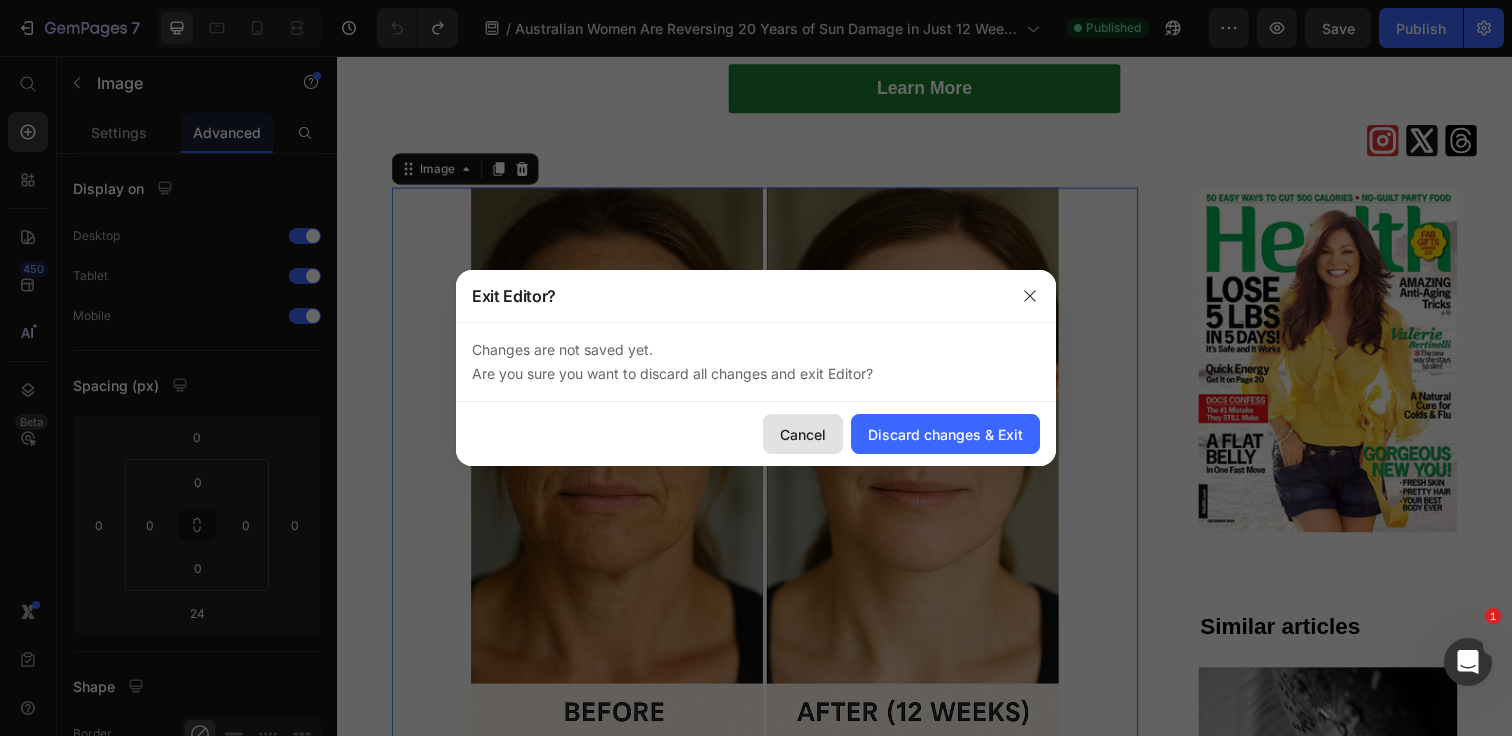 click on "Cancel" 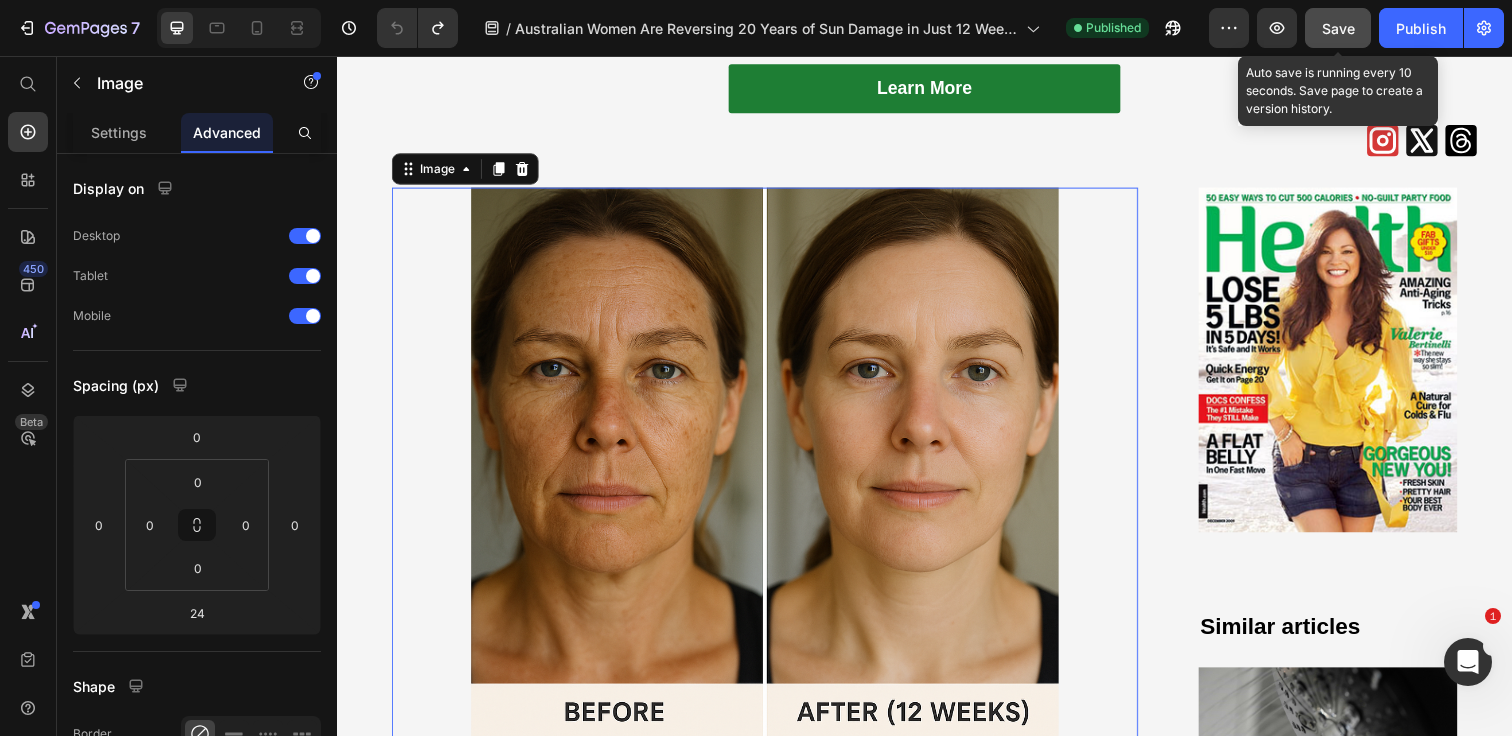 click on "Save" 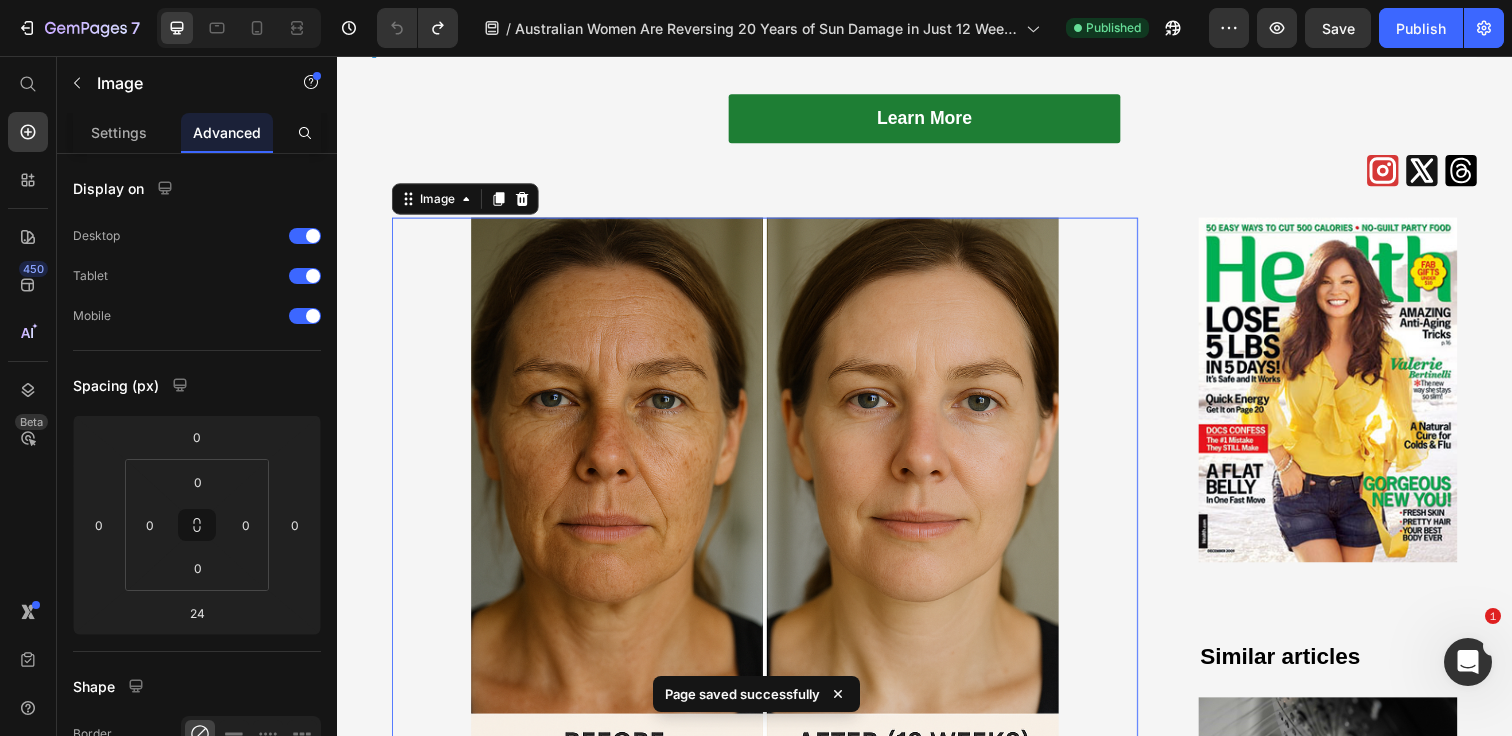scroll, scrollTop: 456, scrollLeft: 0, axis: vertical 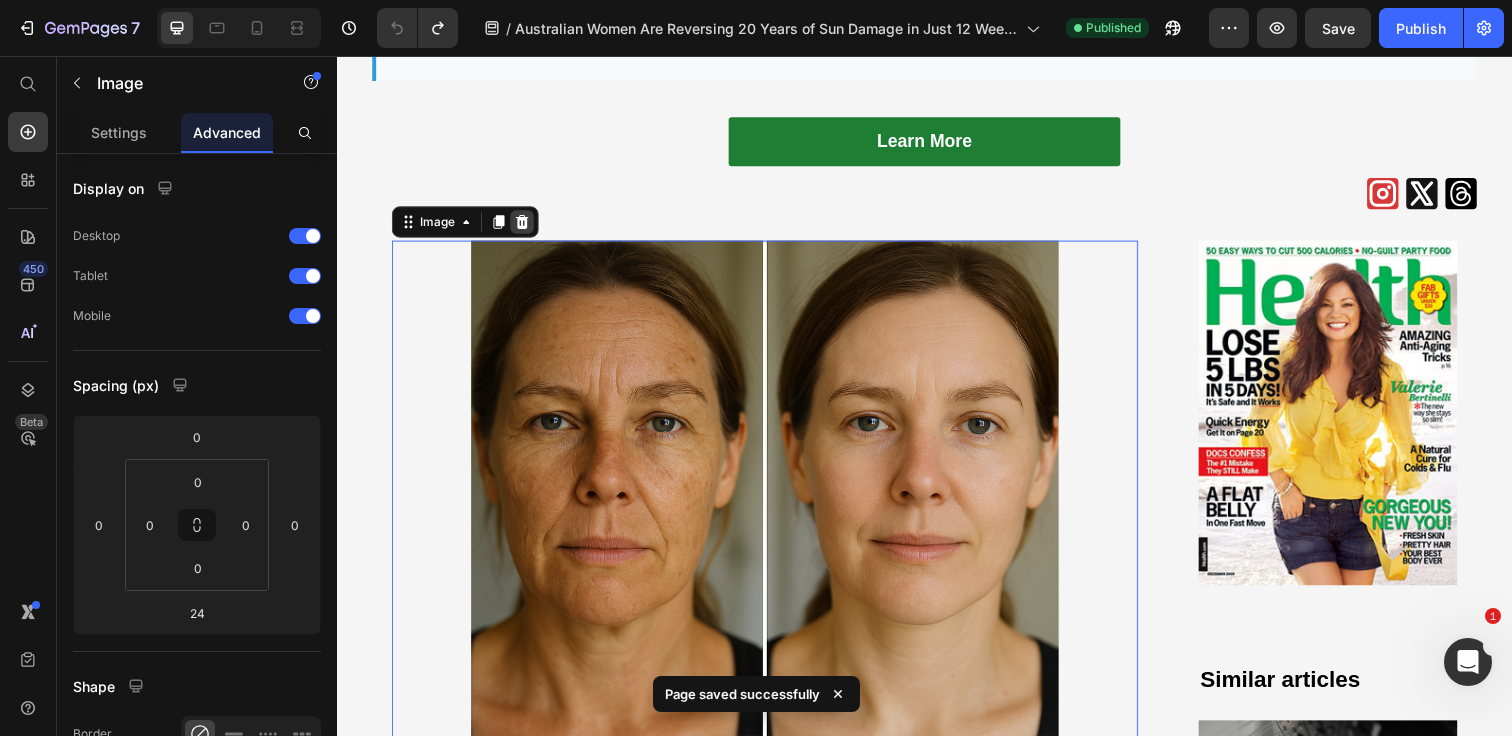 click 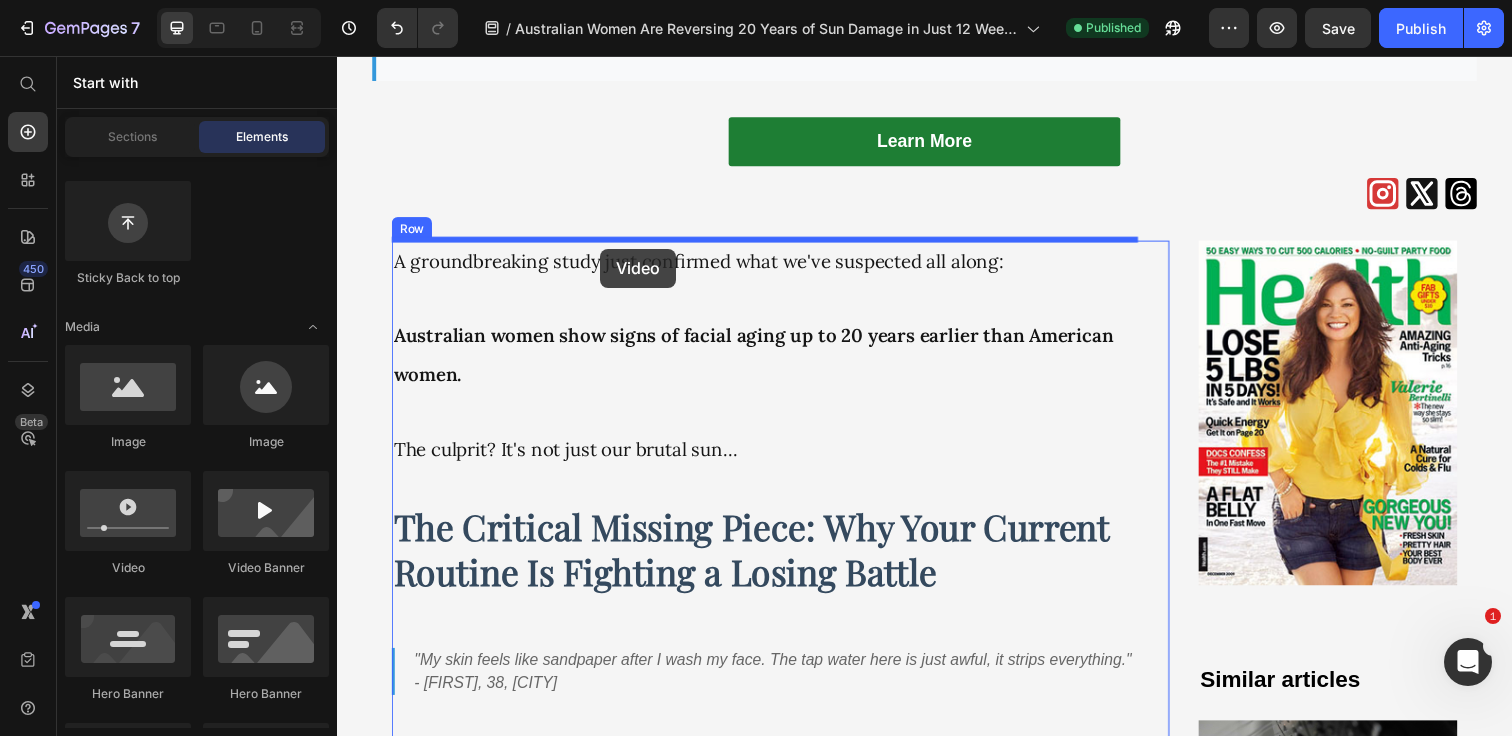 drag, startPoint x: 472, startPoint y: 578, endPoint x: 606, endPoint y: 253, distance: 351.5409 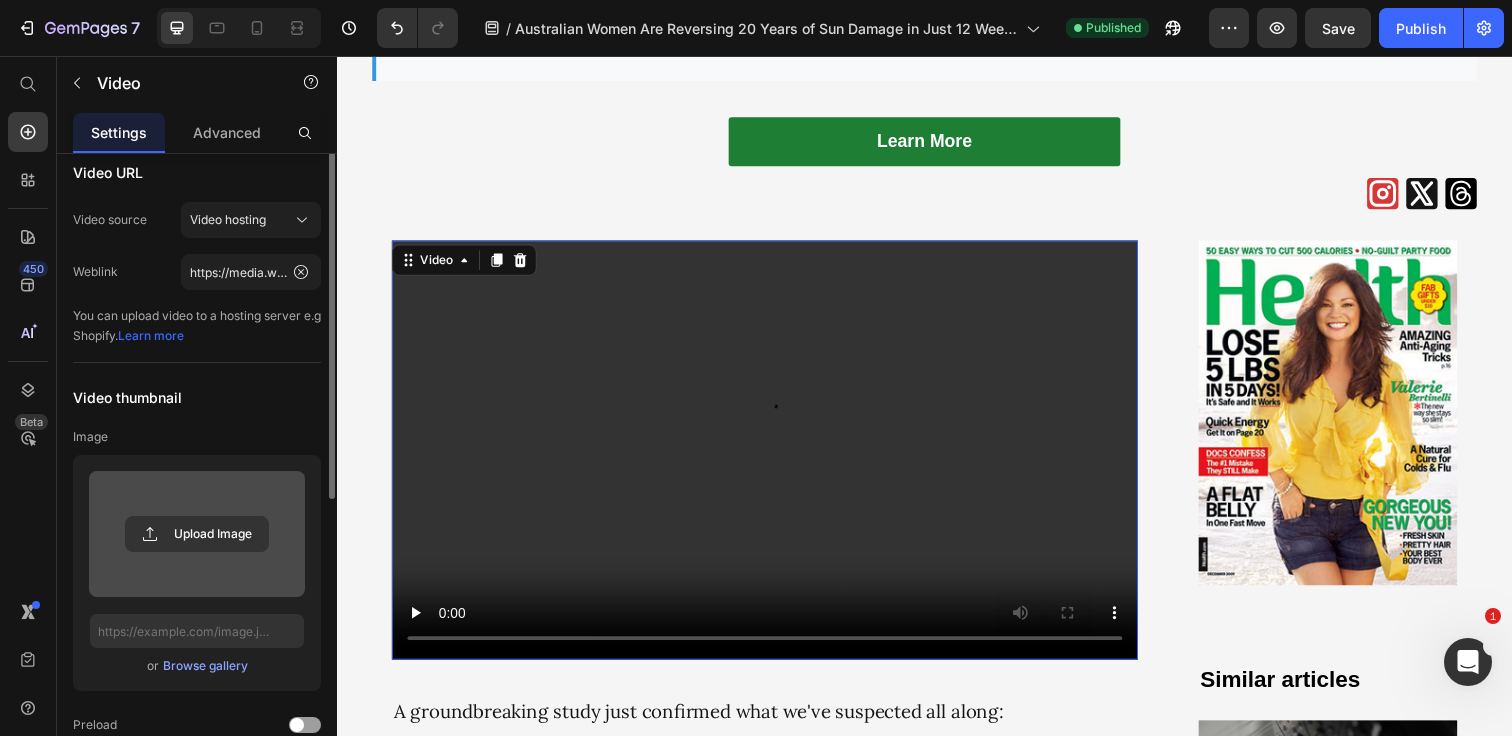 scroll, scrollTop: 0, scrollLeft: 0, axis: both 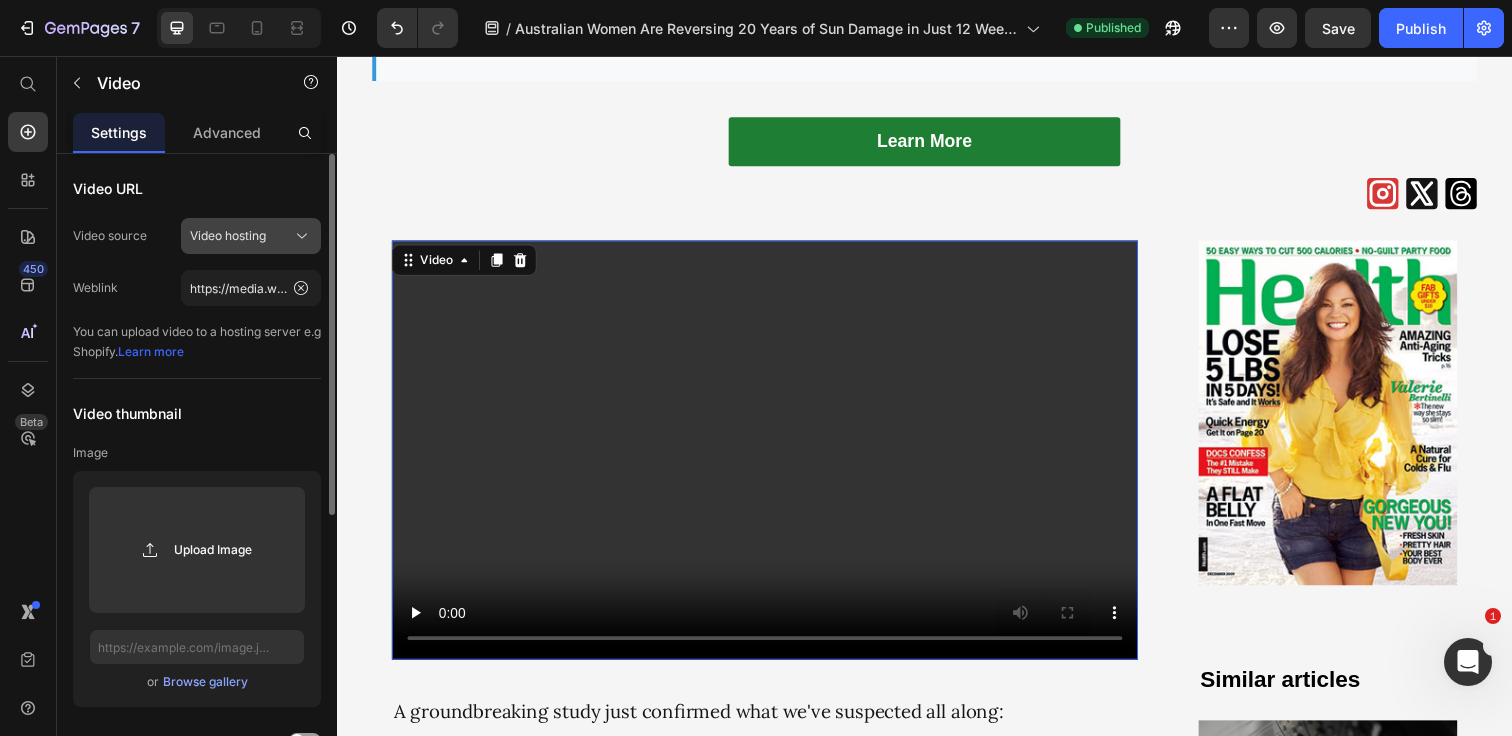 click on "Video hosting" at bounding box center (228, 236) 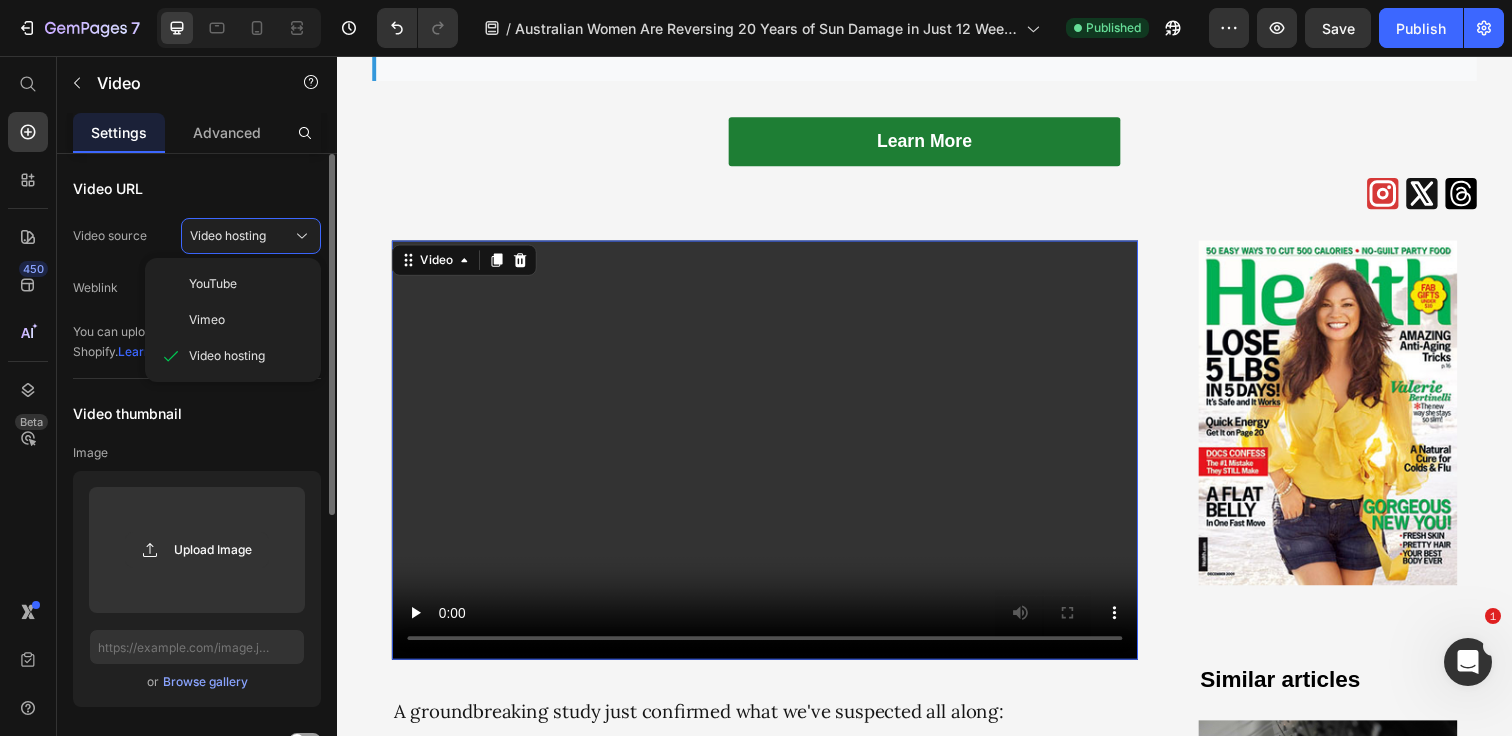 click on "Video source" at bounding box center [110, 236] 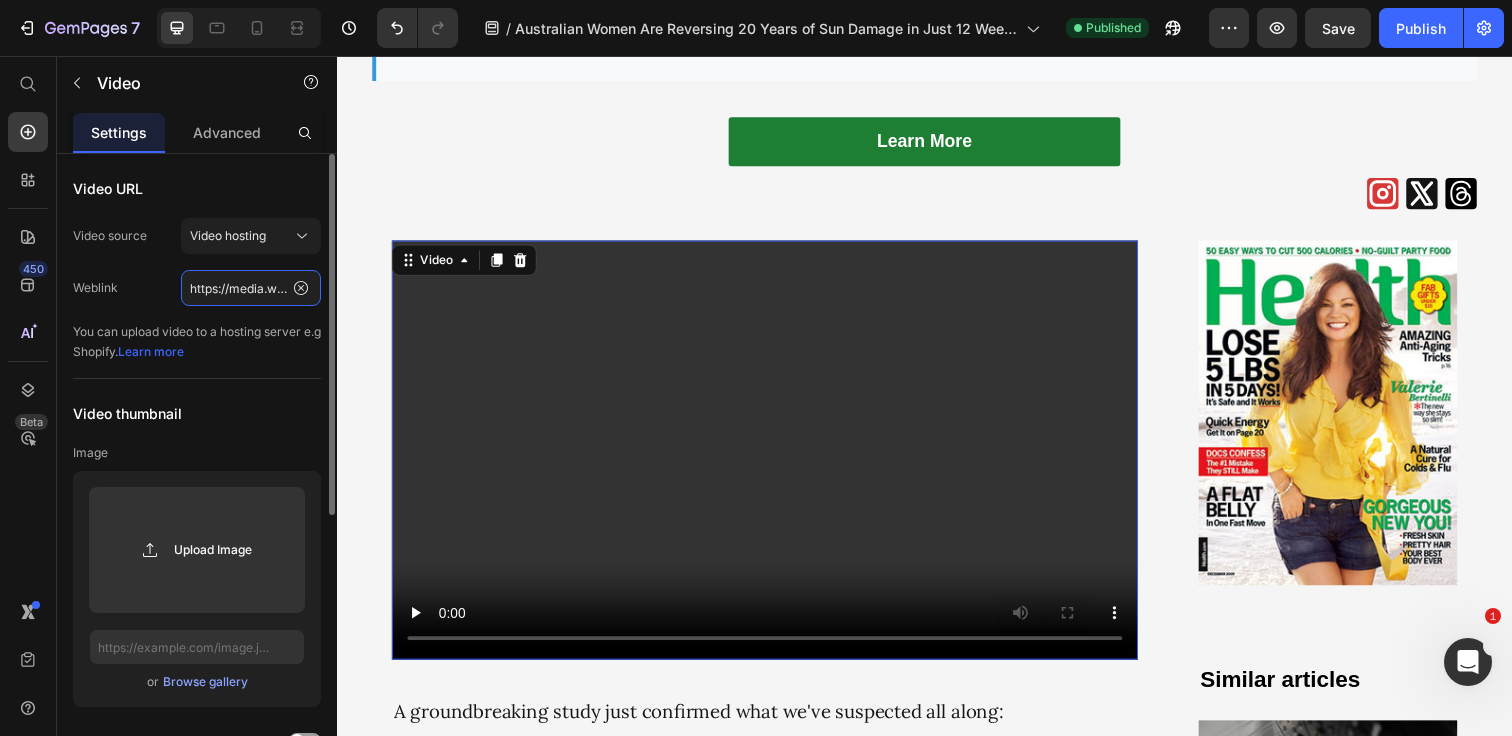 click on "https://media.w3.org/2010/05/sintel/trailer.mp4" 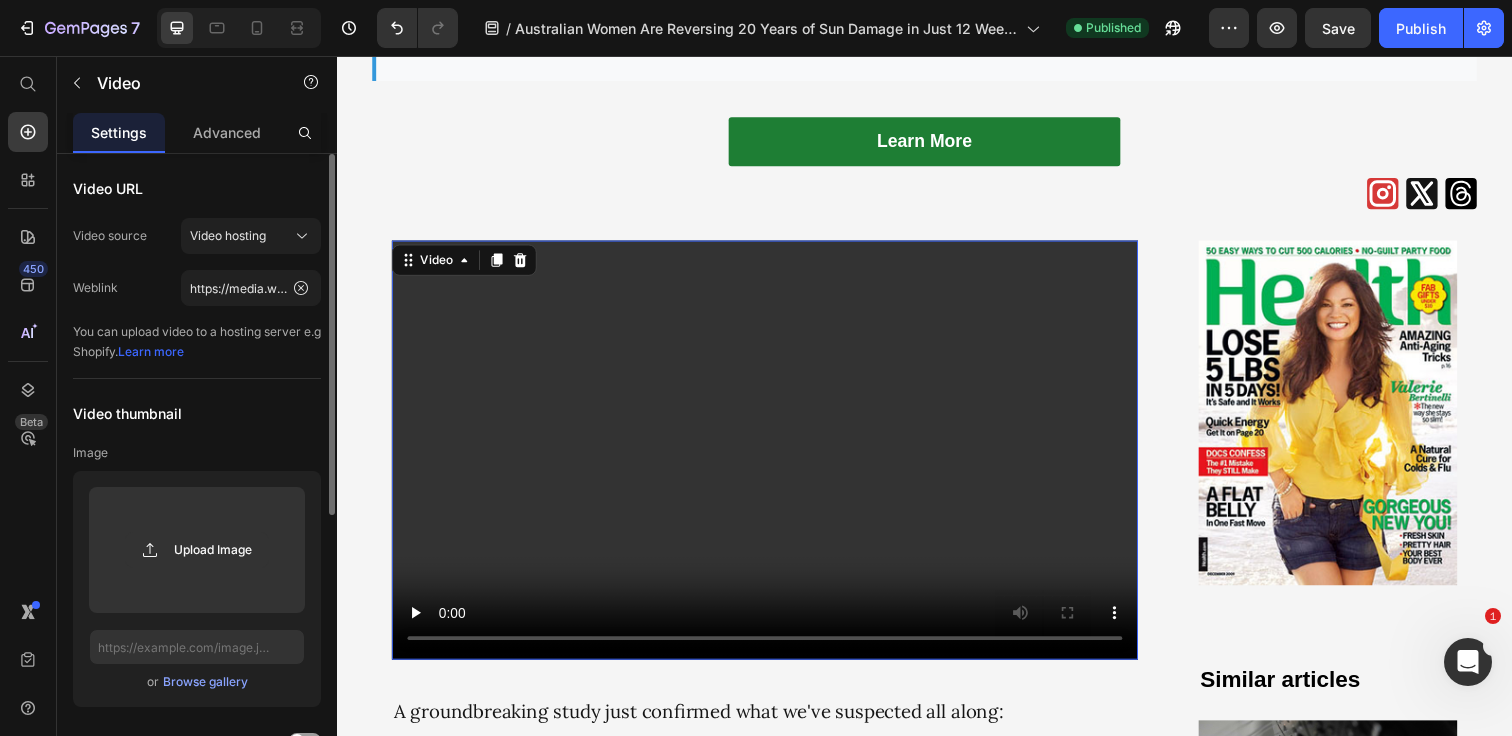 click on "You can upload video to a hosting server e.g Shopify.   Learn more" at bounding box center [197, 342] 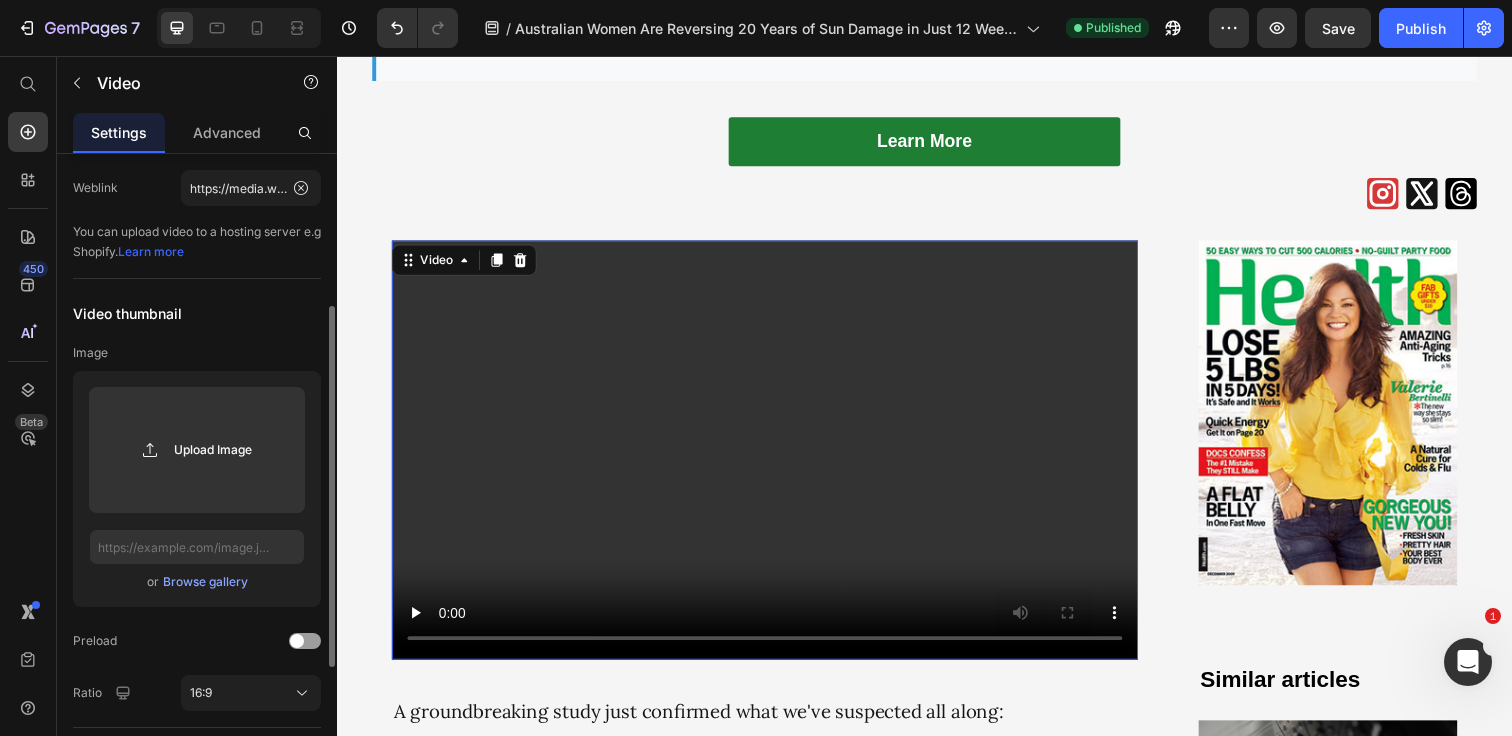 scroll, scrollTop: 0, scrollLeft: 0, axis: both 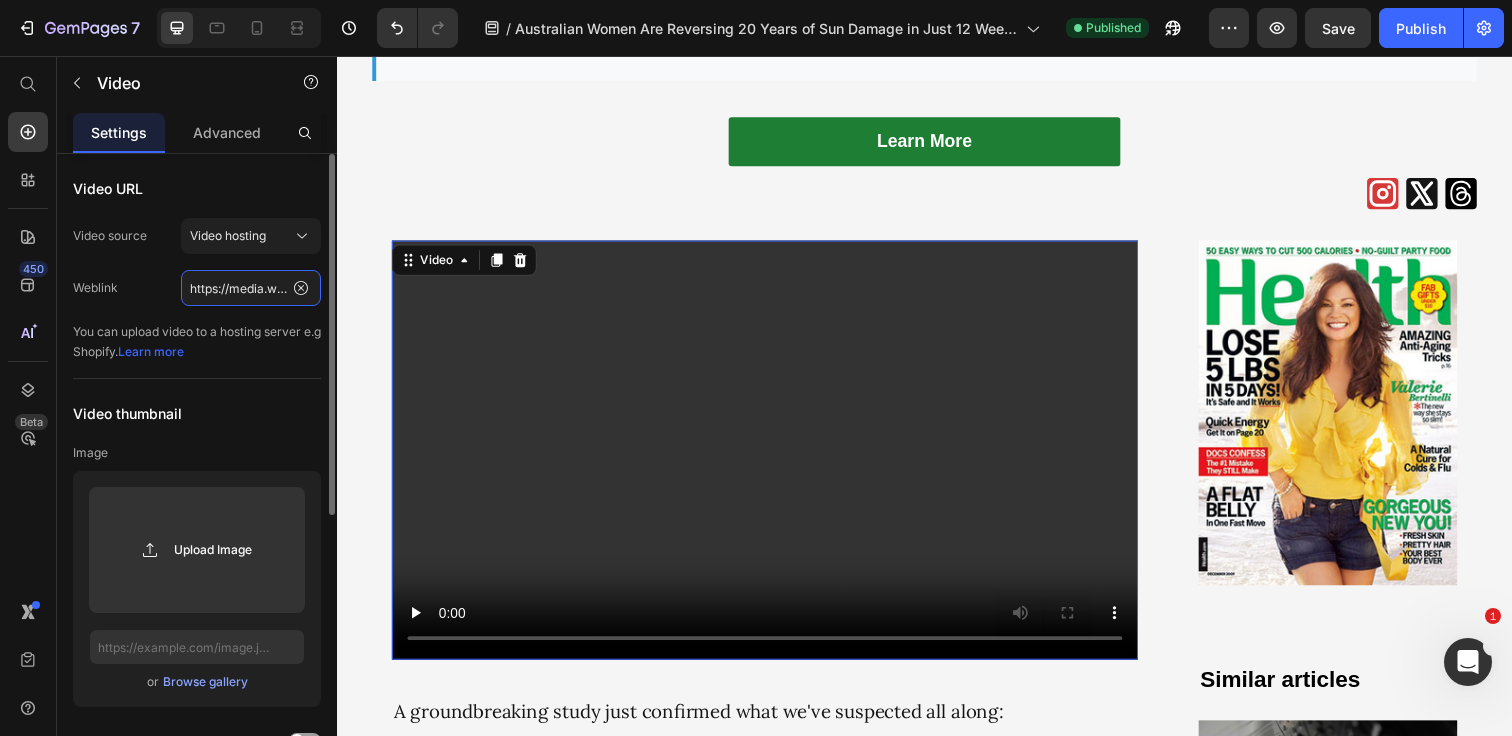 click on "https://media.w3.org/2010/05/sintel/trailer.mp4" 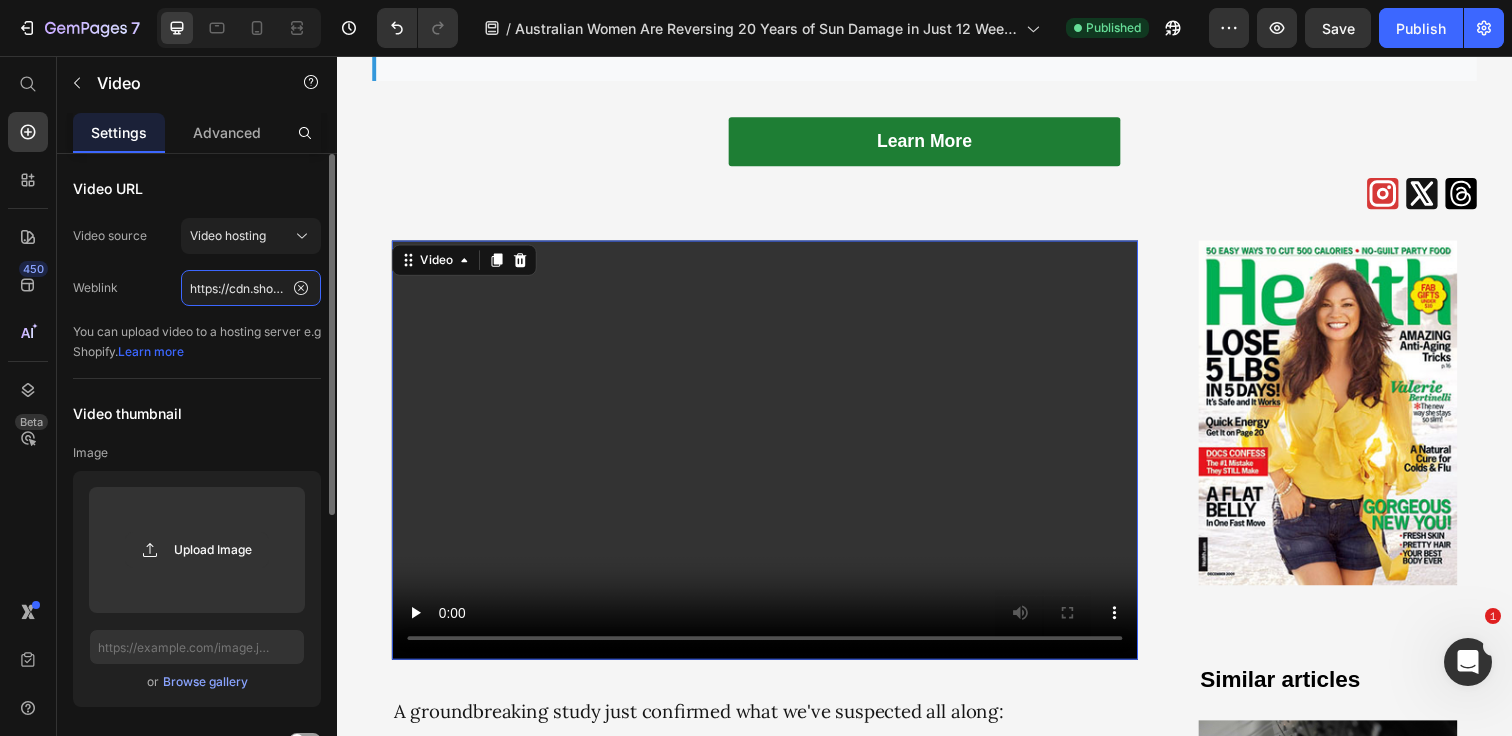 scroll, scrollTop: 0, scrollLeft: 362, axis: horizontal 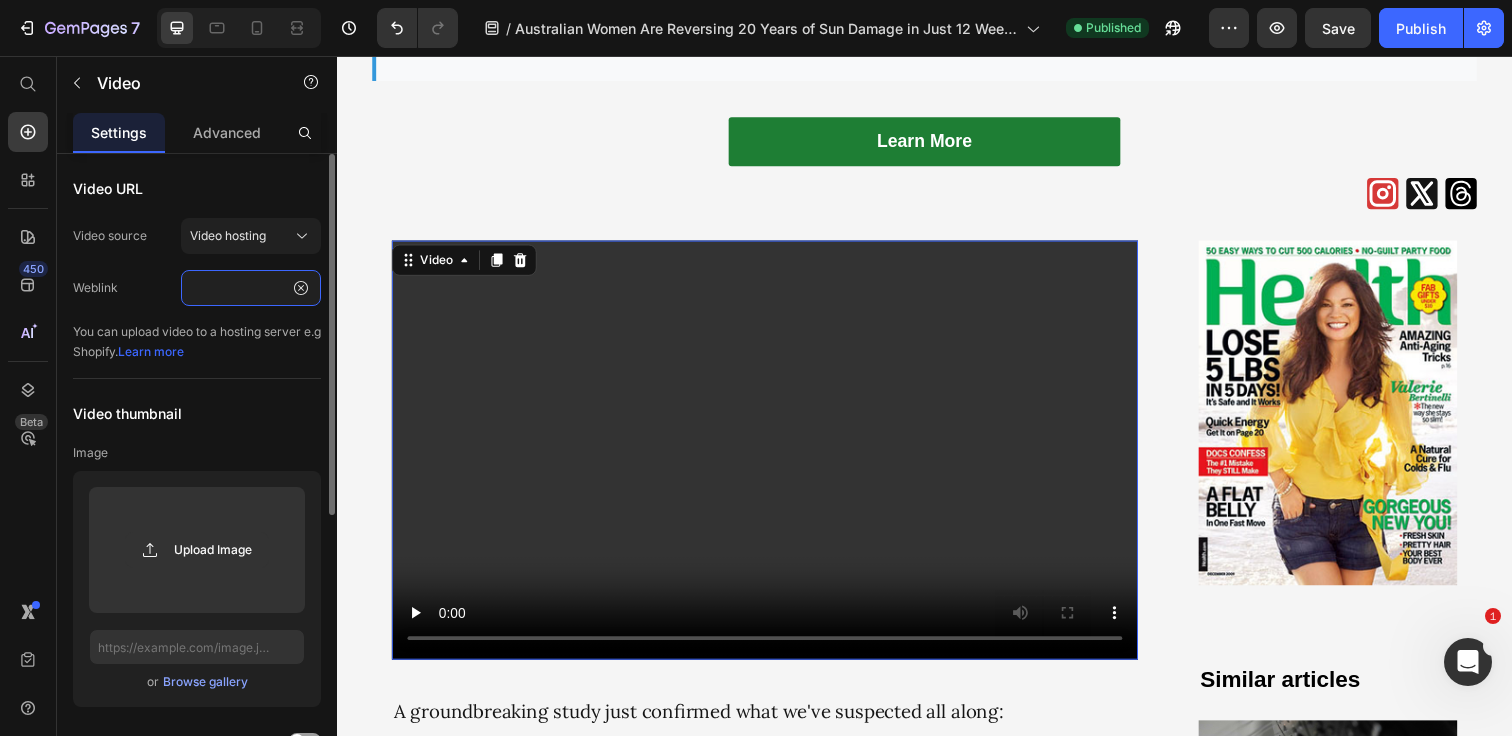 type on "https://cdn.shopify.com/videos/c/o/v/b100e2548f4c4f72b249c9edddf39711.mp4" 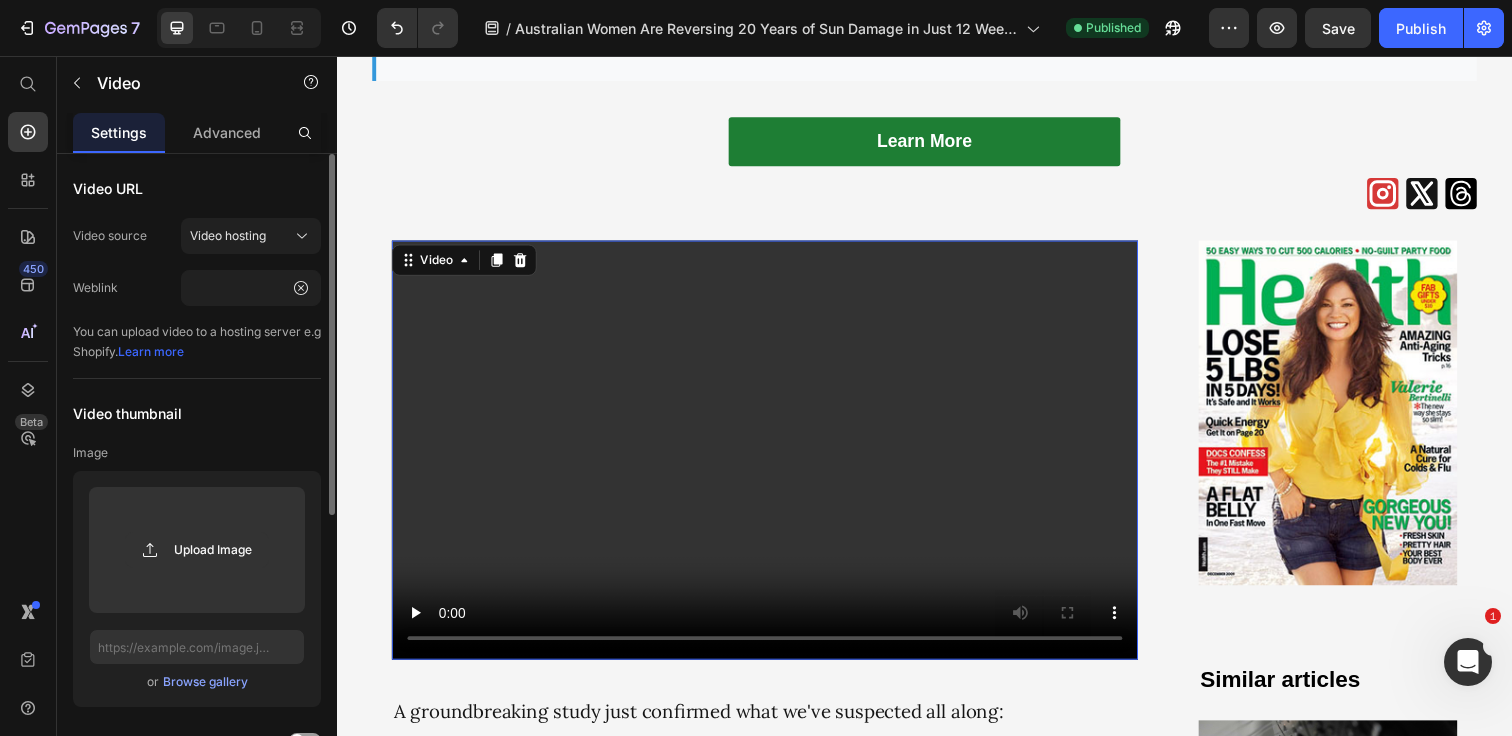 click on "Weblink https://cdn.shopify.com/videos/c/o/v/b100e2548f4c4f72b249c9edddf39711.mp4" 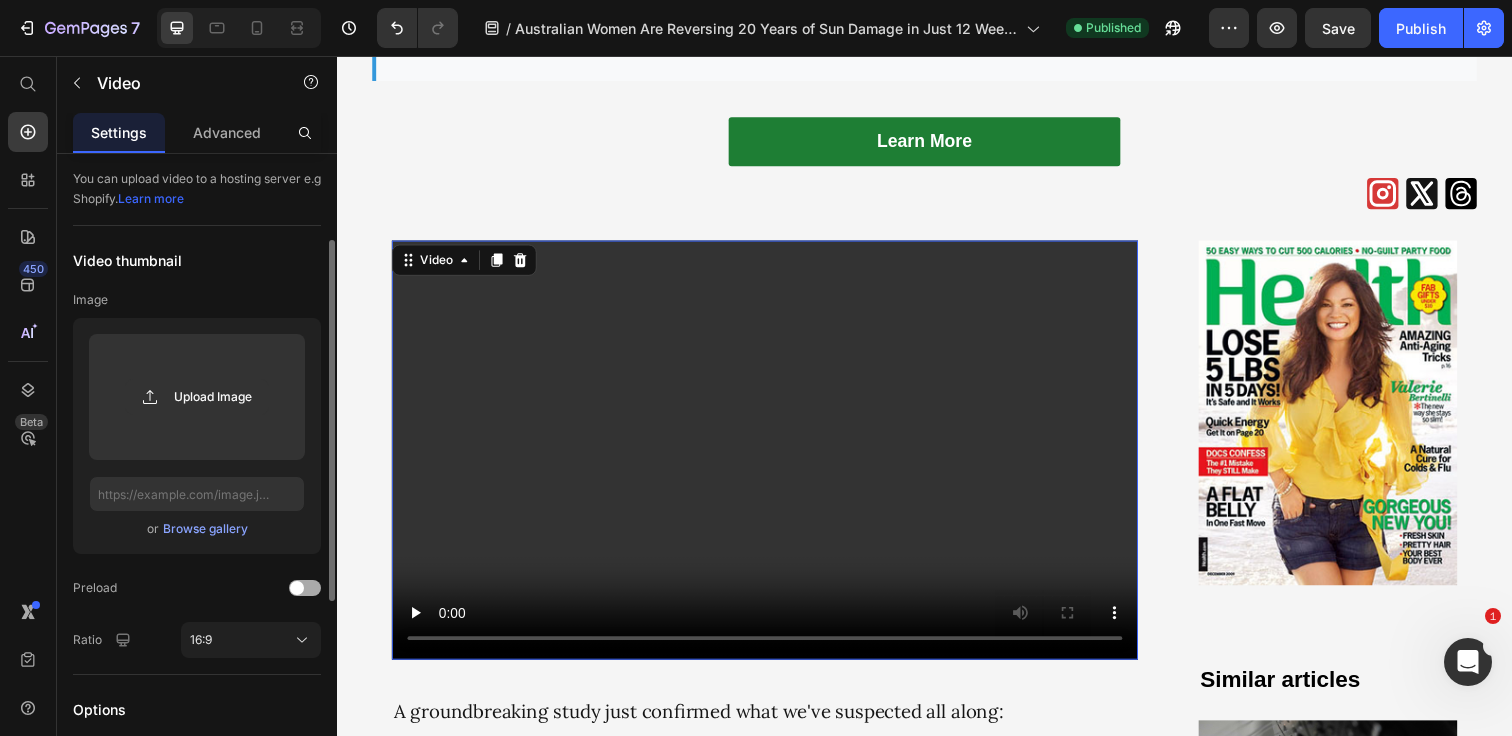 scroll, scrollTop: 184, scrollLeft: 0, axis: vertical 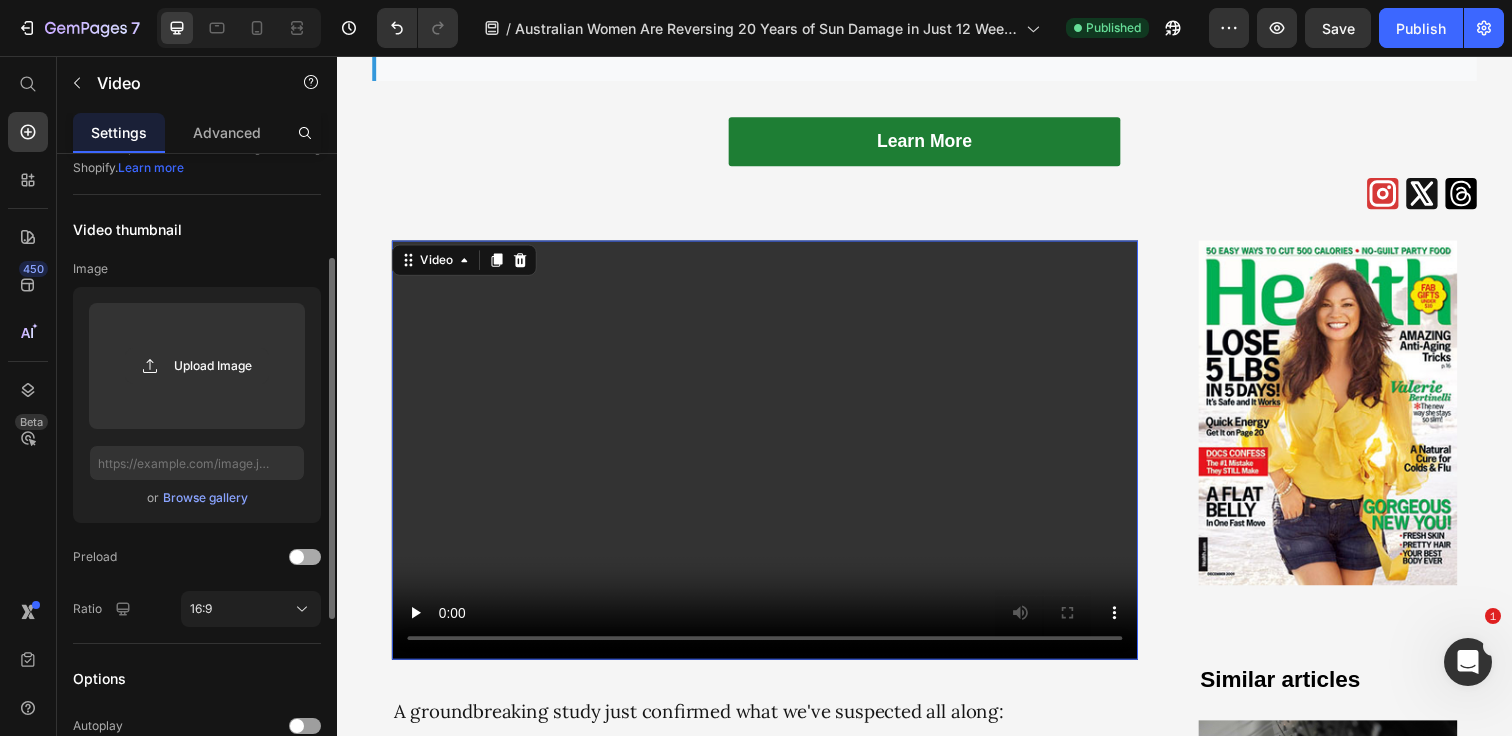 click at bounding box center (297, 557) 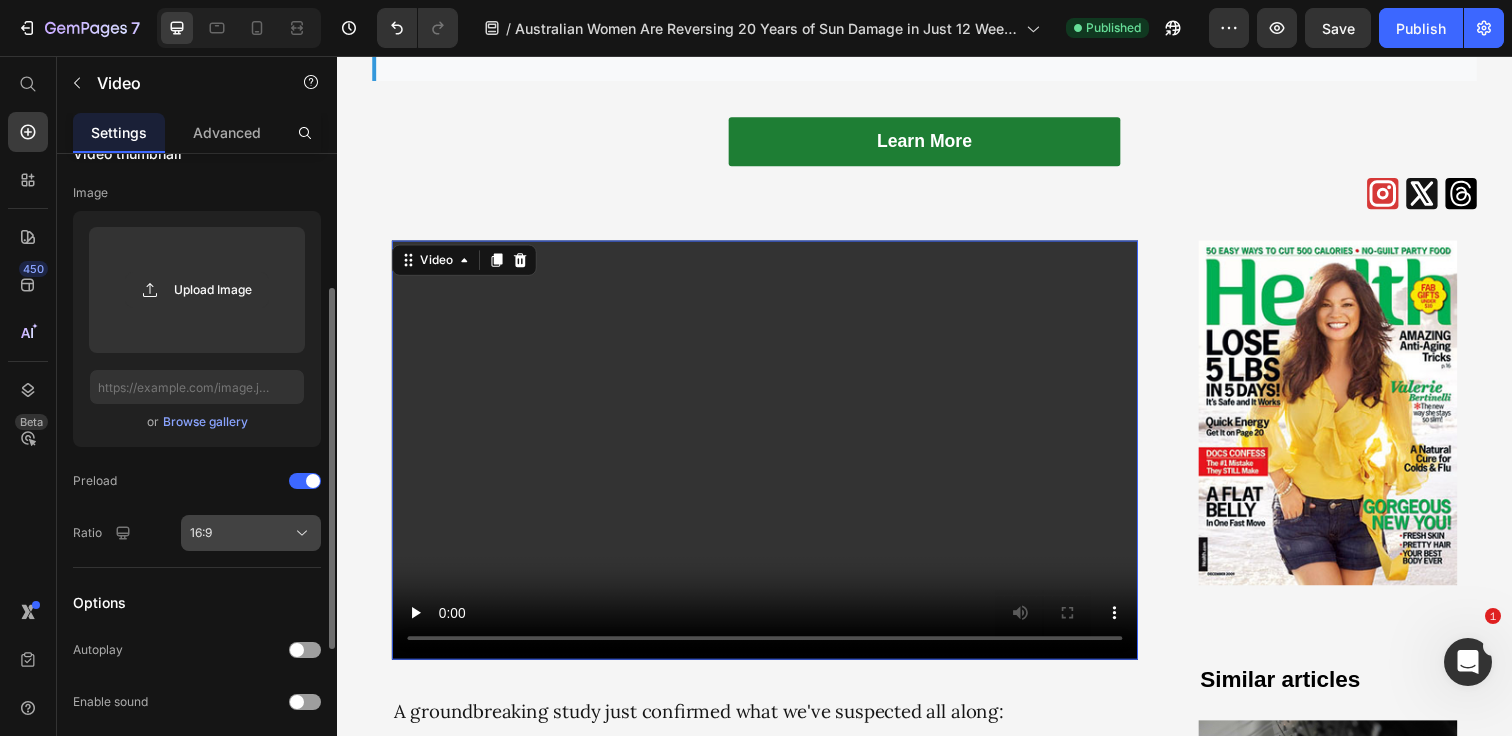 scroll, scrollTop: 314, scrollLeft: 0, axis: vertical 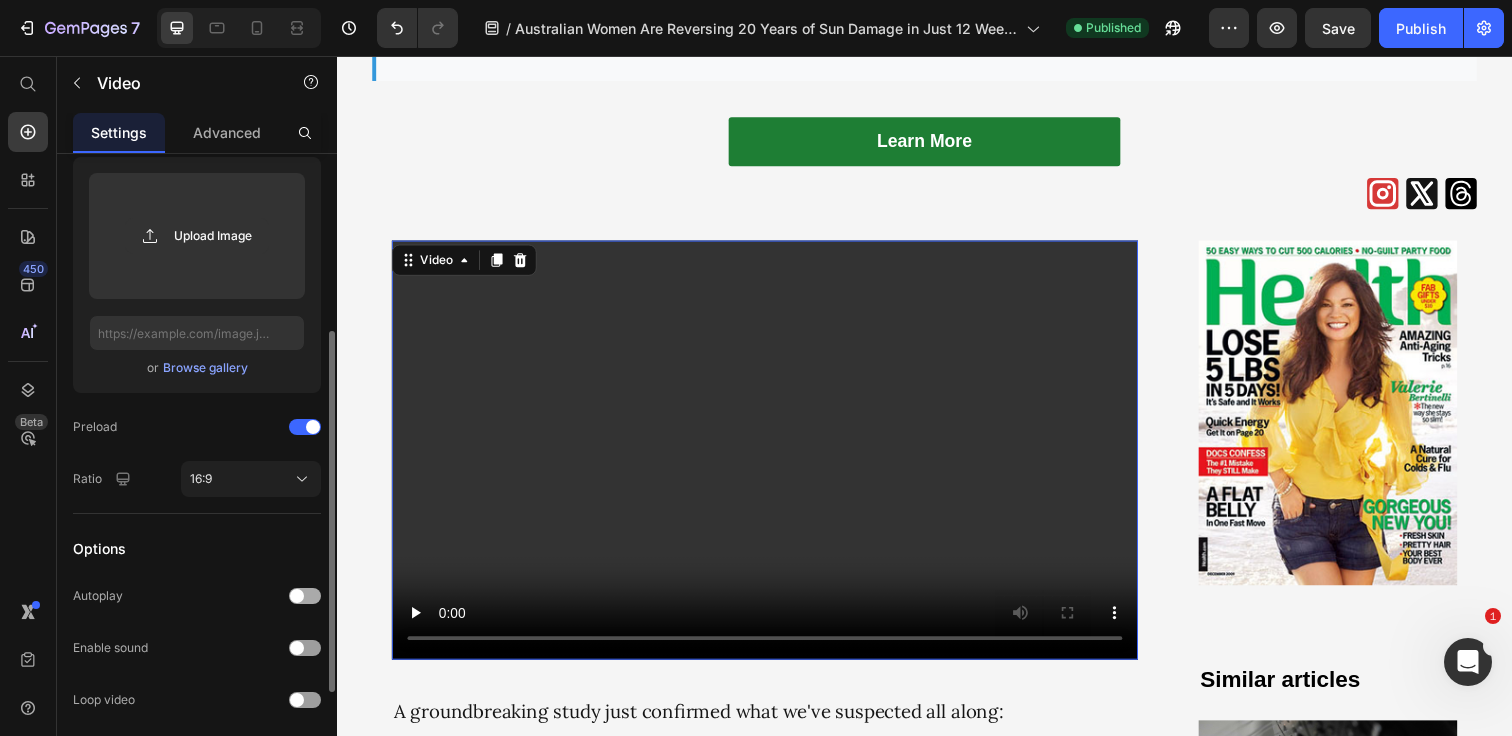 click at bounding box center (305, 596) 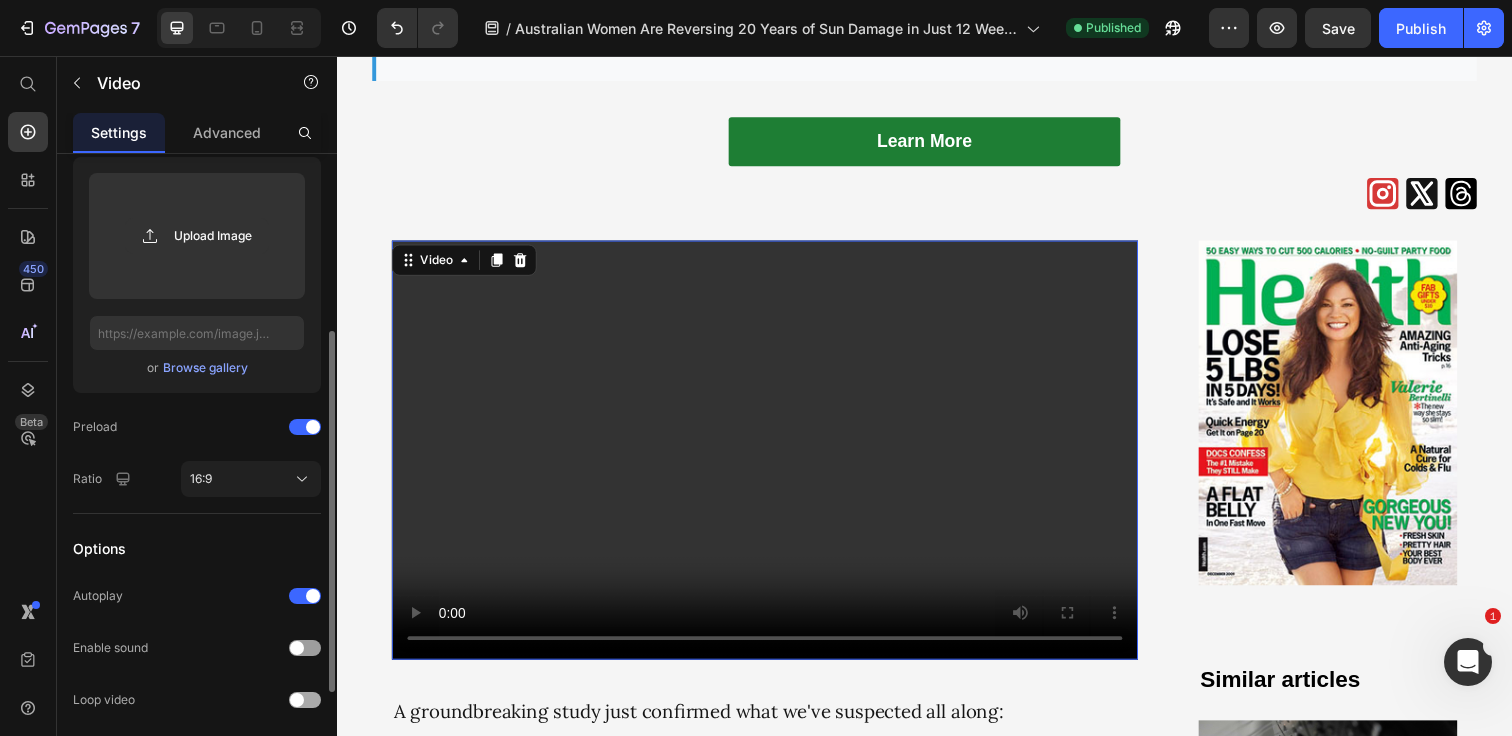 click at bounding box center [297, 700] 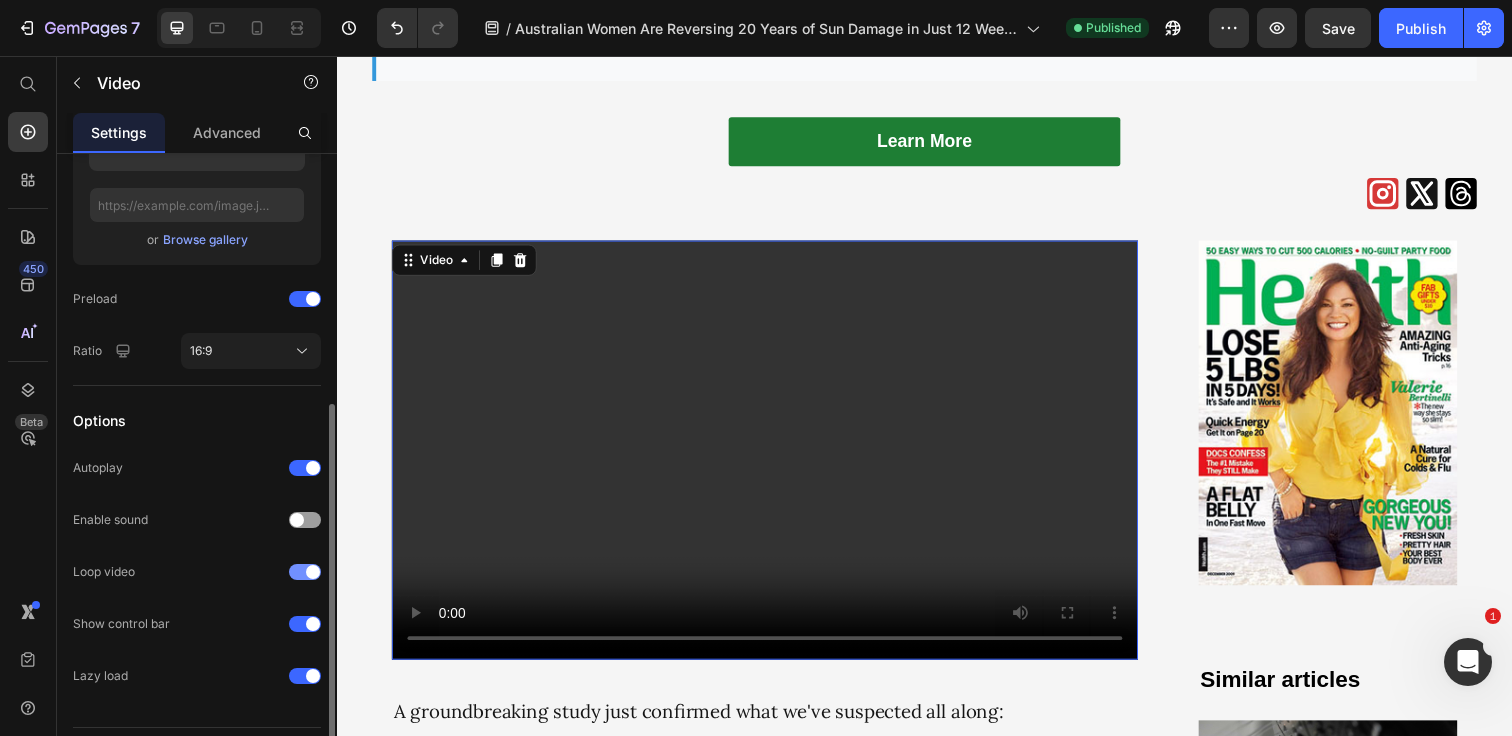 scroll, scrollTop: 491, scrollLeft: 0, axis: vertical 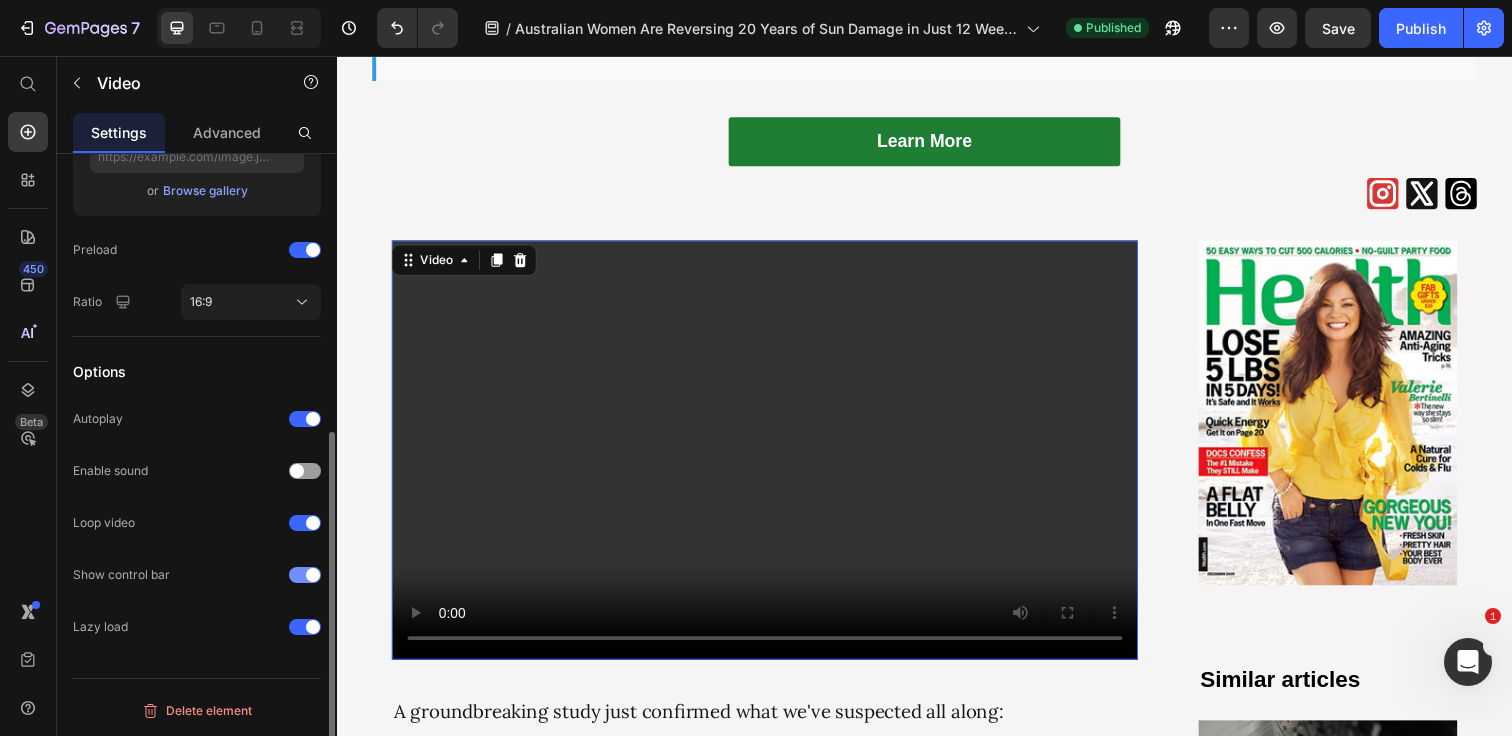 click at bounding box center (313, 575) 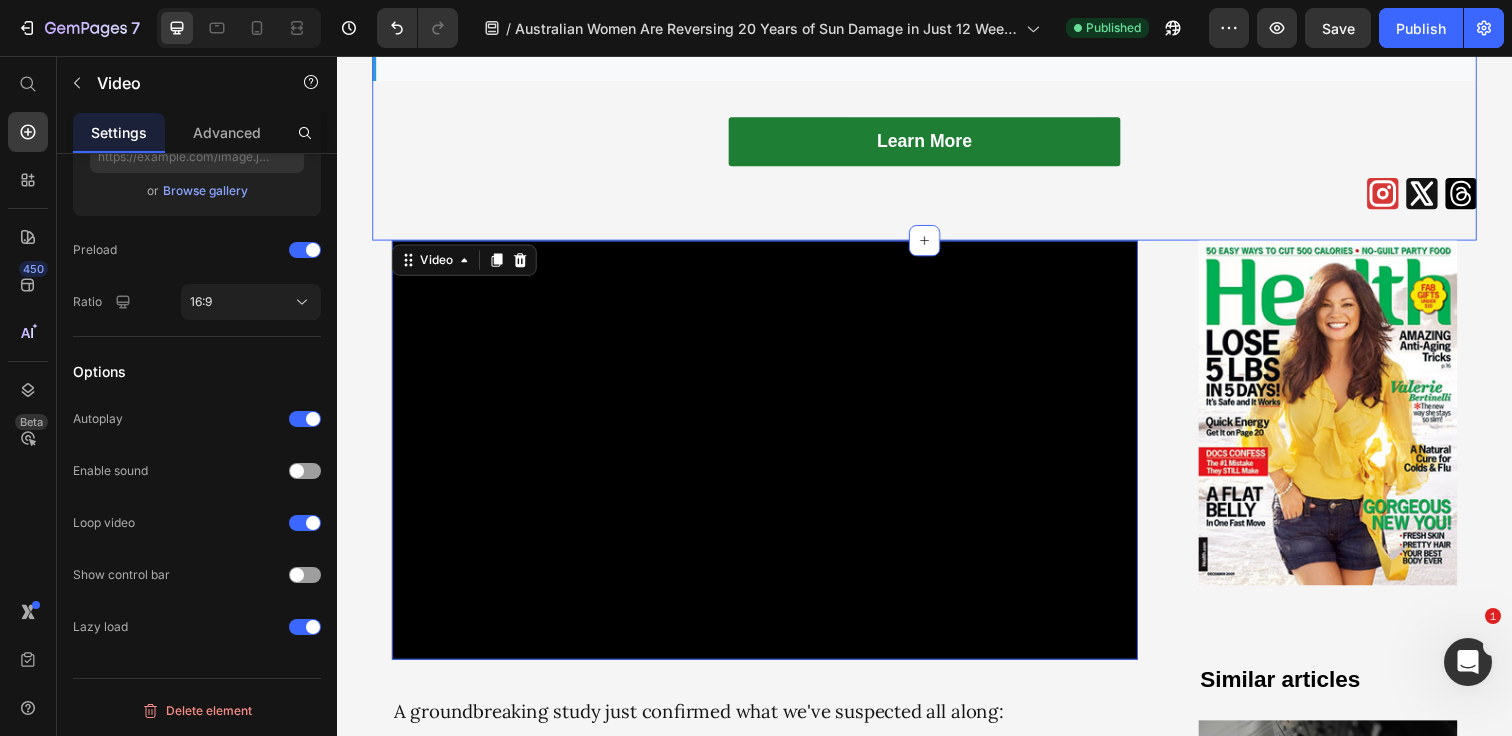 scroll, scrollTop: 398, scrollLeft: 0, axis: vertical 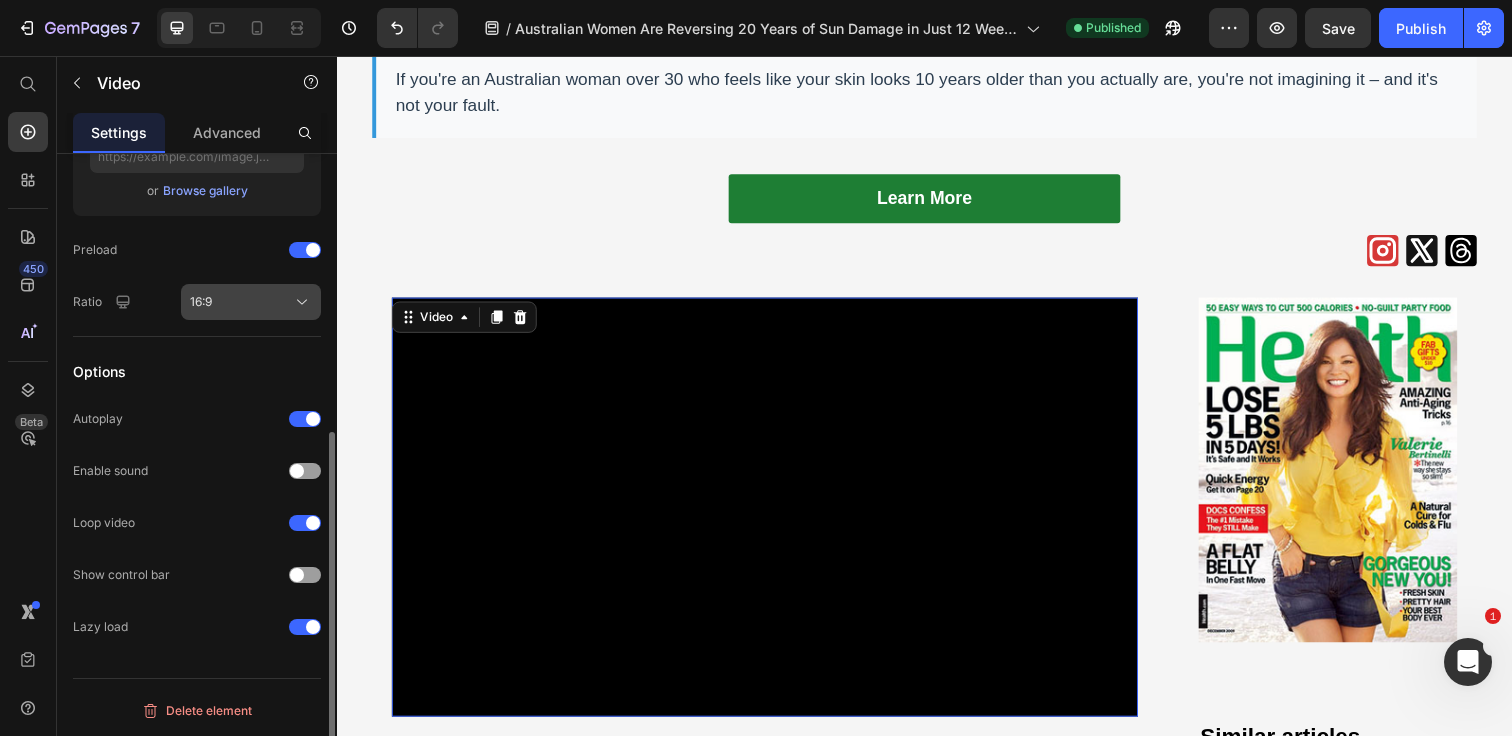 click on "16:9" 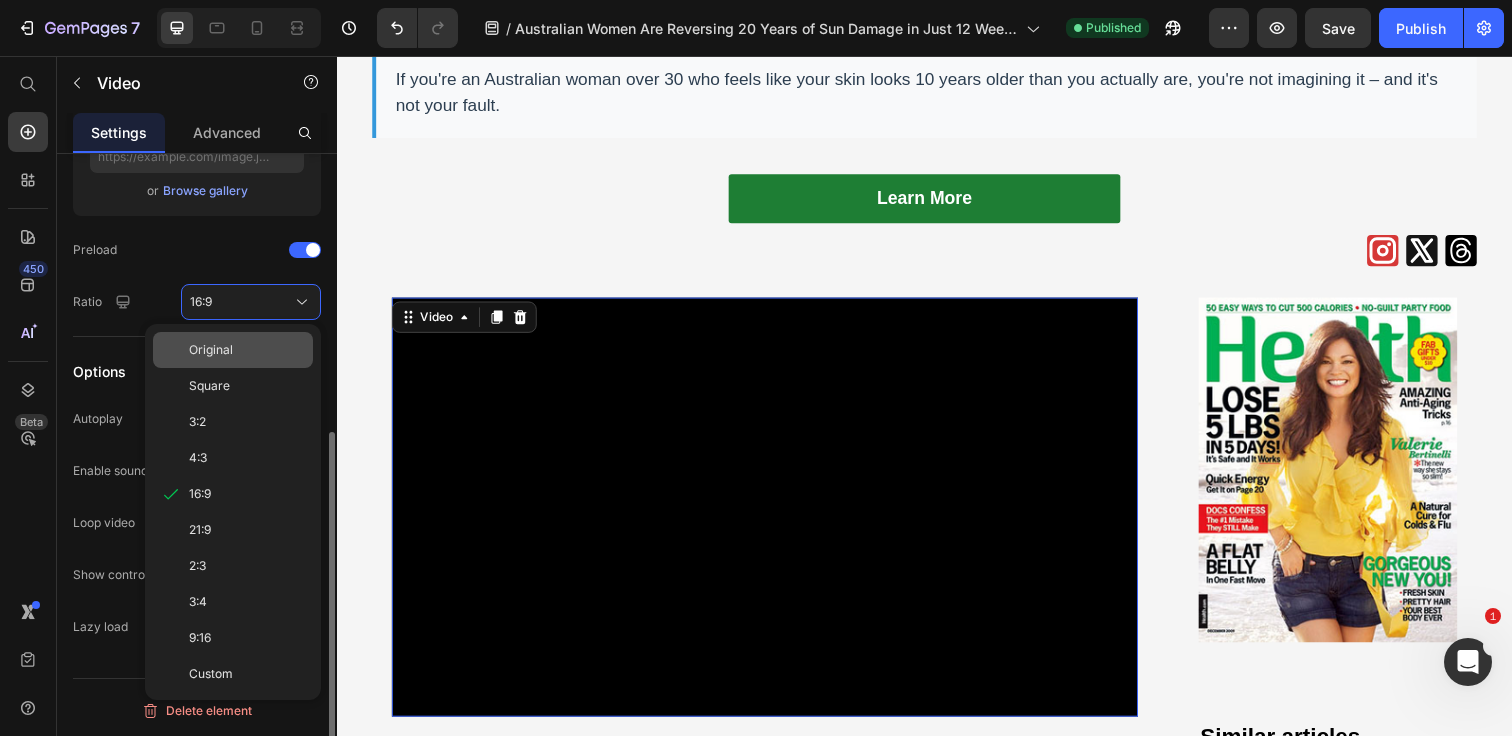 click on "Original" at bounding box center [247, 350] 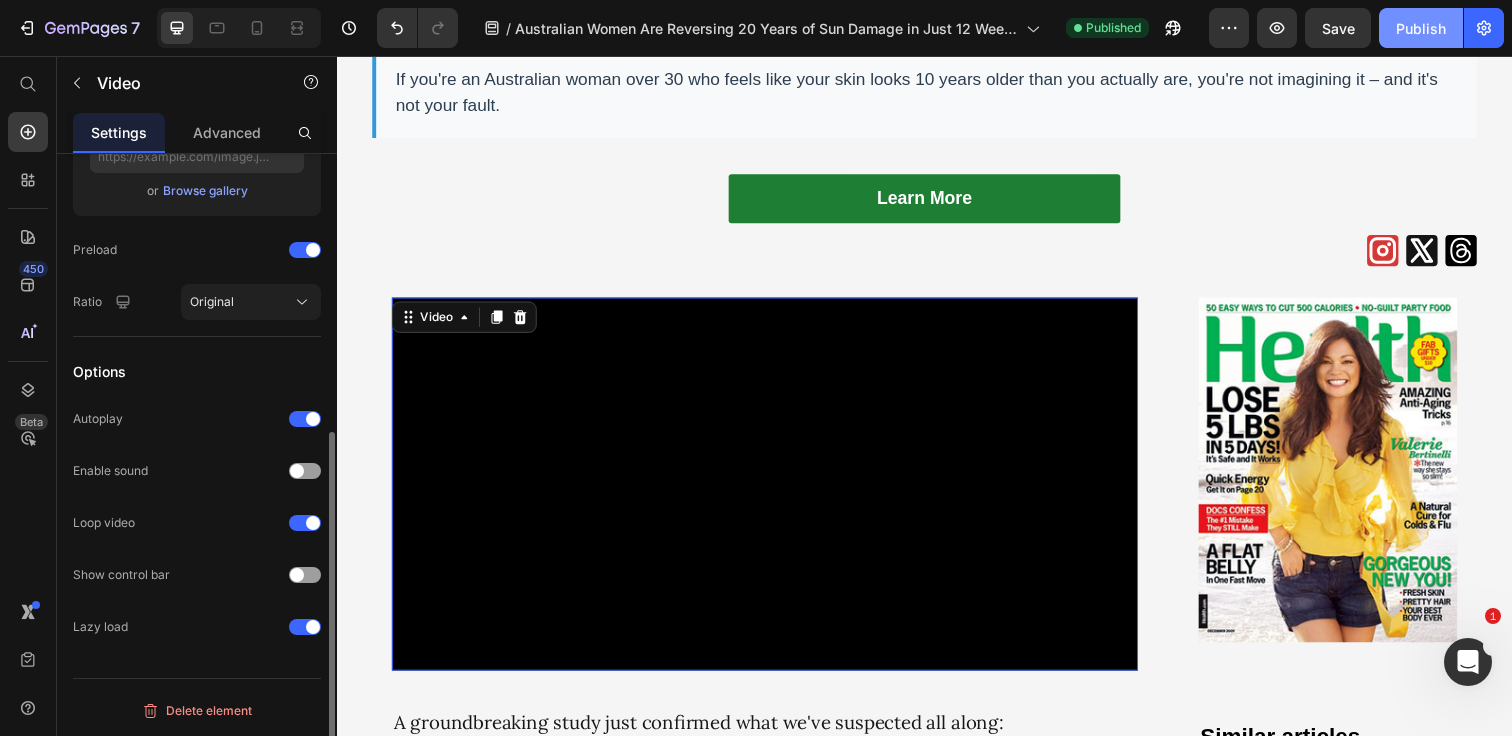 click on "Publish" at bounding box center (1421, 28) 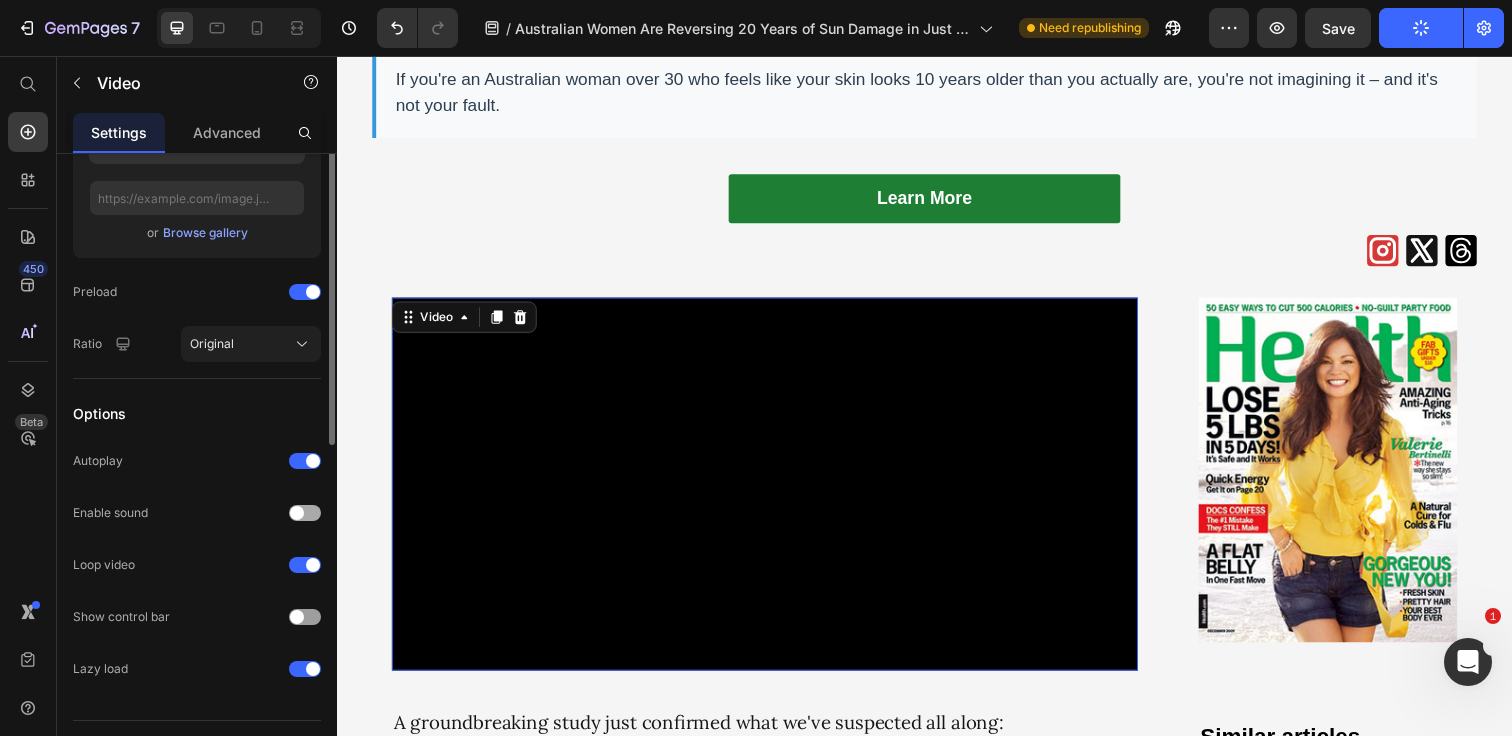 scroll, scrollTop: 491, scrollLeft: 0, axis: vertical 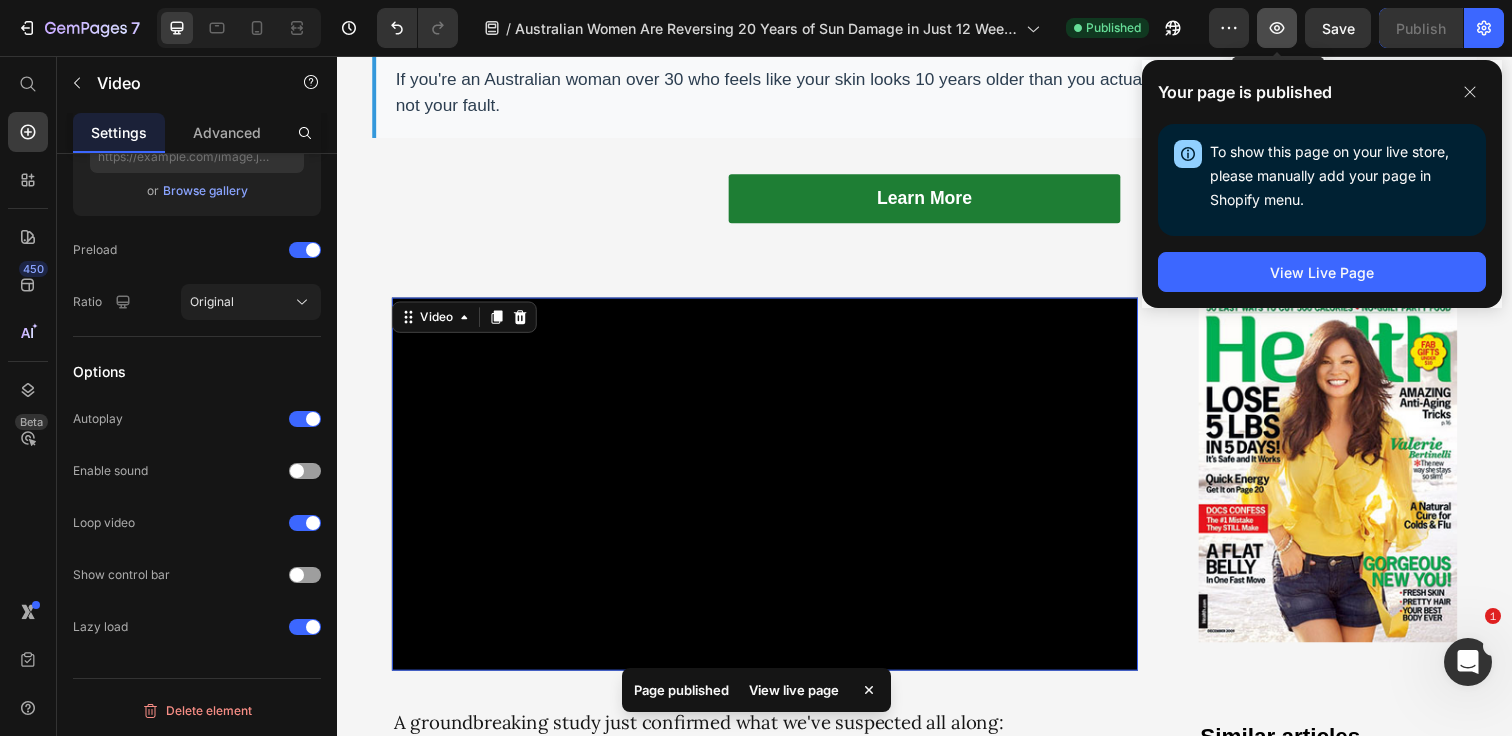 click 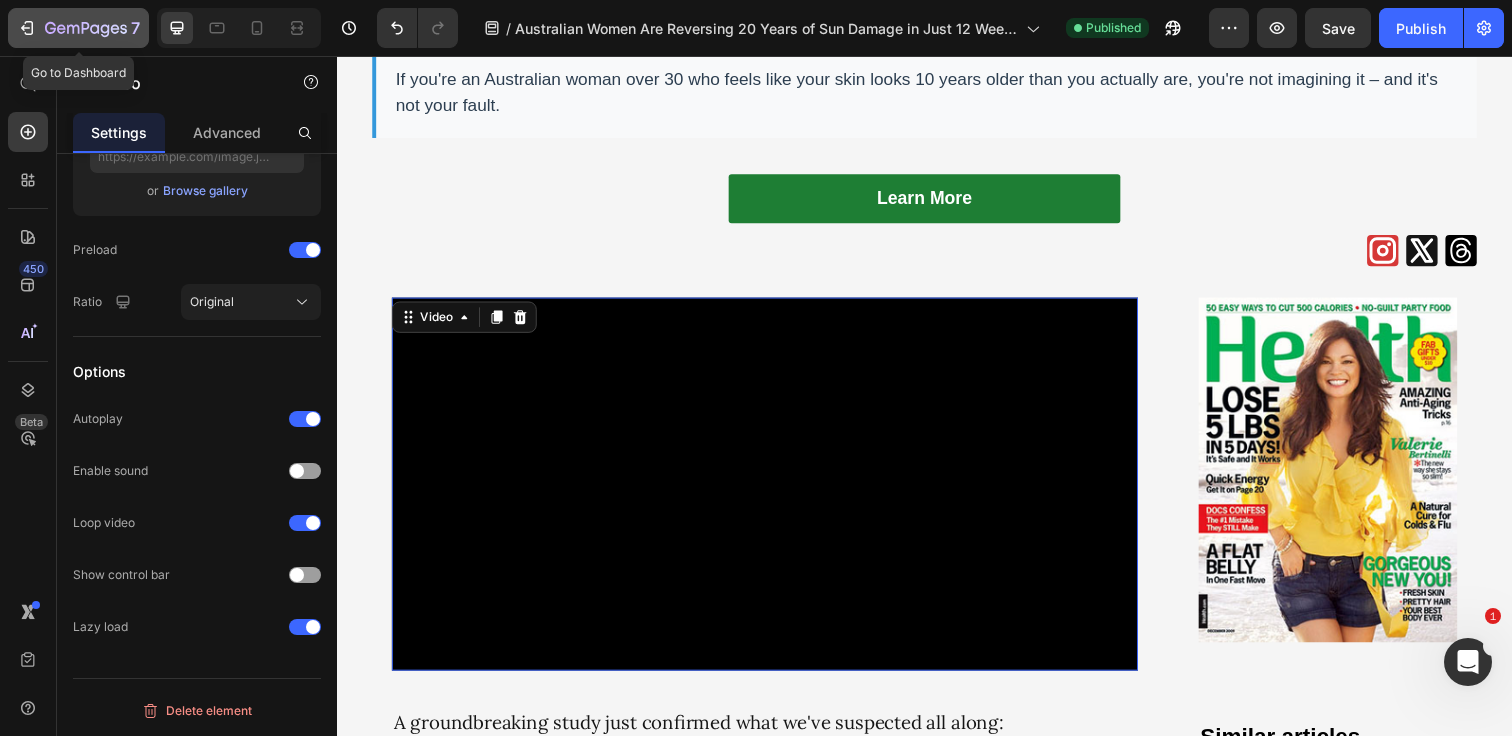 click 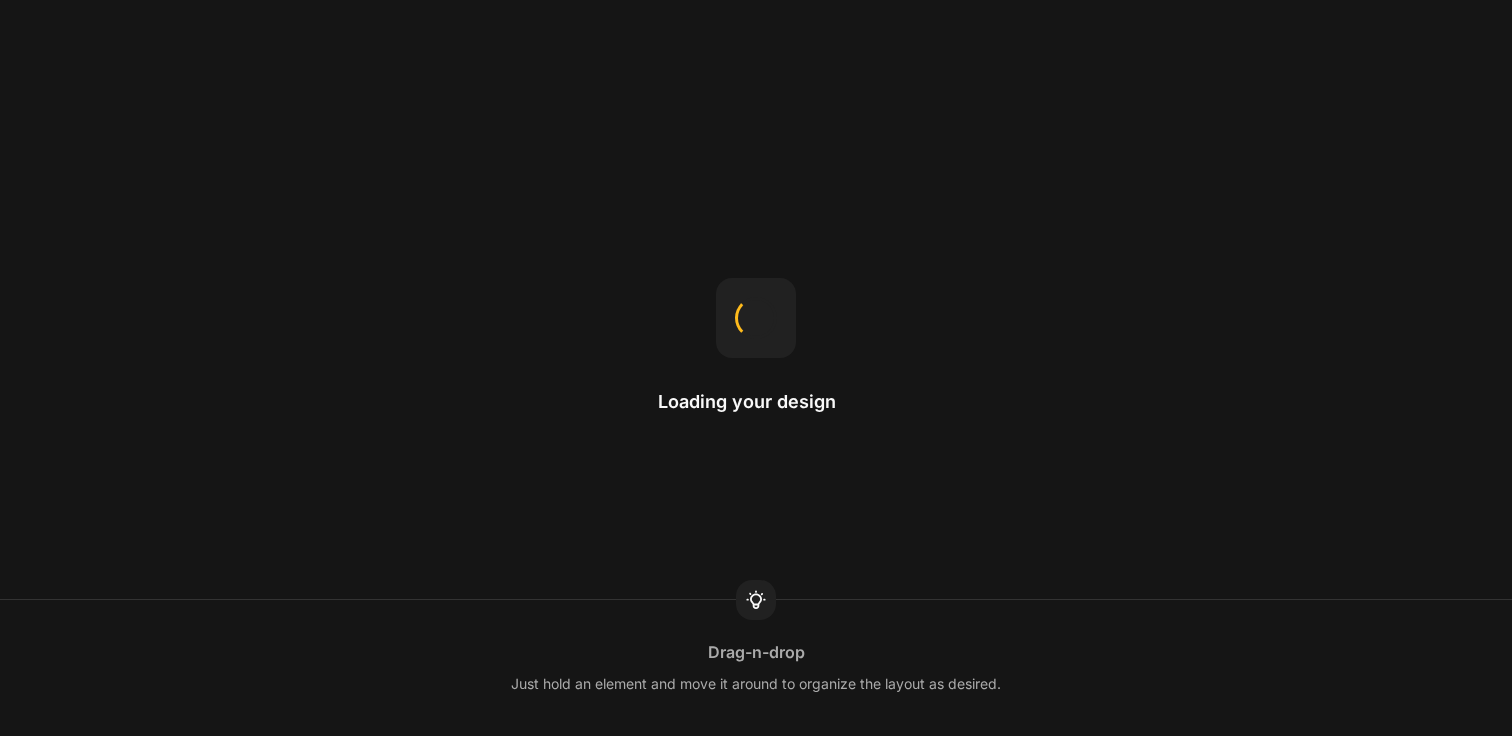 scroll, scrollTop: 0, scrollLeft: 0, axis: both 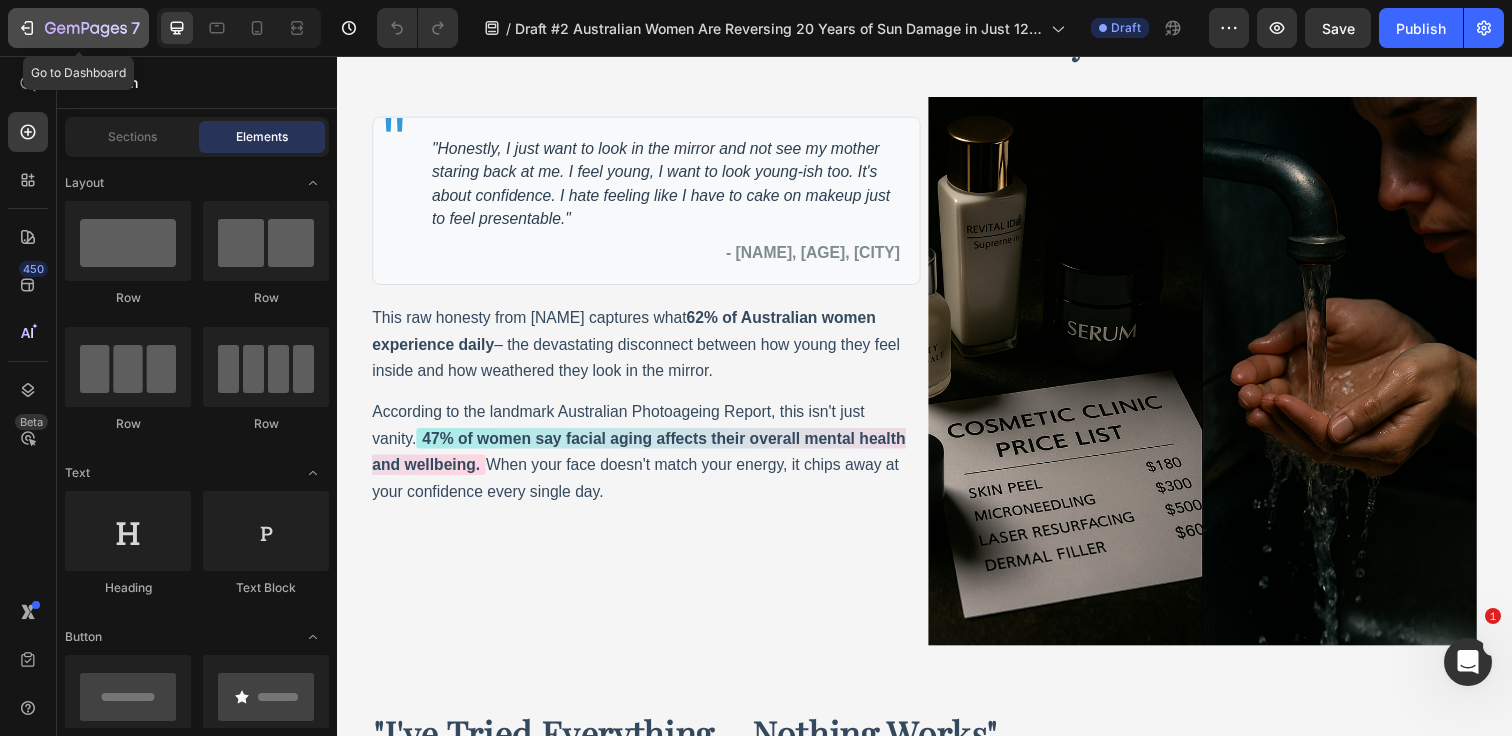 click 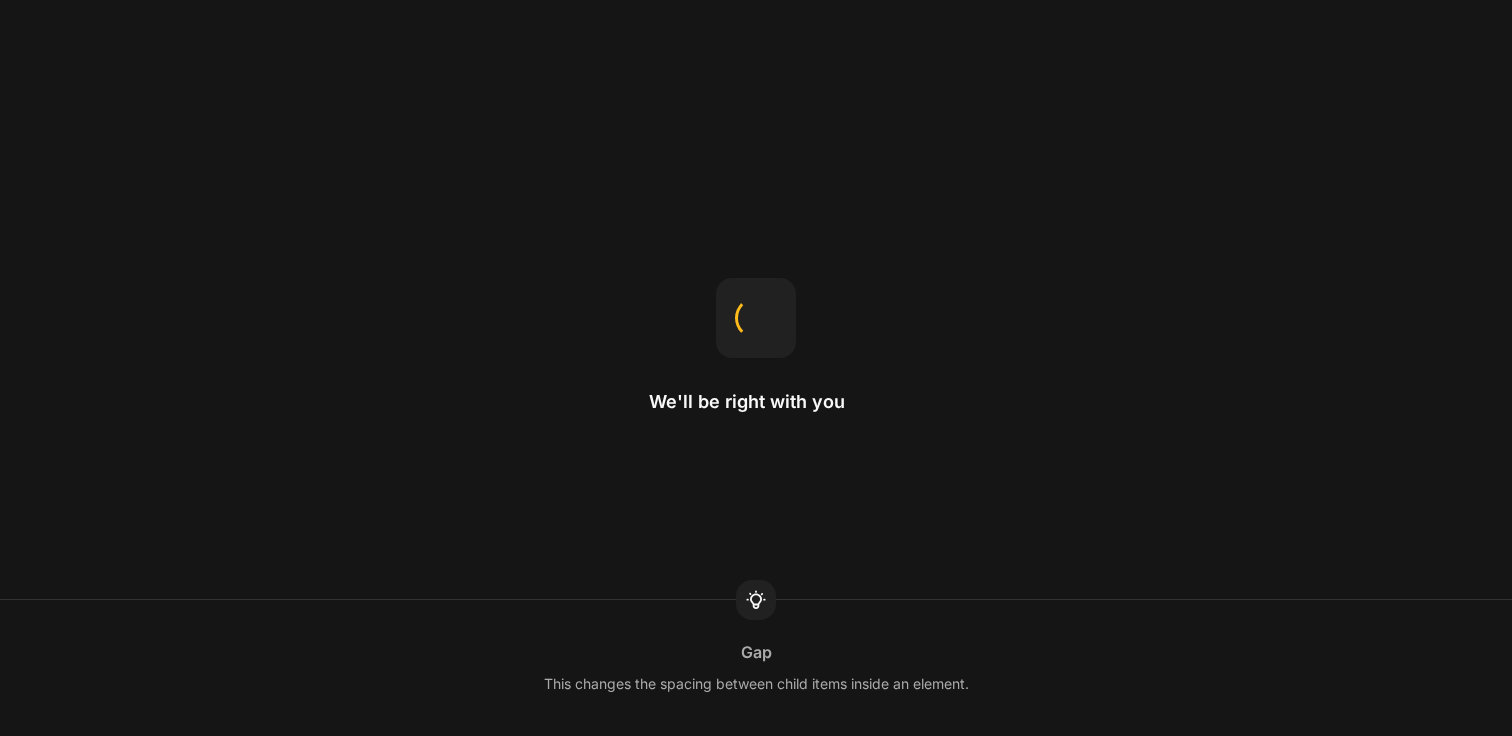 scroll, scrollTop: 0, scrollLeft: 0, axis: both 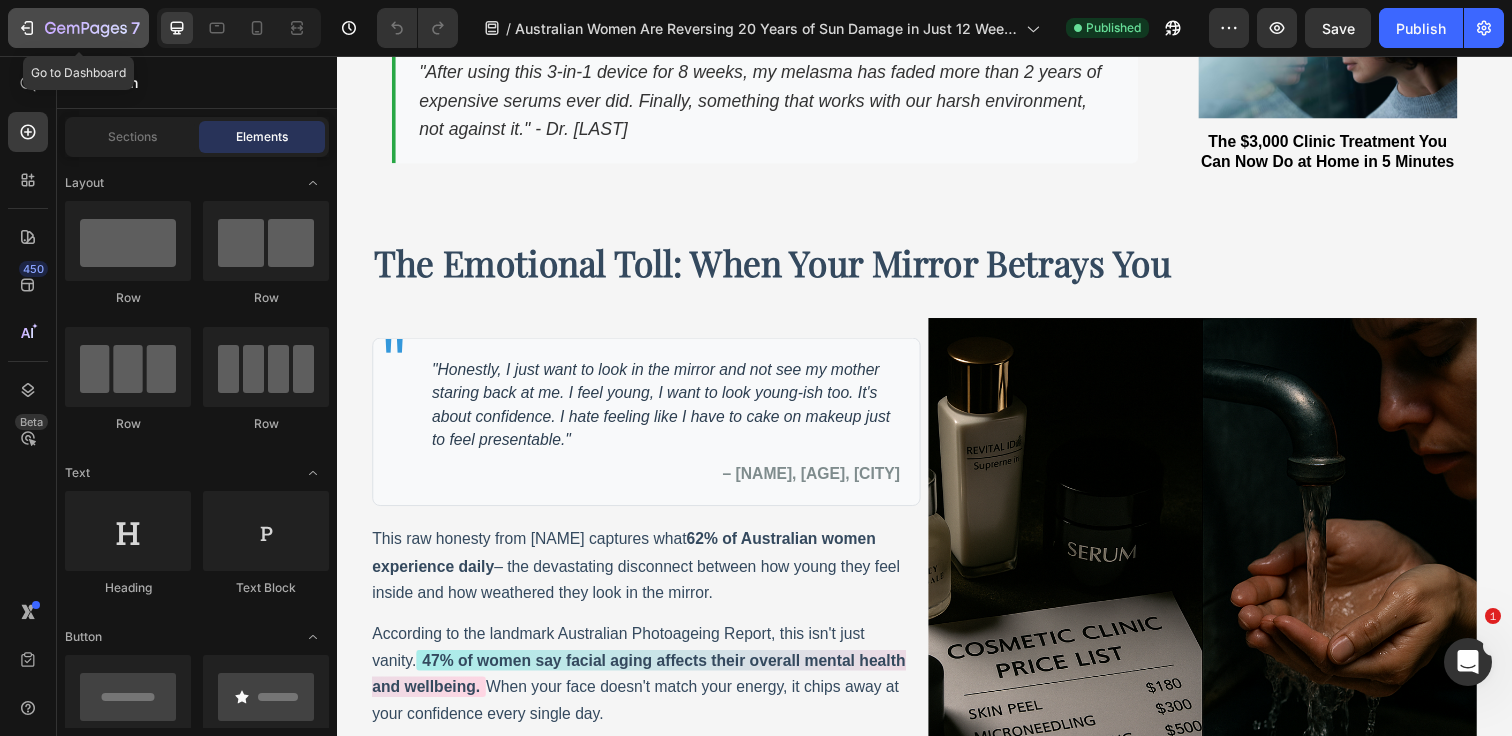 click 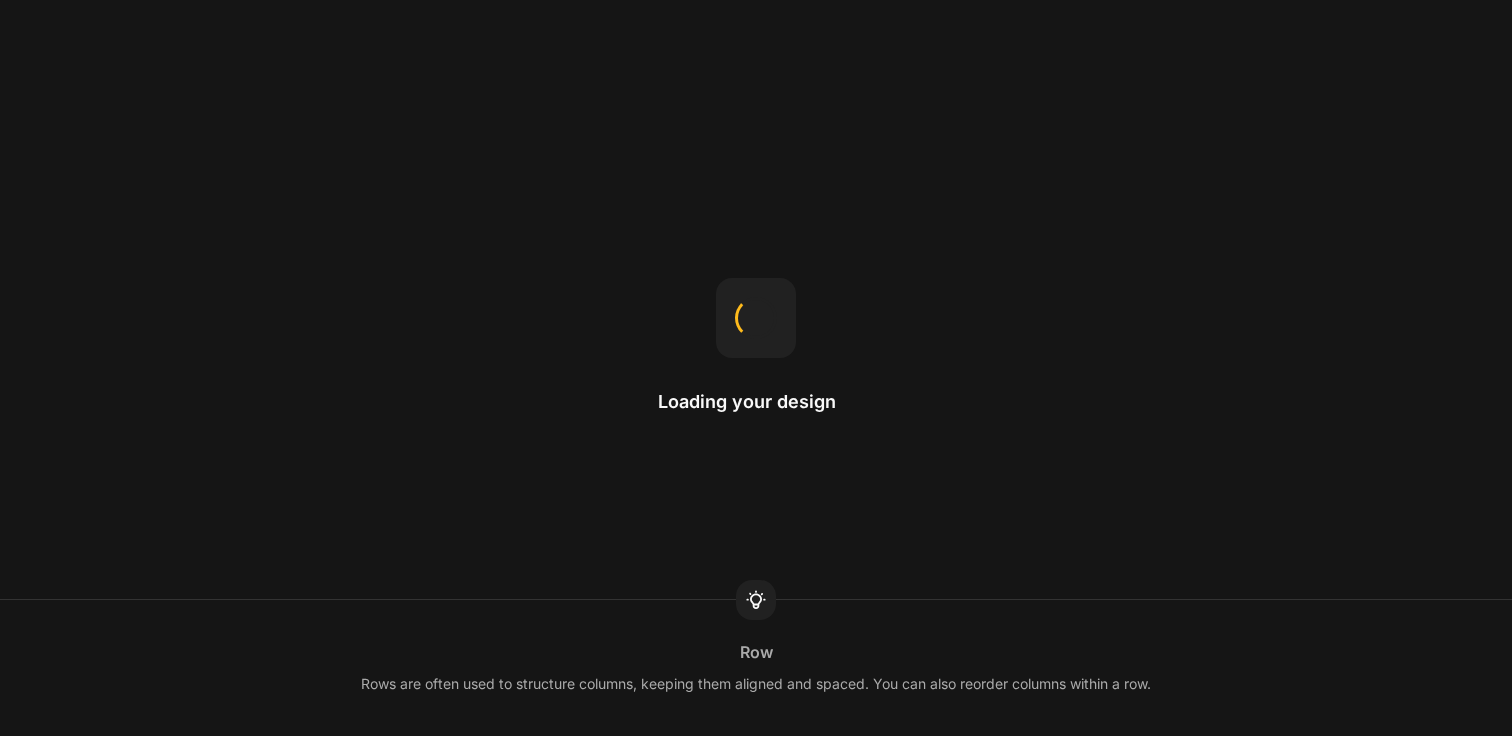 scroll, scrollTop: 0, scrollLeft: 0, axis: both 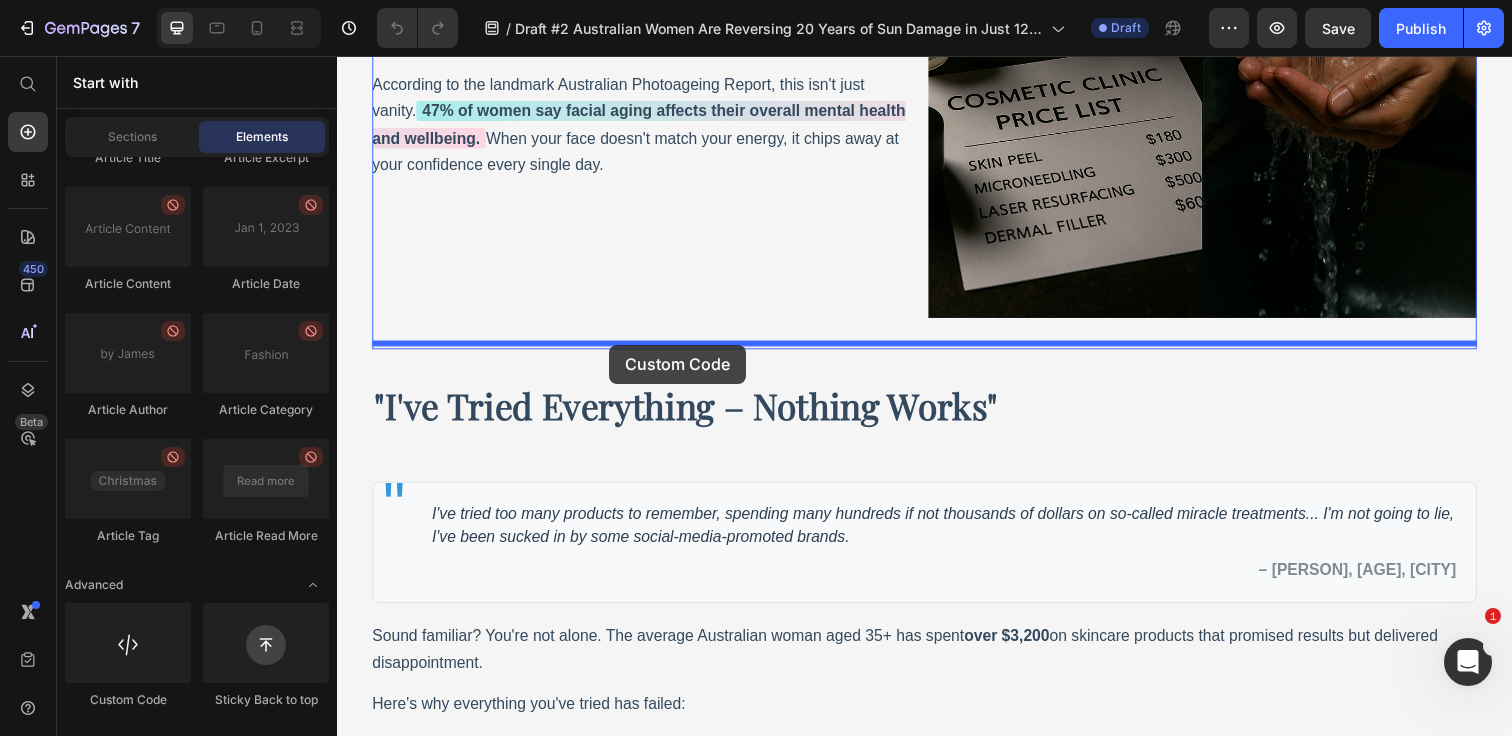 drag, startPoint x: 450, startPoint y: 688, endPoint x: 615, endPoint y: 351, distance: 375.22528 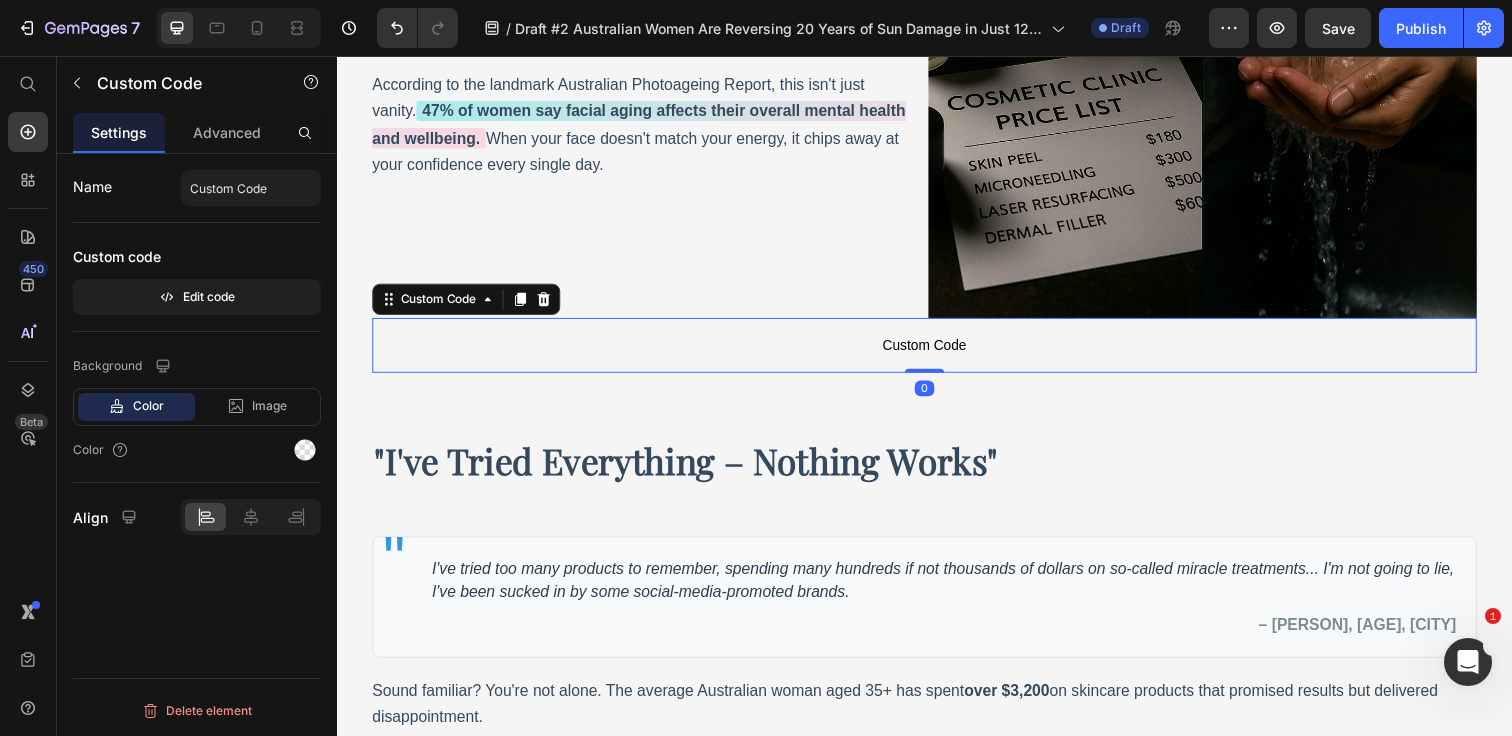 click on "Custom Code" at bounding box center [937, 351] 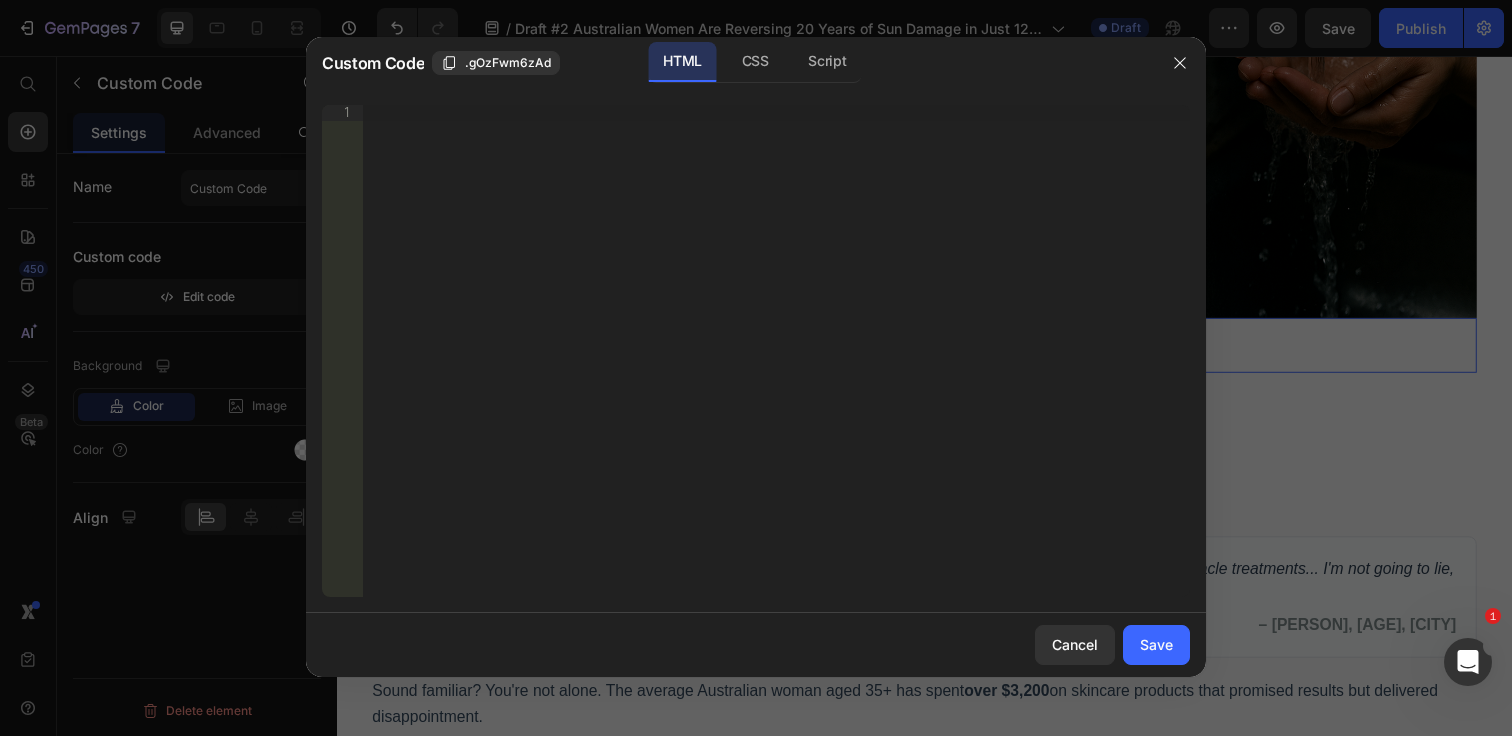 click on "Insert the 3rd-party installation code, HTML code, or Liquid code to display custom content." at bounding box center (776, 367) 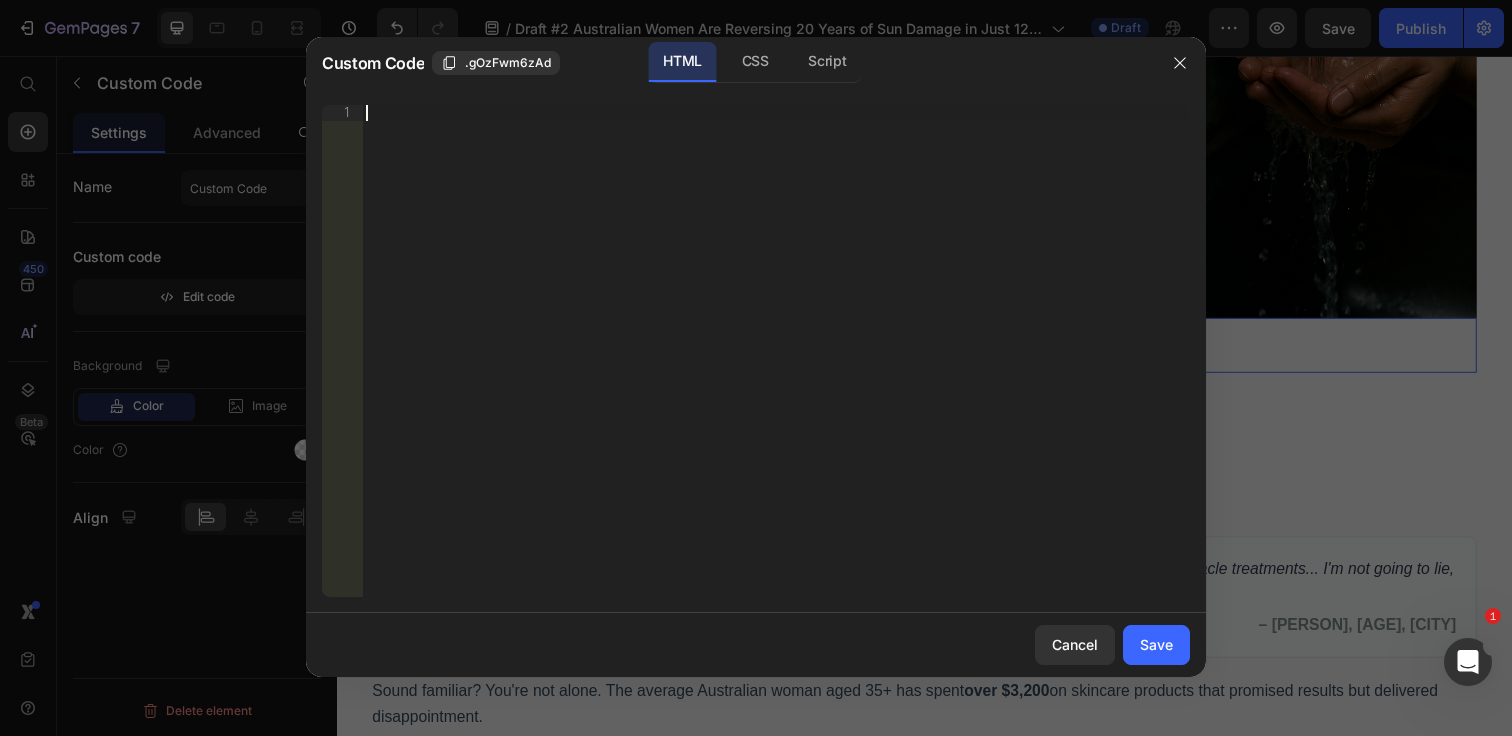 paste on "</html>" 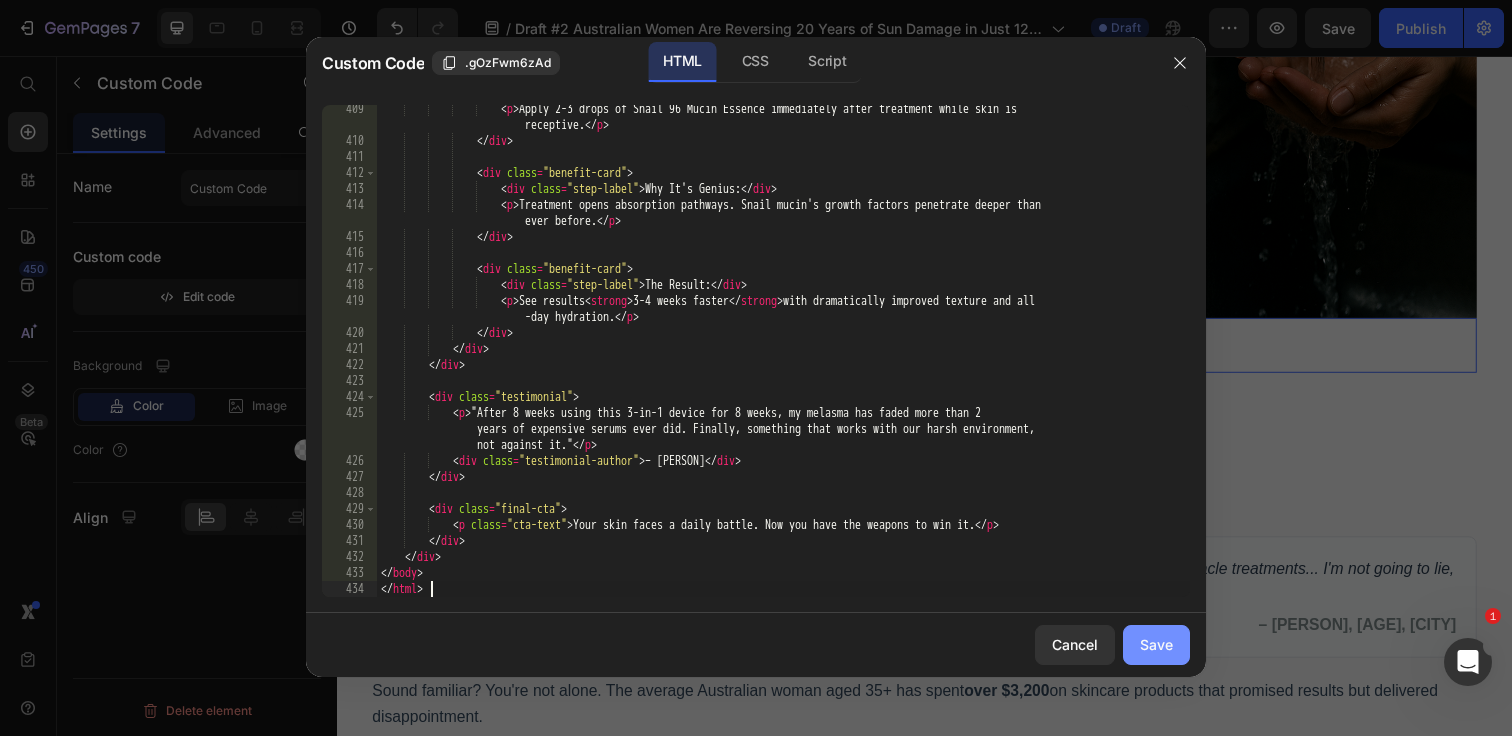 click on "Save" 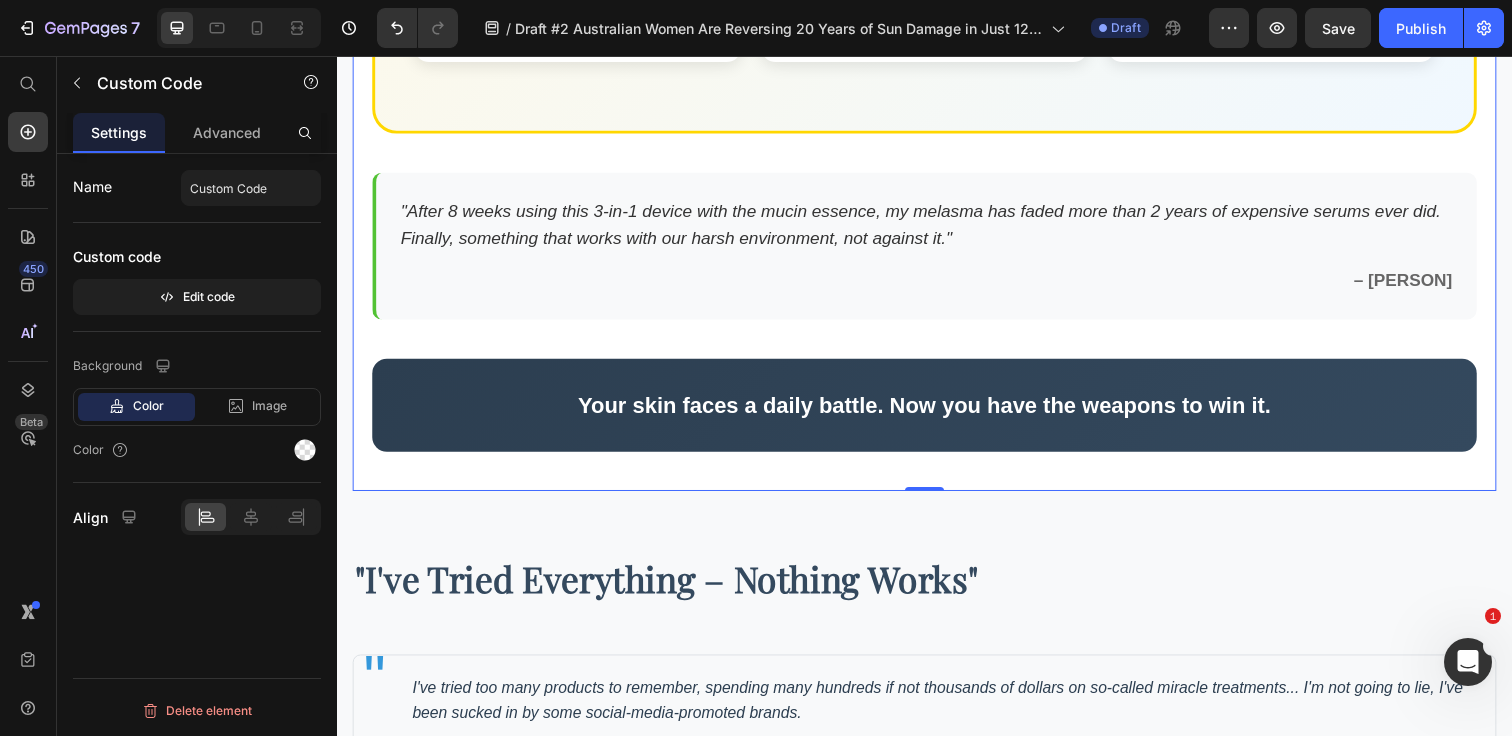 scroll, scrollTop: 7959, scrollLeft: 0, axis: vertical 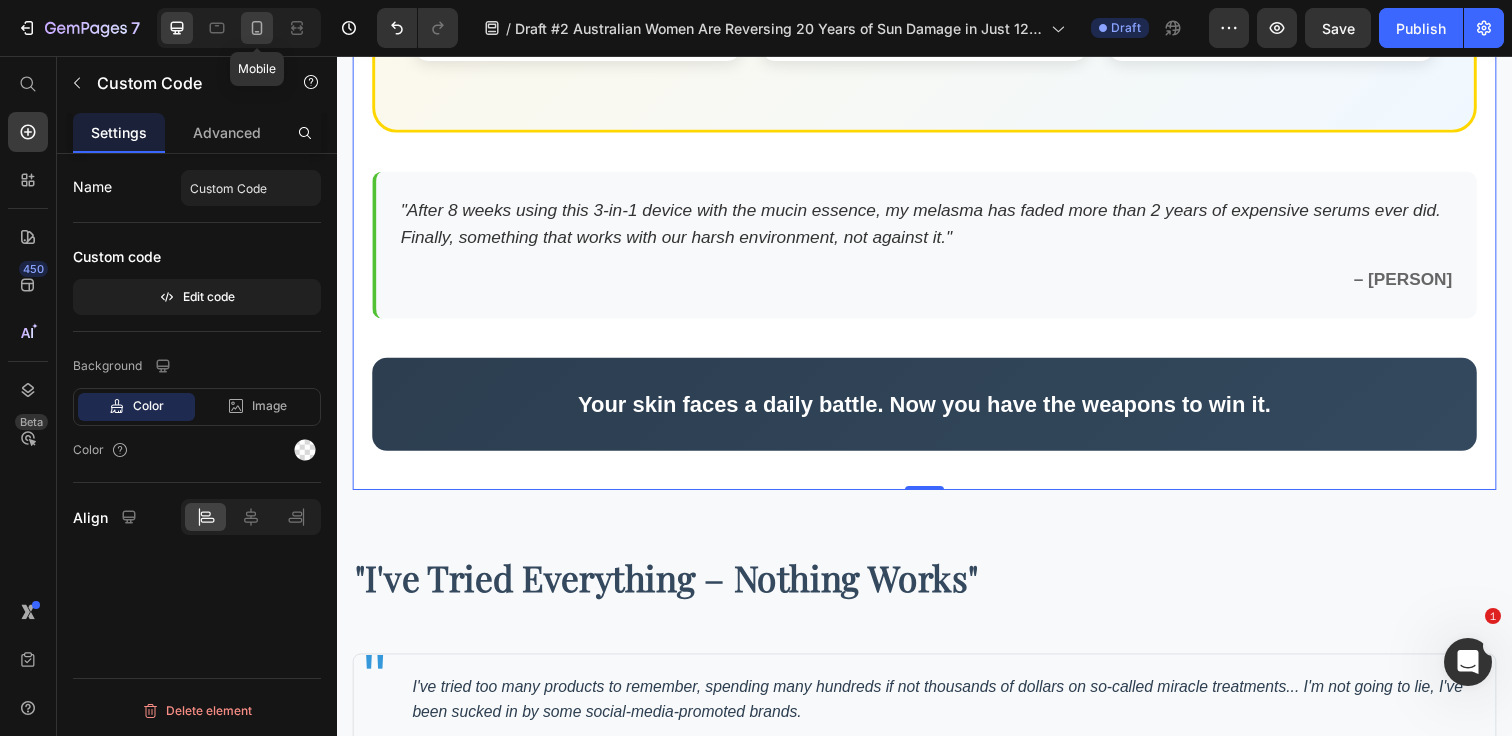 click 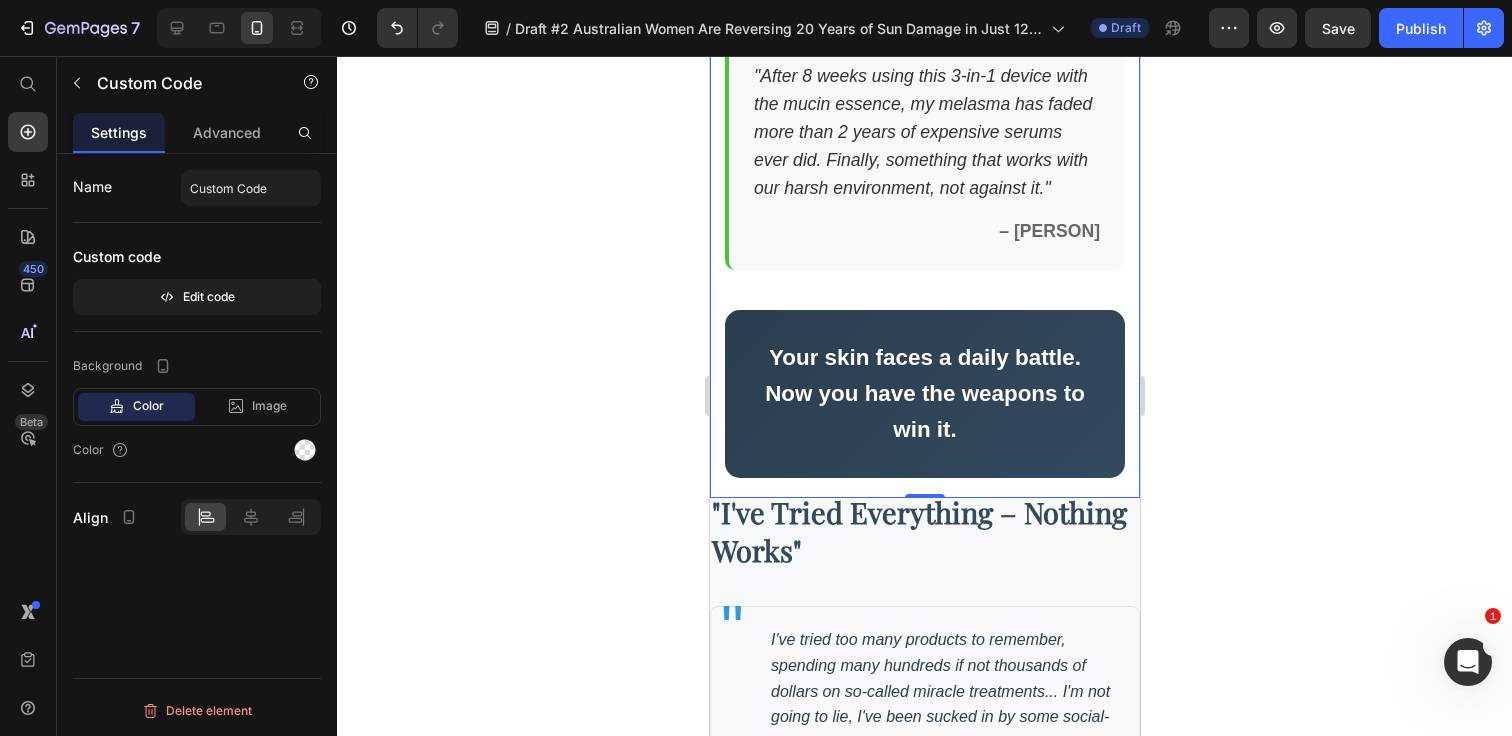 scroll, scrollTop: 10223, scrollLeft: 0, axis: vertical 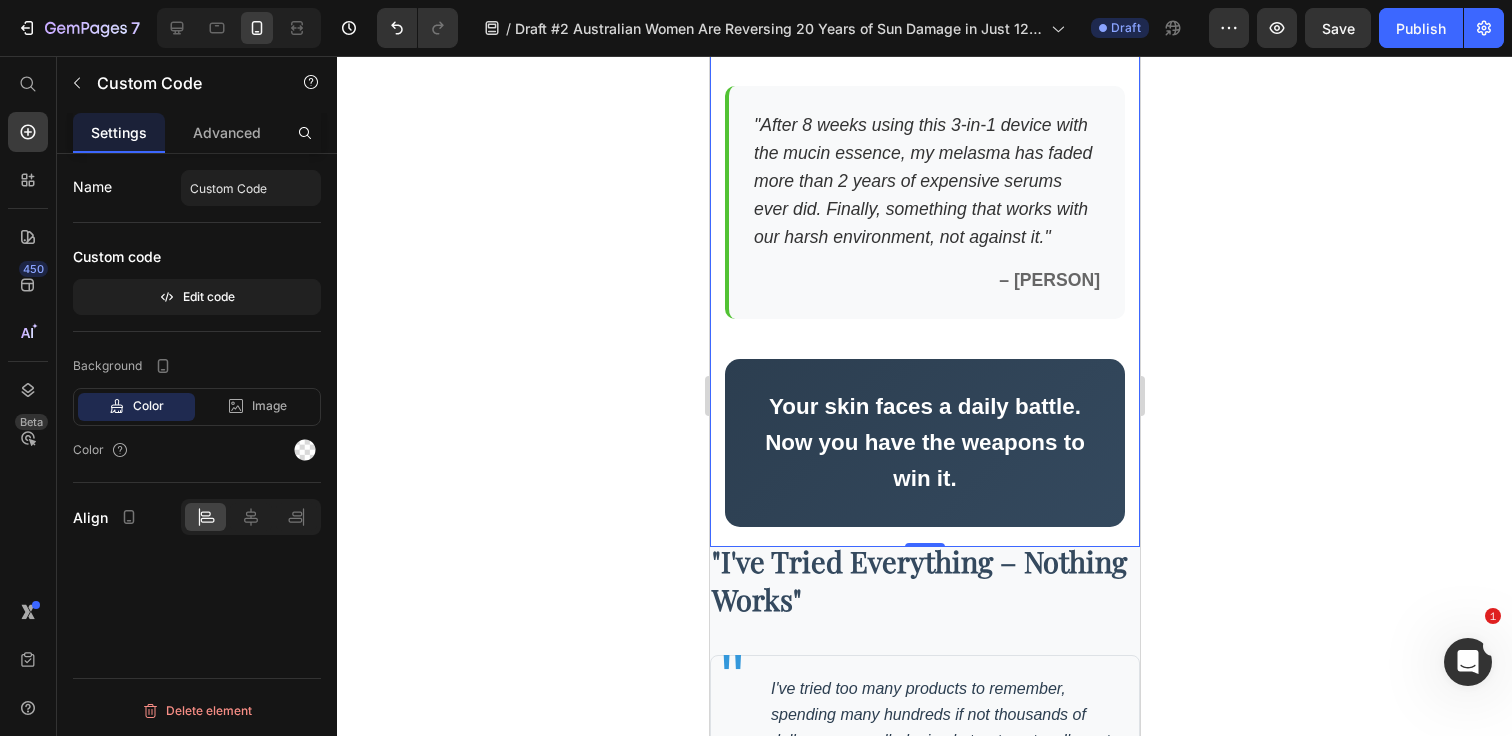 click on "Your skin faces a daily battle. Now you have the weapons to win it." at bounding box center (924, 443) 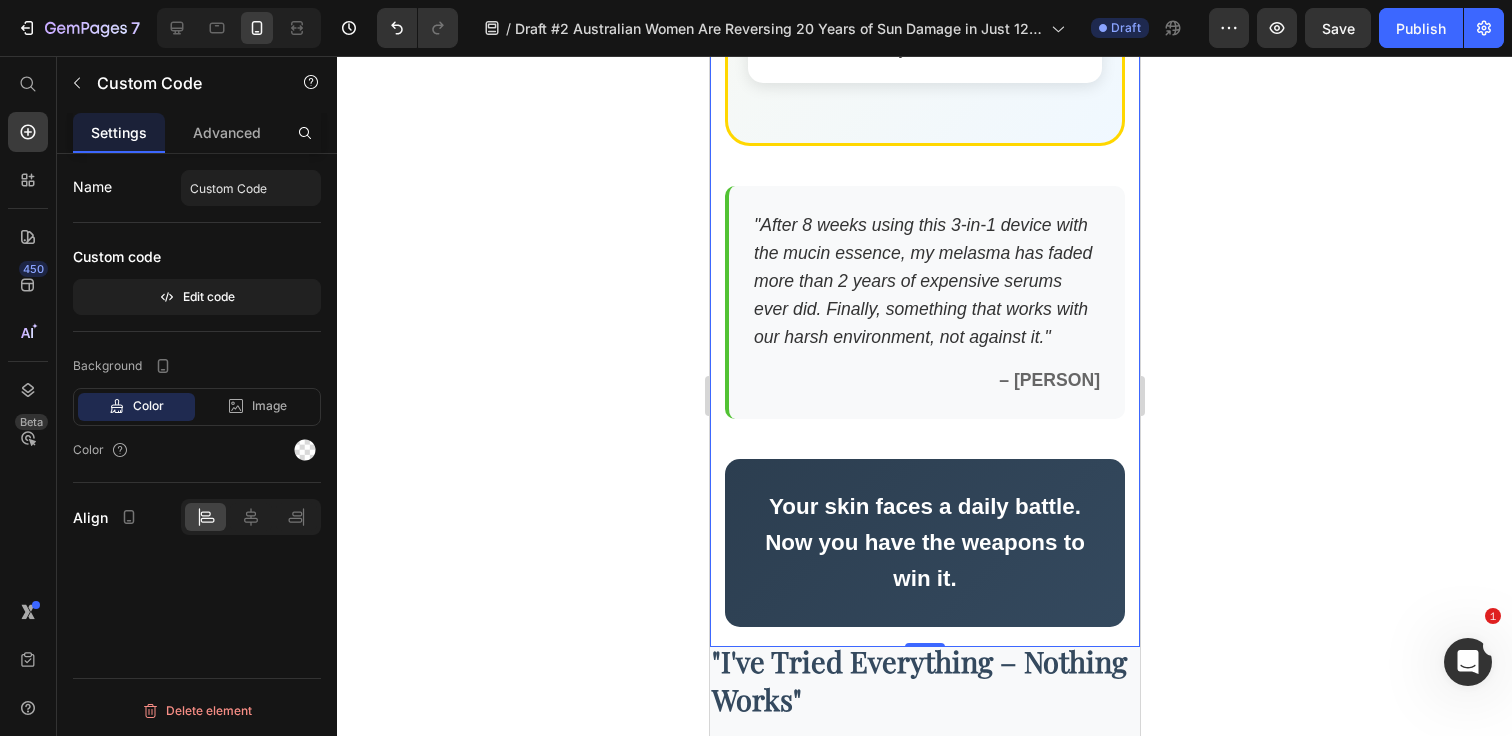 scroll, scrollTop: 10117, scrollLeft: 0, axis: vertical 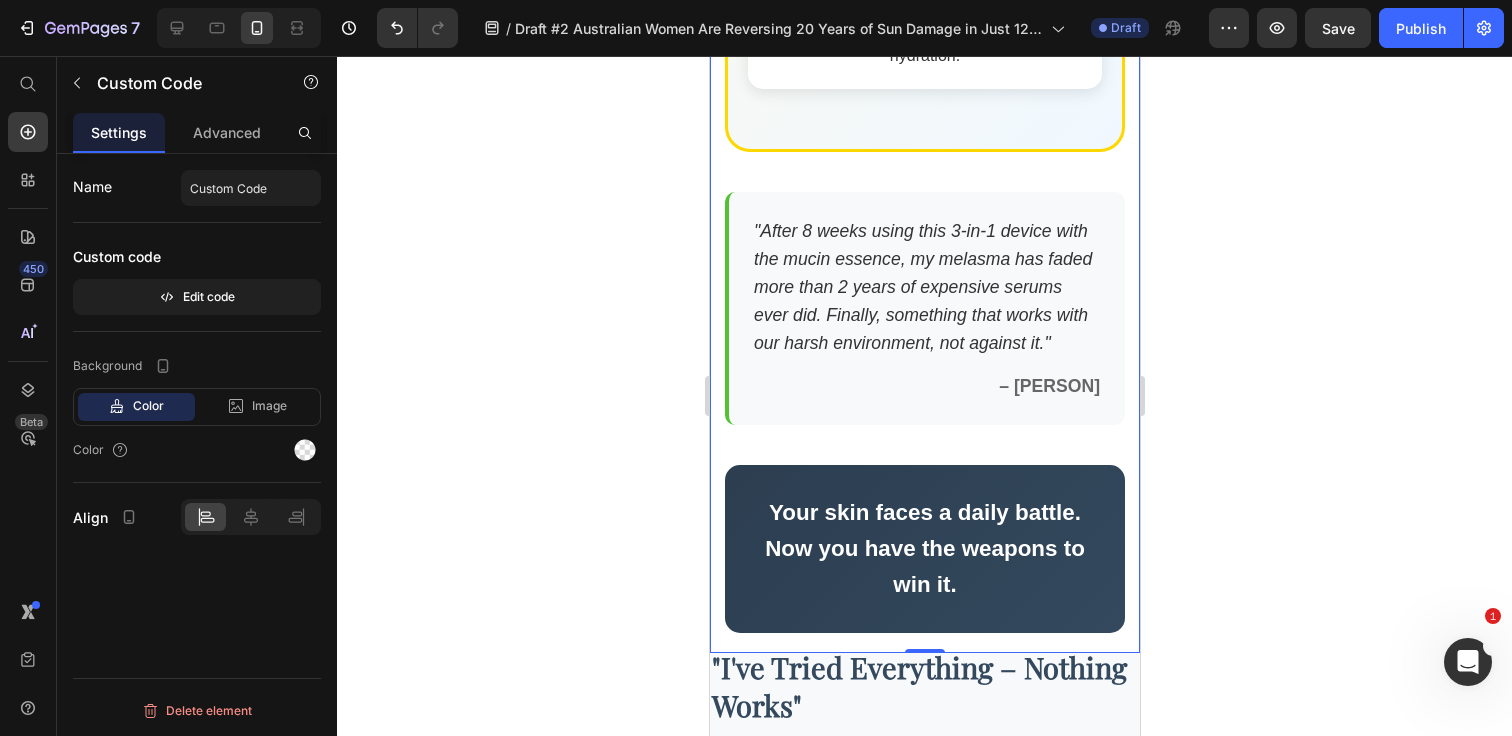 click on "Your skin faces a daily battle. Now you have the weapons to win it." at bounding box center (924, 549) 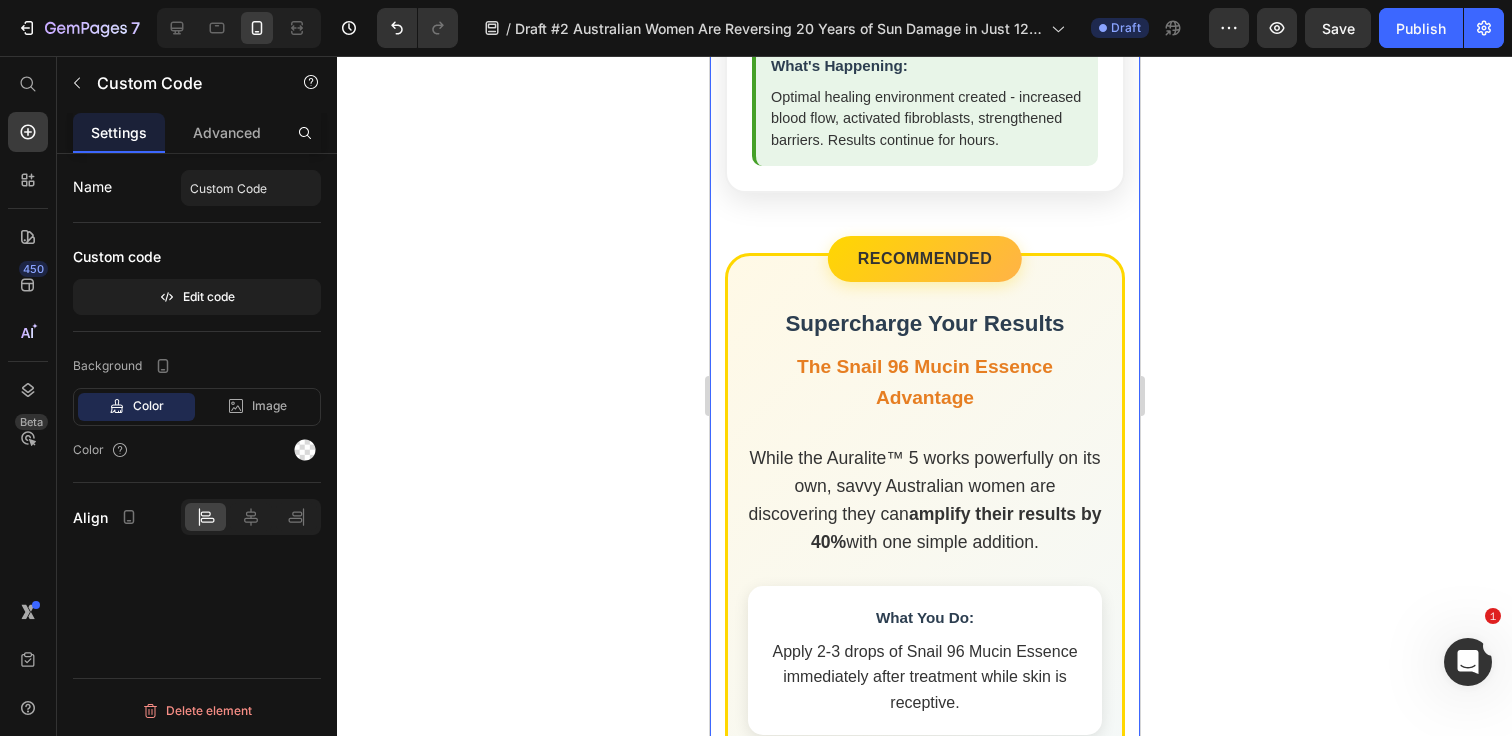 scroll, scrollTop: 9166, scrollLeft: 0, axis: vertical 